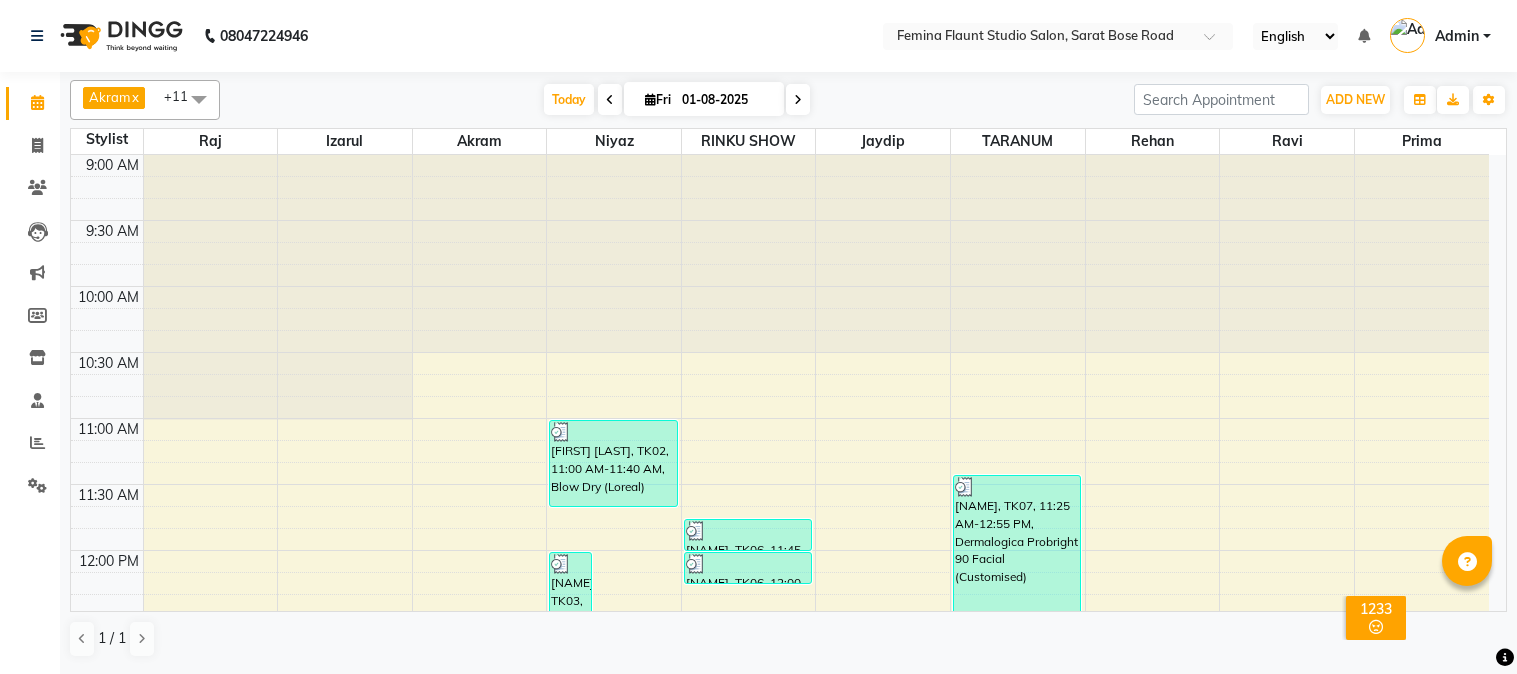 scroll, scrollTop: 0, scrollLeft: 0, axis: both 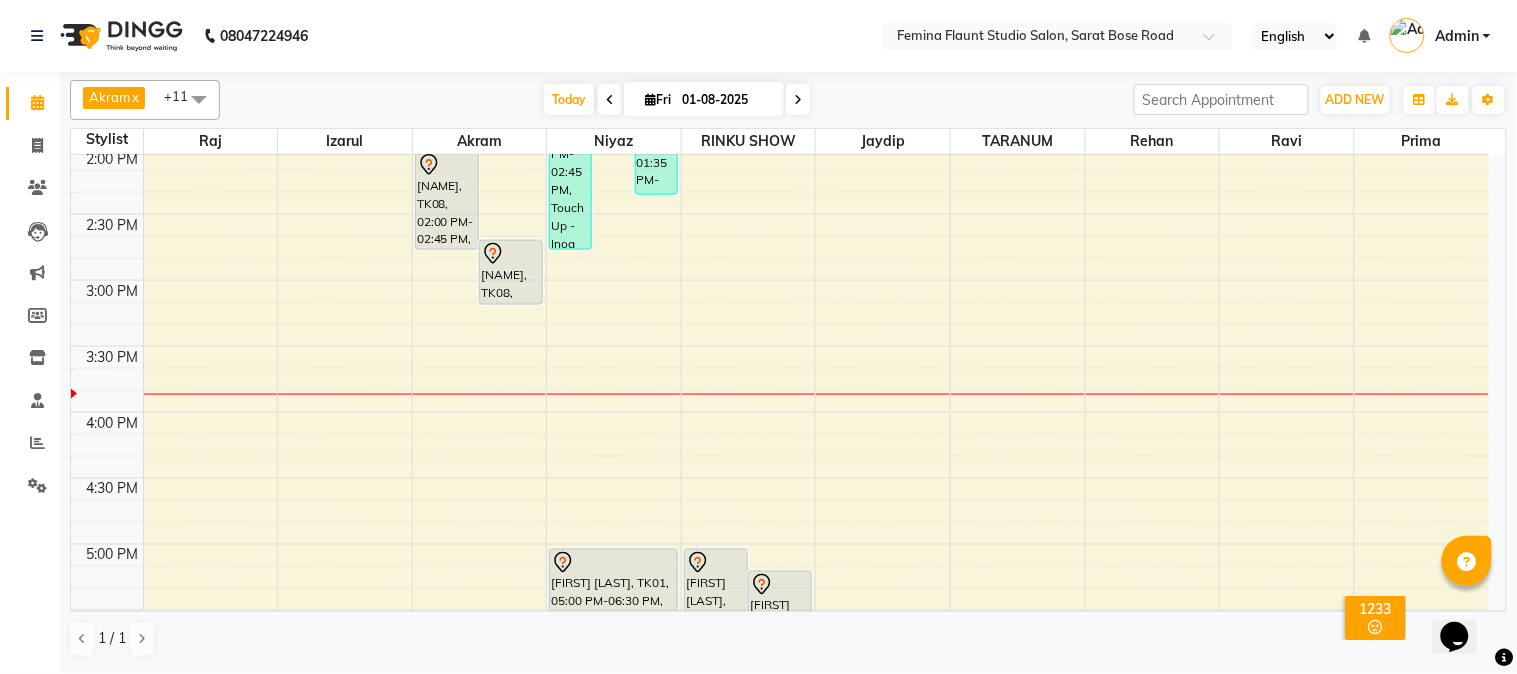 click on "[FIRST] [LAST], TK07, 12:55 PM-01:55 PM, Foot Massage,Shaving             [FIRST], TK08, 02:00 PM-02:45 PM, Stylist Level 2 haircut(Senior) - Male             [FIRST], TK08, 02:40 PM-03:10 PM, Beard Trimming             [FIRST] [LAST], TK05, 05:30 PM-07:00 PM, Global Hair Colour - pH - Female     [FIRST] [LAST], TK03, 12:00 PM-12:45 PM, Stylist Level 2 haircut(Senior) - Male     [FIRST] [LAST], TK03, 12:40 PM-01:55 PM, Beard Trimming,Stylist Level 2 haircut(Senior) - Male,Global Hair Colour - Inoa - Male     [FIRST] [LAST], TK10, 01:35 PM-02:20 PM, Stylist Level 2 haircut(Senior) - Male     [FIRST] [LAST], TK04, 01:15 PM-02:45 PM, Touch Up - Inoa     [FIRST] [LAST], TK02, 11:00 AM-11:40 AM, Blow Dry (Loreal)             [FIRST] [LAST], TK01, 05:00 PM-06:30 PM, Hair Spa Treatment- Smoothing Spa - Female" at bounding box center (780, 346) 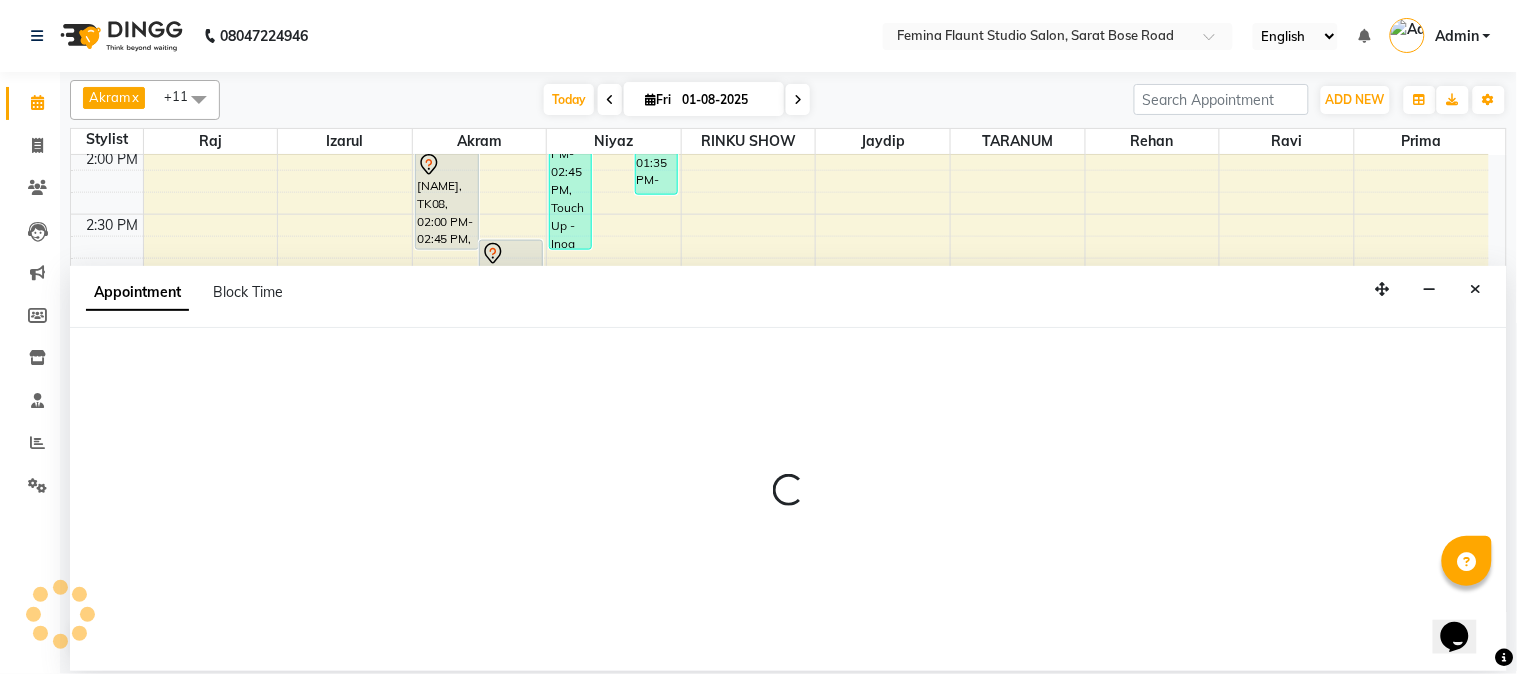 select on "83062" 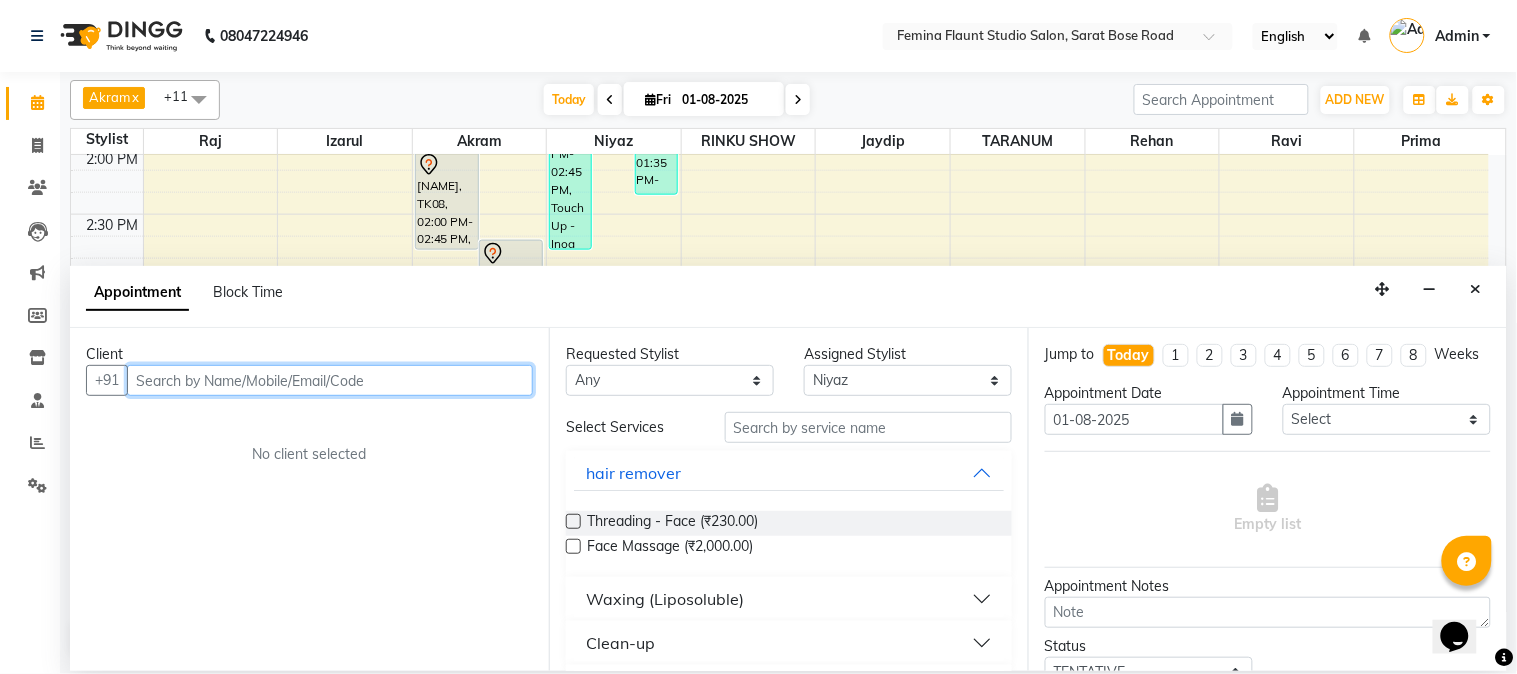 click at bounding box center [330, 380] 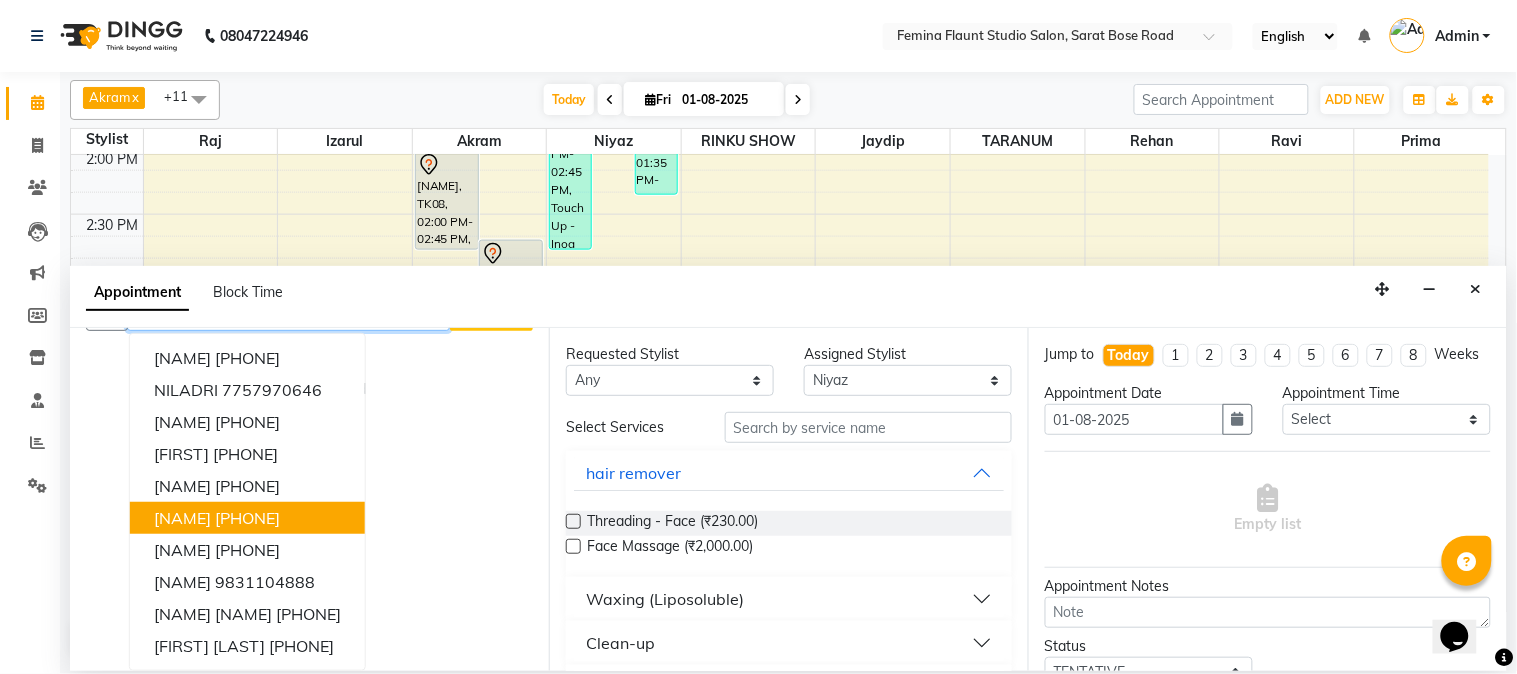 scroll, scrollTop: 0, scrollLeft: 0, axis: both 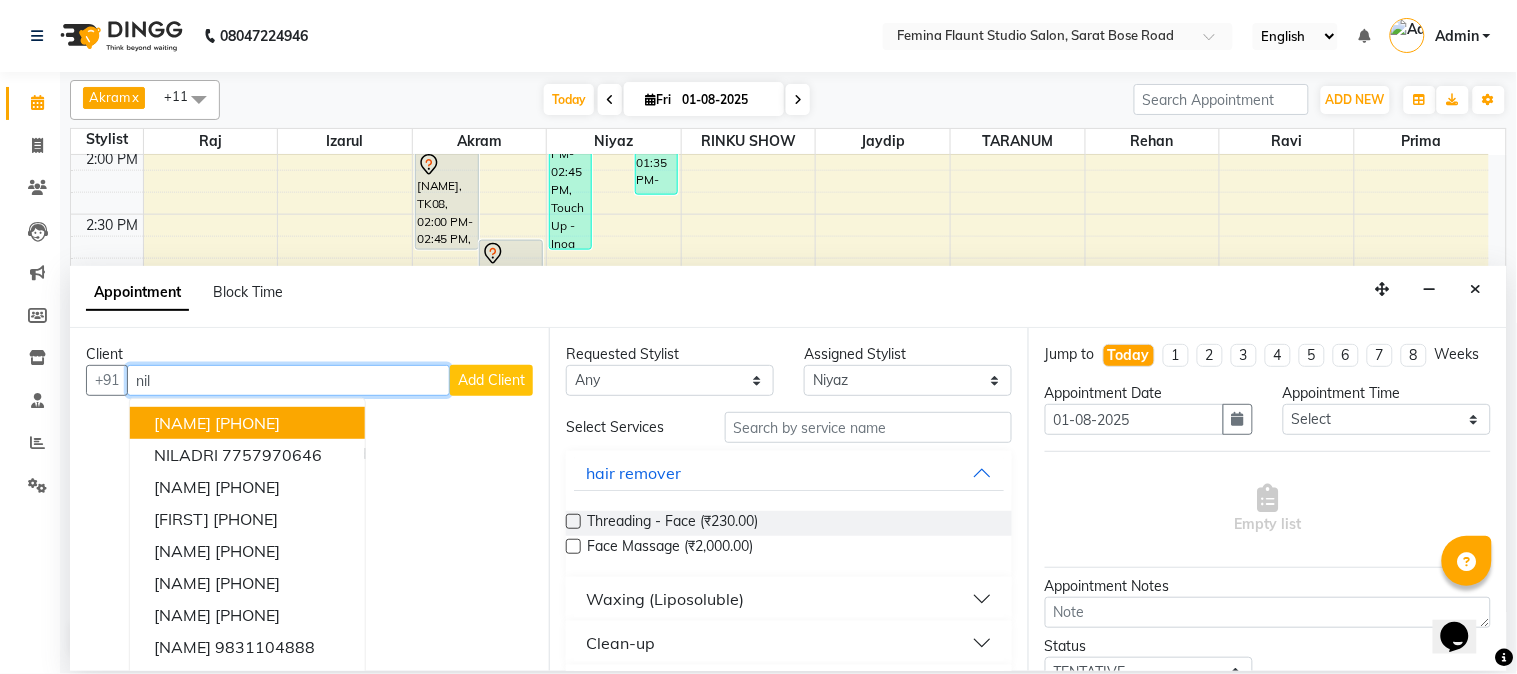 click on "nil" at bounding box center (288, 380) 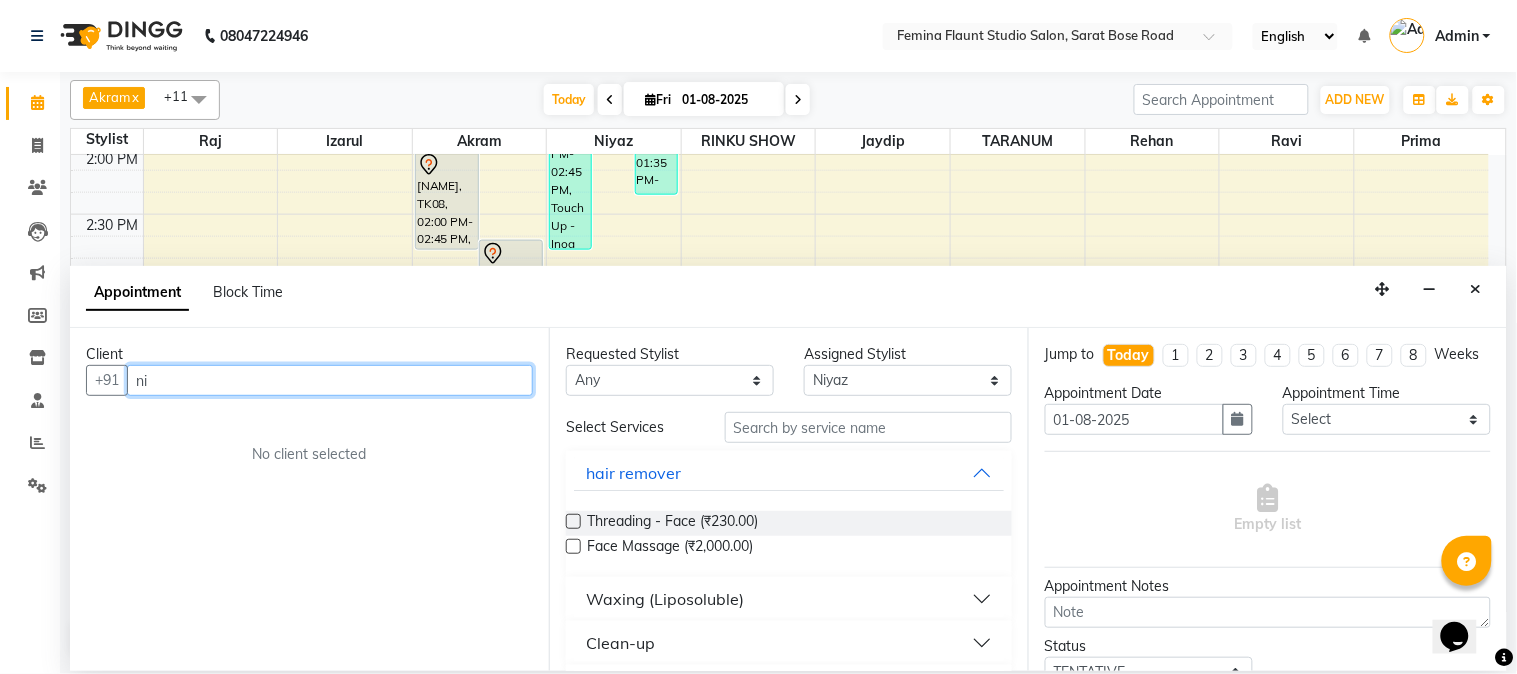 type on "n" 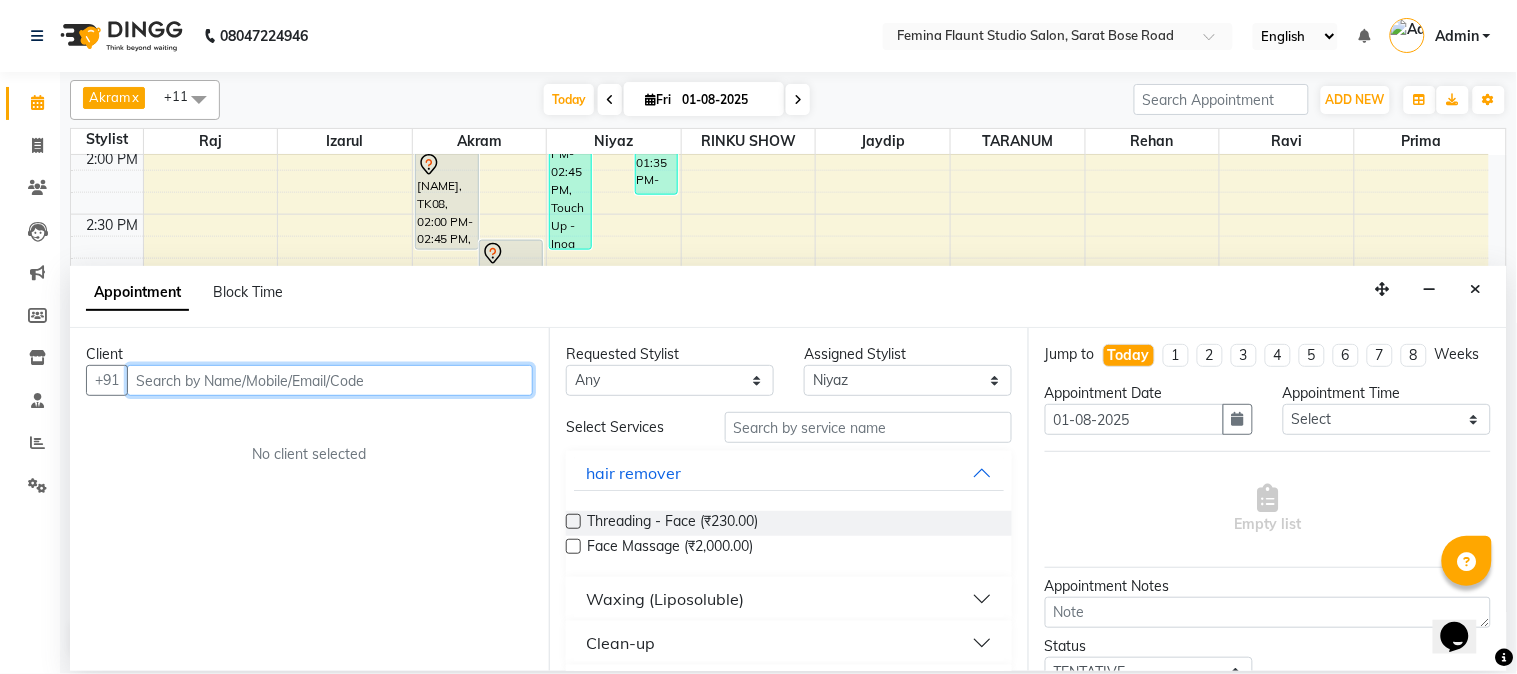 click at bounding box center (330, 380) 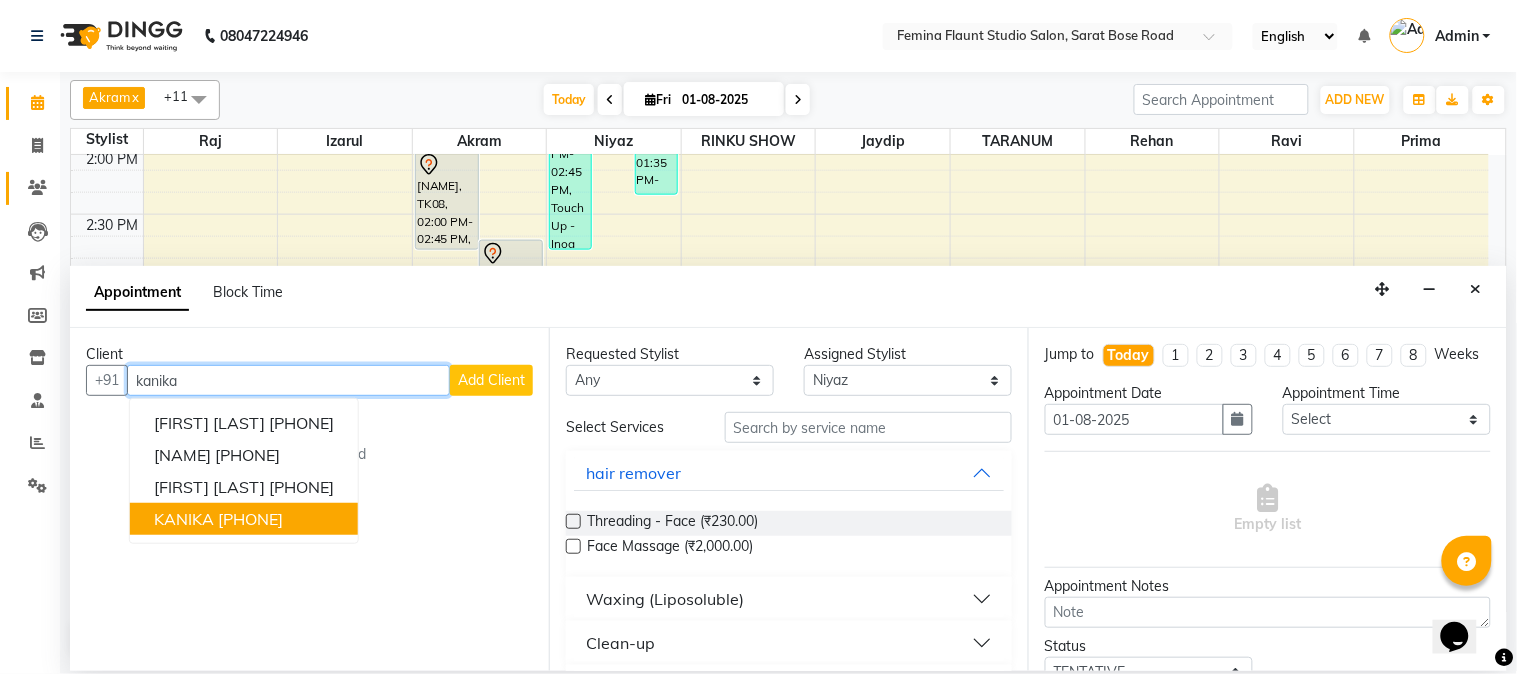 type on "kanika" 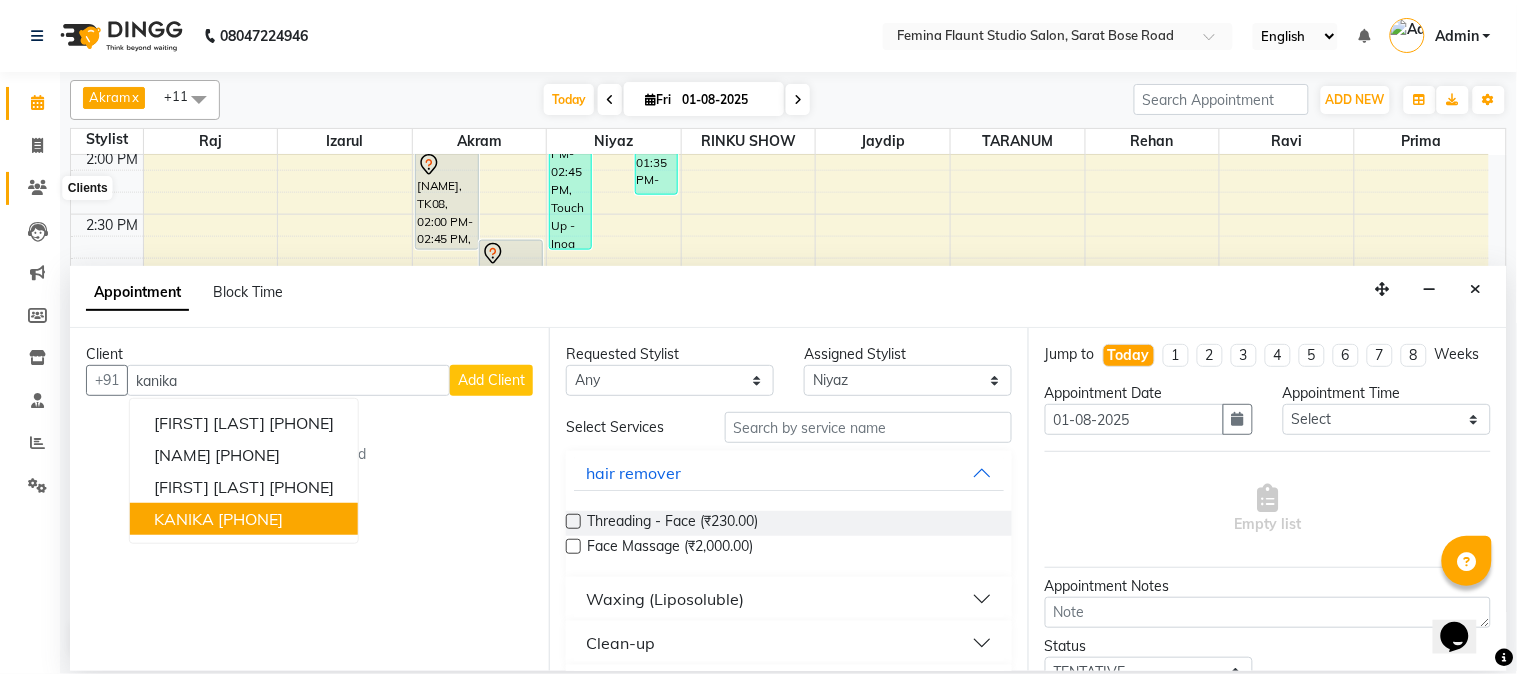 click 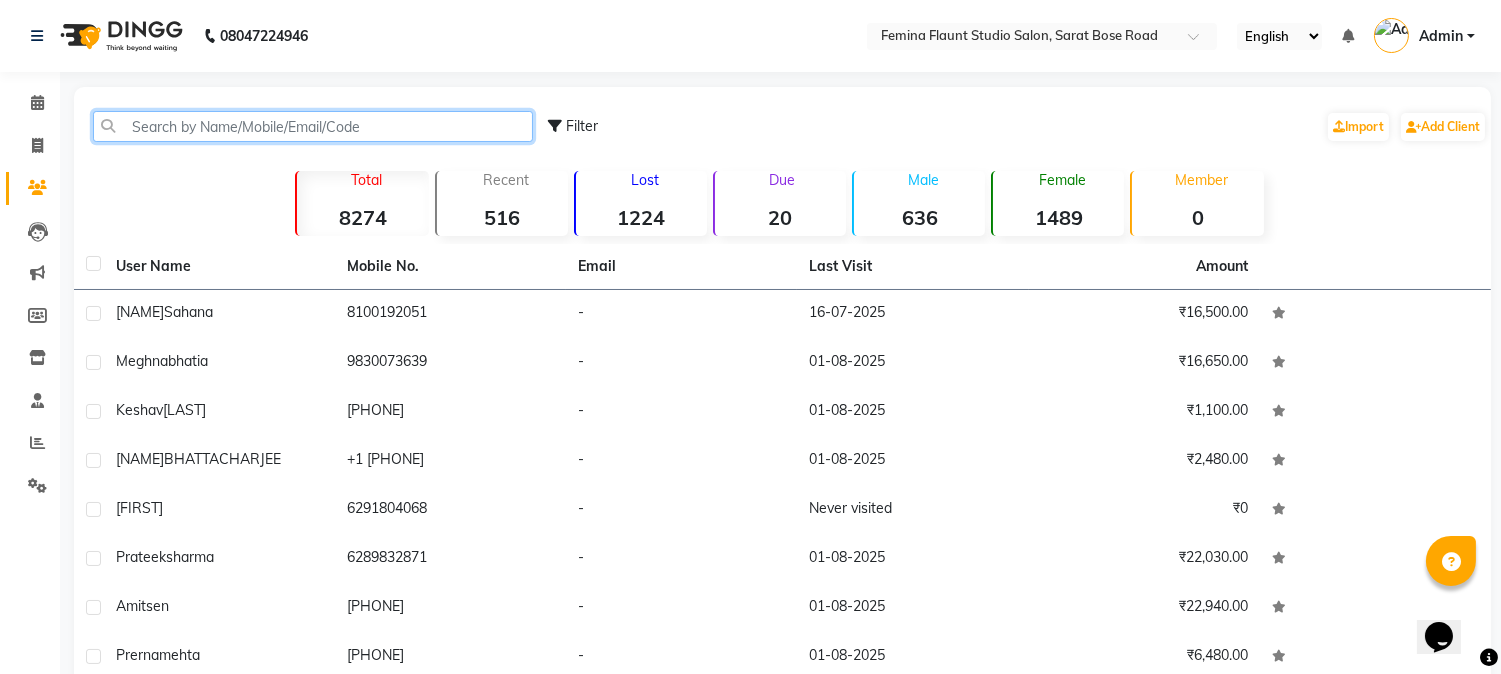 click 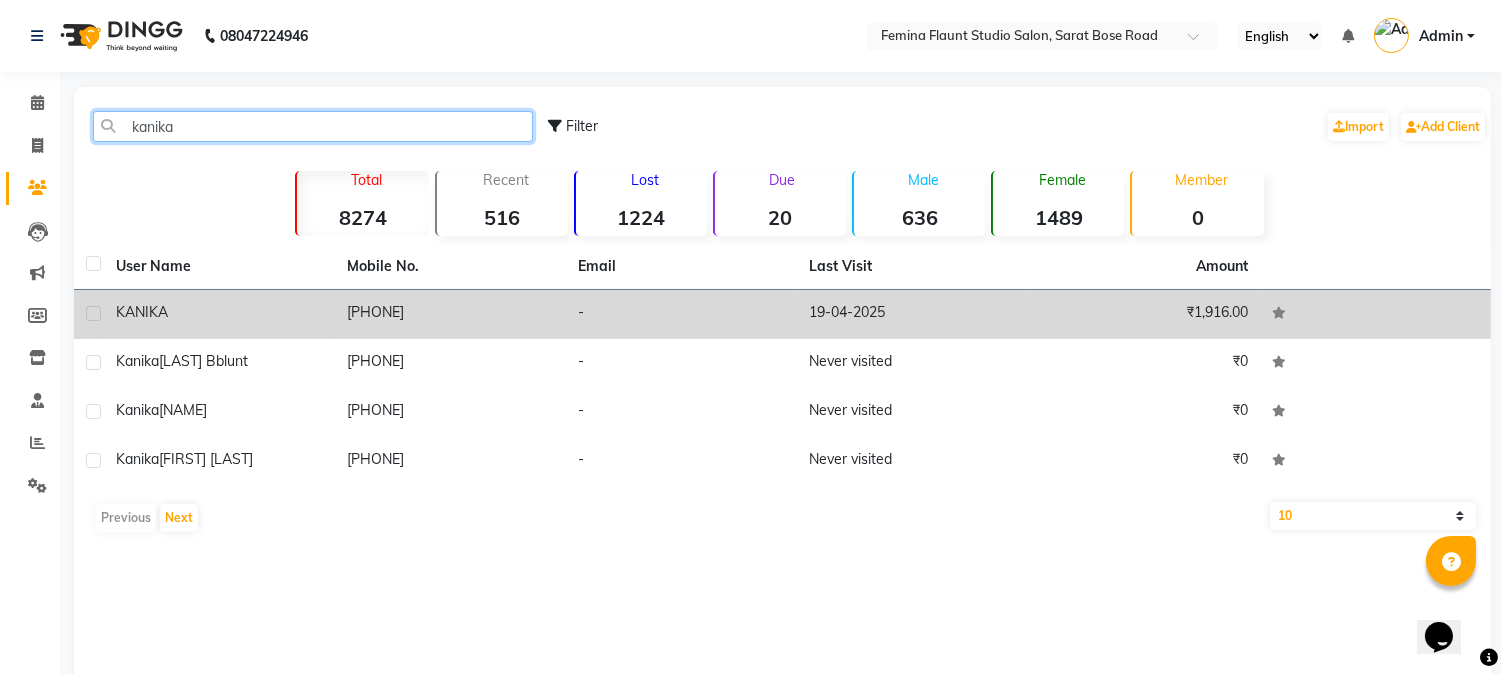 type on "kanika" 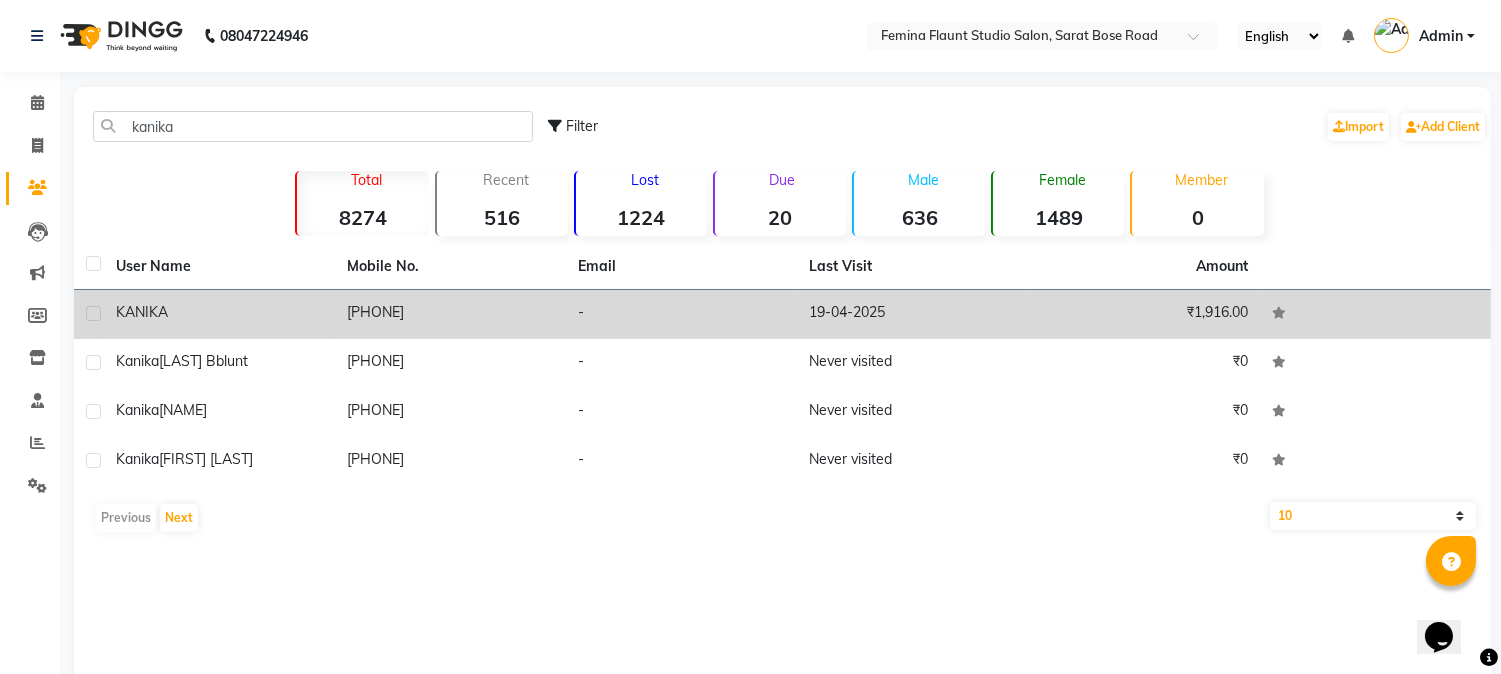 click on "[PHONE]" 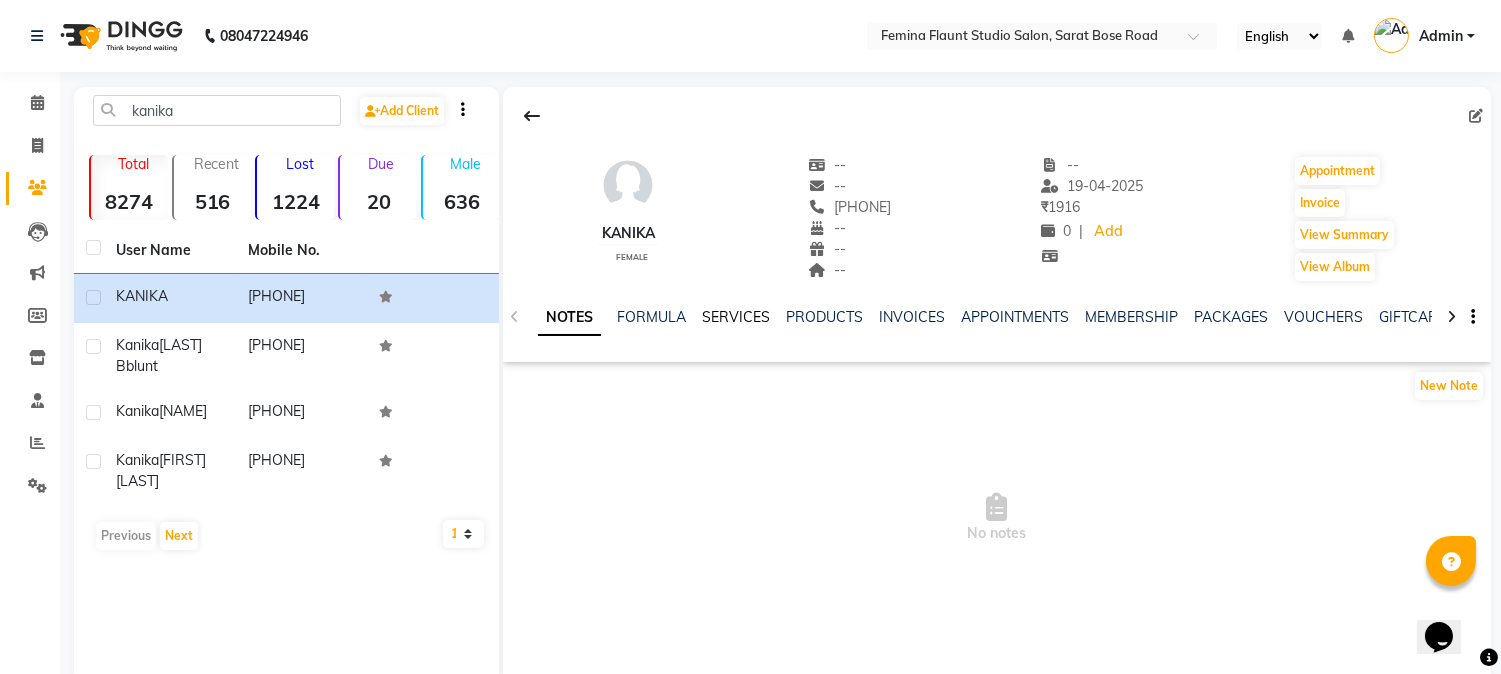 click on "SERVICES" 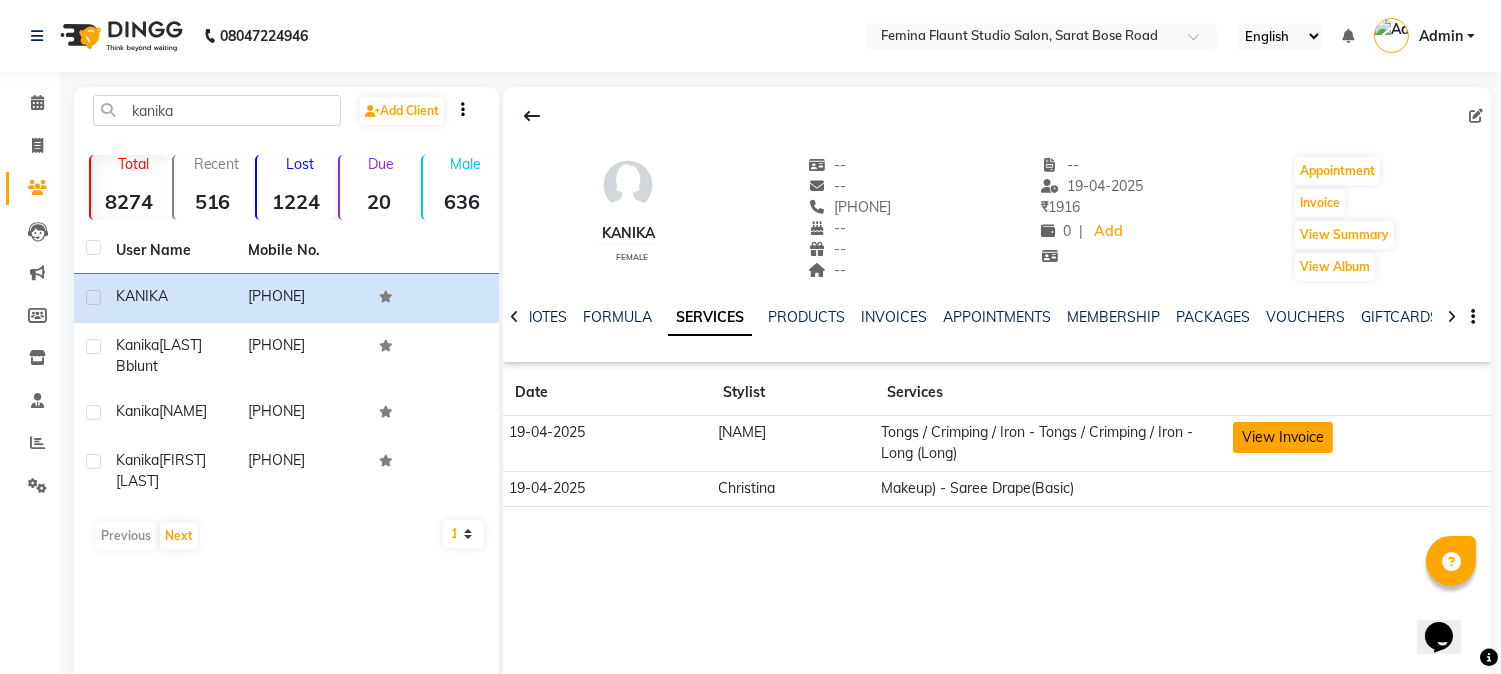 click on "View Invoice" 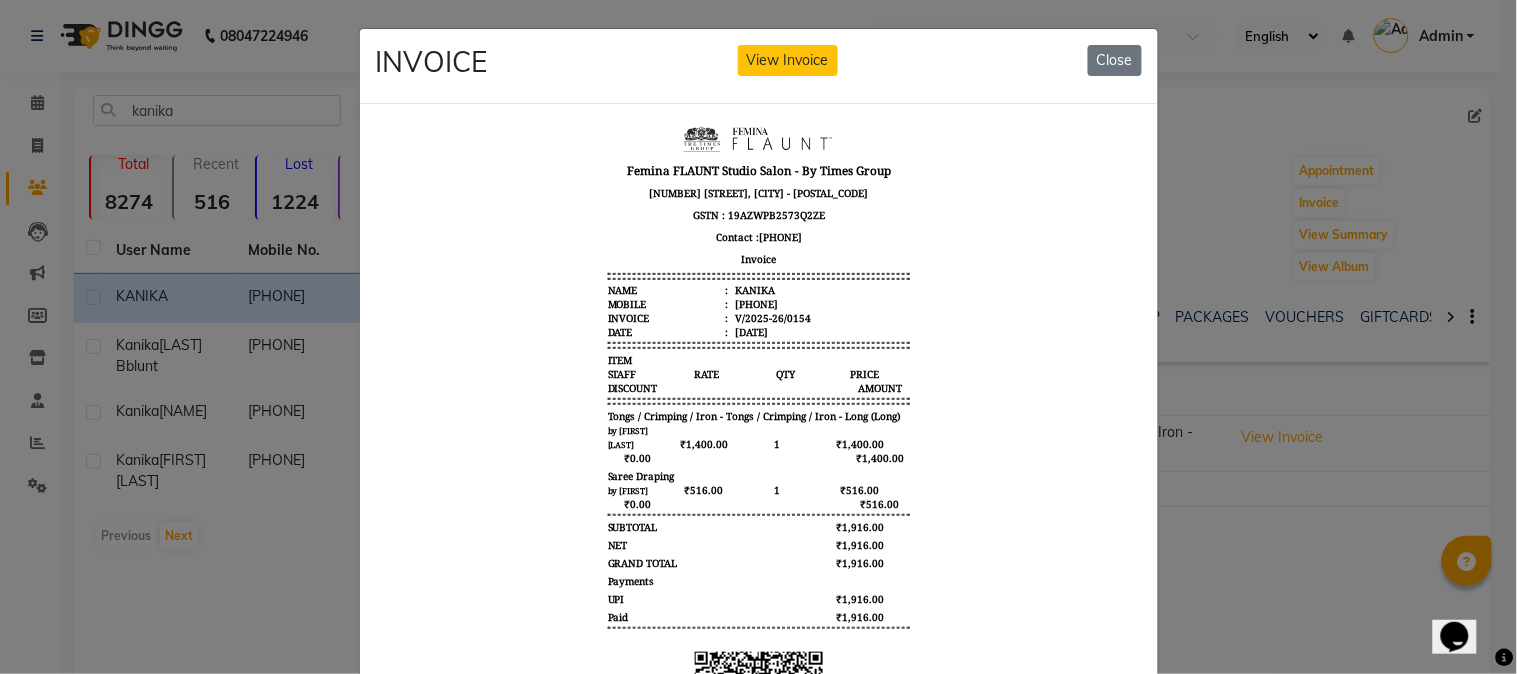 scroll, scrollTop: 16, scrollLeft: 0, axis: vertical 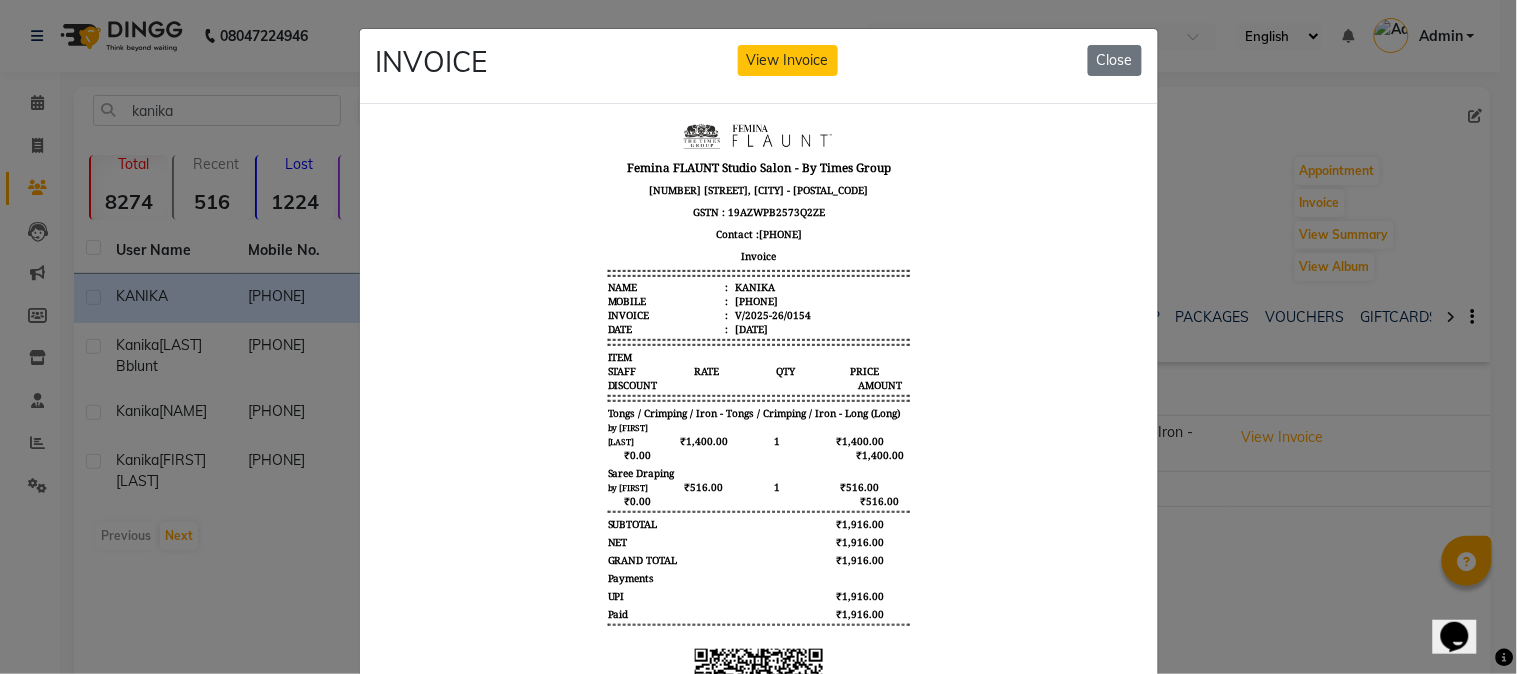 click on "Close" 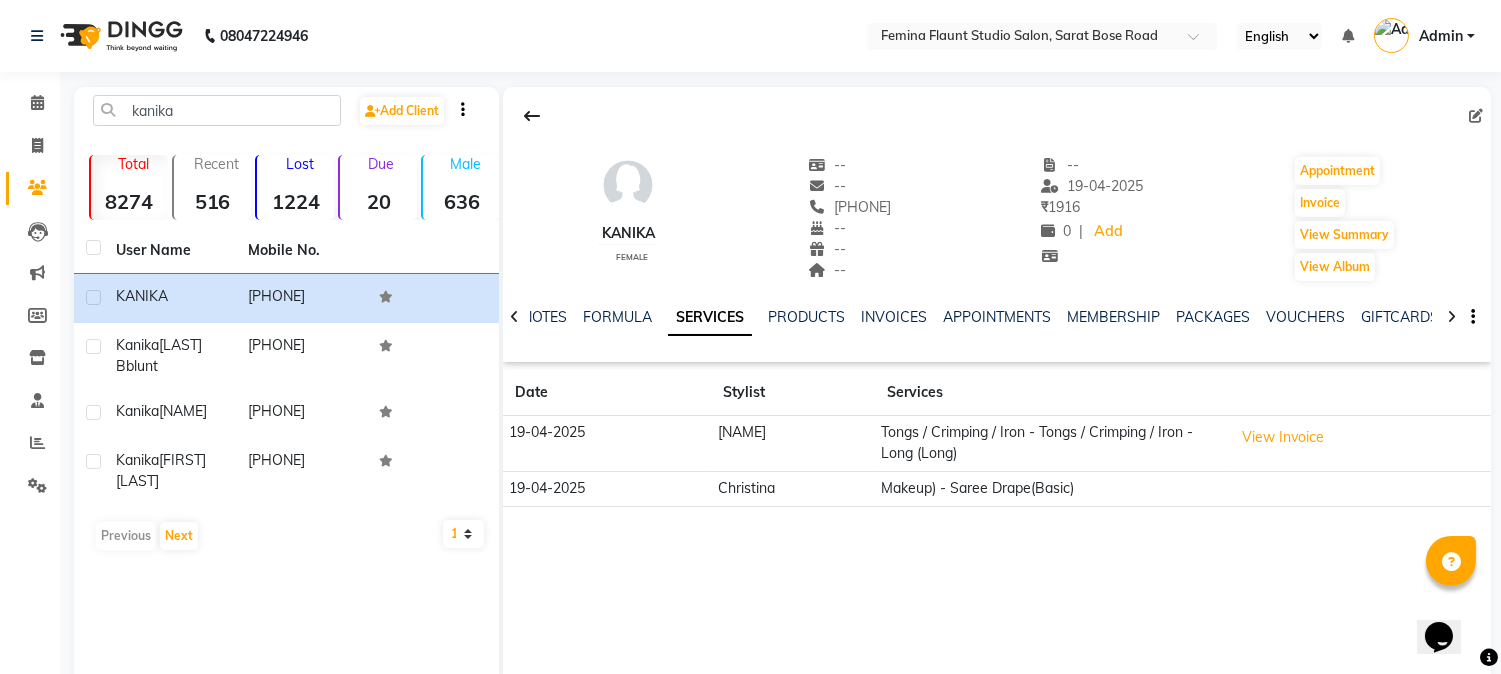click on "Due" 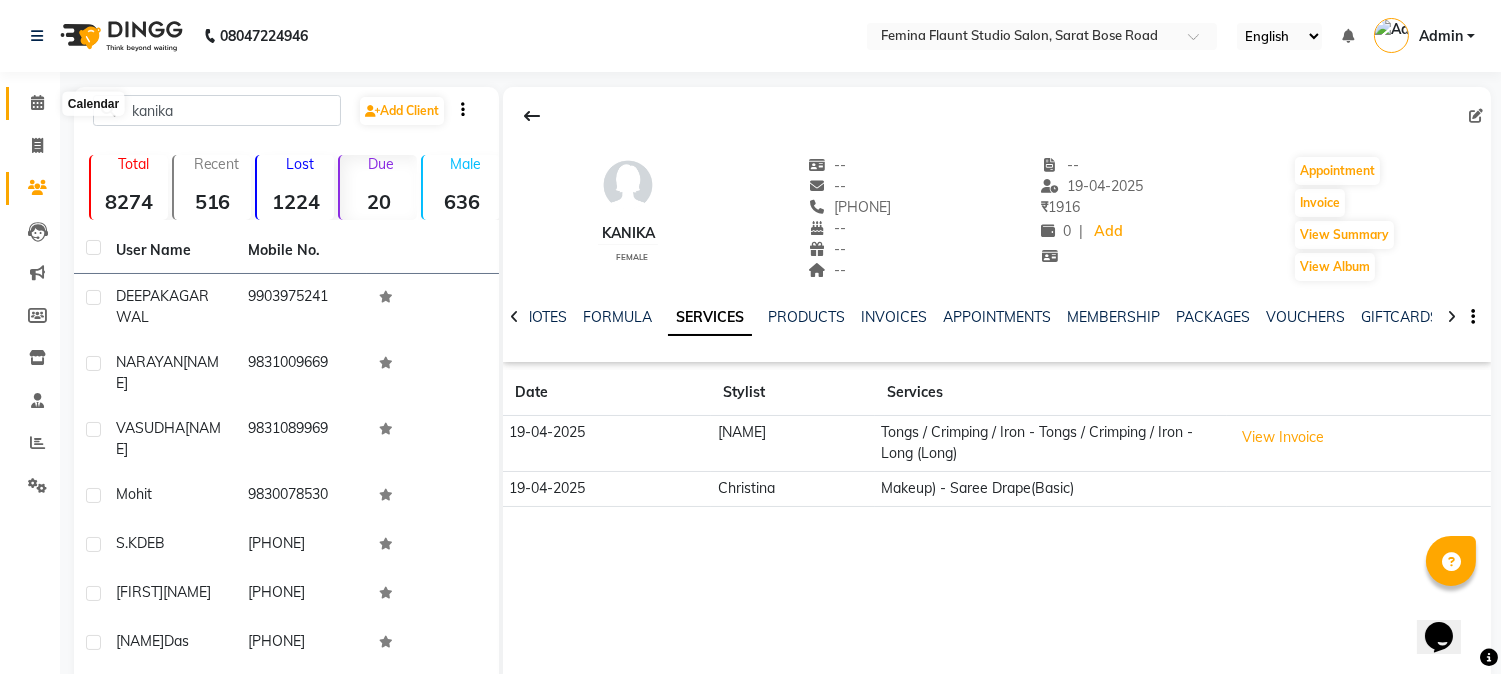 click 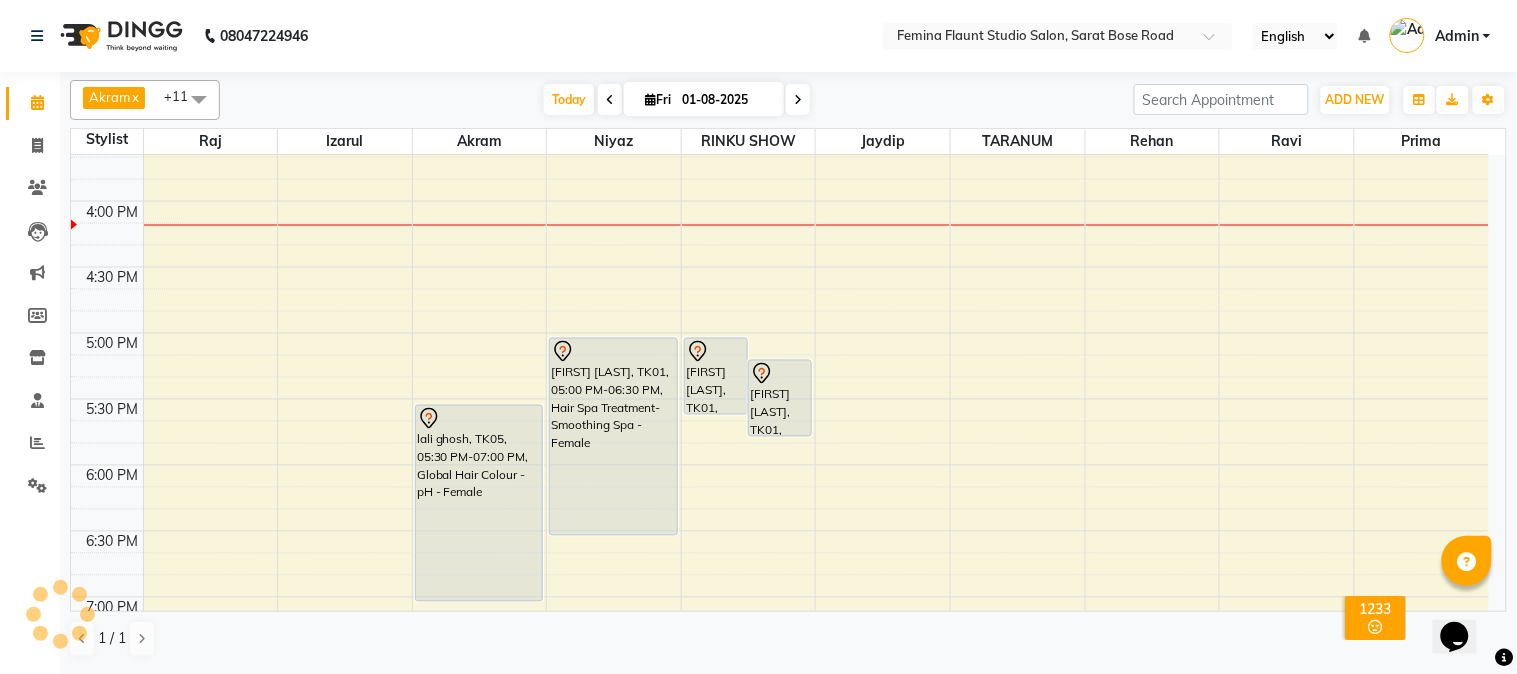scroll, scrollTop: 888, scrollLeft: 0, axis: vertical 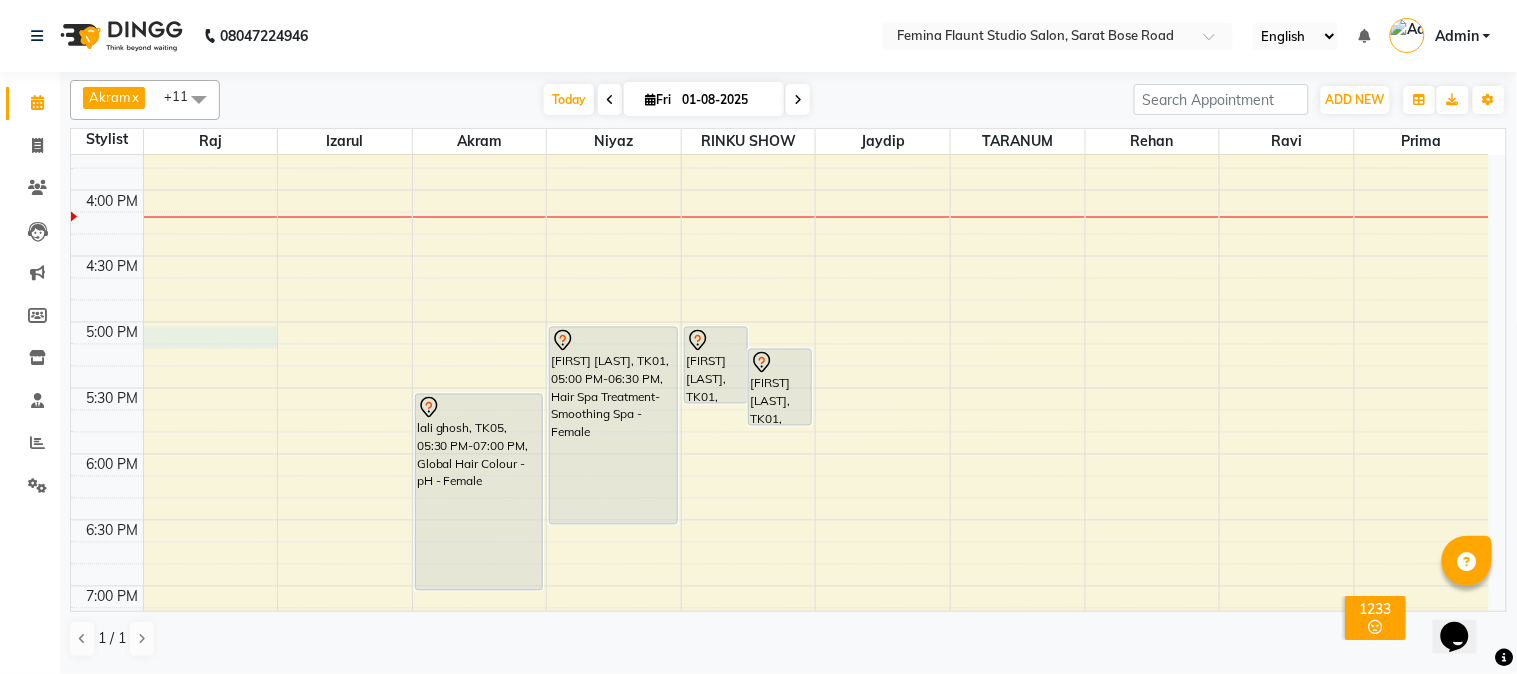 click on "[FIRST] [LAST], TK07, 12:55 PM-01:55 PM, Foot Massage,Shaving             [FIRST], TK08, 02:00 PM-02:45 PM, Stylist Level 2 haircut(Senior) - Male             [FIRST], TK08, 02:40 PM-03:10 PM, Beard Trimming             [FIRST] [LAST], TK05, 05:30 PM-07:00 PM, Global Hair Colour - pH - Female     [FIRST] [LAST], TK03, 12:00 PM-12:45 PM, Stylist Level 2 haircut(Senior) - Male     [FIRST] [LAST], TK03, 12:40 PM-01:55 PM, Beard Trimming,Stylist Level 2 haircut(Senior) - Male,Global Hair Colour - Inoa - Male     [FIRST] [LAST], TK10, 01:35 PM-02:20 PM, Stylist Level 2 haircut(Senior) - Male     [FIRST] [LAST], TK04, 01:15 PM-02:45 PM, Touch Up - Inoa     [FIRST] [LAST], TK02, 11:00 AM-11:40 AM, Blow Dry (Loreal)             [FIRST] [LAST], TK01, 05:00 PM-06:30 PM, Hair Spa Treatment- Smoothing Spa - Female" at bounding box center [780, 124] 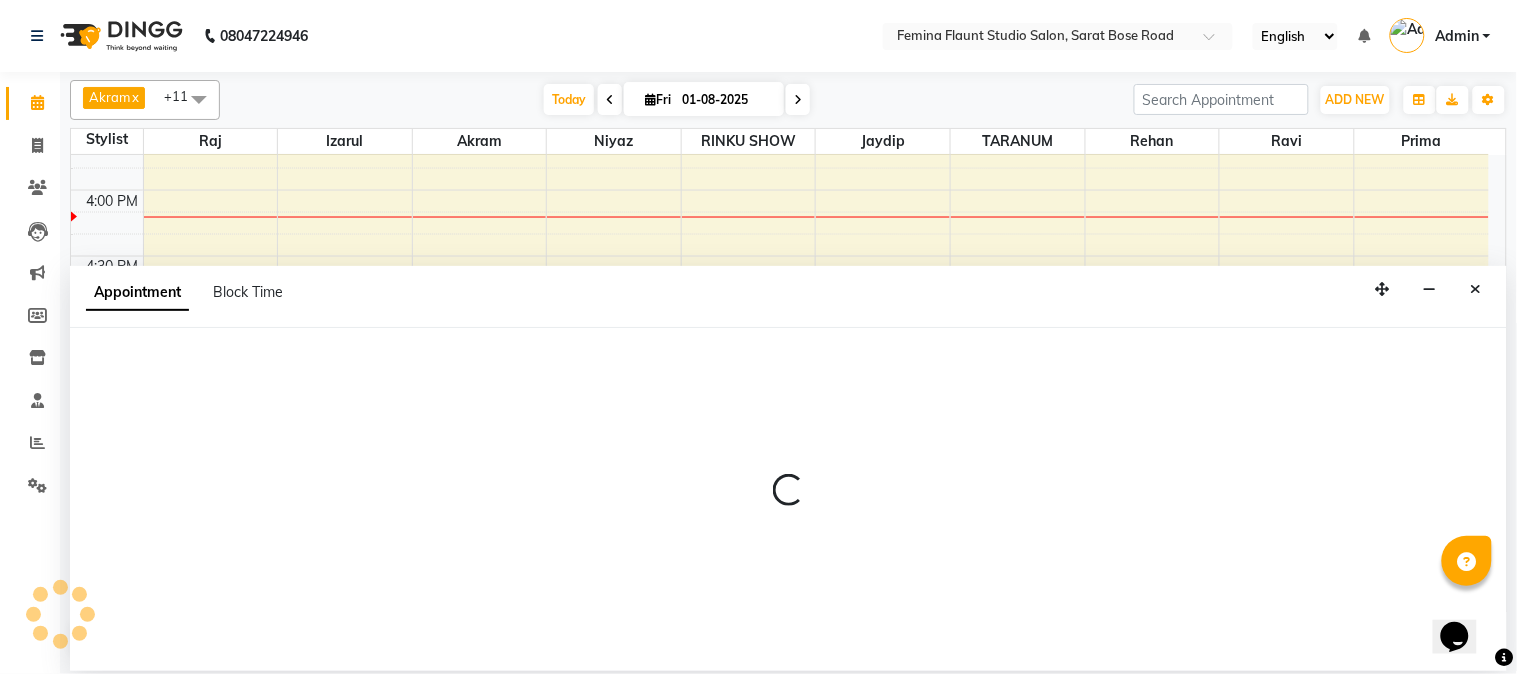 select on "37645" 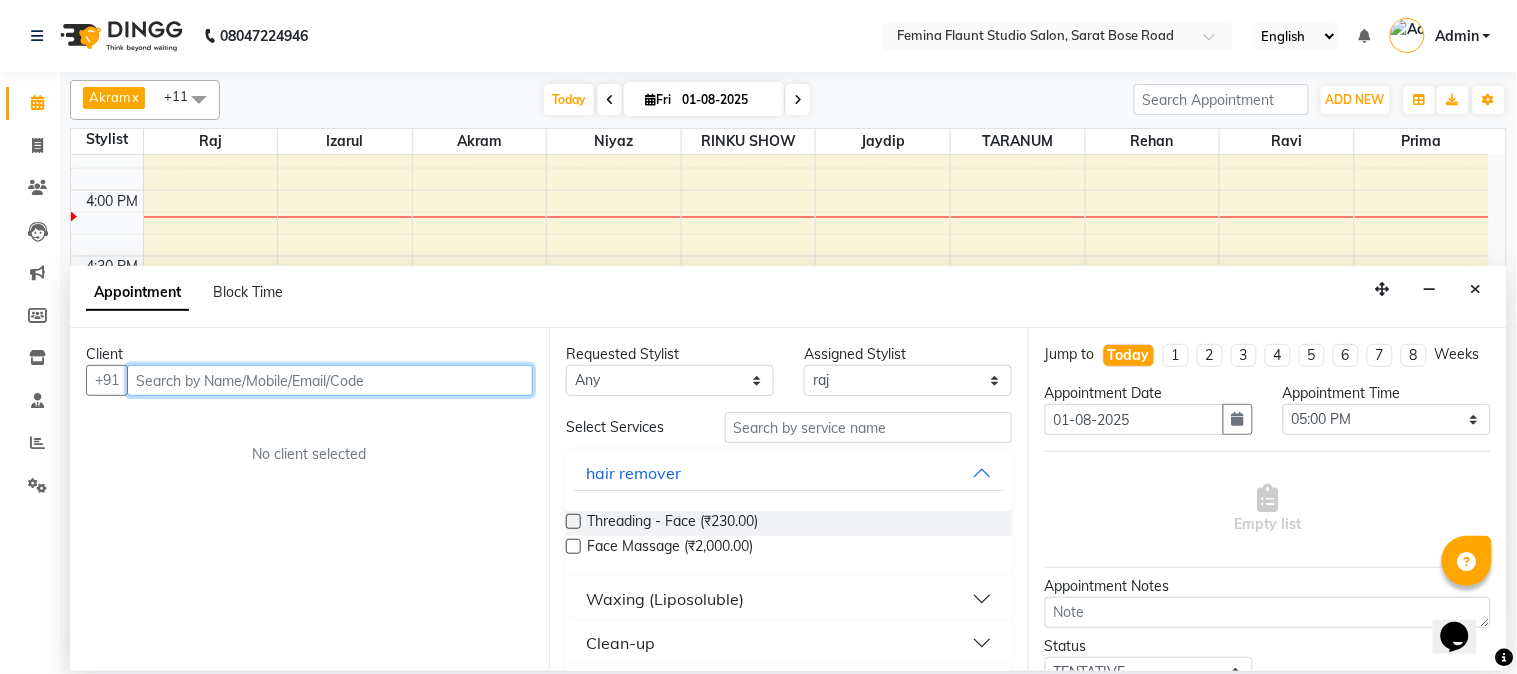 click at bounding box center (330, 380) 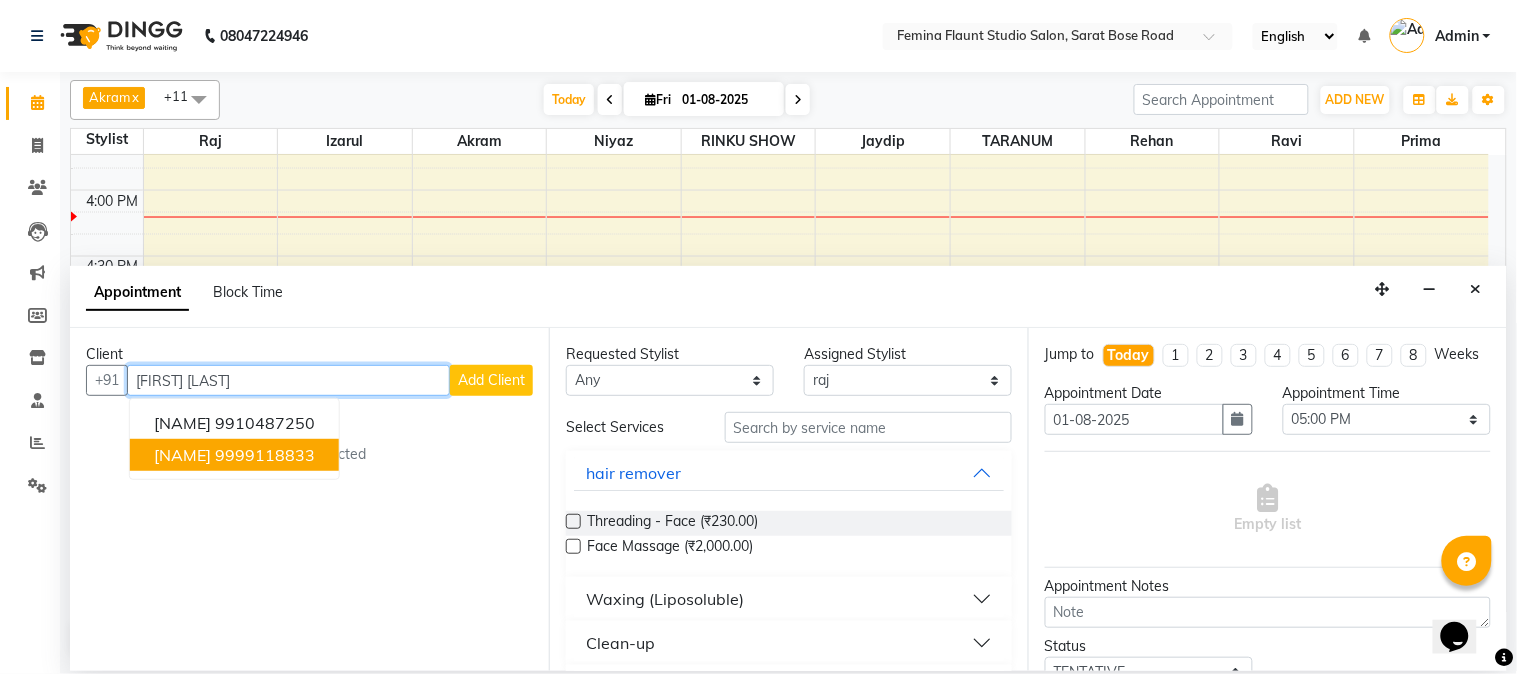 drag, startPoint x: 323, startPoint y: 456, endPoint x: 363, endPoint y: 456, distance: 40 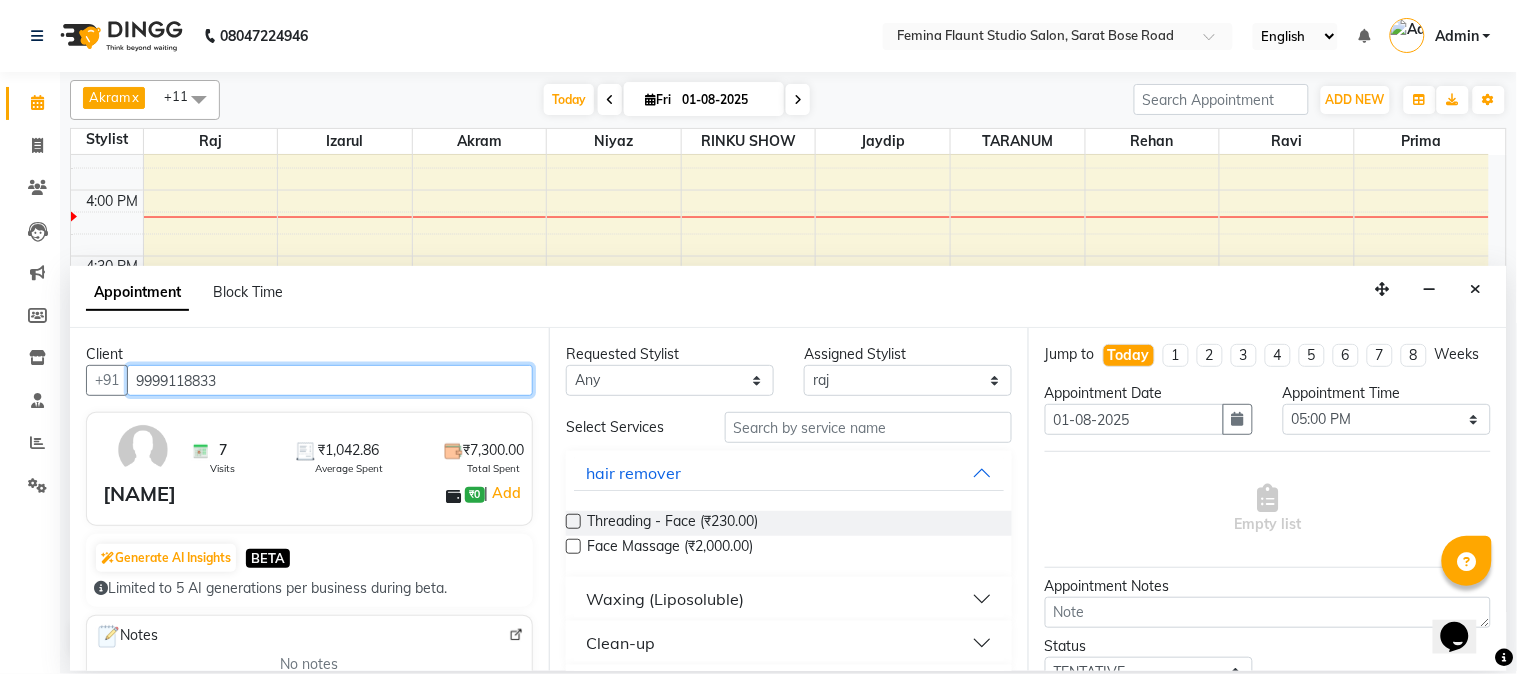 type on "9999118833" 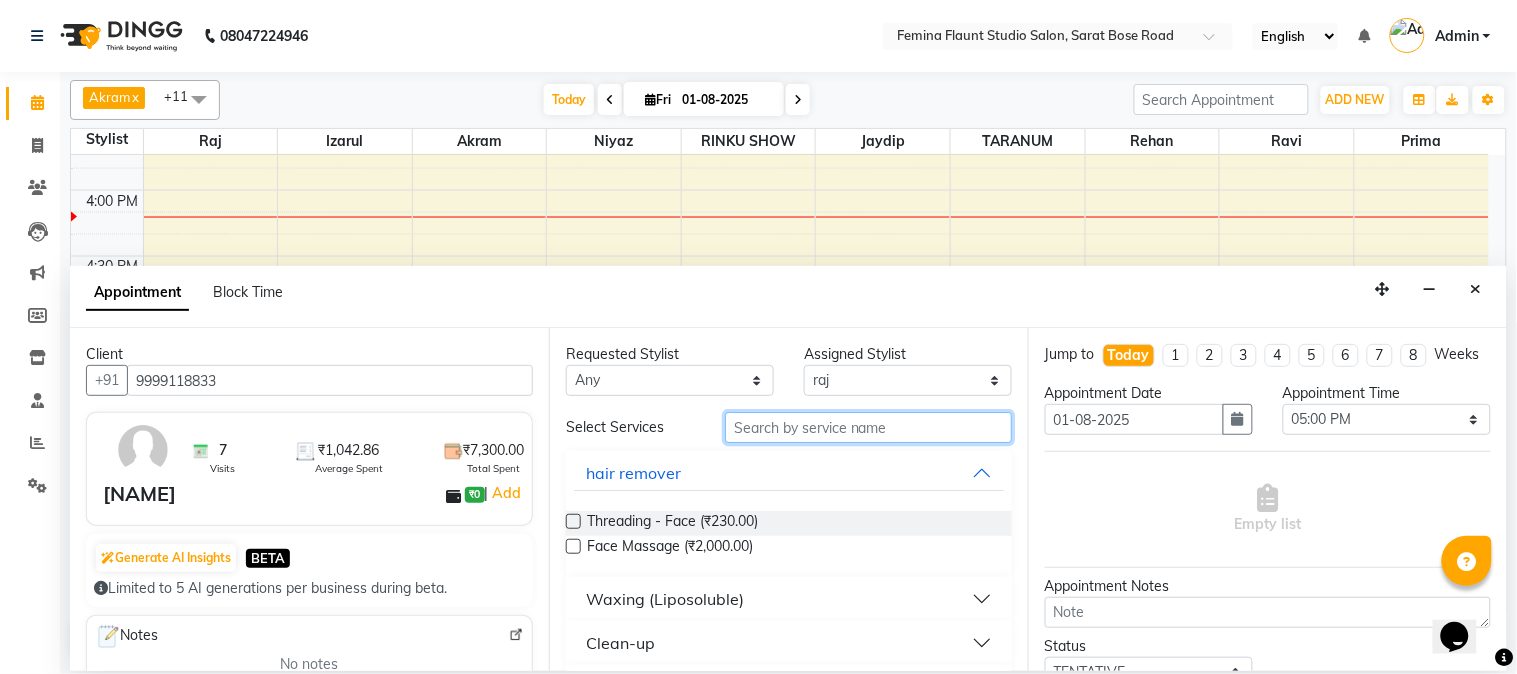 click at bounding box center [868, 427] 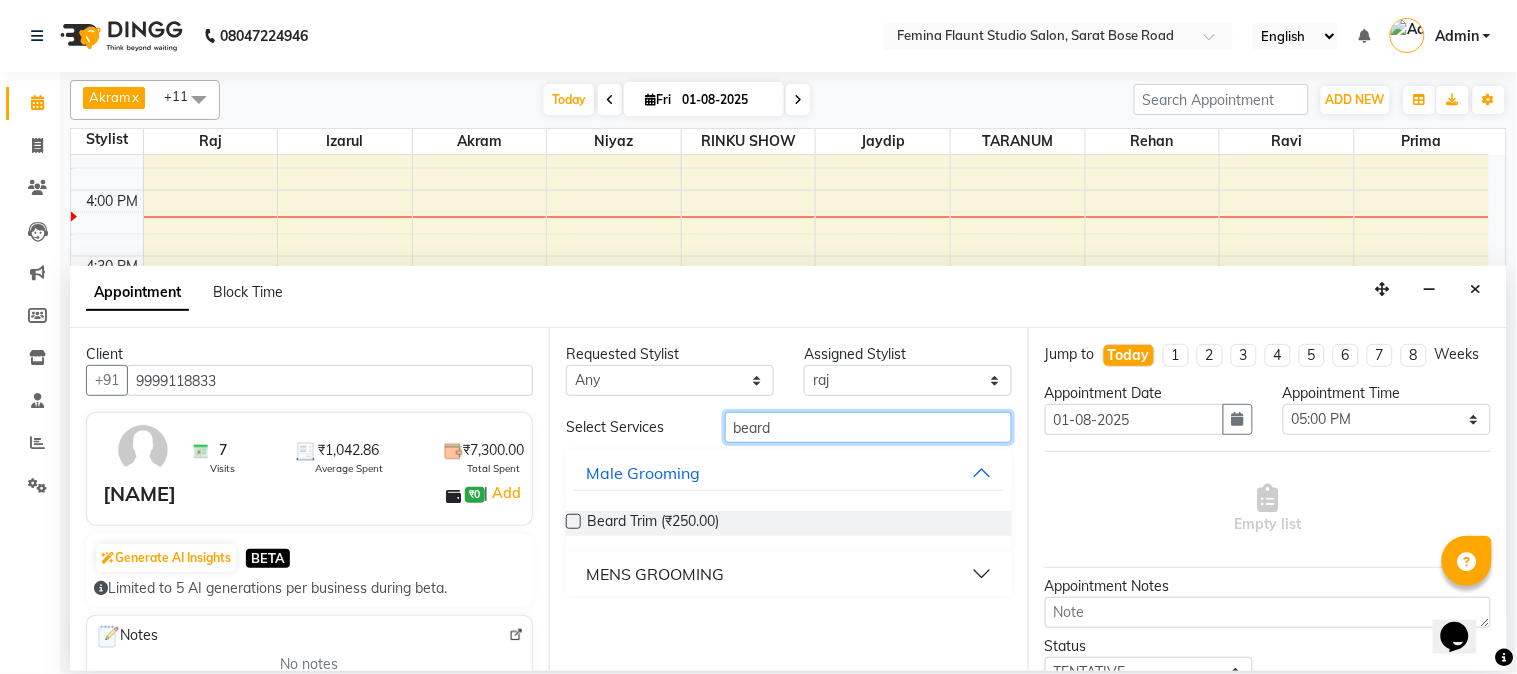 type on "beard" 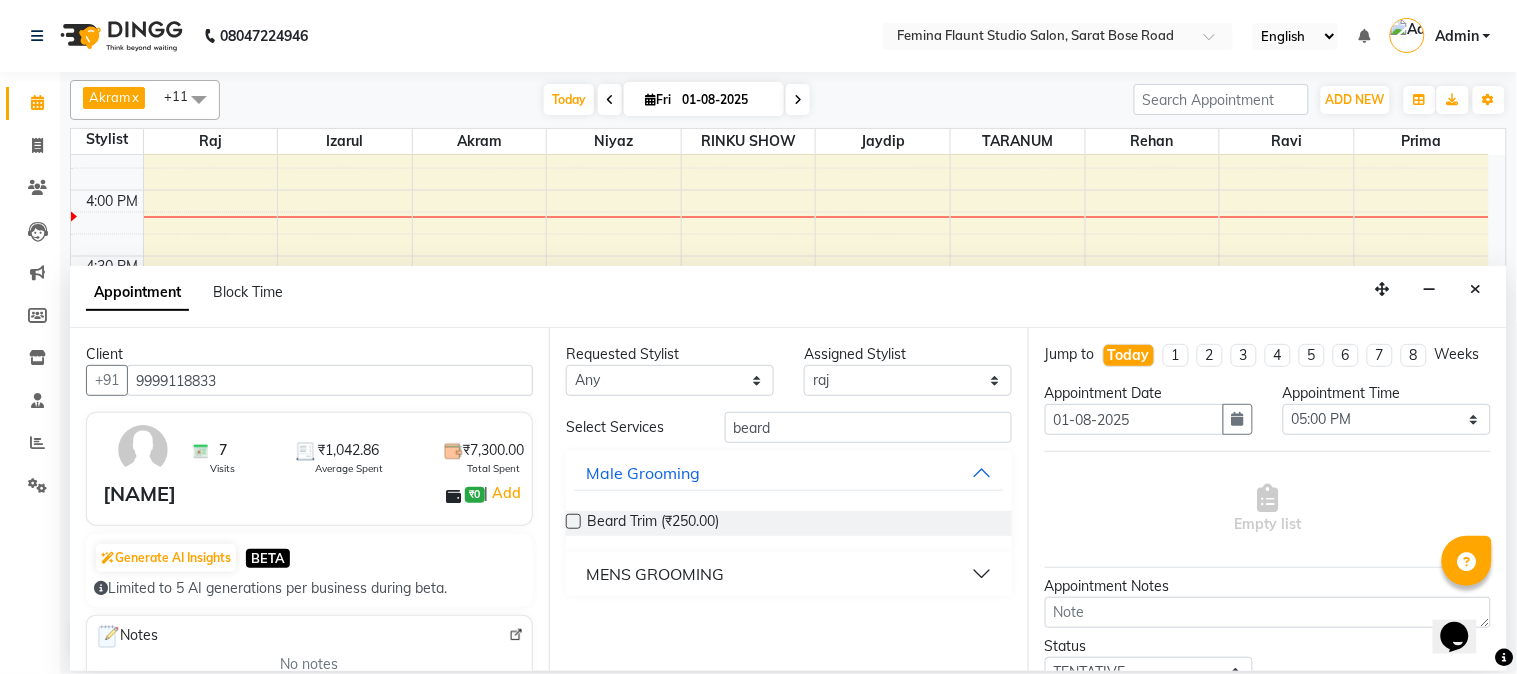 click on "MENS GROOMING" at bounding box center (789, 574) 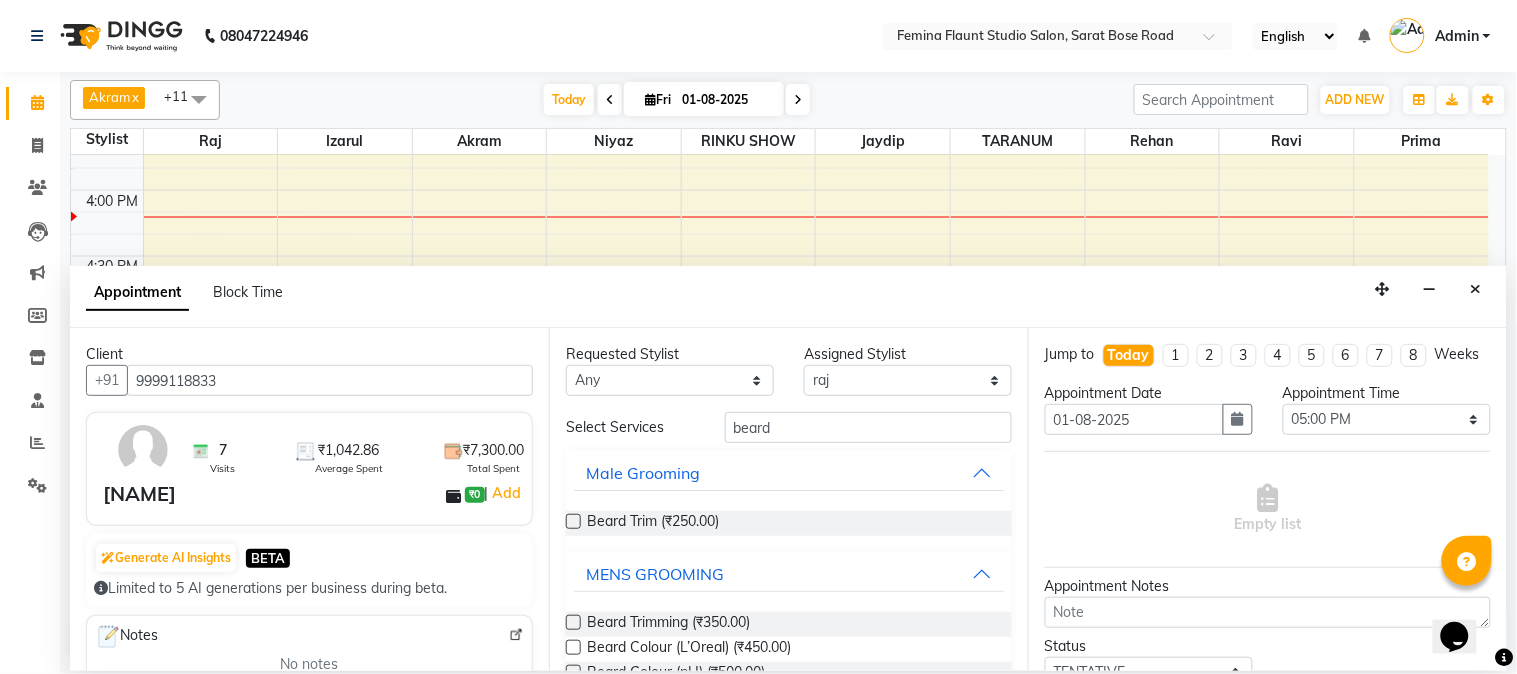 drag, startPoint x: 570, startPoint y: 625, endPoint x: 586, endPoint y: 617, distance: 17.888544 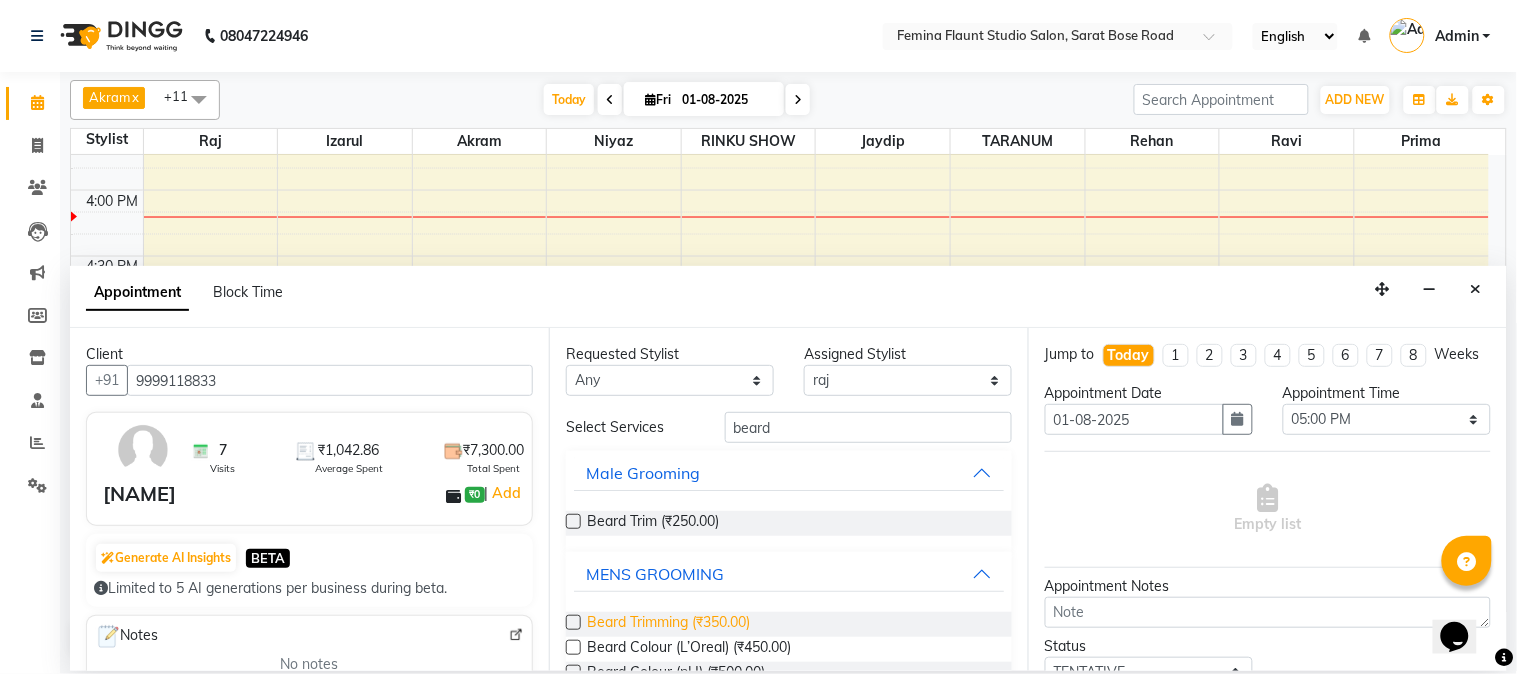 click at bounding box center [573, 622] 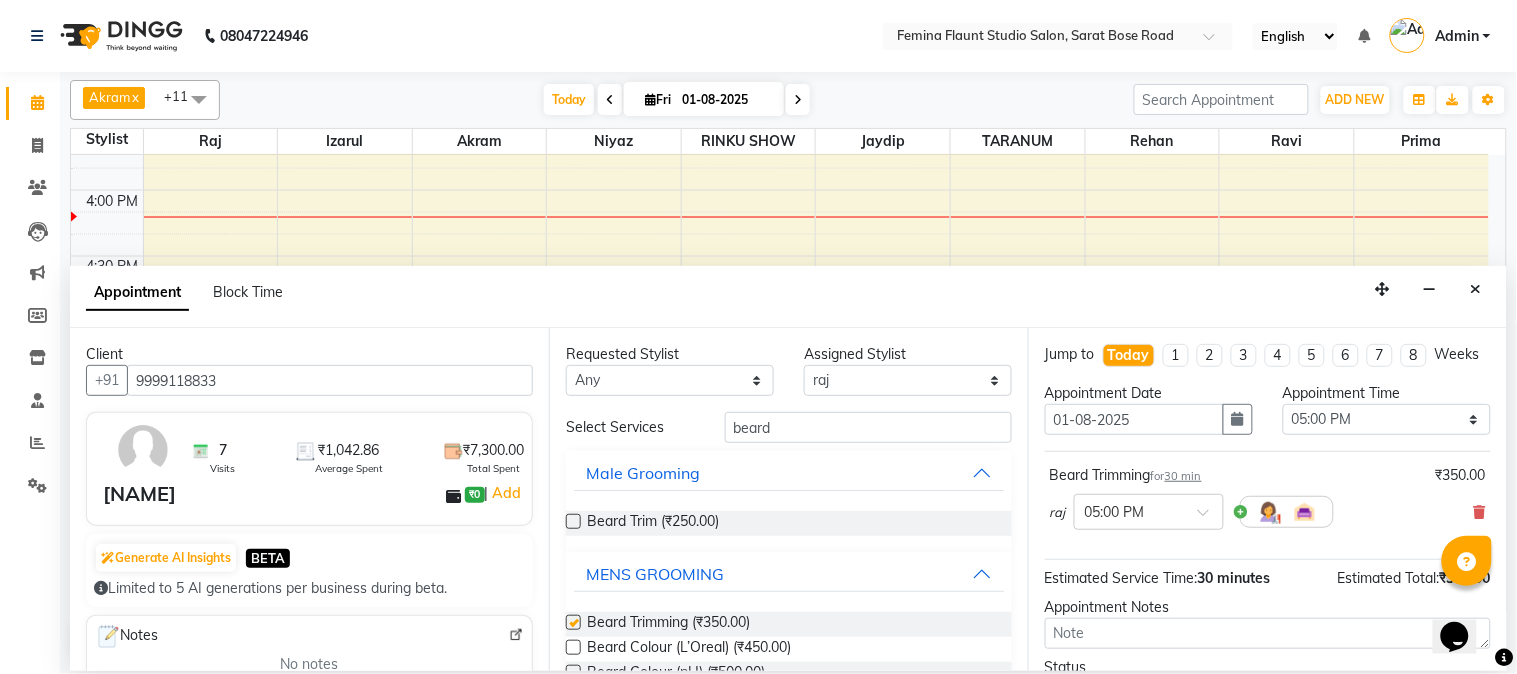 checkbox on "false" 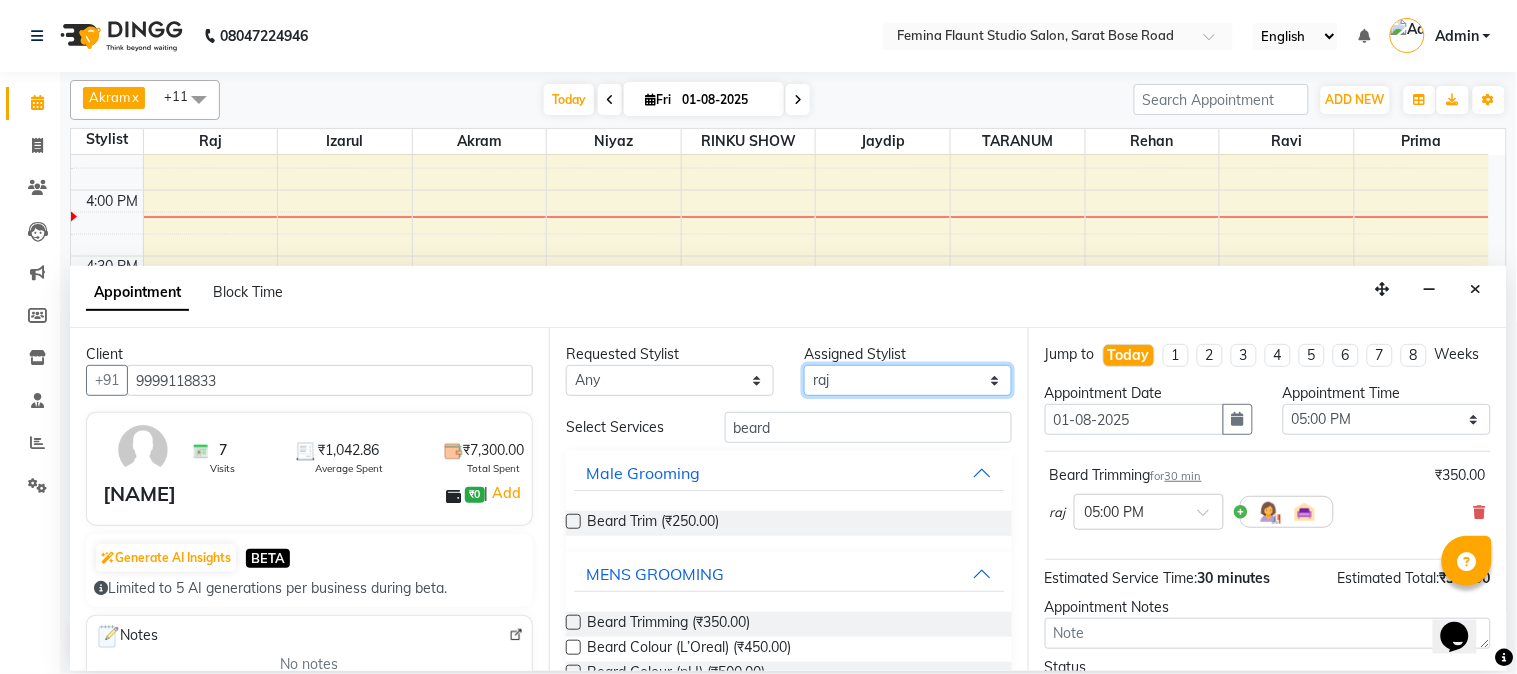 click on "Select Akram Christina Izarul jaydip Niyaz prima raj ravi rehan RINKU SHOW TARANUM" at bounding box center (908, 380) 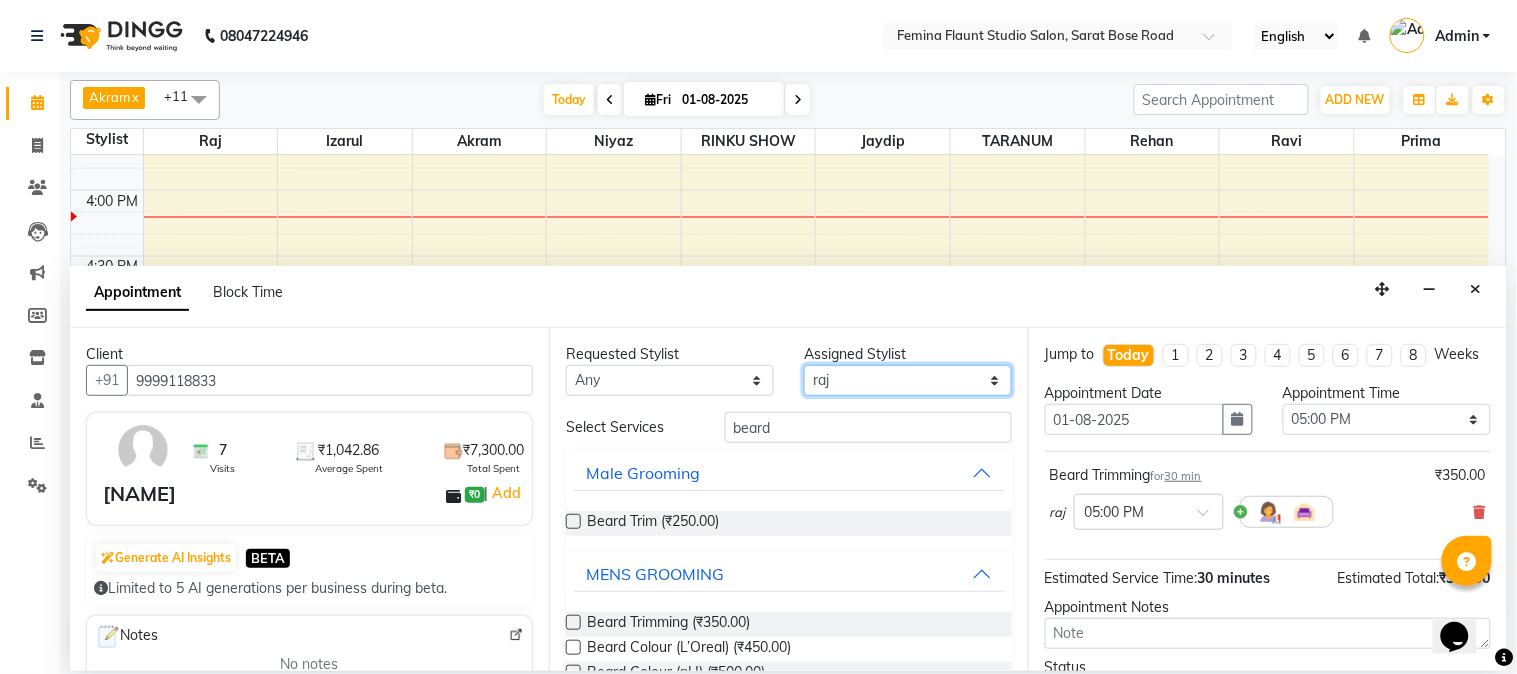 select on "84393" 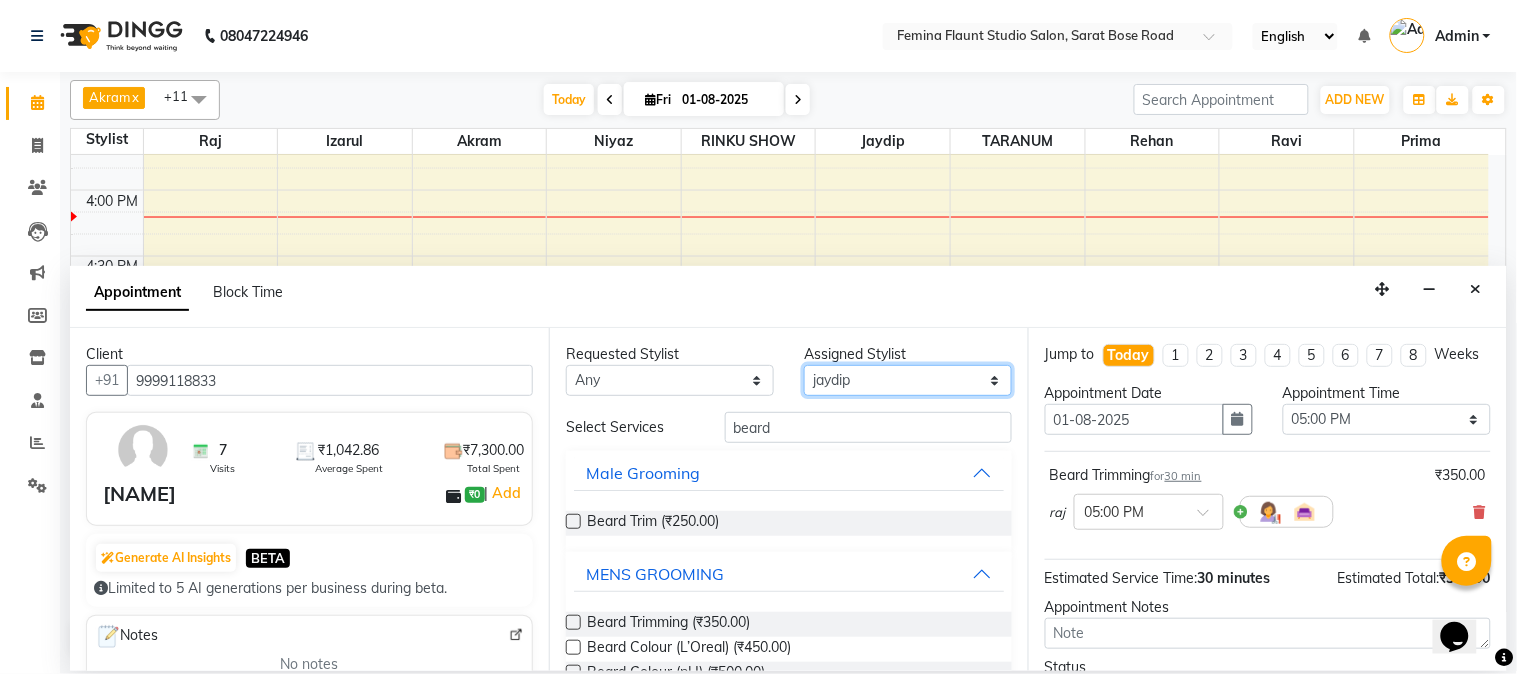 click on "Select Akram Christina Izarul jaydip Niyaz prima raj ravi rehan RINKU SHOW TARANUM" at bounding box center (908, 380) 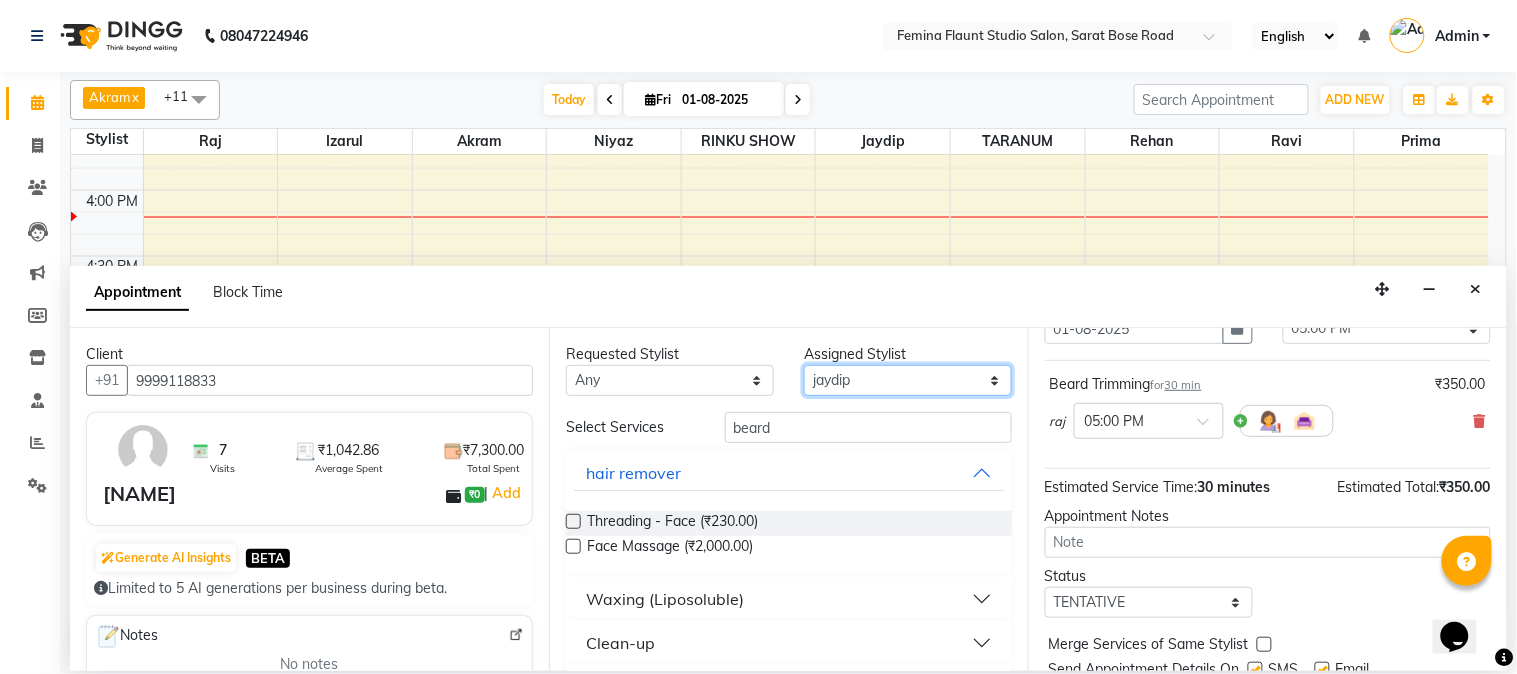 scroll, scrollTop: 183, scrollLeft: 0, axis: vertical 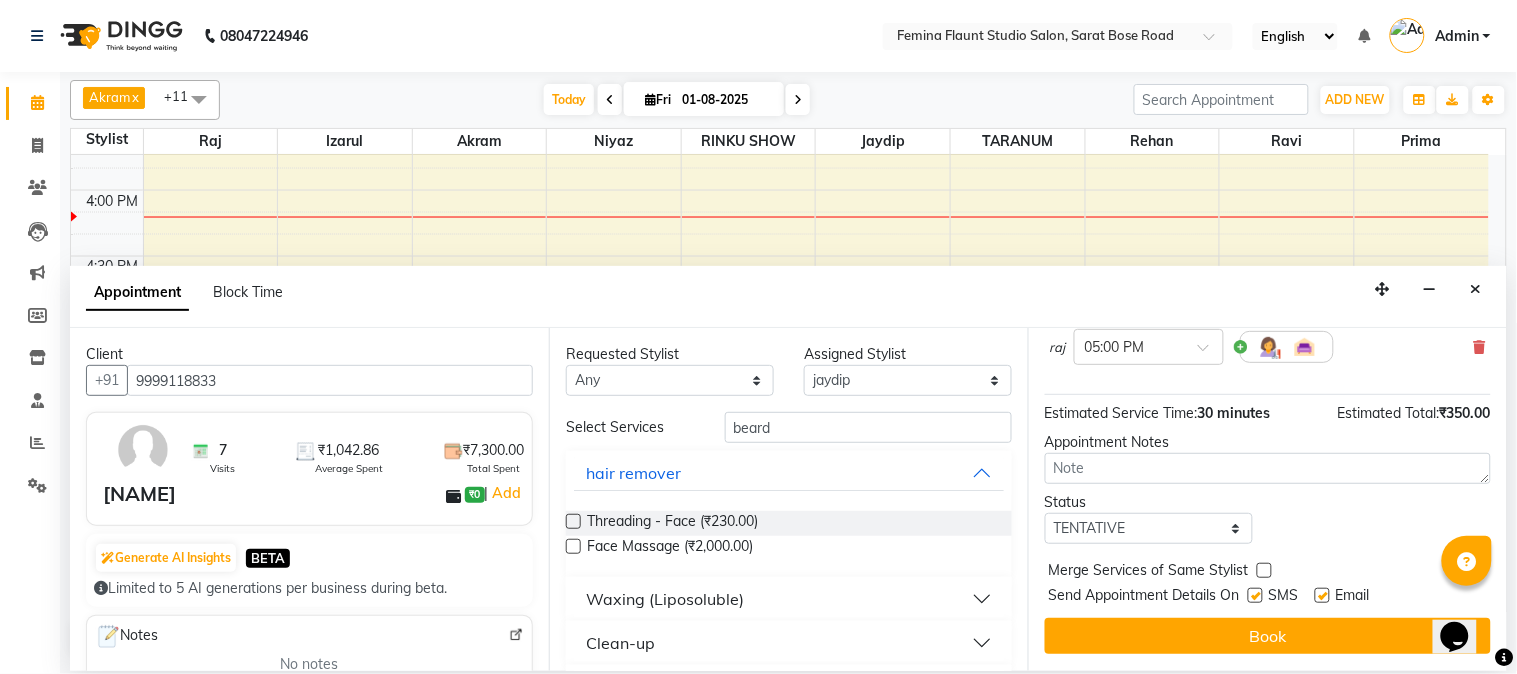 click on "Book" at bounding box center (1268, 636) 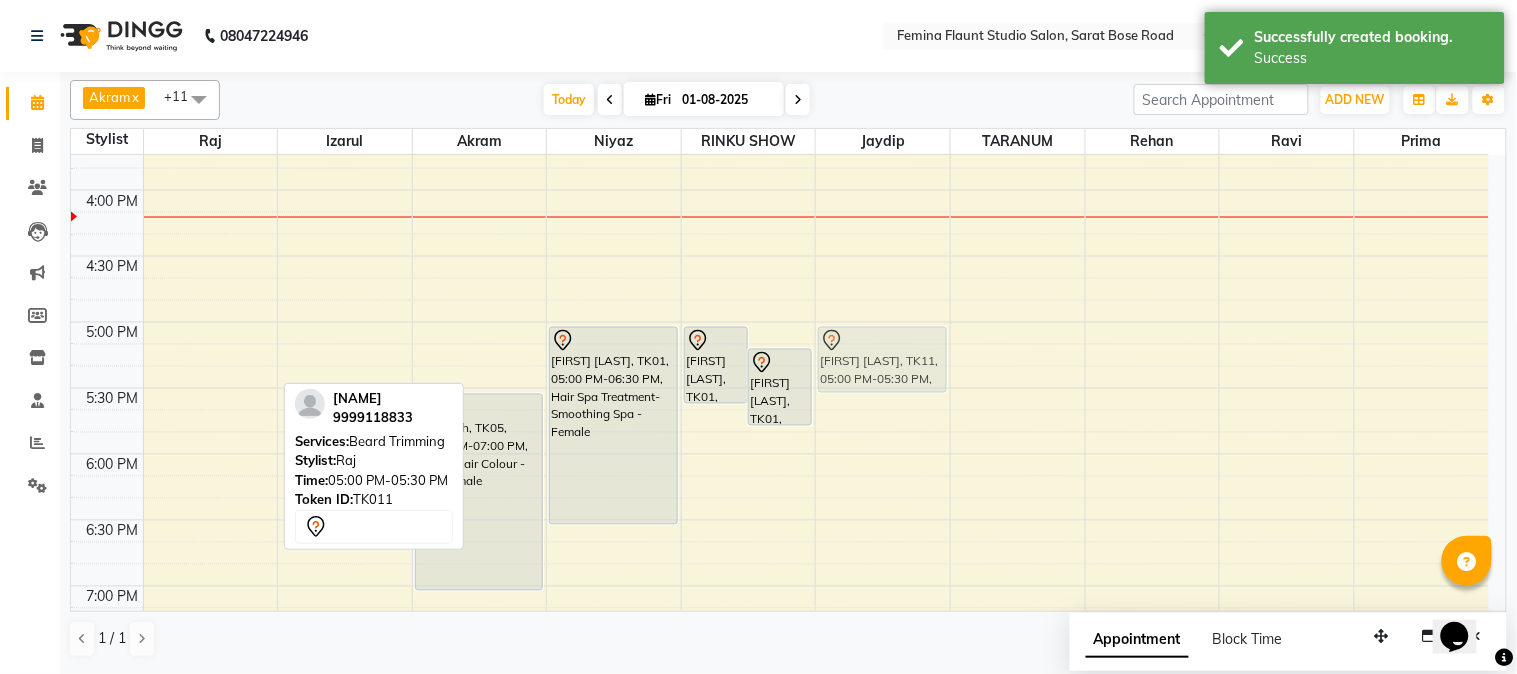 drag, startPoint x: 221, startPoint y: 356, endPoint x: 932, endPoint y: 358, distance: 711.0028 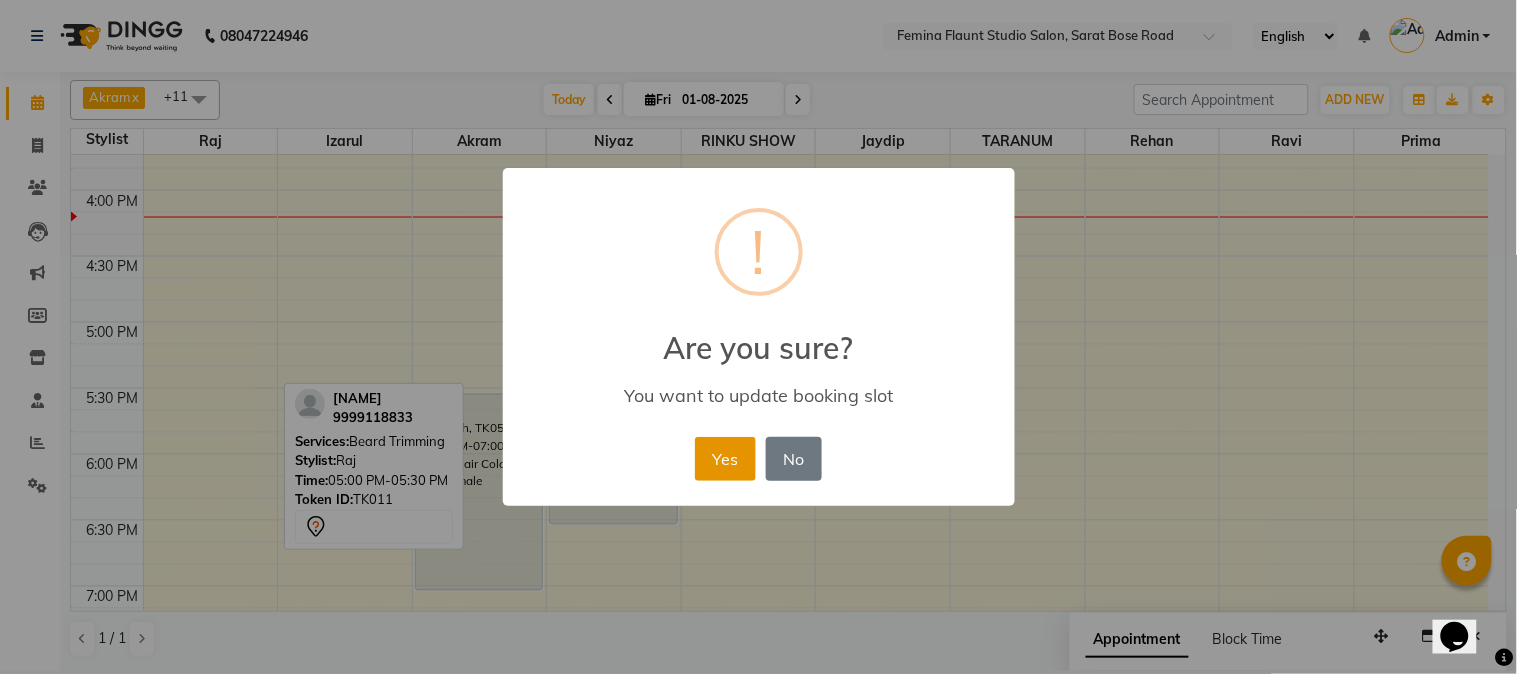 click on "Yes" at bounding box center (725, 459) 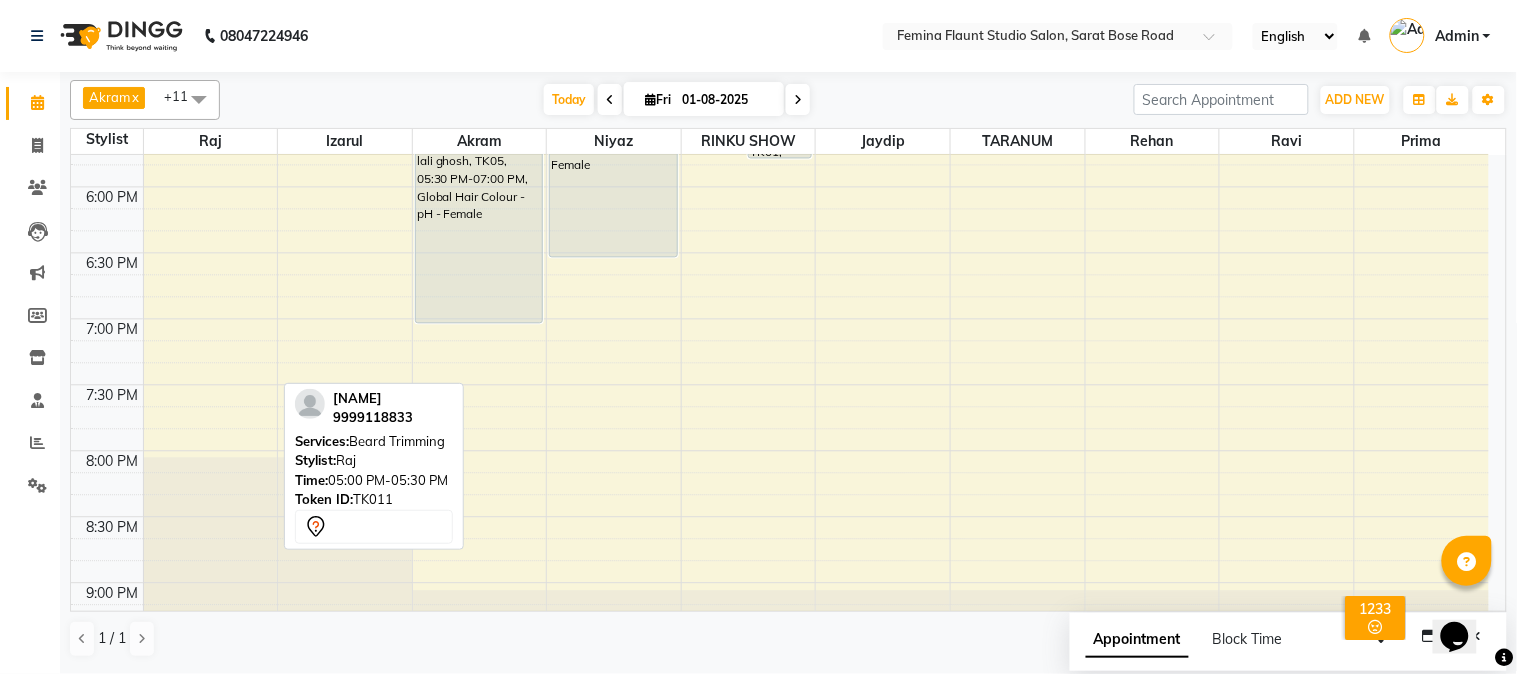 scroll, scrollTop: 1045, scrollLeft: 0, axis: vertical 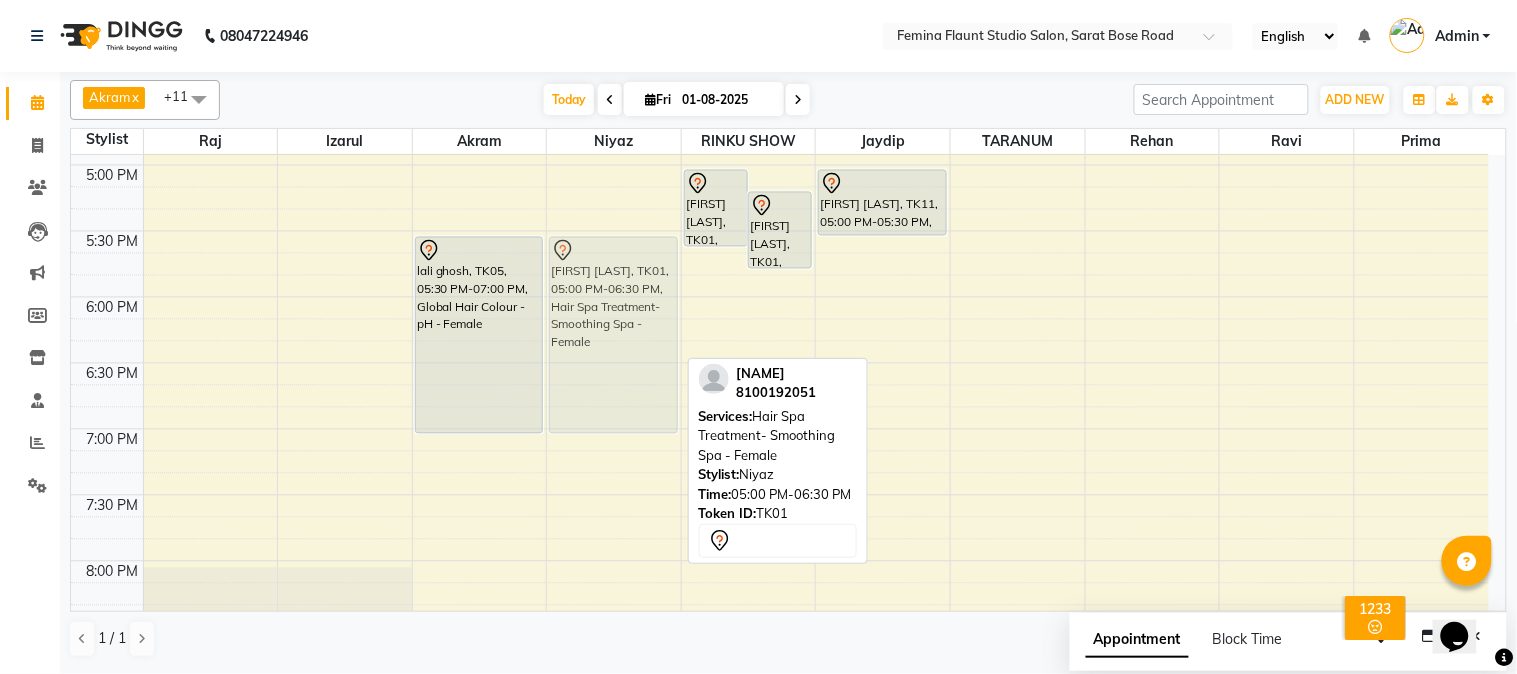 drag, startPoint x: 633, startPoint y: 207, endPoint x: 631, endPoint y: 276, distance: 69.02898 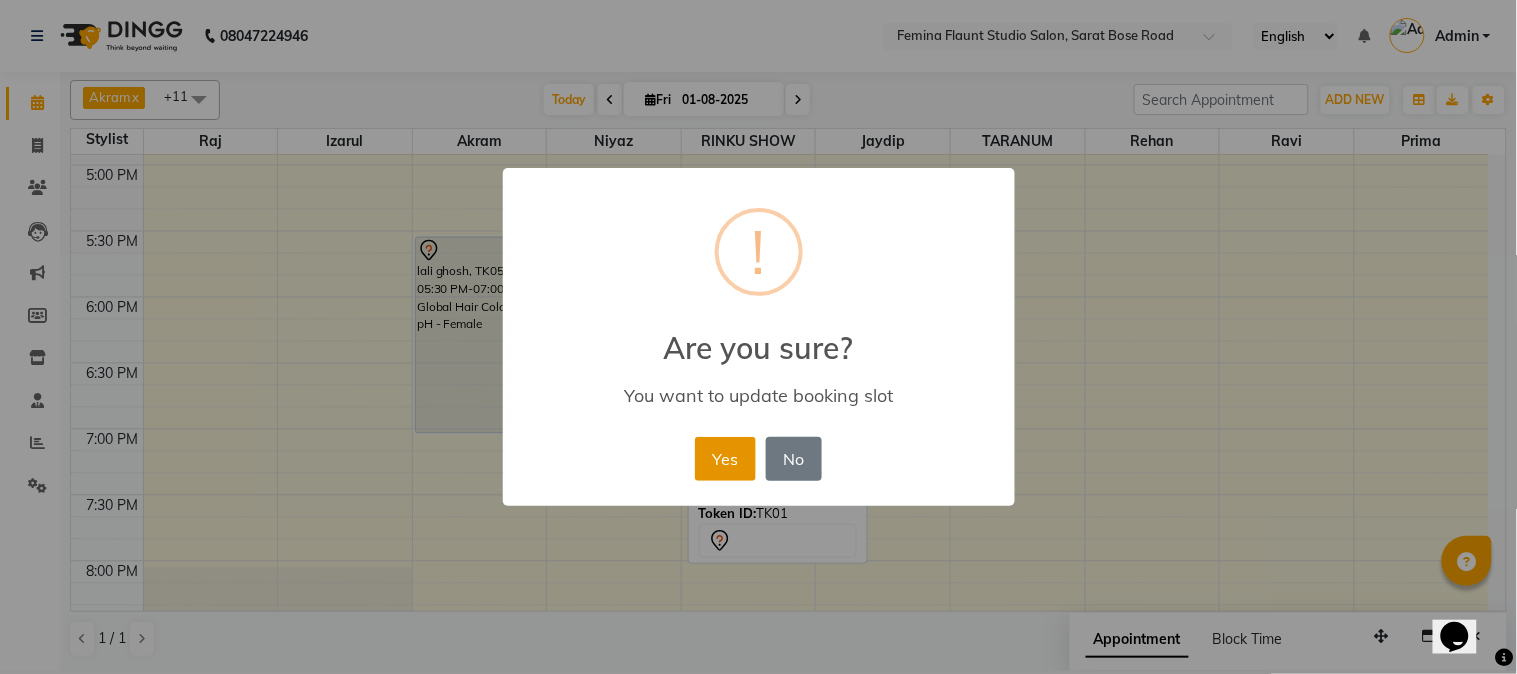 click on "Yes" at bounding box center [725, 459] 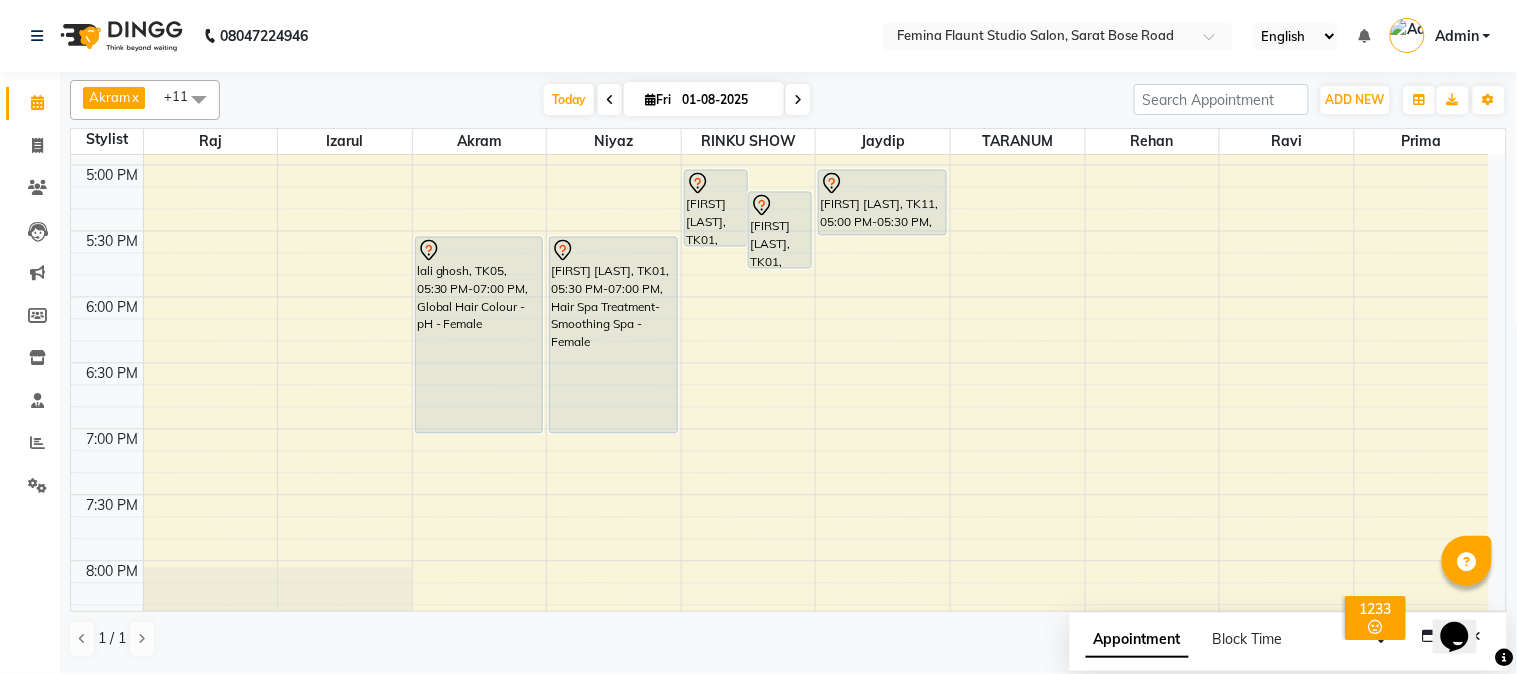 click at bounding box center [798, 100] 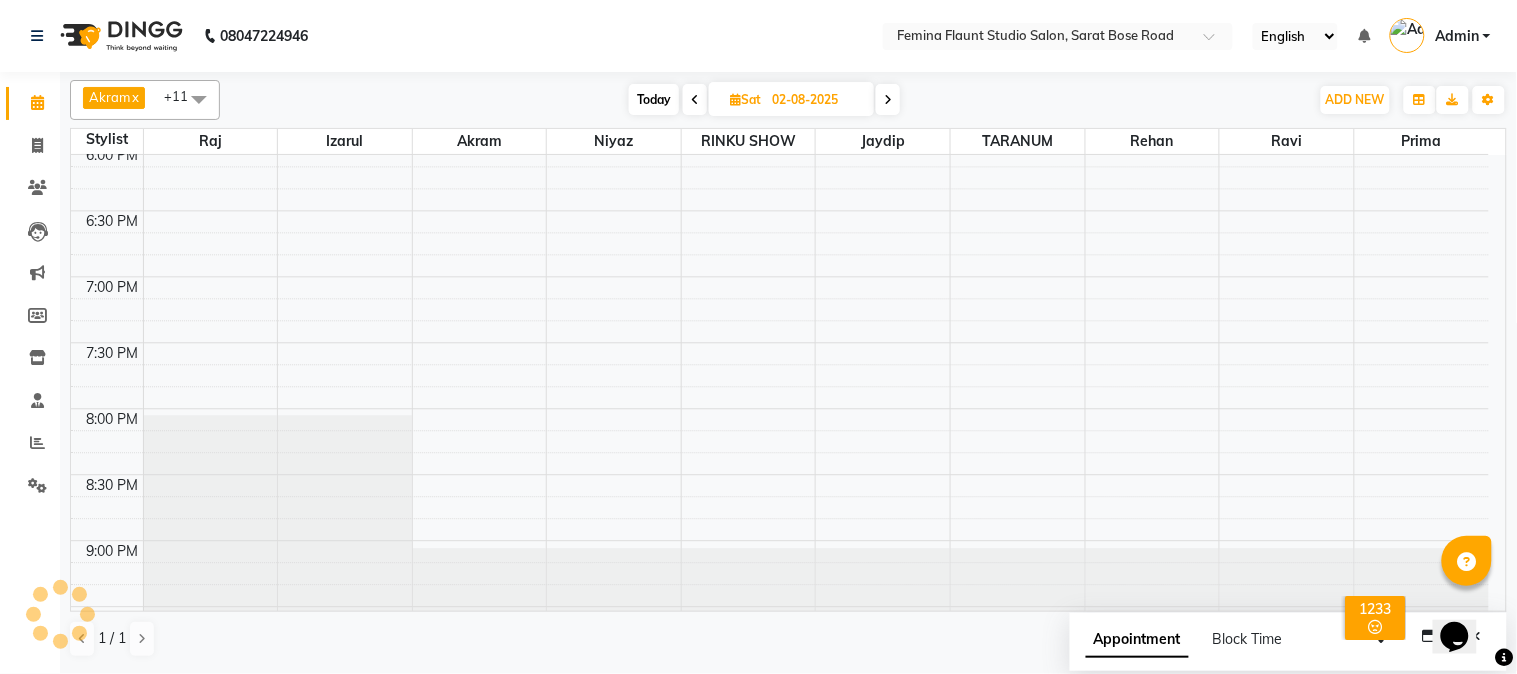 scroll, scrollTop: 1151, scrollLeft: 0, axis: vertical 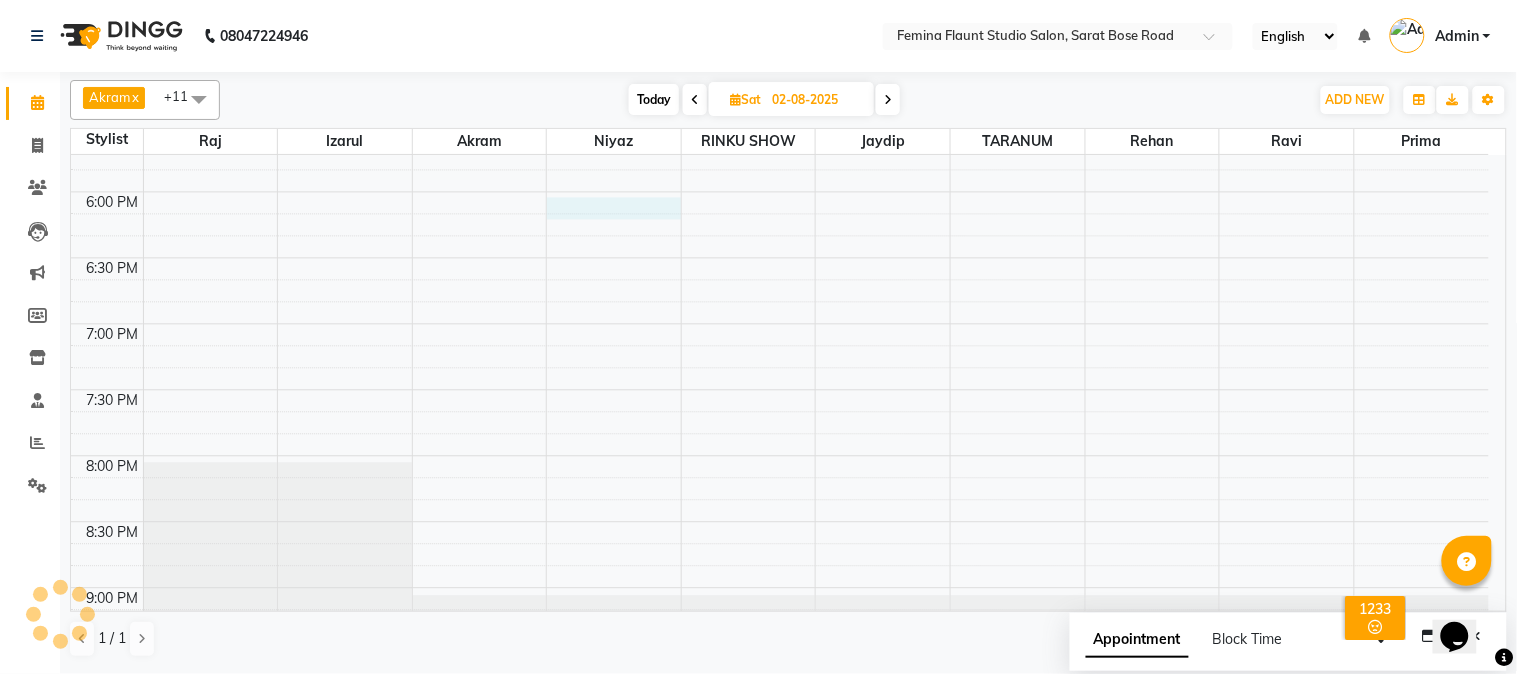 click on "9:00 AM 9:30 AM 10:00 AM 10:30 AM 11:00 AM 11:30 AM 12:00 PM 12:30 PM 1:00 PM 1:30 PM 2:00 PM 2:30 PM 3:00 PM 3:30 PM 4:00 PM 4:30 PM 5:00 PM 5:30 PM 6:00 PM 6:30 PM 7:00 PM 7:30 PM 8:00 PM 8:30 PM 9:00 PM 9:30 PM" at bounding box center (780, -139) 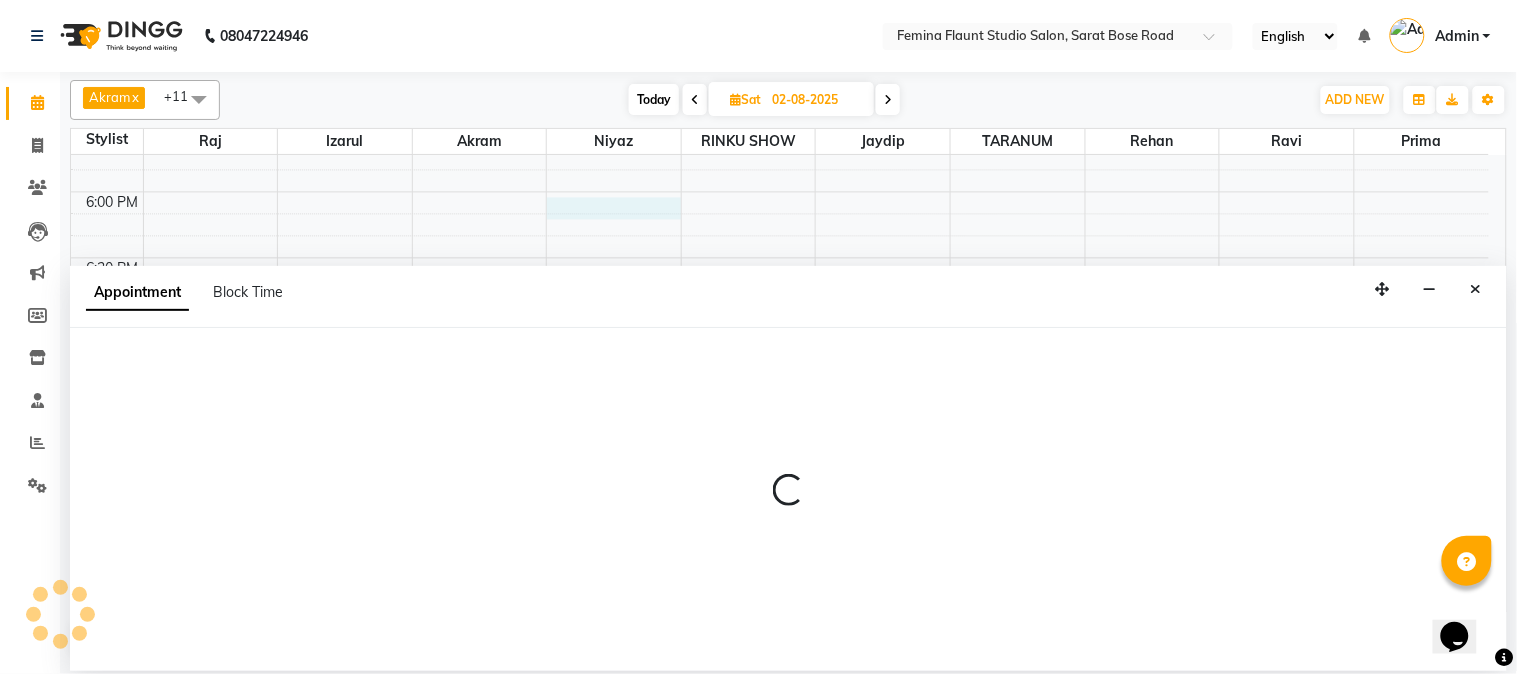 select on "83062" 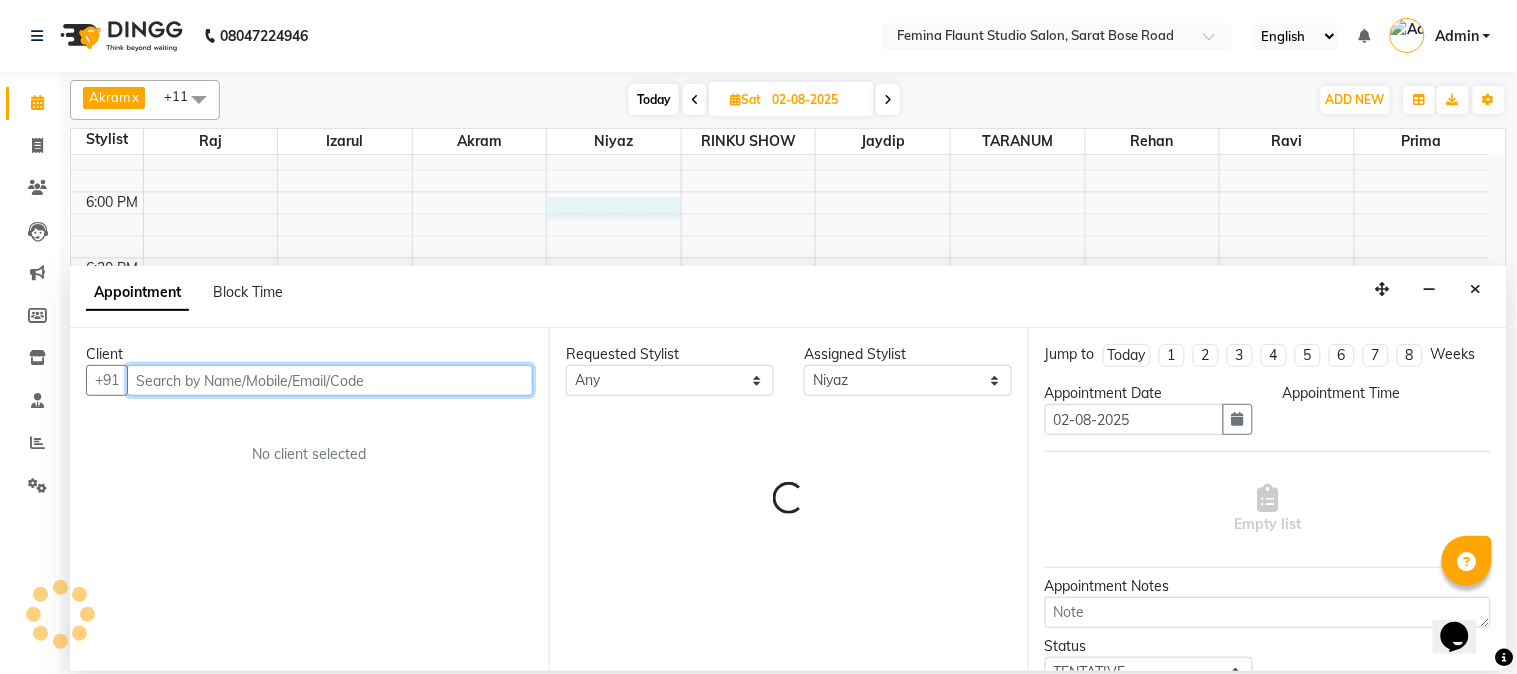 select on "1080" 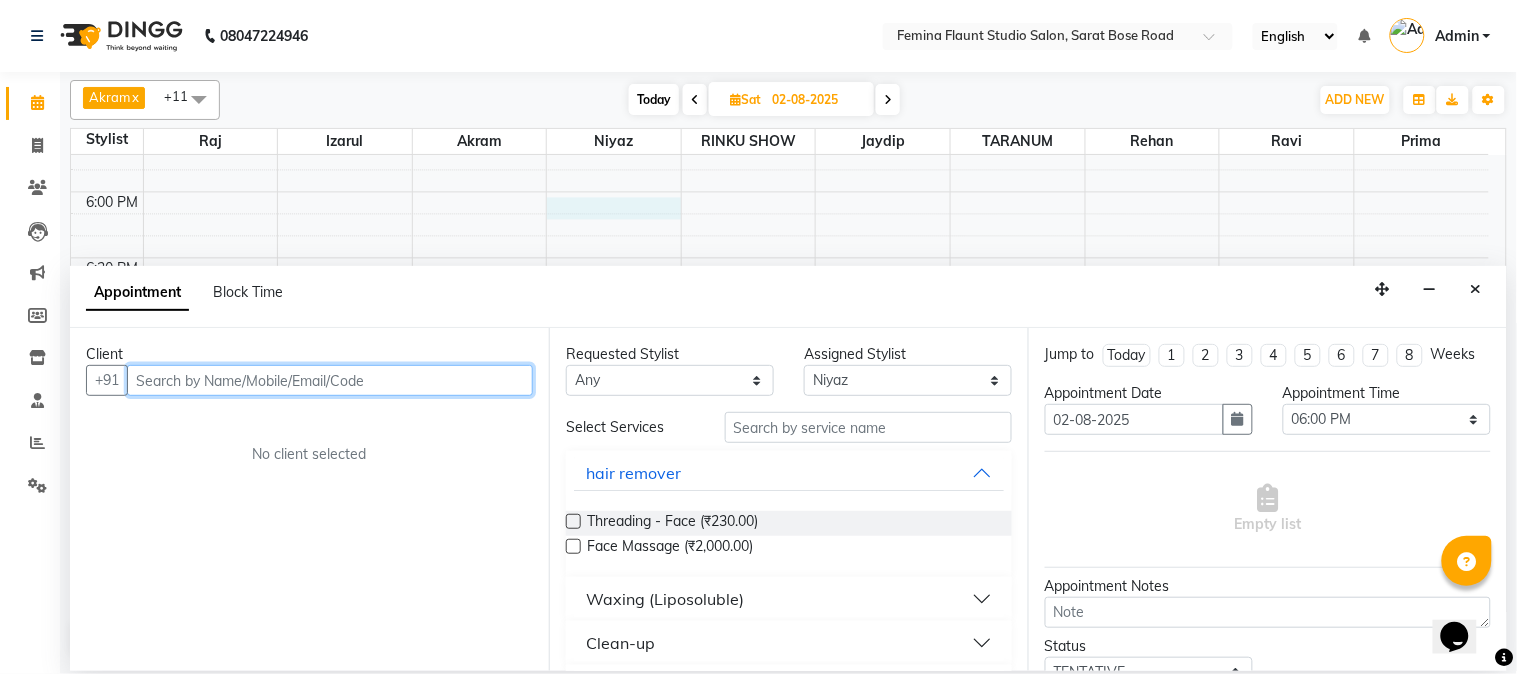 click at bounding box center (330, 380) 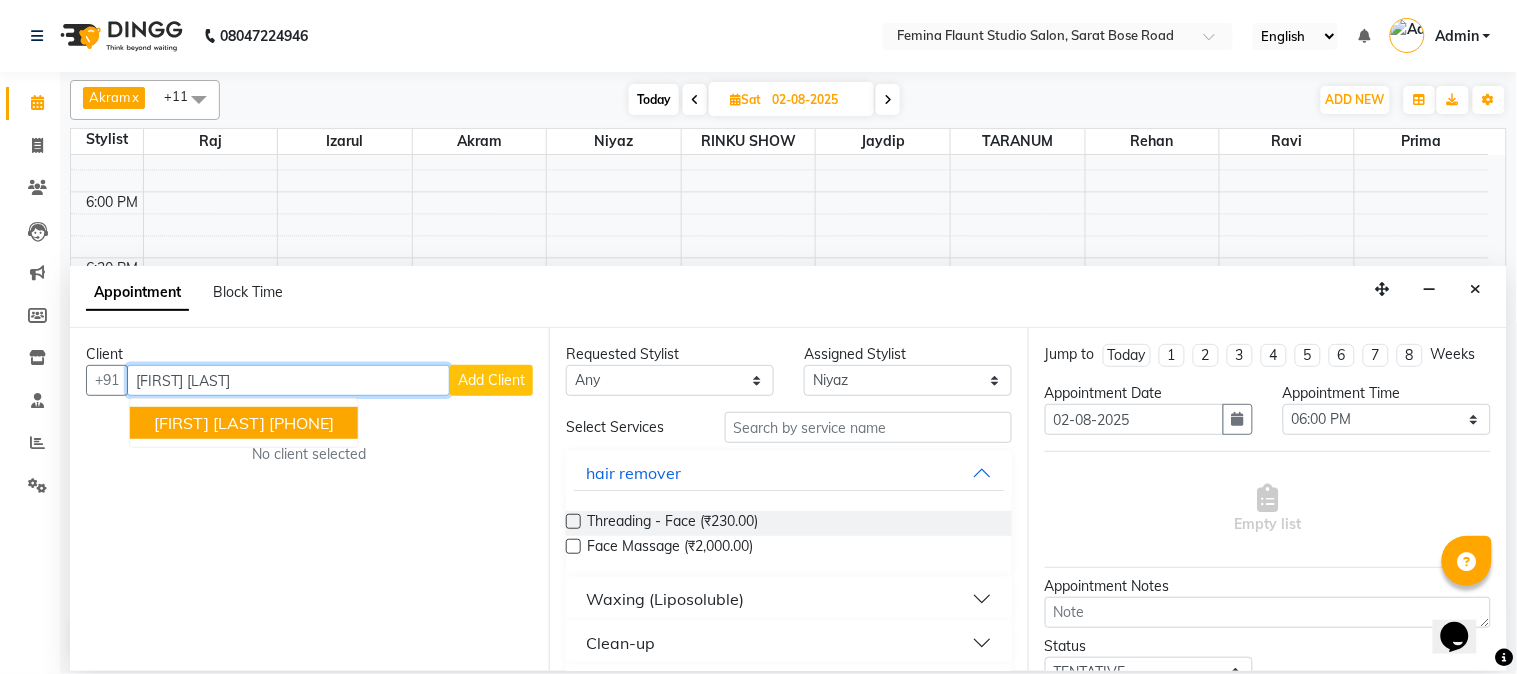 drag, startPoint x: 282, startPoint y: 414, endPoint x: 315, endPoint y: 417, distance: 33.13608 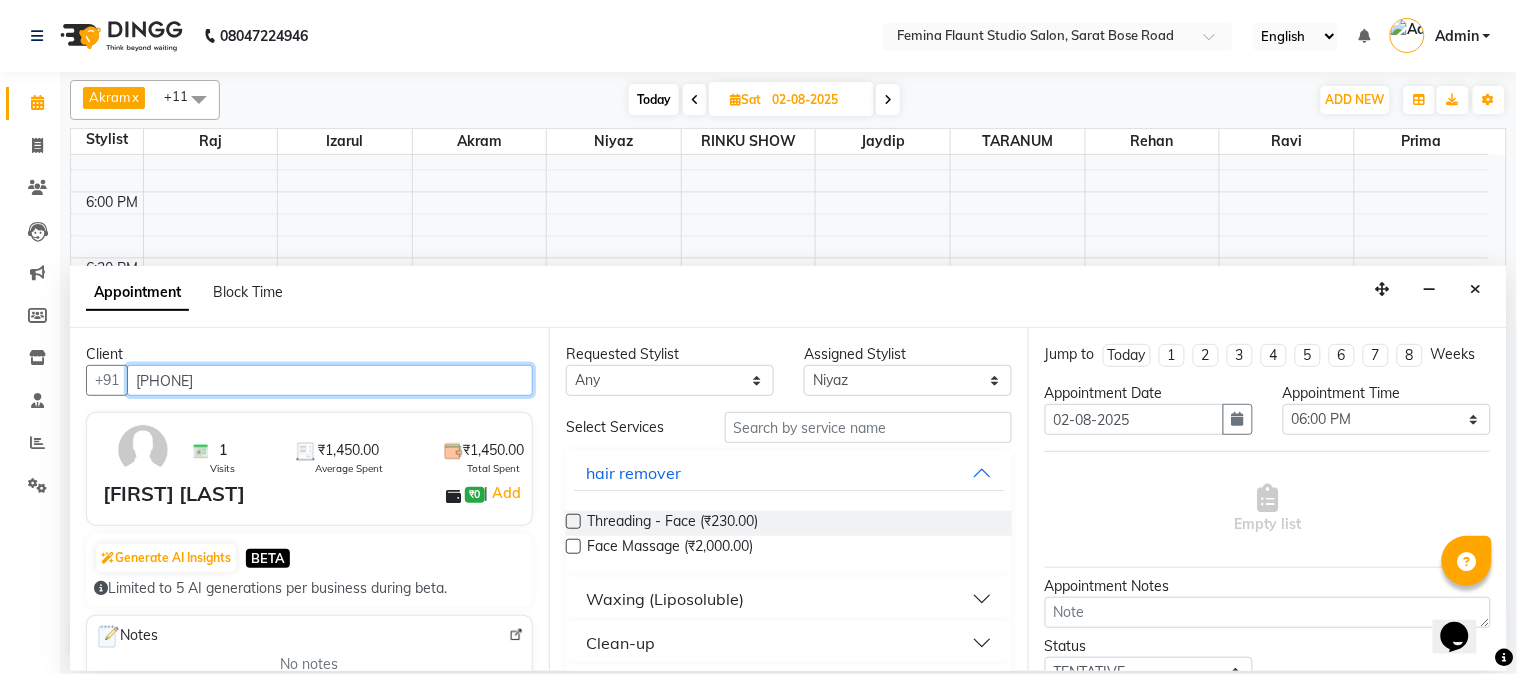 type on "[PHONE]" 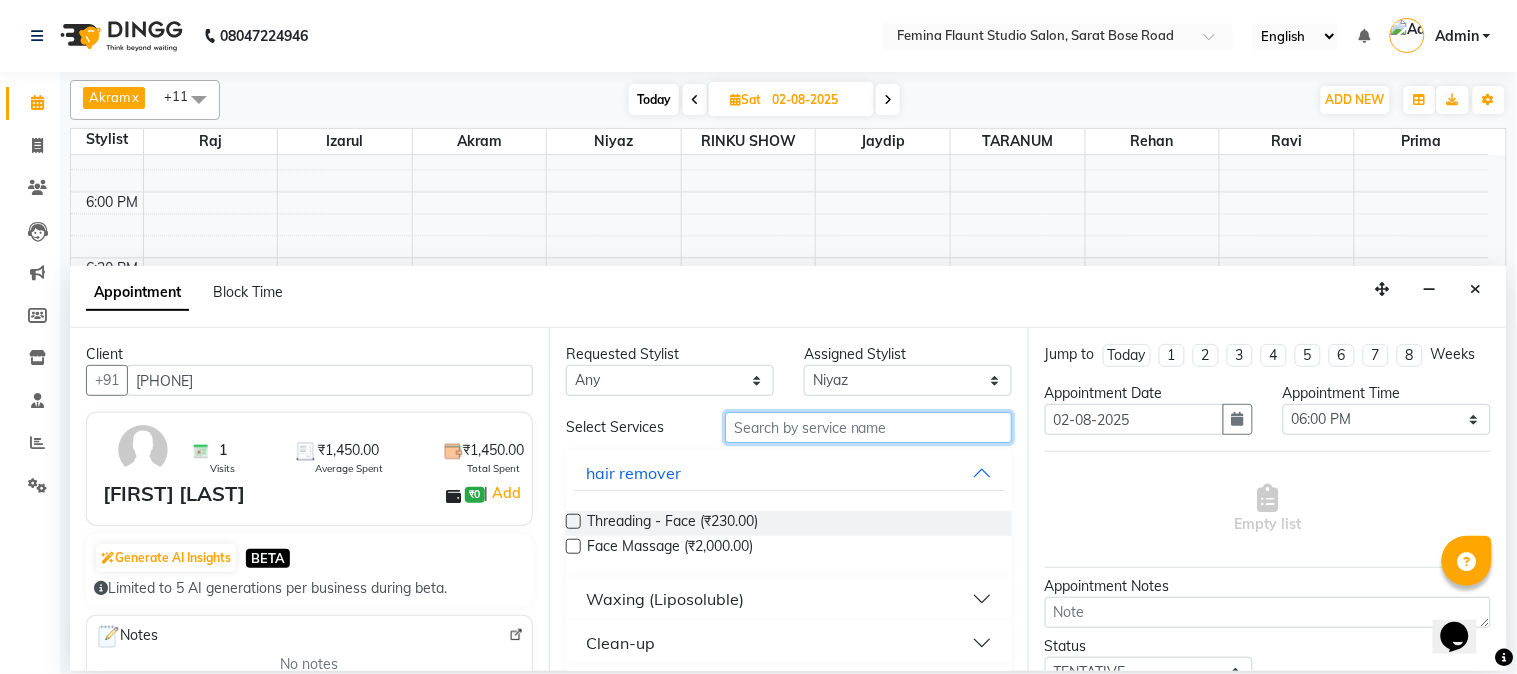 click at bounding box center (868, 427) 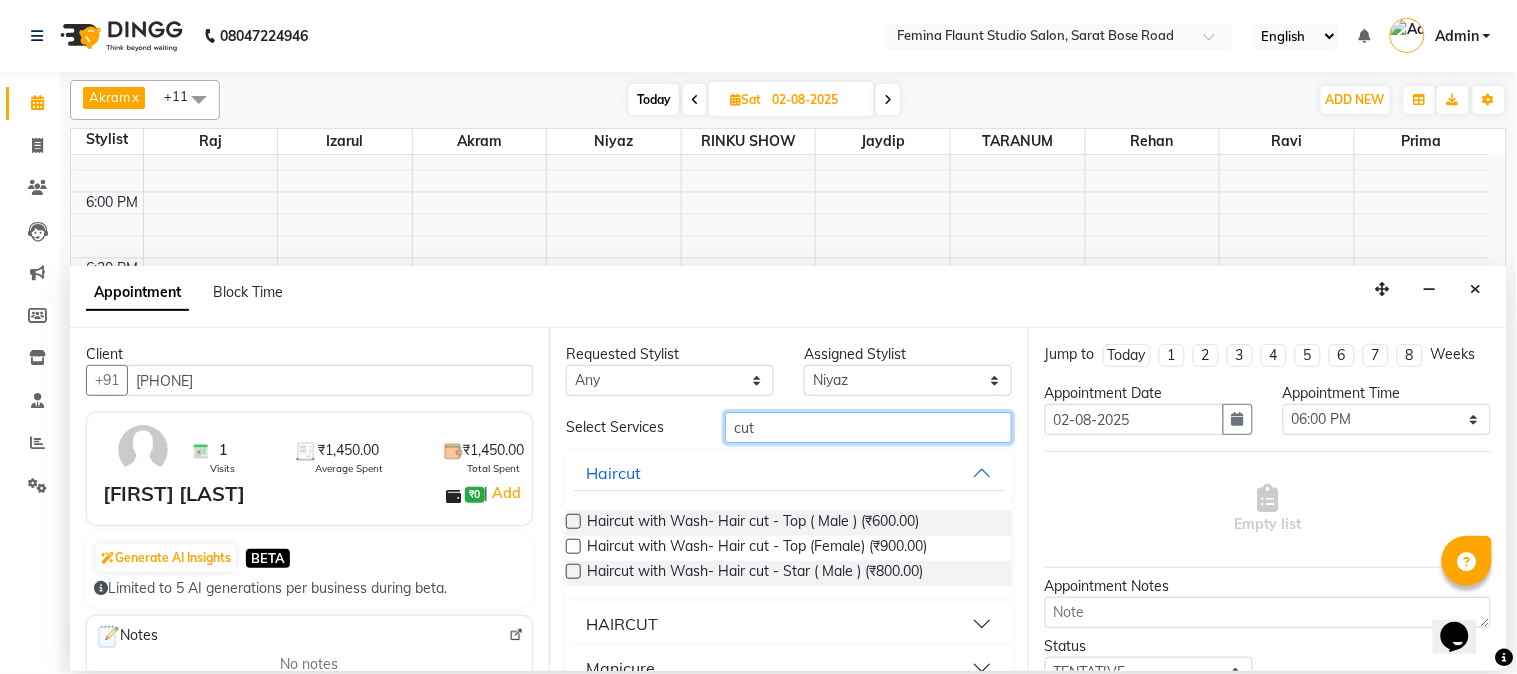 type on "cut" 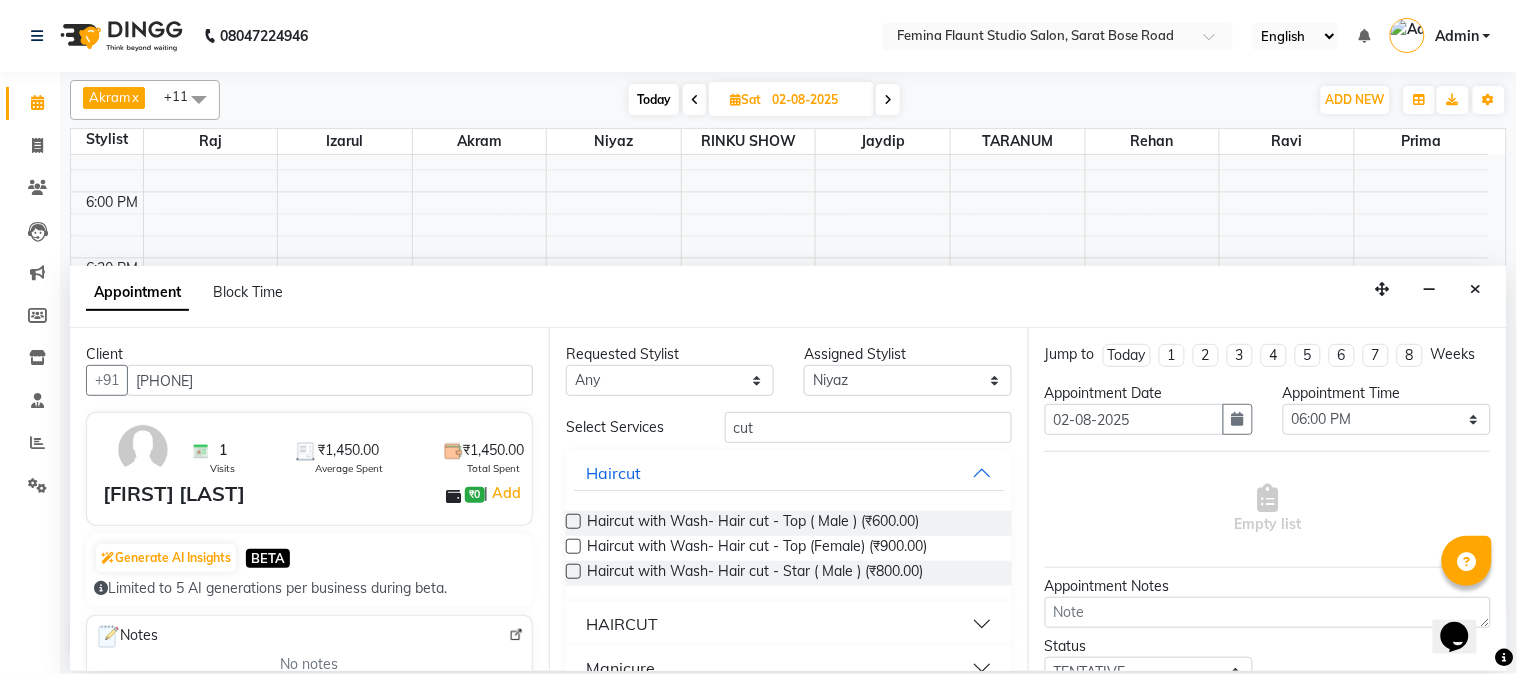 click on "HAIRCUT" at bounding box center [789, 624] 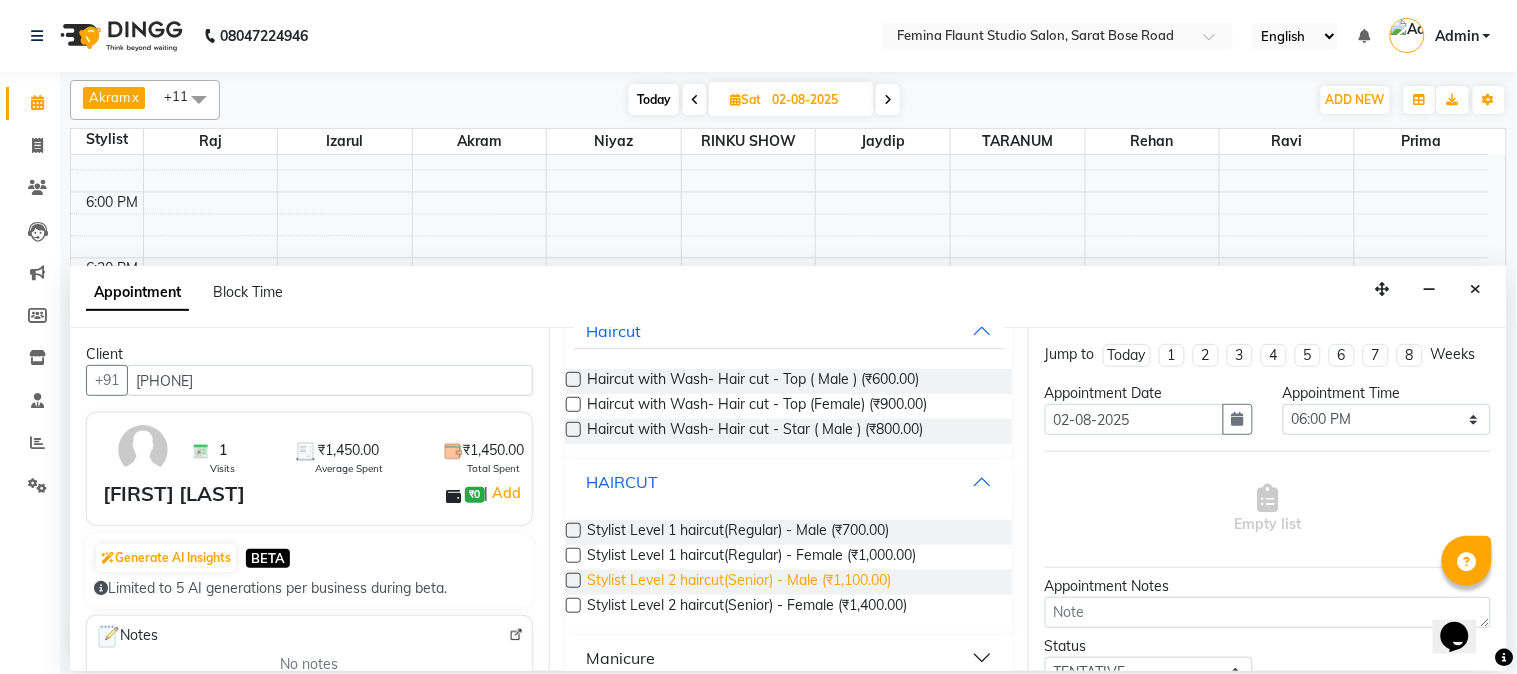 scroll, scrollTop: 166, scrollLeft: 0, axis: vertical 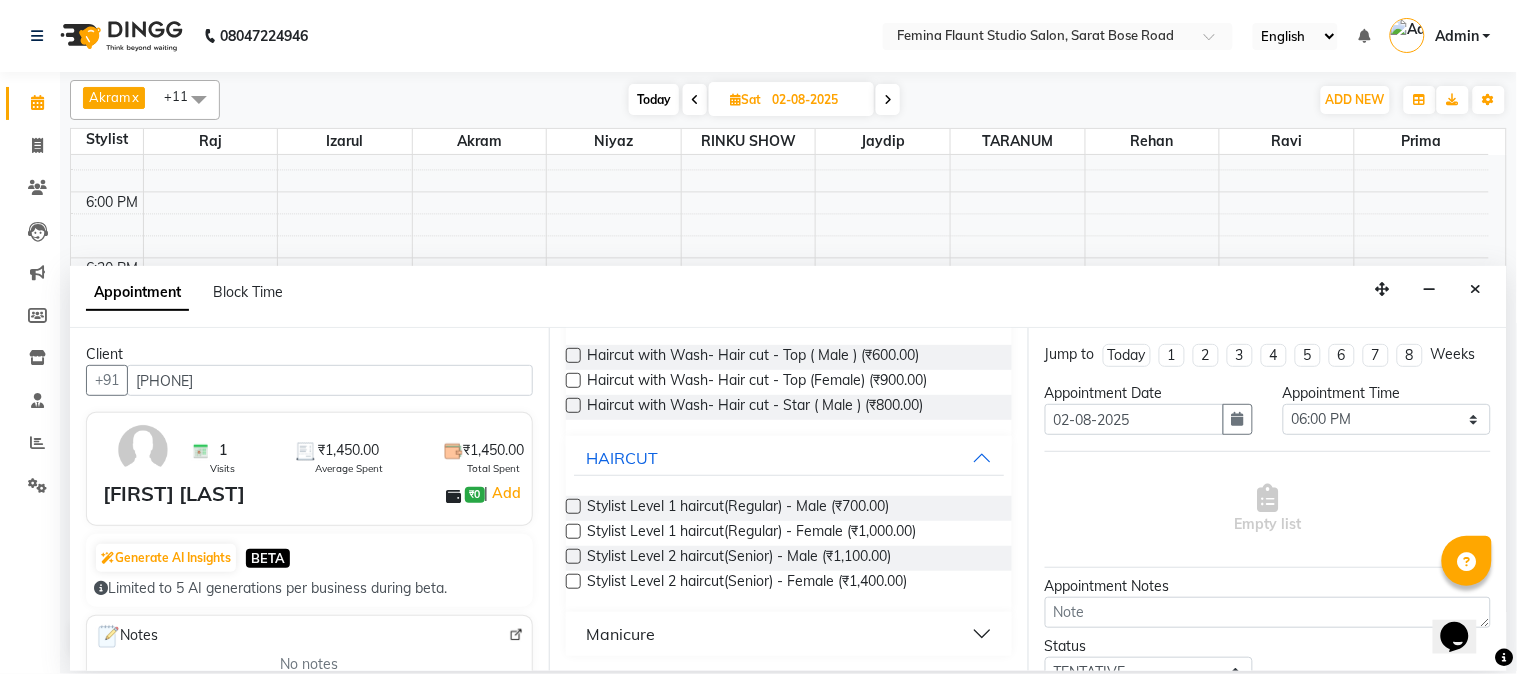 click at bounding box center (573, 556) 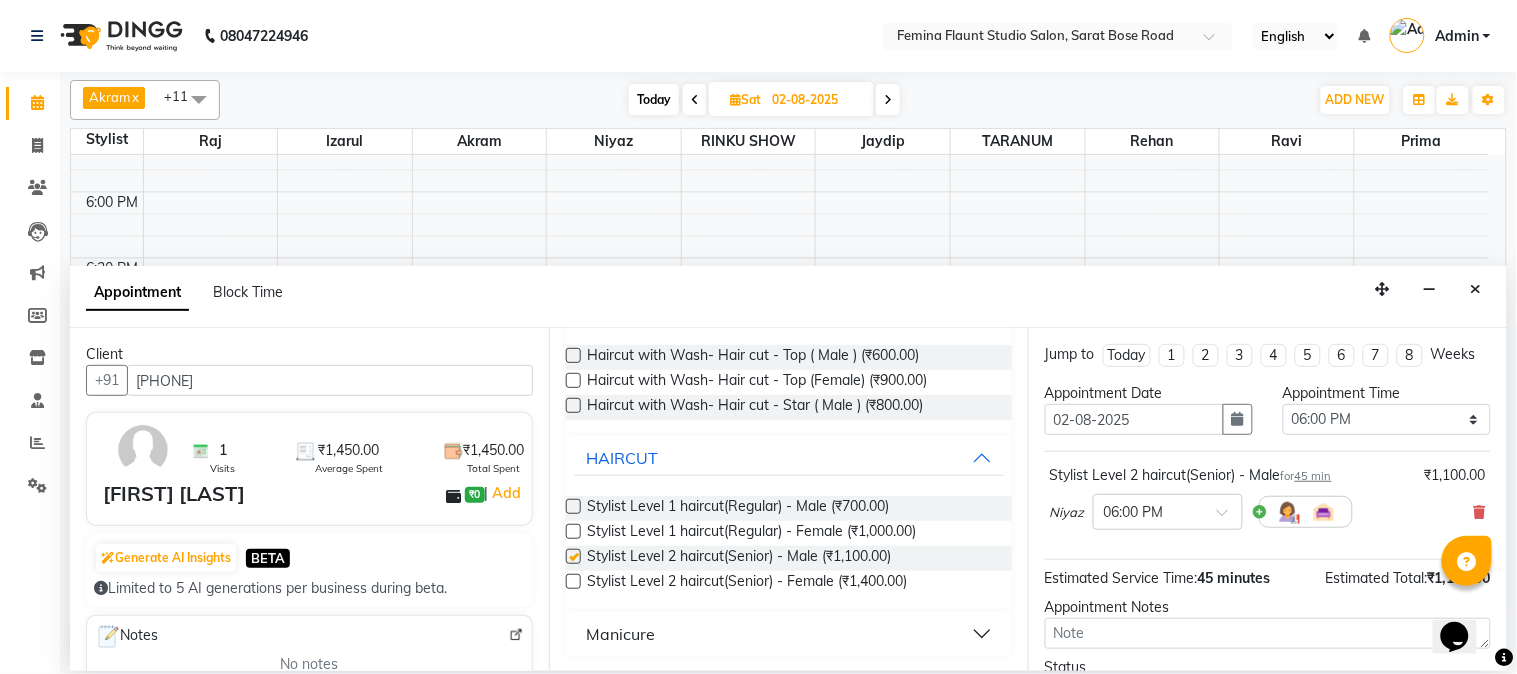 checkbox on "false" 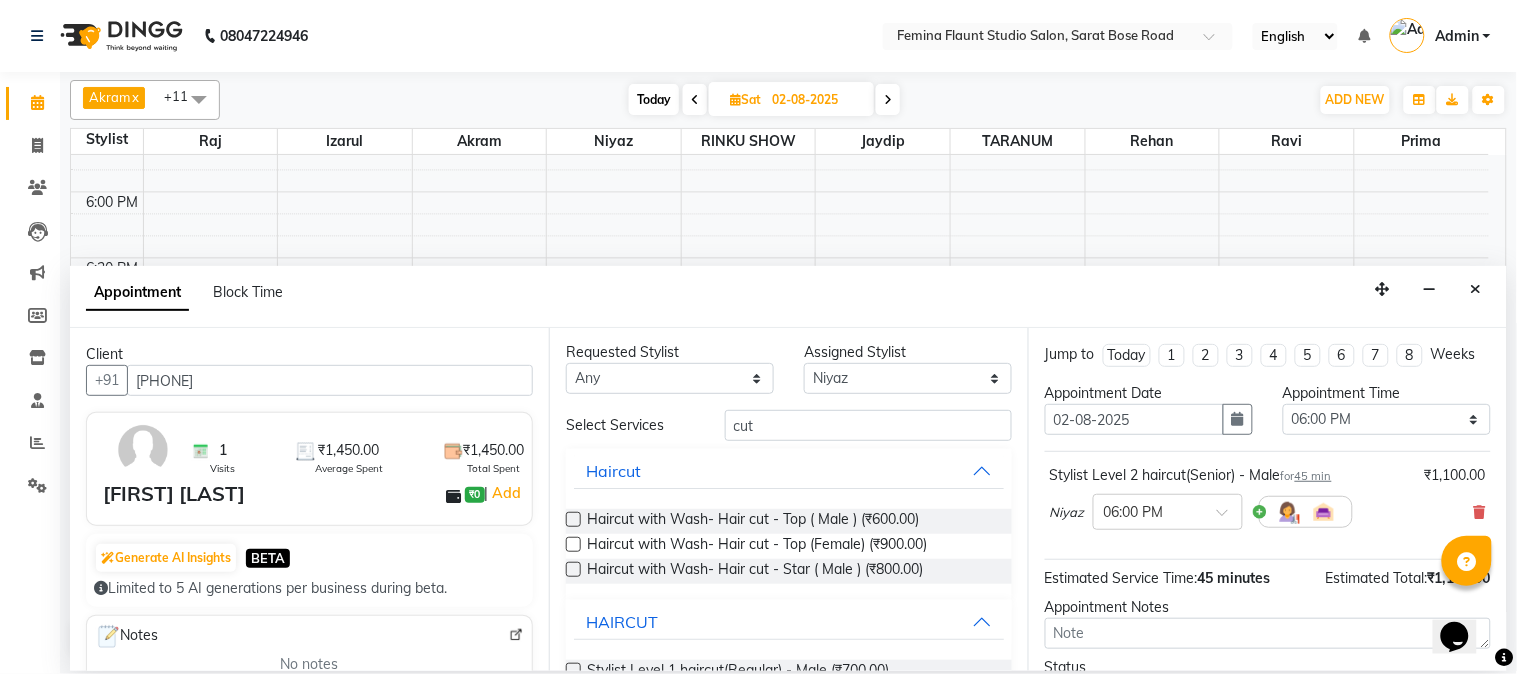 scroll, scrollTop: 0, scrollLeft: 0, axis: both 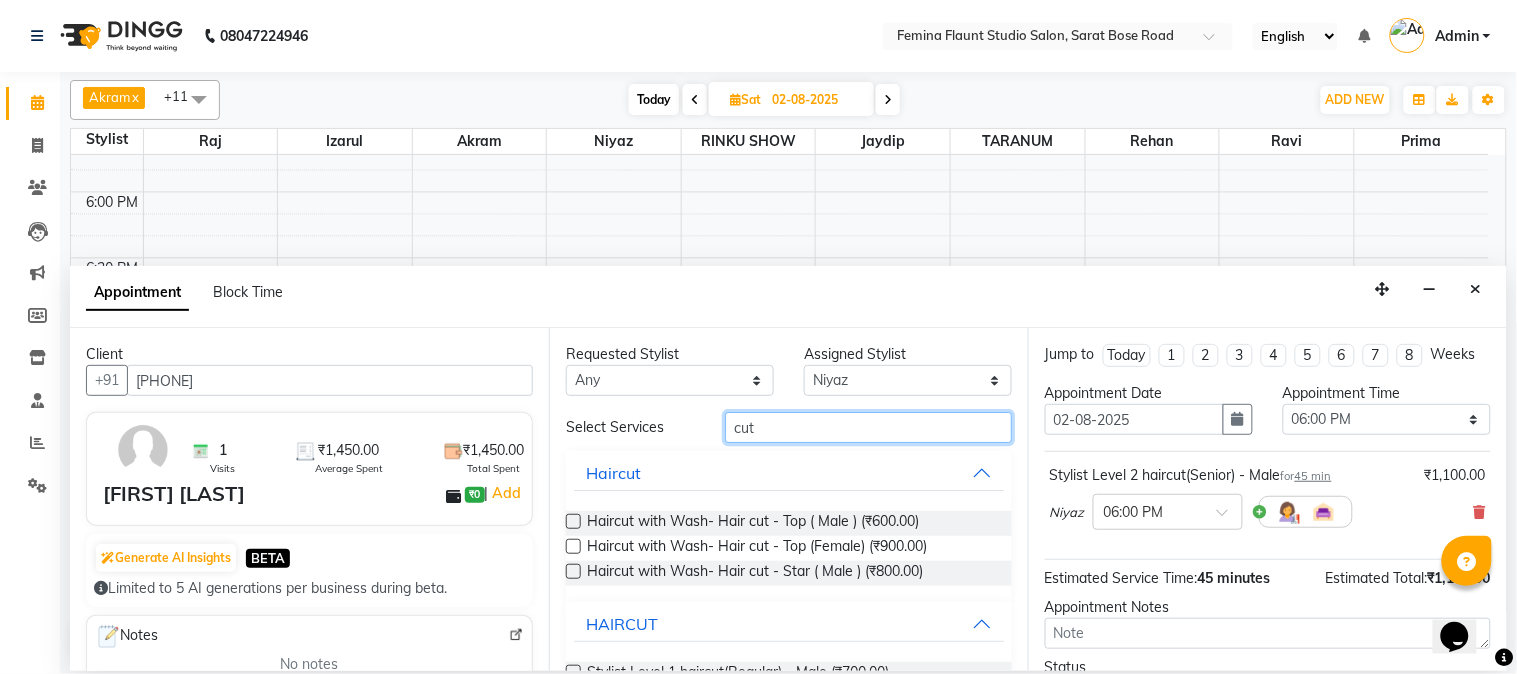 click on "cut" at bounding box center [868, 427] 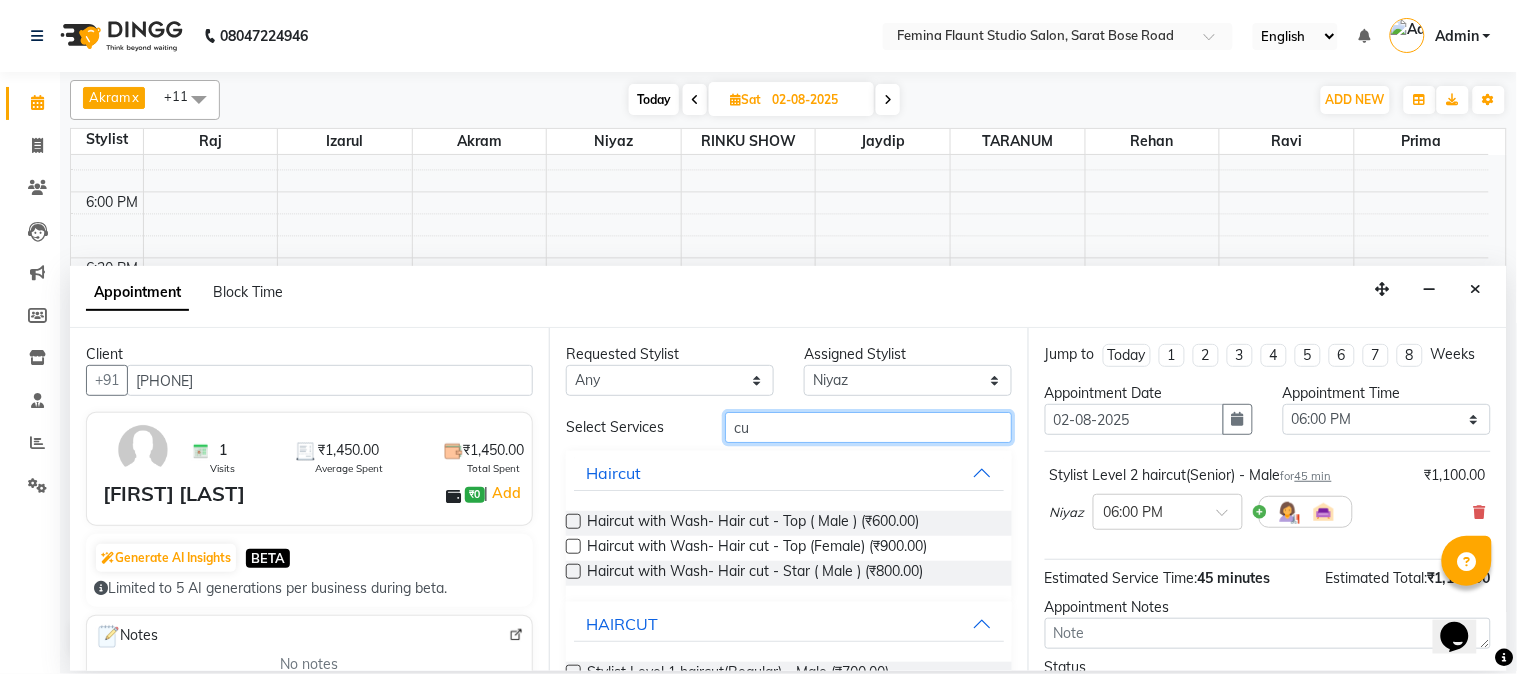 type on "c" 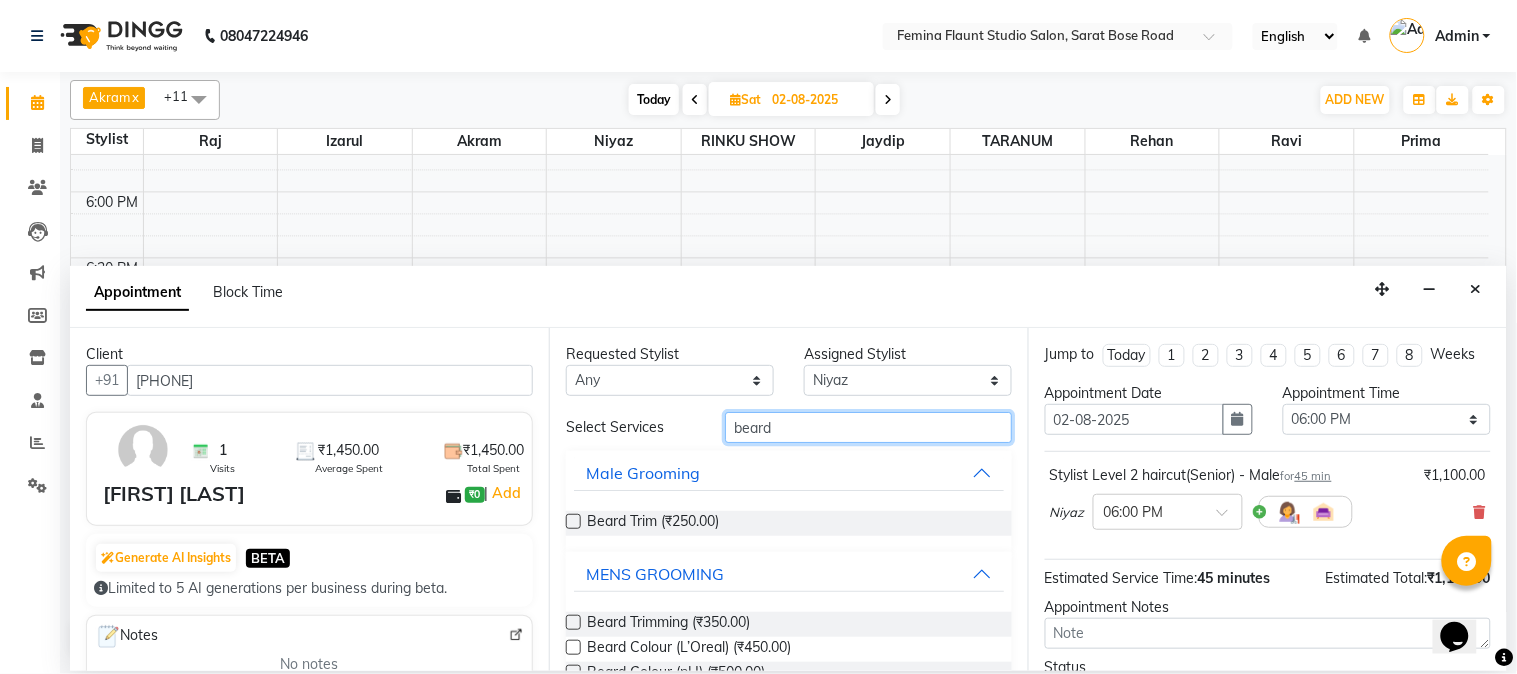 type on "beard" 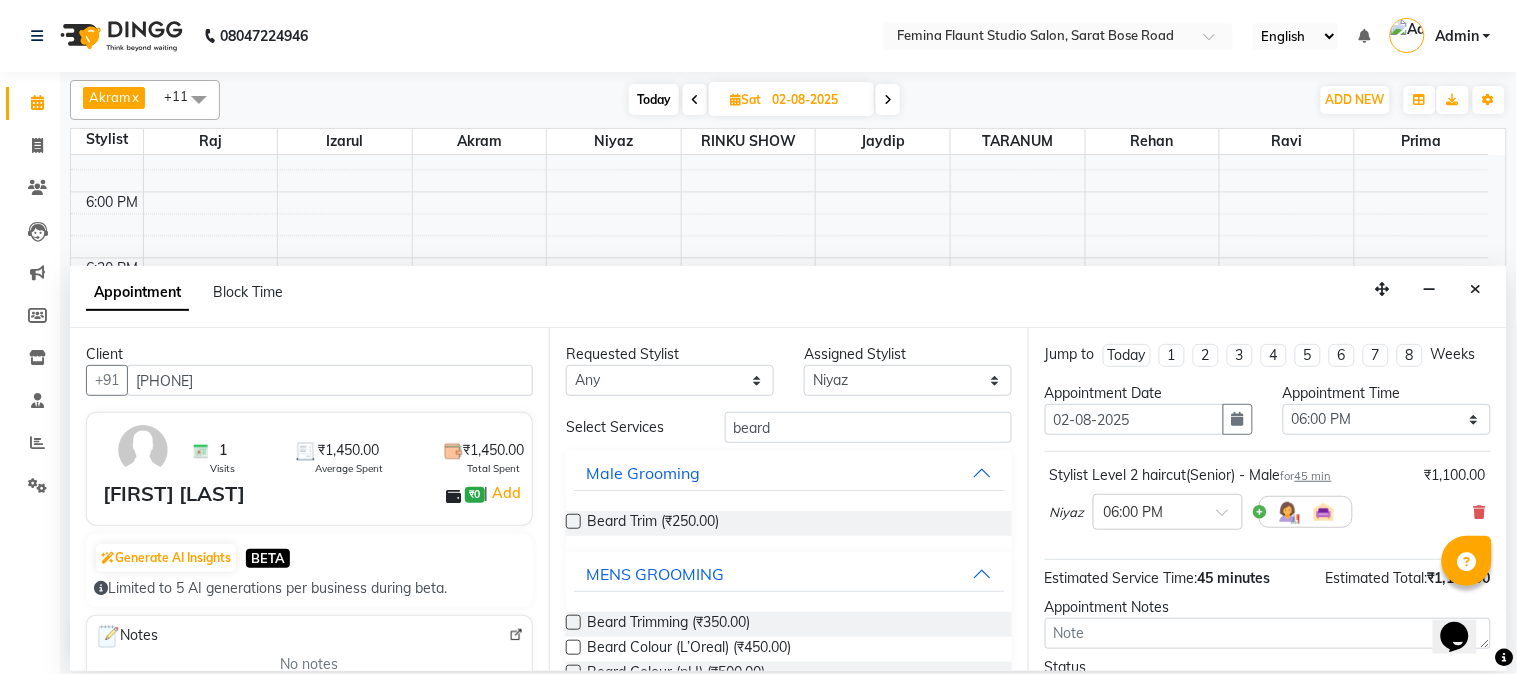 click at bounding box center [573, 622] 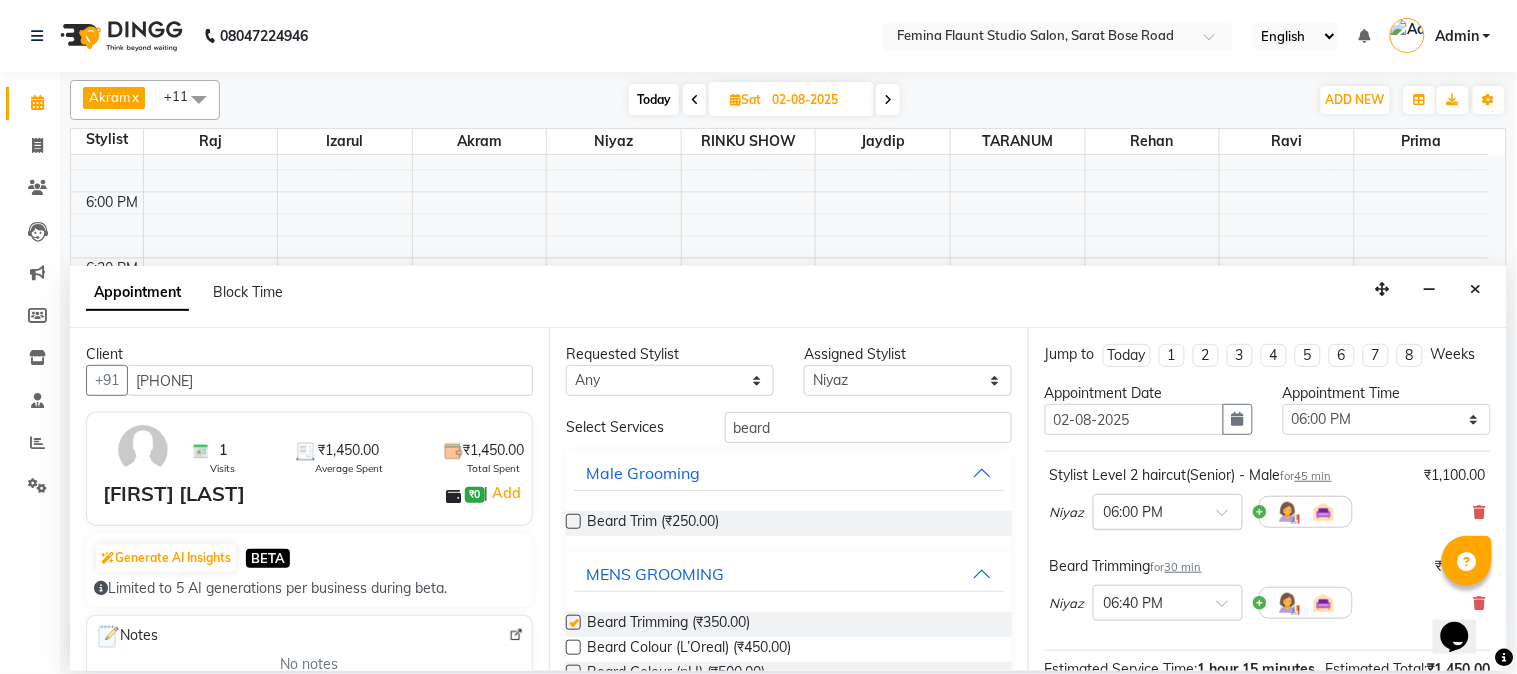 checkbox on "false" 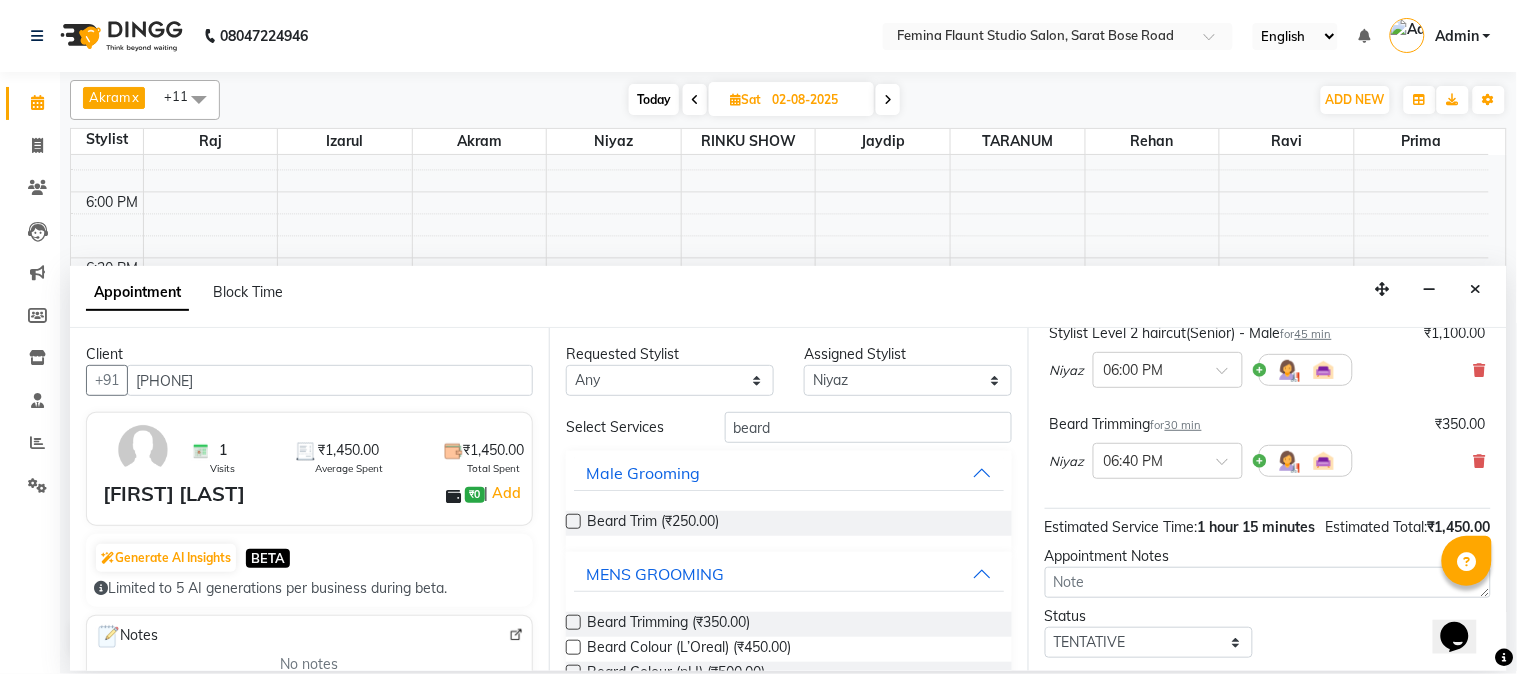 scroll, scrollTop: 295, scrollLeft: 0, axis: vertical 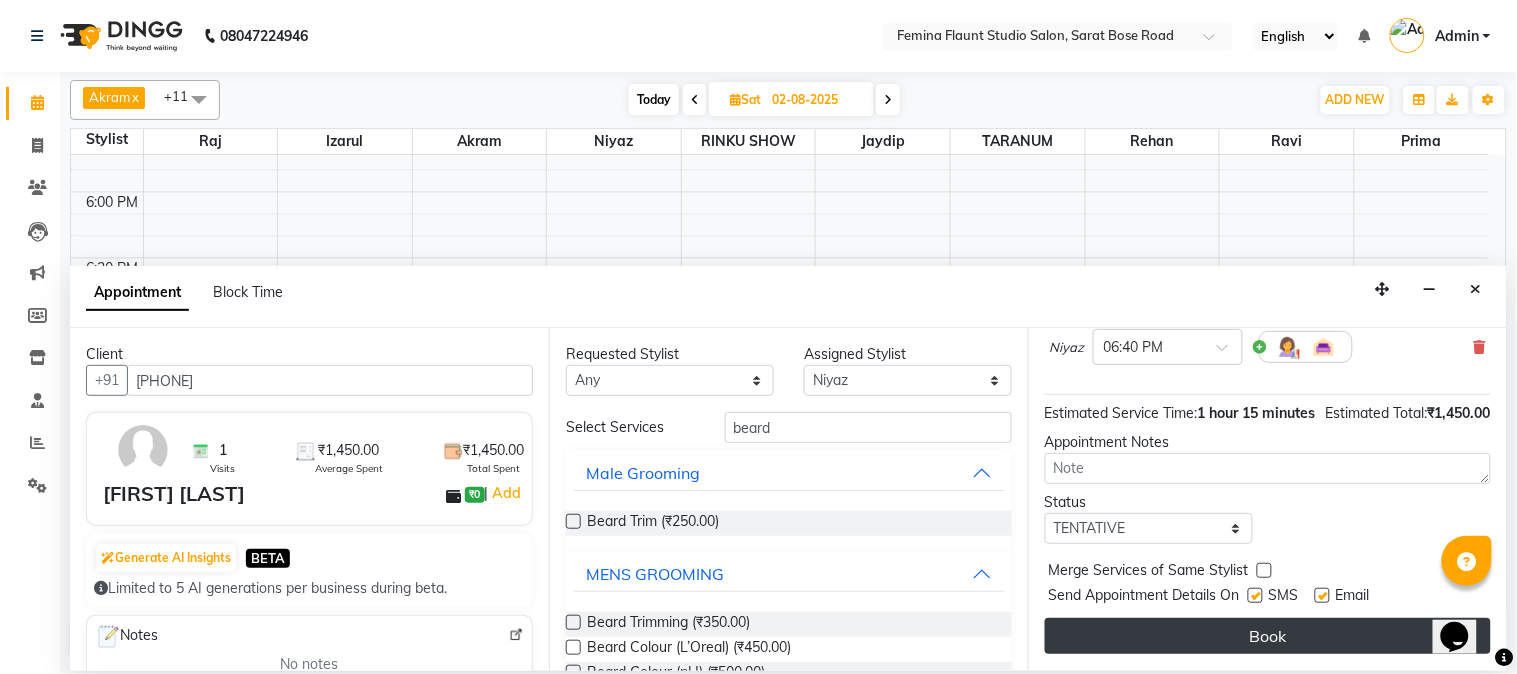 click on "Book" at bounding box center [1268, 636] 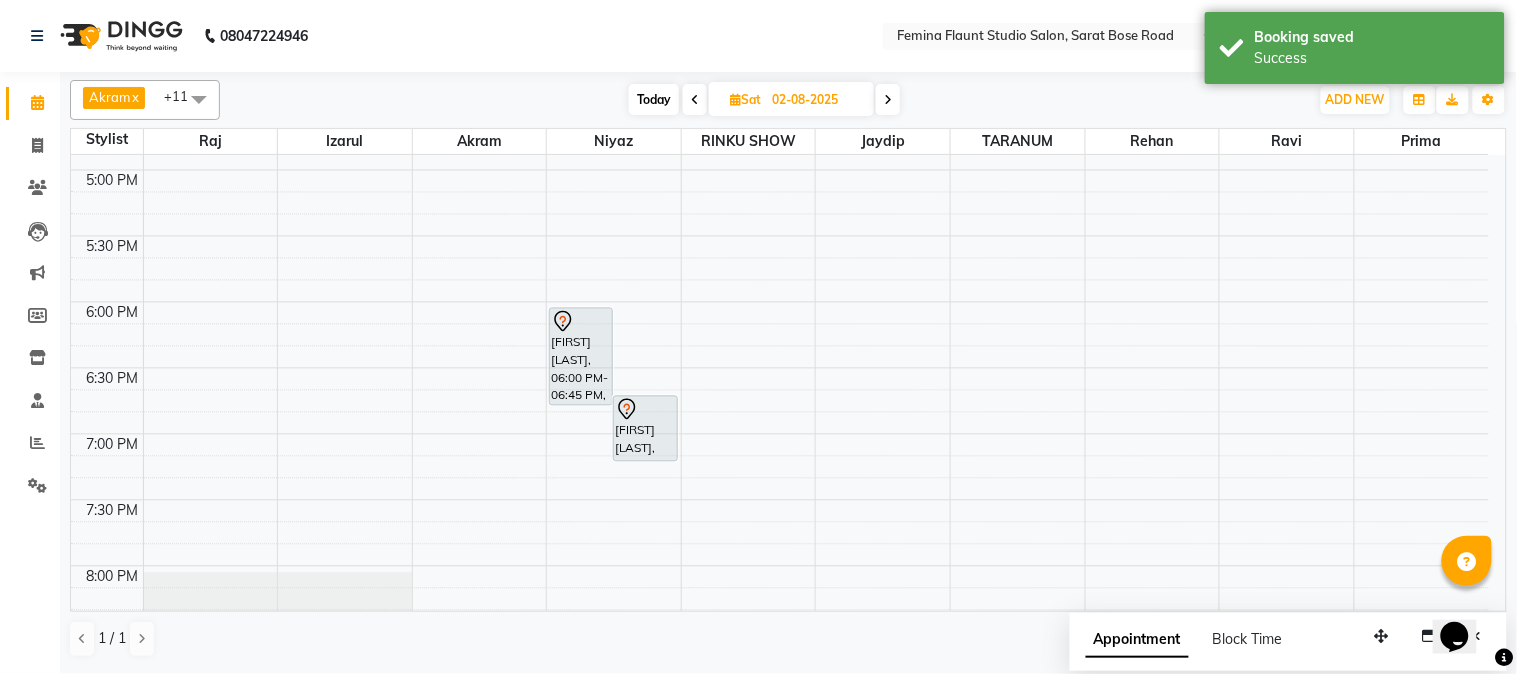 click on "Today" at bounding box center [654, 99] 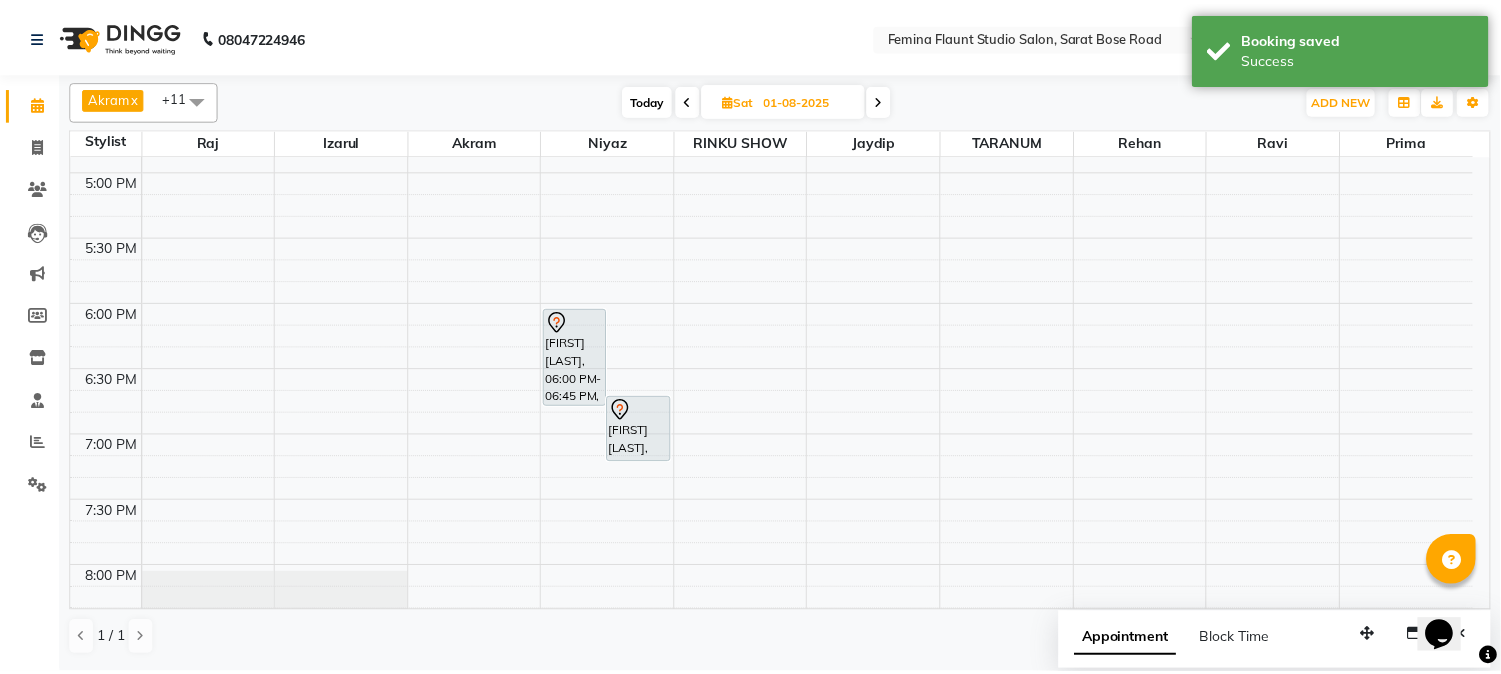 scroll, scrollTop: 928, scrollLeft: 0, axis: vertical 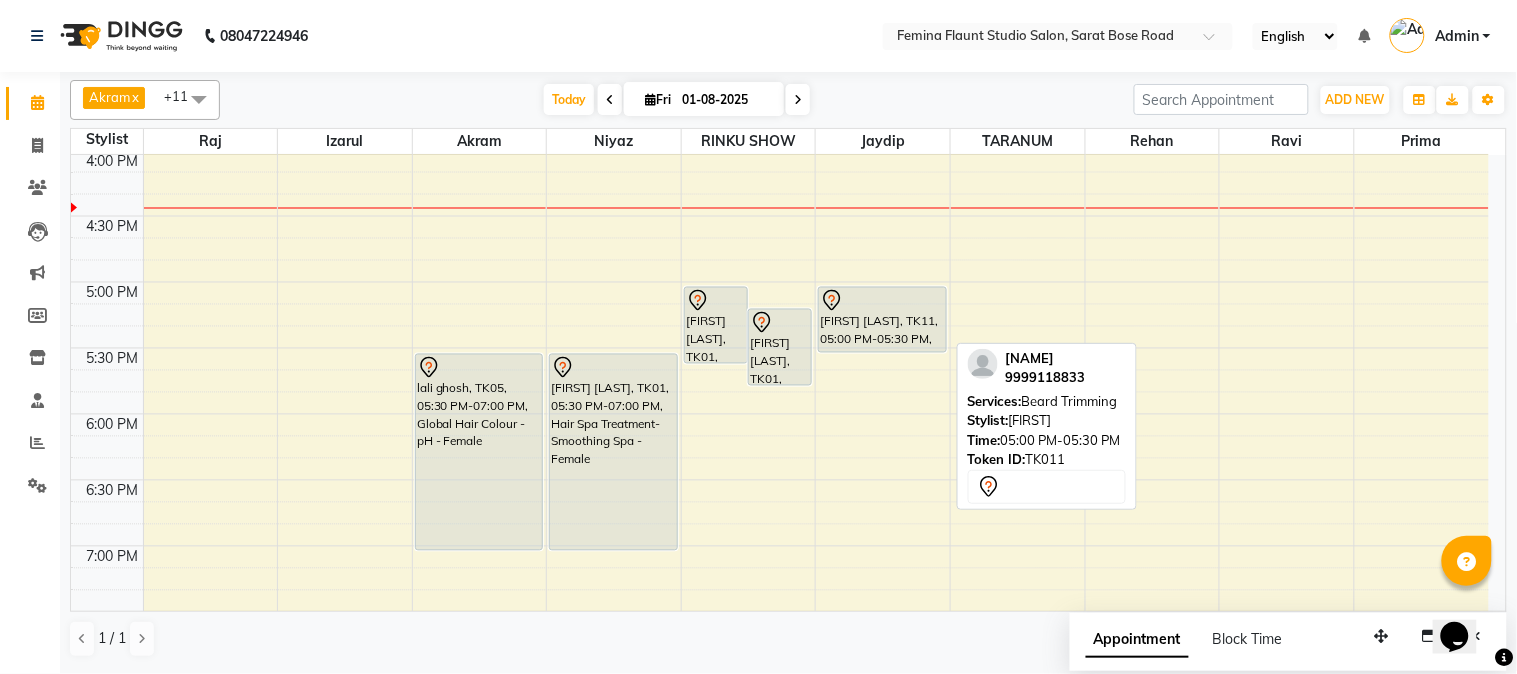 click on "9:00 AM 9:30 AM 10:00 AM 10:30 AM 11:00 AM 11:30 AM 12:00 PM 12:30 PM 1:00 PM 1:30 PM 2:00 PM 2:30 PM 3:00 PM 3:30 PM 4:00 PM 4:30 PM 5:00 PM 5:30 PM 6:00 PM 6:30 PM 7:00 PM 7:30 PM 8:00 PM 8:30 PM 9:00 PM 9:30 PM     [FIRST] [LAST], TK07, 12:55 PM-01:55 PM, Foot Massage,Shaving             [FIRST] [LAST], TK08, 02:00 PM-02:45 PM, Stylist Level 2 haircut(Senior) - Male             [FIRST] [LAST], TK08, 02:40 PM-03:10 PM, Beard Trimming             [FIRST] [LAST], TK05, 05:30 PM-07:00 PM, Global Hair Colour - pH - Female     [FIRST] [LAST], TK03, 12:00 PM-12:45 PM, Stylist Level 2 haircut(Senior) - Male     [FIRST] [LAST], TK03, 12:40 PM-01:55 PM, Beard Trimming,Stylist Level 2 haircut(Senior) - Male,Global Hair Colour - Inoa - Male     [FIRST] [LAST], TK10, 01:35 PM-02:20 PM, Stylist Level 2 haircut(Senior) - Male     [FIRST] [LAST], TK04, 01:15 PM-02:45 PM, Touch Up - Inoa     [FIRST] [LAST], TK02, 11:00 AM-11:40 AM, Blow Dry (Loreal)             [FIRST] [LAST], TK01, 05:30 PM-07:00 PM, Hair Spa Treatment- Smoothing Spa - Female" at bounding box center [780, 84] 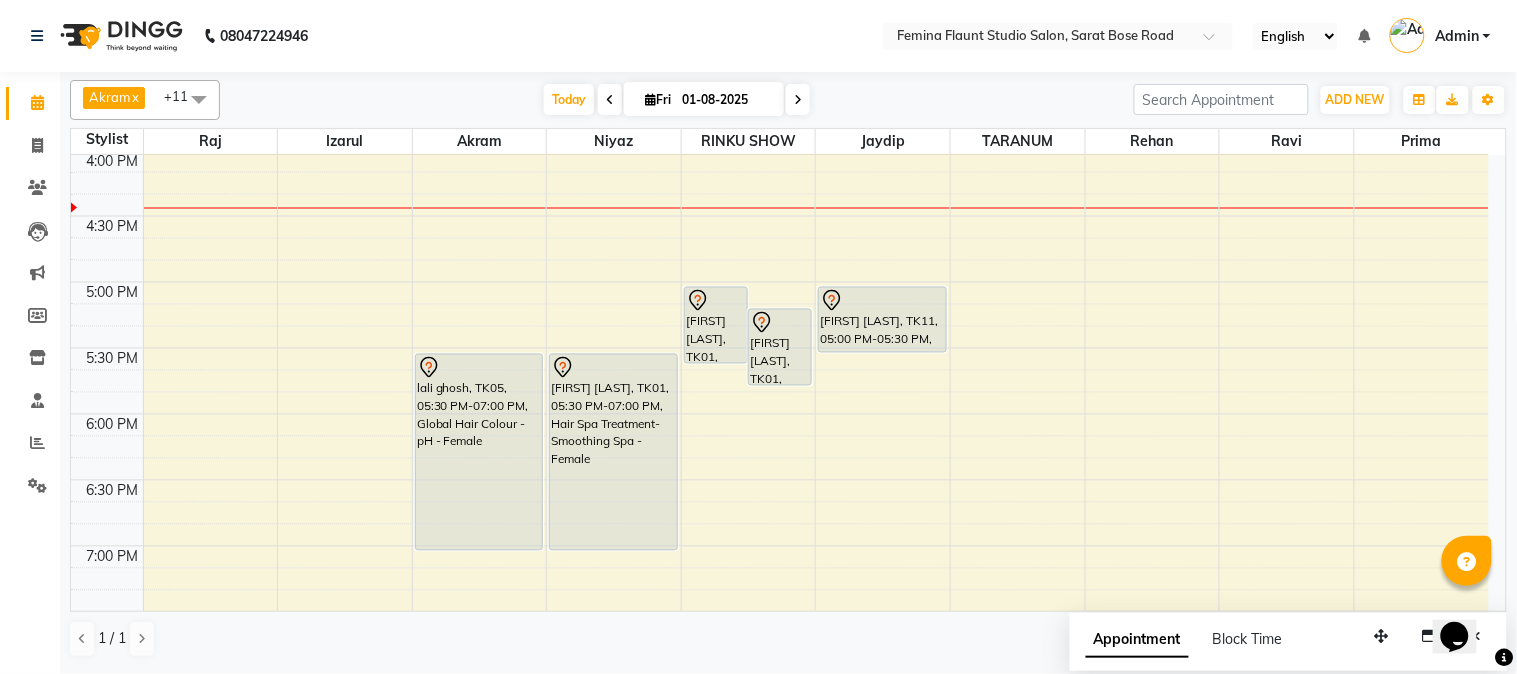 click on "[FIRST] x [FIRST] x [FIRST] x [FIRST] x [FIRST] x [FIRST] x [FIRST] x [FIRST] x [FIRST] x [FIRST] x [FIRST] x [FIRST] x +11 Select All [FIRST] [FIRST] [FIRST] [FIRST] [FIRST] [FIRST] [FIRST] [FIRST] [FIRST] [FIRST] Today  Fri 01-08-2025 Toggle Dropdown Add Appointment Add Invoice Add Expense Add Attendance Add Client Add Transaction Toggle Dropdown Add Appointment Add Invoice Add Expense Add Attendance Add Client ADD NEW Toggle Dropdown Add Appointment Add Invoice Add Expense Add Attendance Add Client Add Transaction [FIRST] x [FIRST] x [FIRST] x [FIRST] x [FIRST] x [FIRST] x [FIRST] x [FIRST] x [FIRST] x [FIRST] x [FIRST] x [FIRST] x +11 Select All [FIRST] [FIRST] [FIRST] [FIRST] [FIRST] [FIRST] [FIRST] [FIRST] [FIRST] [FIRST] Group By  Staff View   Room View  View as Vertical  Vertical - Week View  Horizontal  Horizontal - Week View  List  Toggle Dropdown Calendar Settings Manage Tags   Arrange Stylists   Reset Stylists  Full Screen  Show Available Stylist  Appointment Form" 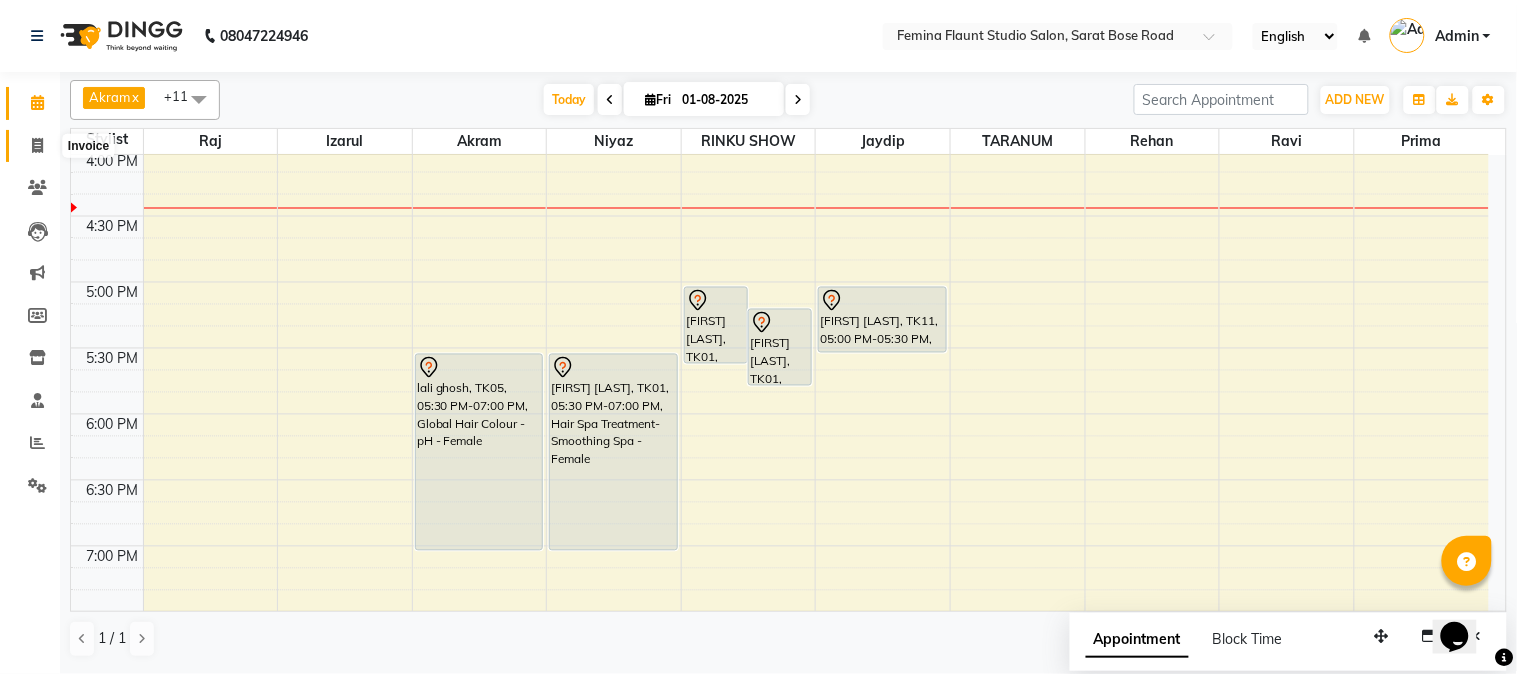 click 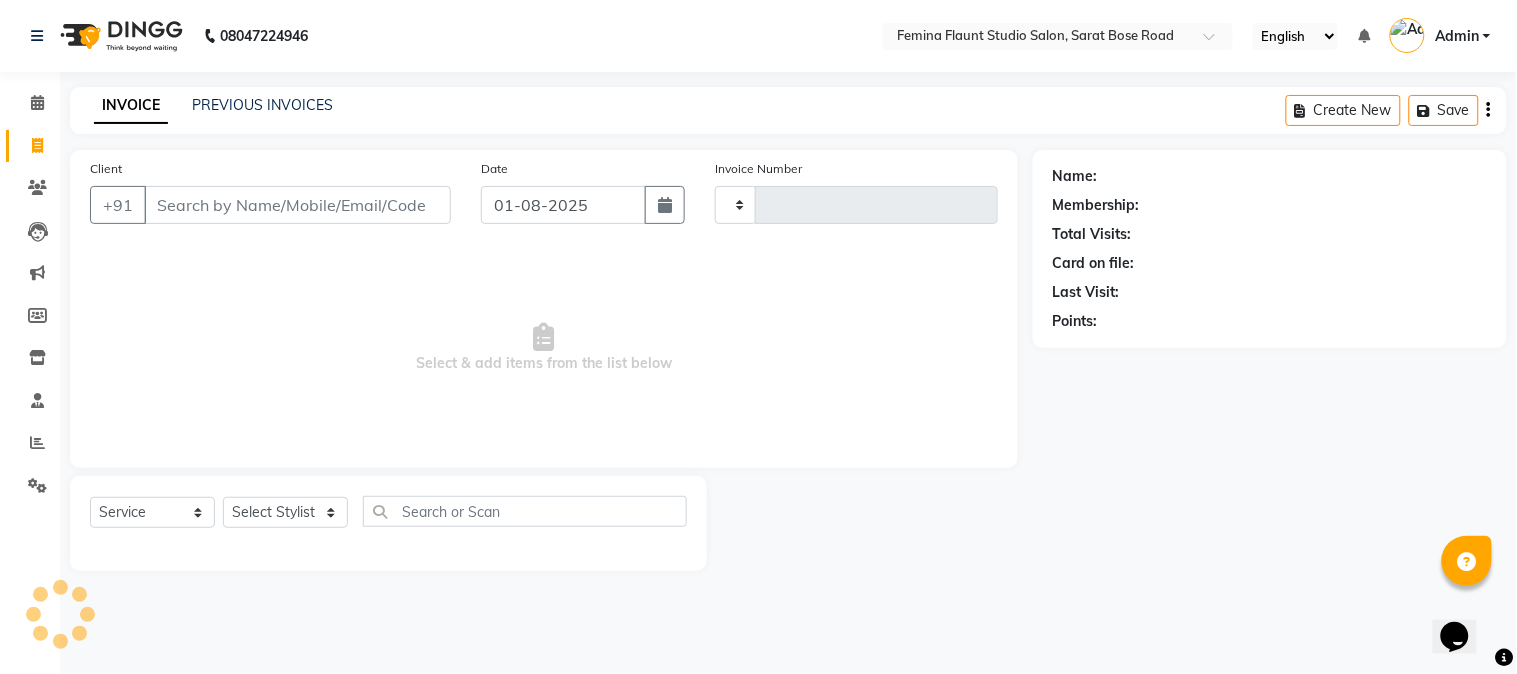 type on "1248" 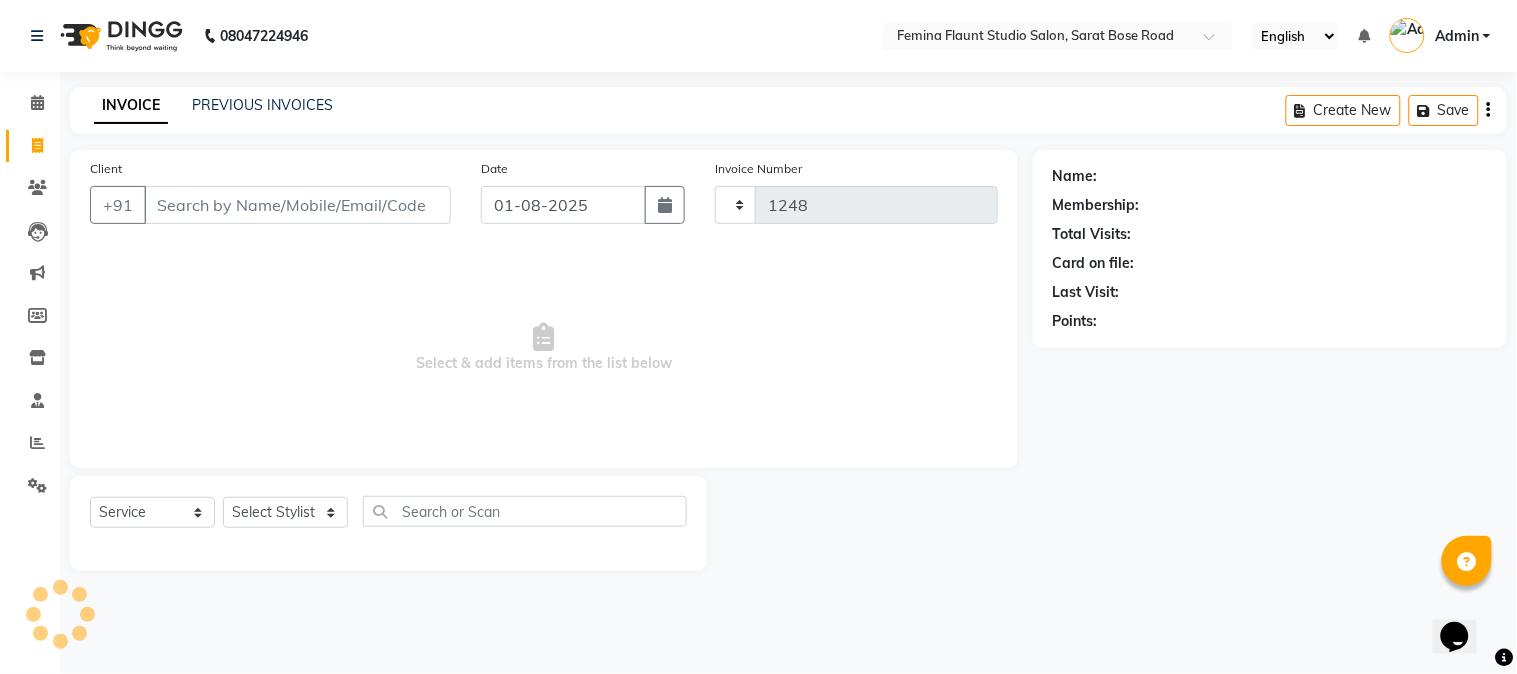 select on "5231" 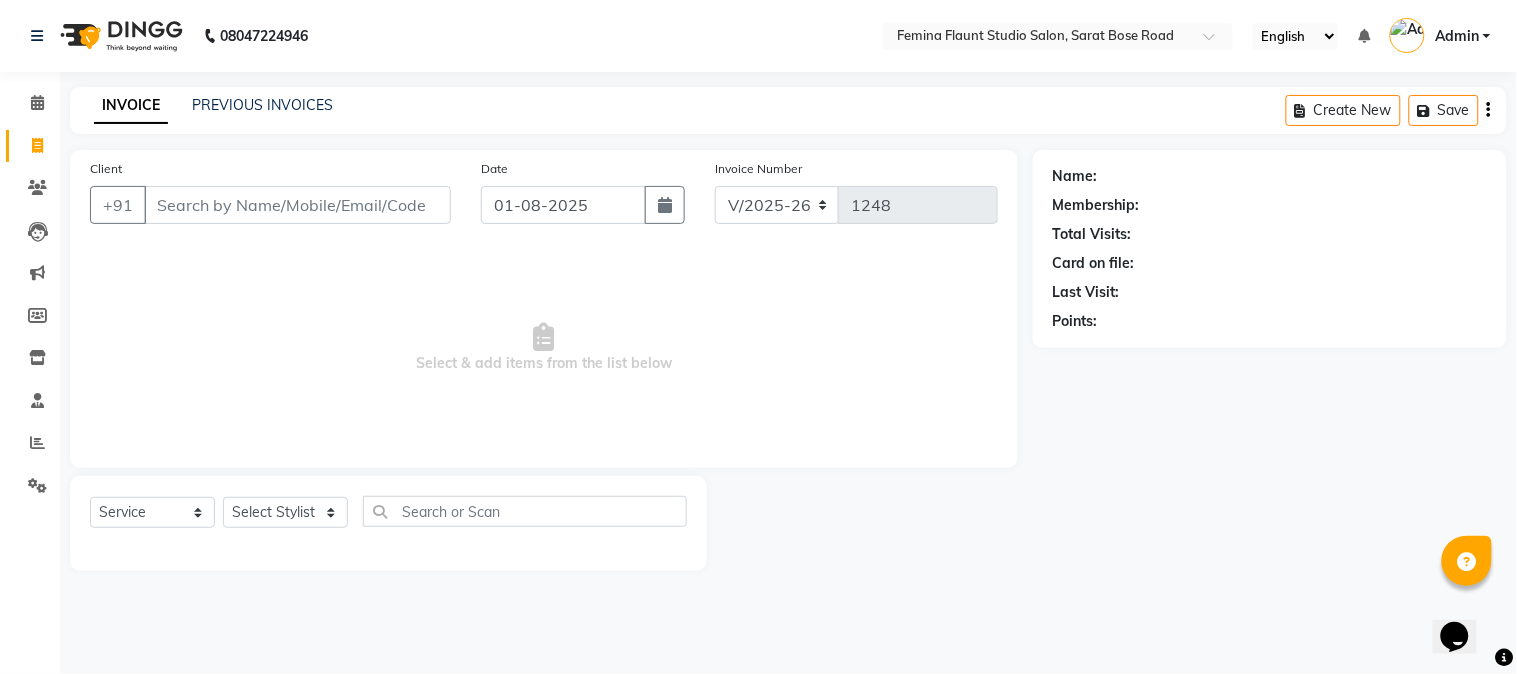 click on "Client" at bounding box center [297, 205] 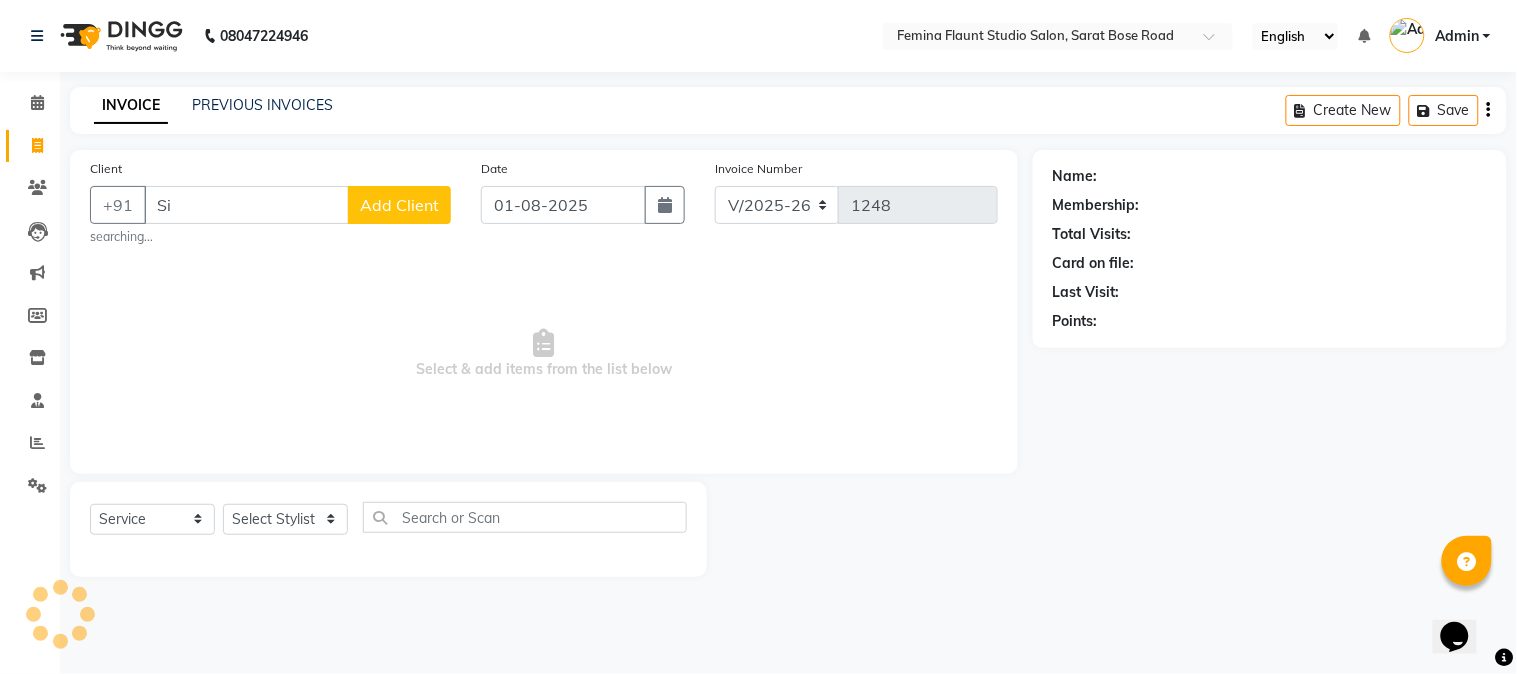 type on "S" 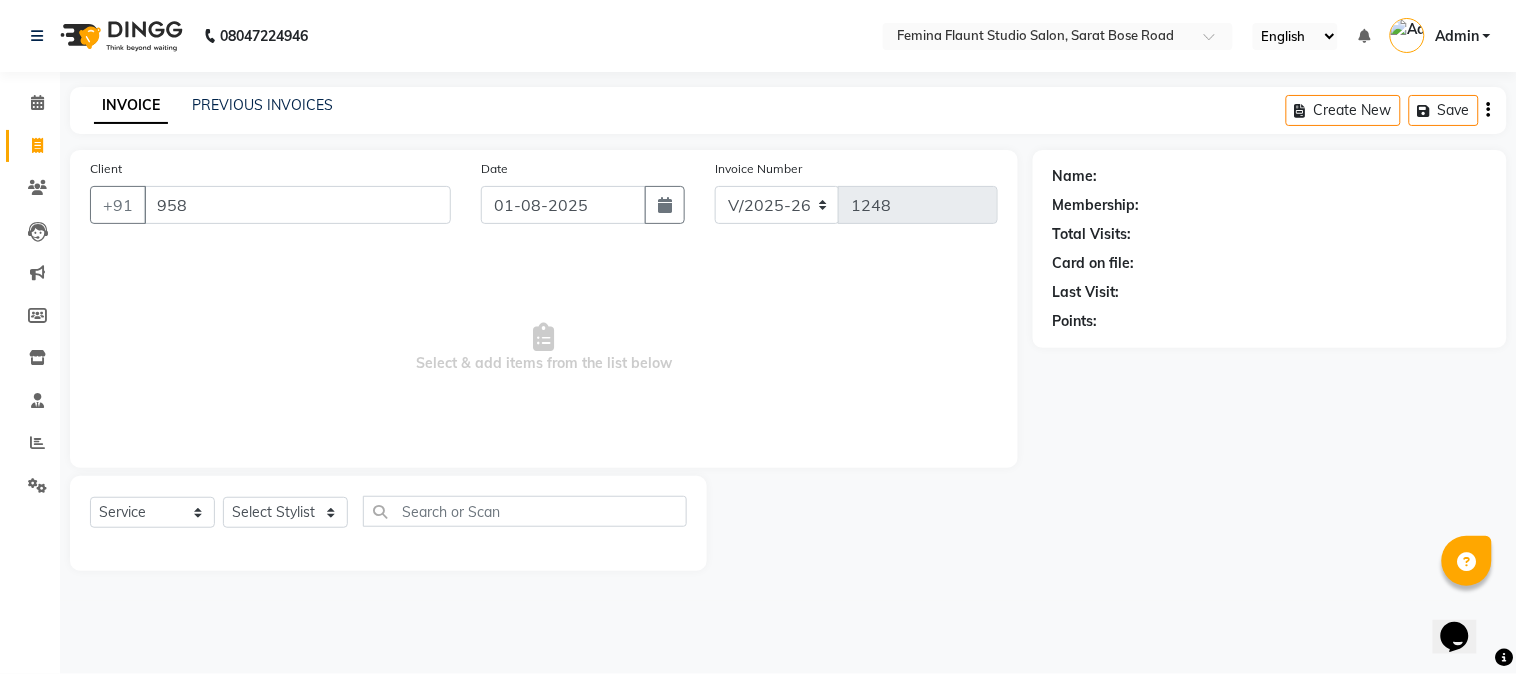 type on "958" 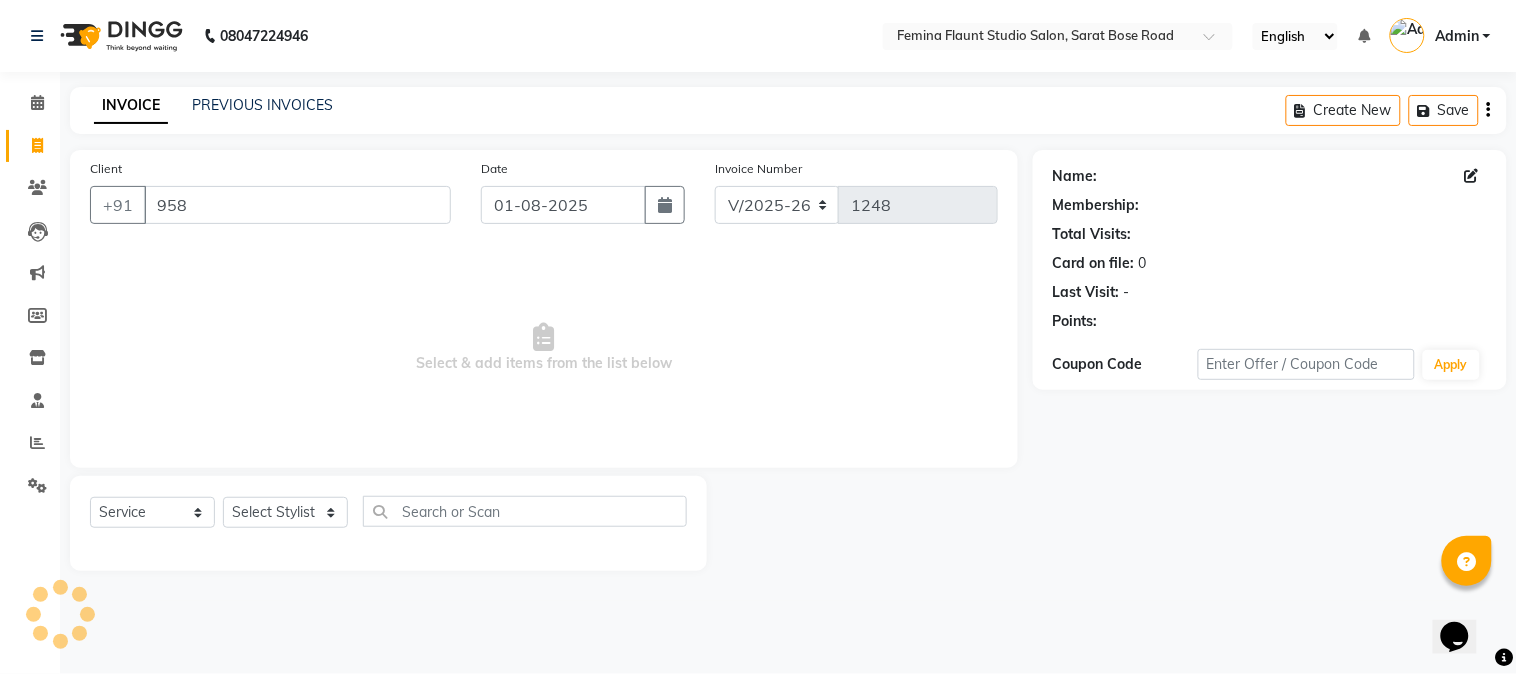 select on "1: Object" 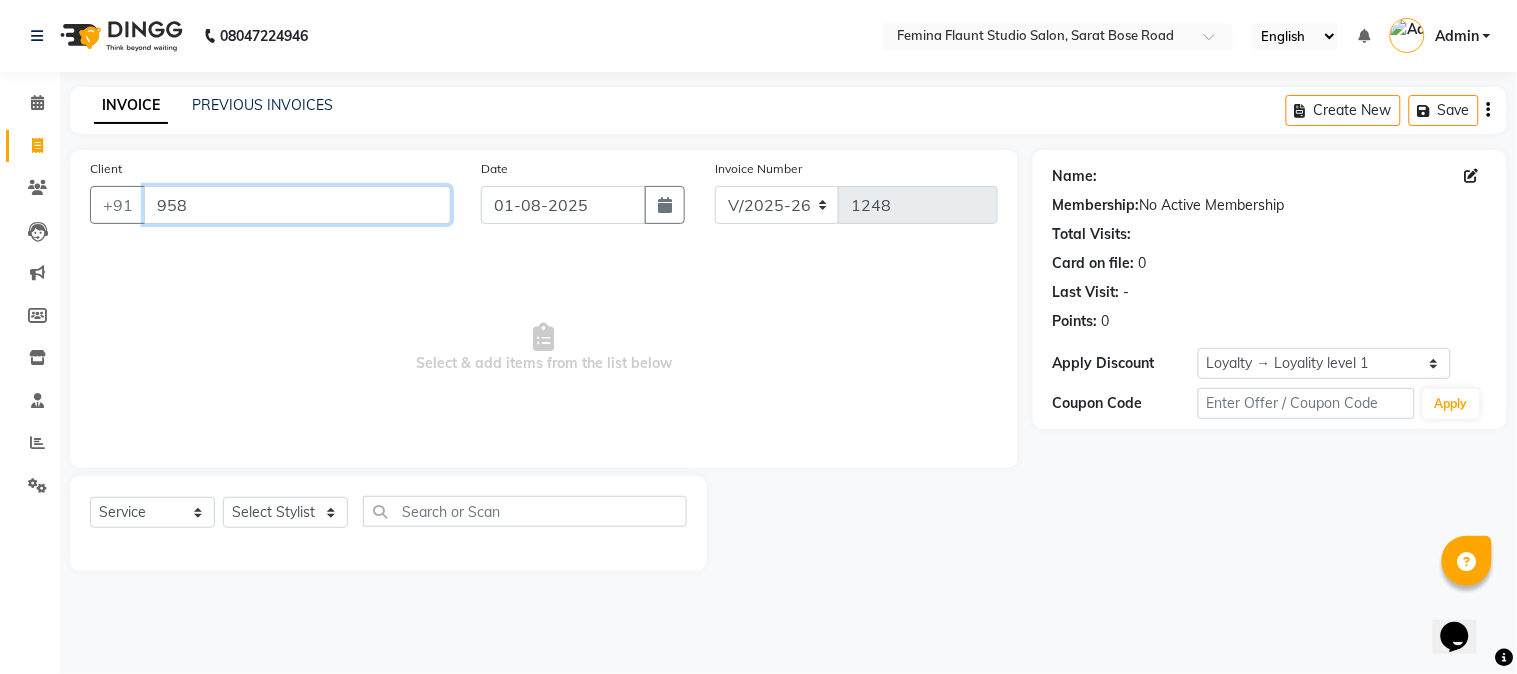 click on "958" at bounding box center (297, 205) 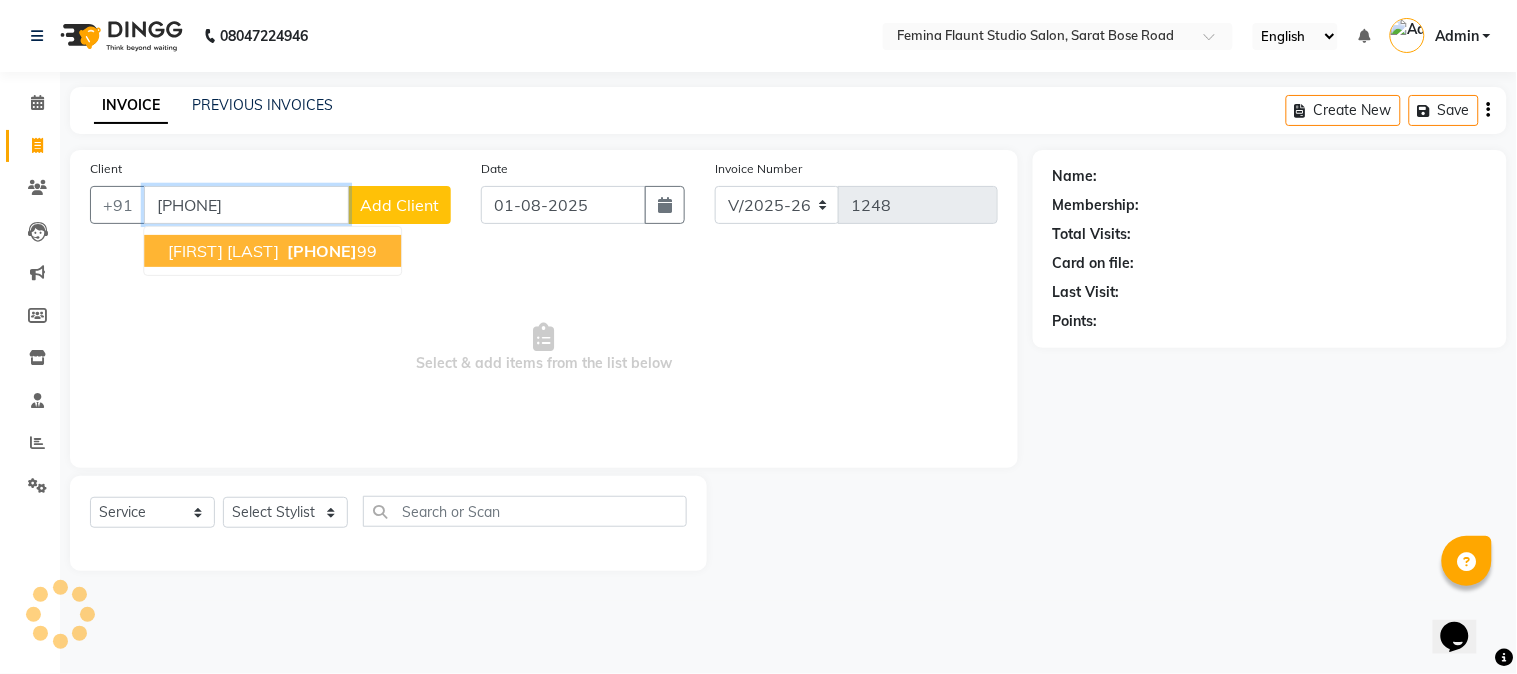 click on "[PHONE]" at bounding box center (322, 251) 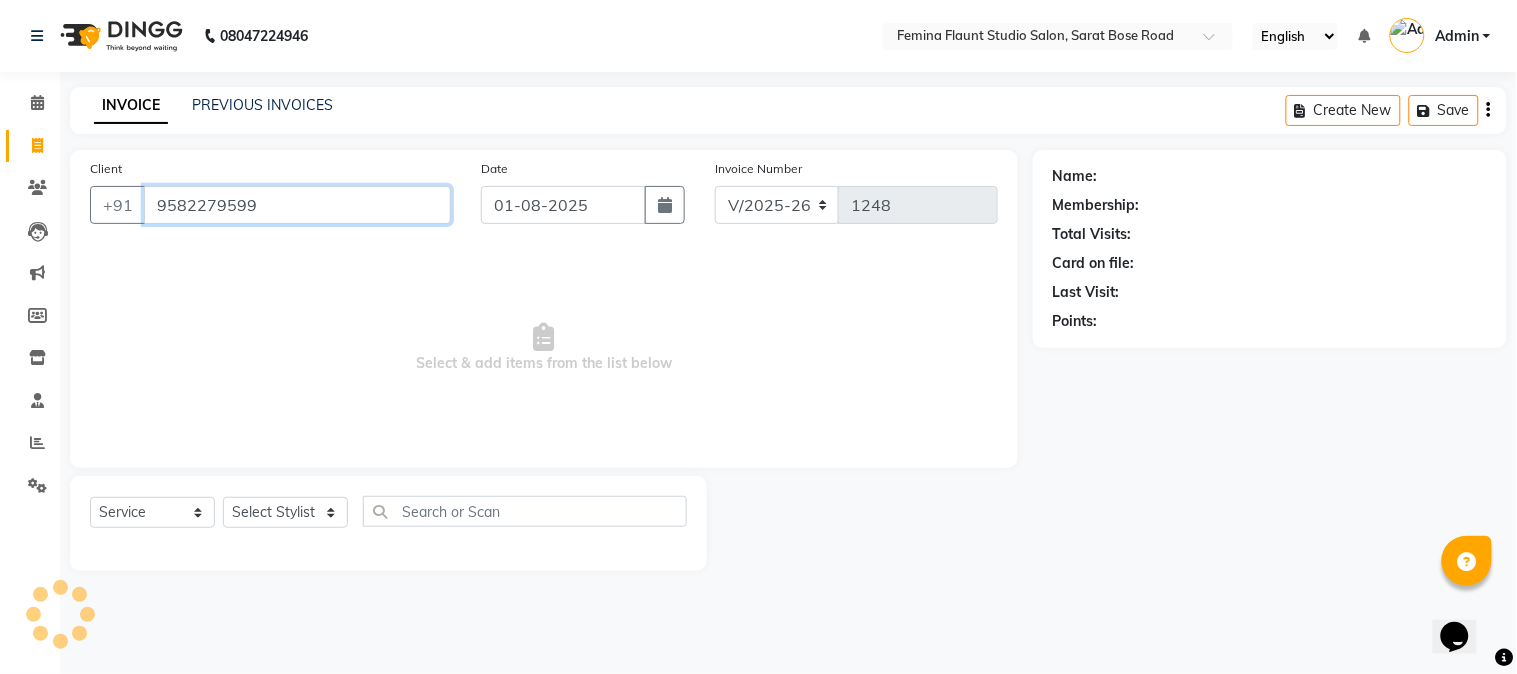 type on "9582279599" 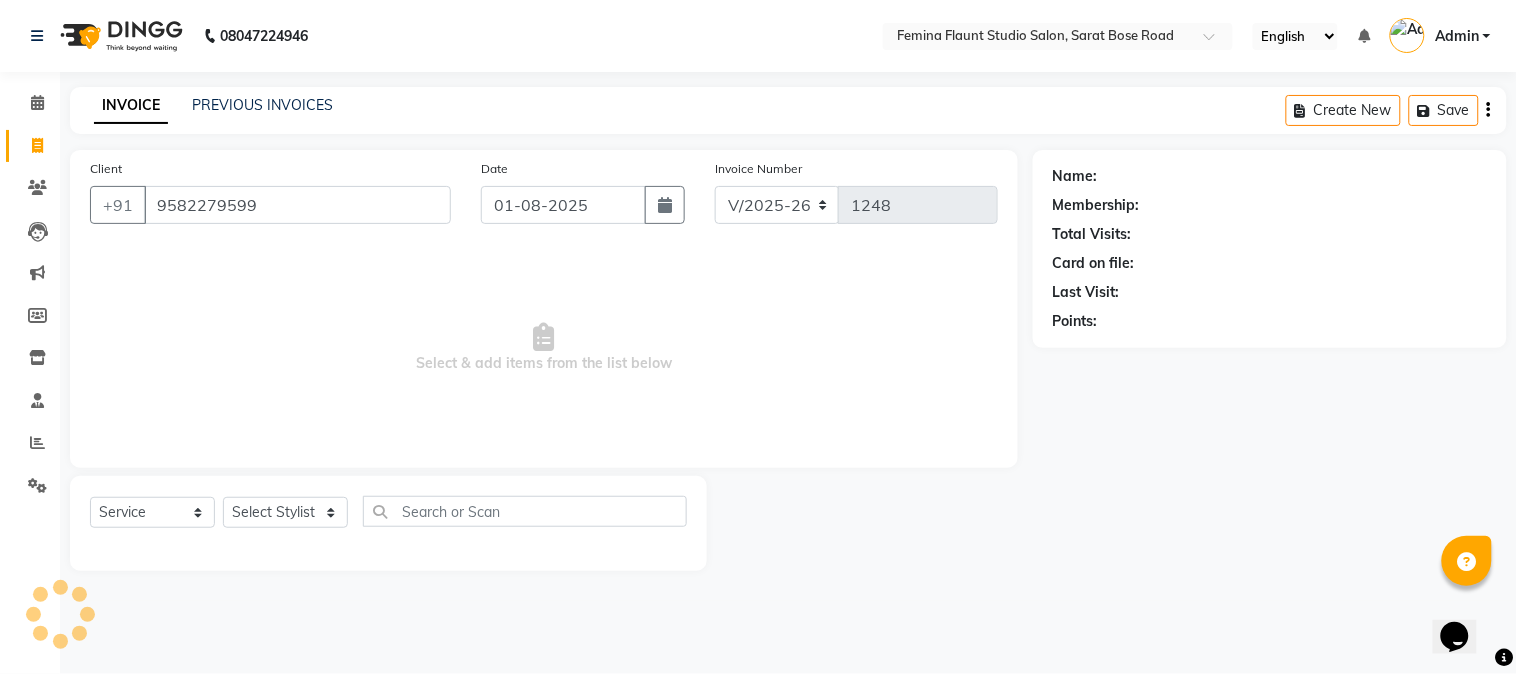 select on "1: Object" 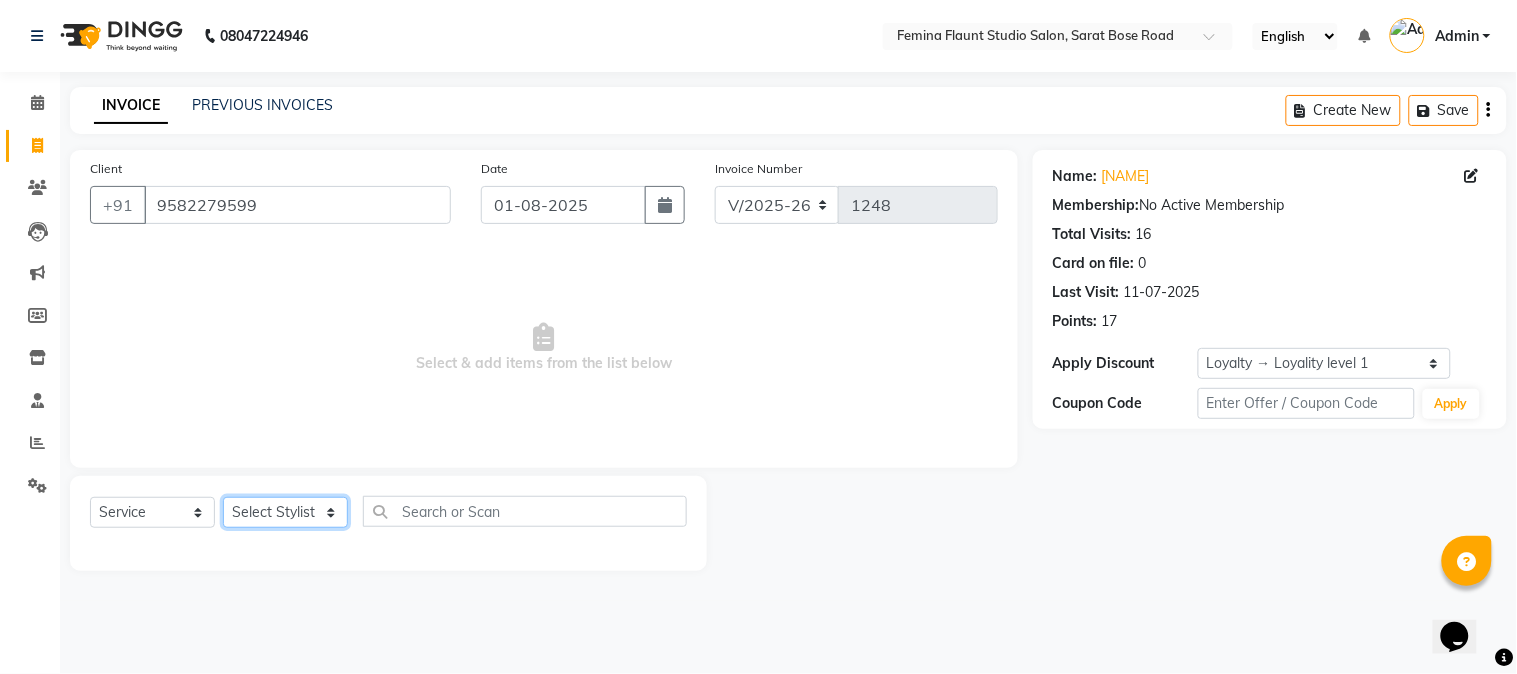 click on "Select Stylist Akram Auditor Christina Izarul jaydip Niyaz prima raj ravi rehan RINKU SHOW TARANUM" 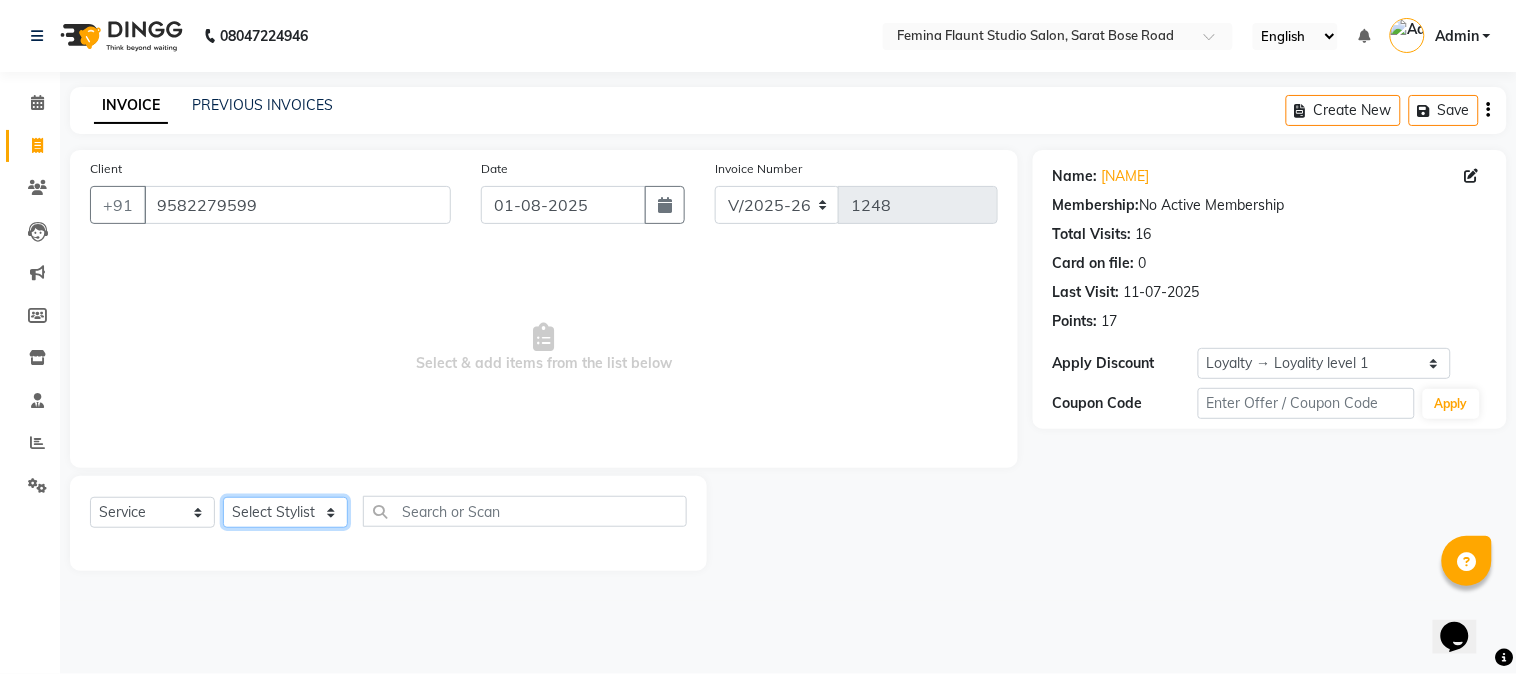 select on "37645" 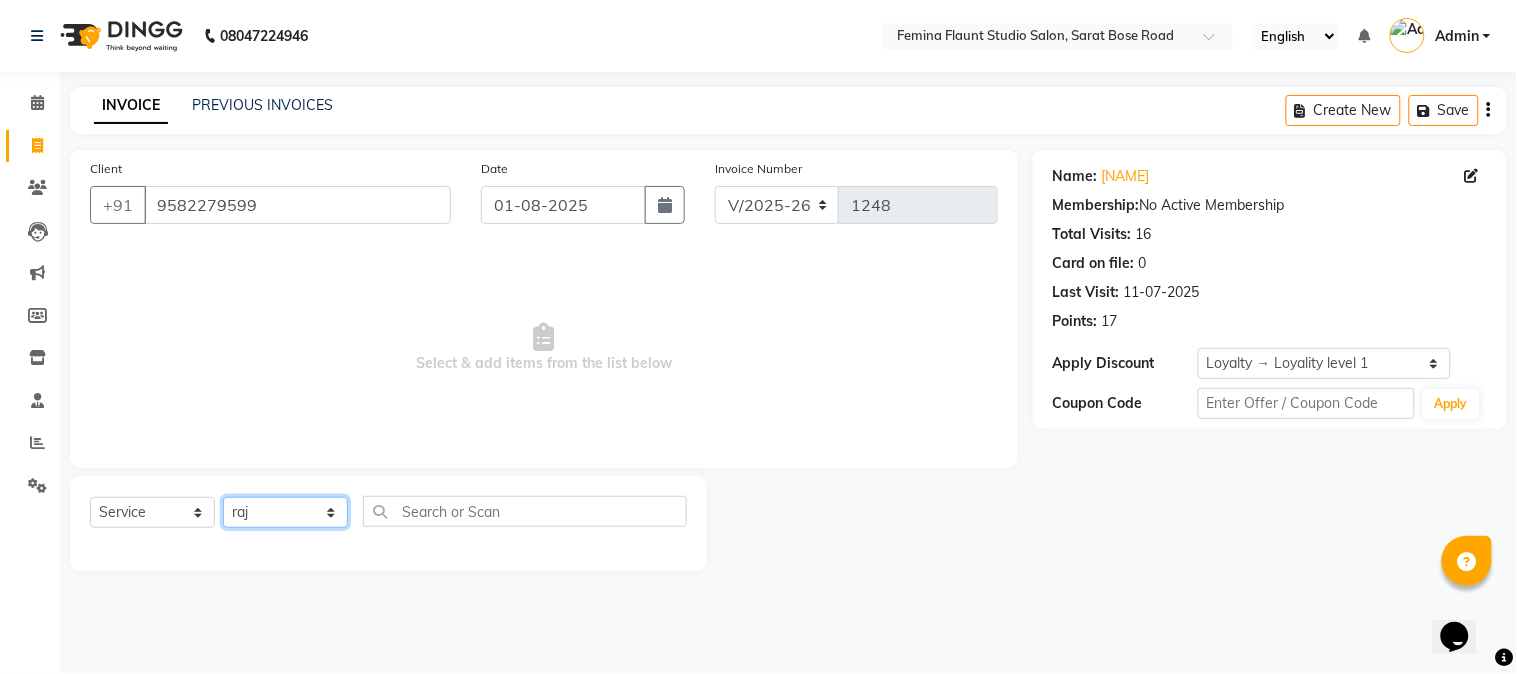 click on "Select Stylist Akram Auditor Christina Izarul jaydip Niyaz prima raj ravi rehan RINKU SHOW TARANUM" 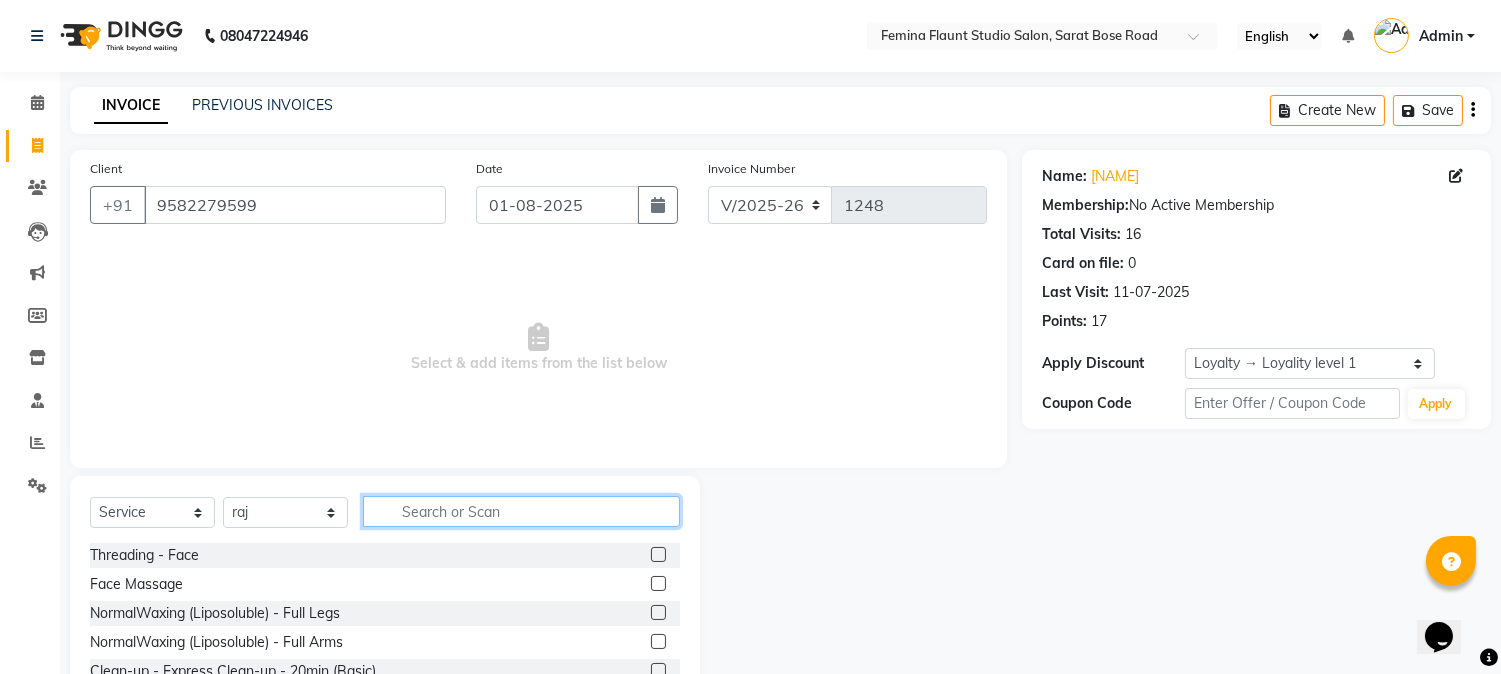 click 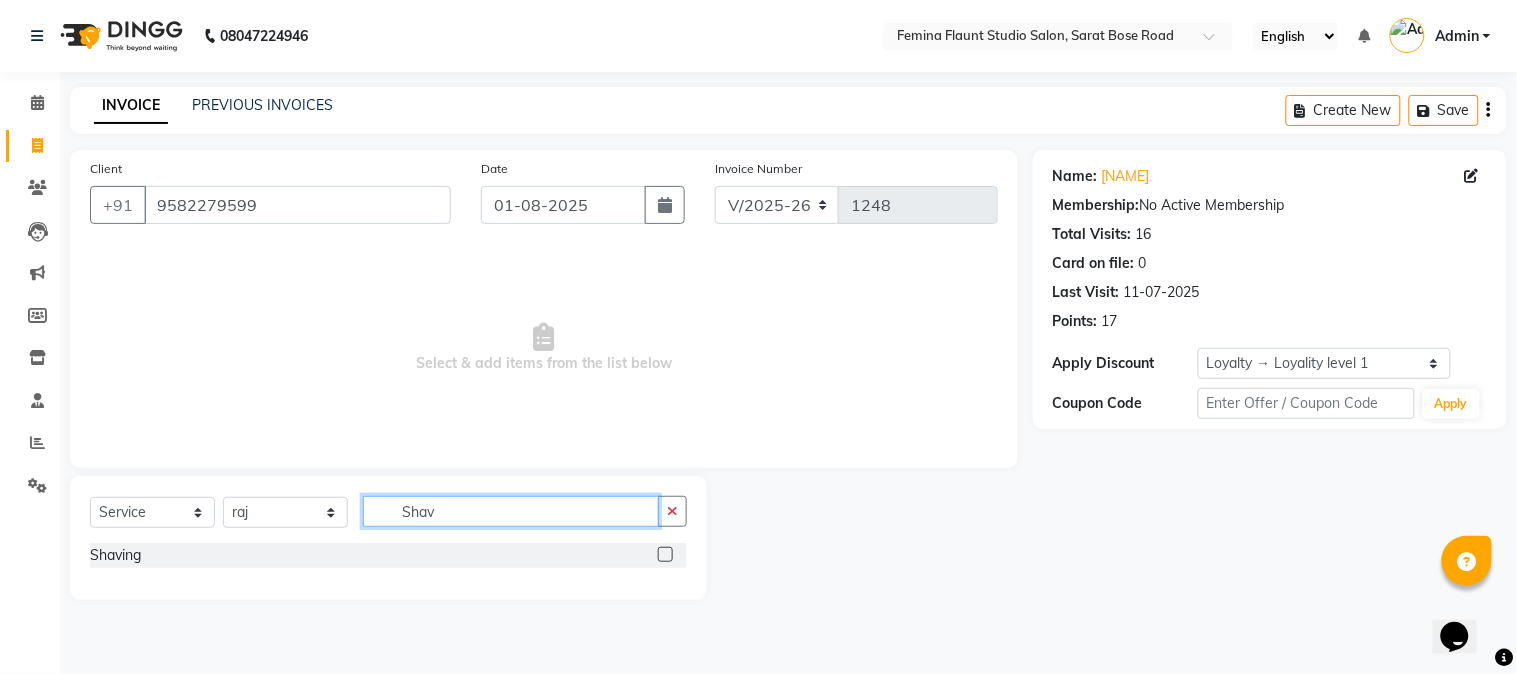 type on "Shav" 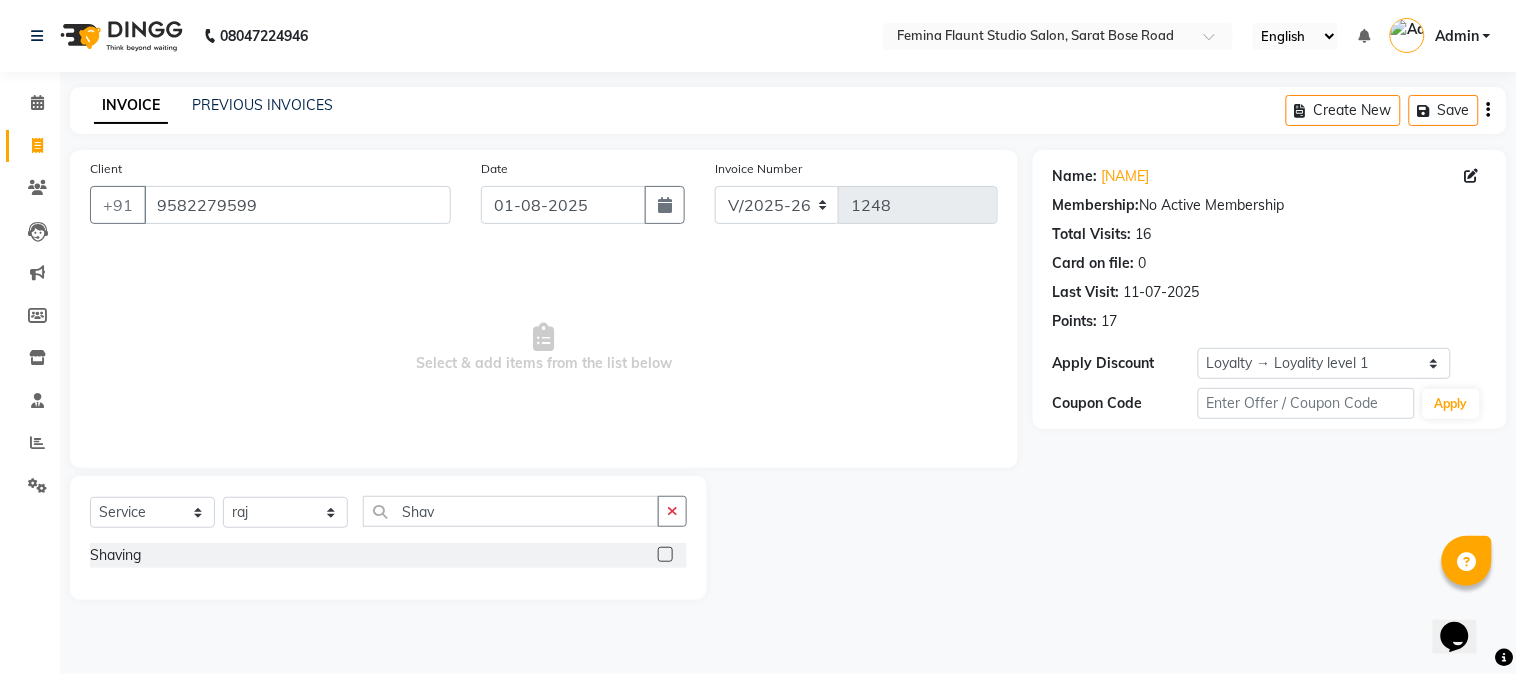 click 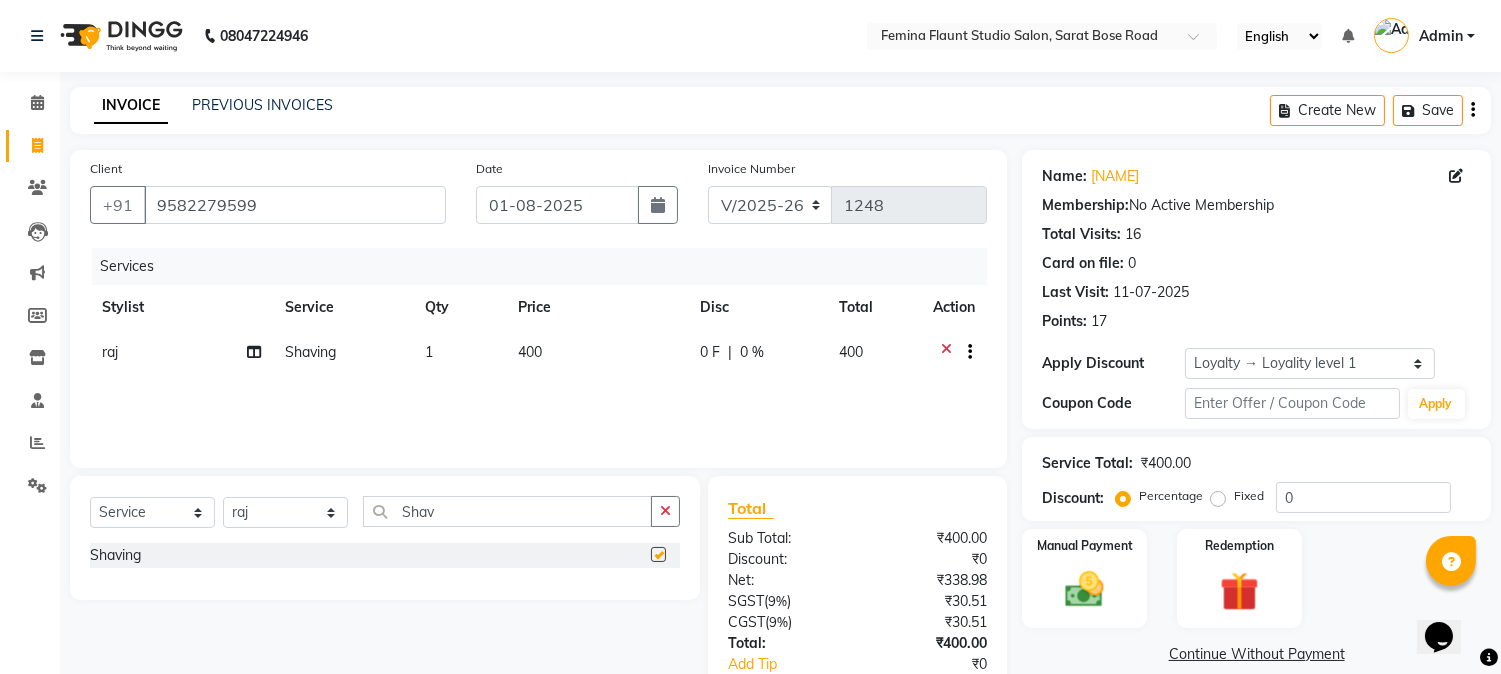 checkbox on "false" 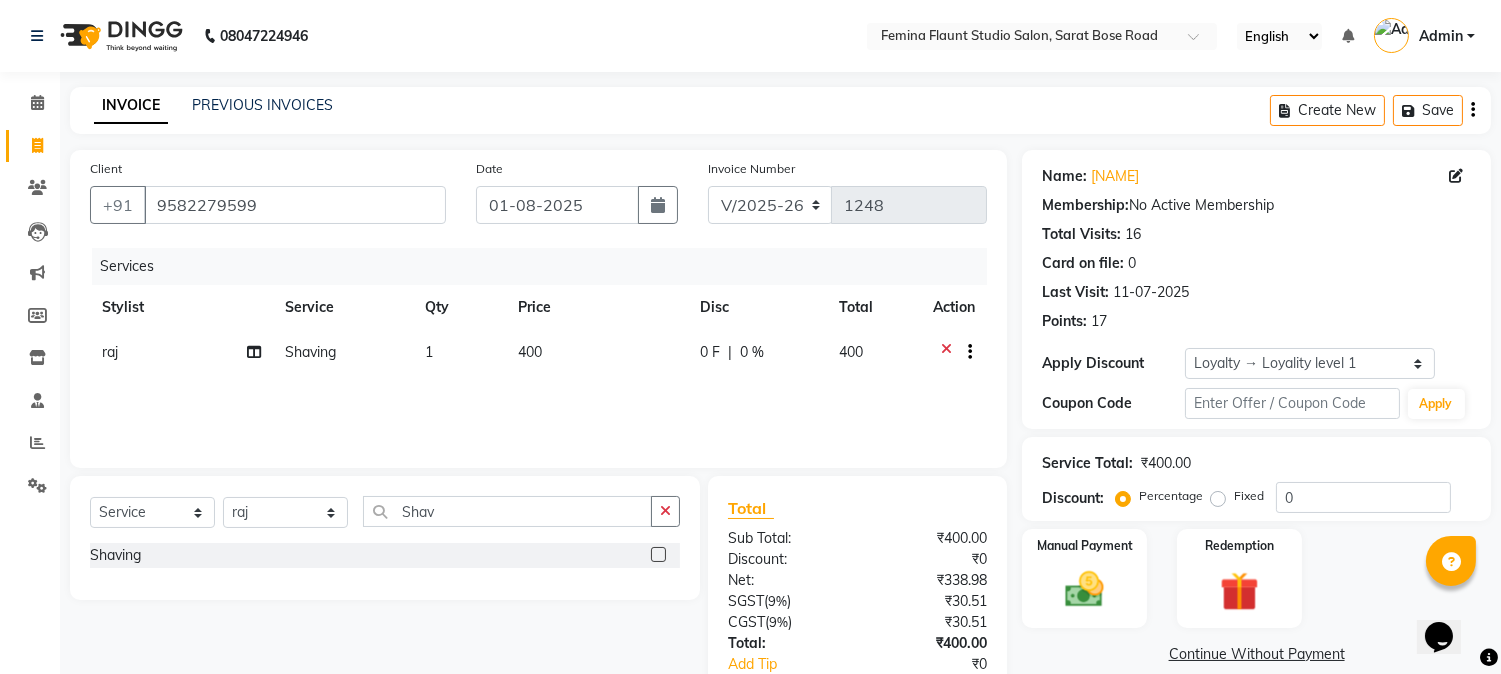 click on "400" 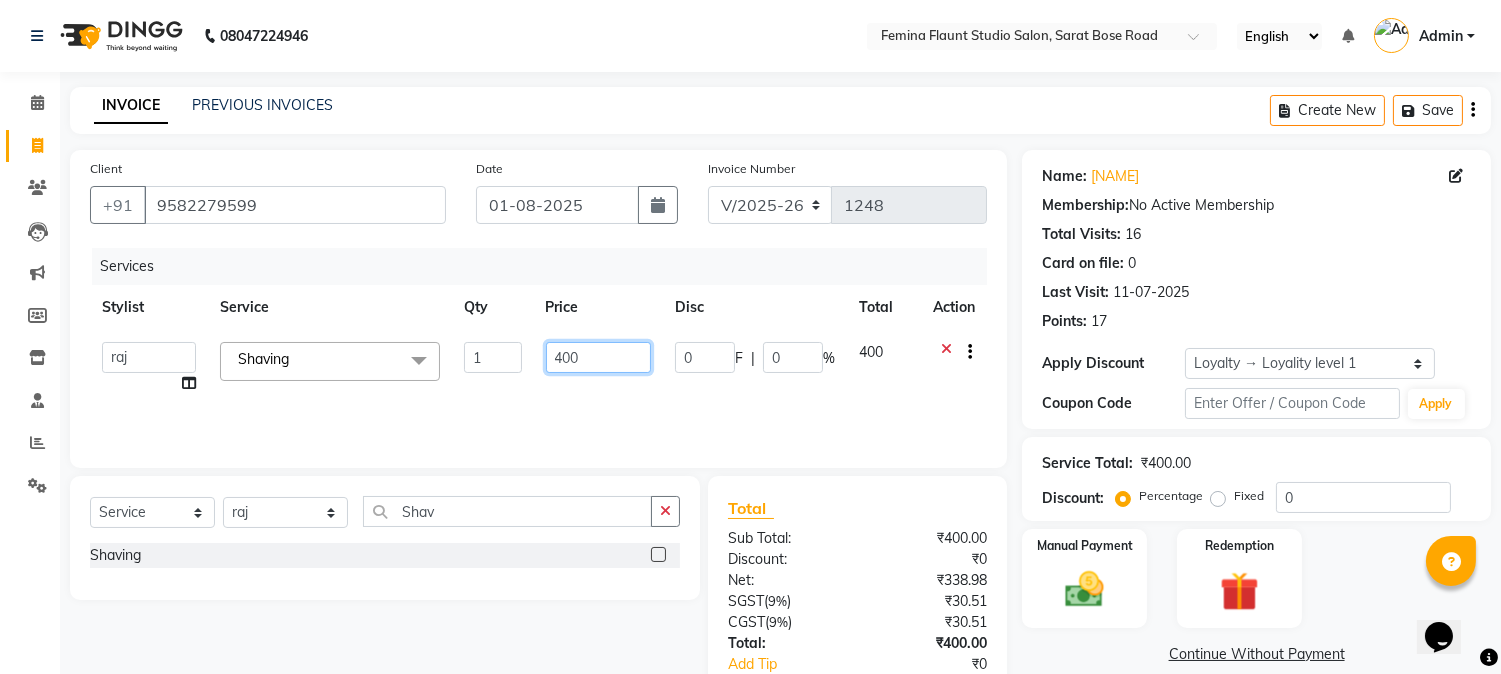 click on "400" 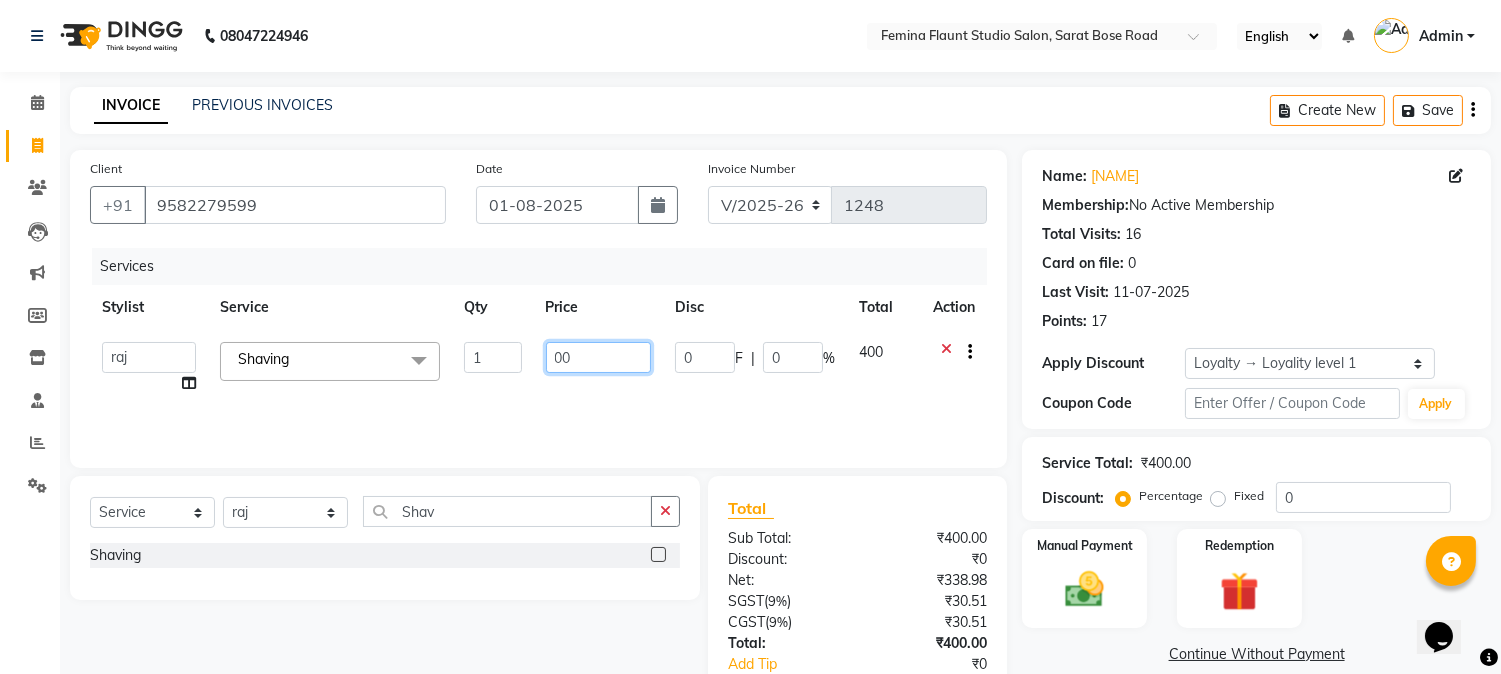 type on "300" 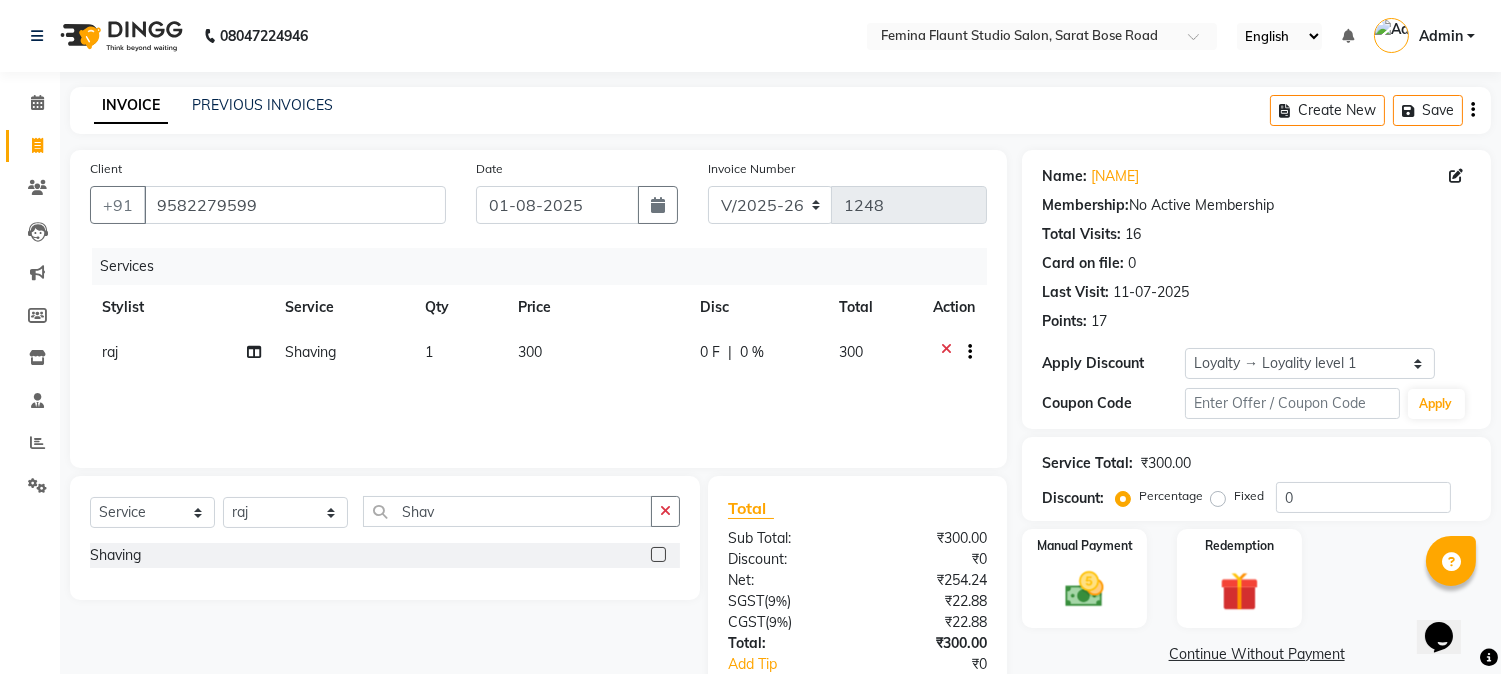 click on "Services Stylist Service Qty Price Disc Total Action raj Shaving 1 300 0 F | 0 % 300" 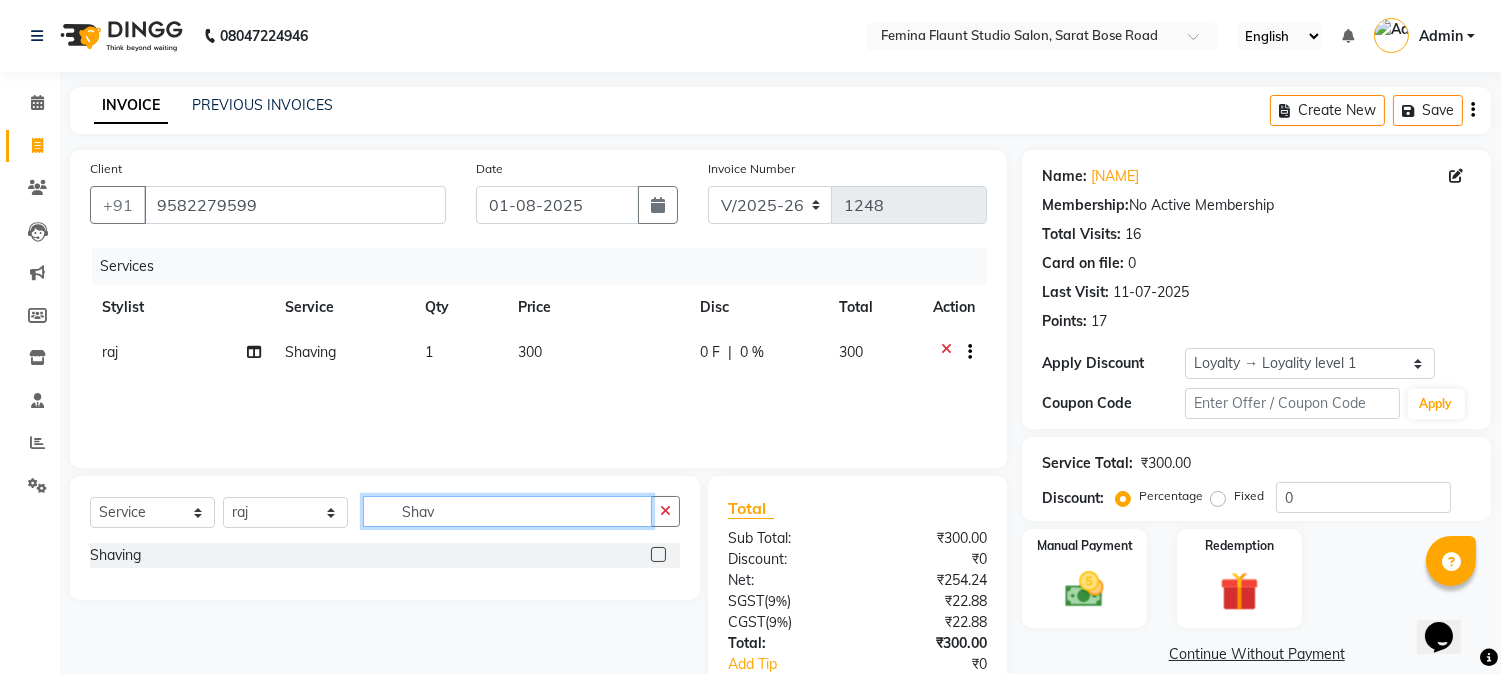click on "Shav" 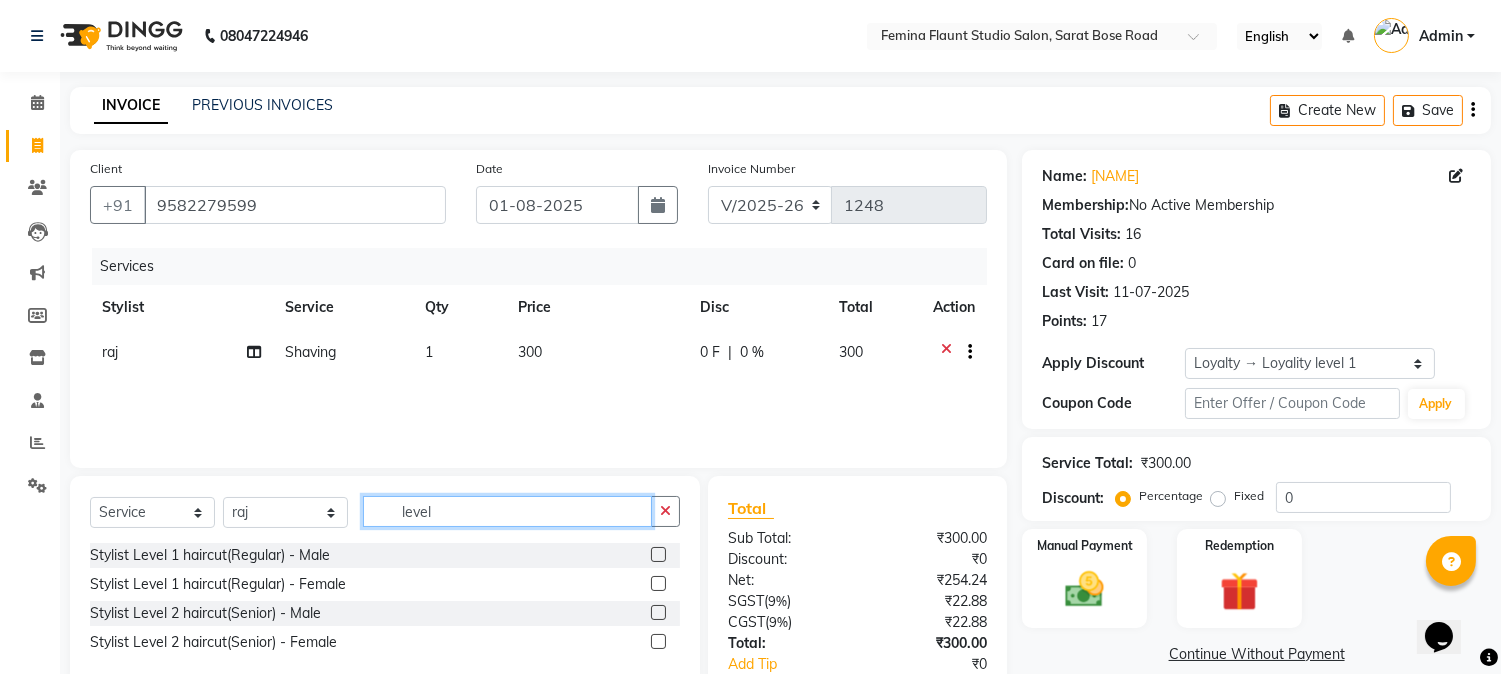 type on "level" 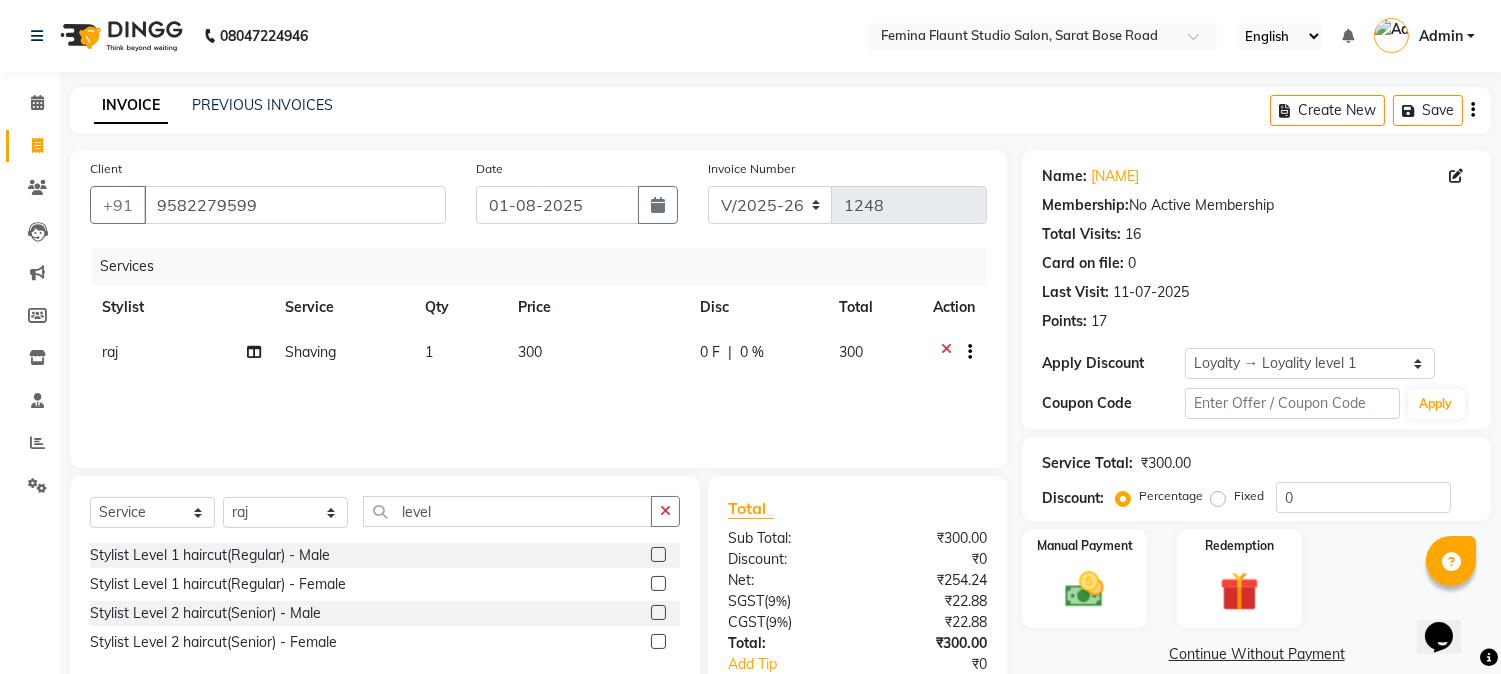 click 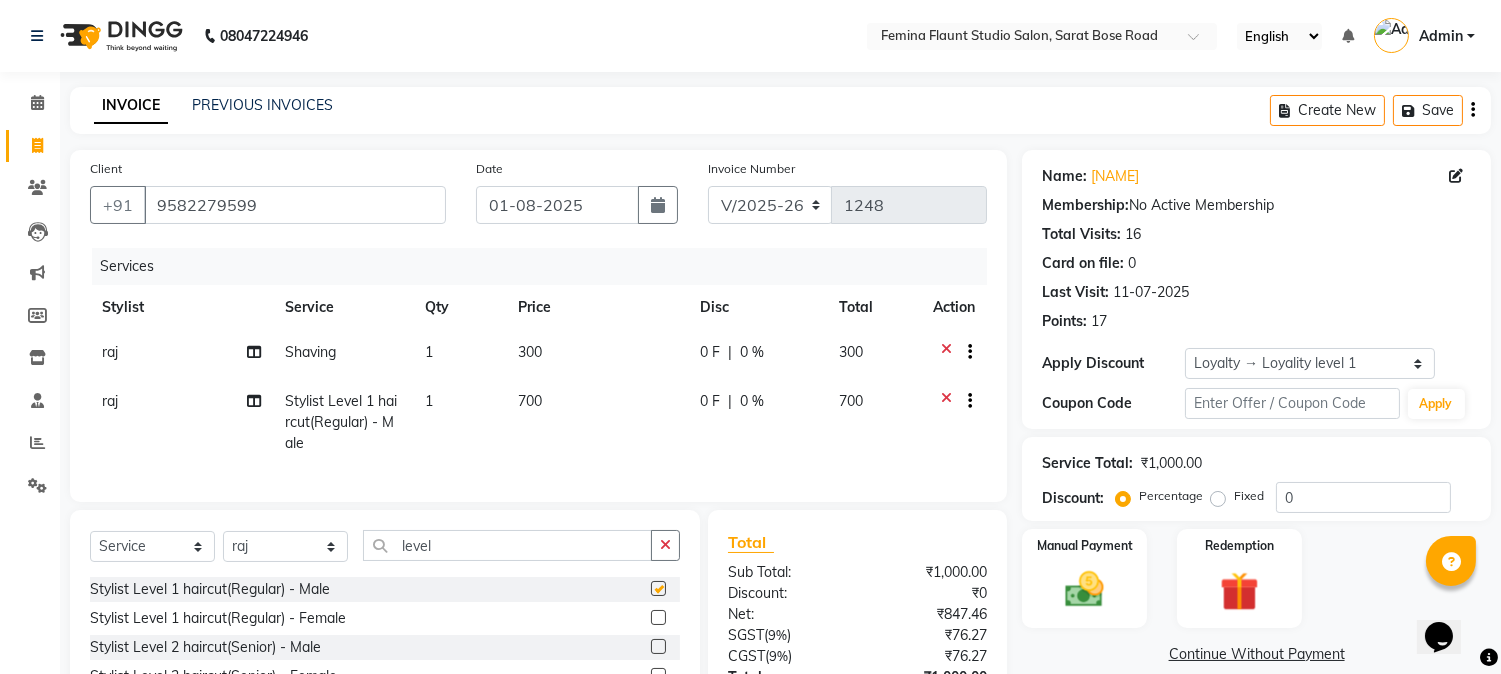 checkbox on "false" 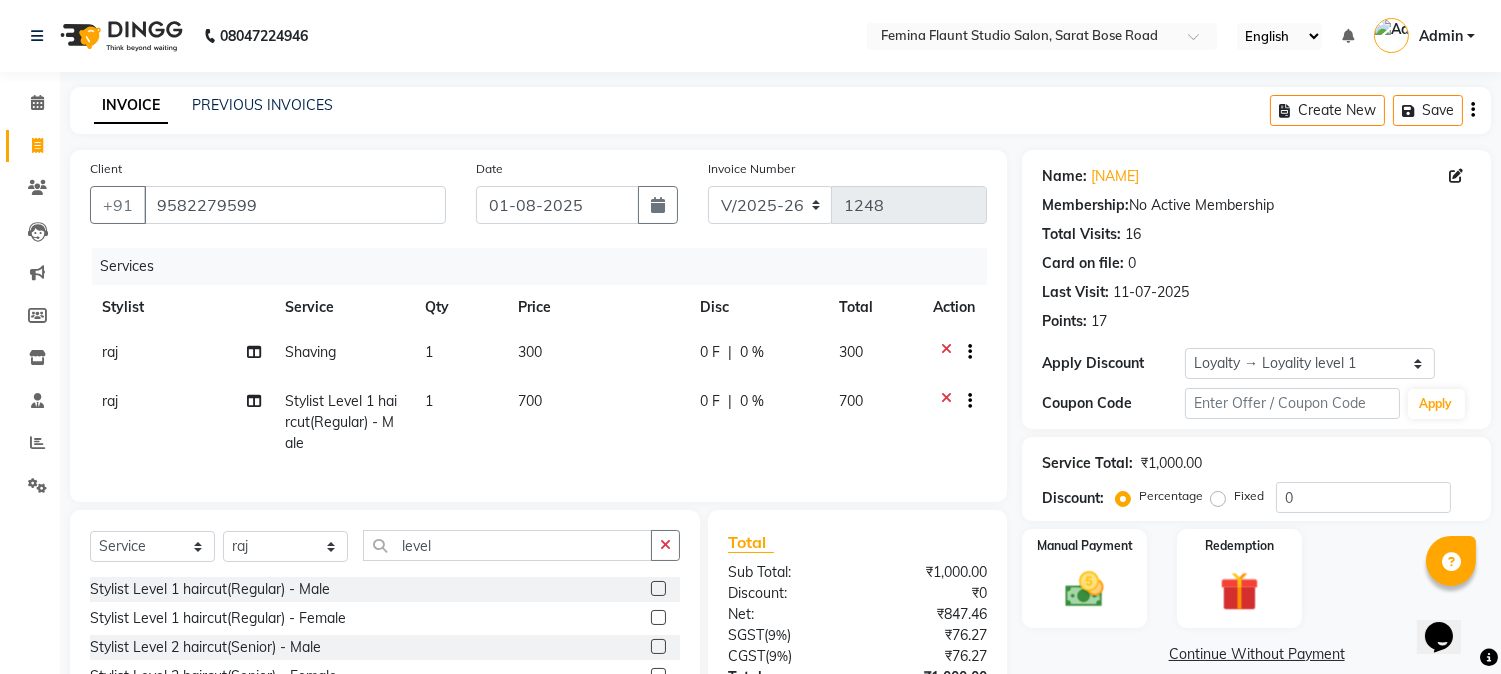 click on "700" 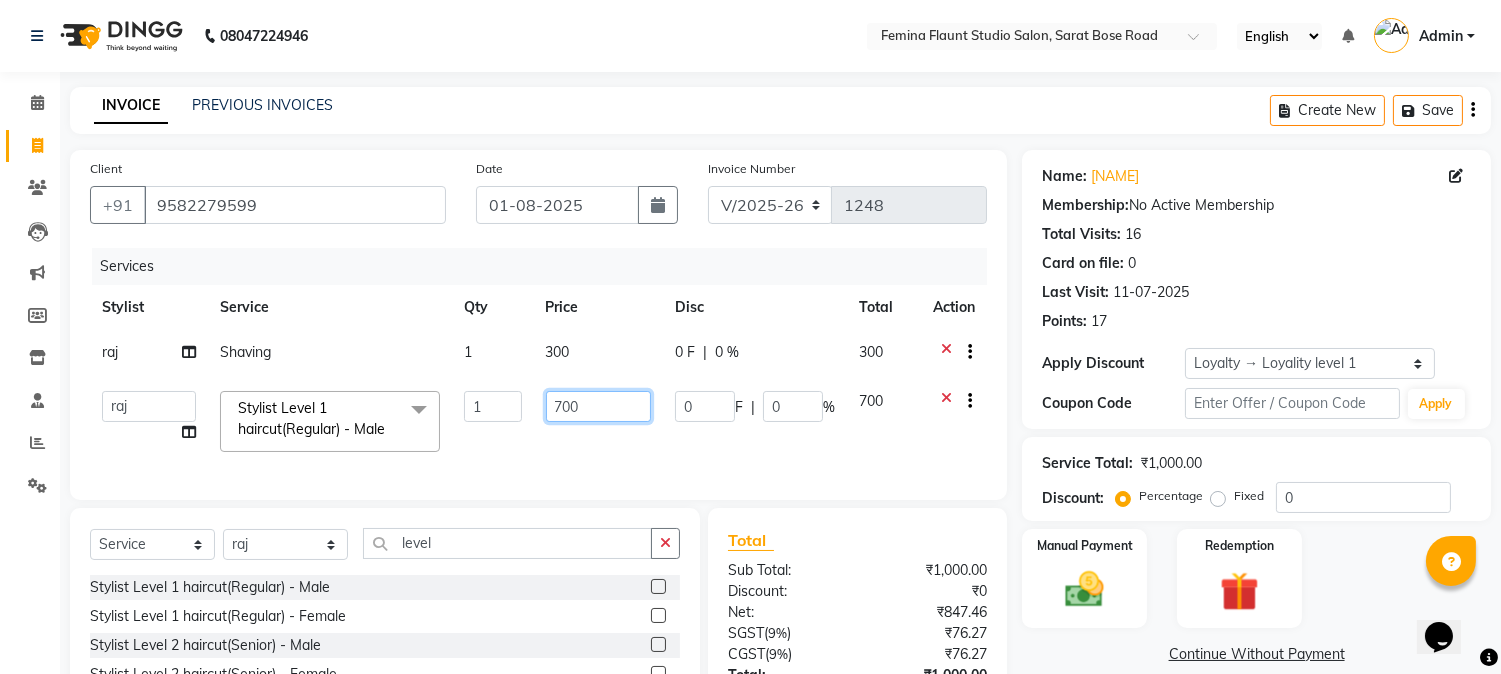 drag, startPoint x: 570, startPoint y: 407, endPoint x: 574, endPoint y: 417, distance: 10.770329 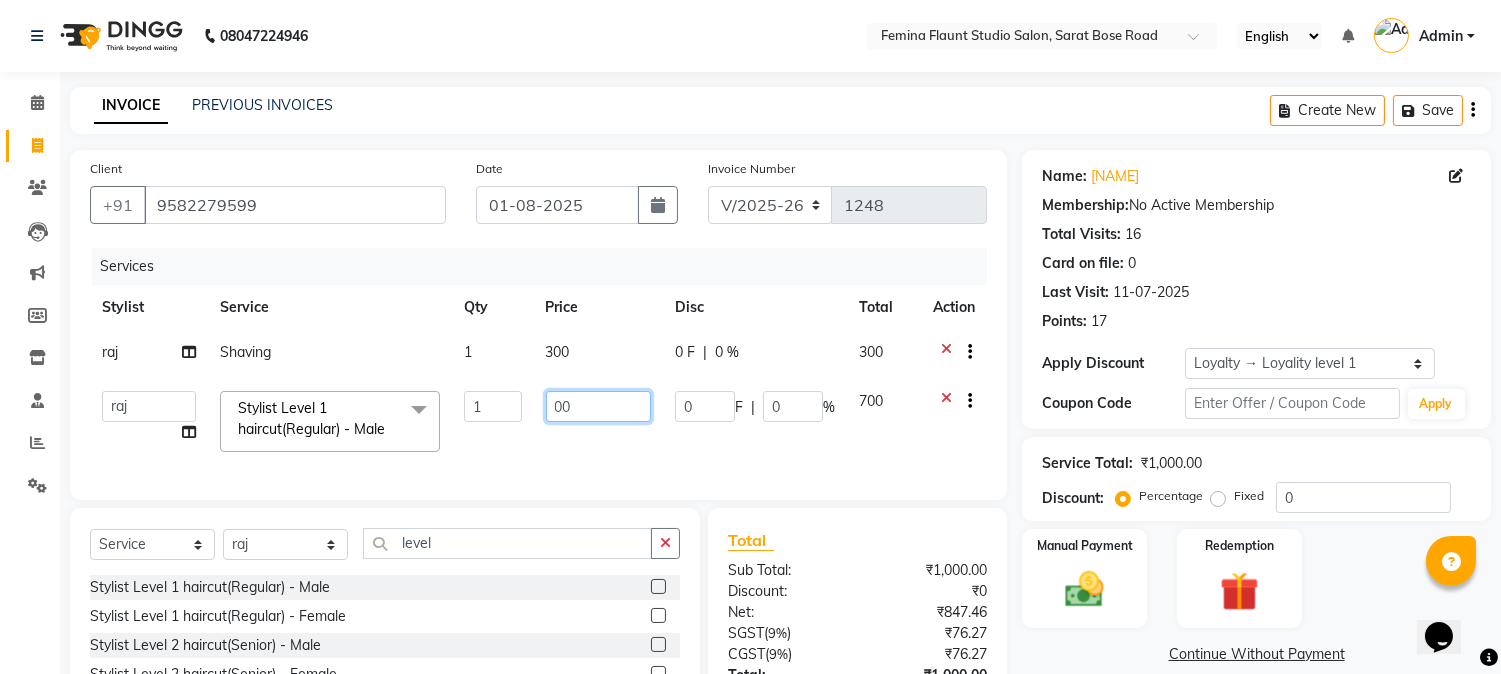 type on "400" 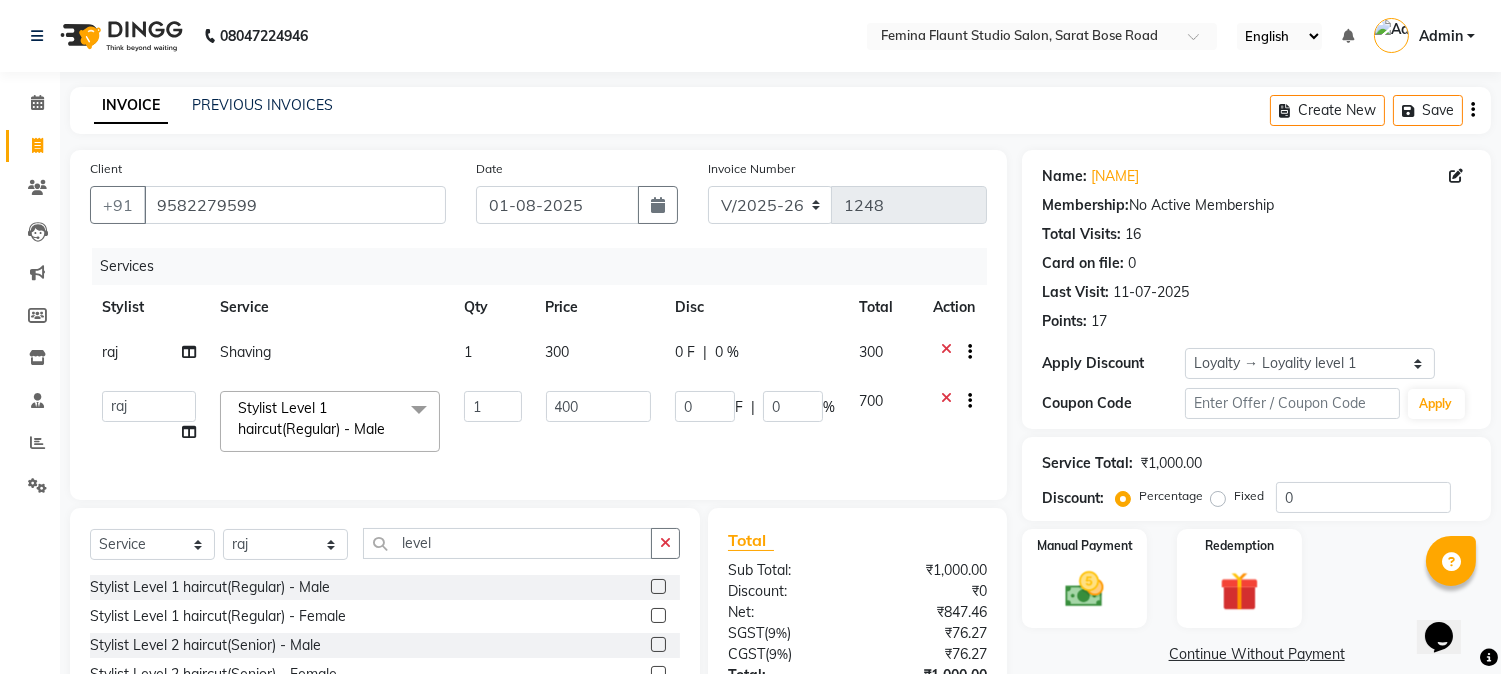 click on "400" 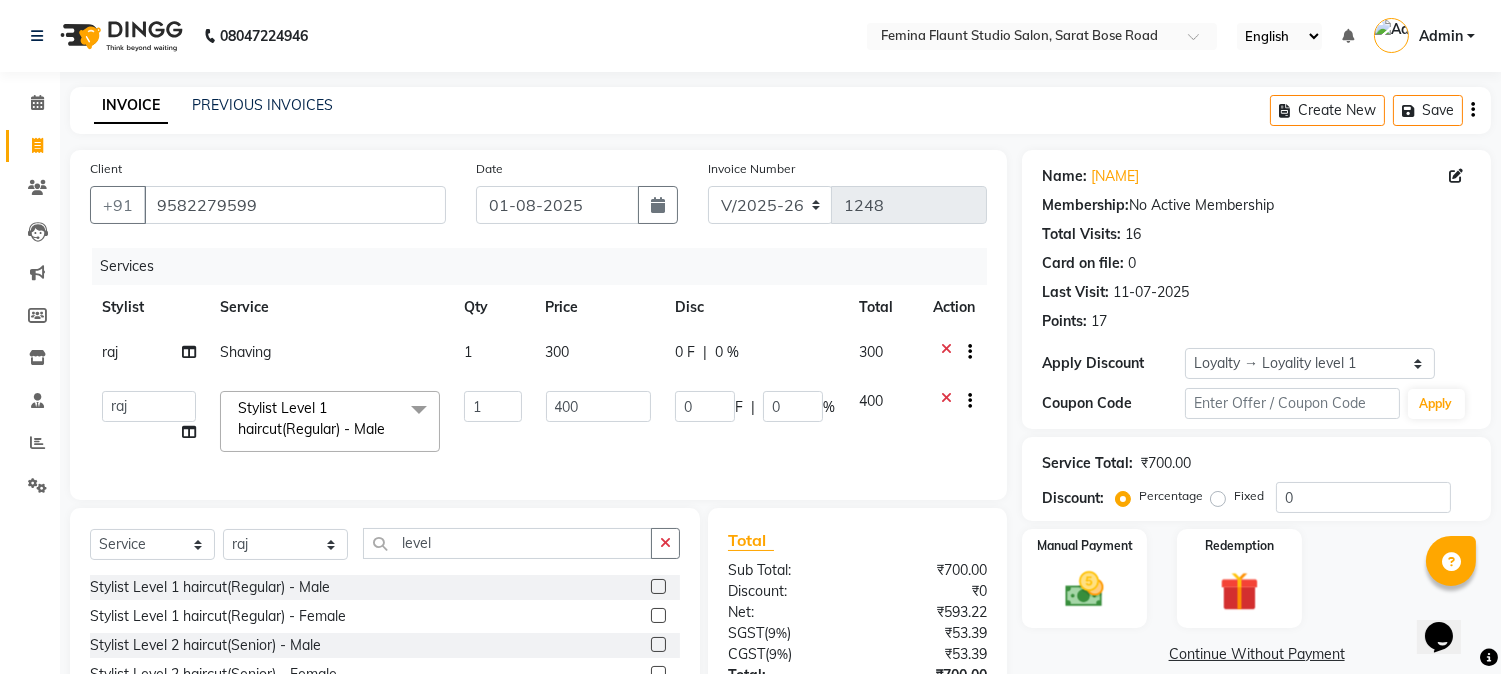 scroll, scrollTop: 174, scrollLeft: 0, axis: vertical 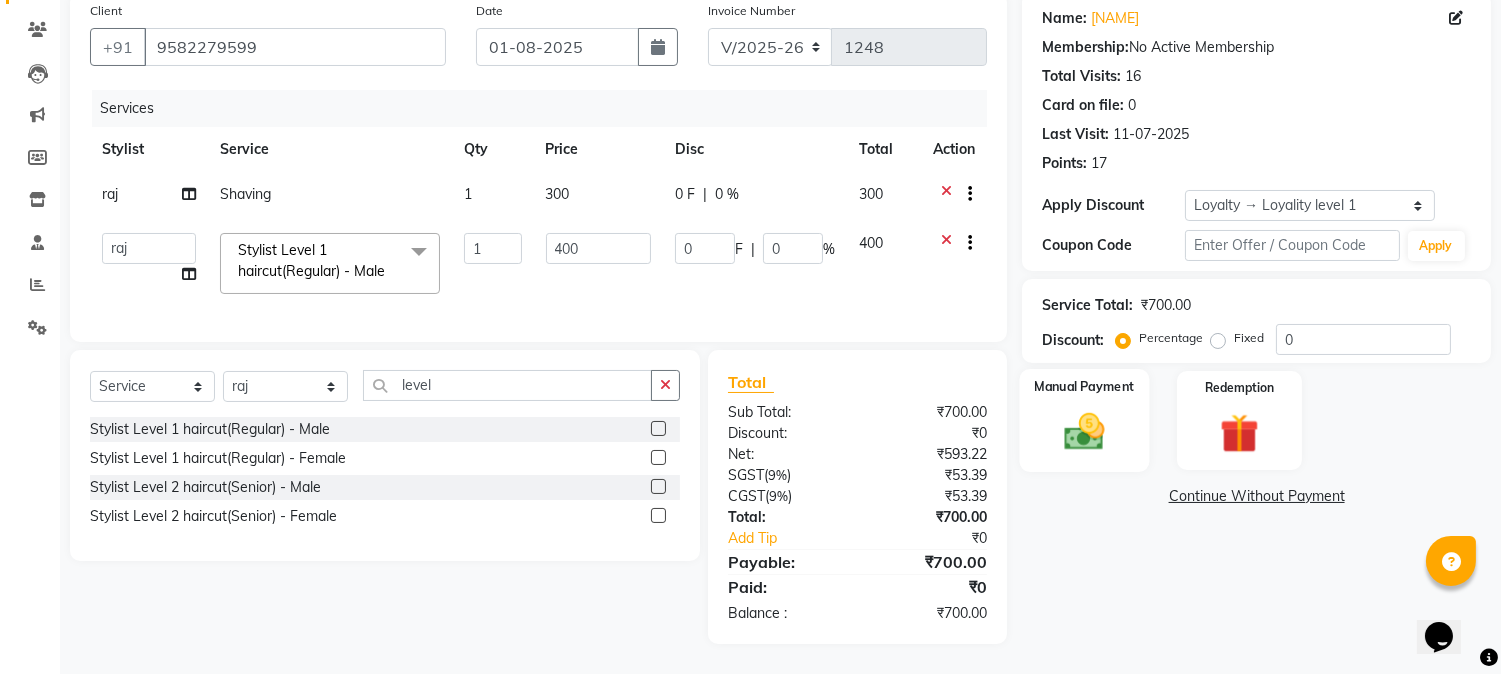 click 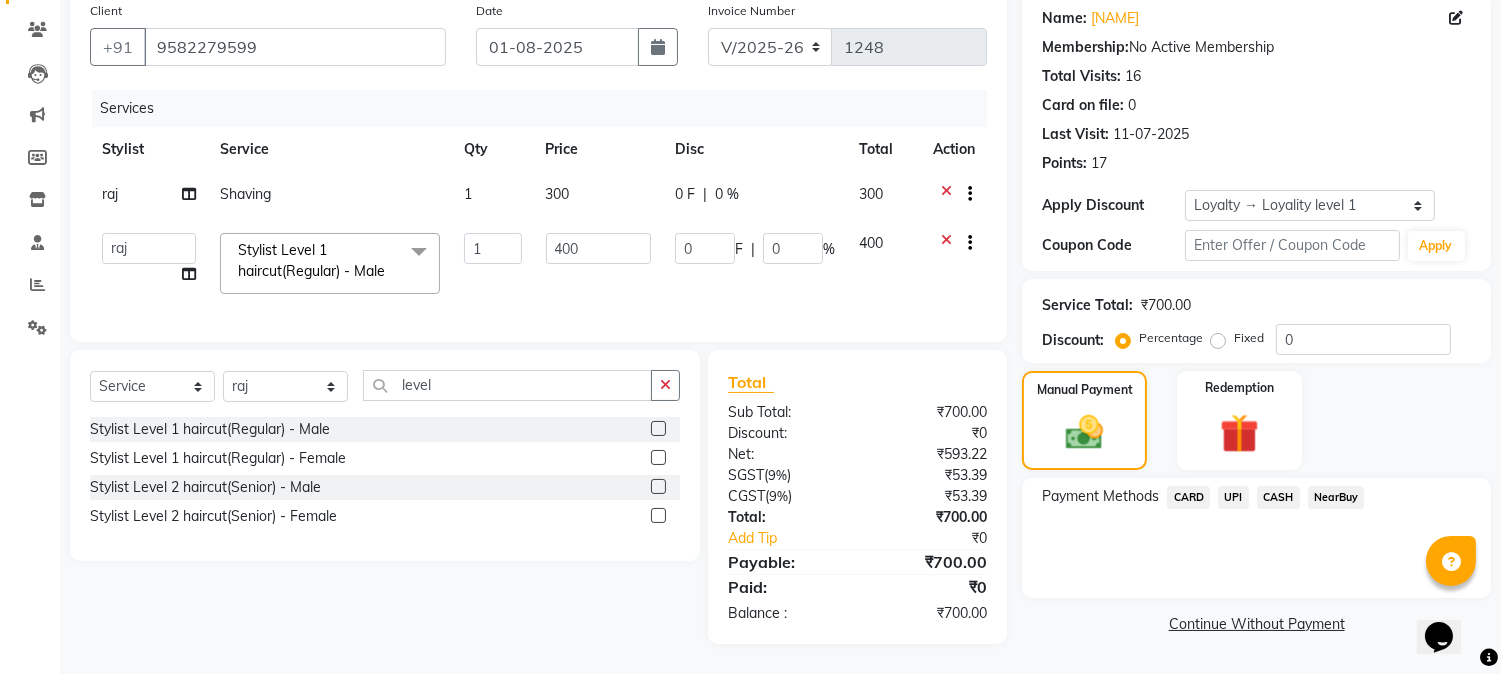 click on "UPI" 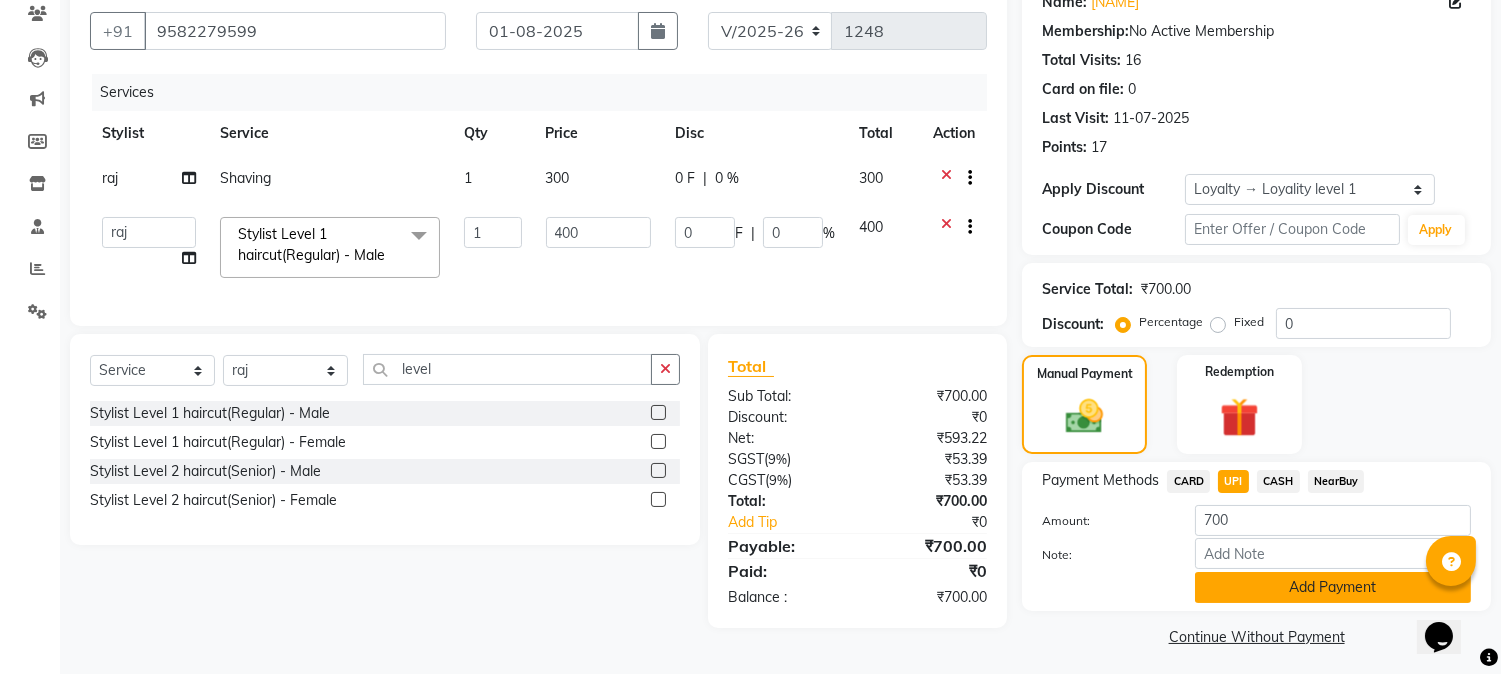 scroll, scrollTop: 181, scrollLeft: 0, axis: vertical 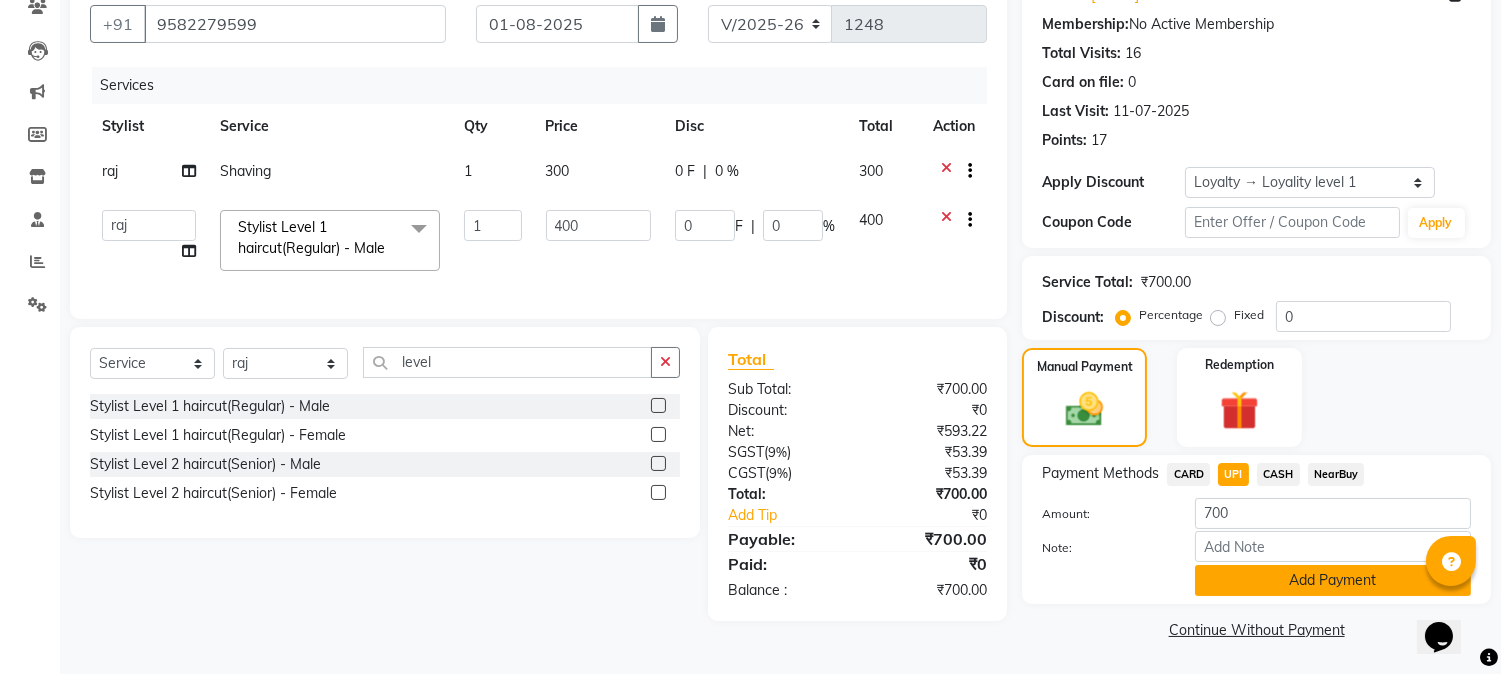 click on "Add Payment" 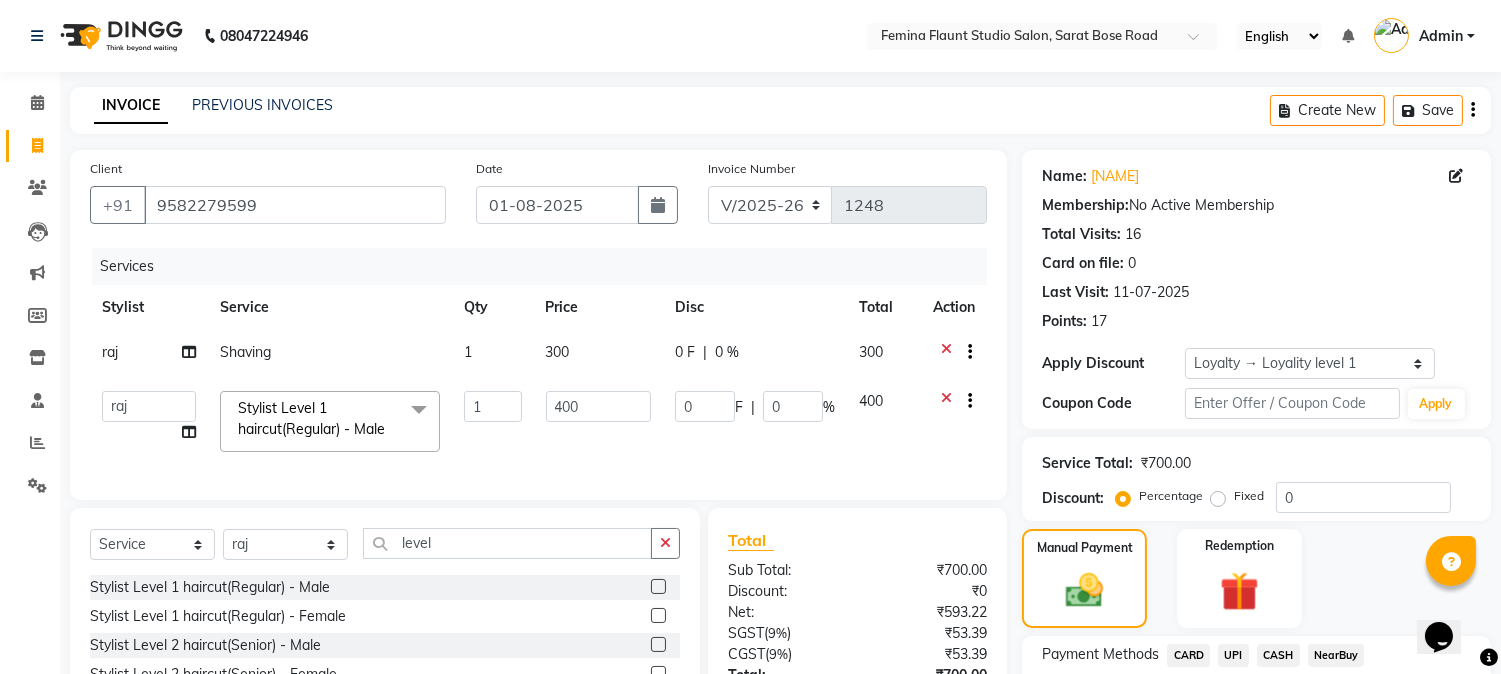 scroll, scrollTop: 315, scrollLeft: 0, axis: vertical 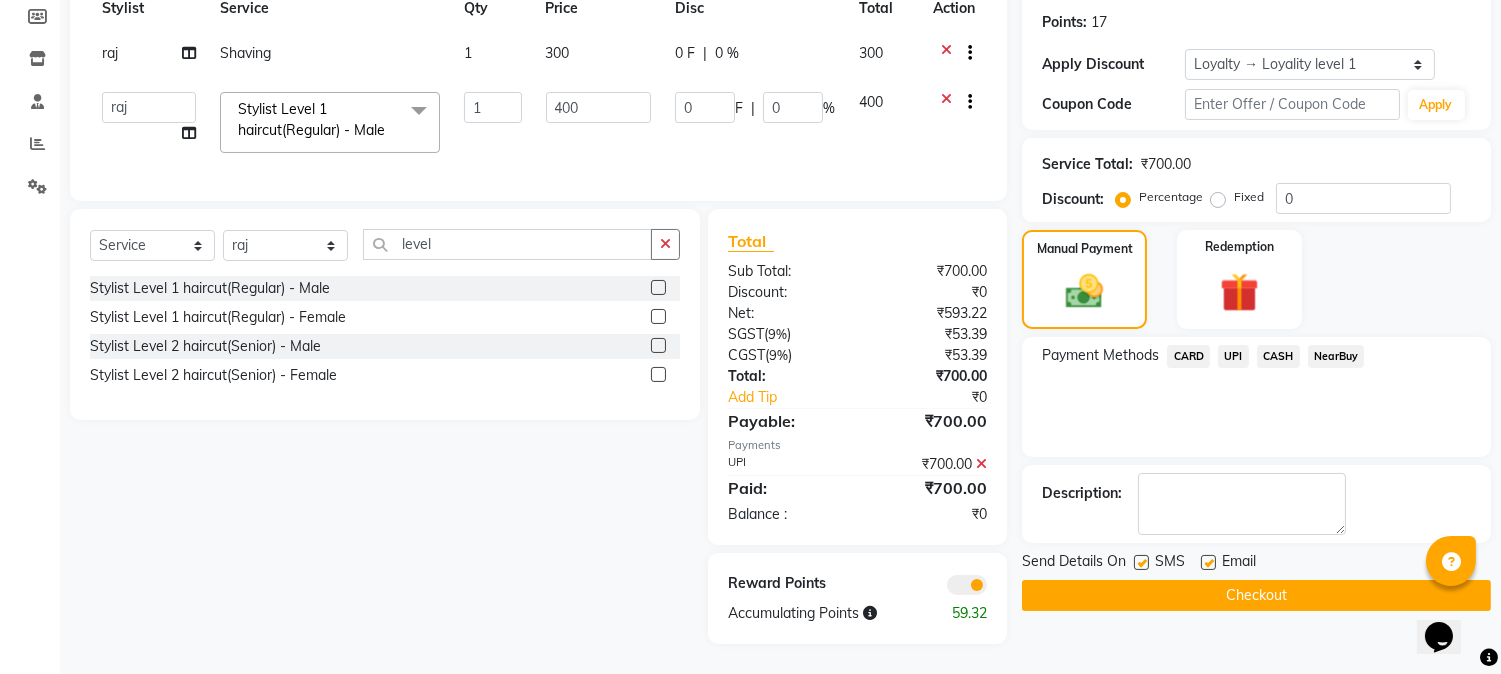 click on "Checkout" 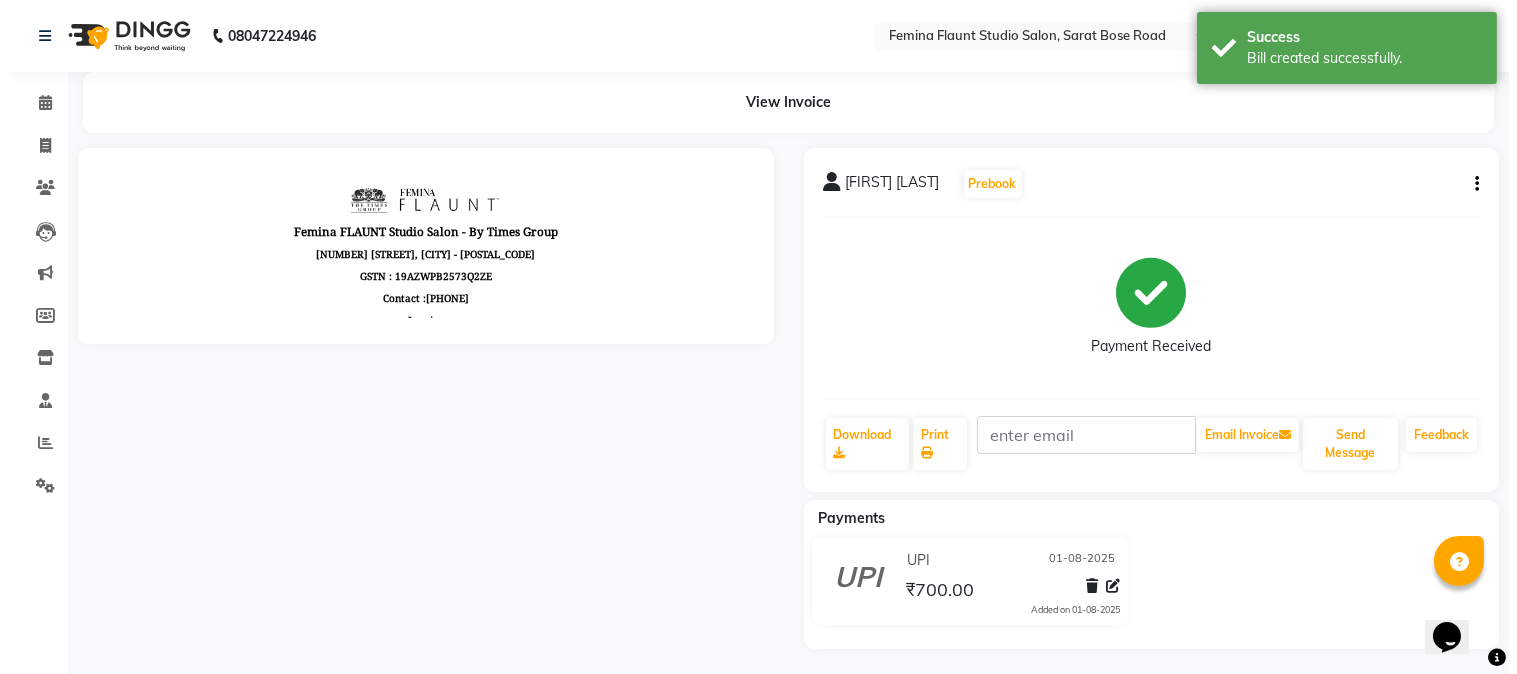 scroll, scrollTop: 0, scrollLeft: 0, axis: both 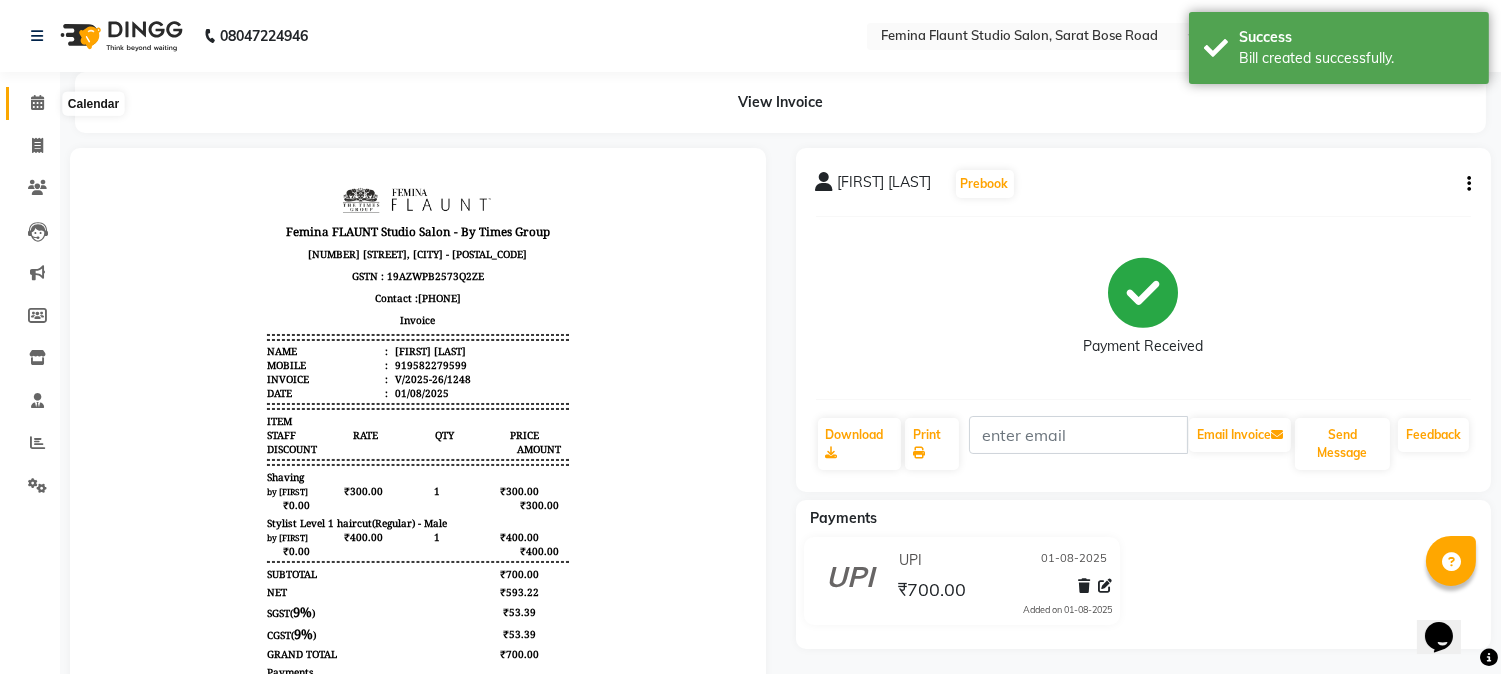 click 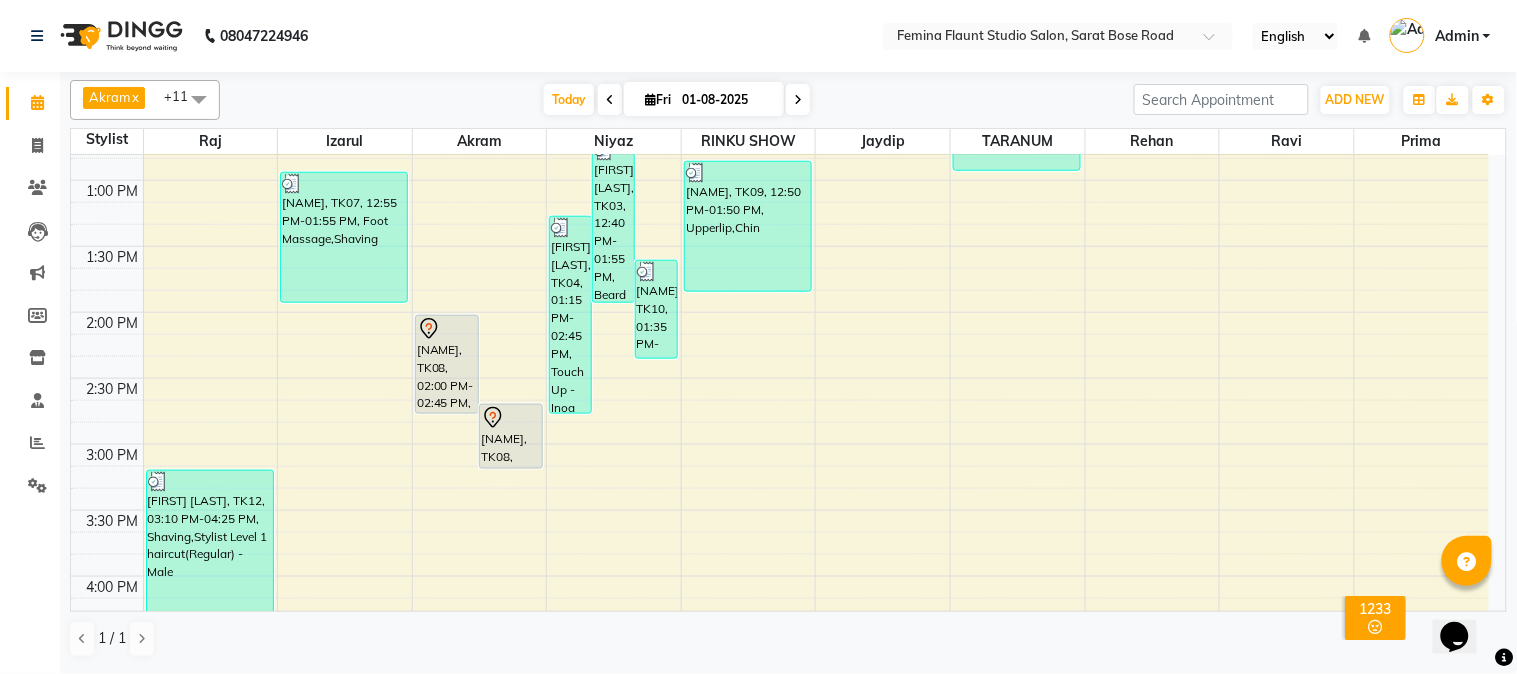 scroll, scrollTop: 555, scrollLeft: 0, axis: vertical 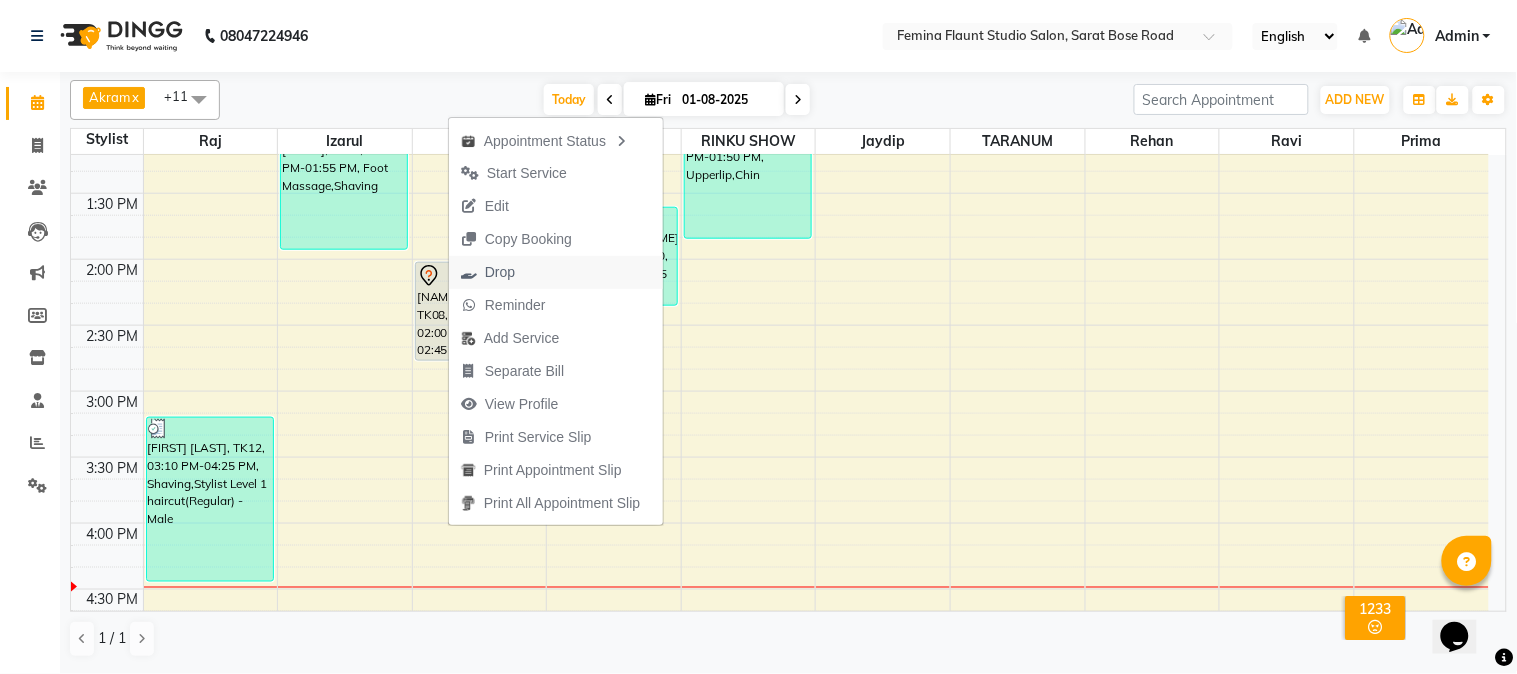 click on "Drop" at bounding box center [556, 272] 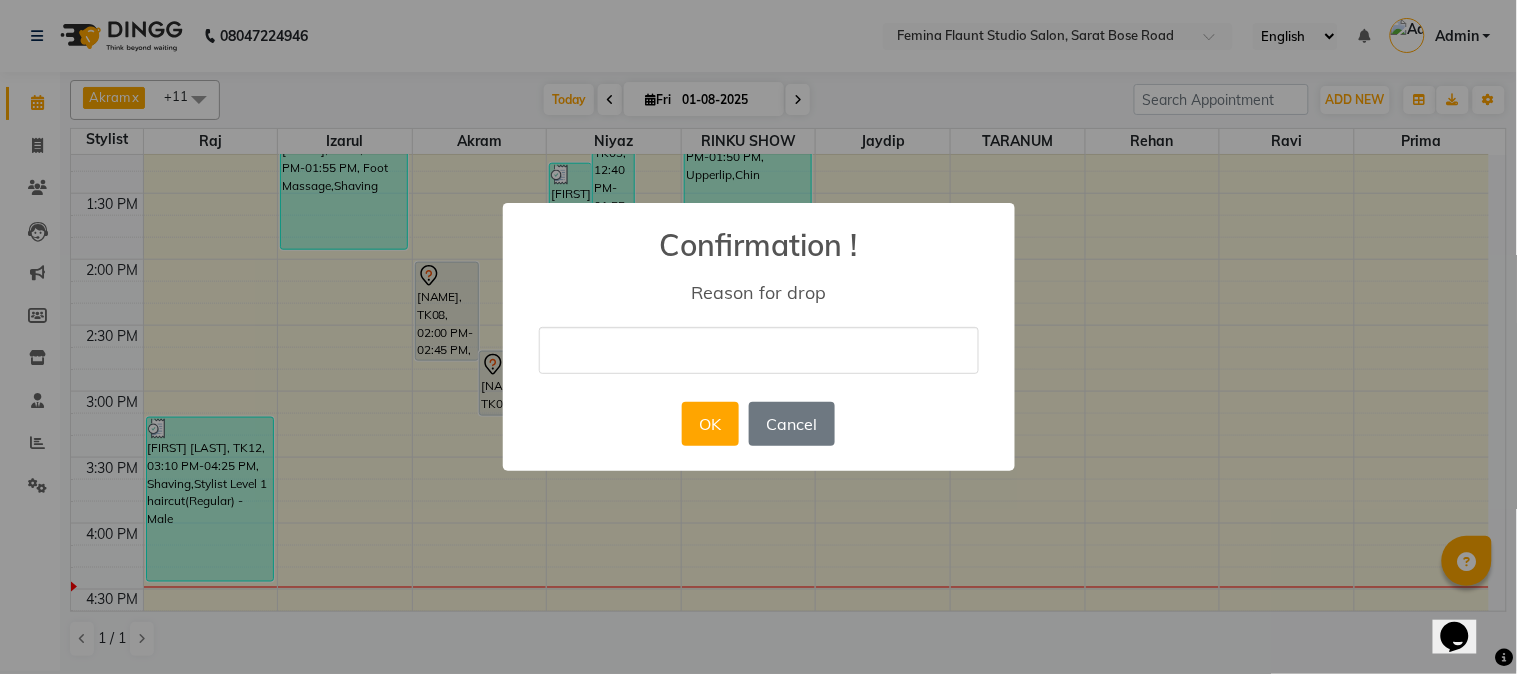 click at bounding box center [759, 350] 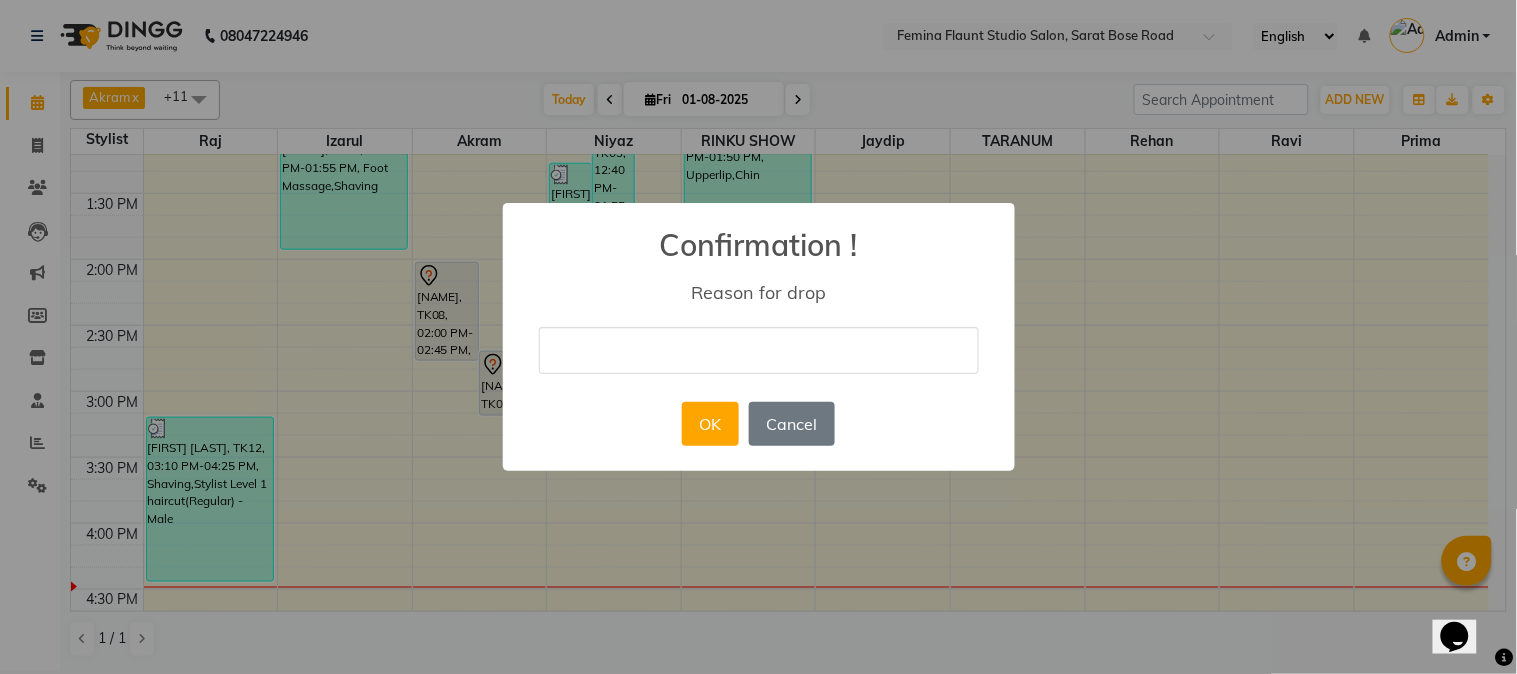 type on "not coming" 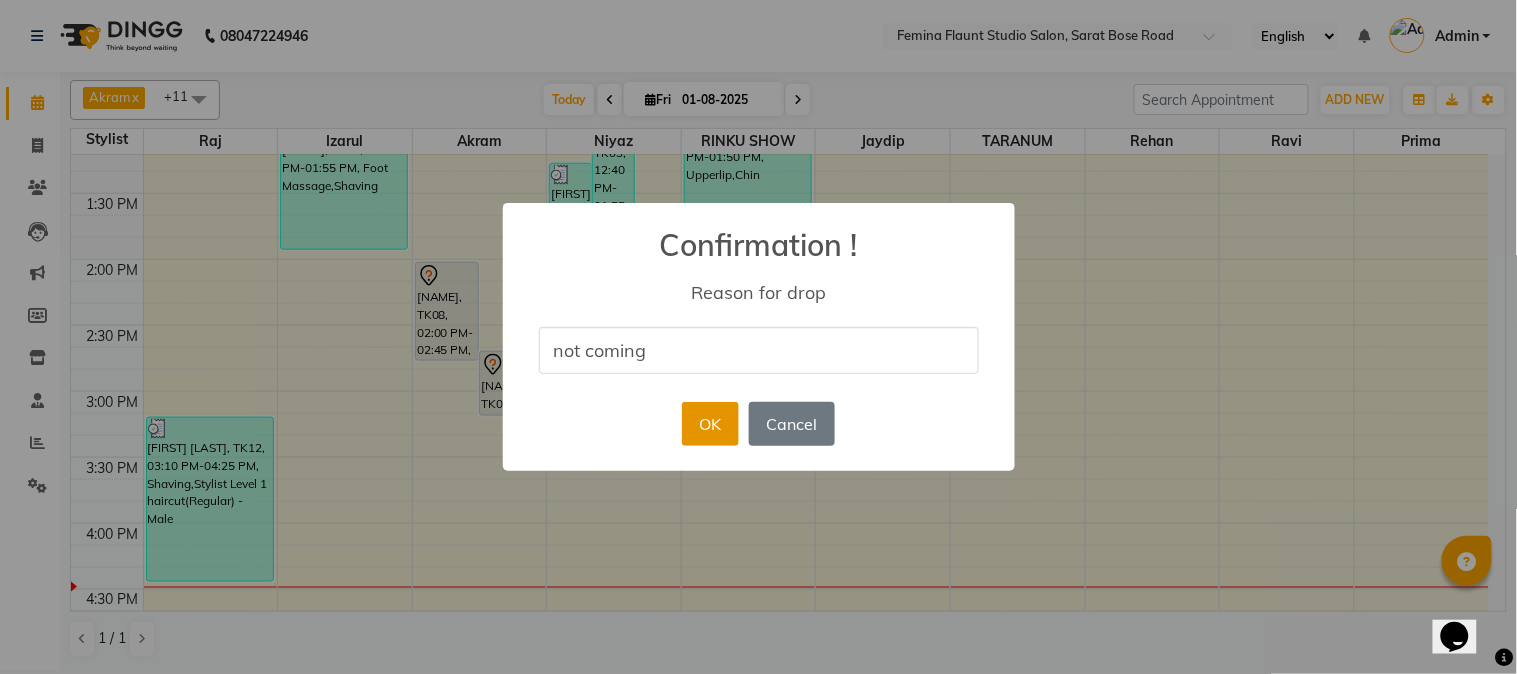 click on "OK" at bounding box center [710, 424] 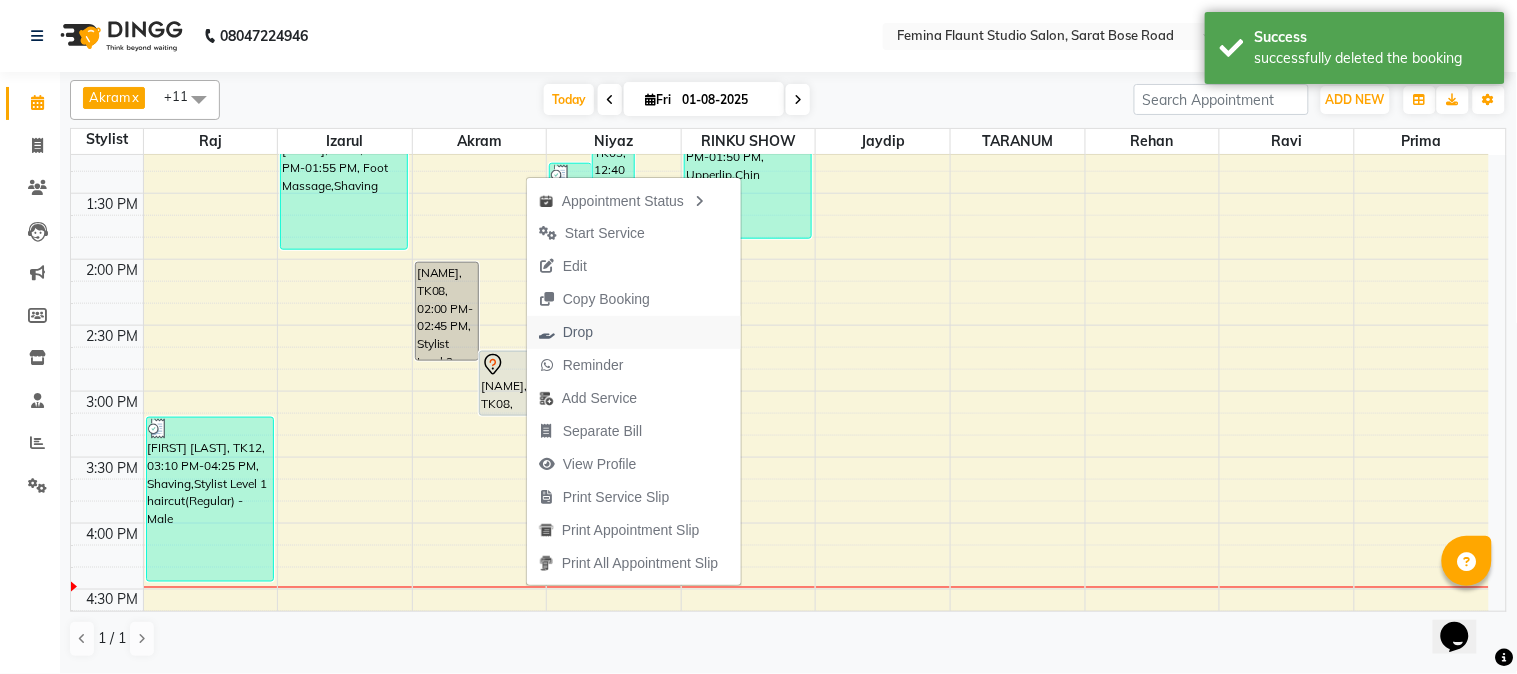 click on "Drop" at bounding box center (634, 332) 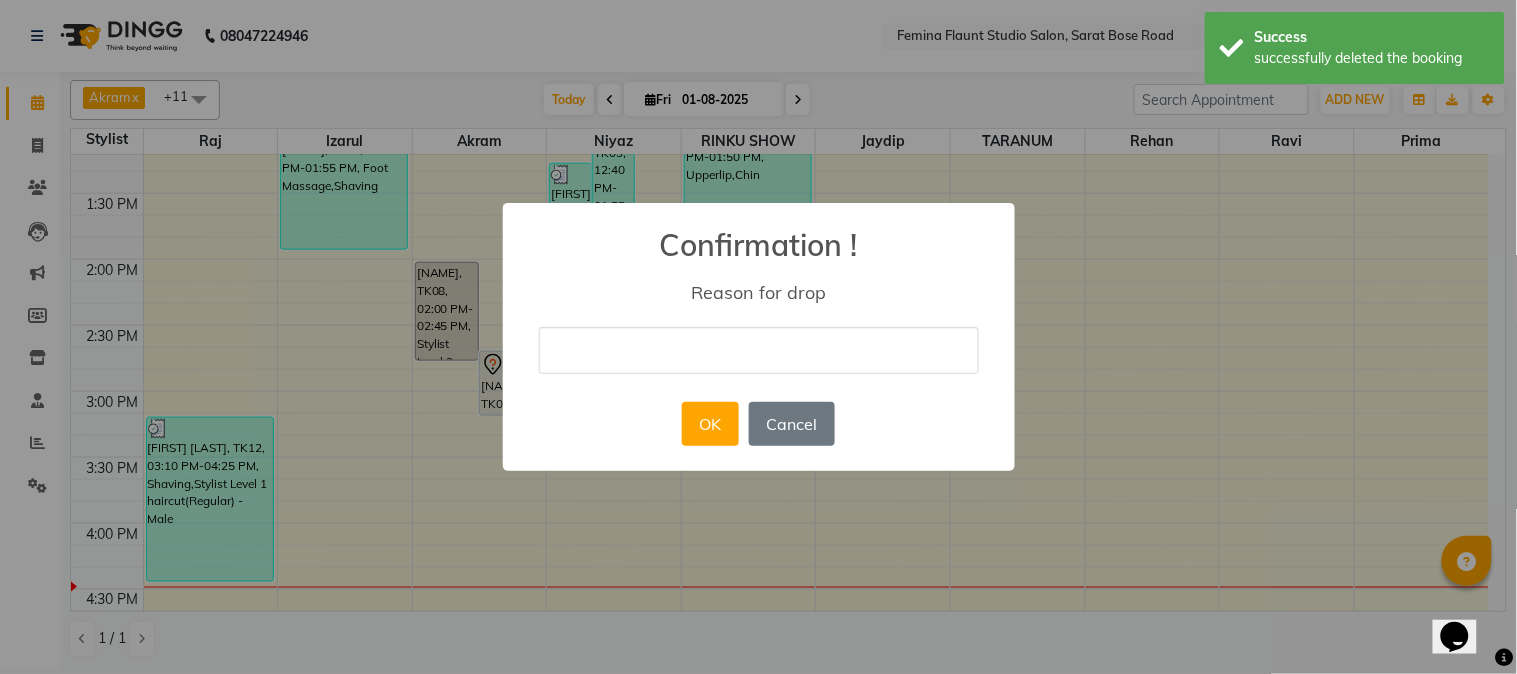 click at bounding box center [759, 350] 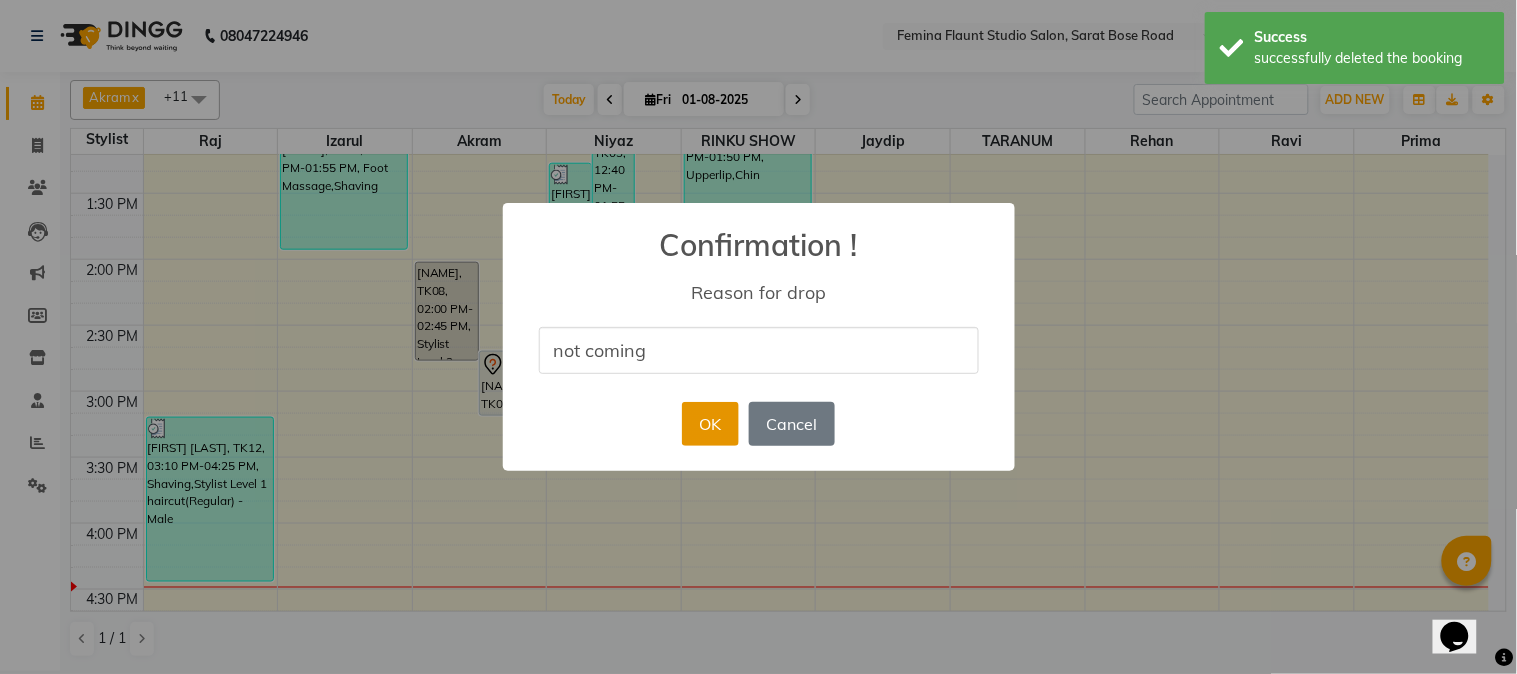 click on "OK" at bounding box center (710, 424) 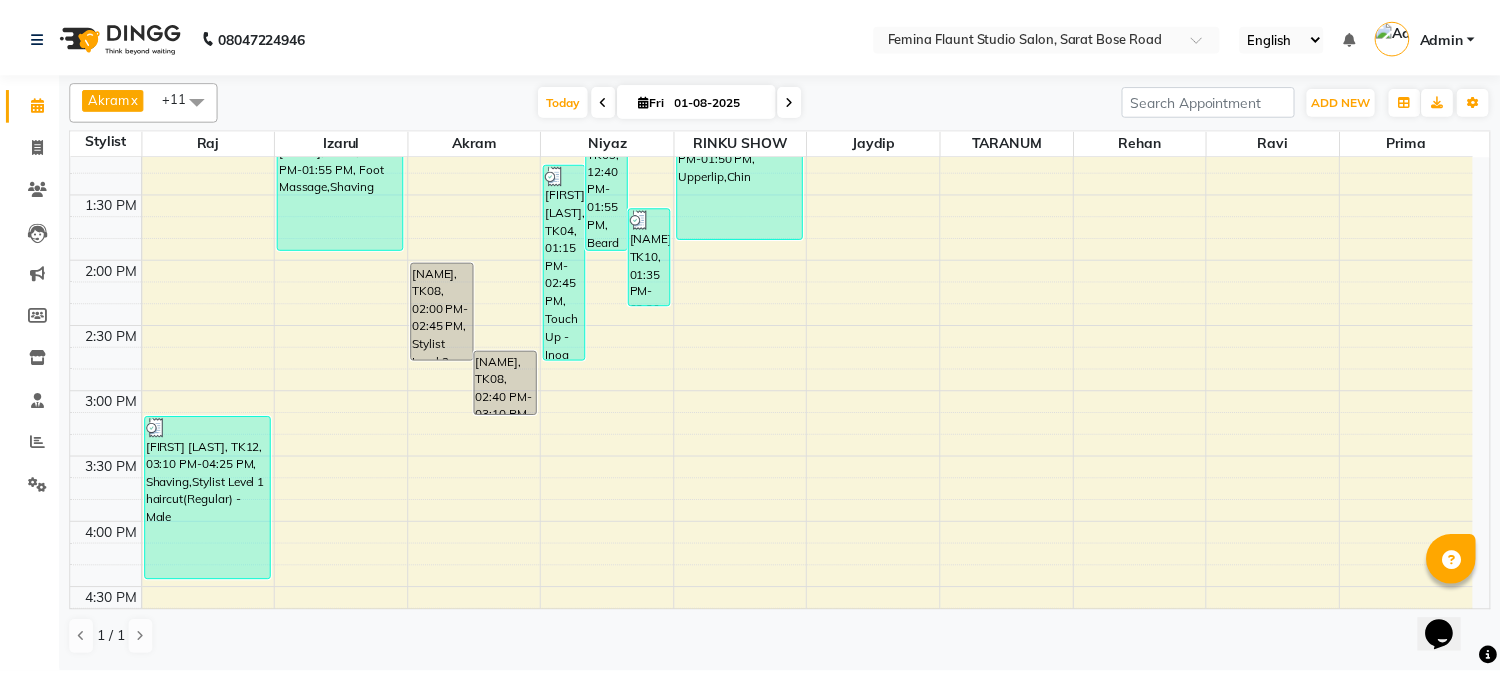 scroll, scrollTop: 333, scrollLeft: 0, axis: vertical 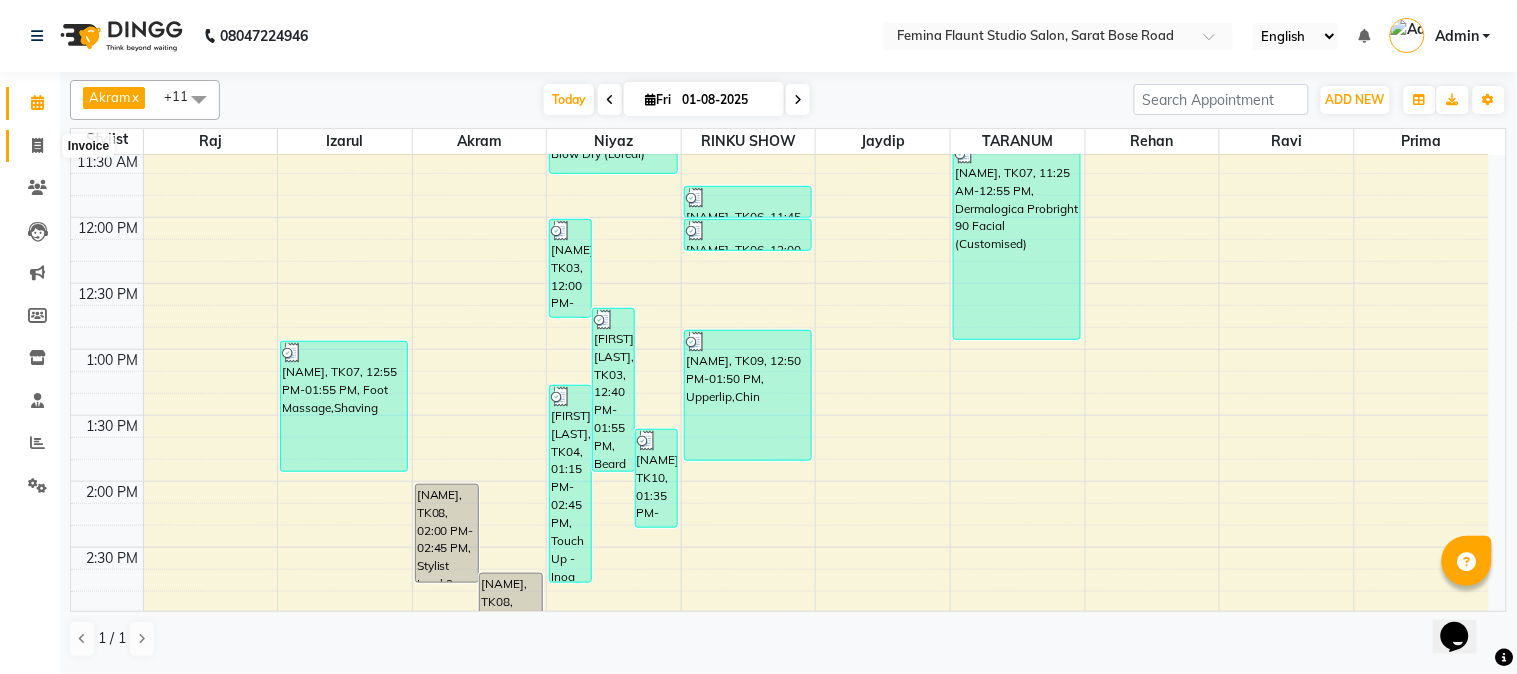 click 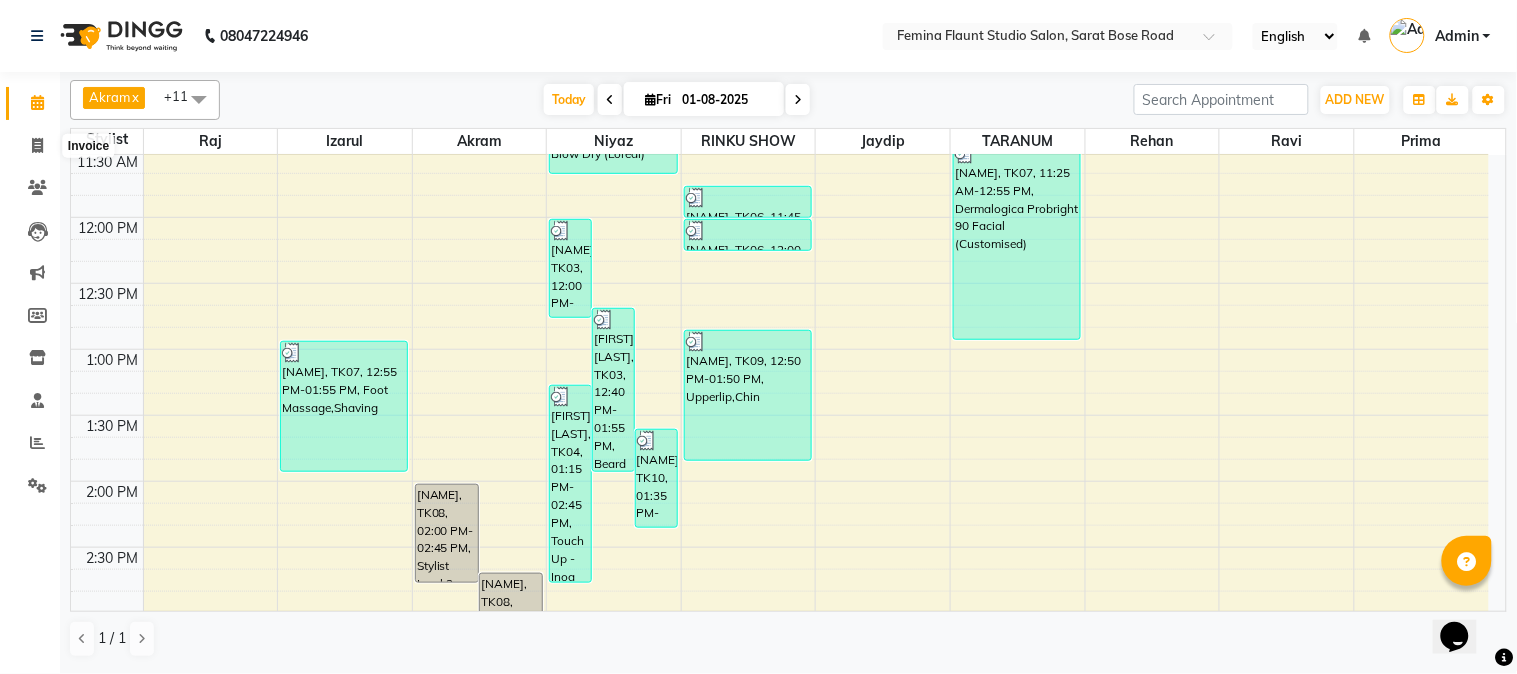 select on "service" 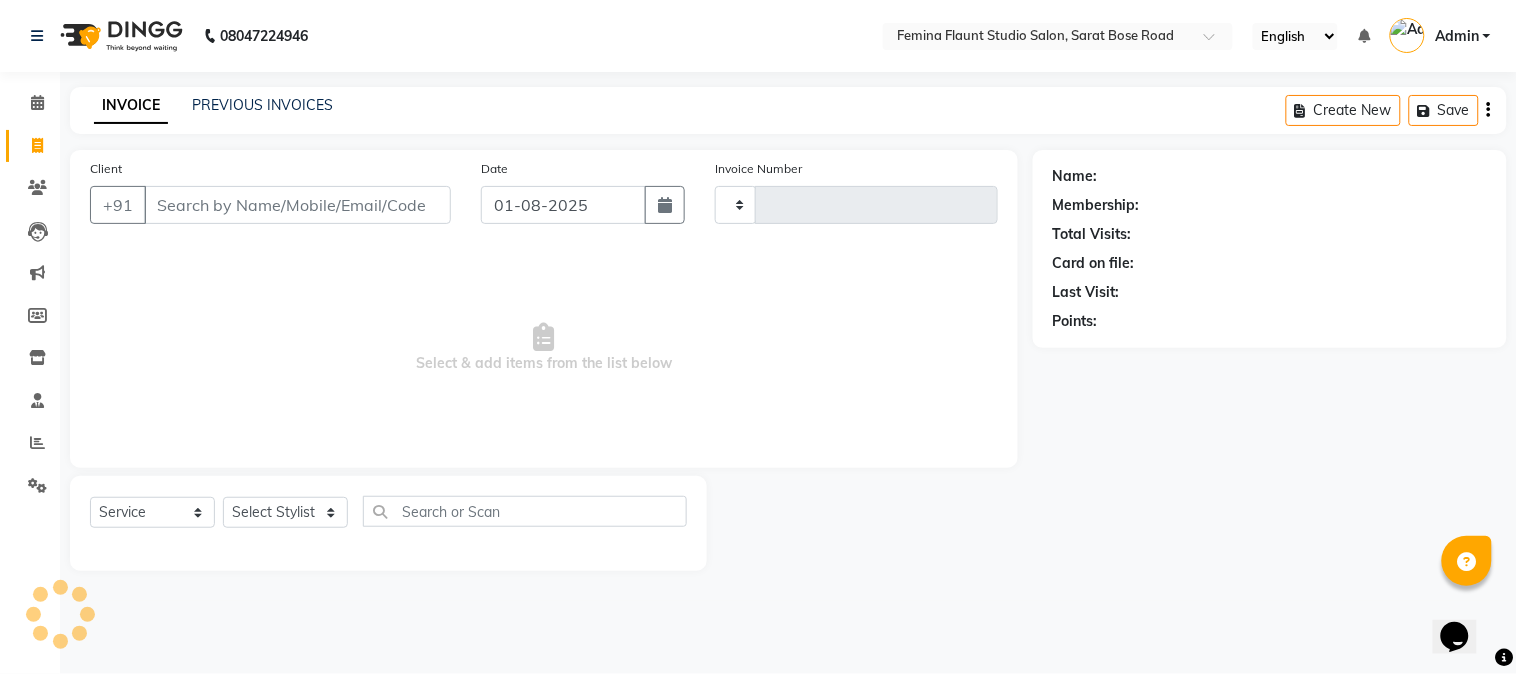 type on "1249" 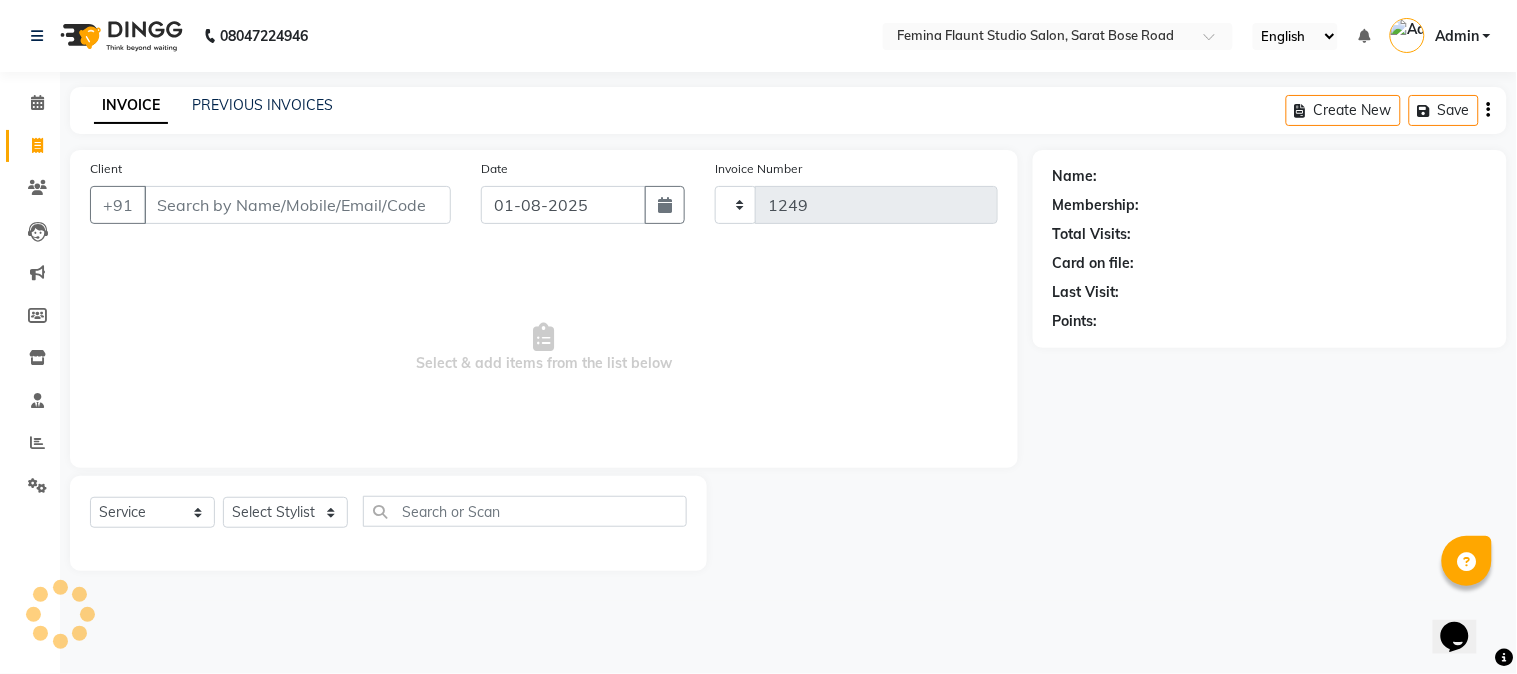 select on "5231" 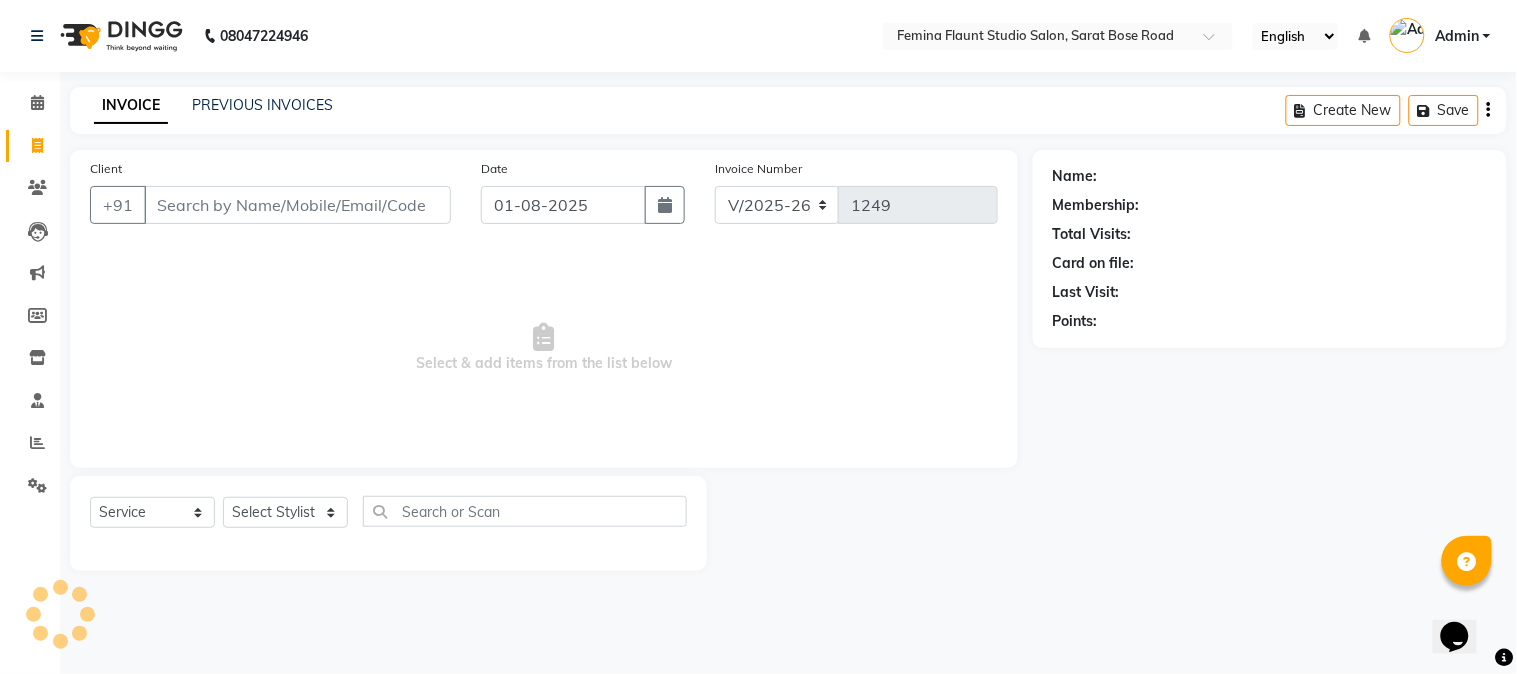 click on "Client" at bounding box center (297, 205) 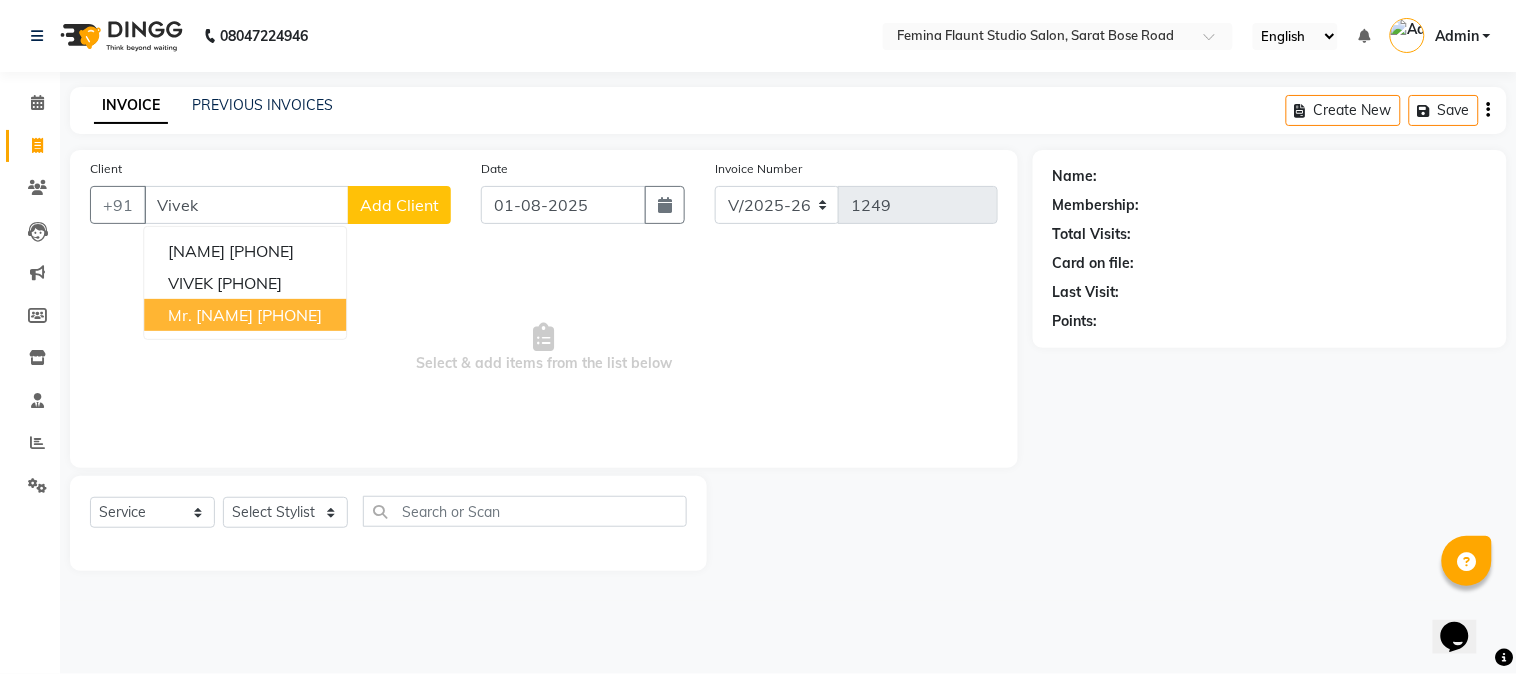 click on "[PHONE]" at bounding box center (289, 315) 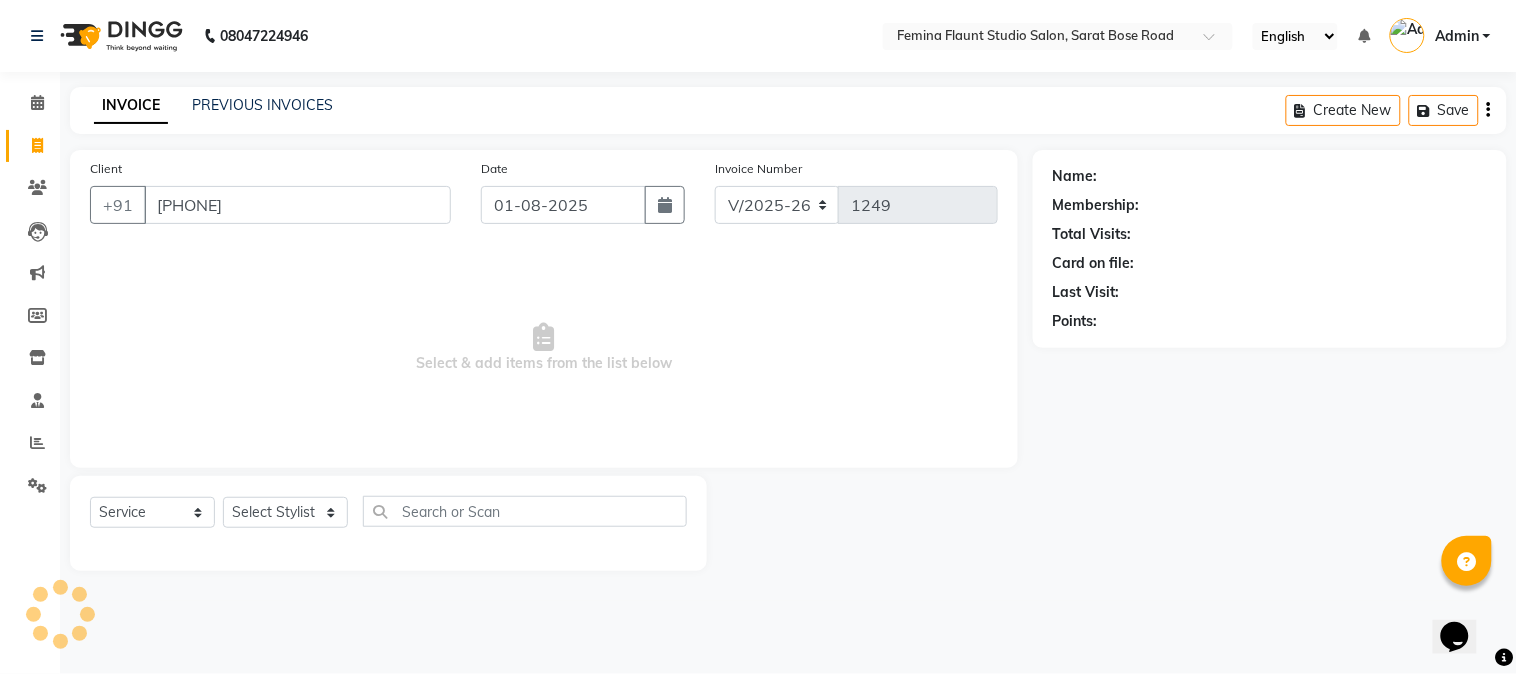 type on "[PHONE]" 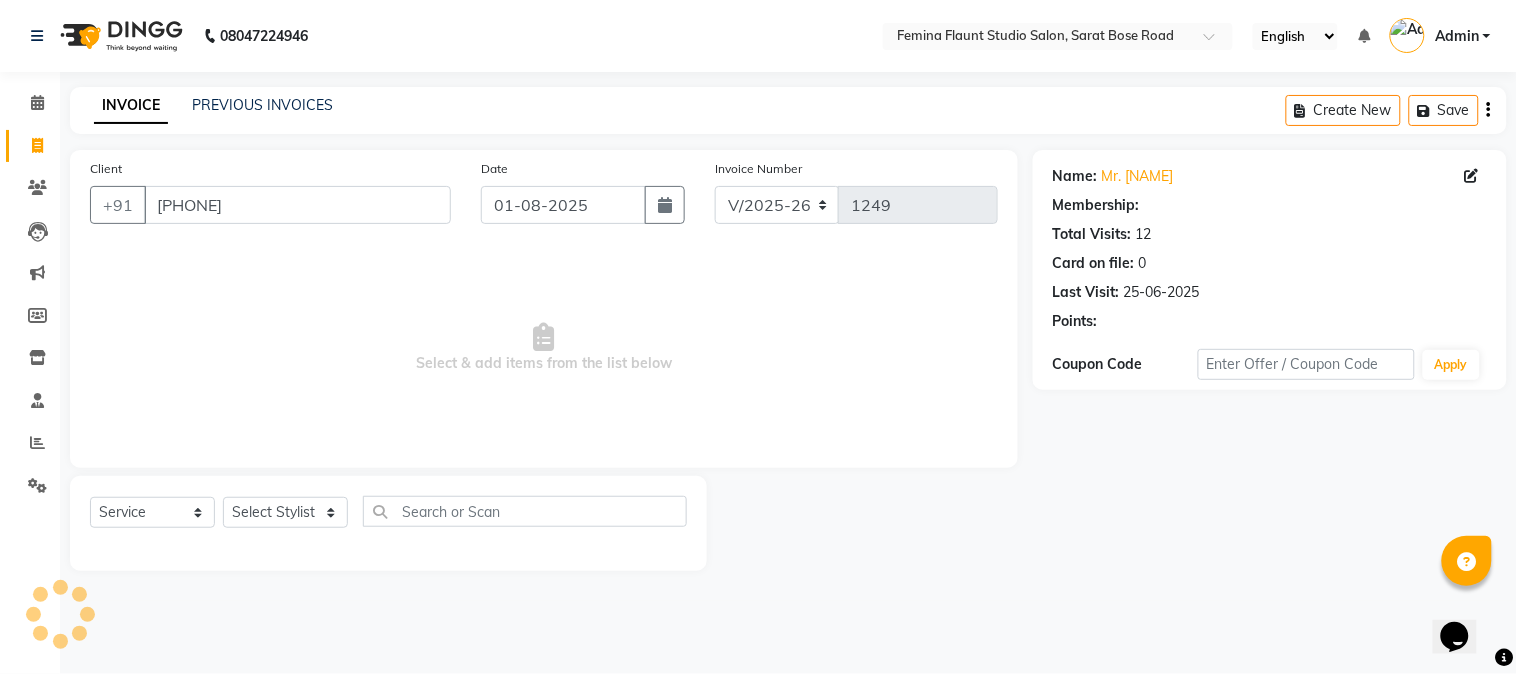 select on "1: Object" 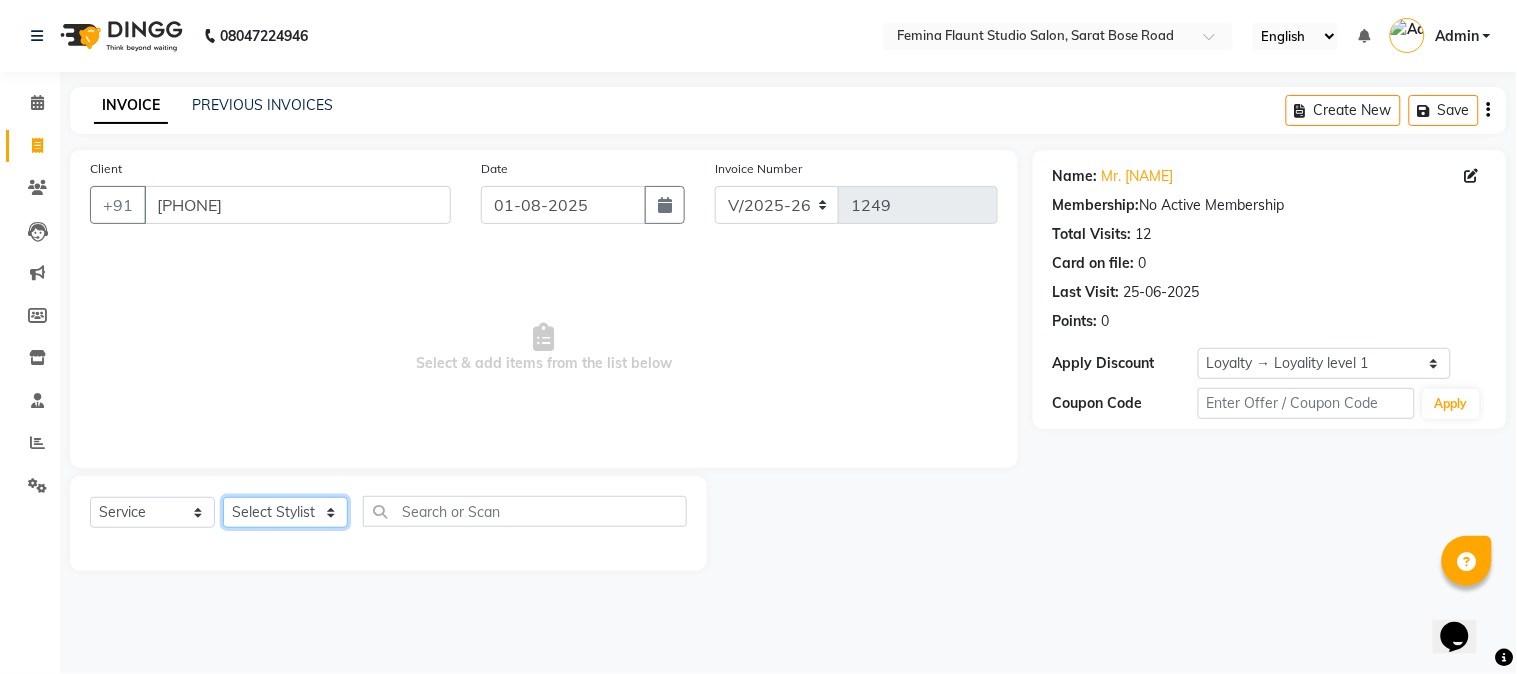 click on "Select Stylist Akram Auditor Christina Izarul jaydip Niyaz prima raj ravi rehan RINKU SHOW TARANUM" 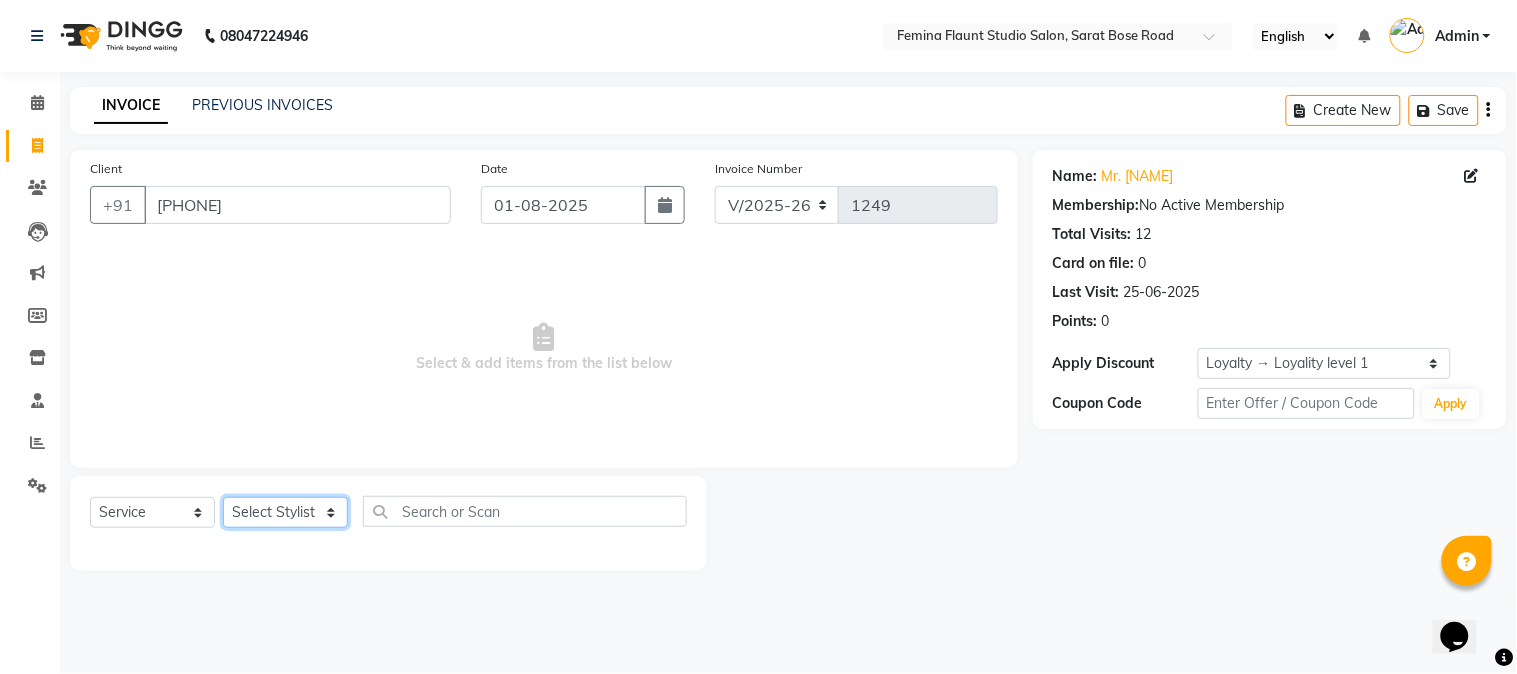 select on "37645" 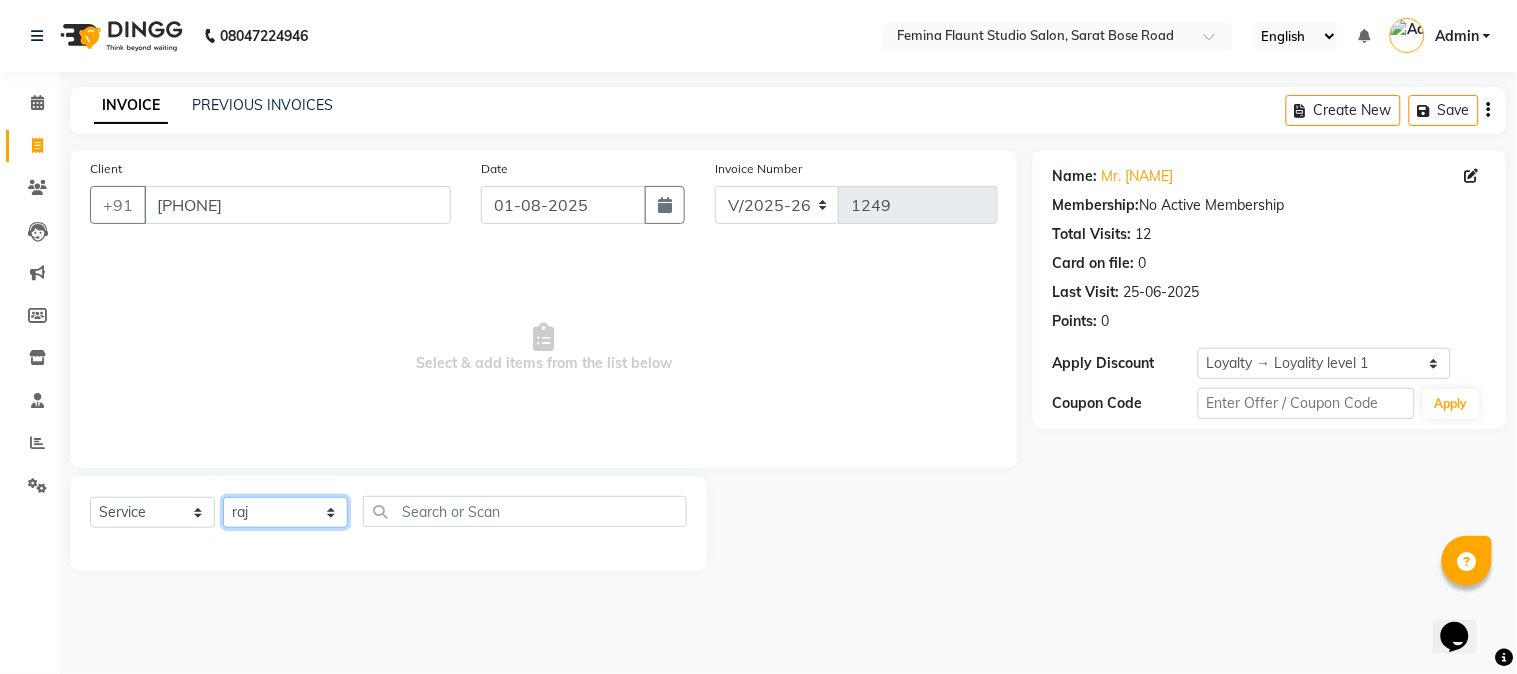 click on "Select Stylist Akram Auditor Christina Izarul jaydip Niyaz prima raj ravi rehan RINKU SHOW TARANUM" 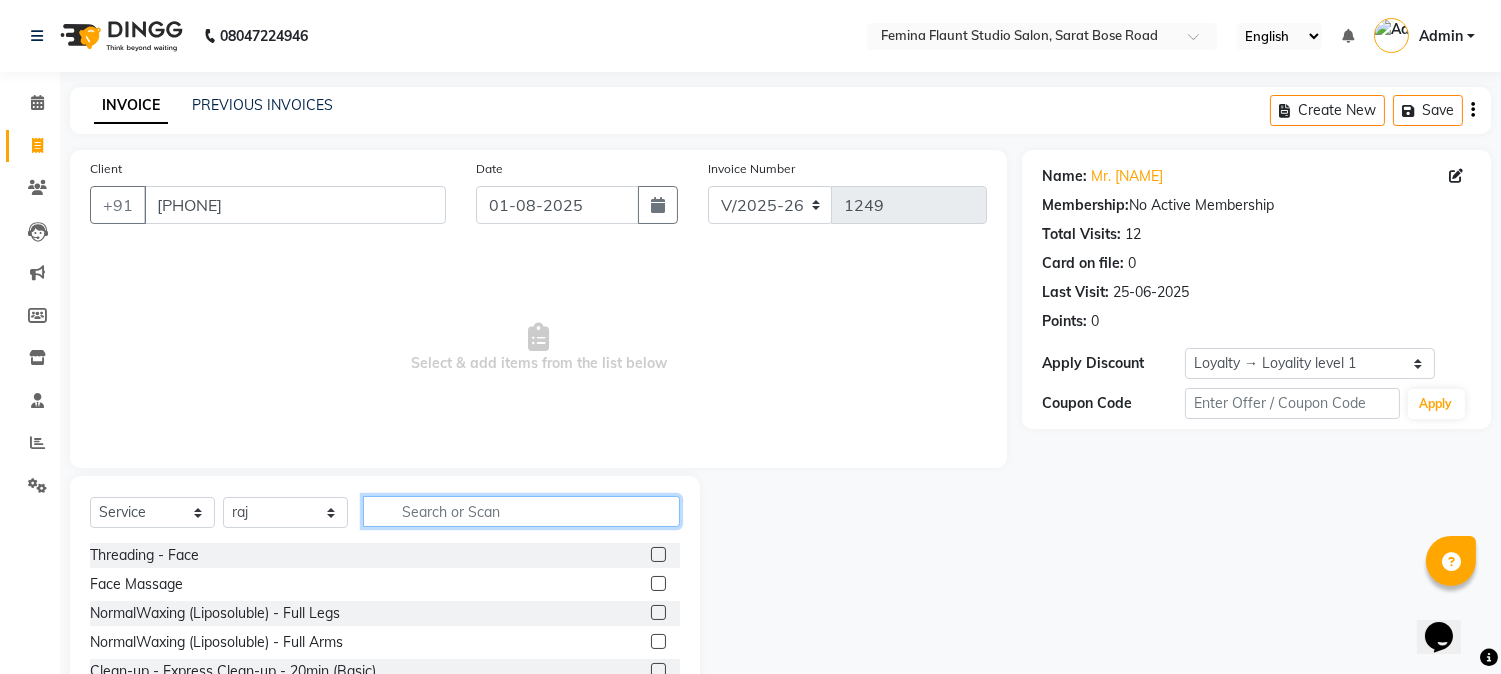 click 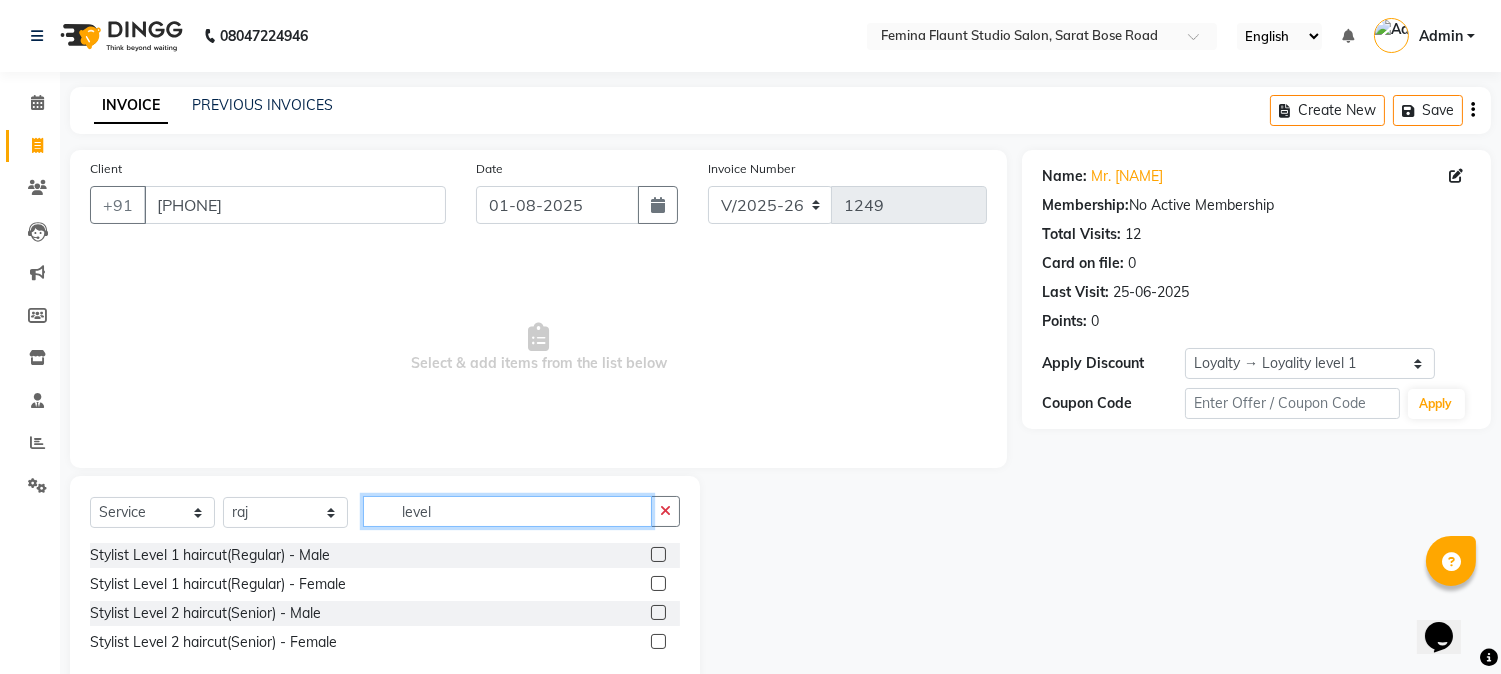 type on "level" 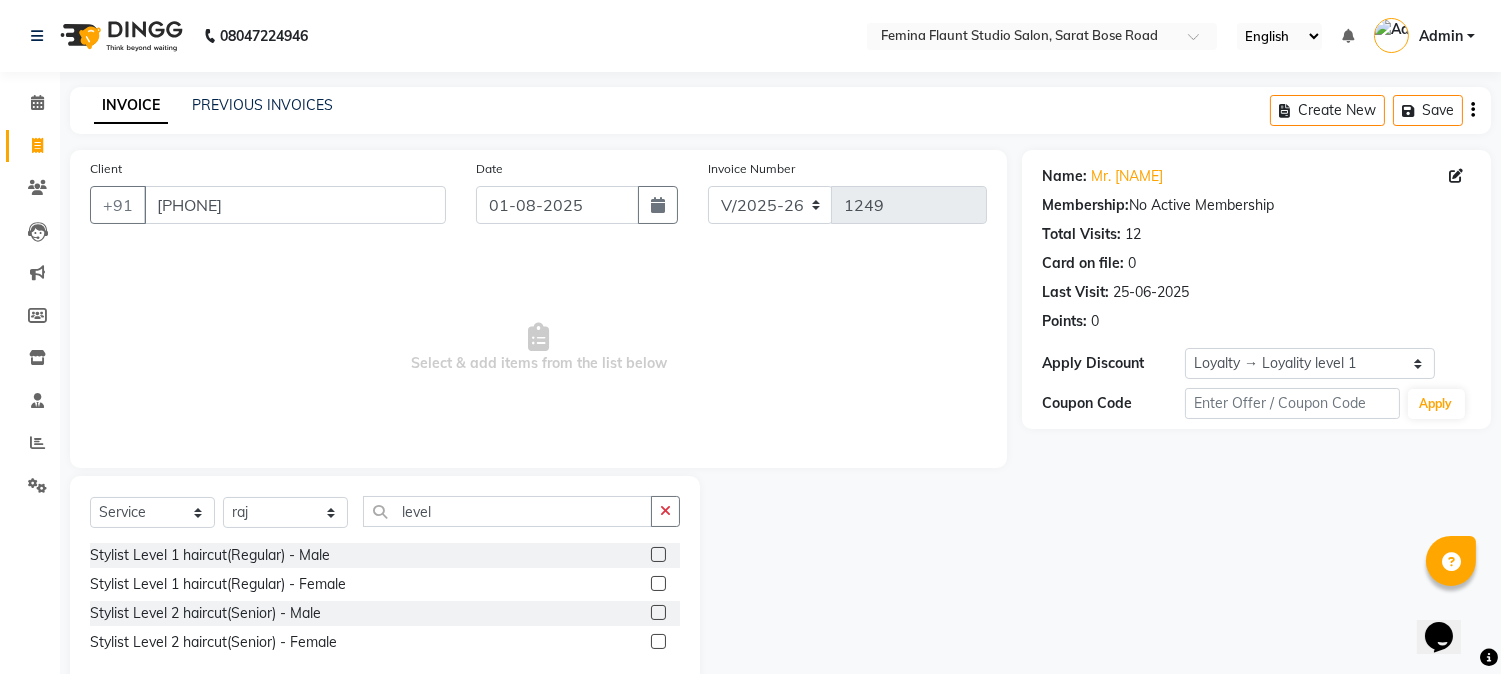 click 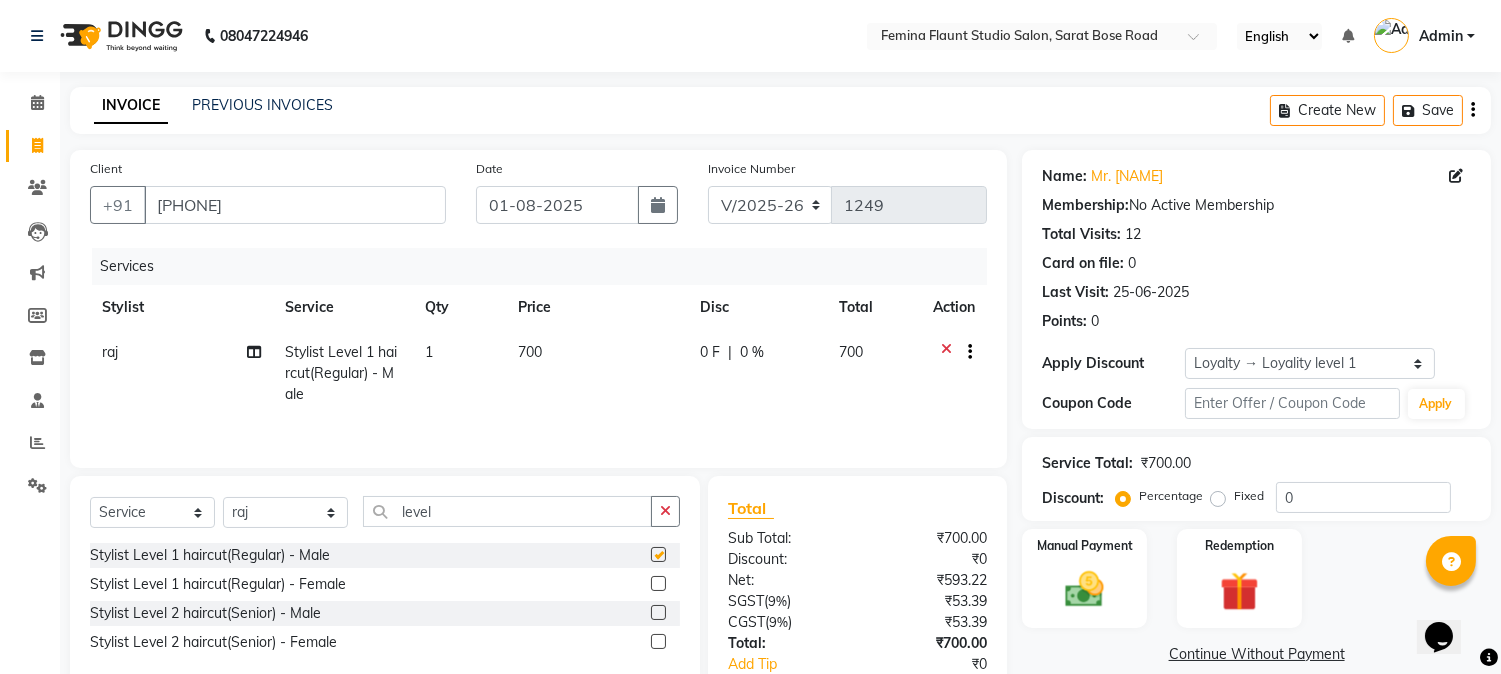 checkbox on "false" 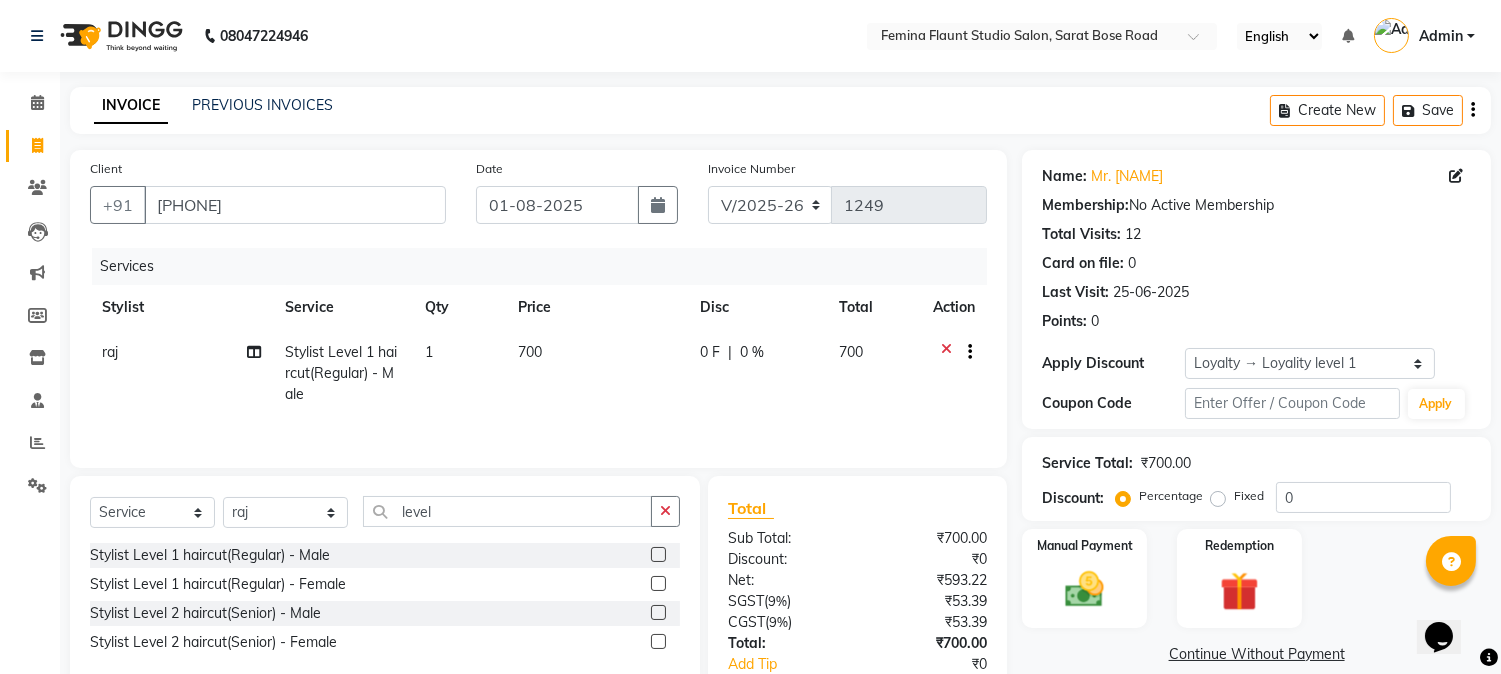 scroll, scrollTop: 111, scrollLeft: 0, axis: vertical 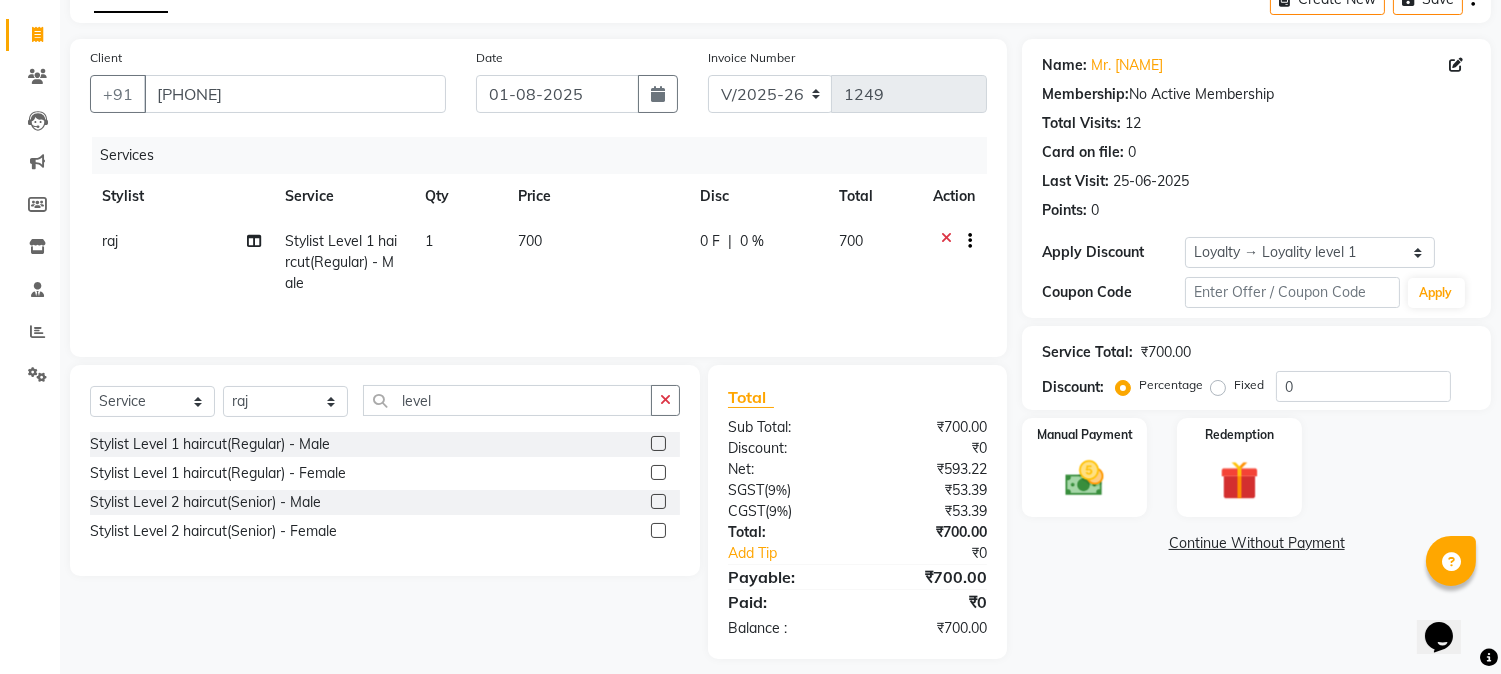 click on "700" 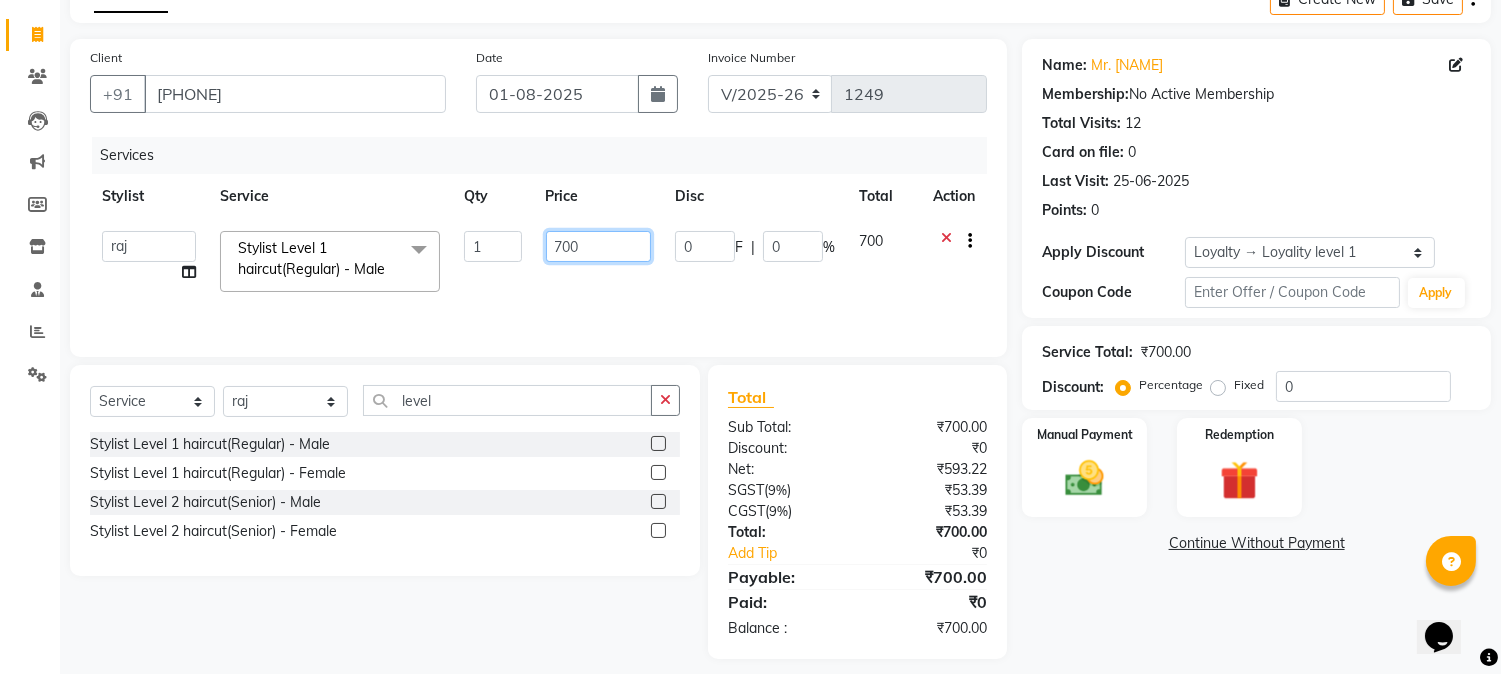 click on "700" 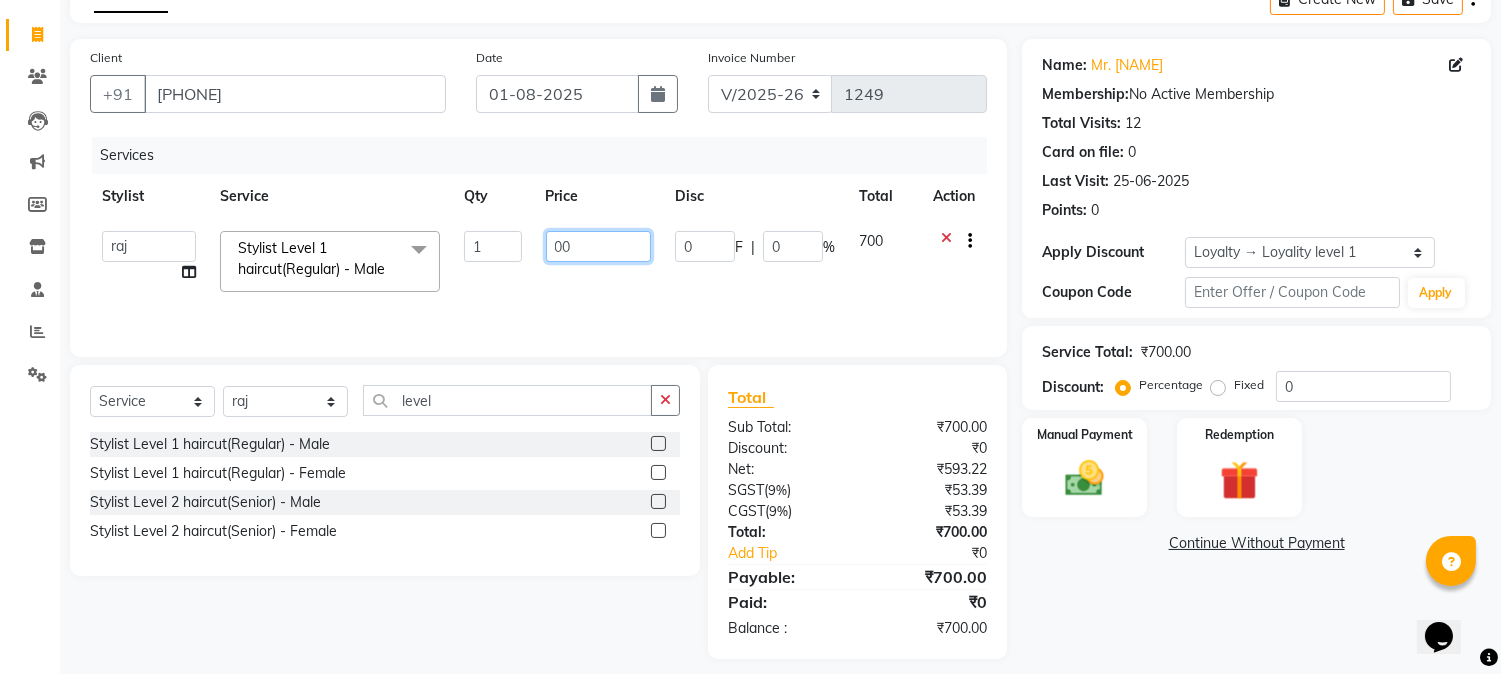 type on "400" 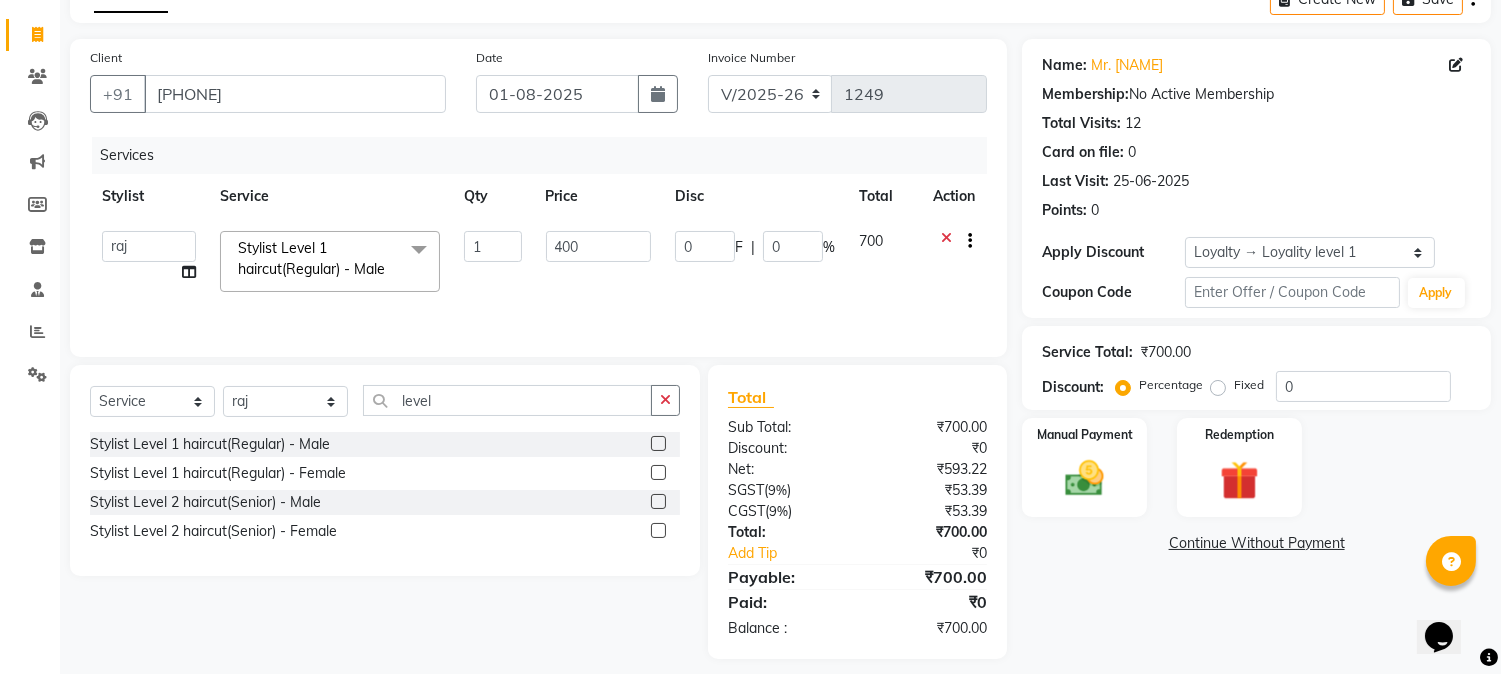 click on "Services Stylist Service Qty Price Disc Total Action  Akram   Auditor   Christina   Izarul   jaydip   Niyaz   prima   raj   ravi   rehan   RINKU SHOW   TARANUM  Stylist Level 1 haircut(Regular) - Male  x  Threading - Face Face Massage NormalWaxing (Liposoluble) - Full Legs NormalWaxing (Liposoluble) - Full Arms  Clean-up  - Express Clean-up - 20min (Basic) Haircut with Wash- Hair cut - Top ( Male ) Haircut with Wash- Hair cut - Top (Female) Haircut with Wash- Hair cut - Star ( Male ) Beard Trim  Nails - Gel Polish Application (Basic) Nails - Gel Polish Removal (Basic) Nails - Gel Extension Removal (Basic) Nails - Nail Art- Basic(10 Tips) (Basic) Nails - Nail Art Per Tip (Basic) 1 Nails - Refill Extension Gel/Acrylic (Advanced) Nails - Nail Extension Gel (Advanced) Nails - Nail Extension Acrylic (Advanced) Nails - Inbuild Extension Gel (Advanced) Nails - Inbuild Extension Acrylic (Advanced) Nails - 3D Nail Art(10 Tips) (Advanced) Nails - Cat Eye Design Gel Polish(10 Tips) (Advanced) Naturica Scalp Treatment 1" 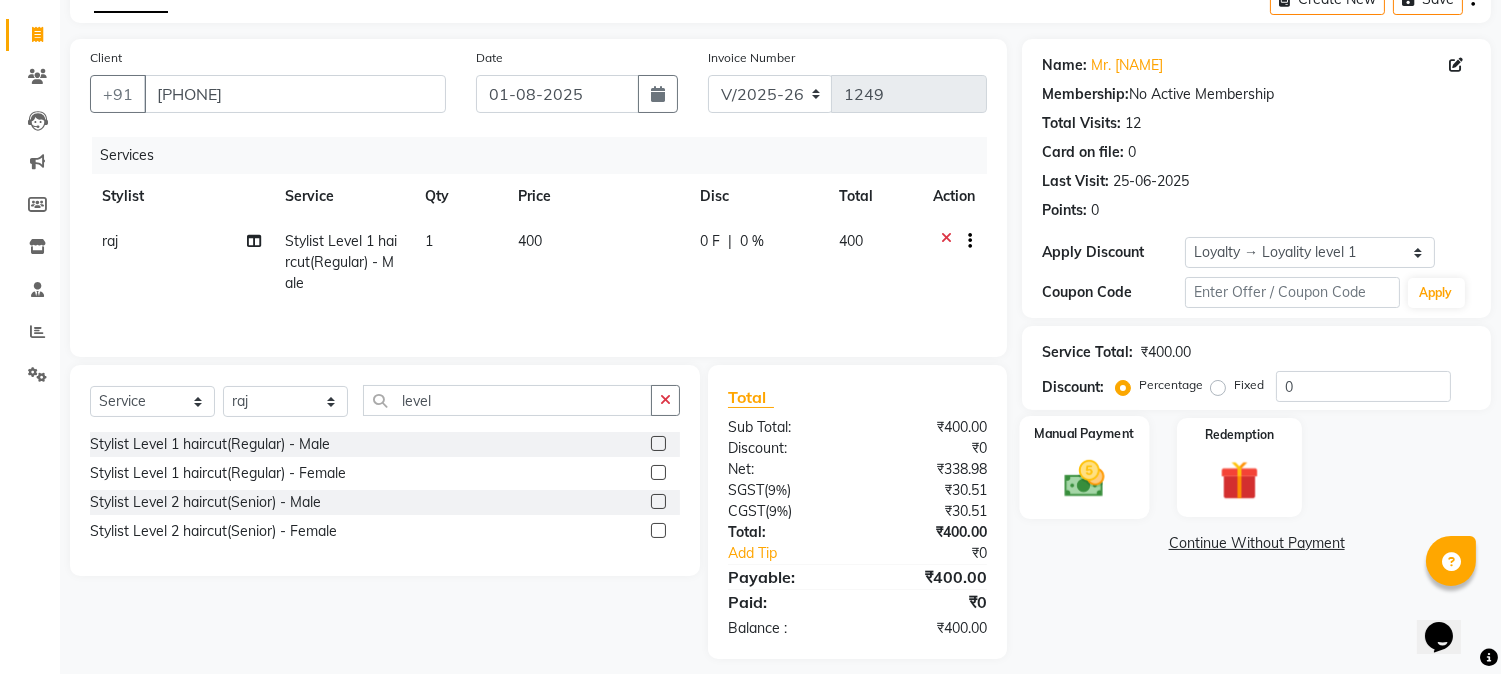 click 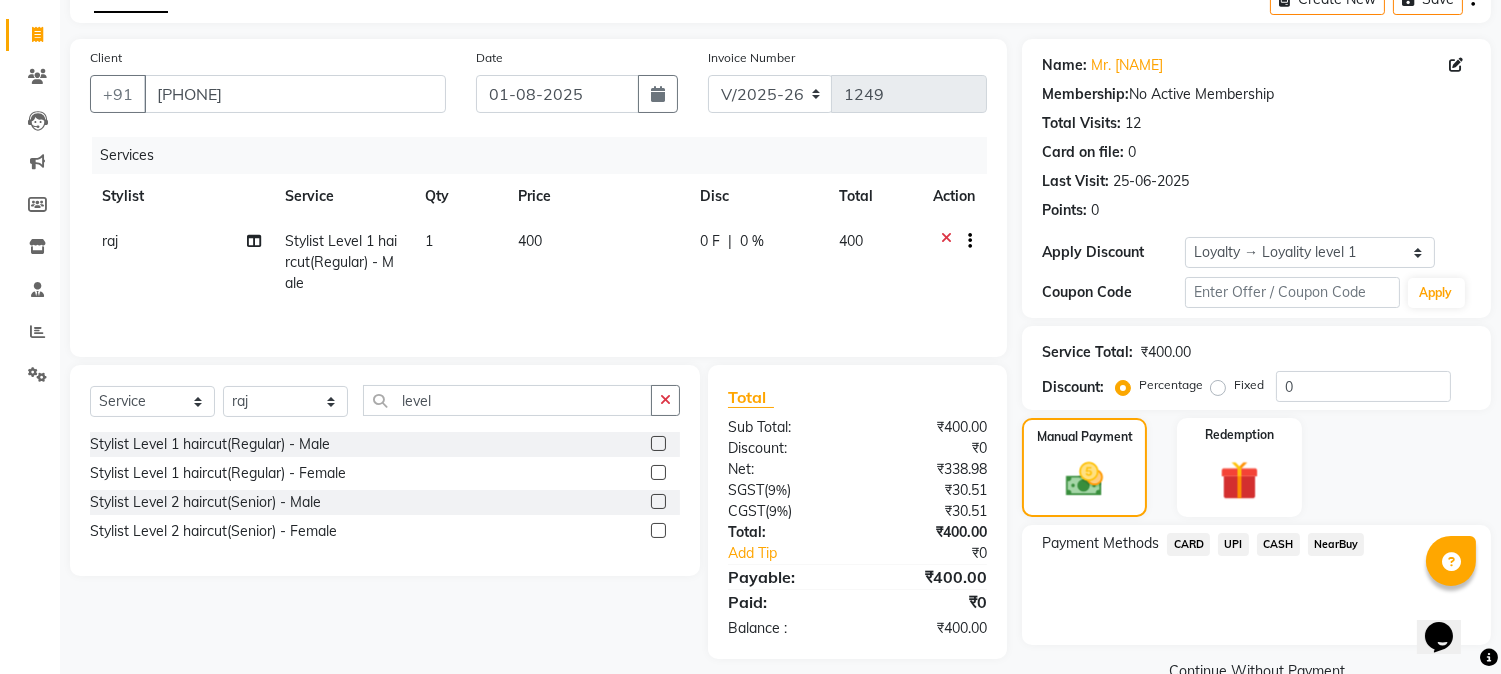 click on "CASH" 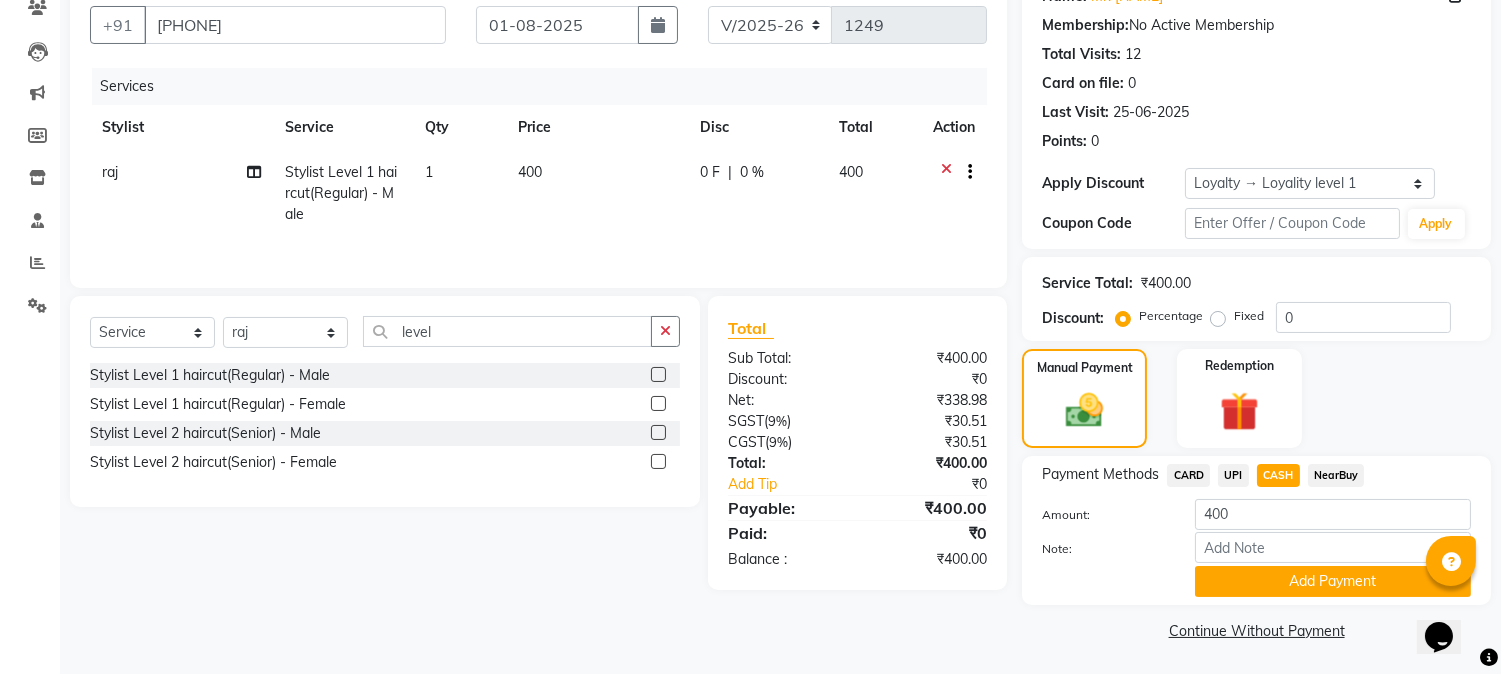 scroll, scrollTop: 181, scrollLeft: 0, axis: vertical 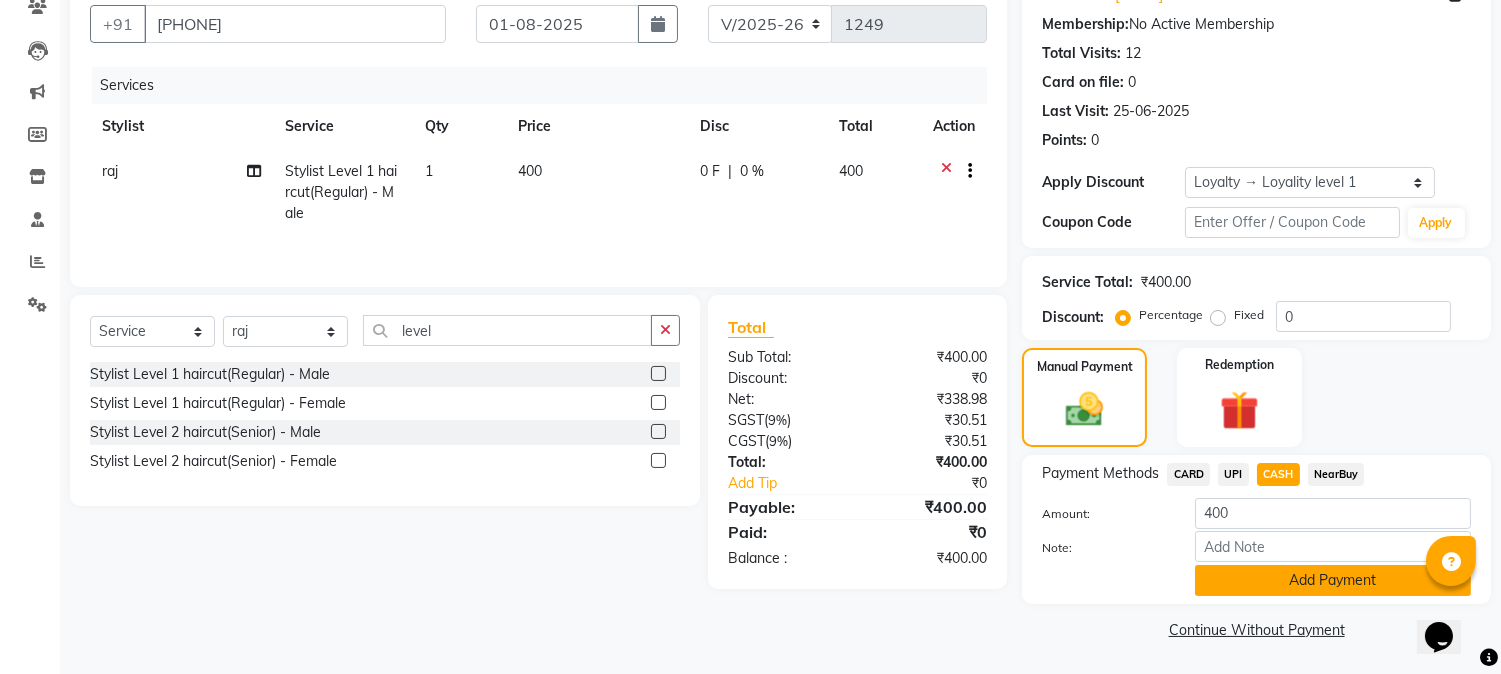 click on "Add Payment" 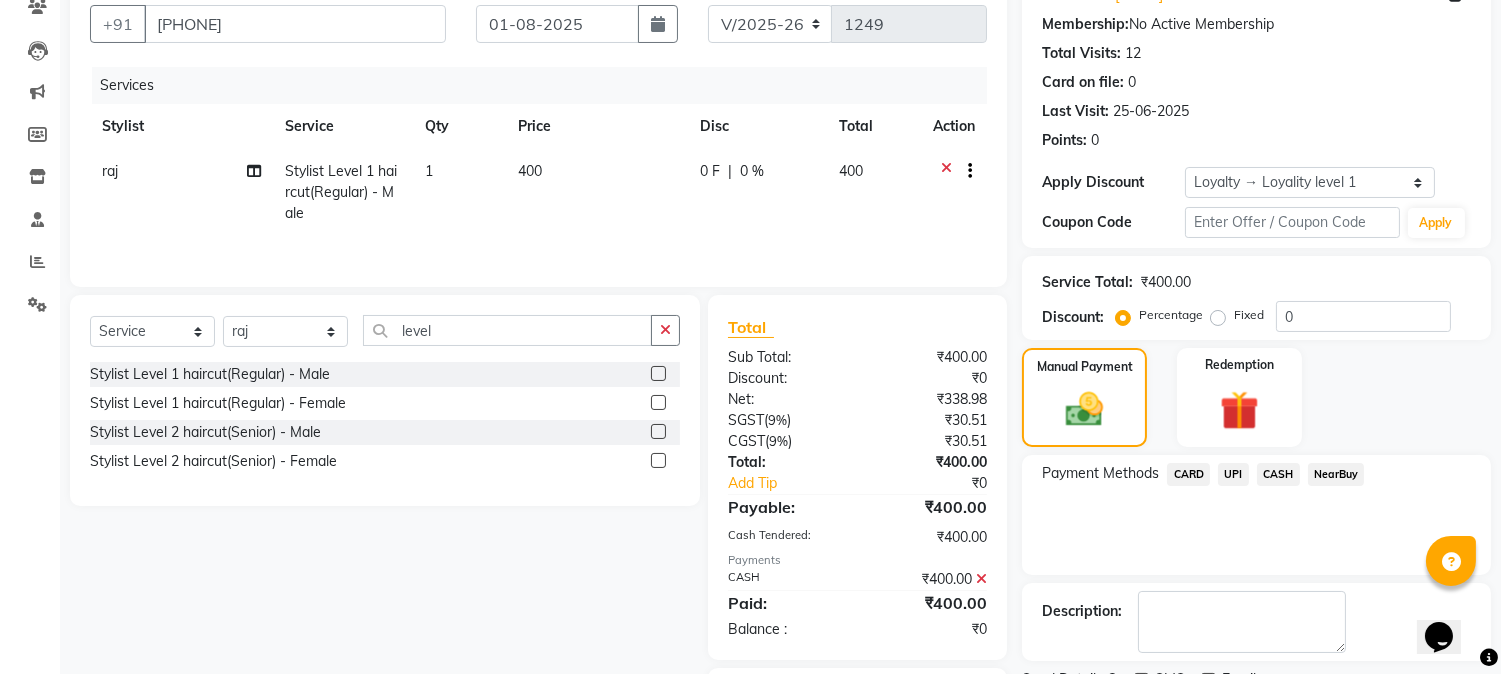 scroll, scrollTop: 297, scrollLeft: 0, axis: vertical 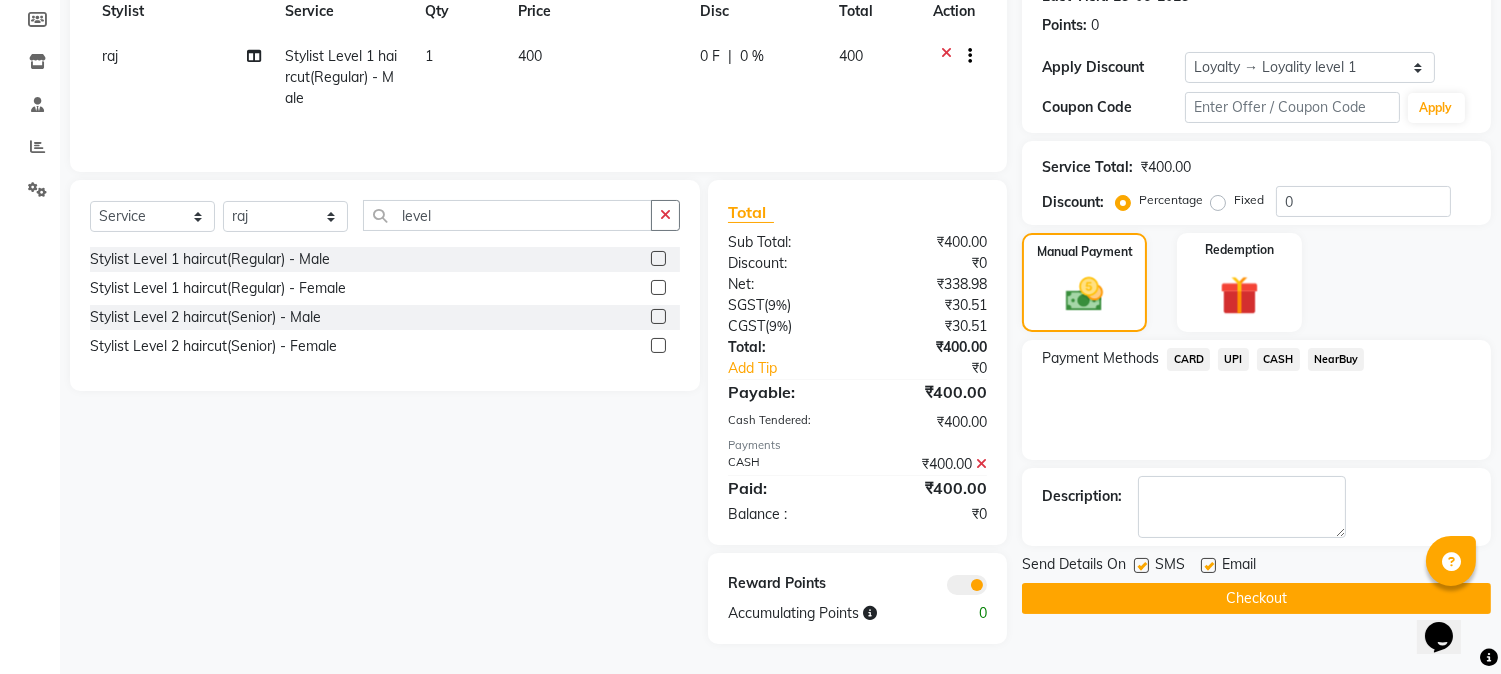 click on "Checkout" 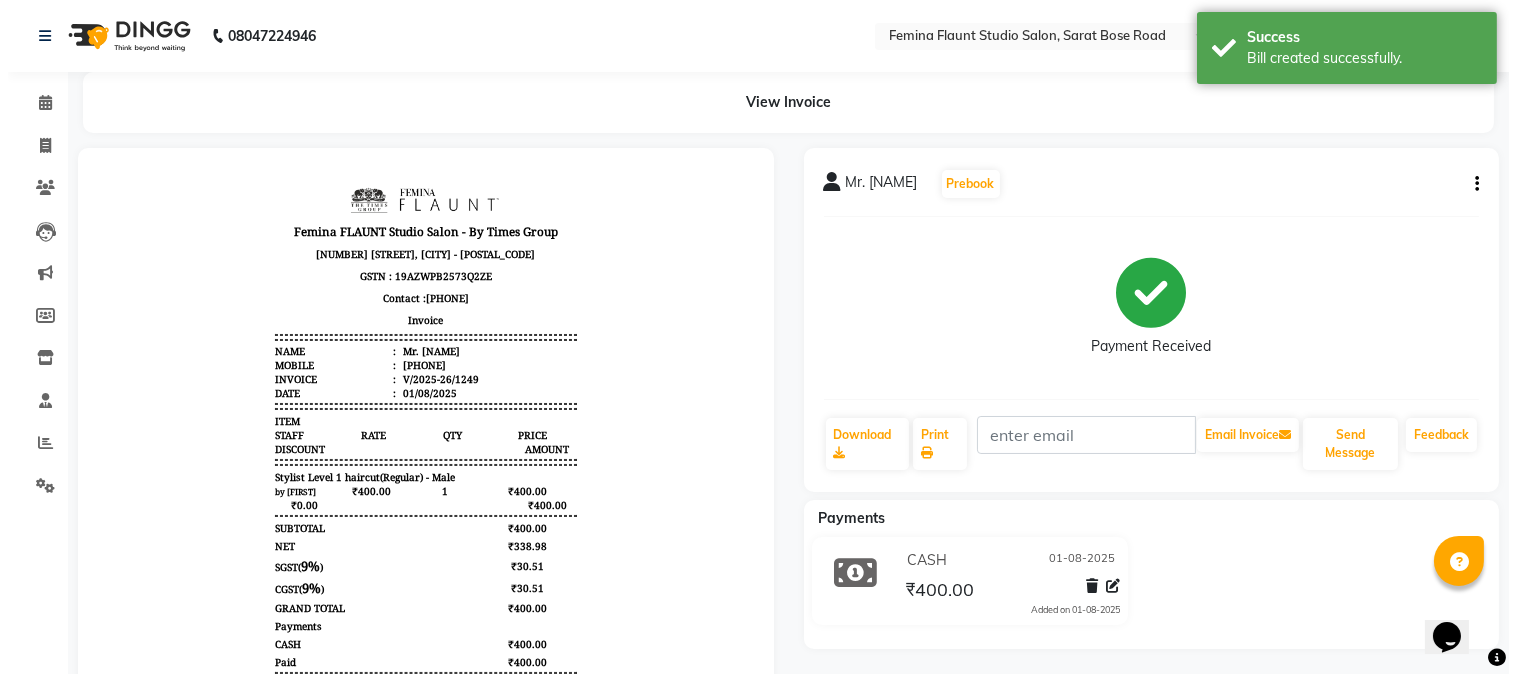 scroll, scrollTop: 0, scrollLeft: 0, axis: both 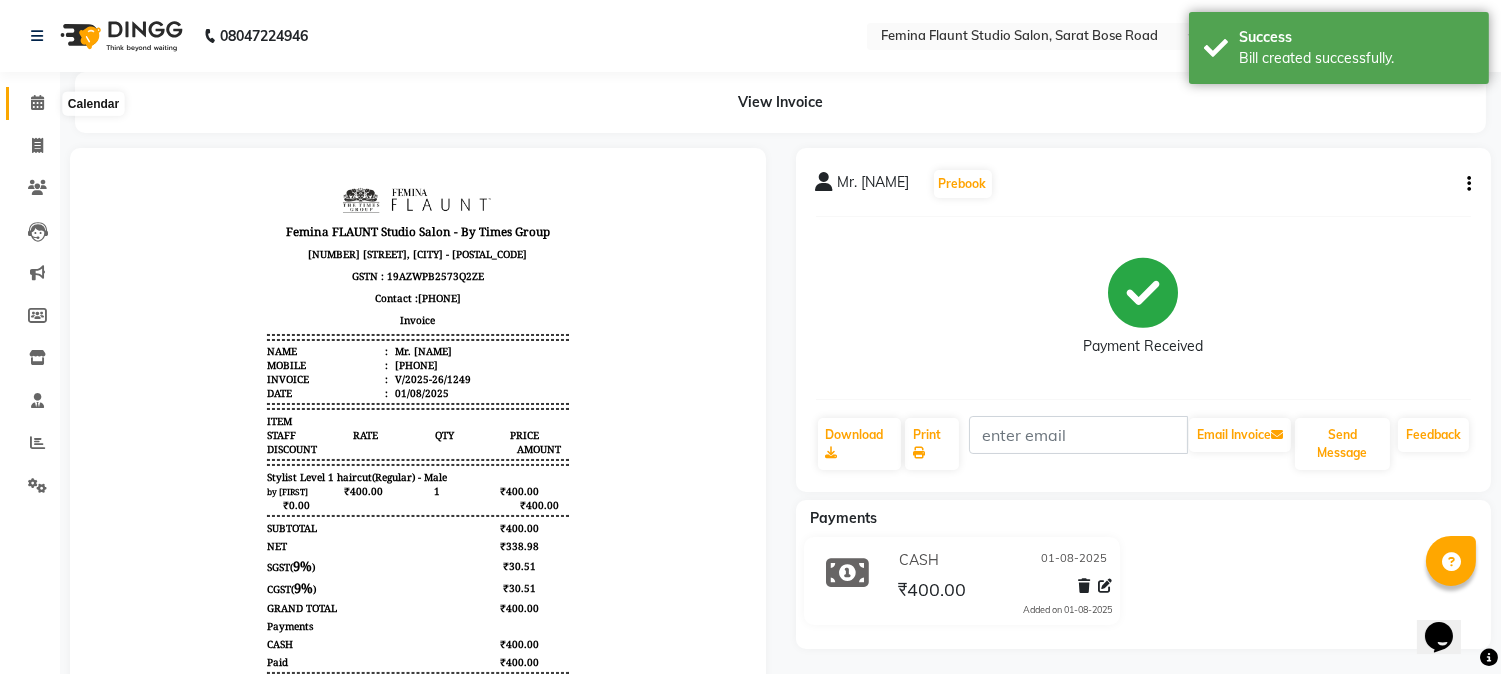 click 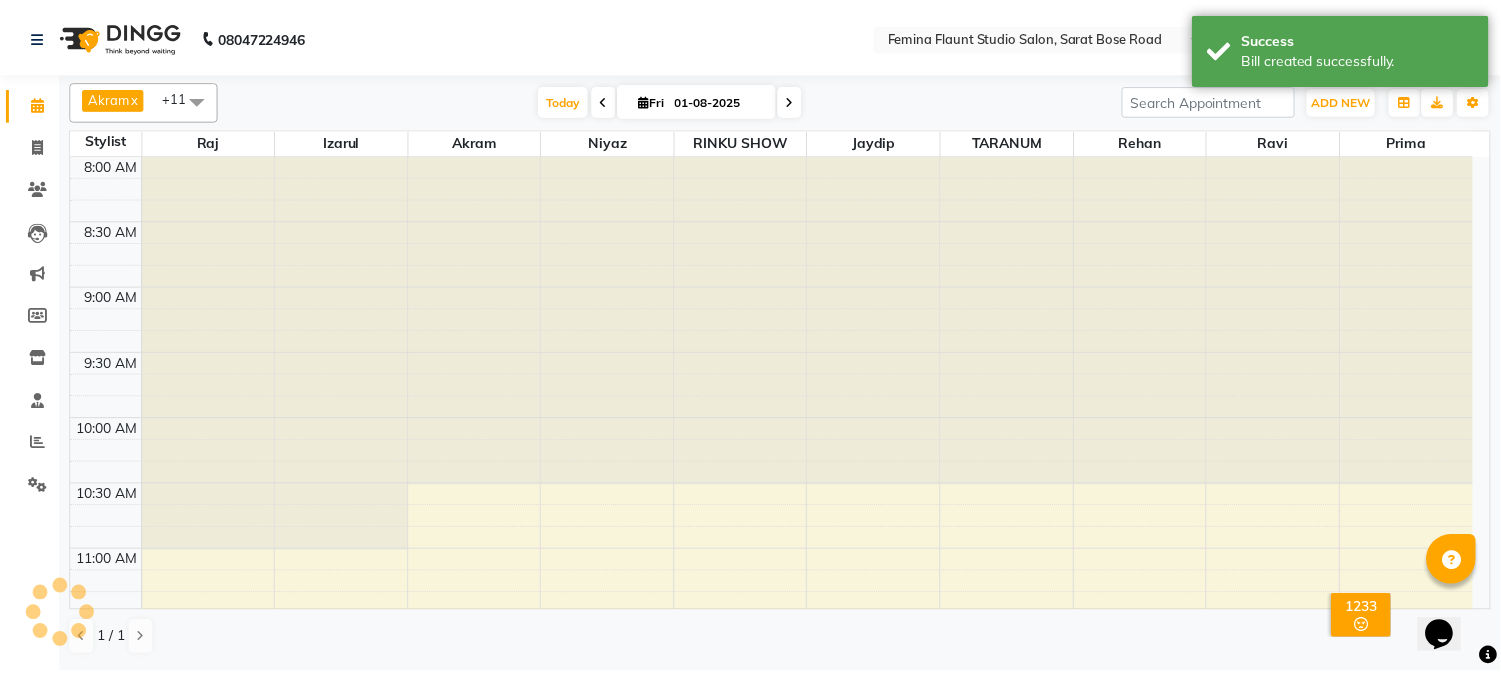 scroll, scrollTop: 0, scrollLeft: 0, axis: both 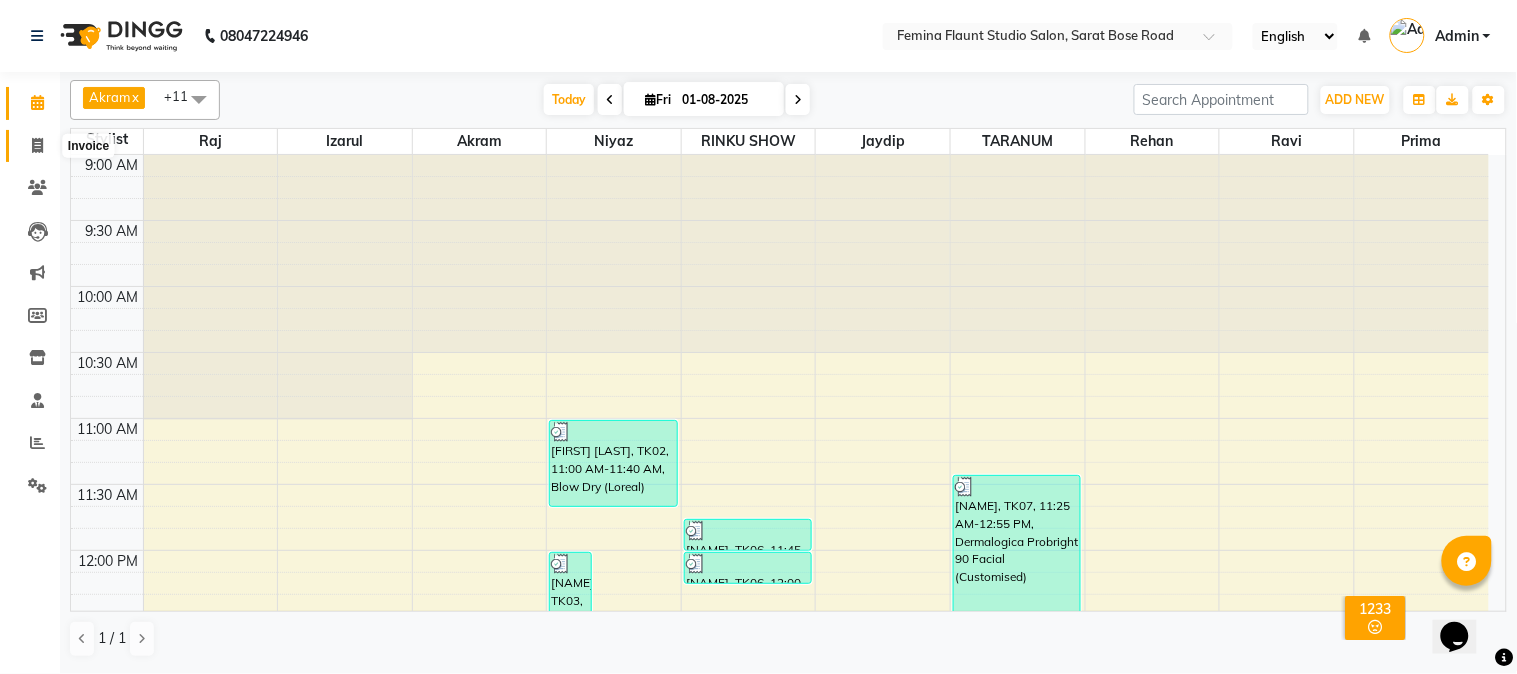 click 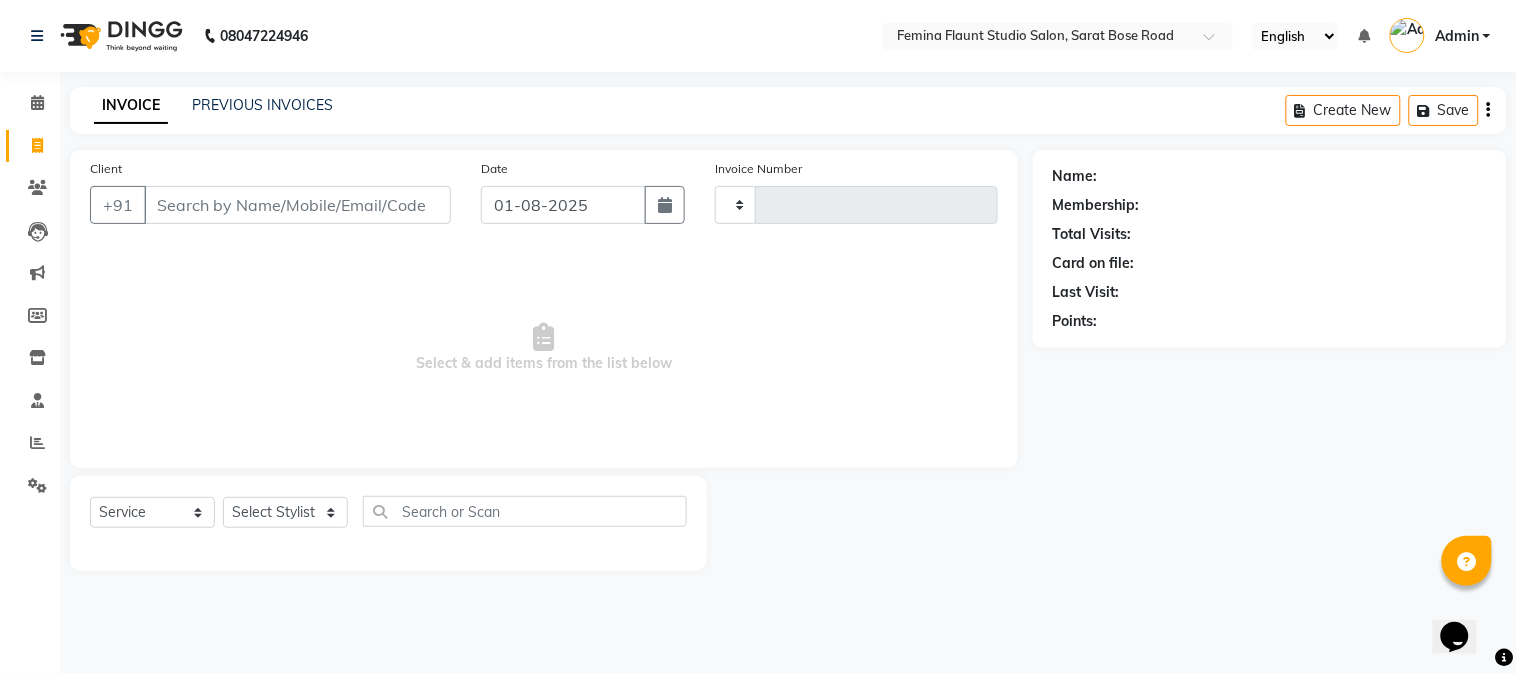 type on "1250" 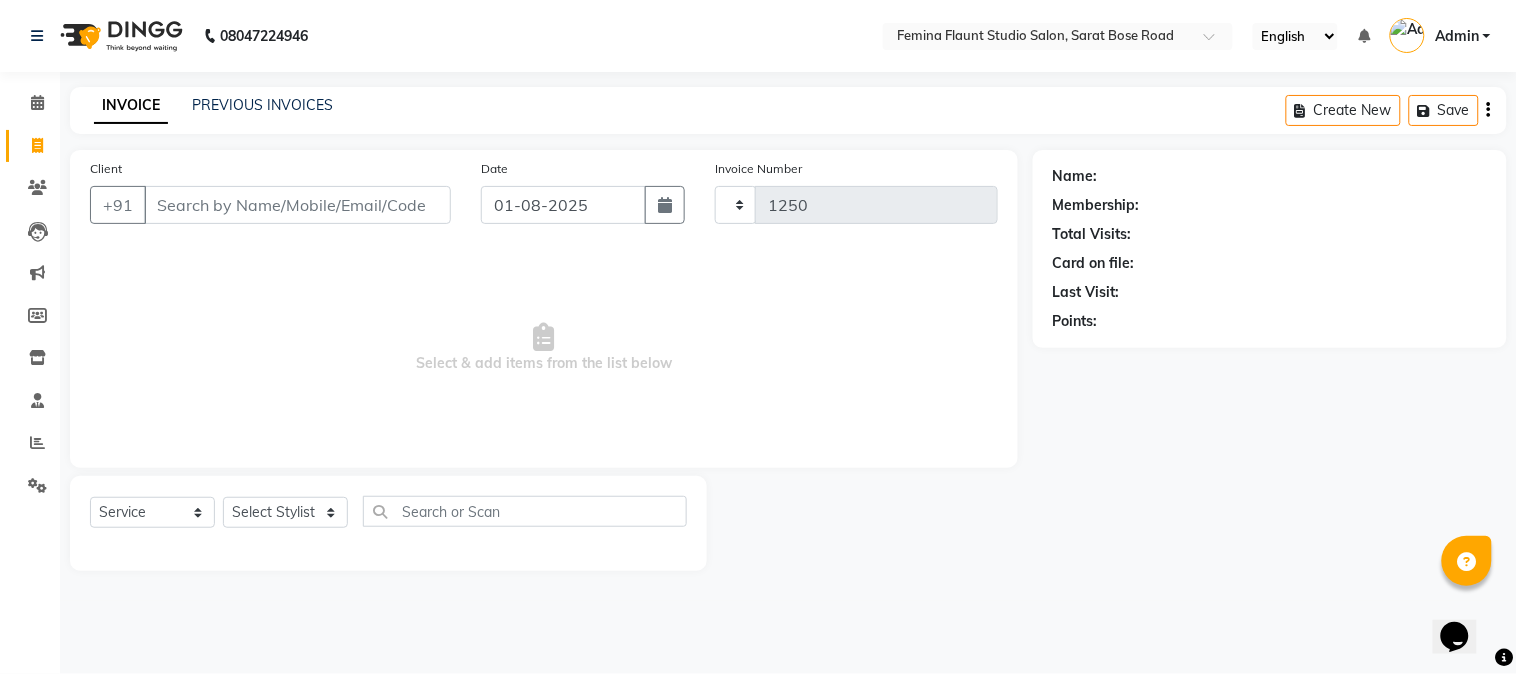select on "5231" 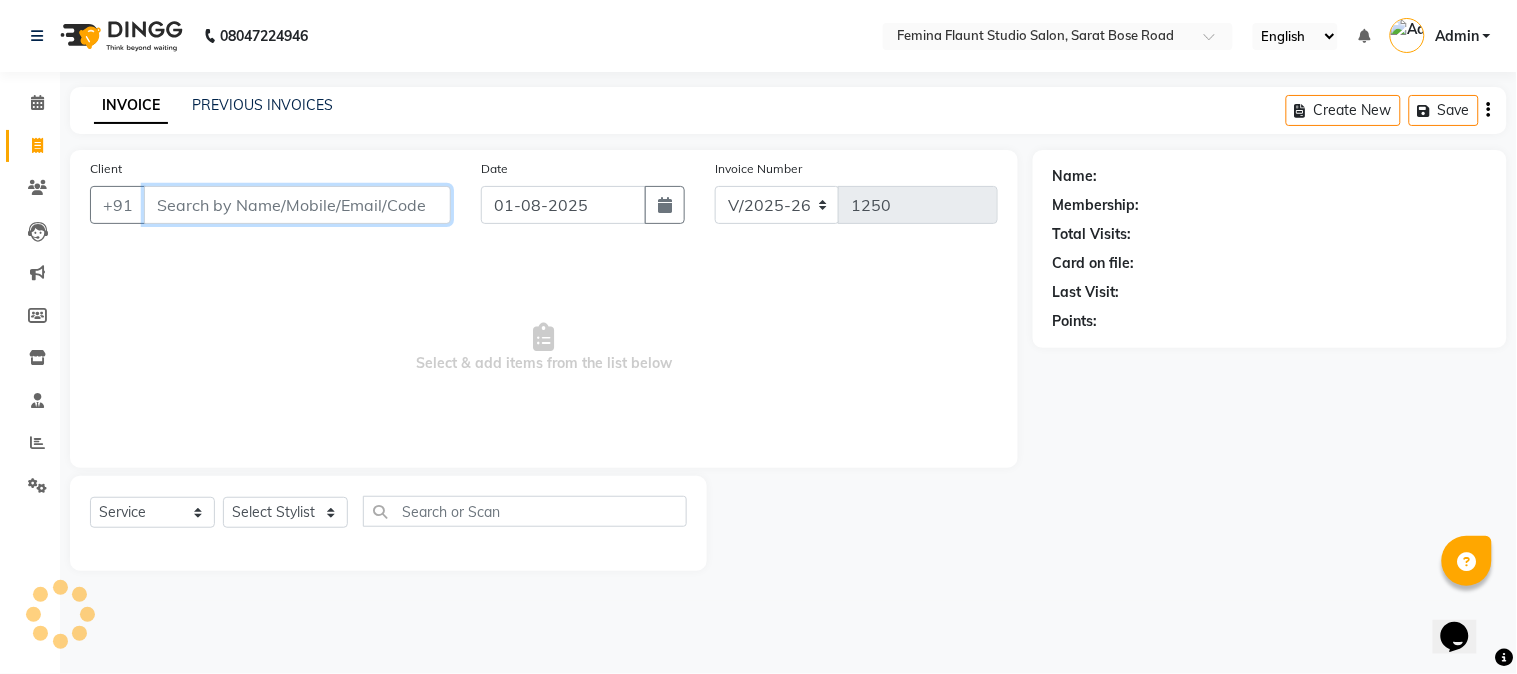 click on "Client" at bounding box center [297, 205] 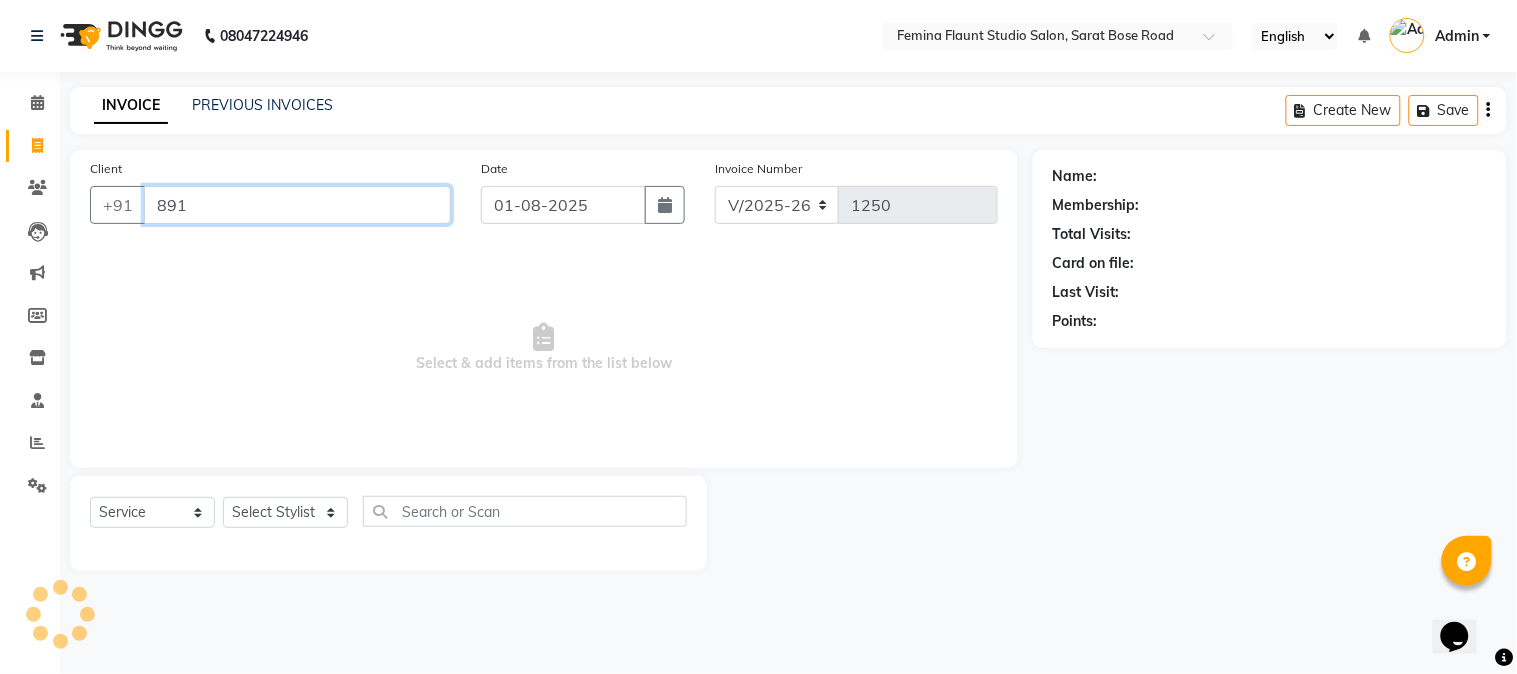 type on "891" 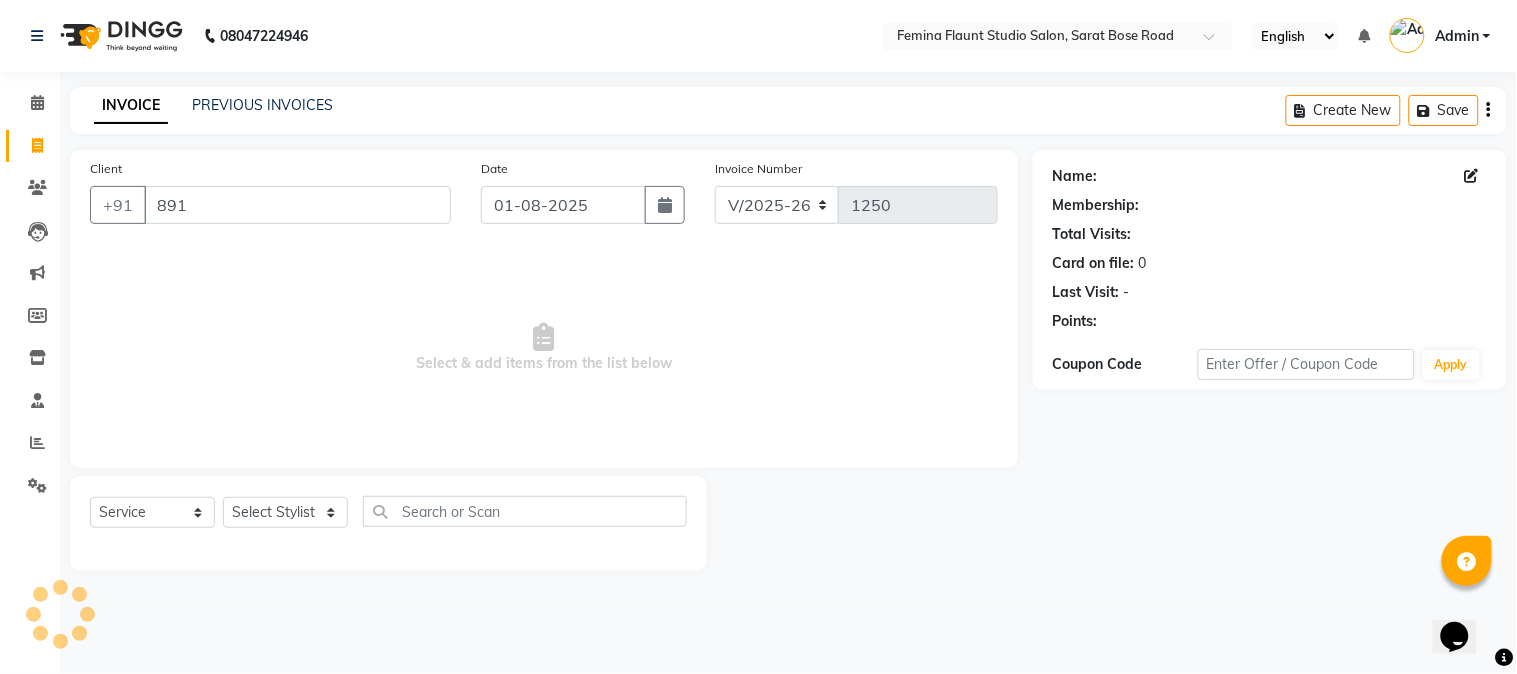 select on "1: Object" 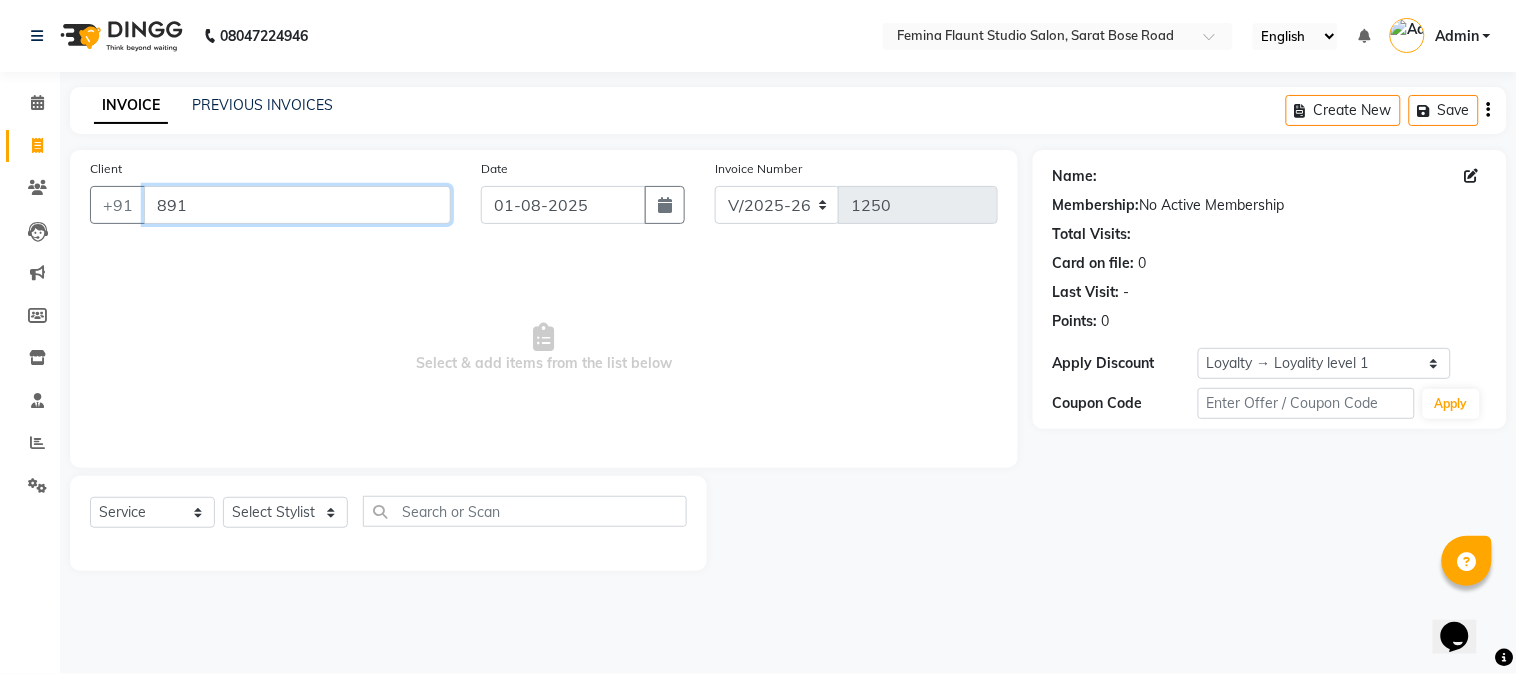 click on "891" at bounding box center (297, 205) 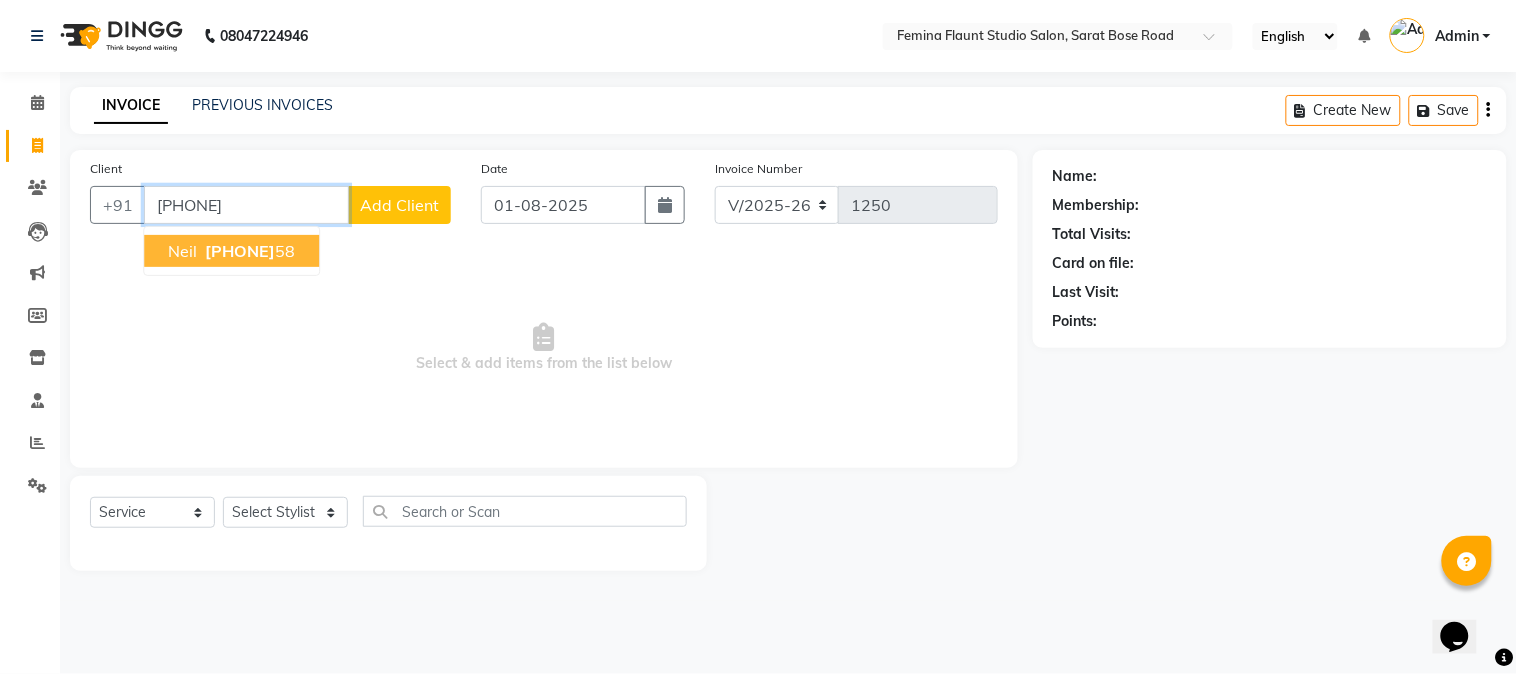 click on "[PHONE]" at bounding box center [240, 251] 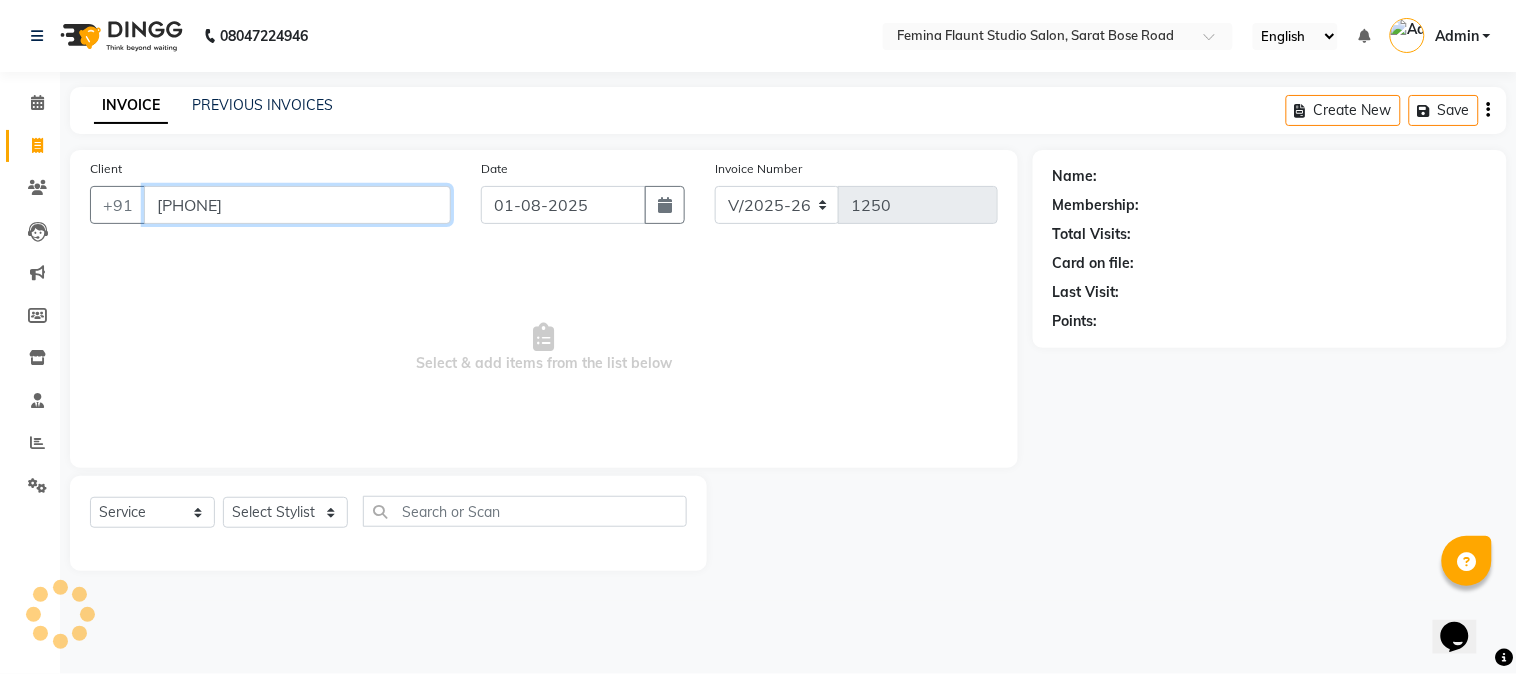 type on "[PHONE]" 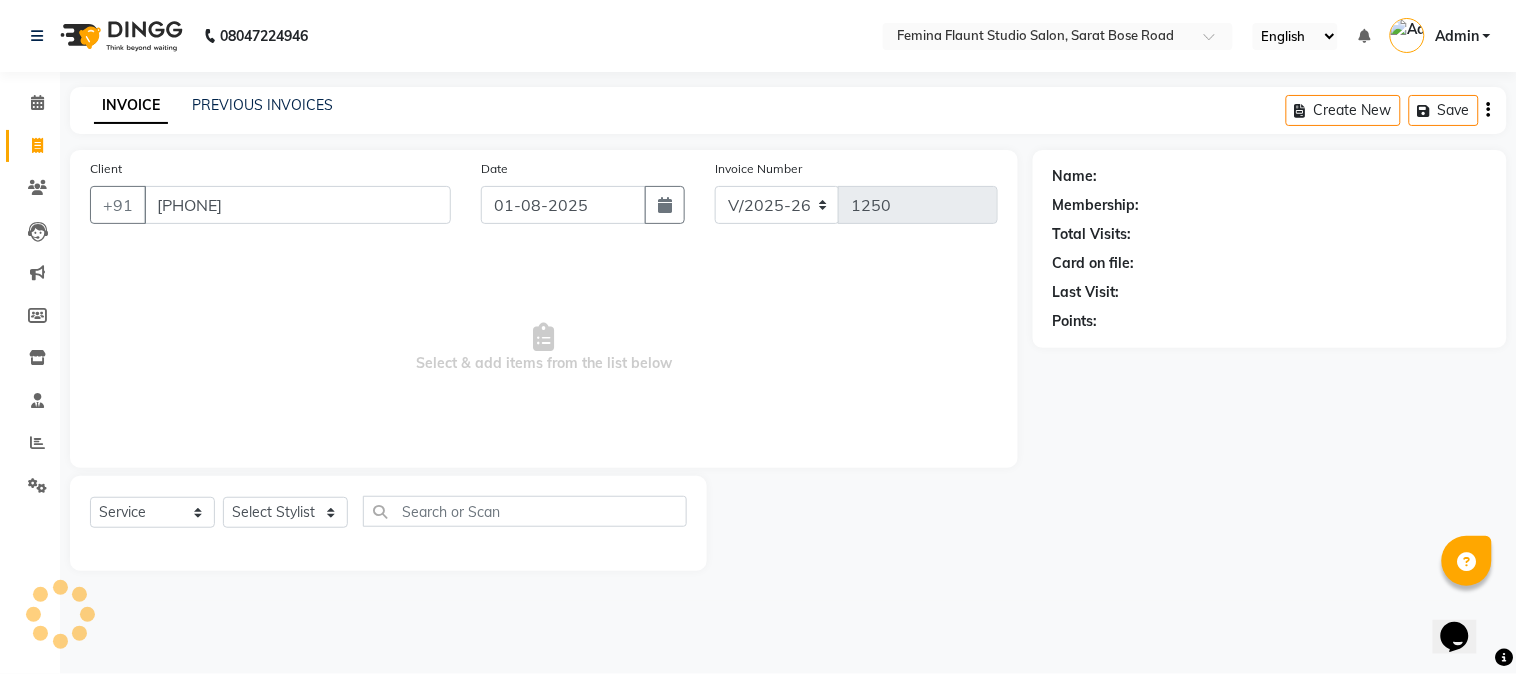 select on "1: Object" 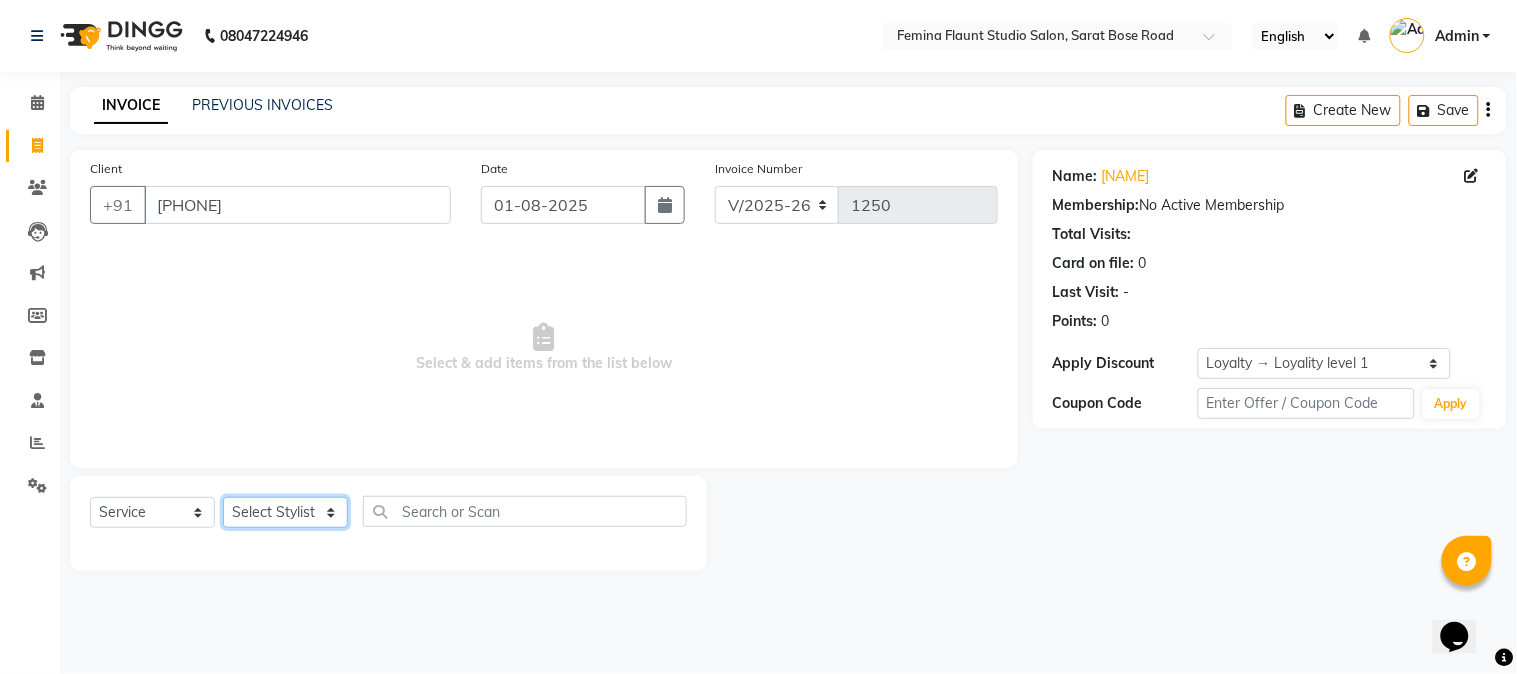 click on "Select Stylist Akram Auditor Christina Izarul jaydip Niyaz prima raj ravi rehan RINKU SHOW TARANUM" 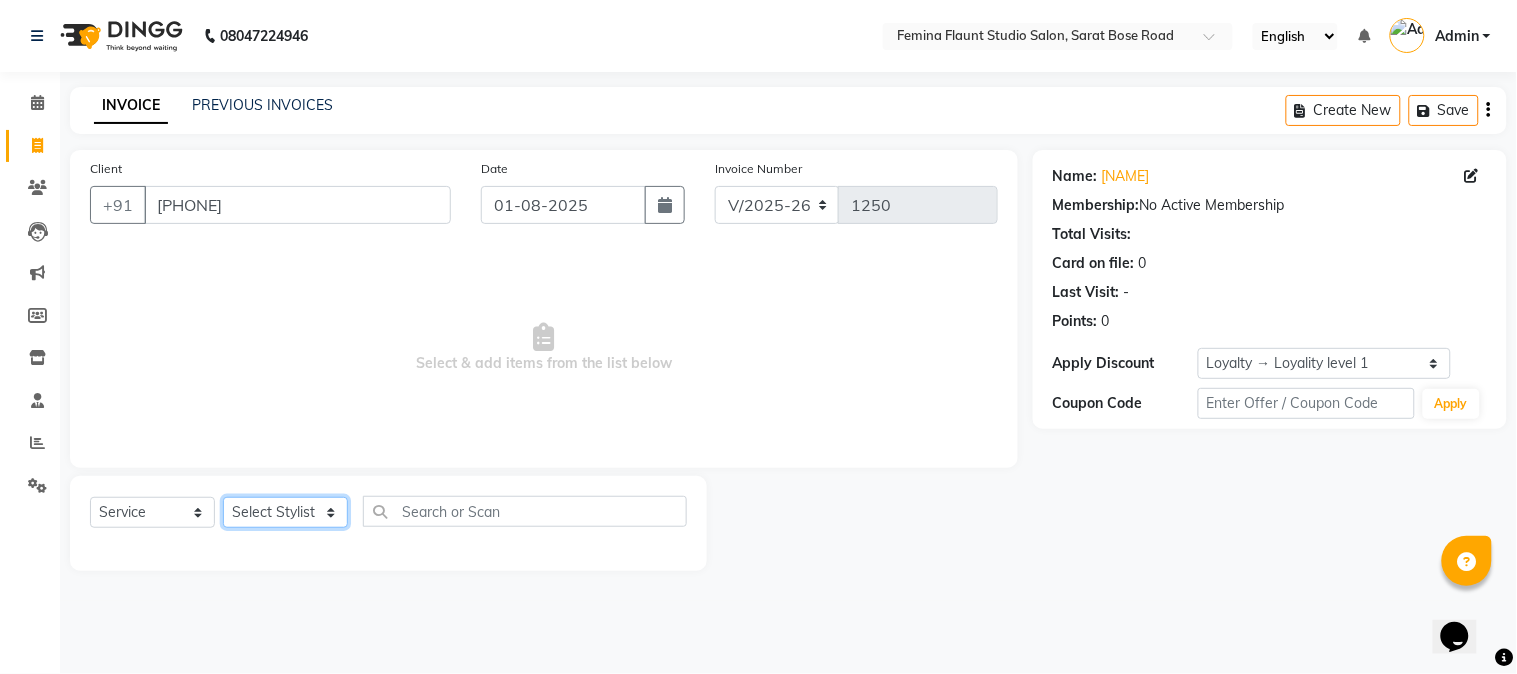 select on "83062" 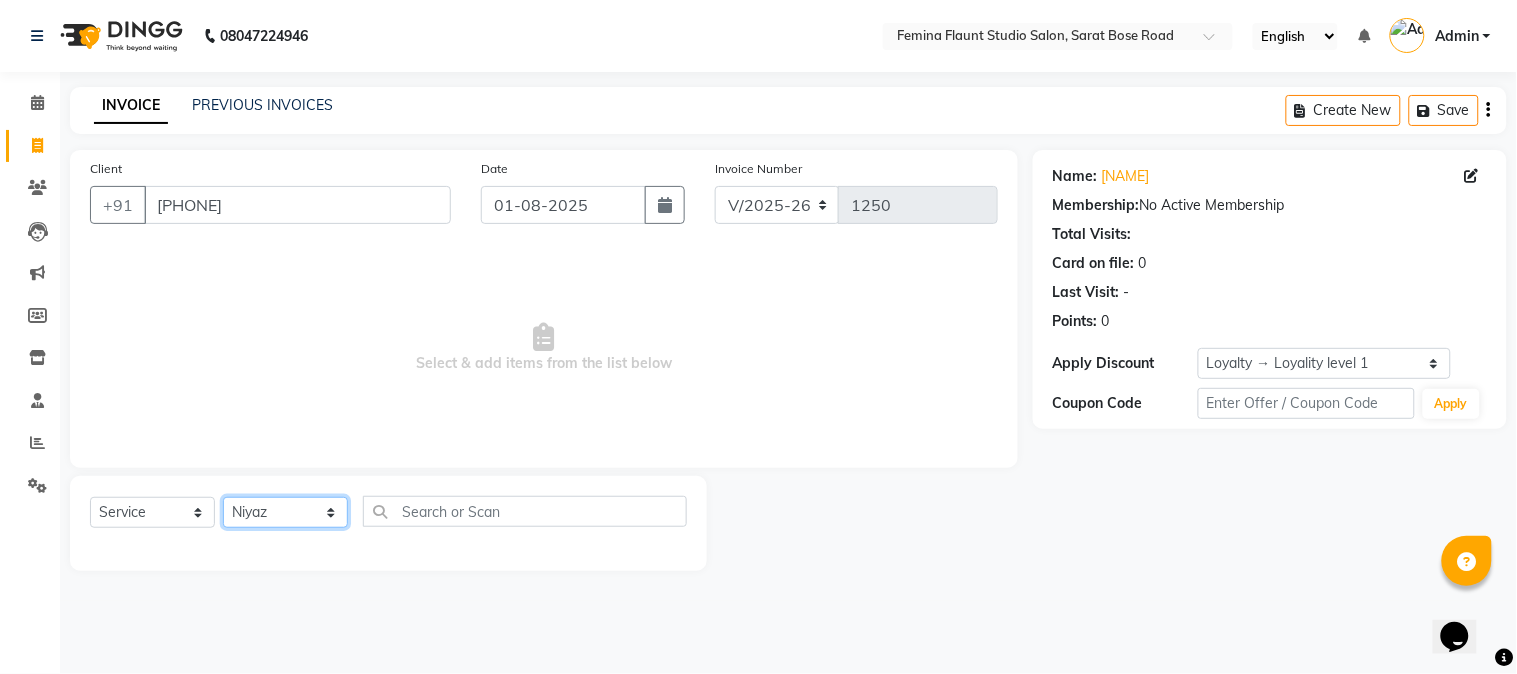 click on "Select Stylist Akram Auditor Christina Izarul jaydip Niyaz prima raj ravi rehan RINKU SHOW TARANUM" 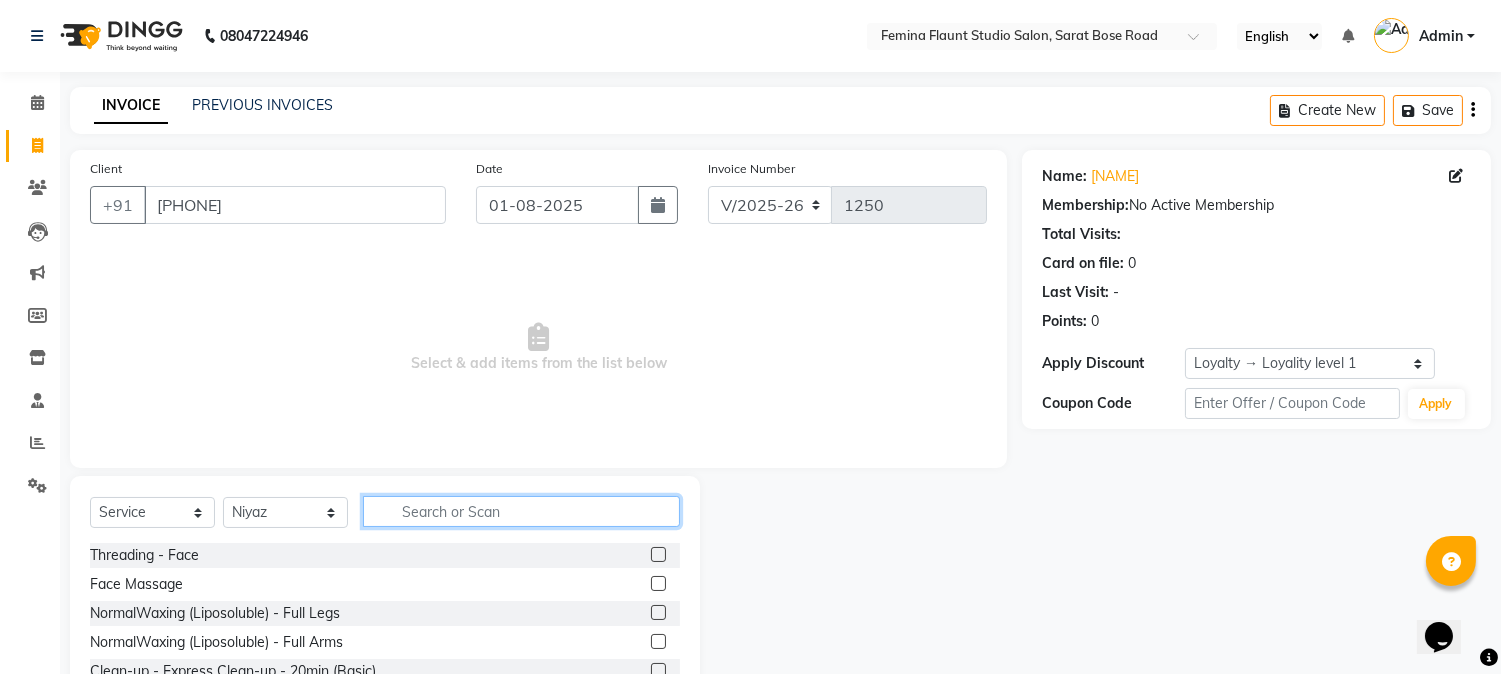 click 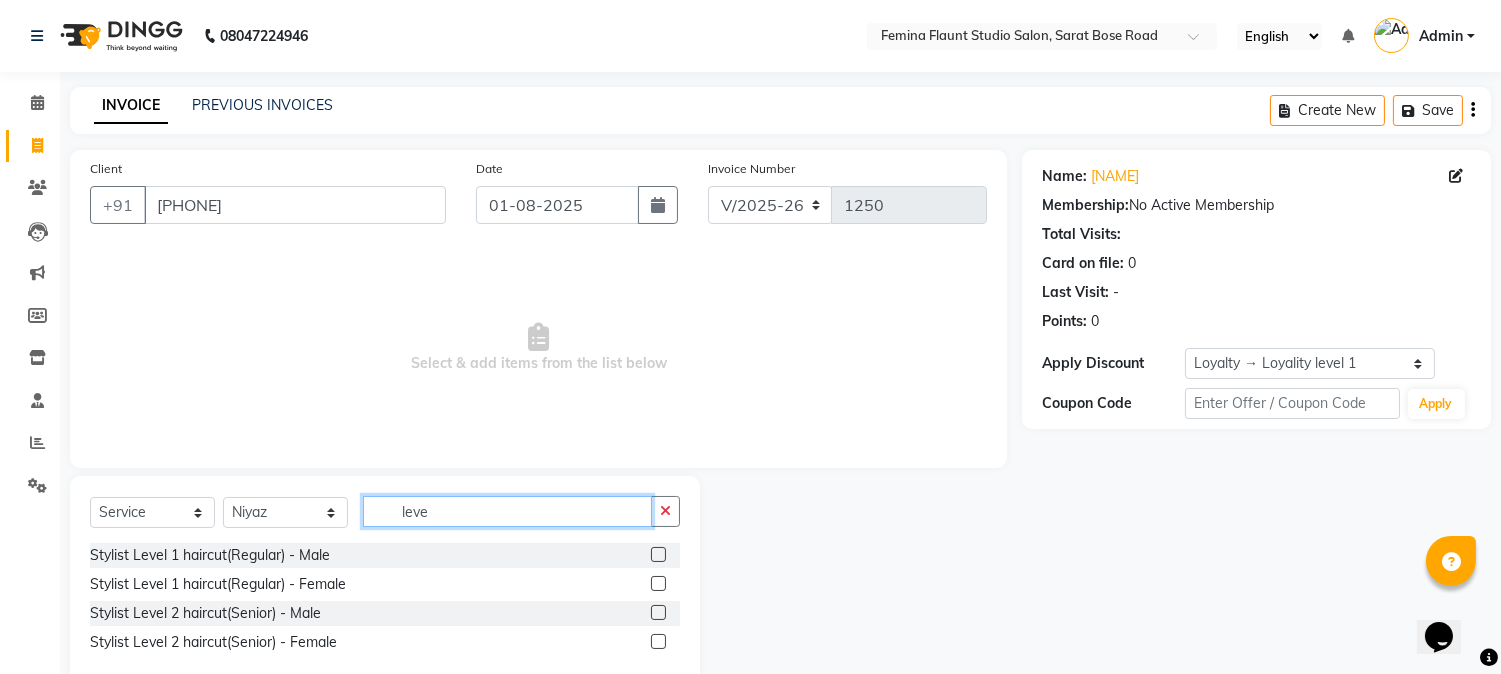 type on "leve" 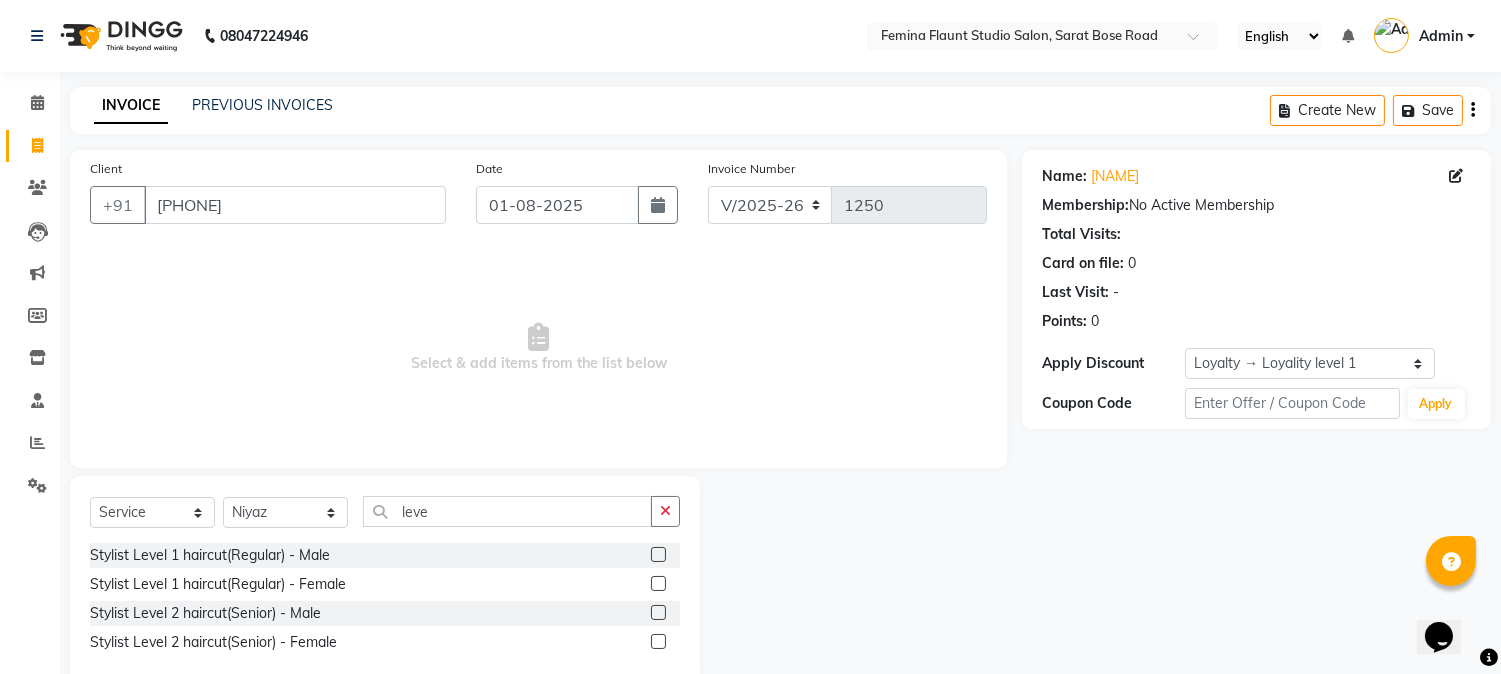 click 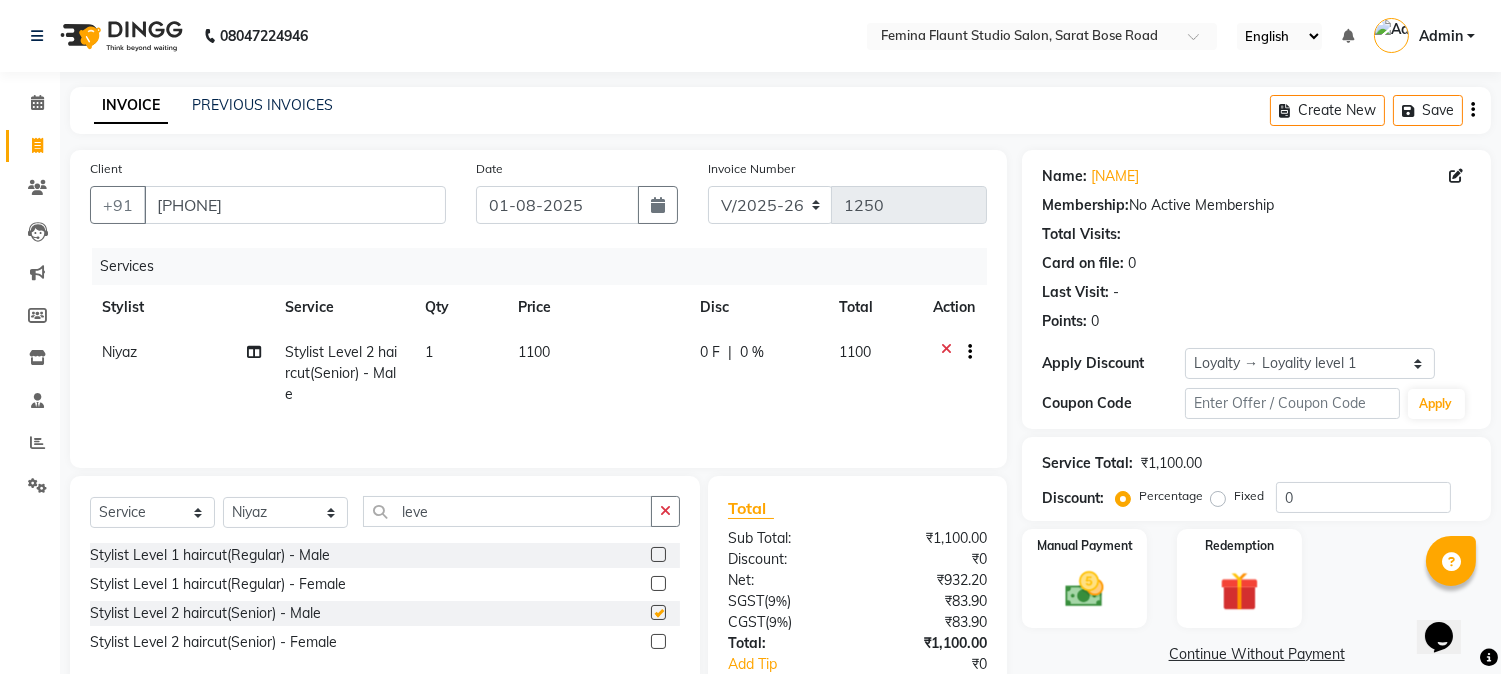 checkbox on "false" 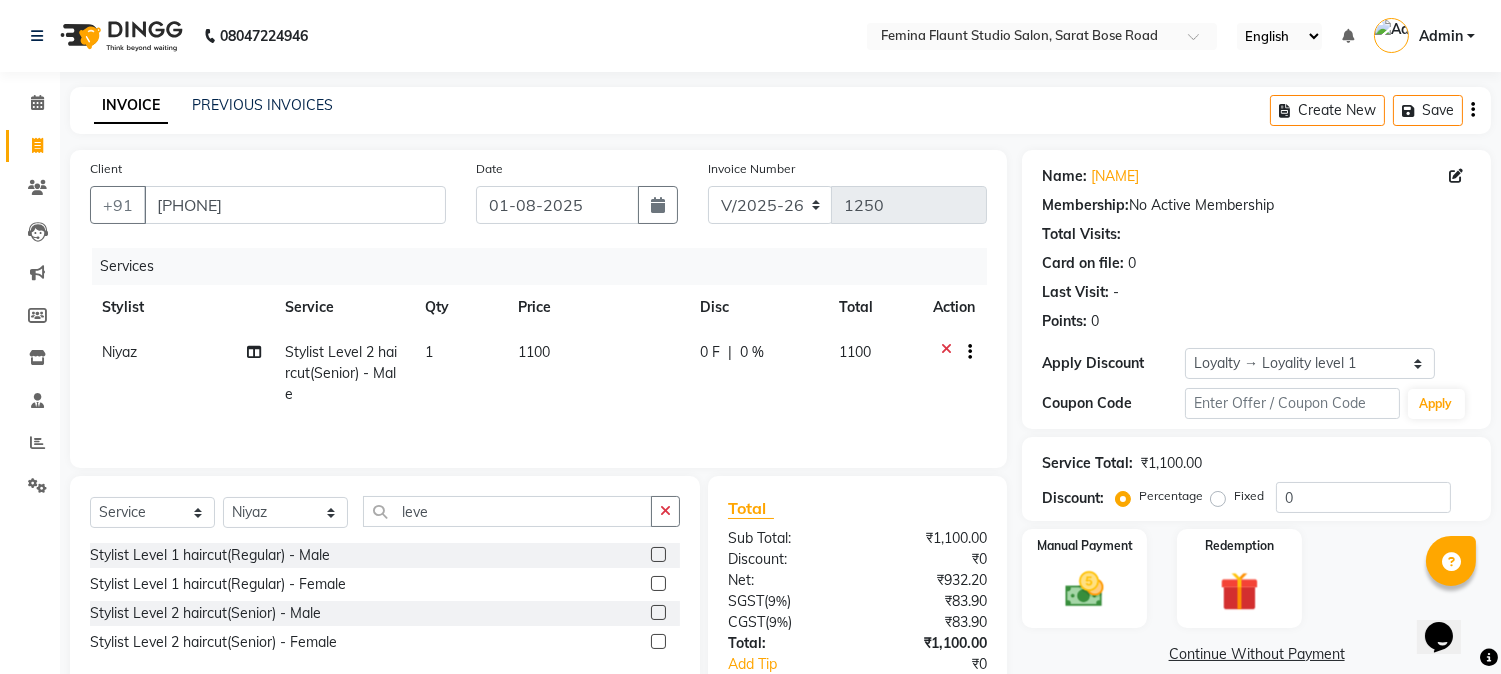 scroll, scrollTop: 127, scrollLeft: 0, axis: vertical 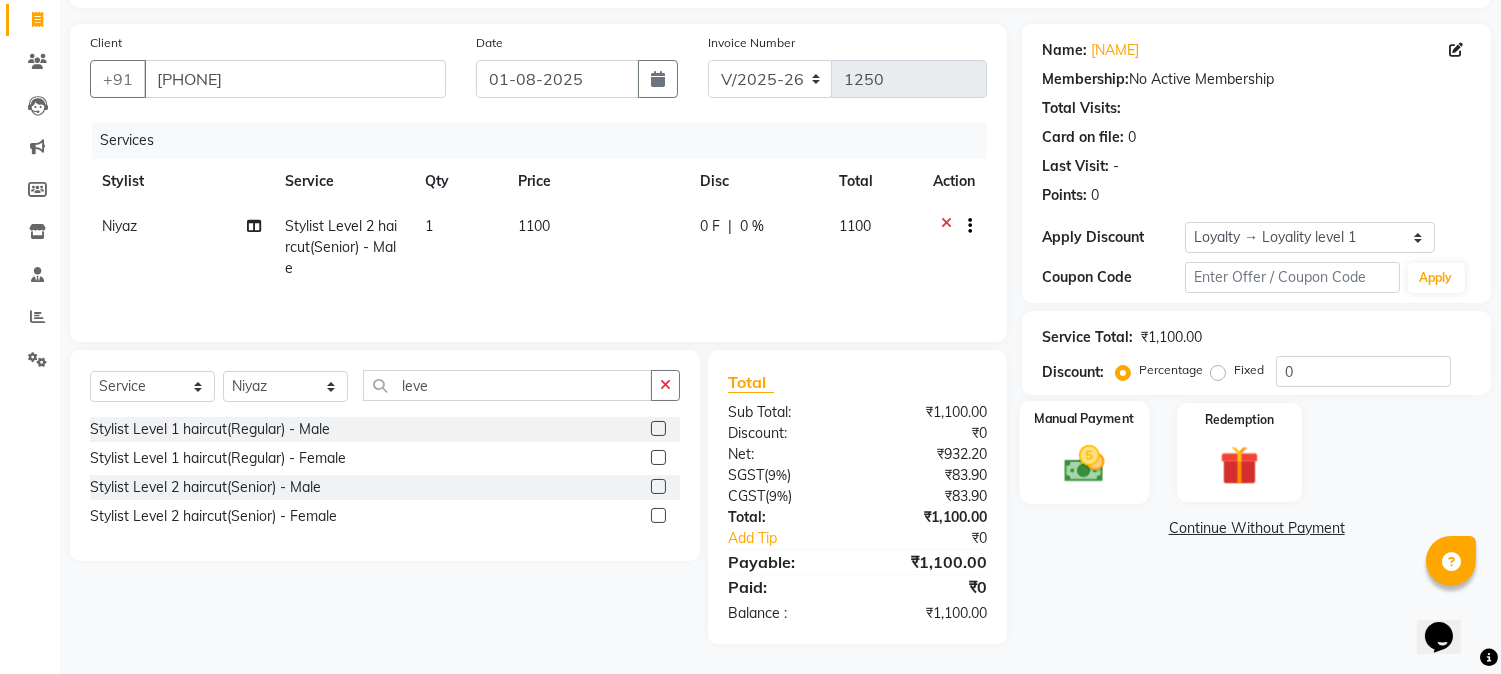 click 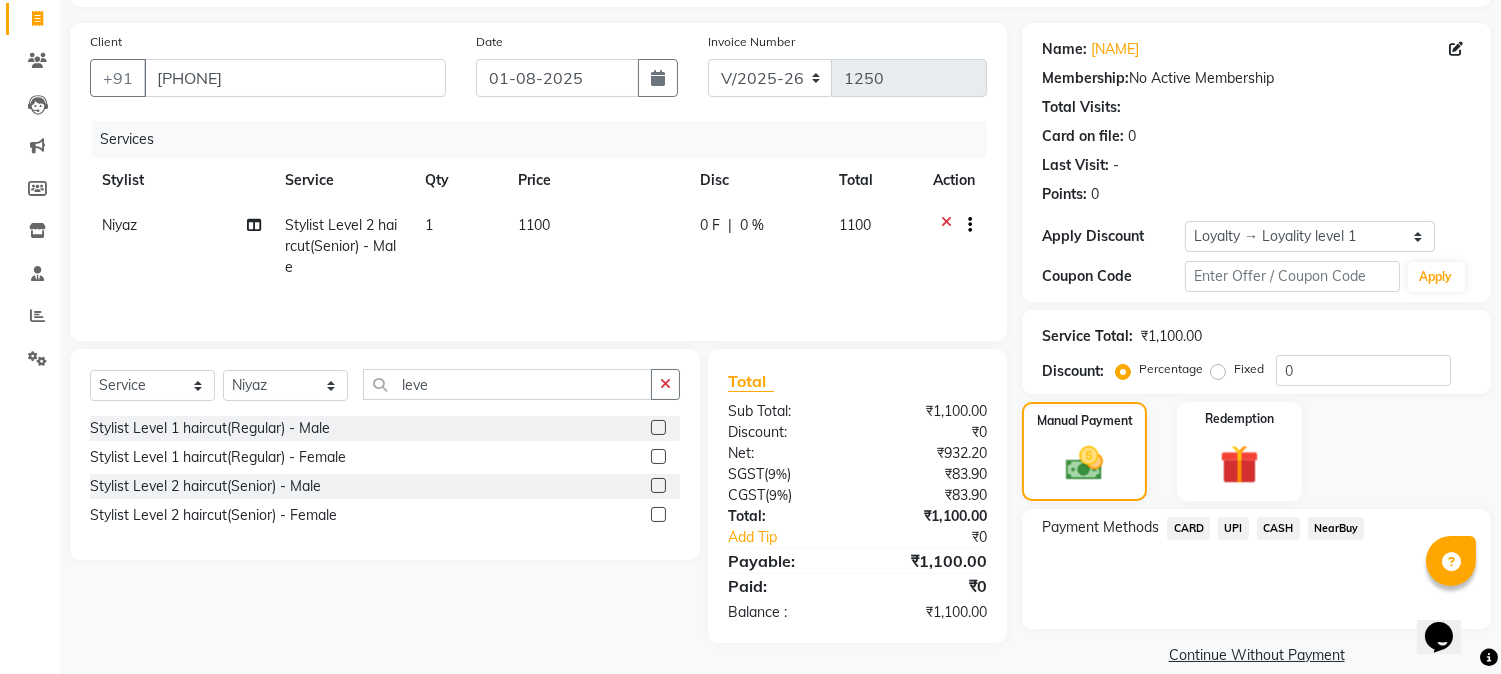 click on "CASH" 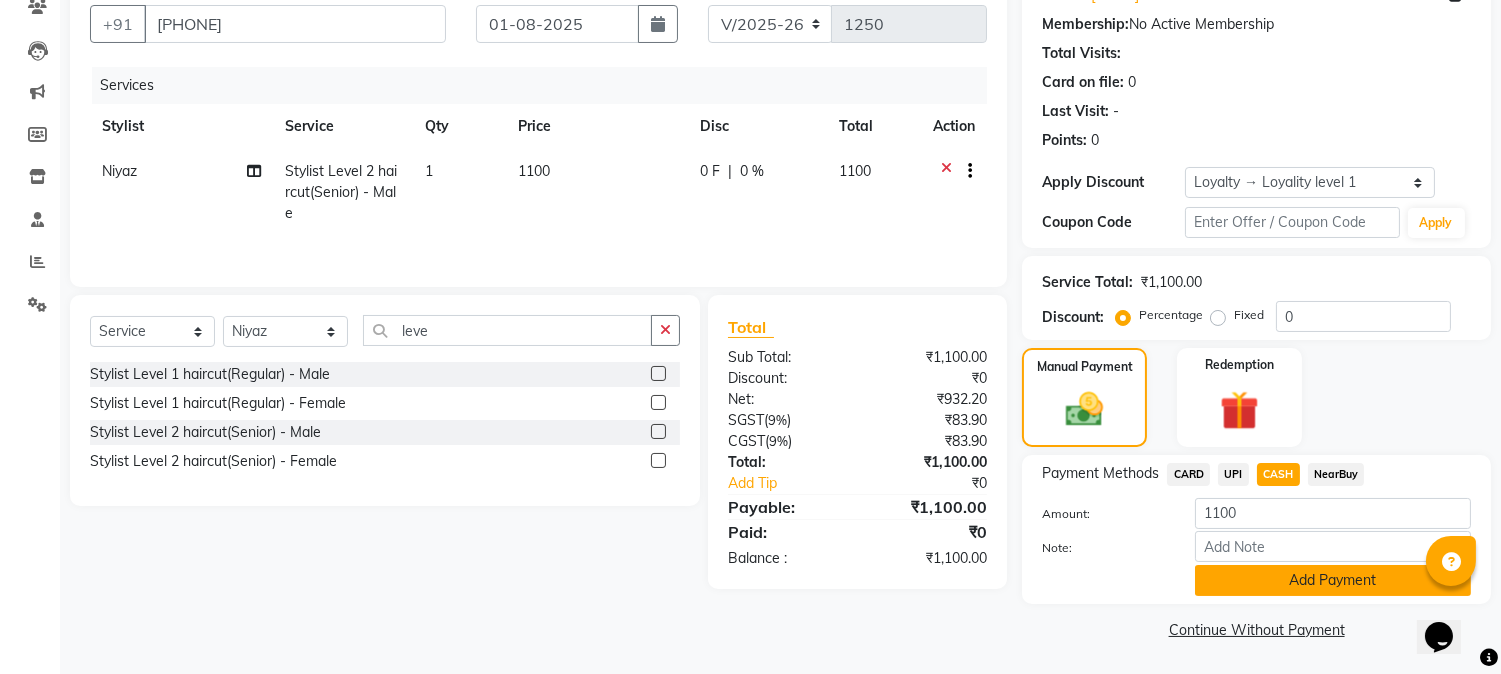 click on "Add Payment" 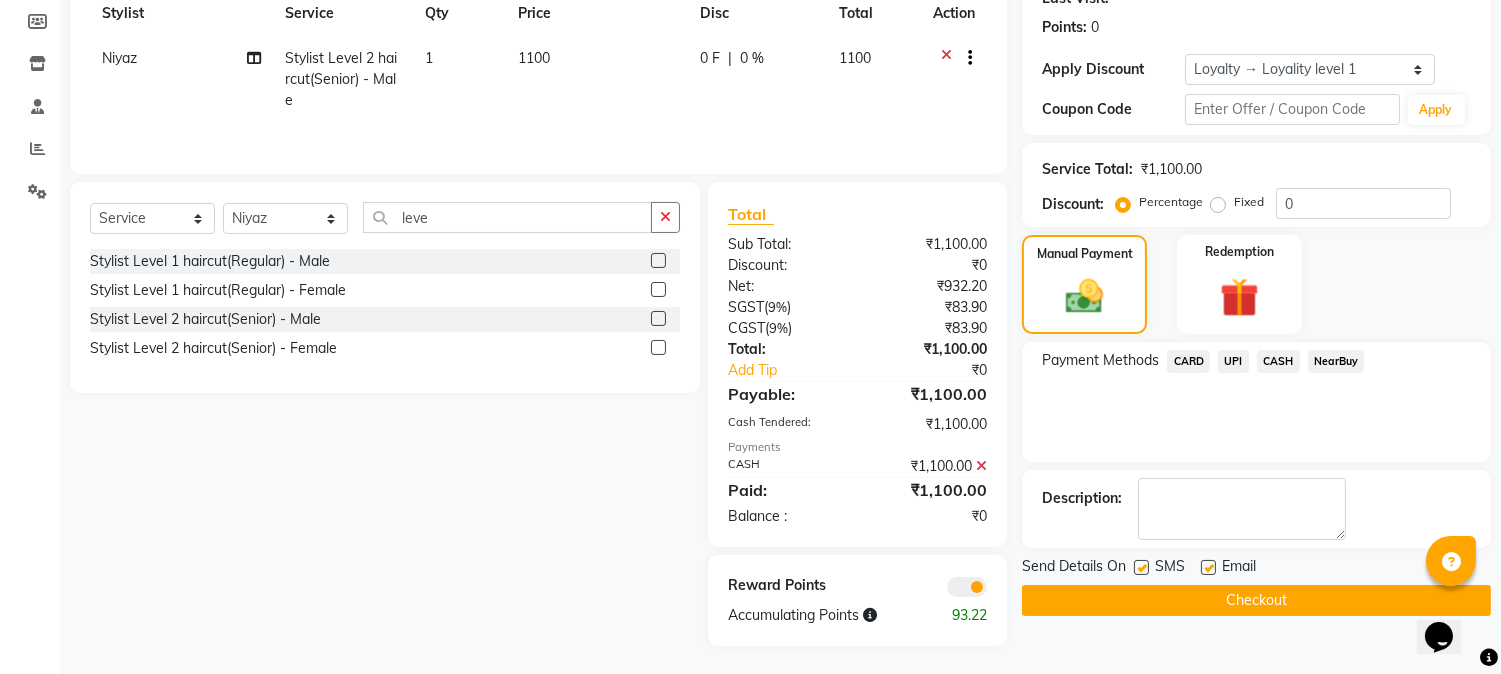 scroll, scrollTop: 297, scrollLeft: 0, axis: vertical 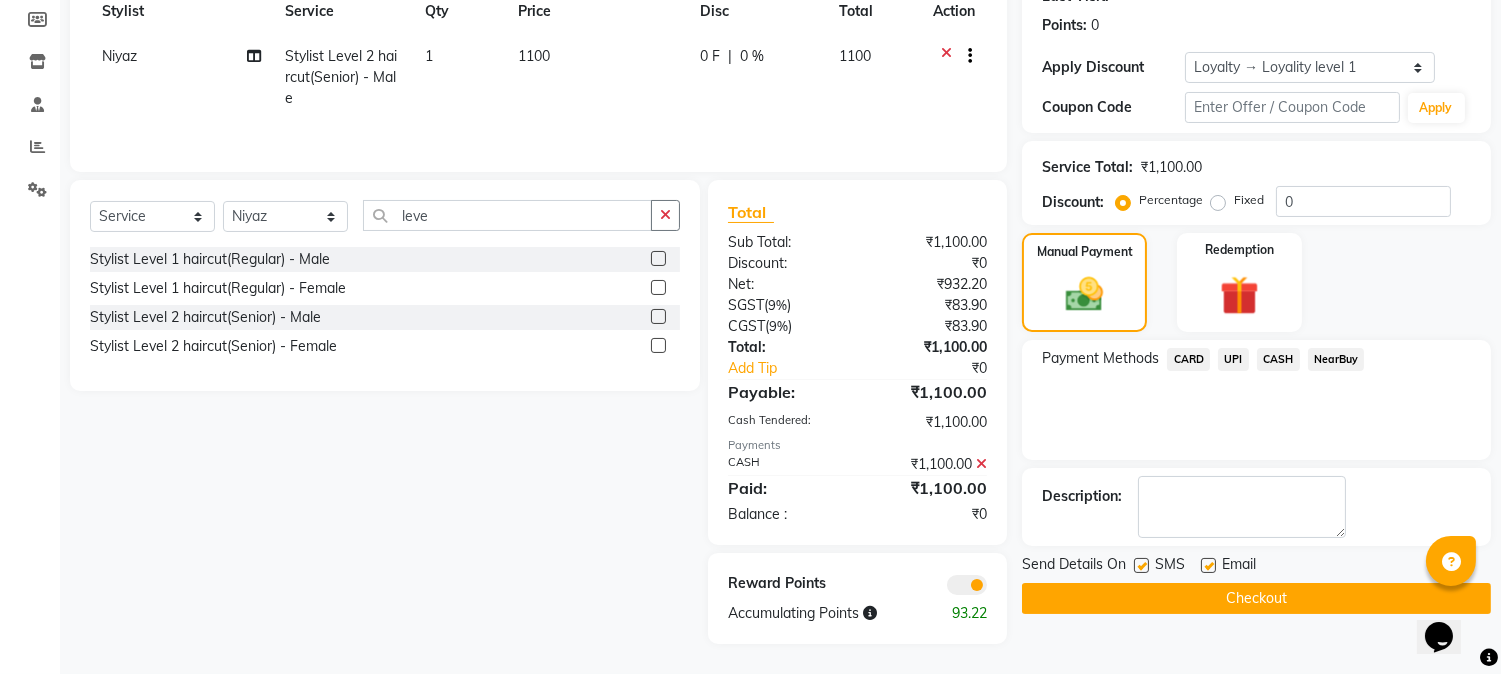 click on "Checkout" 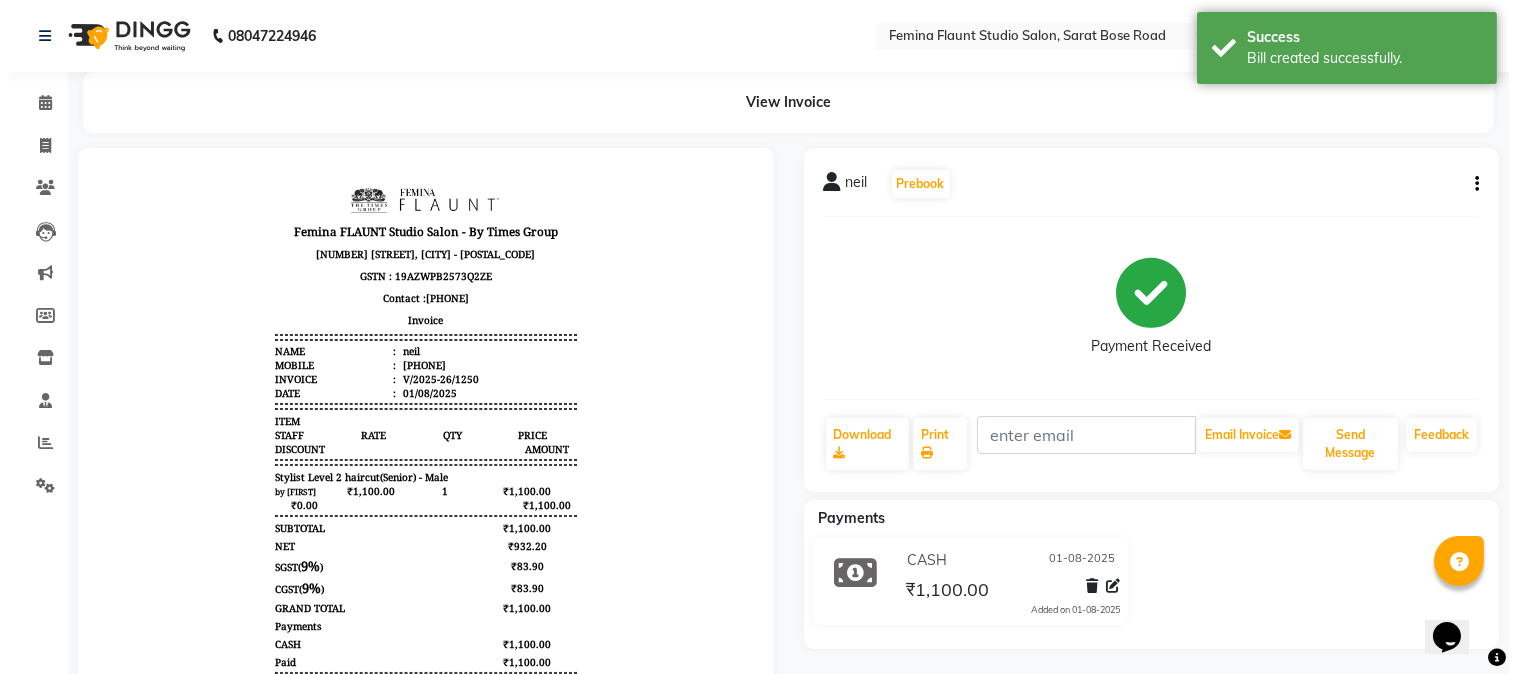 scroll, scrollTop: 0, scrollLeft: 0, axis: both 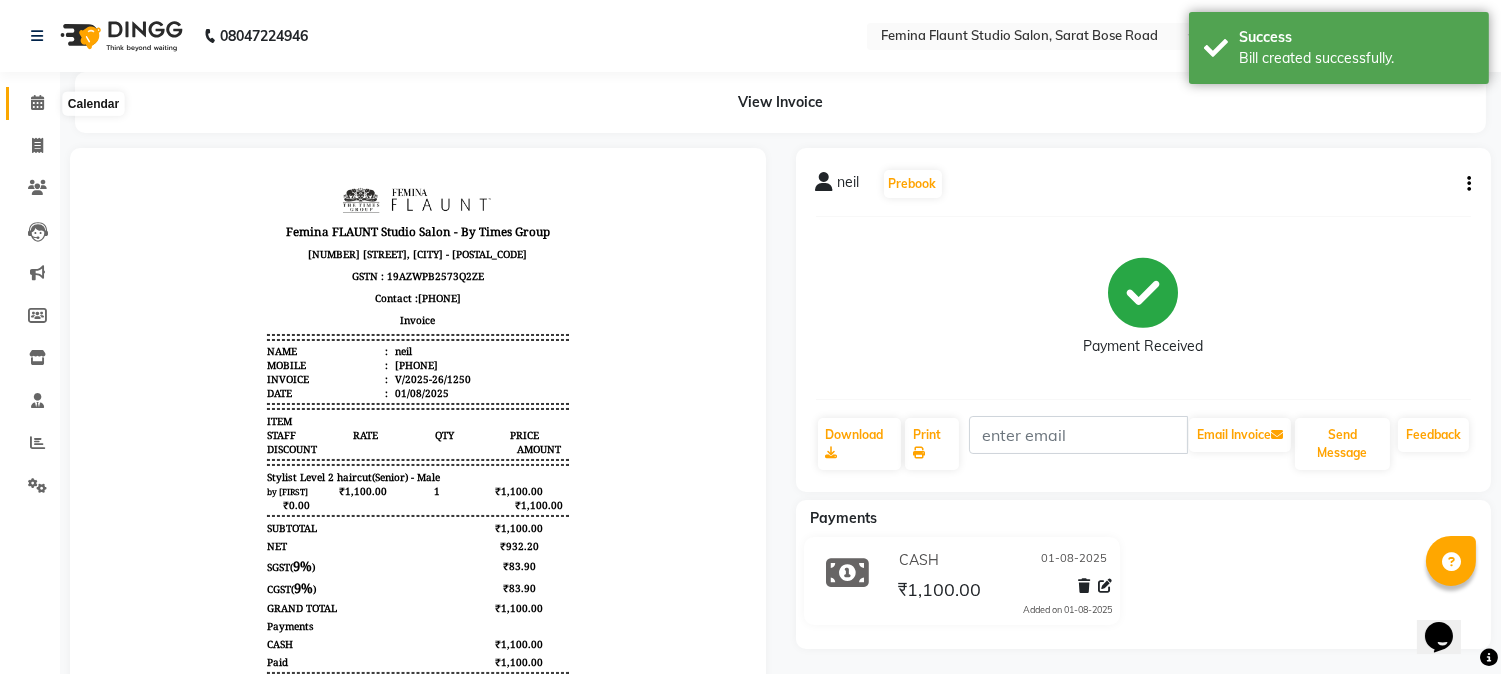 click 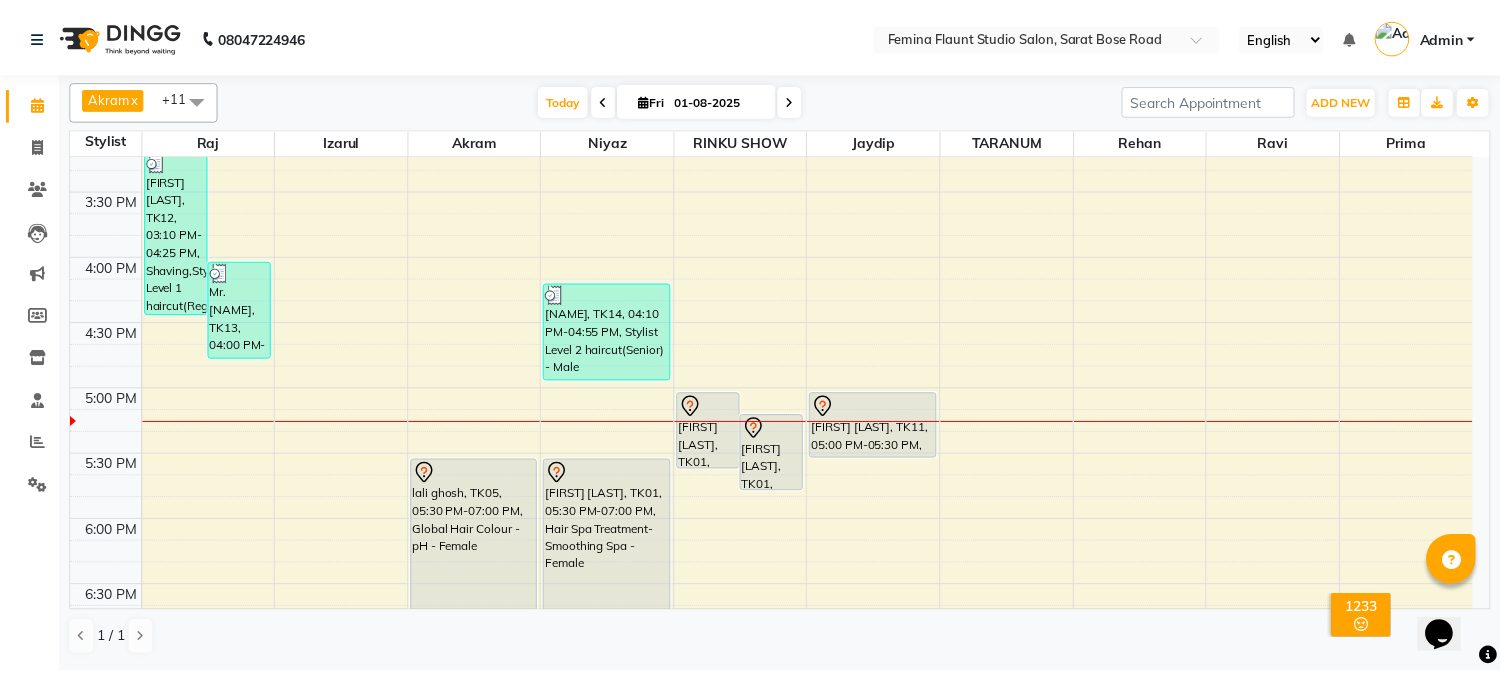 scroll, scrollTop: 888, scrollLeft: 0, axis: vertical 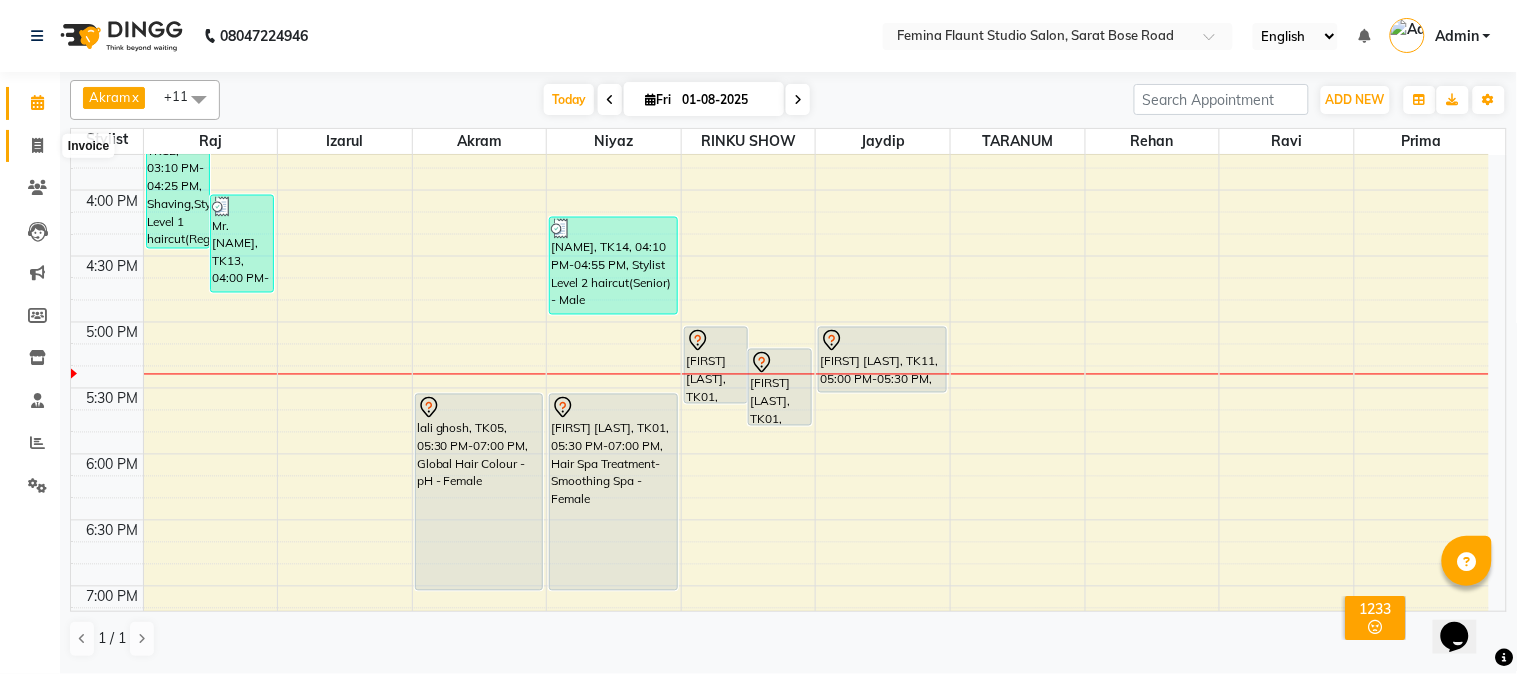 click 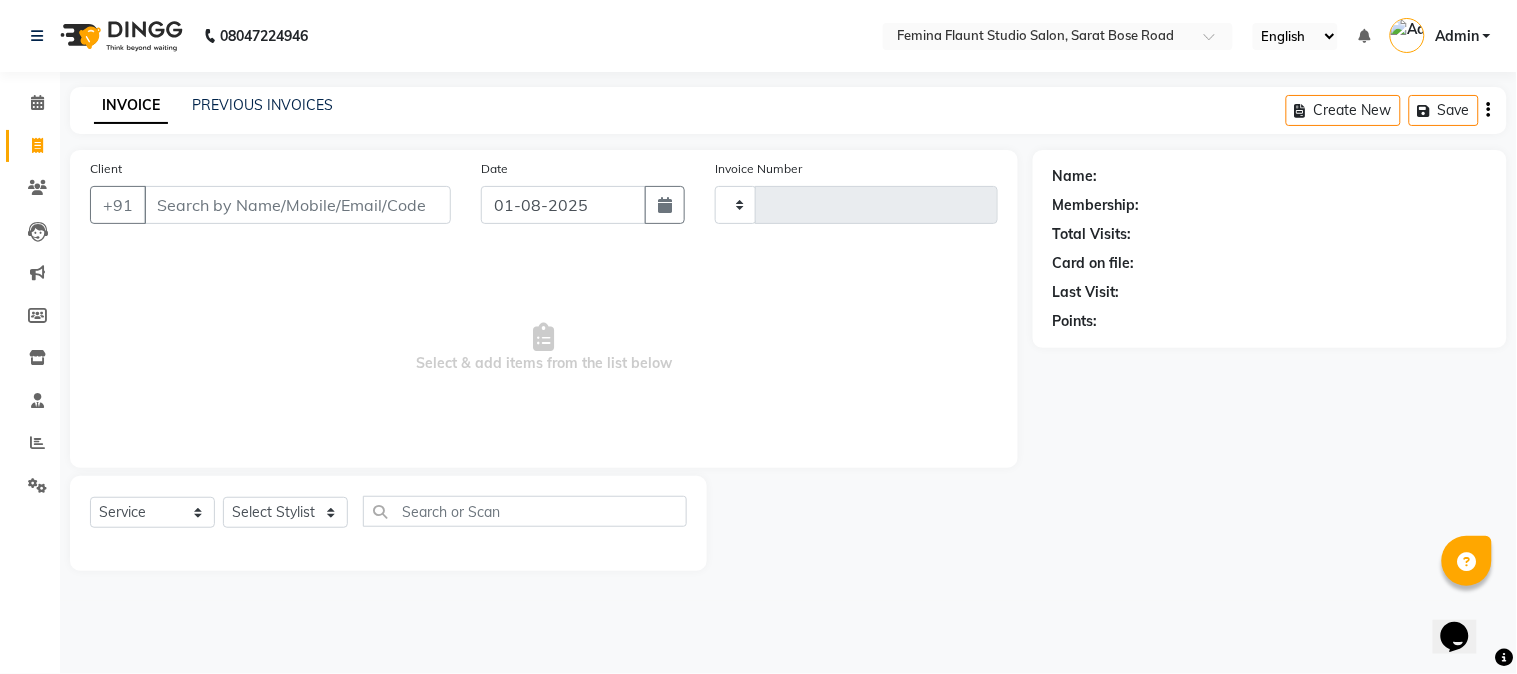 type on "1251" 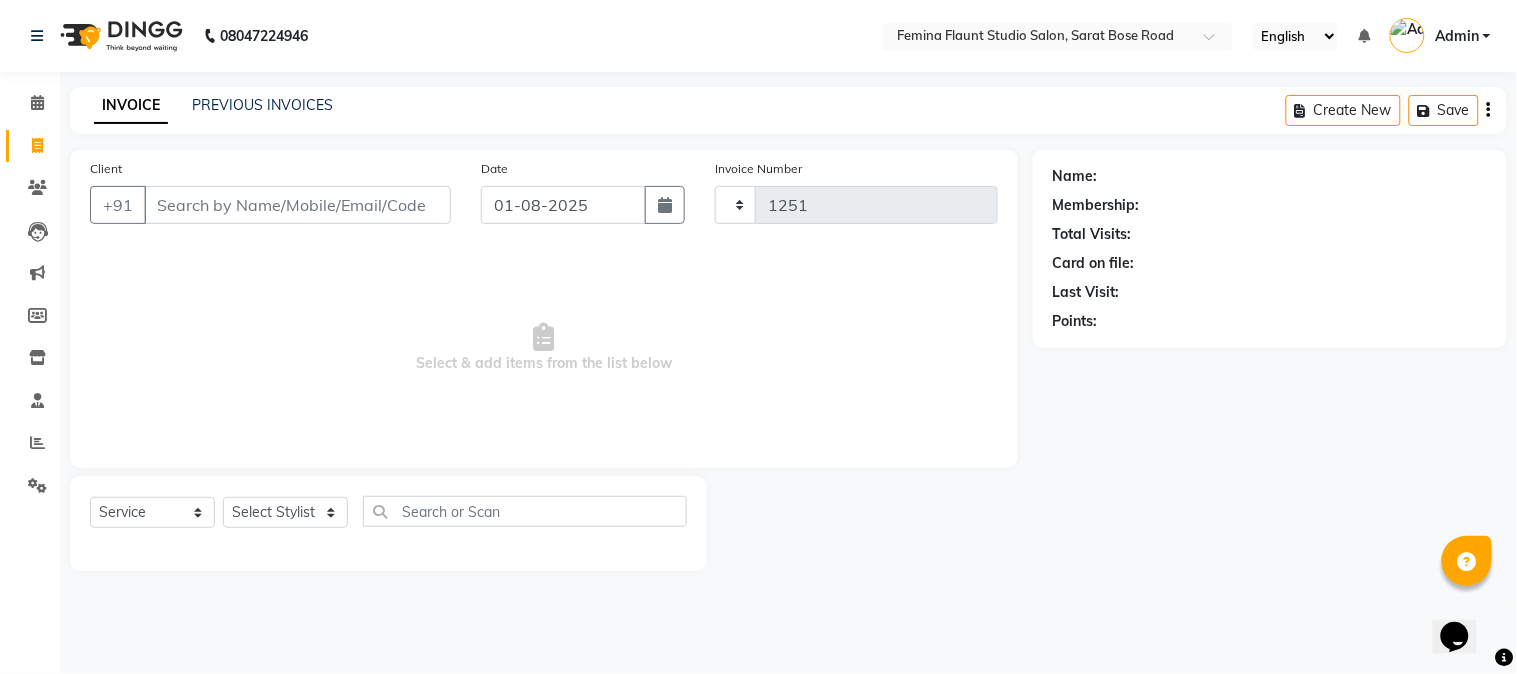 select on "5231" 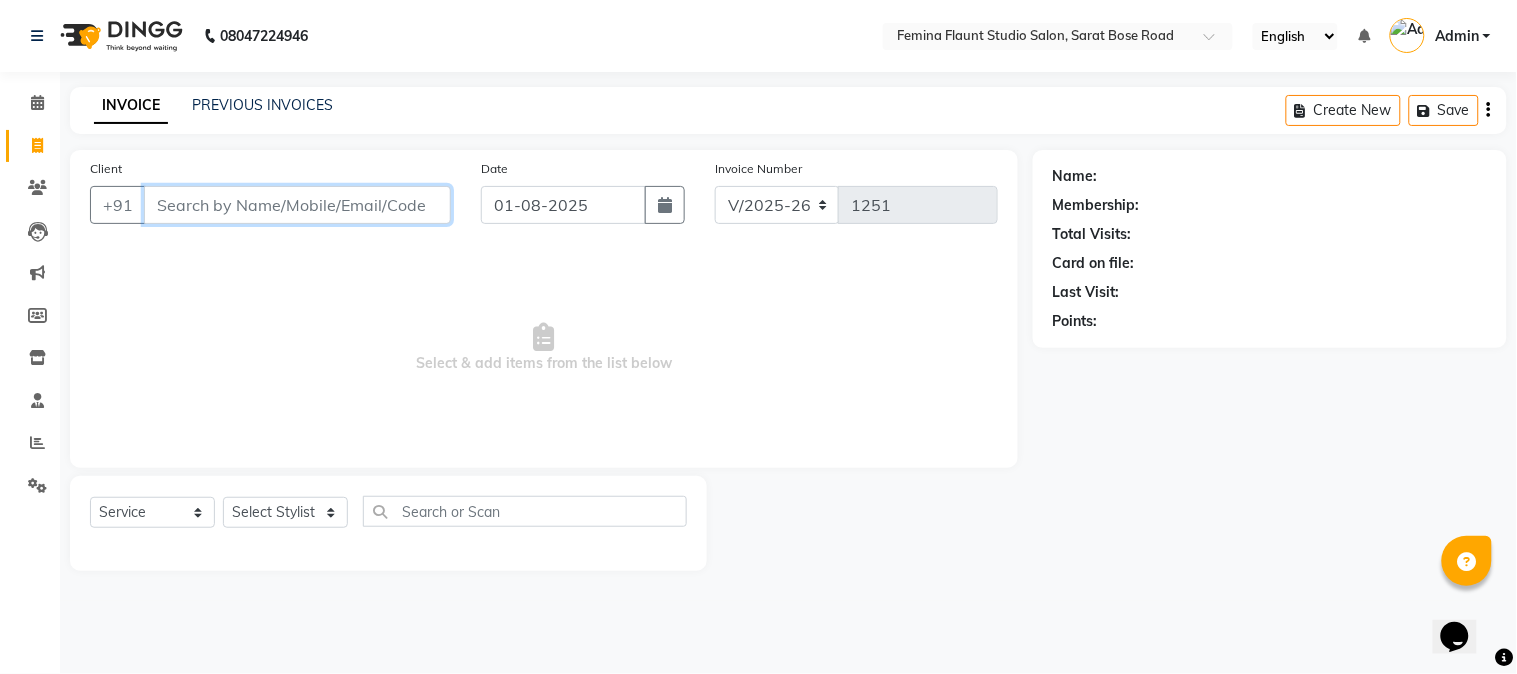 click on "Client" at bounding box center [297, 205] 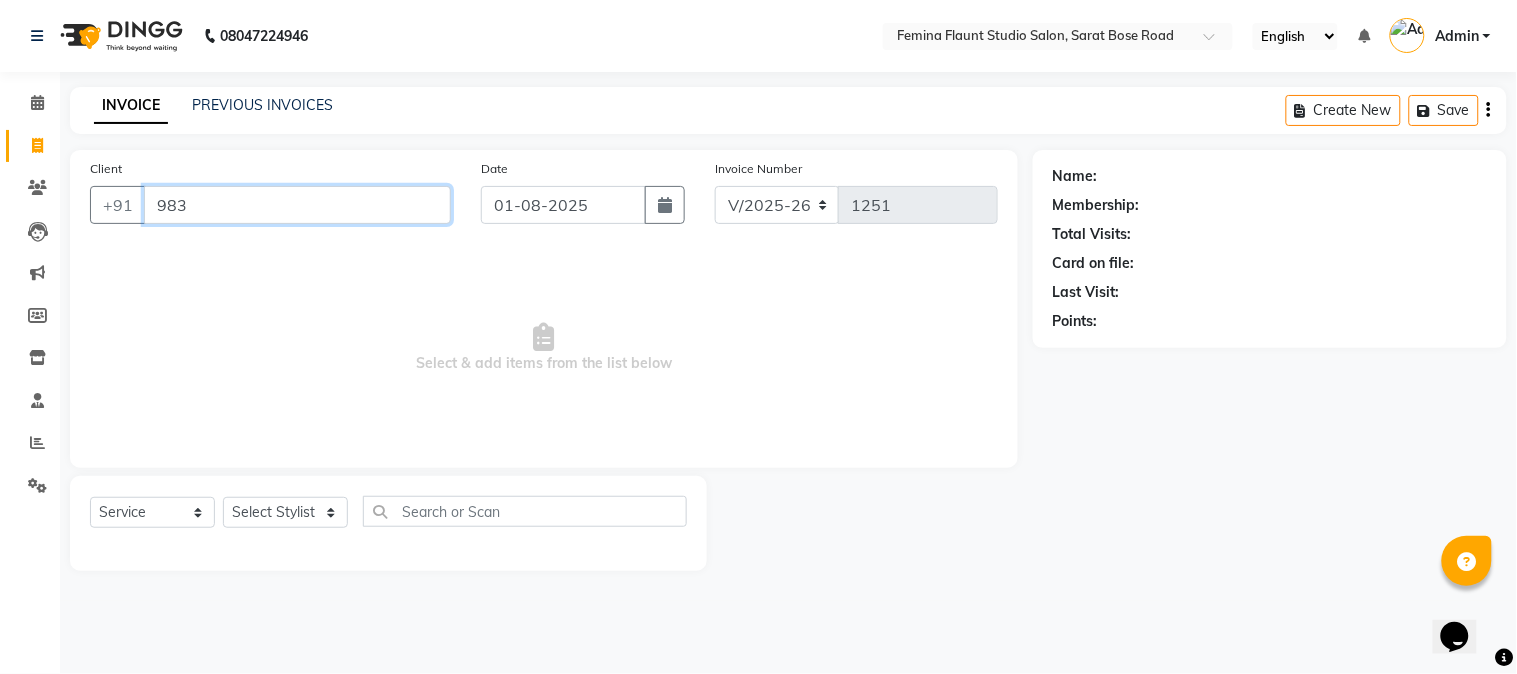 type on "983" 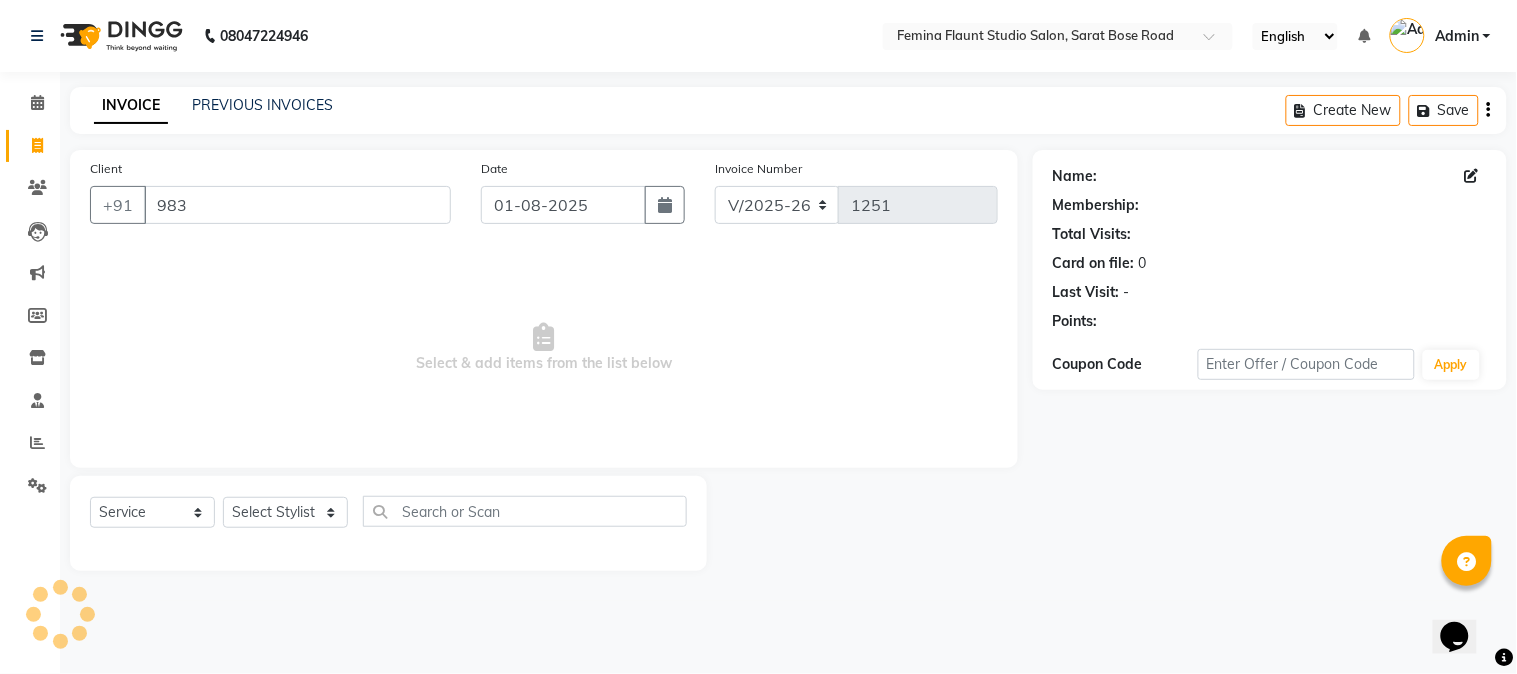 select on "1: Object" 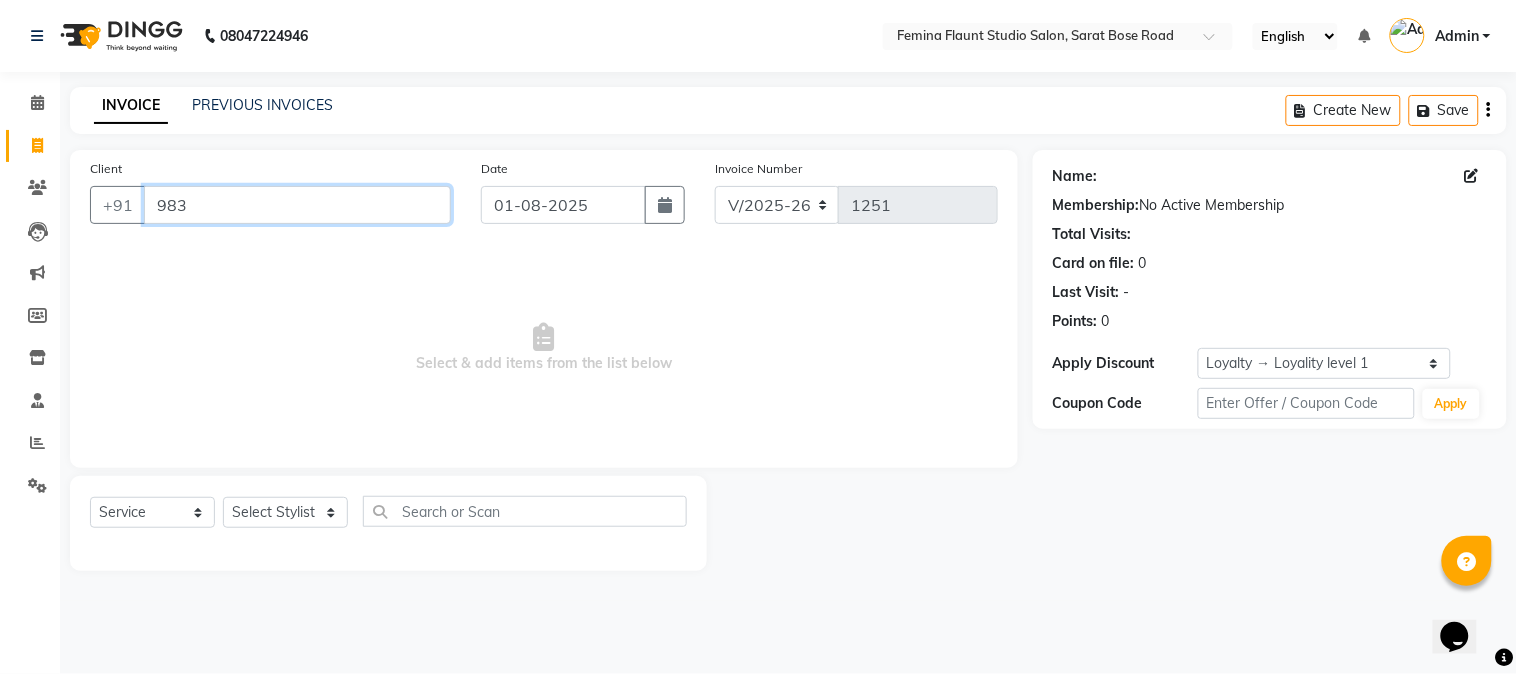click on "983" at bounding box center [297, 205] 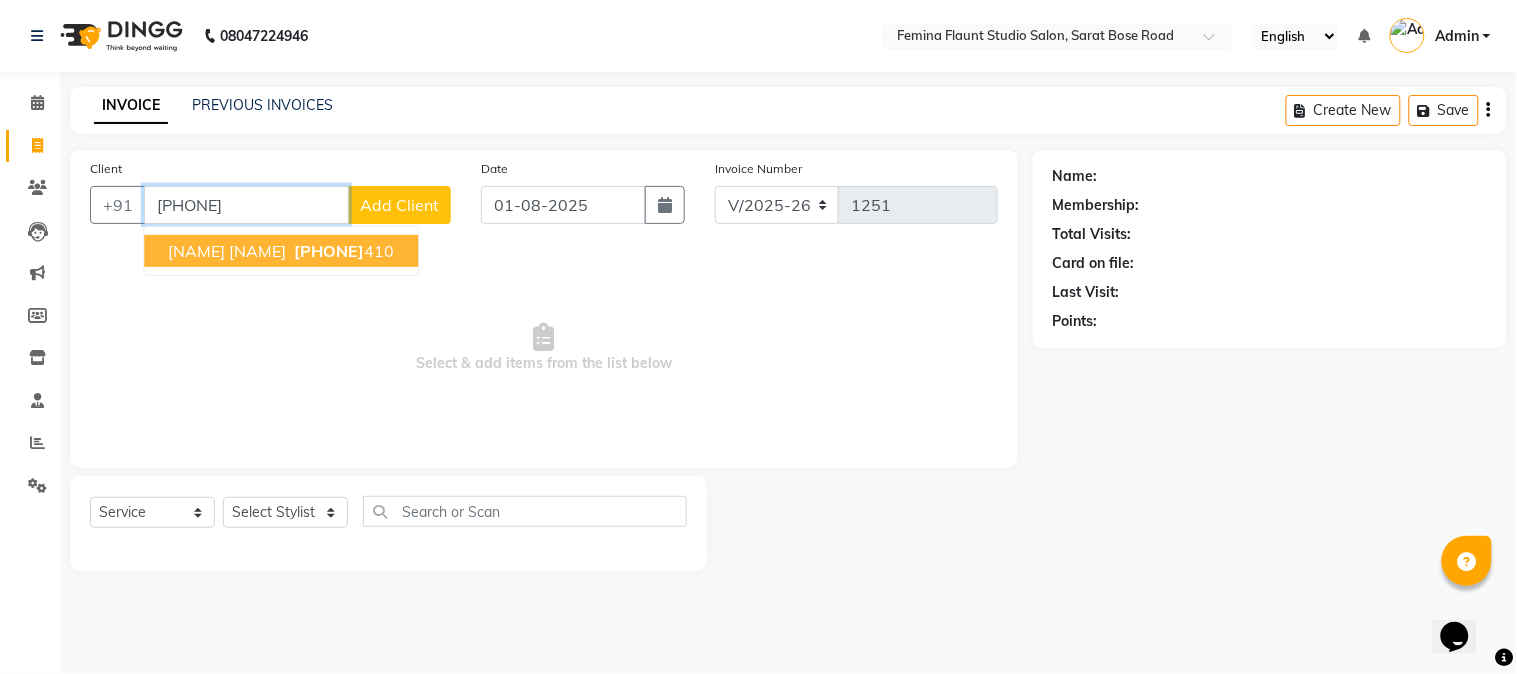 click on "[PHONE]" at bounding box center [329, 251] 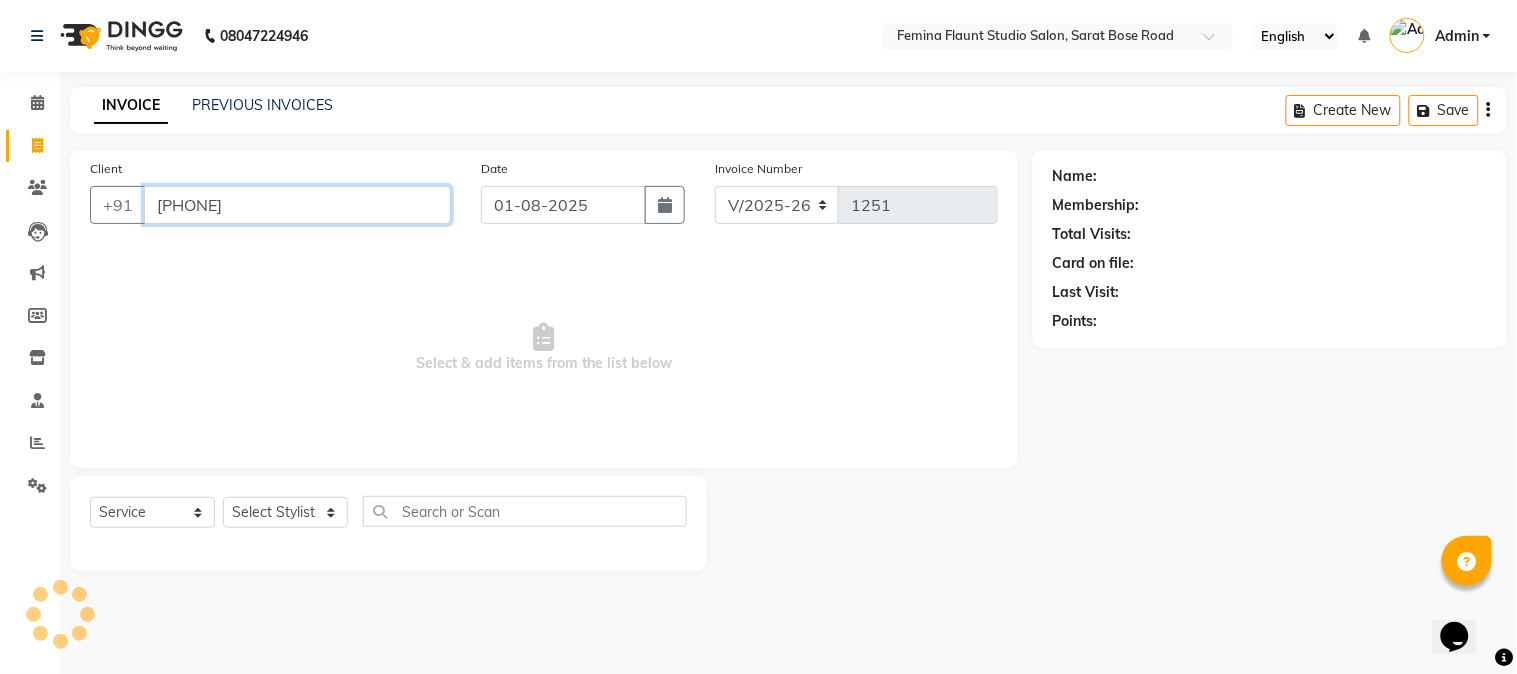 type on "[PHONE]" 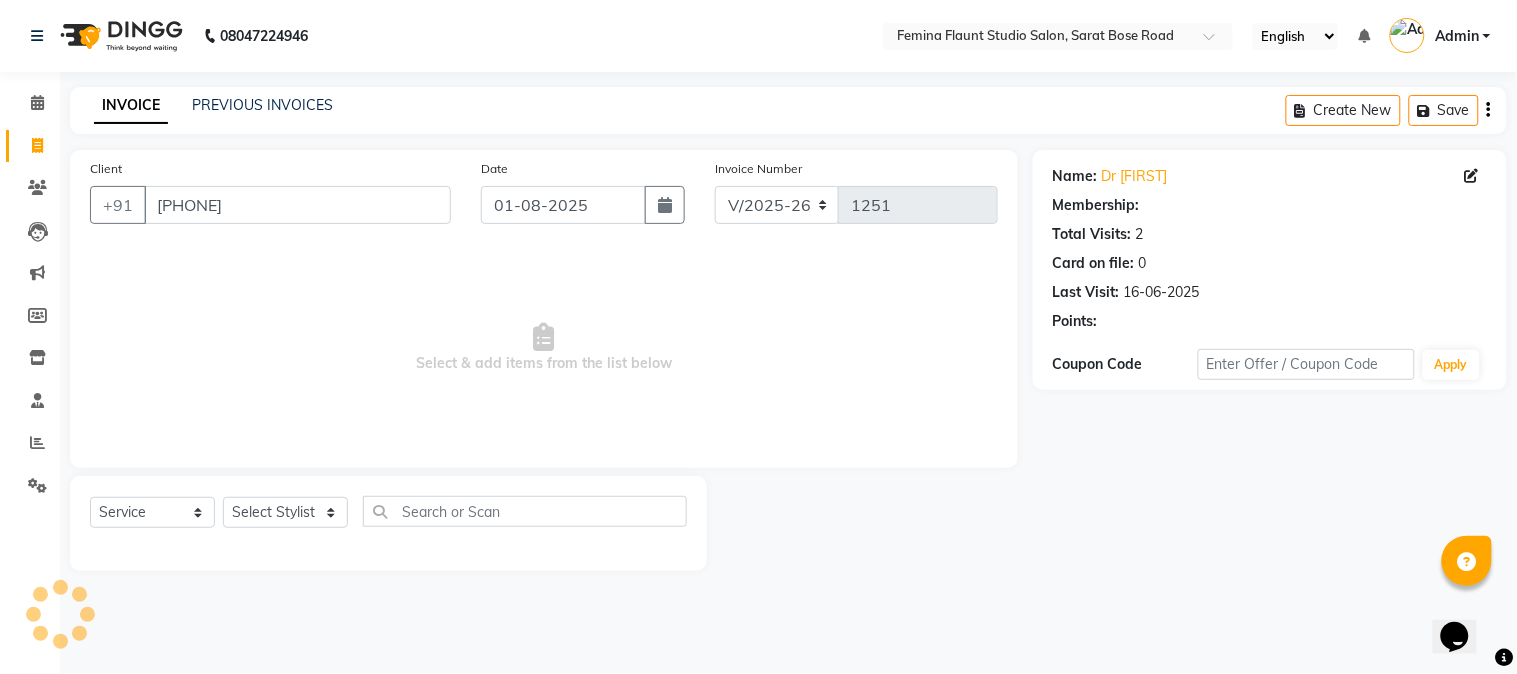 select on "1: Object" 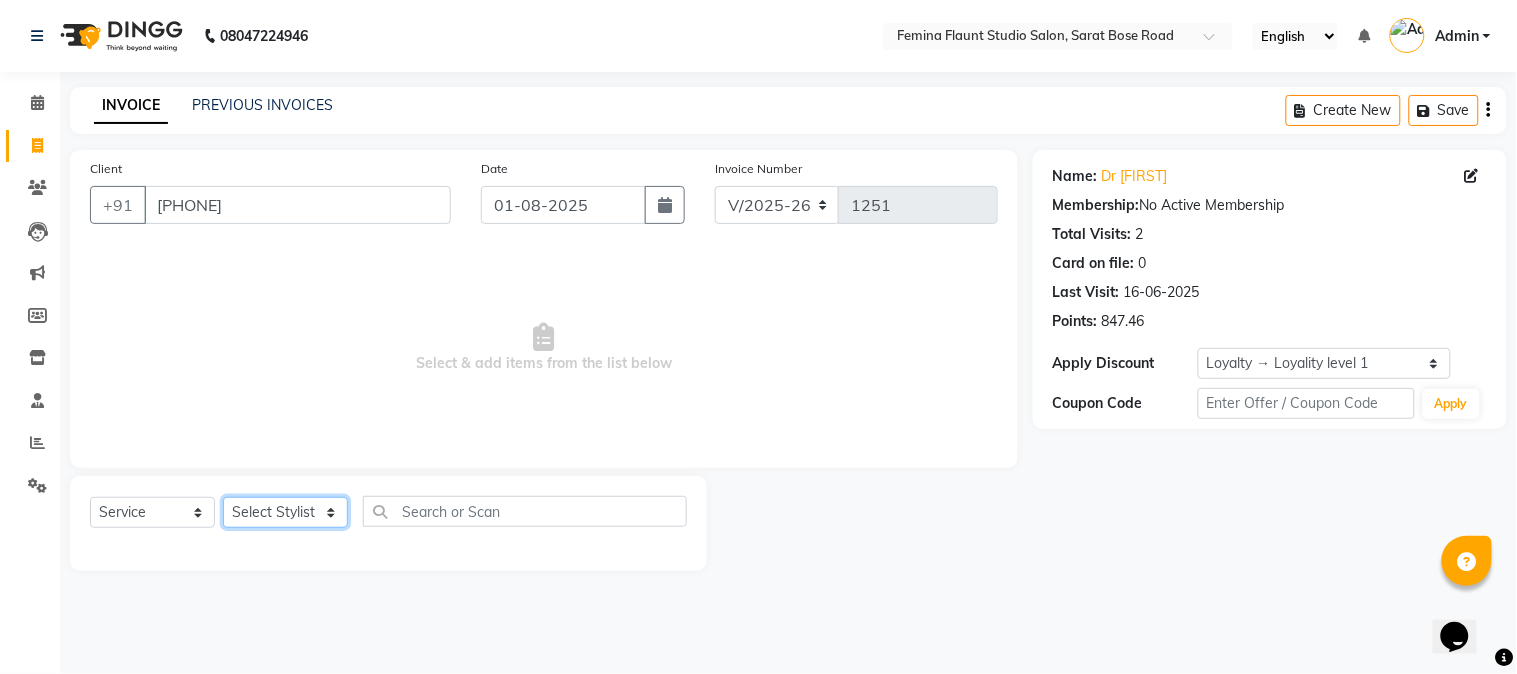 click on "Select Stylist Akram Auditor Christina Izarul jaydip Niyaz prima raj ravi rehan RINKU SHOW TARANUM" 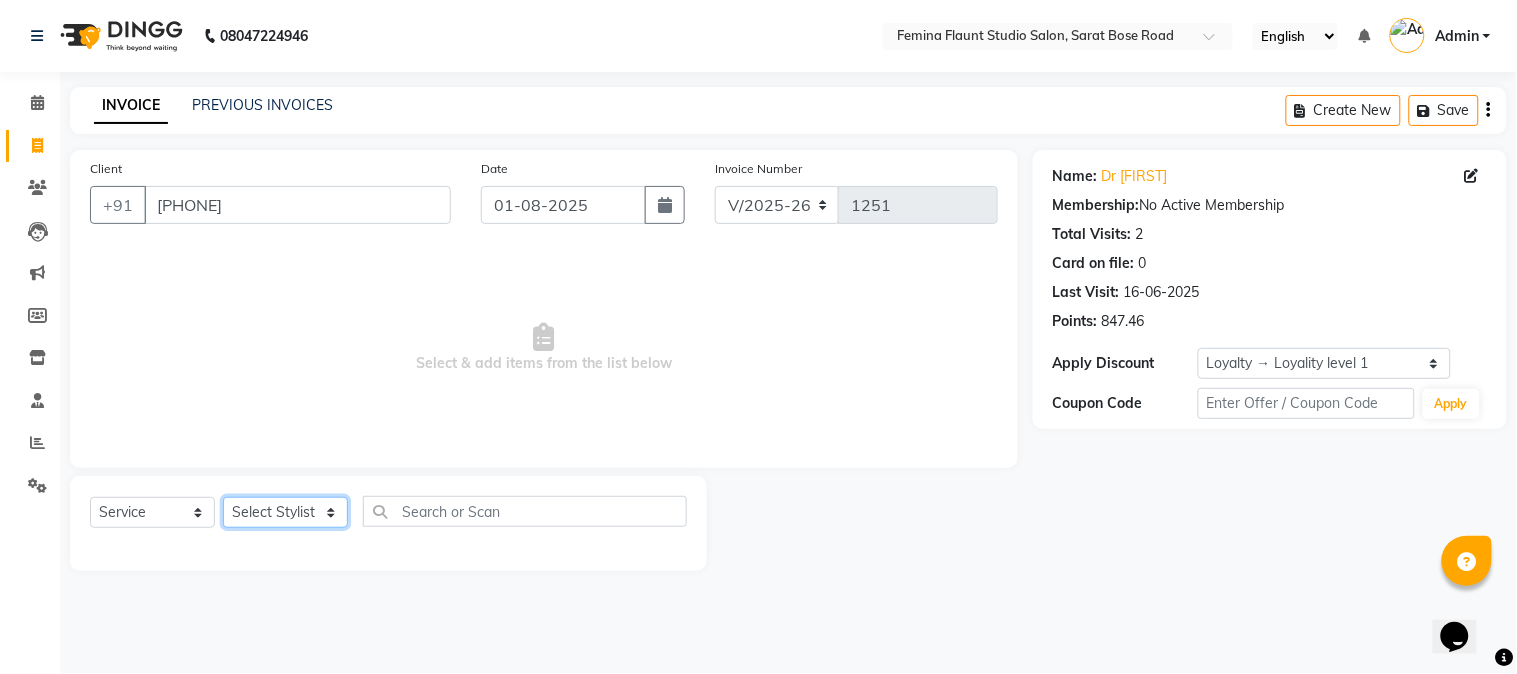 select on "83062" 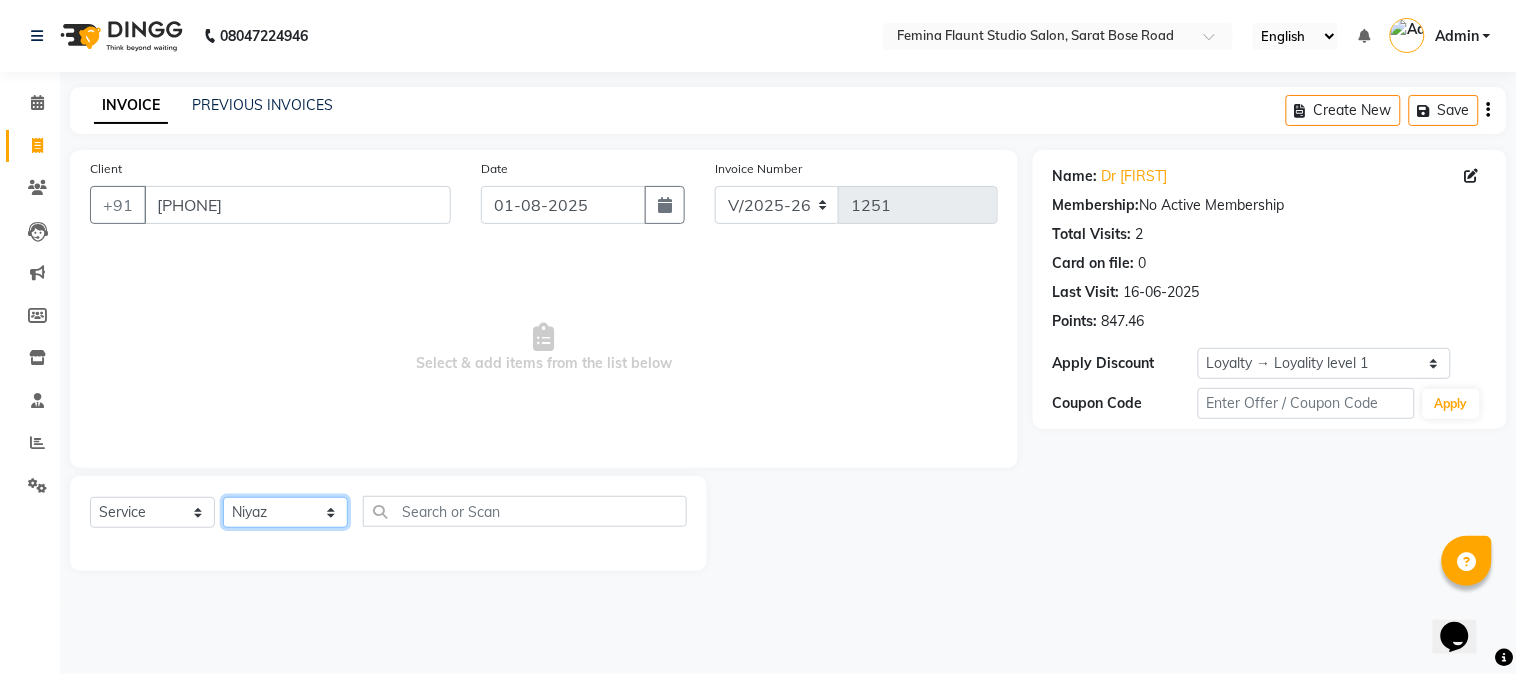 click on "Select Stylist Akram Auditor Christina Izarul jaydip Niyaz prima raj ravi rehan RINKU SHOW TARANUM" 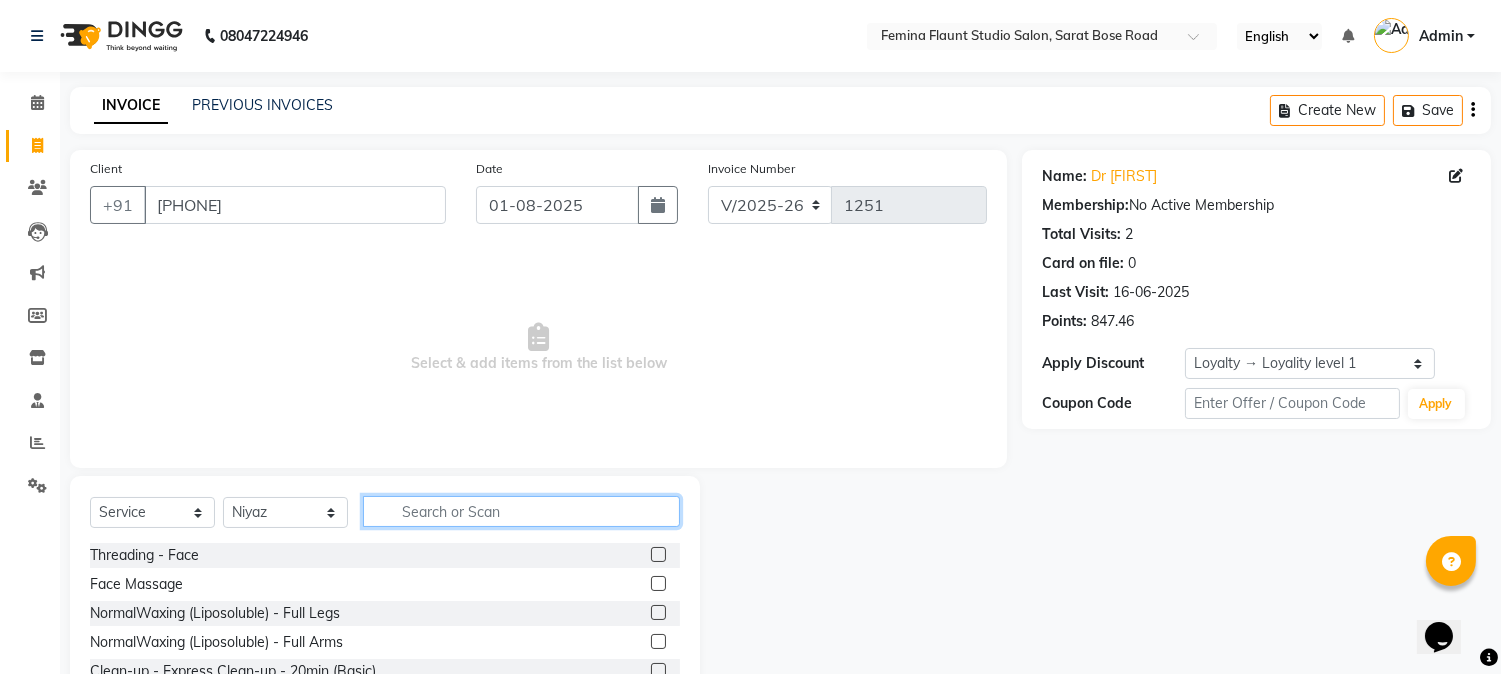 click 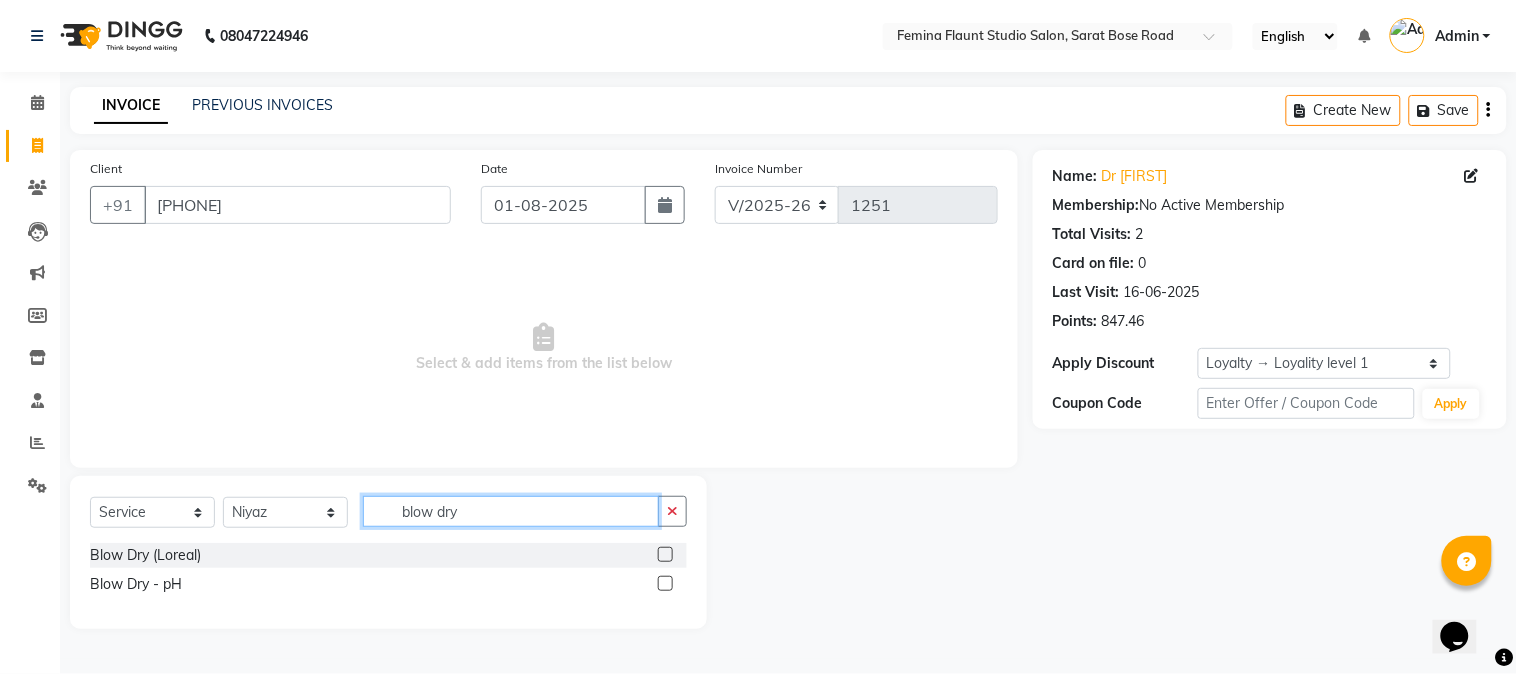 type on "blow dry" 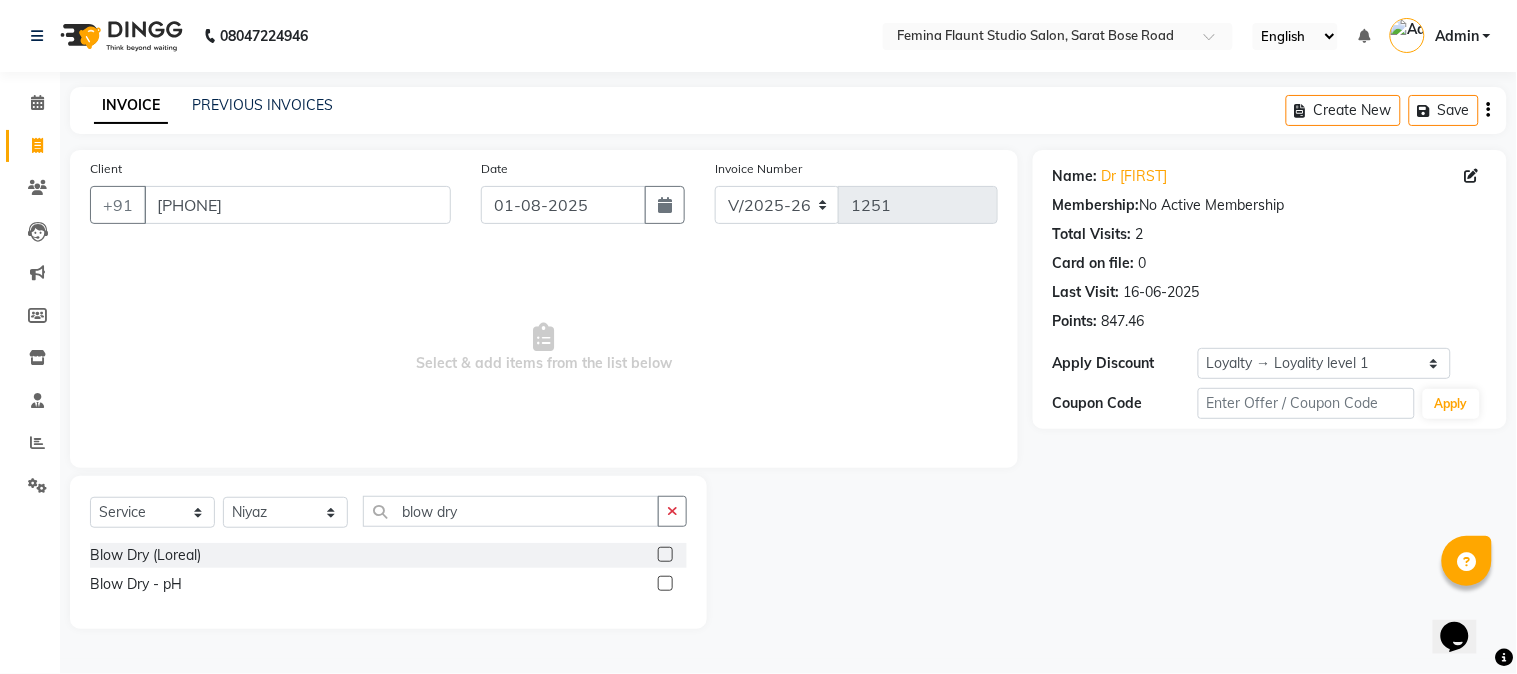 click 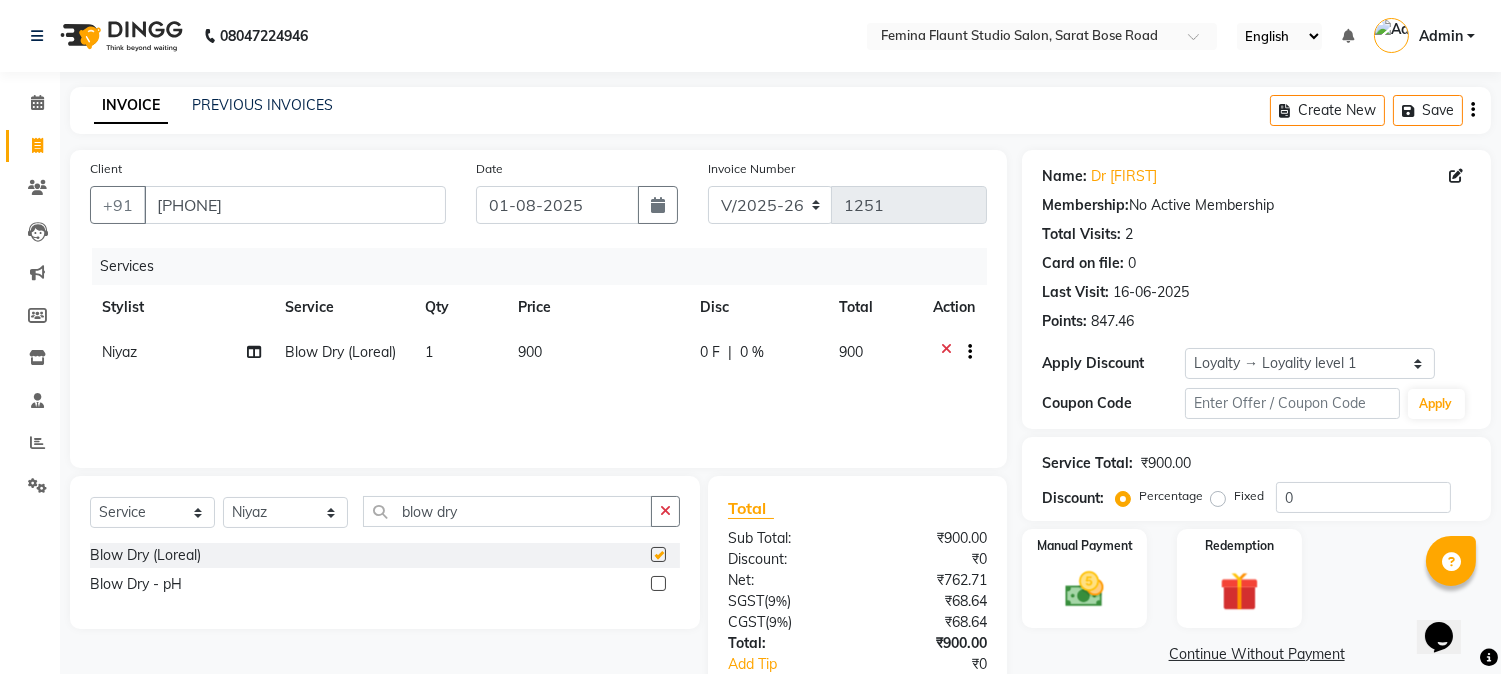 checkbox on "false" 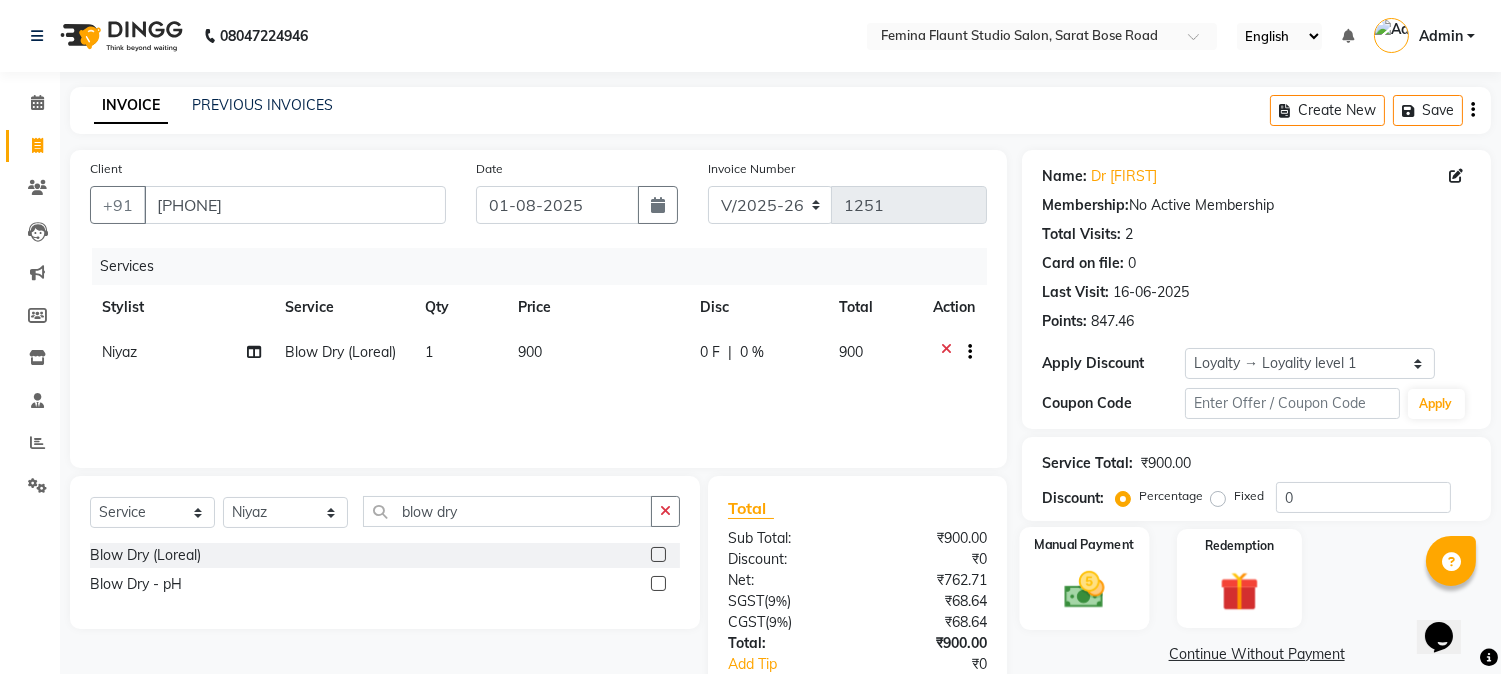 click 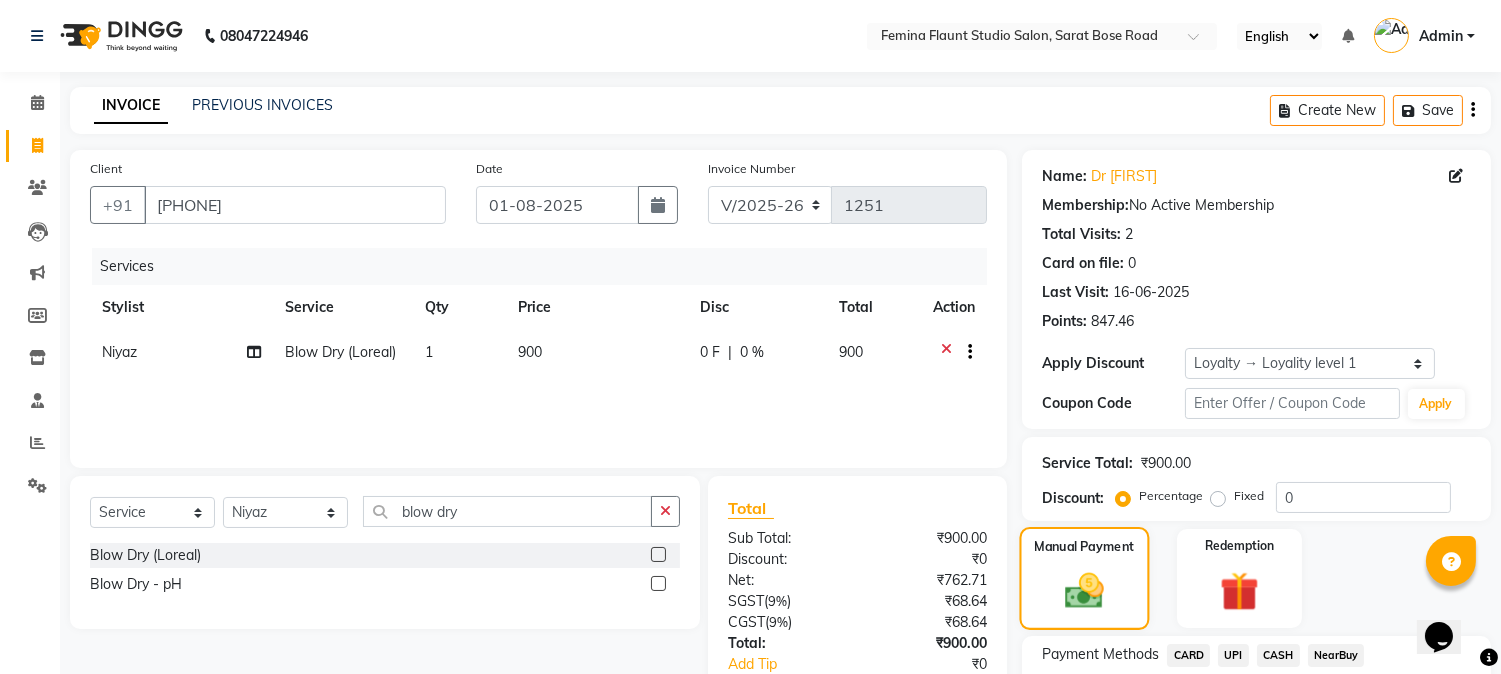 scroll, scrollTop: 152, scrollLeft: 0, axis: vertical 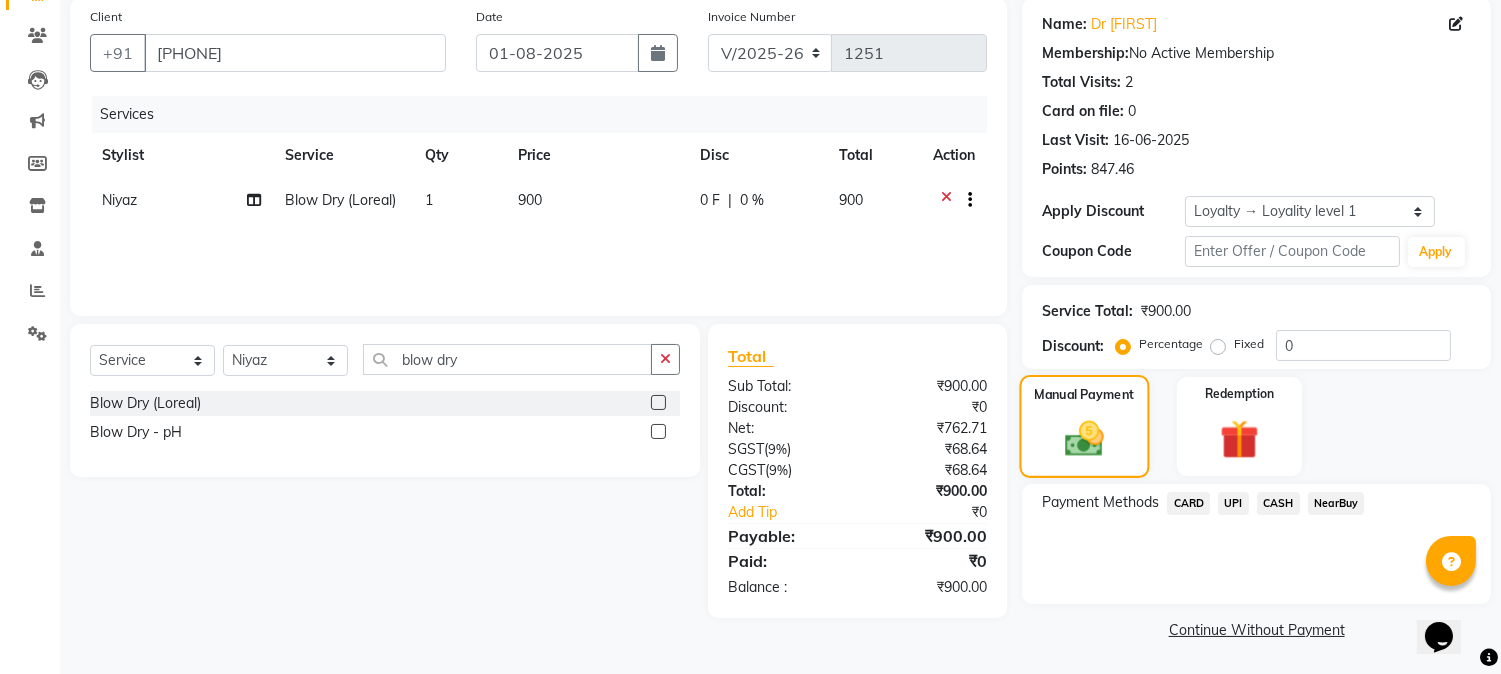 click 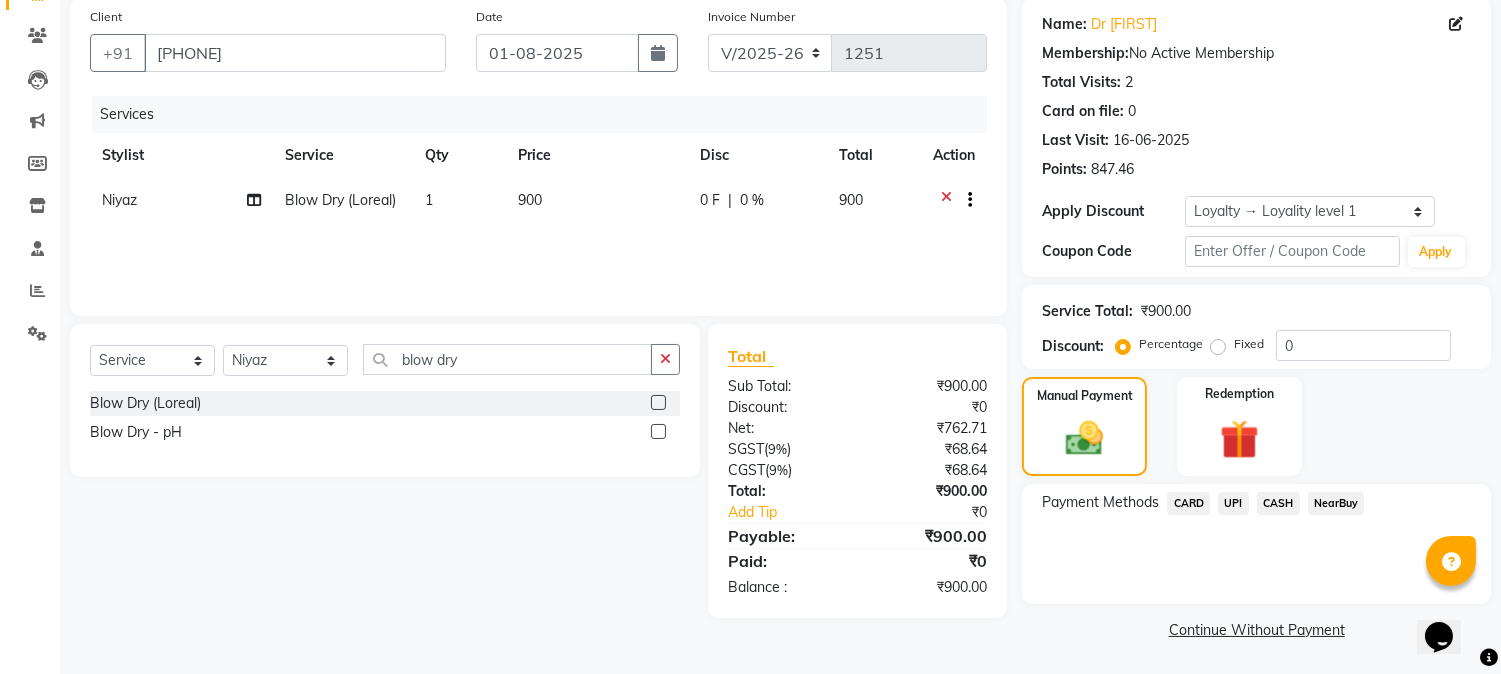 click on "CASH" 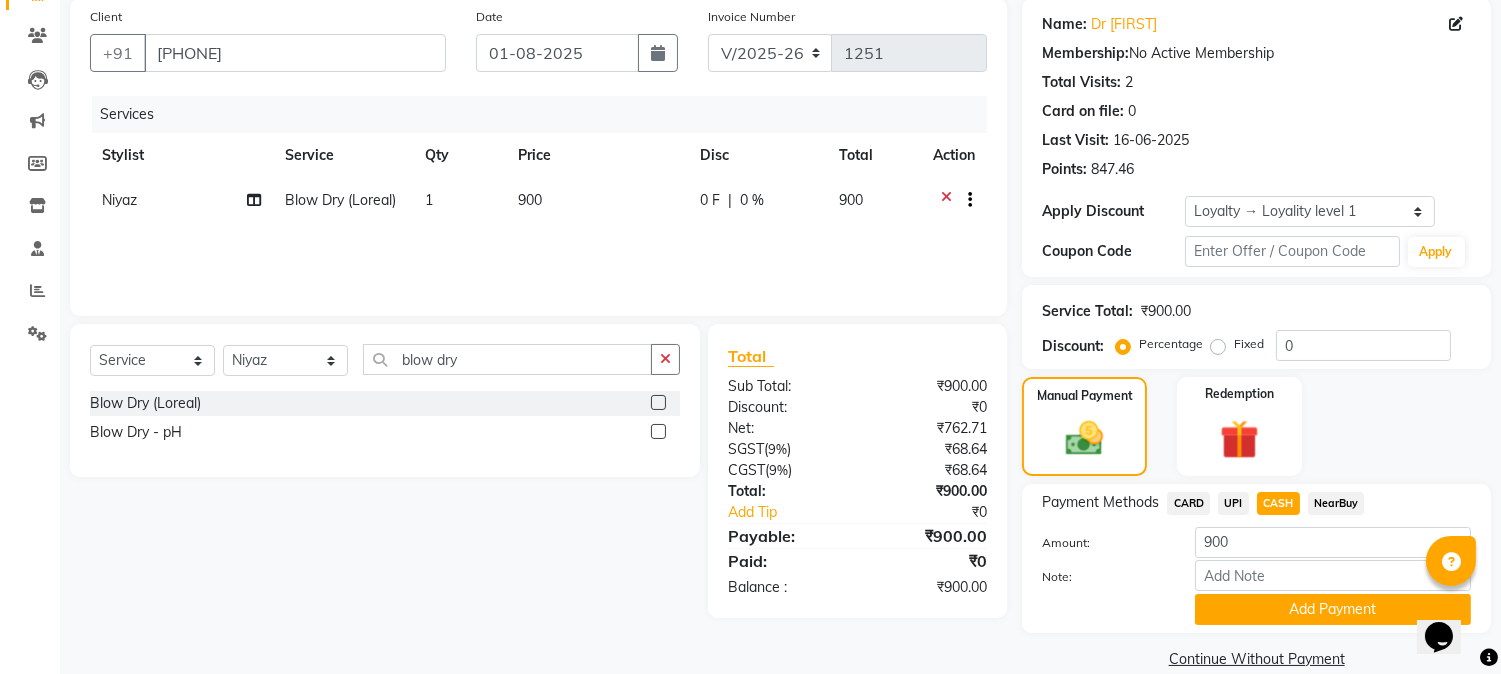 scroll, scrollTop: 181, scrollLeft: 0, axis: vertical 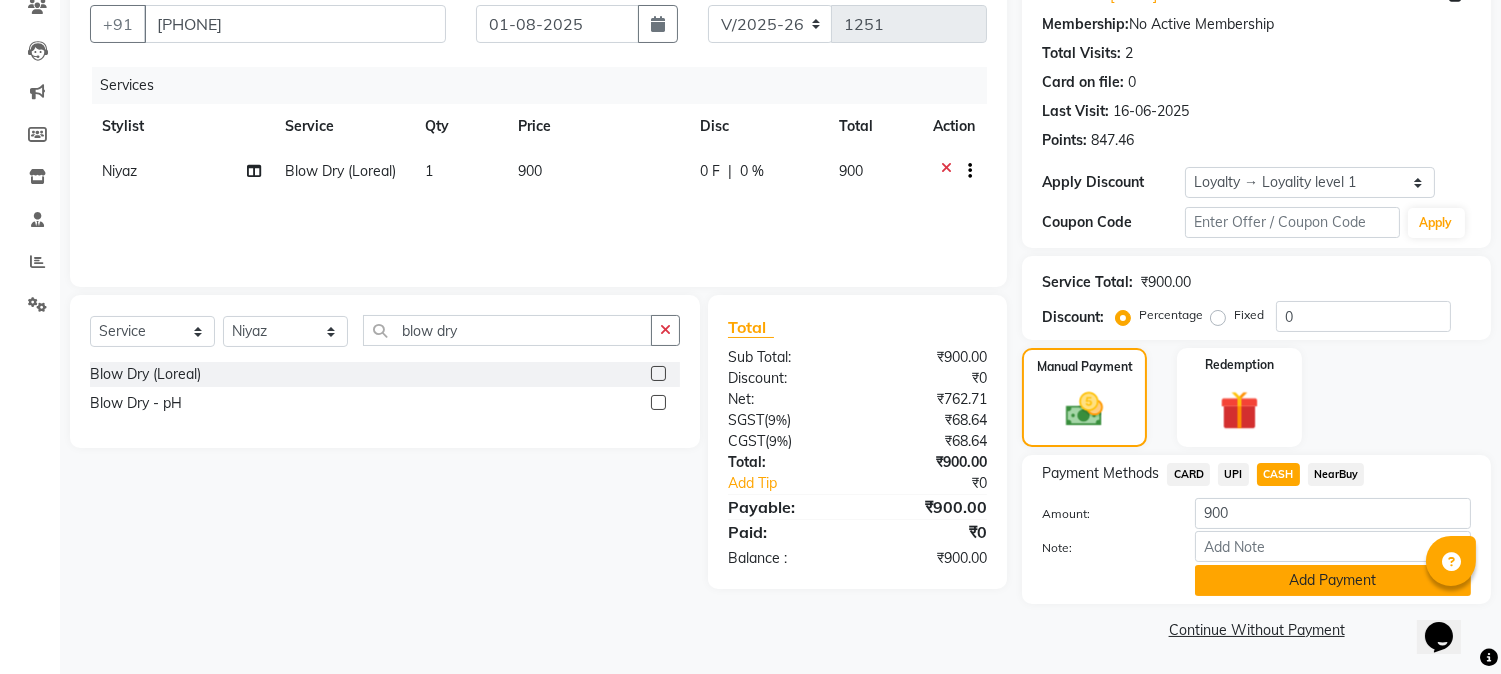 click on "Add Payment" 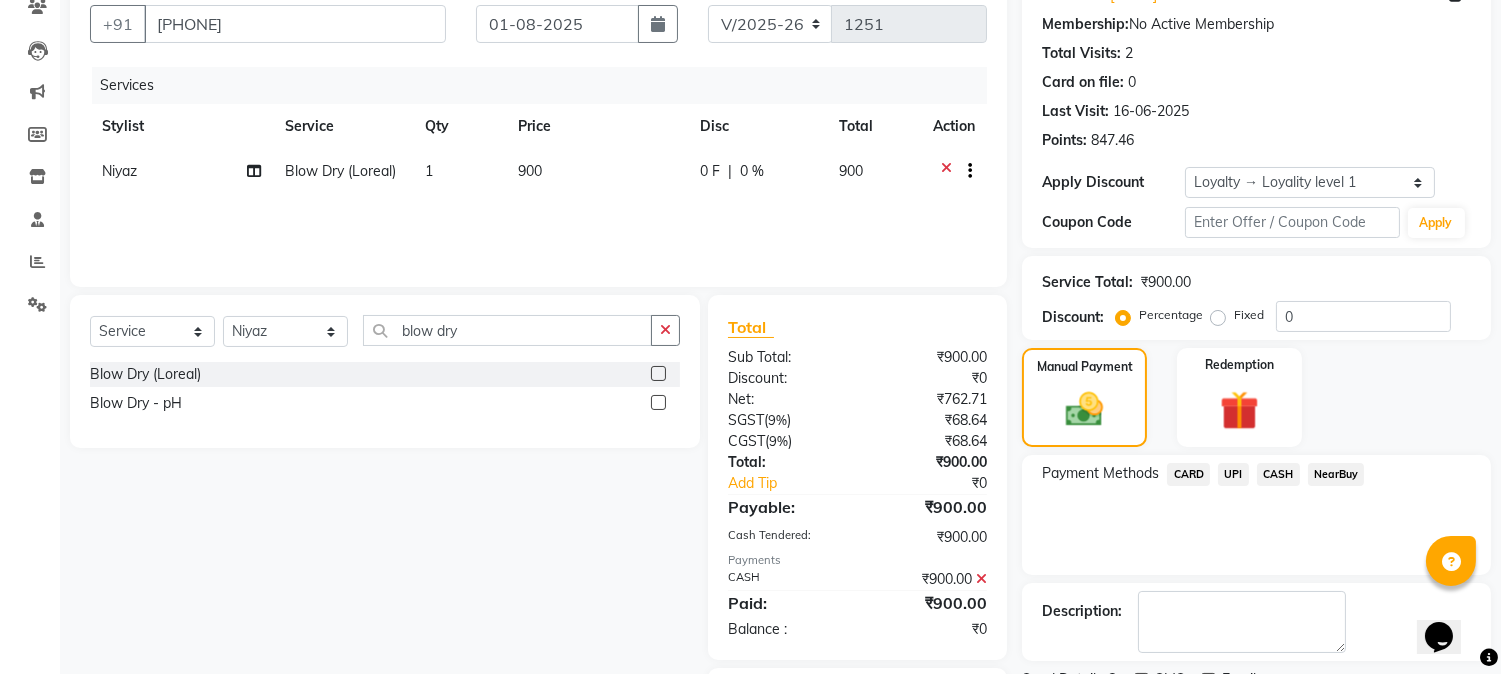 scroll, scrollTop: 295, scrollLeft: 0, axis: vertical 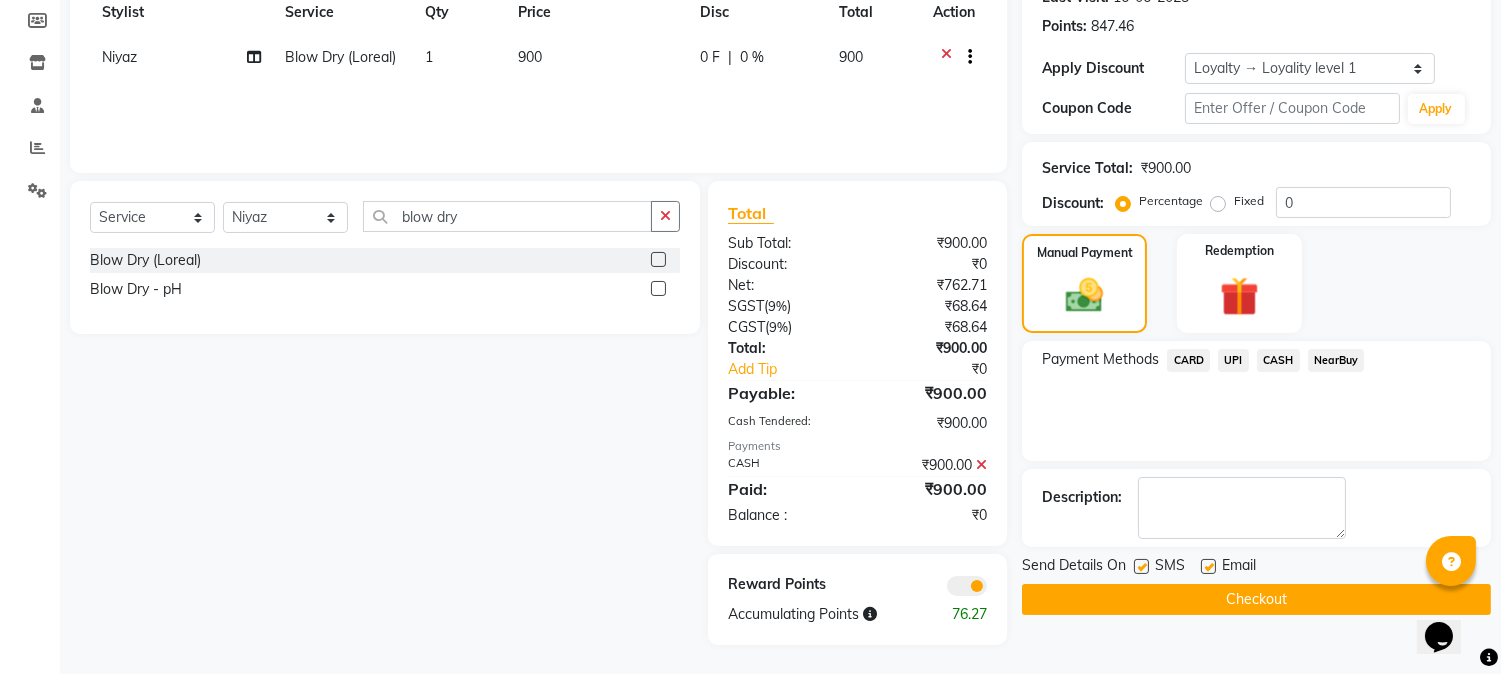 click on "Checkout" 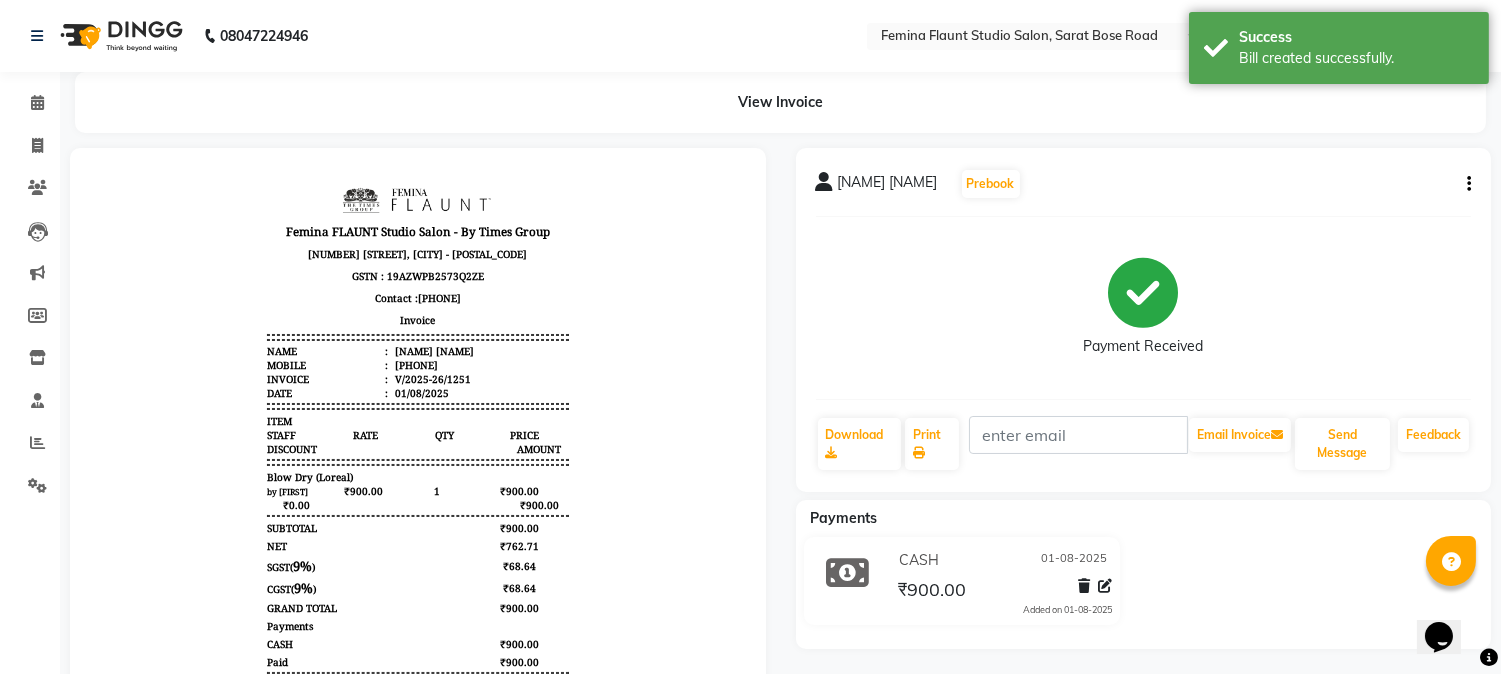 scroll, scrollTop: 0, scrollLeft: 0, axis: both 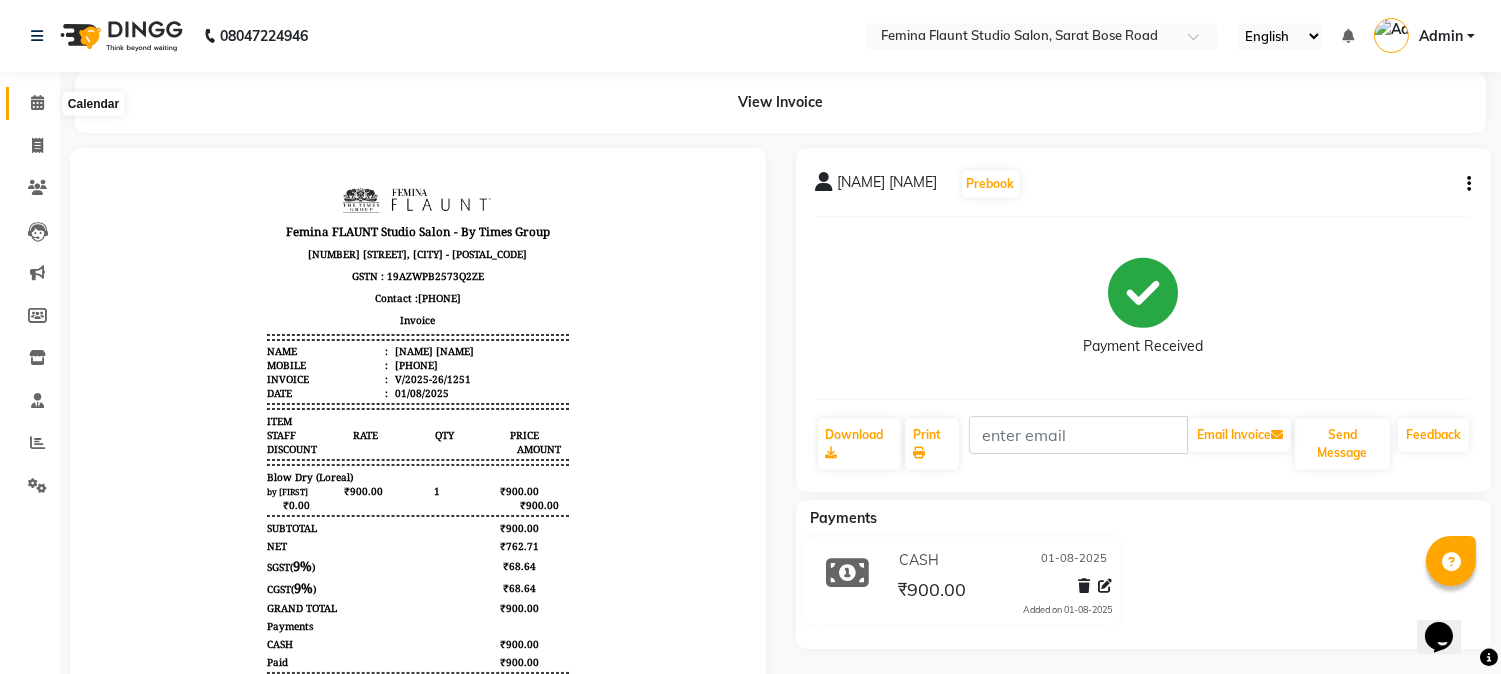 click 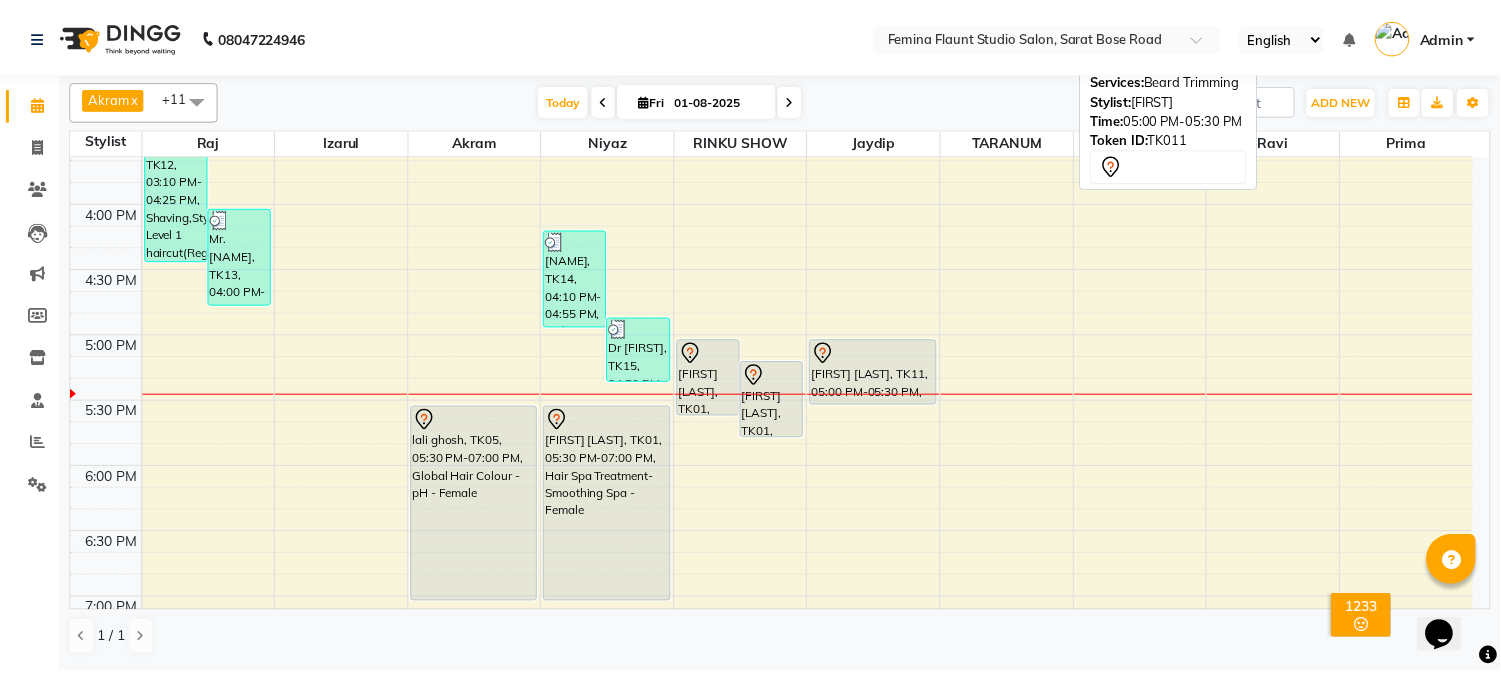 scroll, scrollTop: 888, scrollLeft: 0, axis: vertical 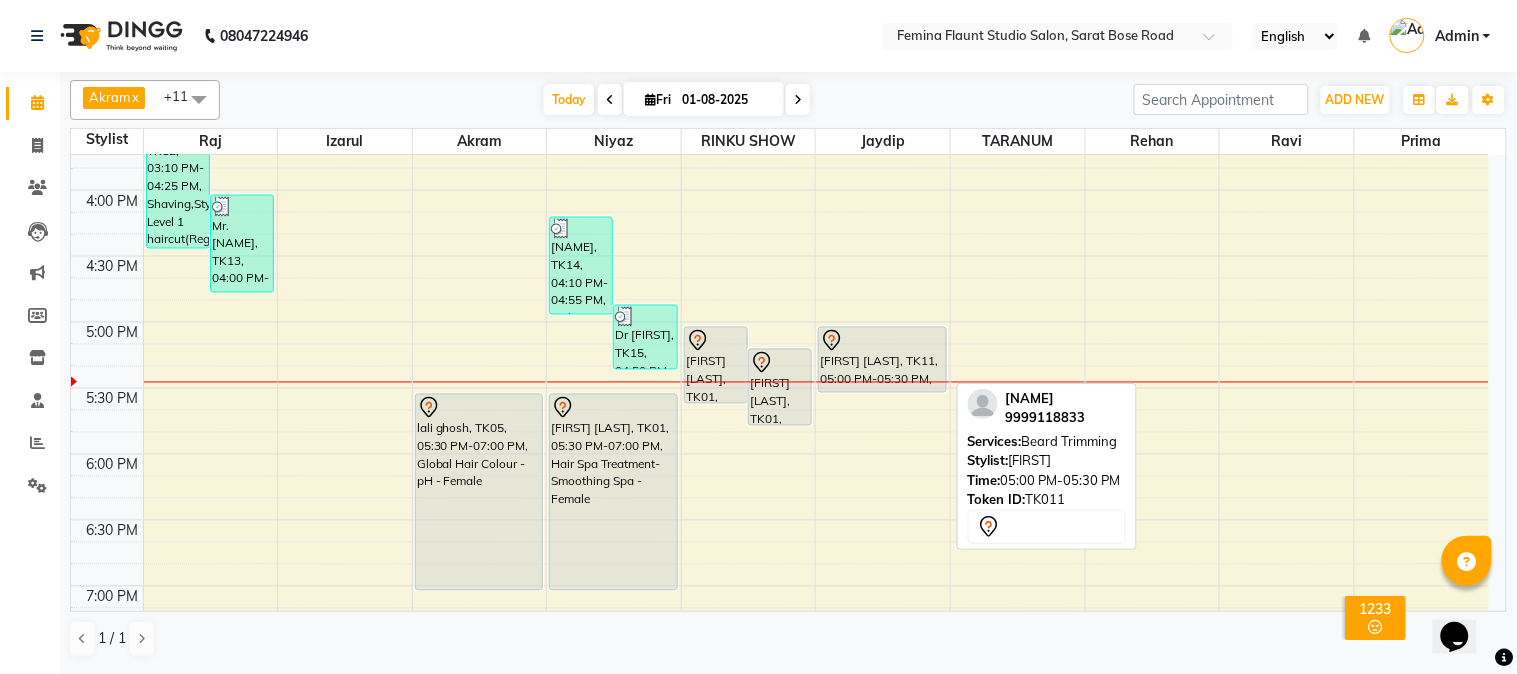 click on "[FIRST] [LAST], TK11, 05:00 PM-05:30 PM, Beard Trimming" at bounding box center [882, 360] 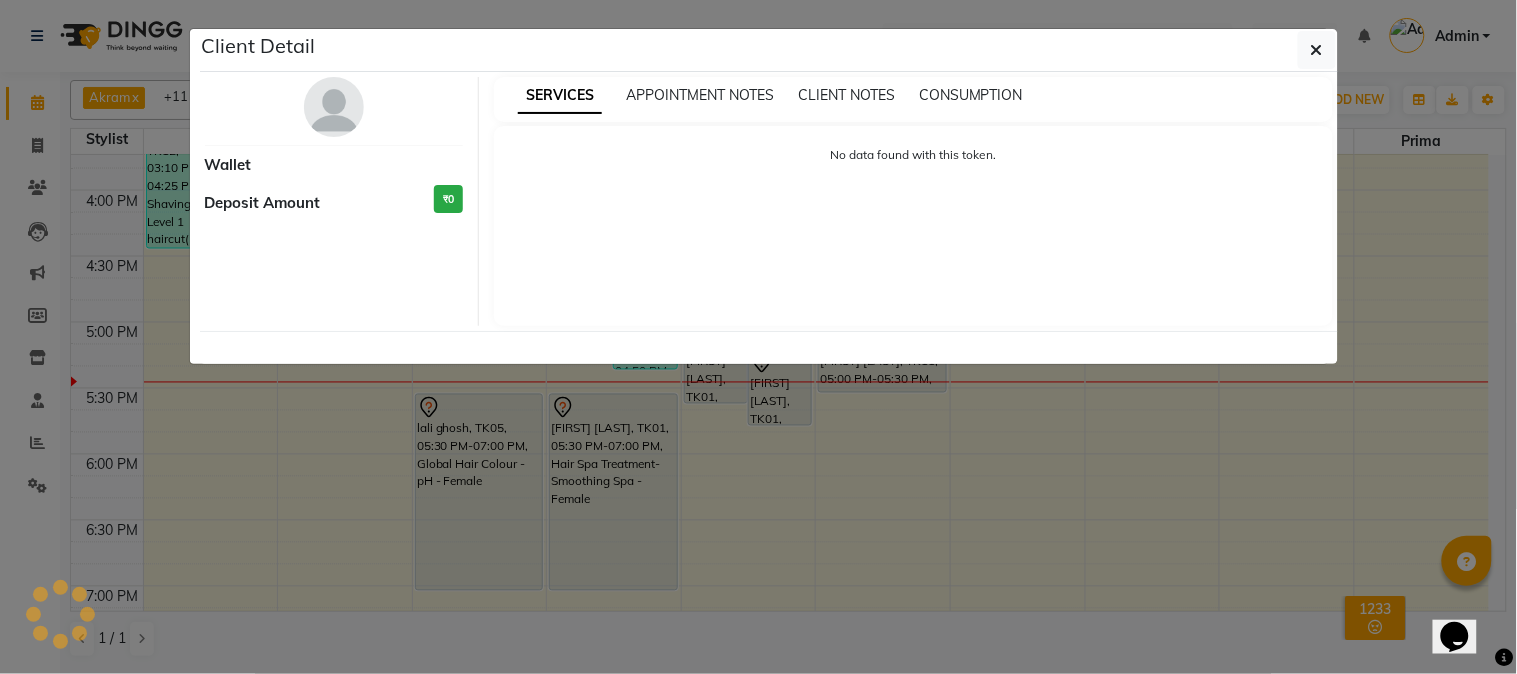 select on "7" 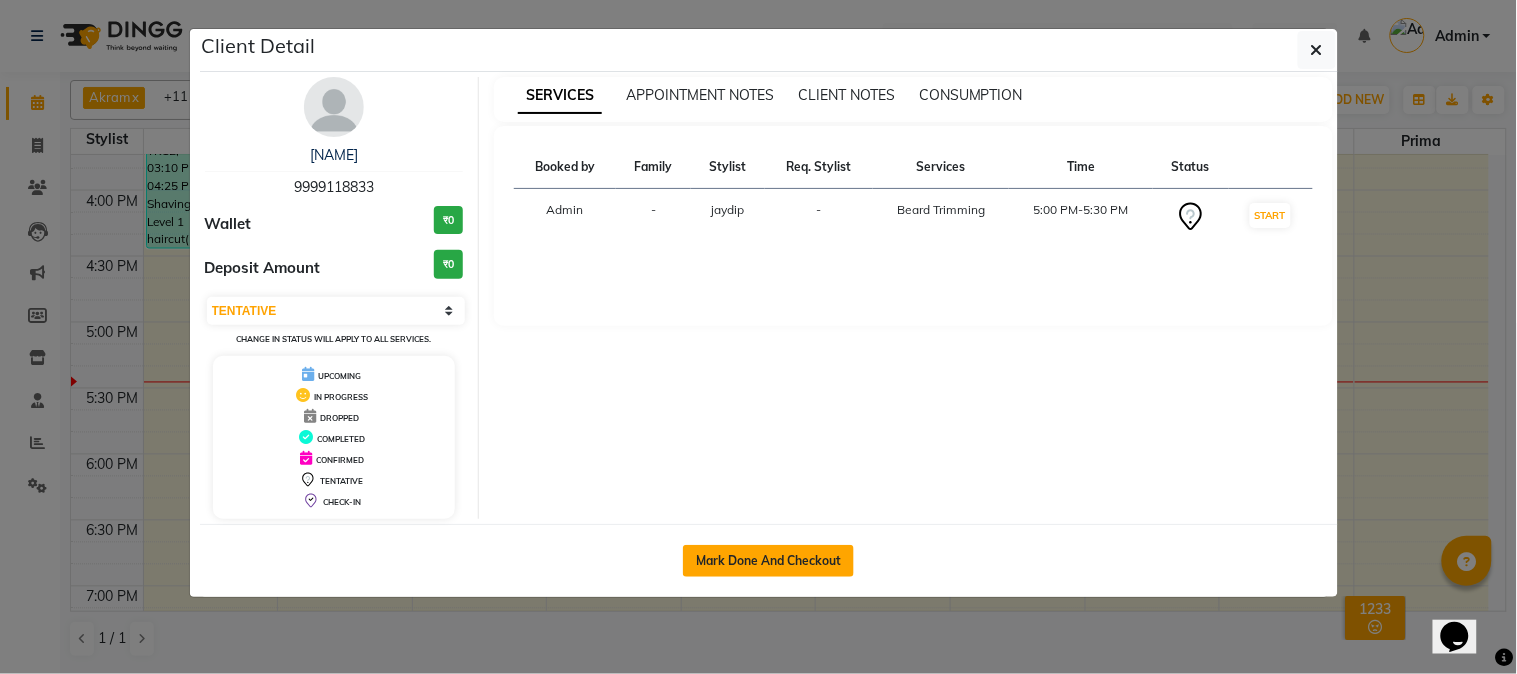 click on "Mark Done And Checkout" 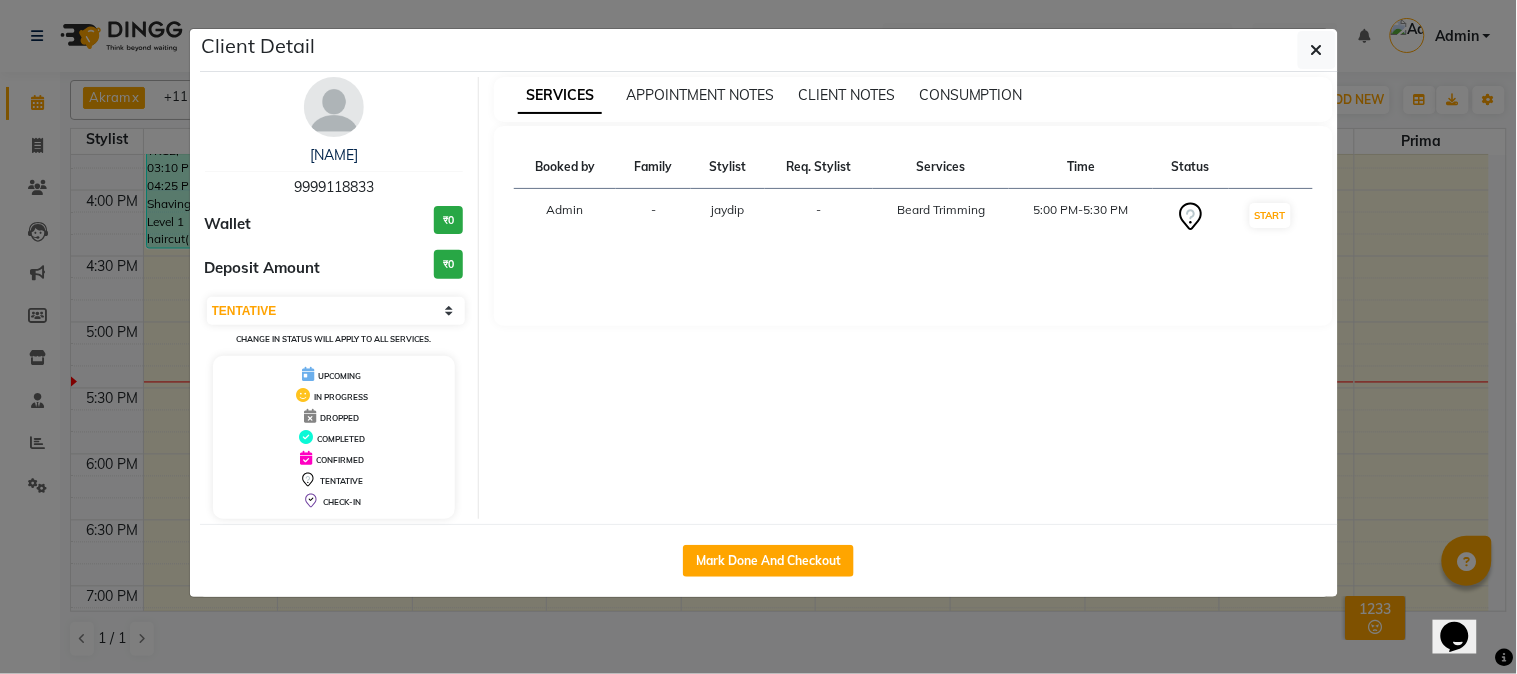 select on "service" 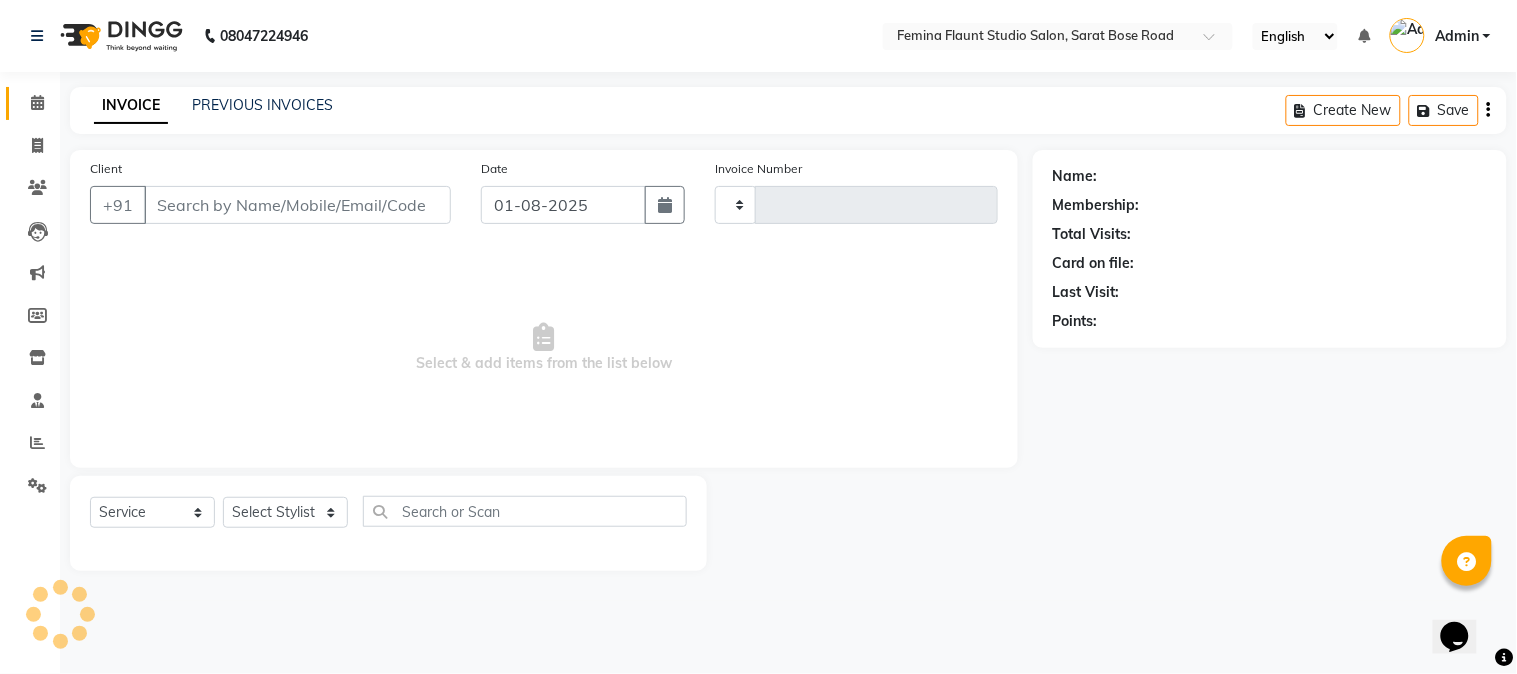 type on "1252" 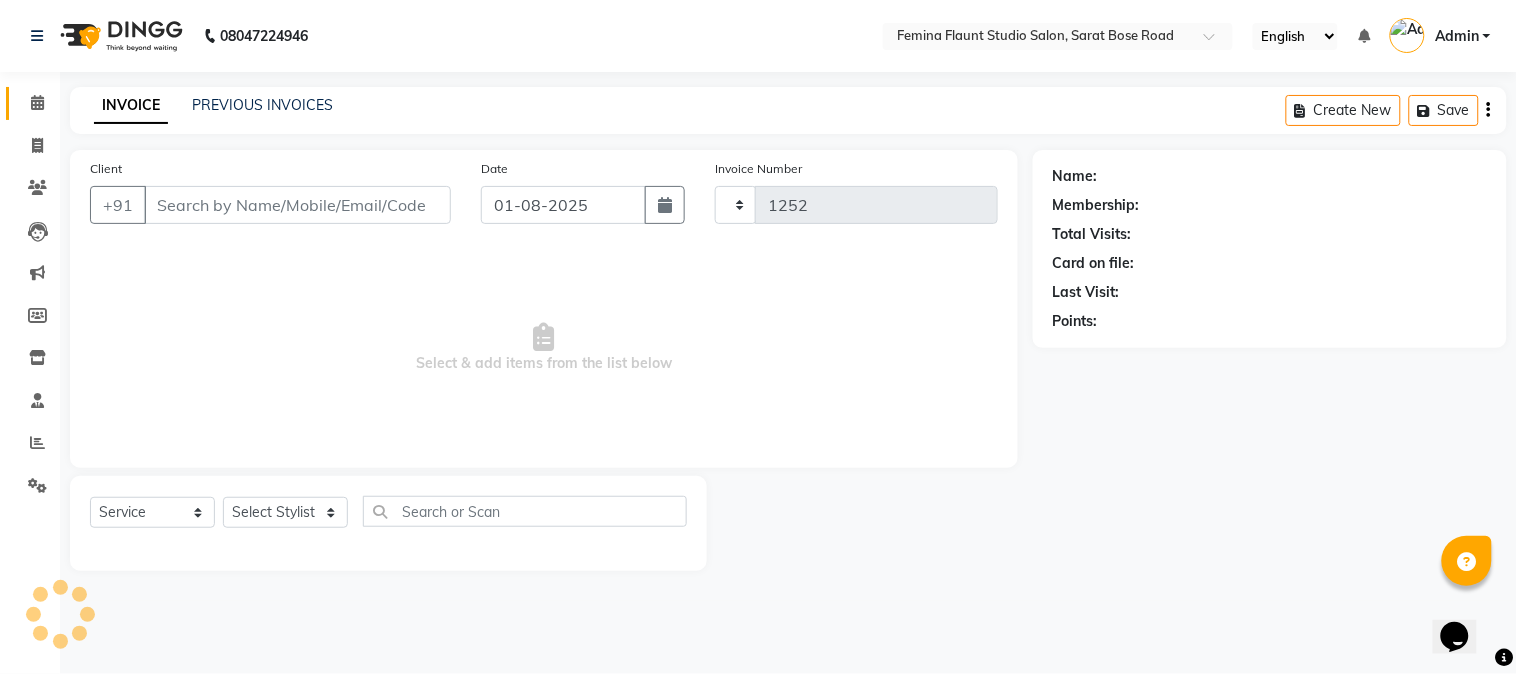 select on "5231" 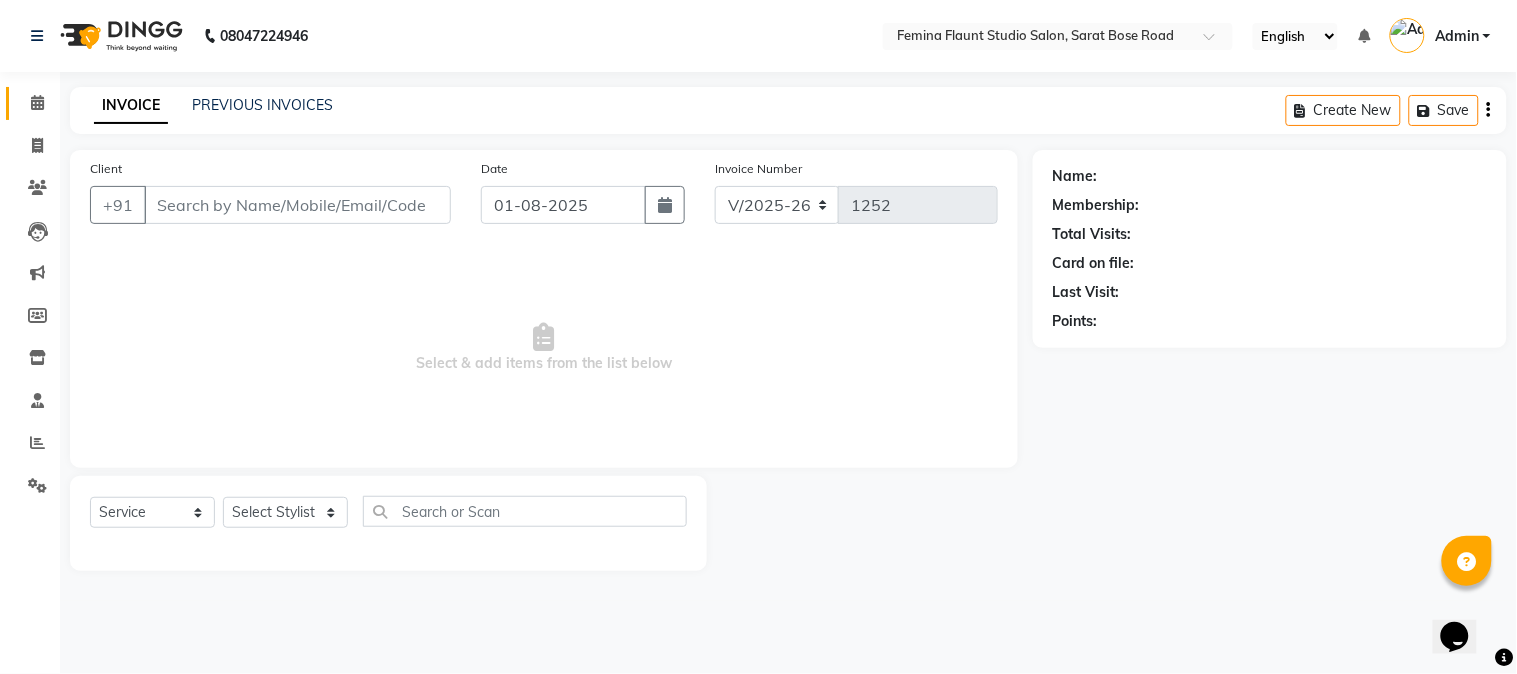 type on "9999118833" 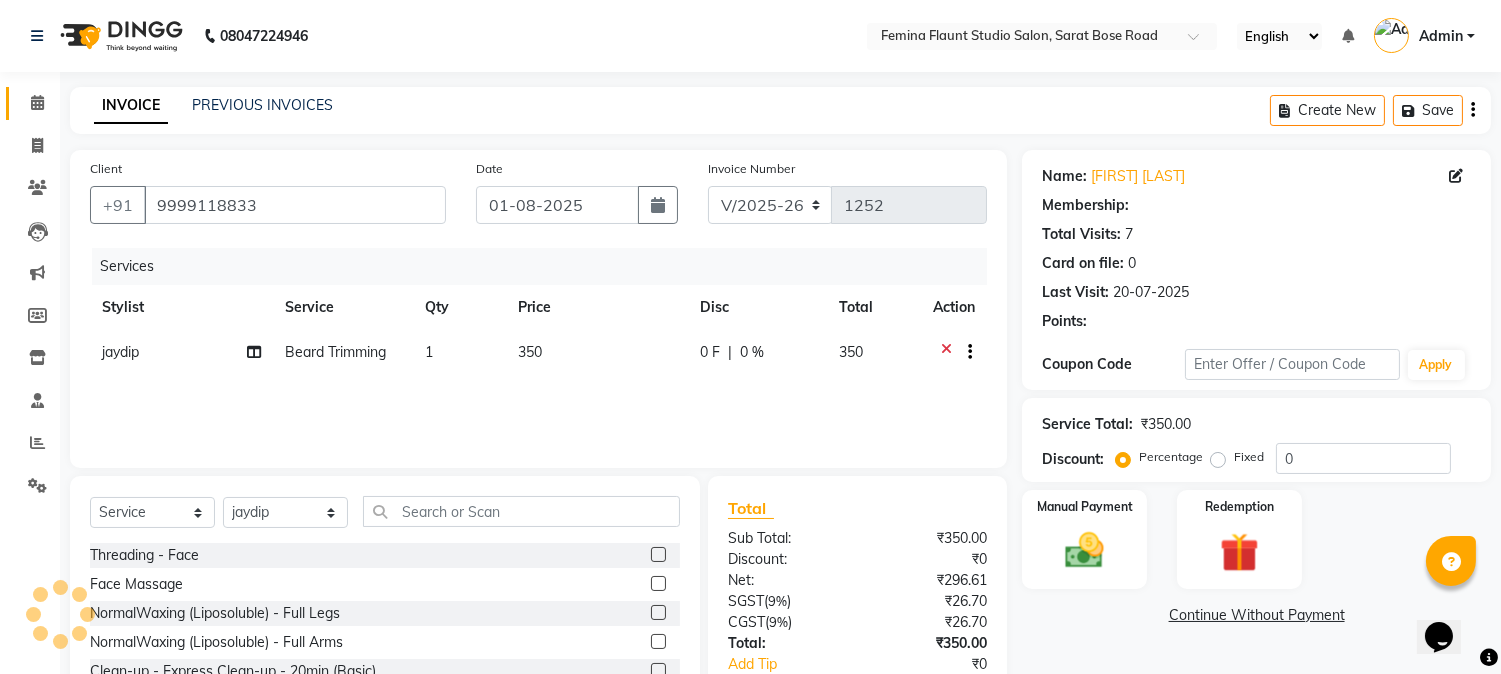 select on "1: Object" 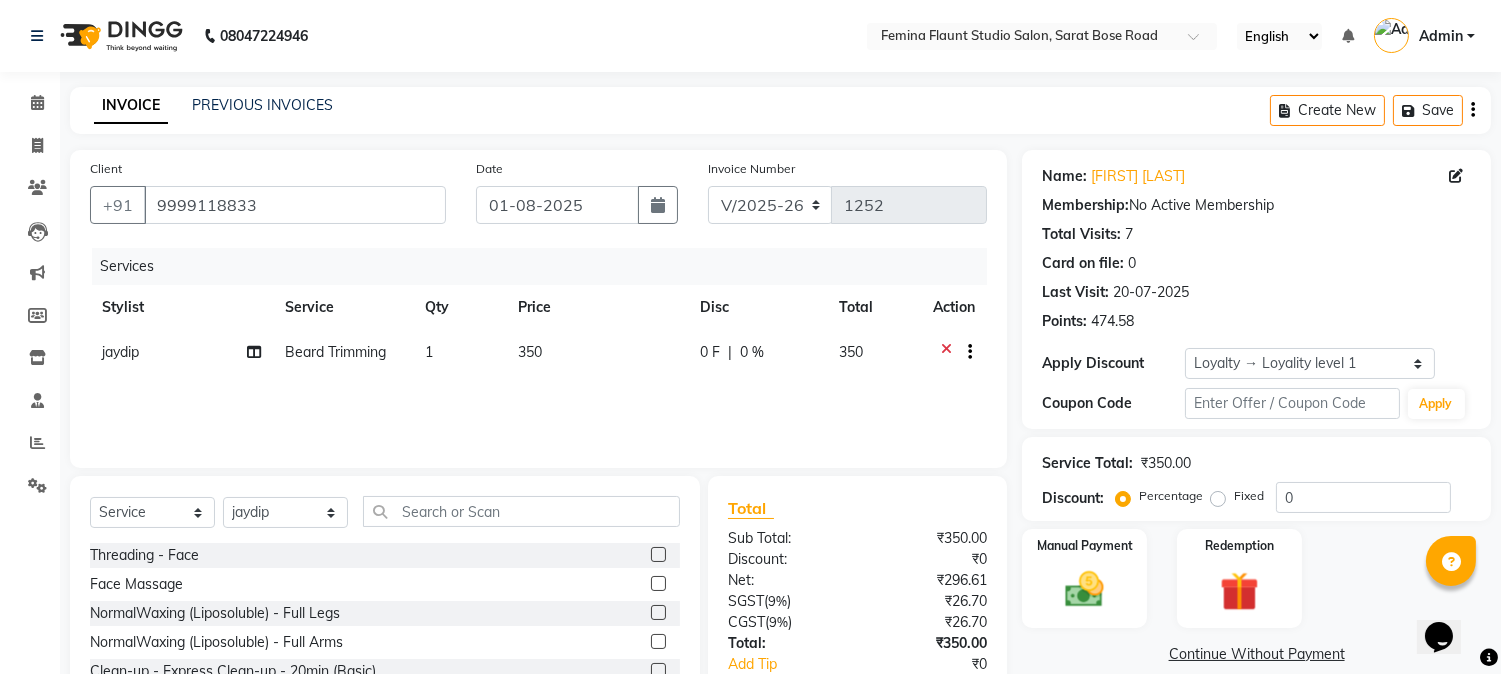 click on "350" 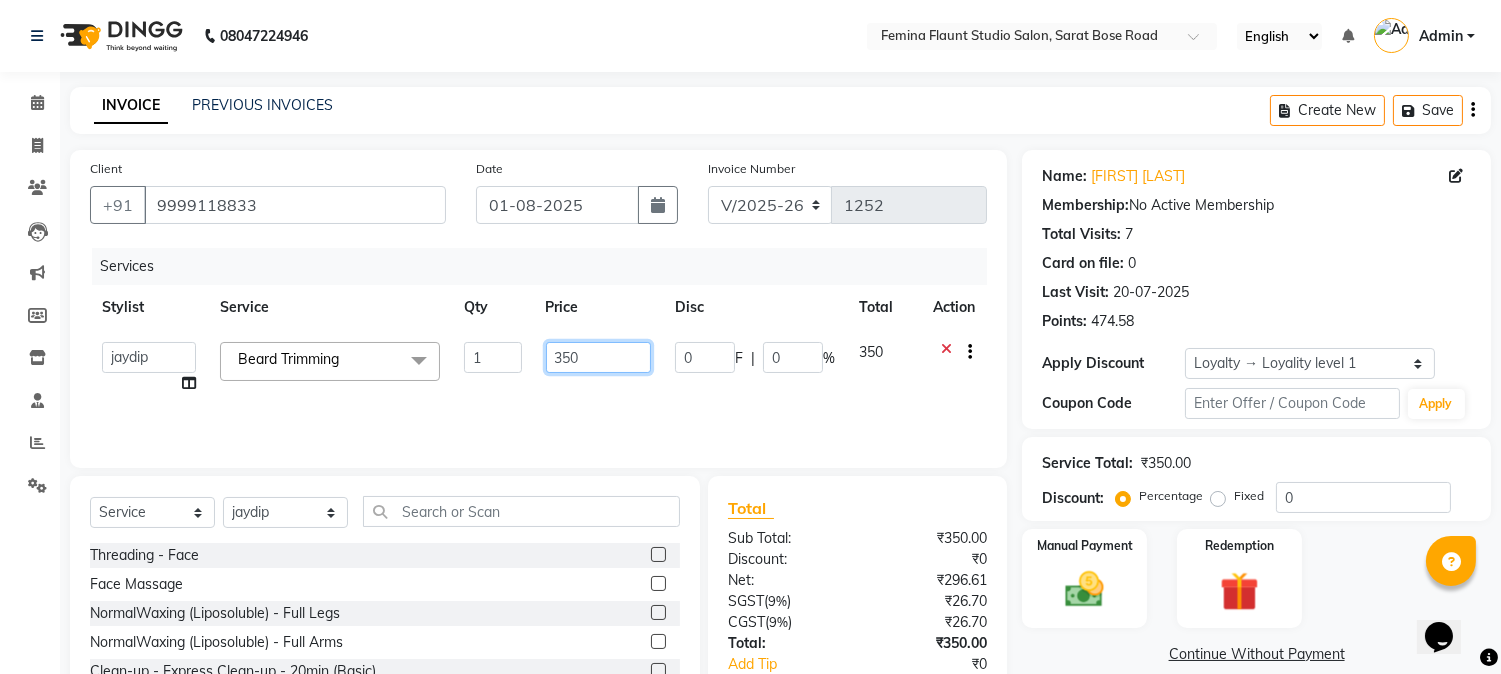 click on "350" 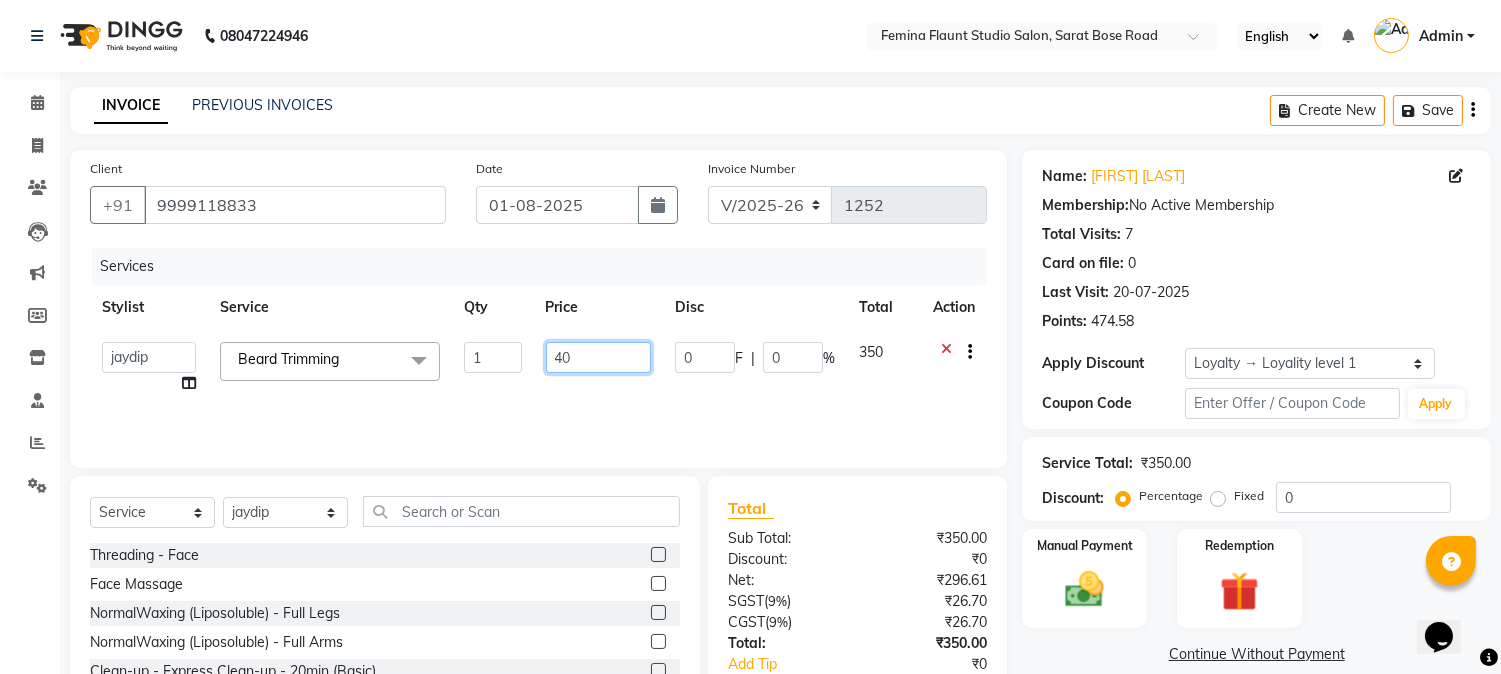 type on "400" 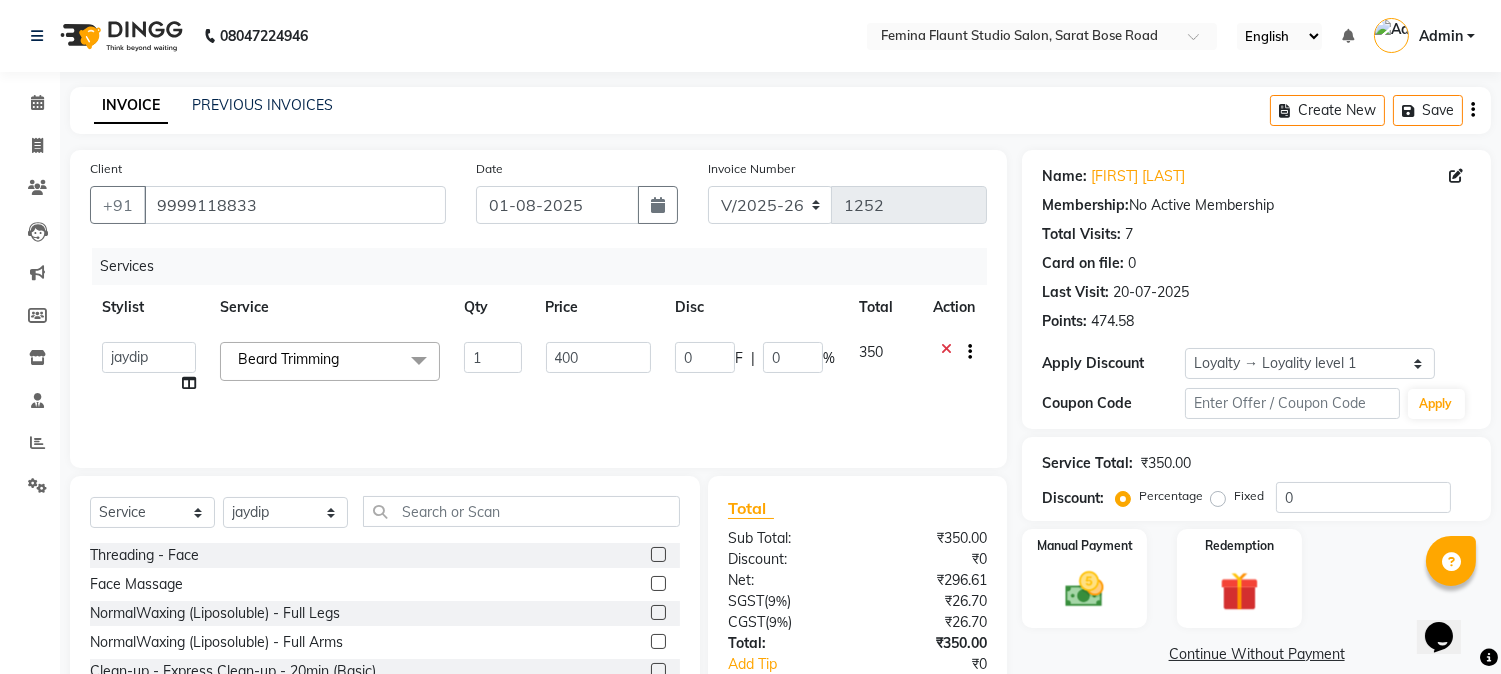 click on "Services Stylist Service Qty Price Disc Total Action  [FIRST]   Auditor   [FIRST]   [FIRST]   [FIRST]   [FIRST]   [FIRST]   [FIRST]   [FIRST]   [FIRST]   [FIRST]  Beard Trimming  x  Threading - Face Face Massage NormalWaxing (Liposoluble) - Full Legs NormalWaxing (Liposoluble) - Full Arms  Clean-up  - Express Clean-up - 20min (Basic) Haircut with Wash- Hair cut - Top ( Male ) Haircut with Wash- Hair cut - Top (Female) Haircut with Wash- Hair cut - Star ( Male ) Beard Trim  Nails - Gel Polish Application (Basic) Nails - Gel Polish Removal (Basic) Nails - Gel Extension Removal (Basic) Nails - Nail Art- Basic(10 Tips) (Basic) Nails - Nail Art Per Tip (Basic) 1 Nails - Refill Extension Gel/Acrylic (Advanced) Nails - Nail Extension Gel (Advanced) Nails - Nail Extension Acrylic (Advanced) Nails - Inbuild Extension Gel (Advanced) Nails - Inbuild Extension Acrylic (Advanced) Nails - 3D Nail Art(10 Tips) (Advanced) Nails - Cat Eye Design Gel Polish(10 Tips) (Advanced) Nails - Chrome Gel Polish(10 Tips) (Advanced) Tong" 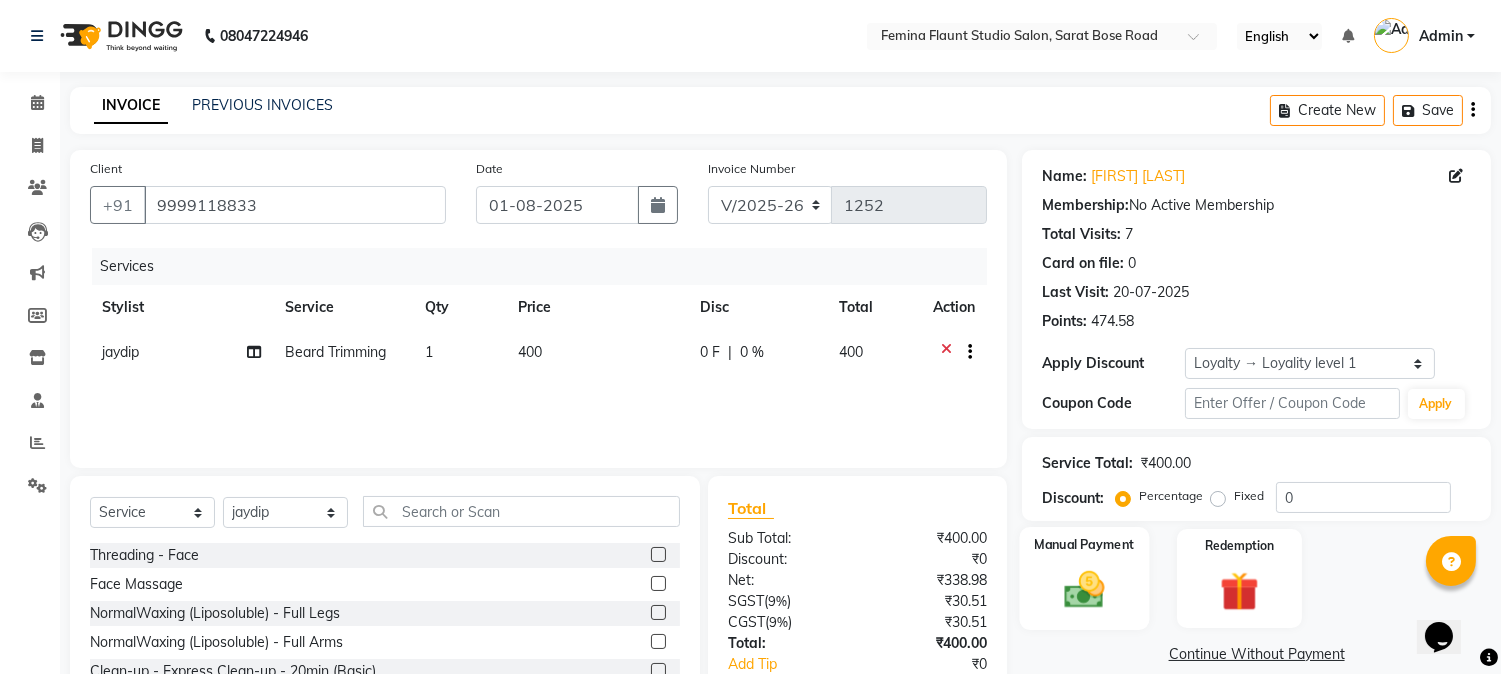 click 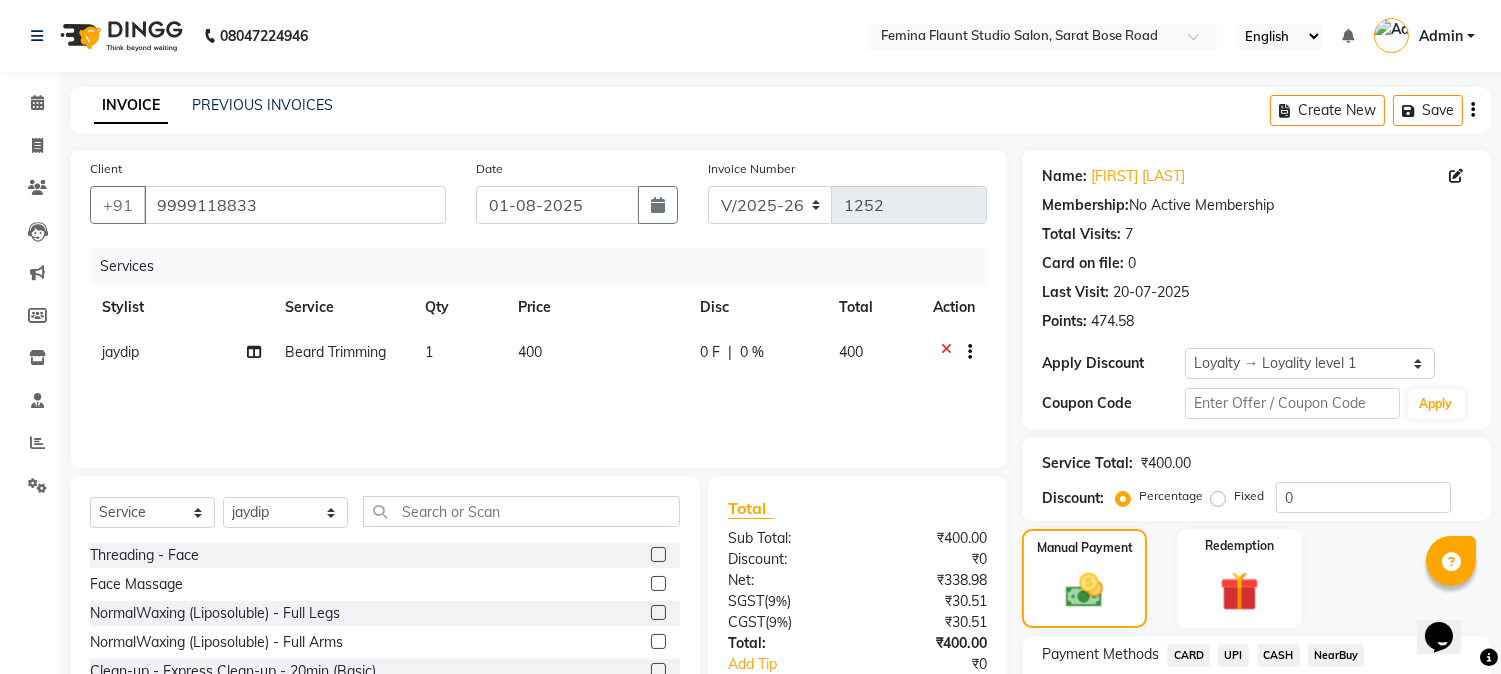 click on "CARD" 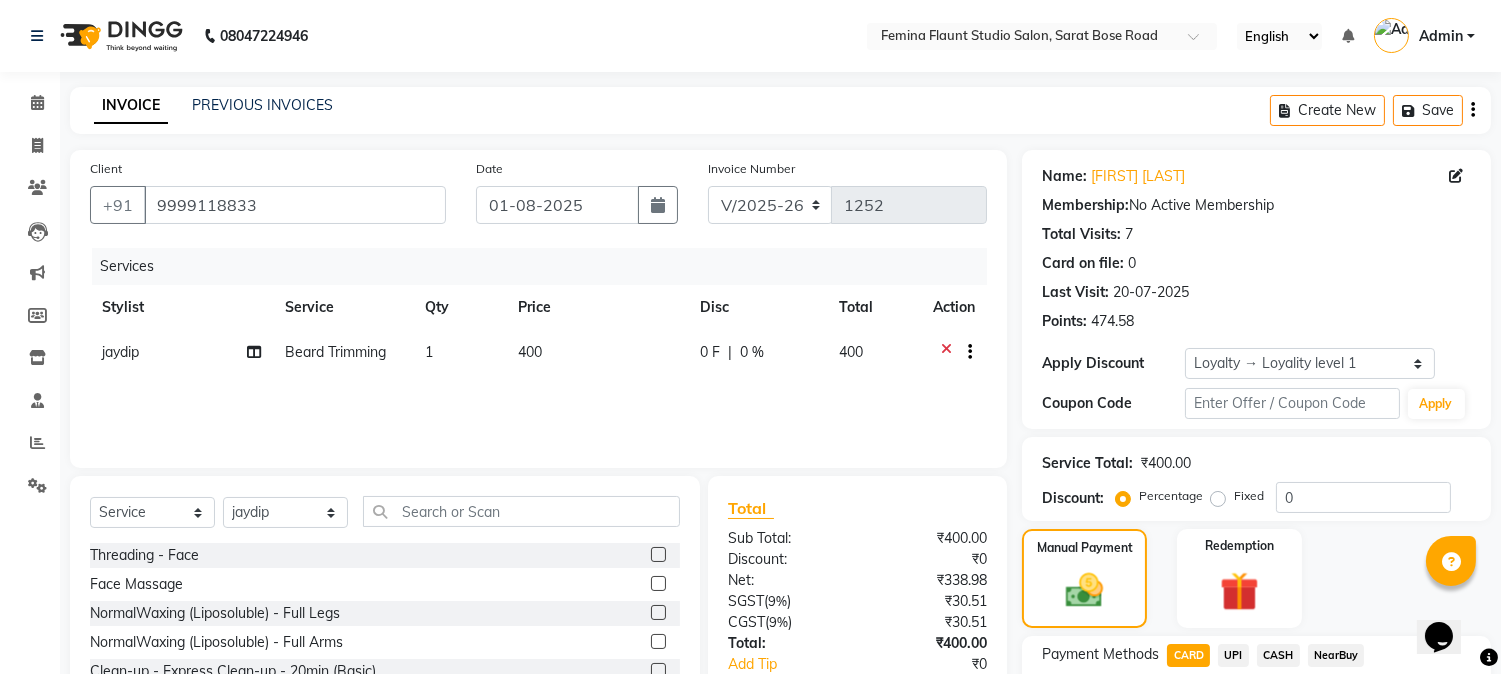 scroll, scrollTop: 181, scrollLeft: 0, axis: vertical 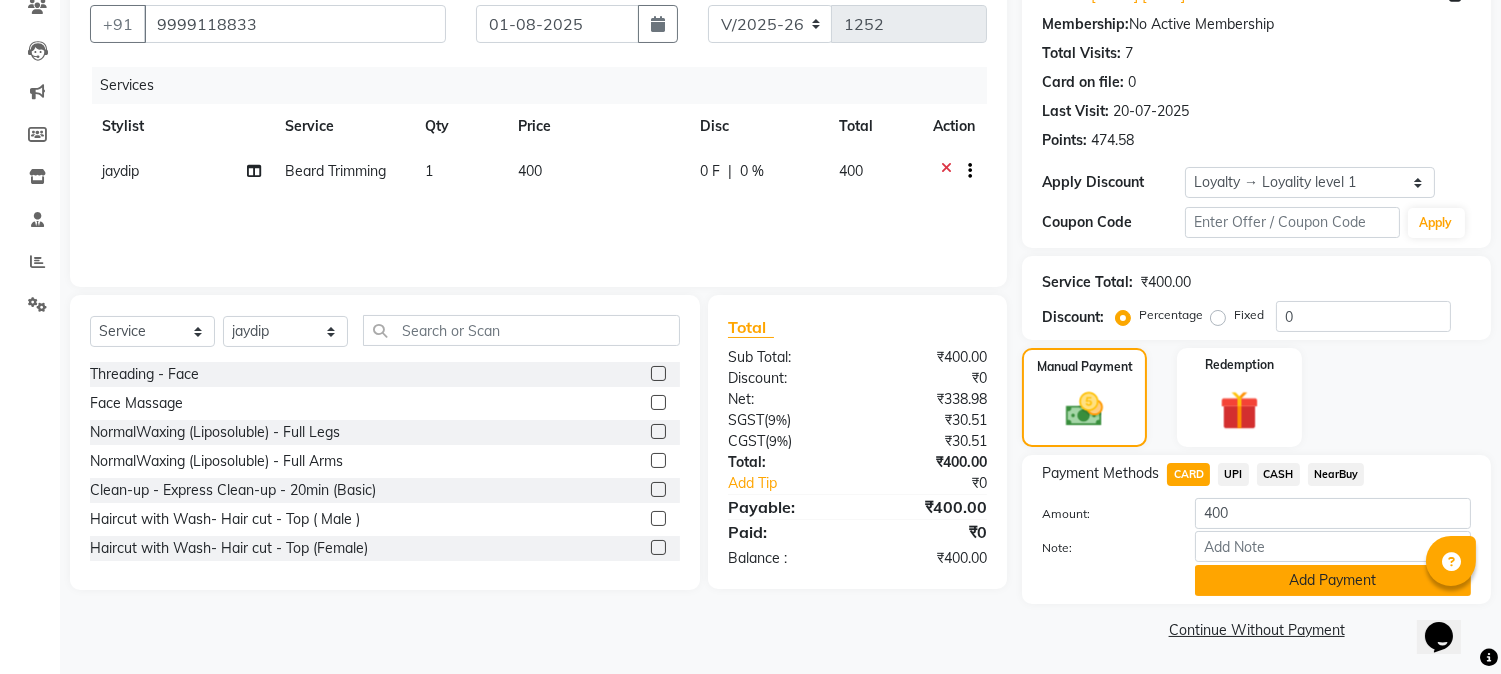 click on "Add Payment" 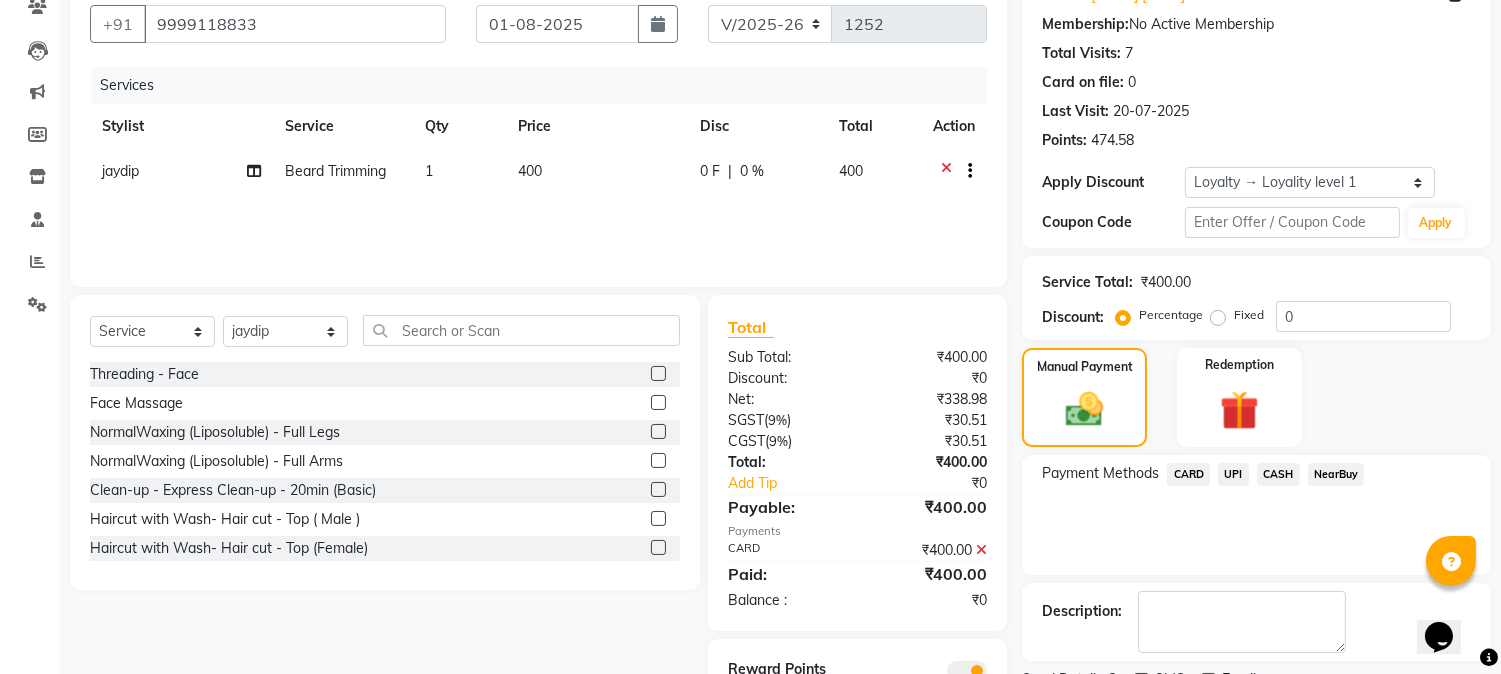 scroll, scrollTop: 266, scrollLeft: 0, axis: vertical 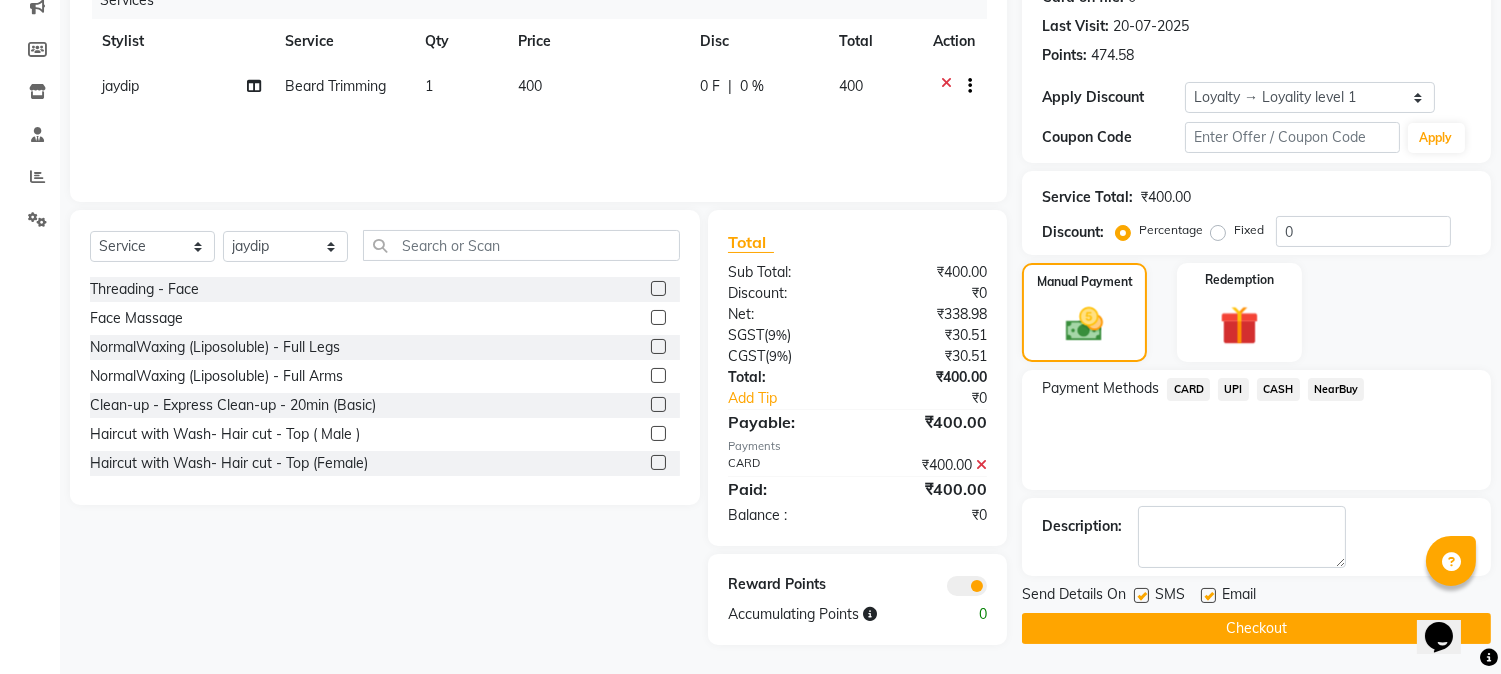 click on "Checkout" 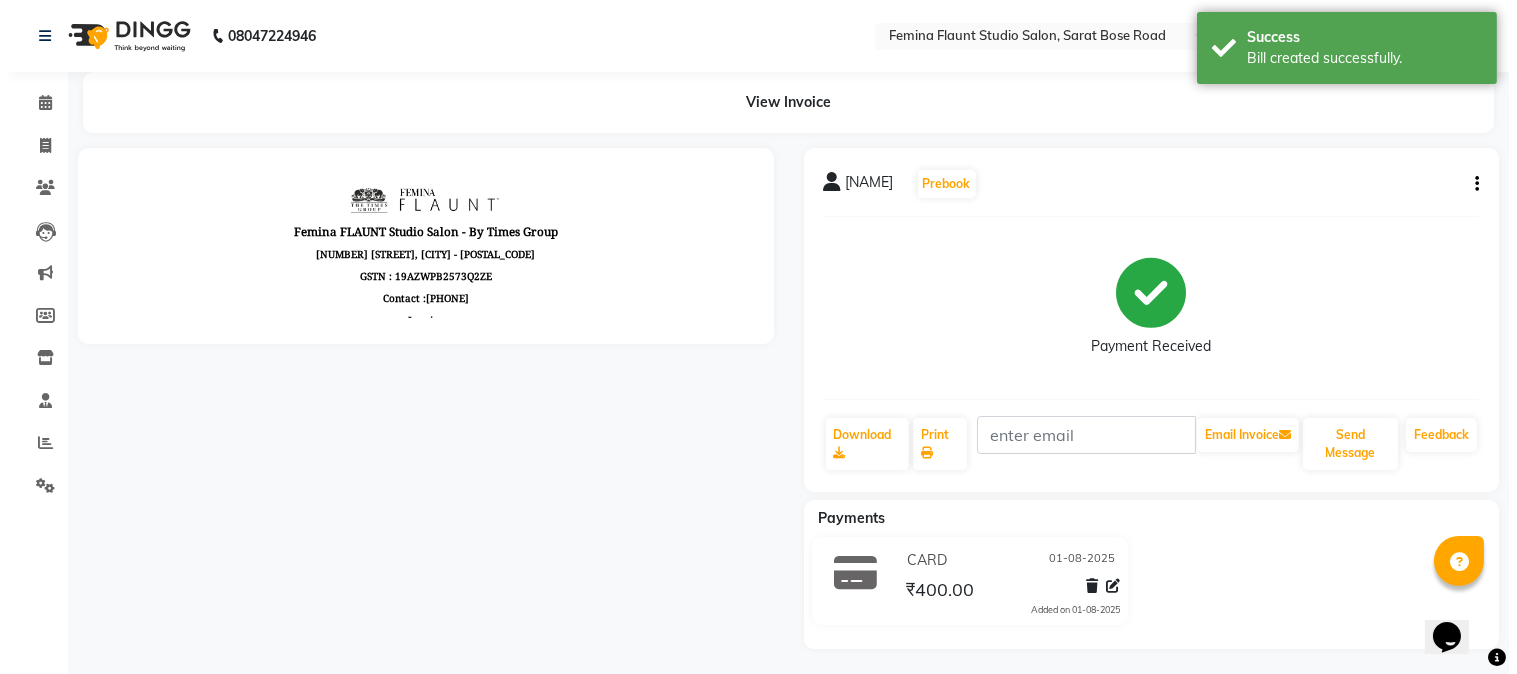 scroll, scrollTop: 0, scrollLeft: 0, axis: both 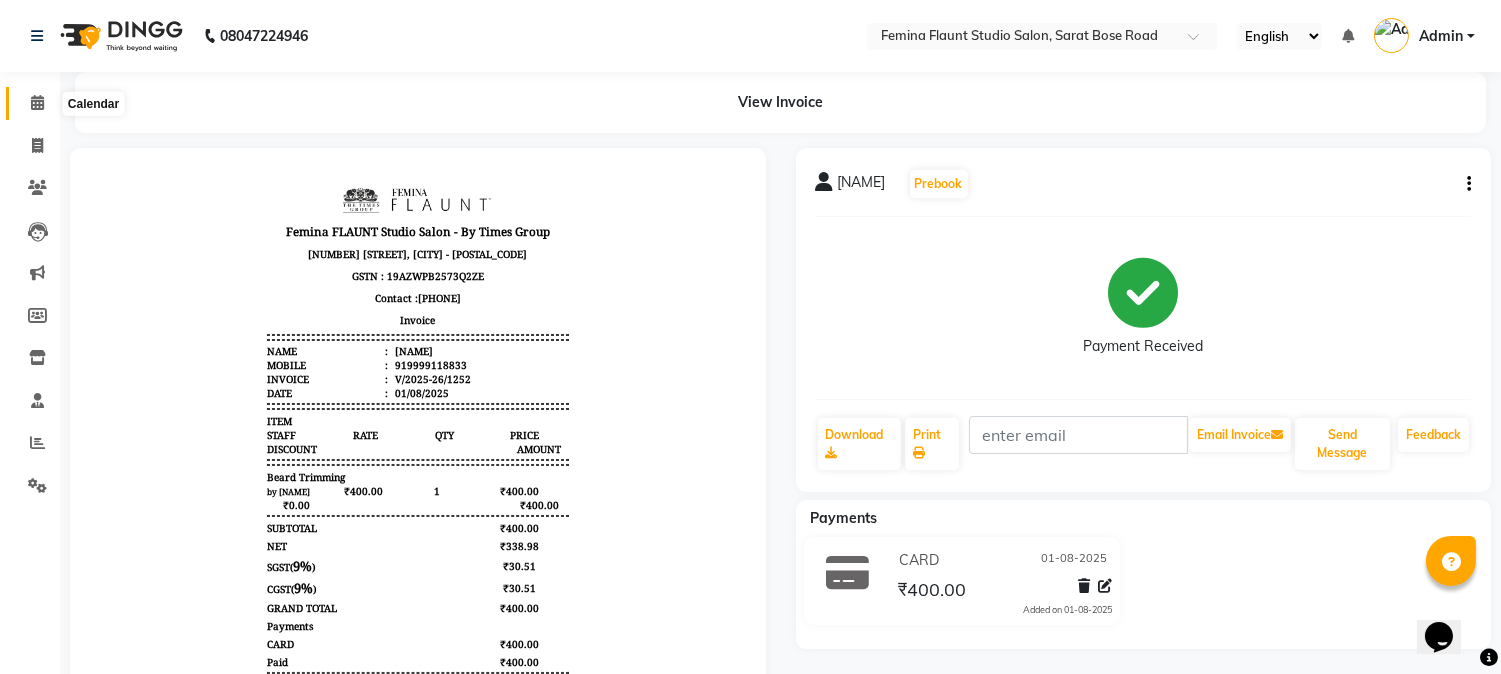 click 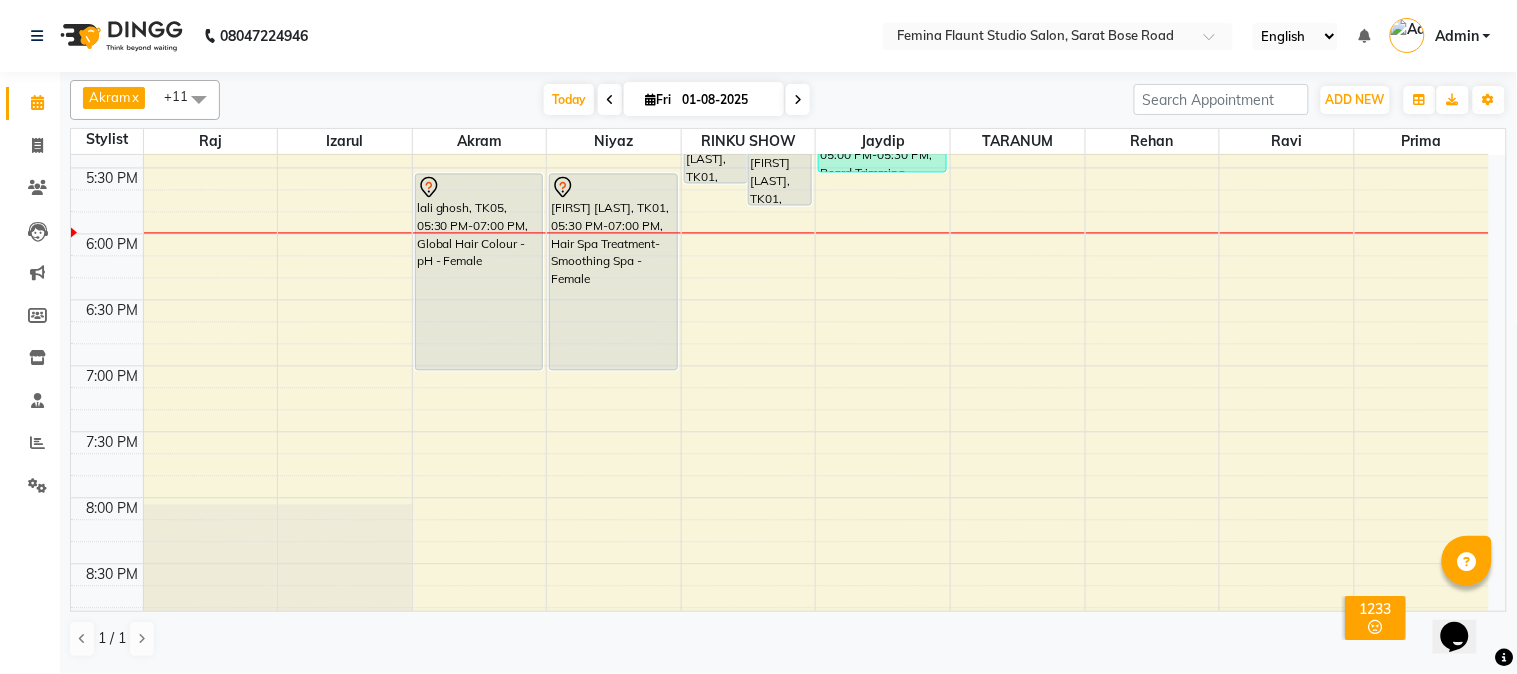 scroll, scrollTop: 1111, scrollLeft: 0, axis: vertical 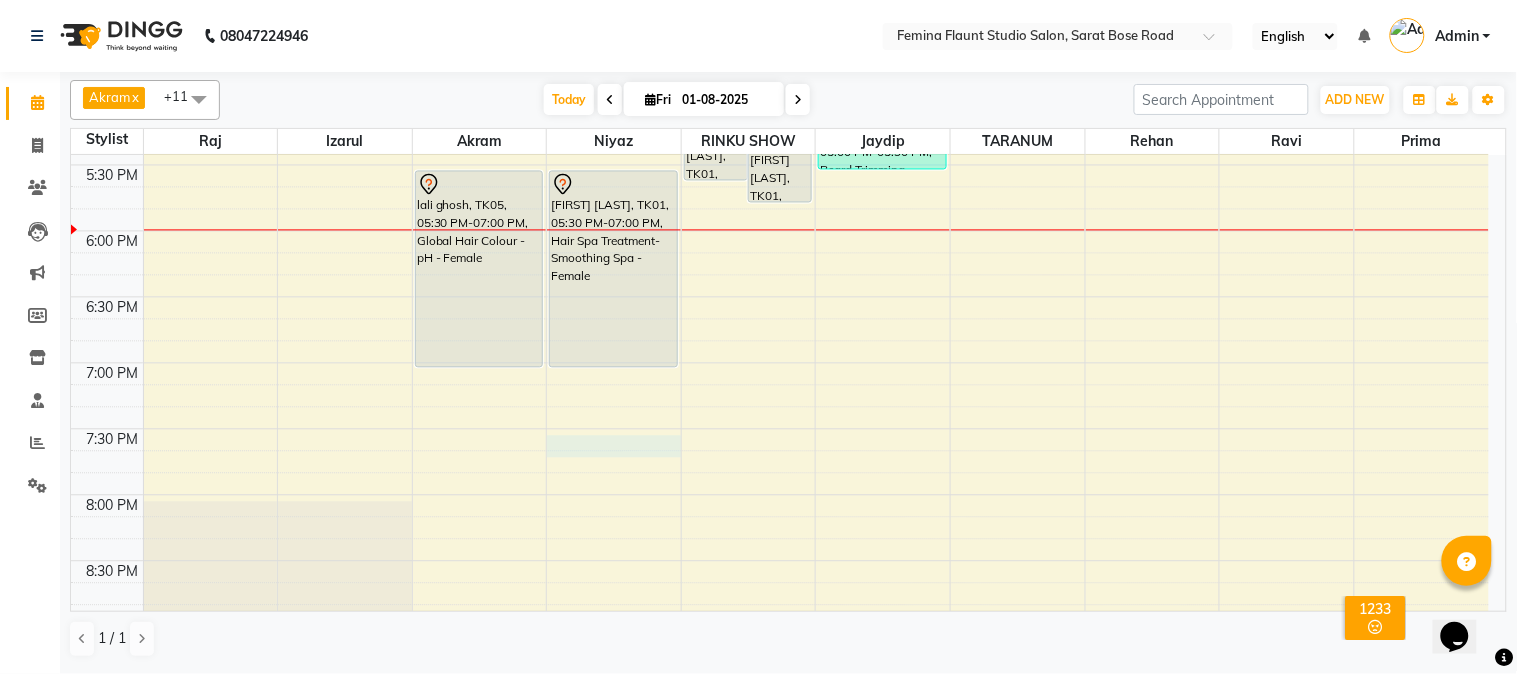 click on "9:00 AM 9:30 AM 10:00 AM 10:30 AM 11:00 AM 11:30 AM 12:00 PM 12:30 PM 1:00 PM 1:30 PM 2:00 PM 2:30 PM 3:00 PM 3:30 PM 4:00 PM 4:30 PM 5:00 PM 5:30 PM 6:00 PM 6:30 PM 7:00 PM 7:30 PM 8:00 PM 8:30 PM 9:00 PM 9:30 PM     [NAME], TK12, 03:10 PM-04:25 PM, Shaving,Stylist Level 1 haircut(Regular) - Male     Mr. [NAME], TK13, 04:00 PM-04:45 PM, Stylist Level 1 haircut(Regular) - Male     [NAME], TK07, 12:55 PM-01:55 PM, Foot Massage,Shaving    [NAME], TK08, 02:00 PM-02:45 PM, Stylist Level 2 haircut(Senior) - Male    [NAME], TK08, 02:40 PM-03:10 PM, Beard Trimming             [NAME], TK05, 05:30 PM-07:00 PM, Global Hair Colour - pH - Female     [NAME], TK03, 12:00 PM-12:45 PM, Stylist Level 2 haircut(Senior) - Male     [NAME], TK03, 12:40 PM-01:55 PM, Beard Trimming,Stylist Level 2 haircut(Senior) - Male,Global Hair Colour - Inoa - Male     [NAME], TK10, 01:35 PM-02:20 PM, Stylist Level 2 haircut(Senior) - Male     [NAME], TK04, 01:15 PM-02:45 PM, Touch Up - Inoa" at bounding box center (780, -99) 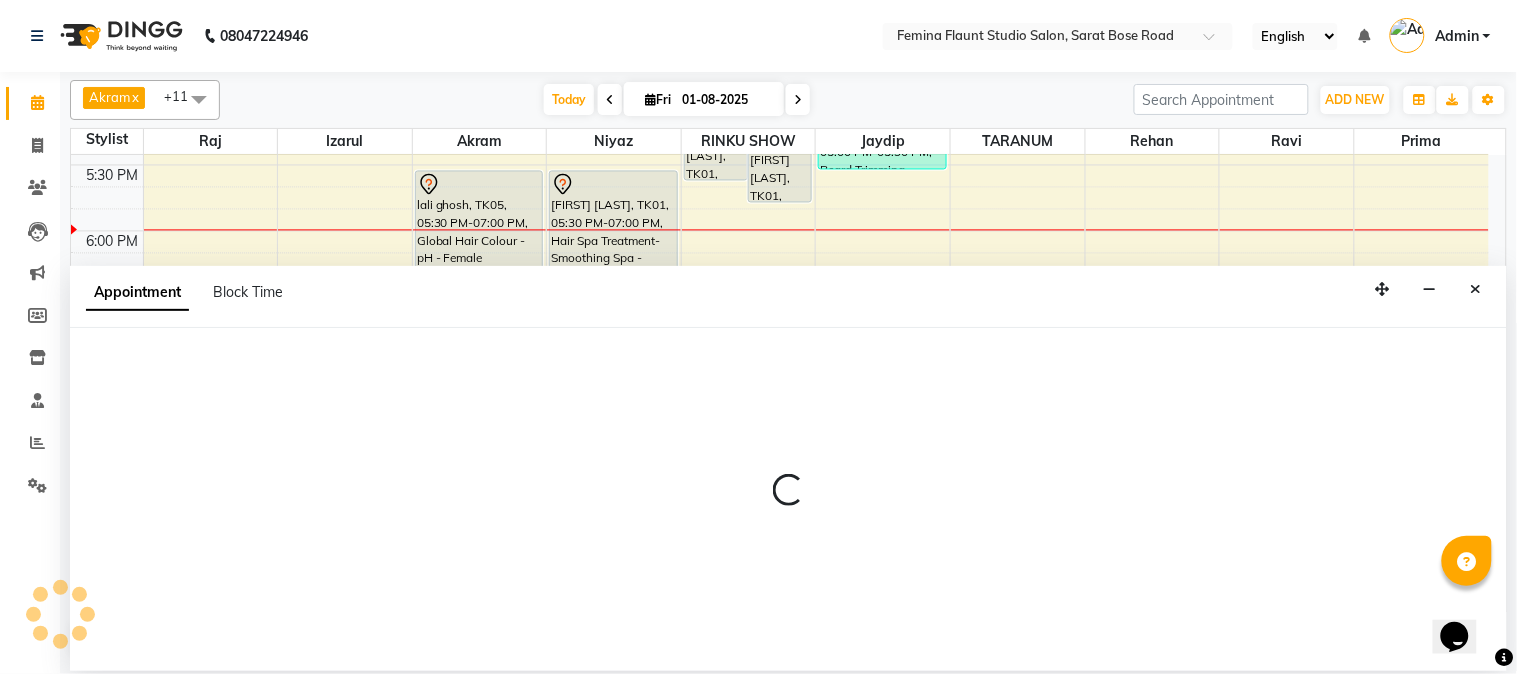 select on "83062" 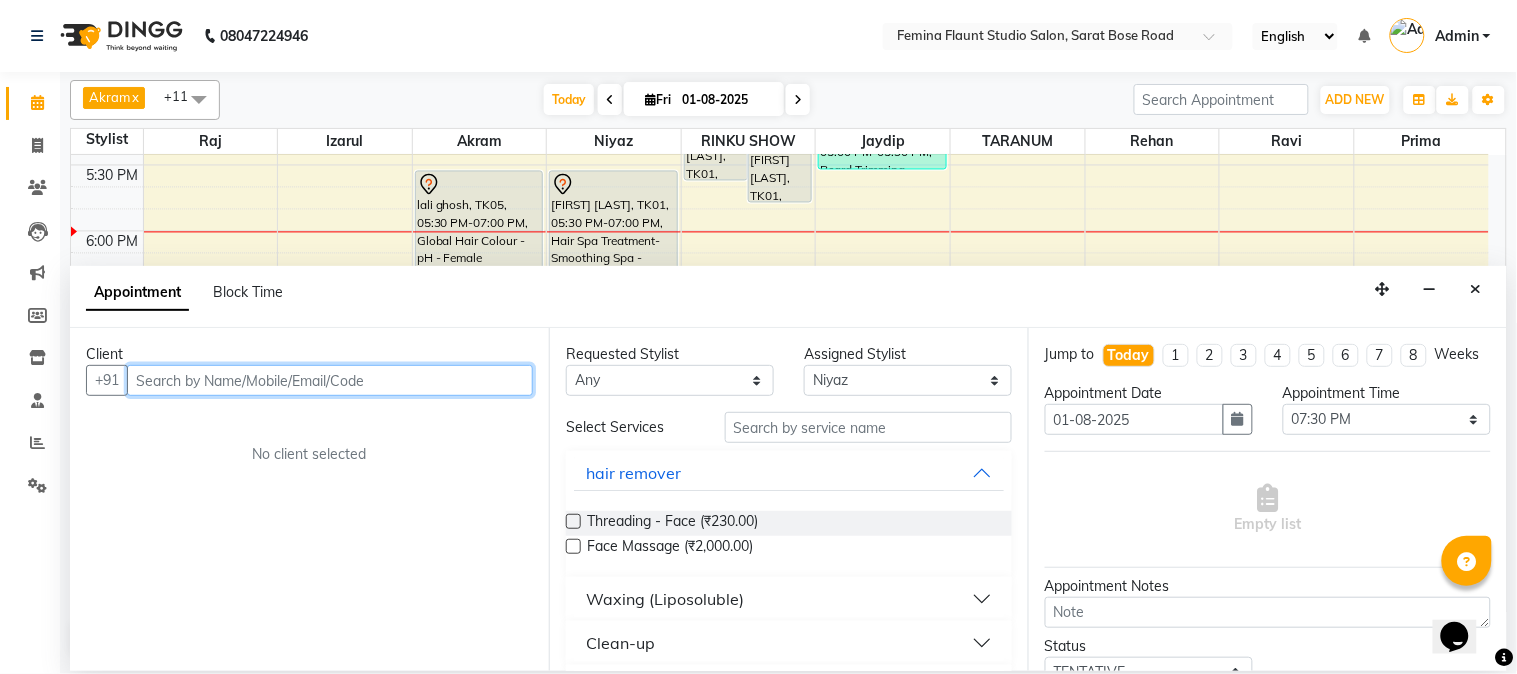 click at bounding box center [330, 380] 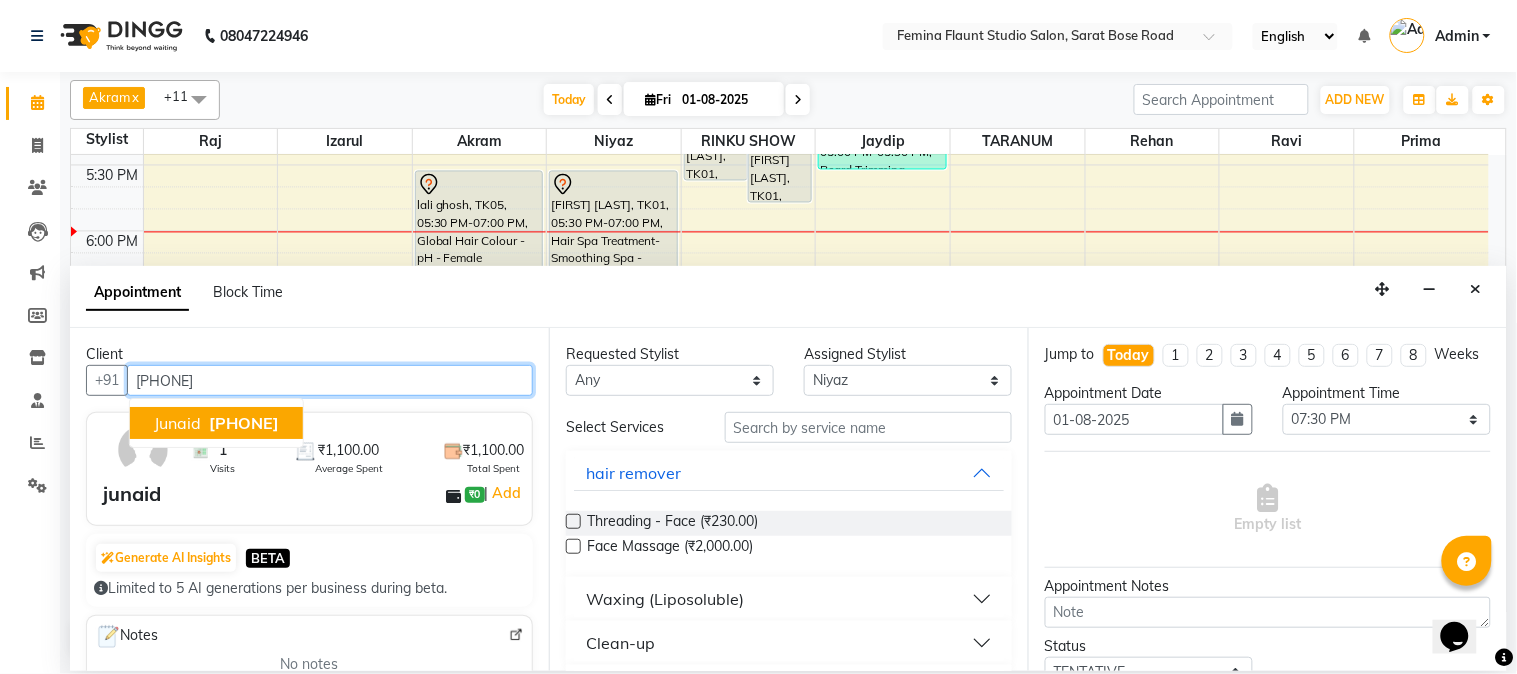 click on "[PHONE]" at bounding box center [244, 423] 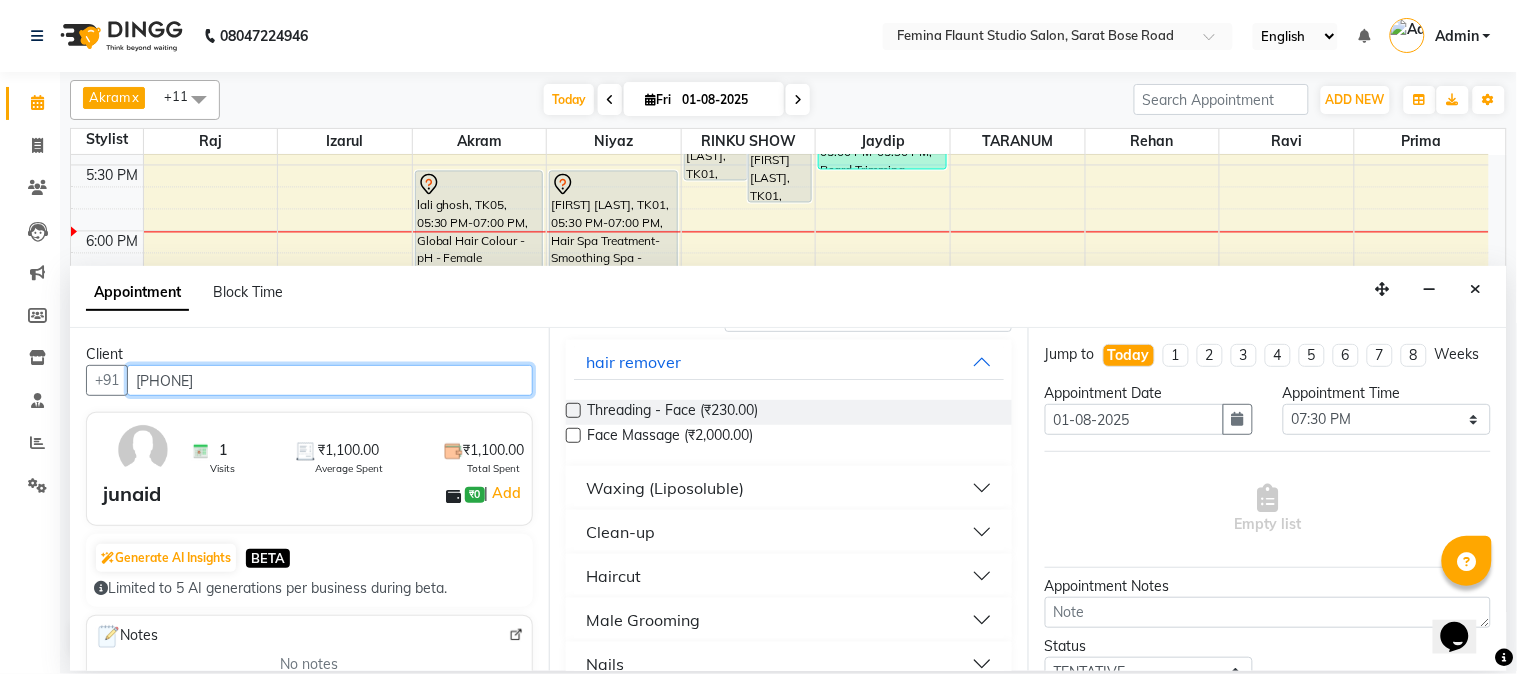 scroll, scrollTop: 0, scrollLeft: 0, axis: both 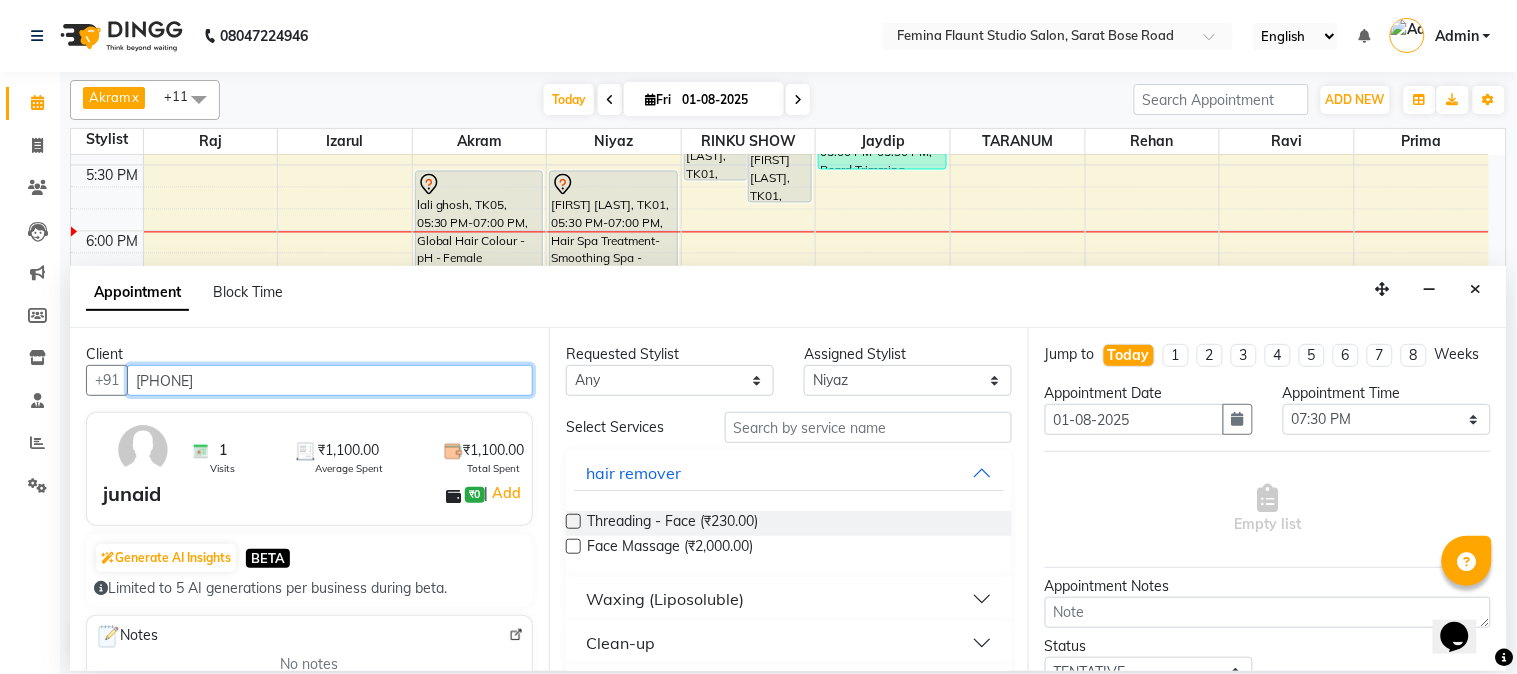 type on "[PHONE]" 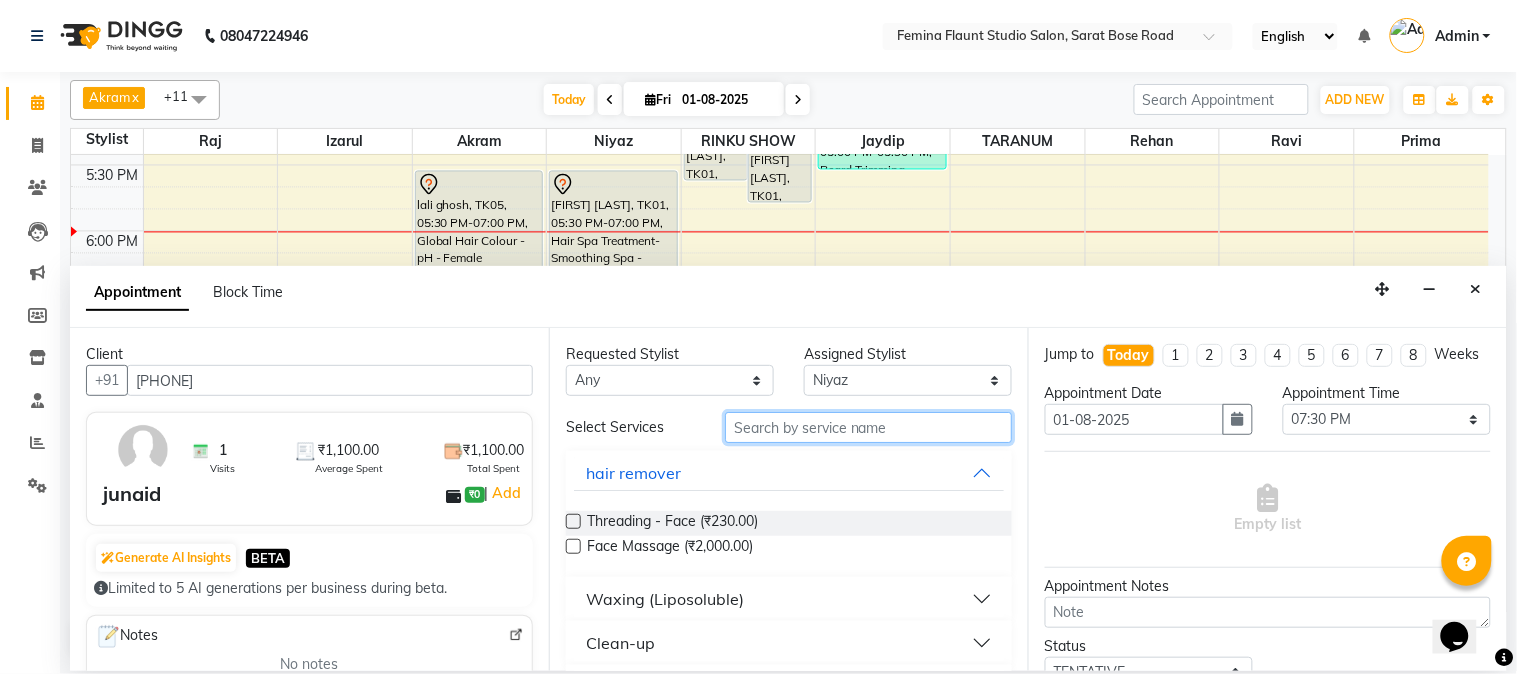 click at bounding box center [868, 427] 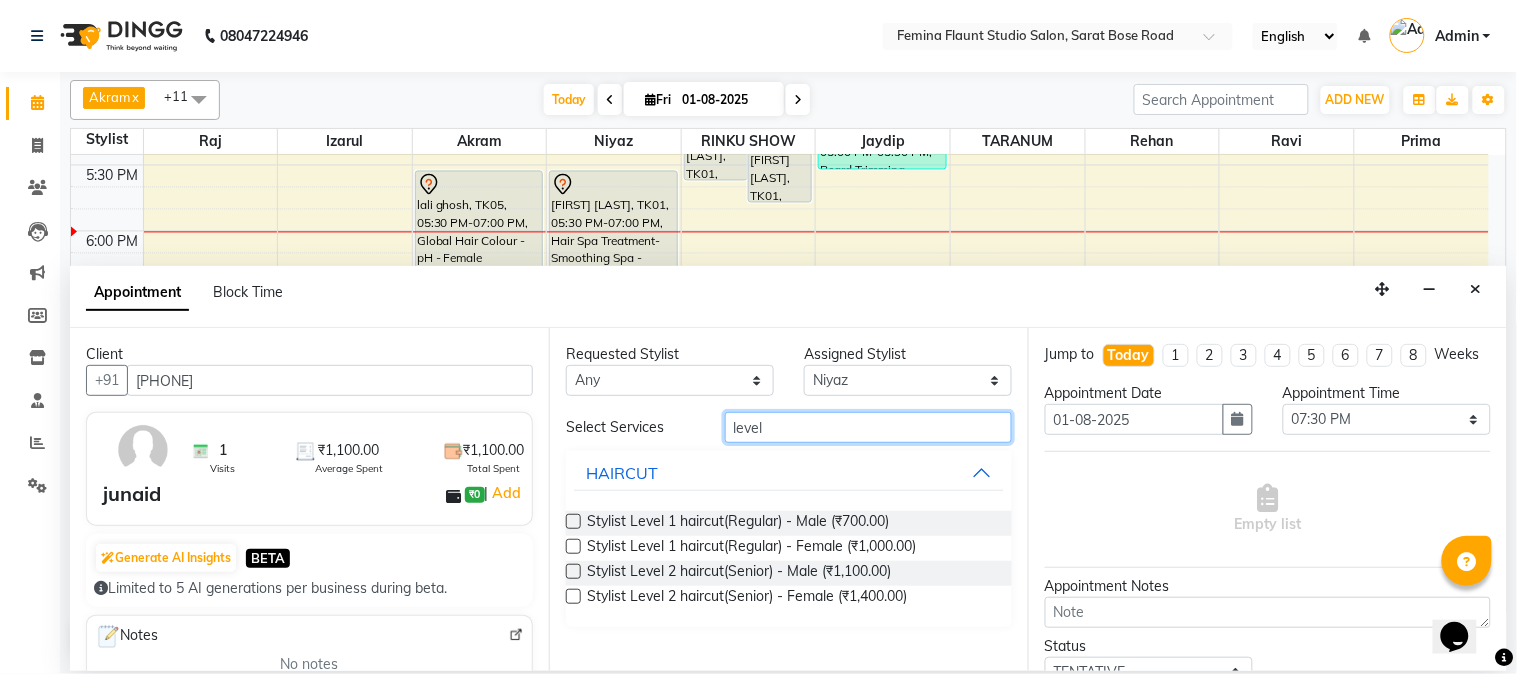 type on "level" 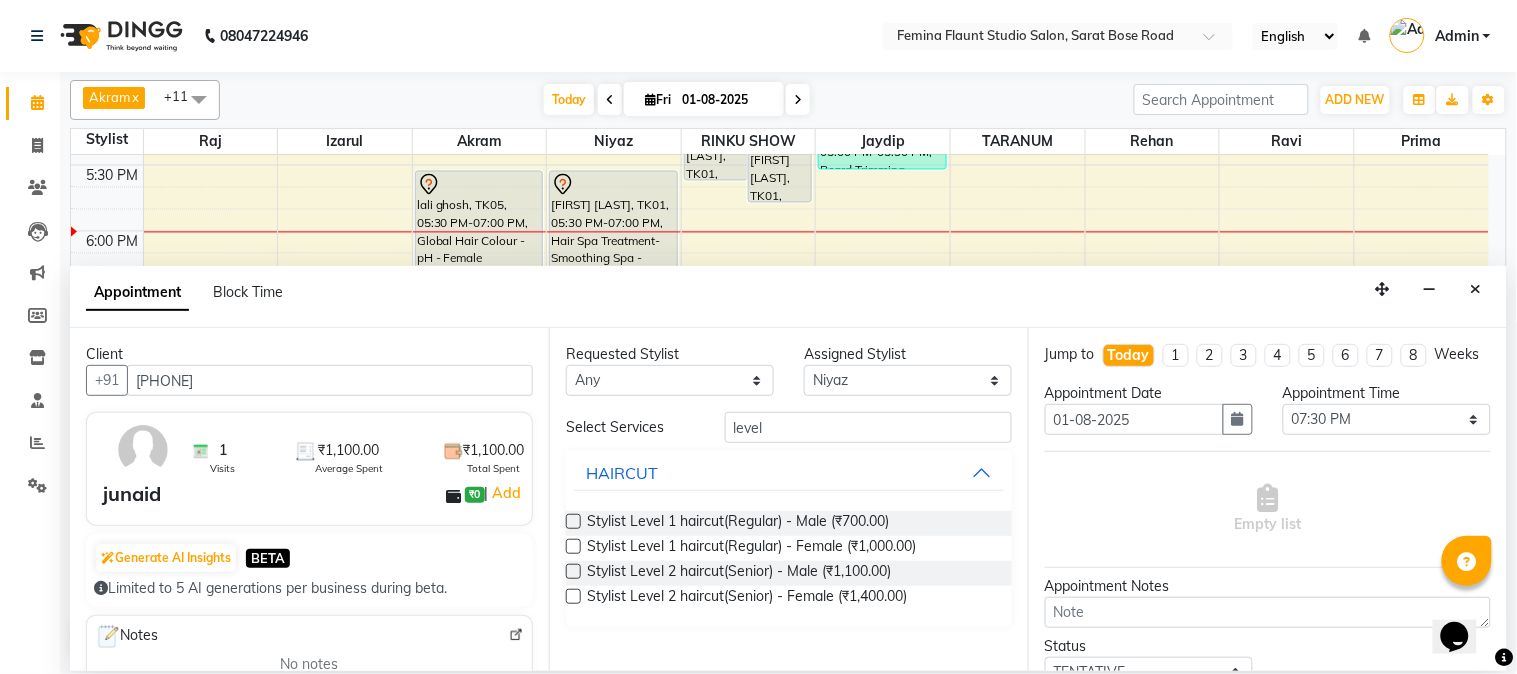 click at bounding box center (573, 571) 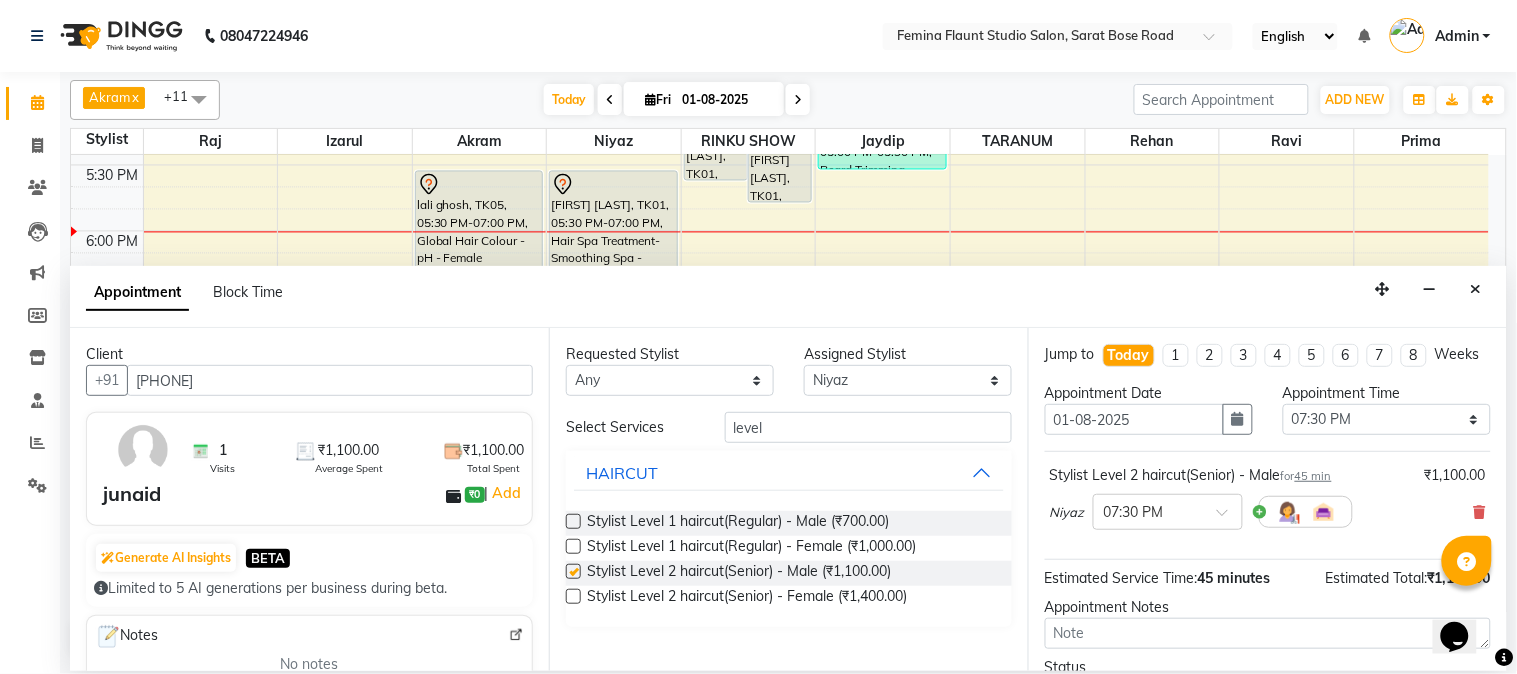 scroll, scrollTop: 183, scrollLeft: 0, axis: vertical 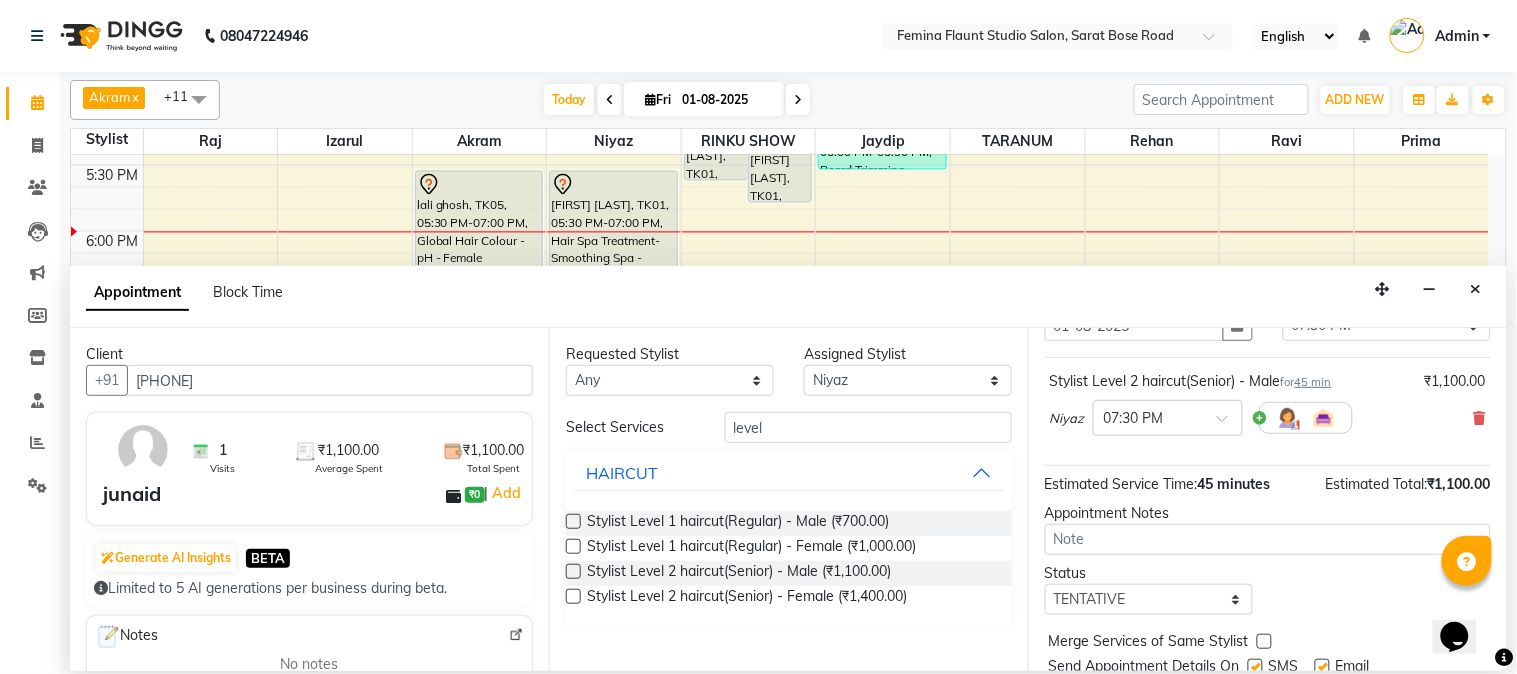 checkbox on "false" 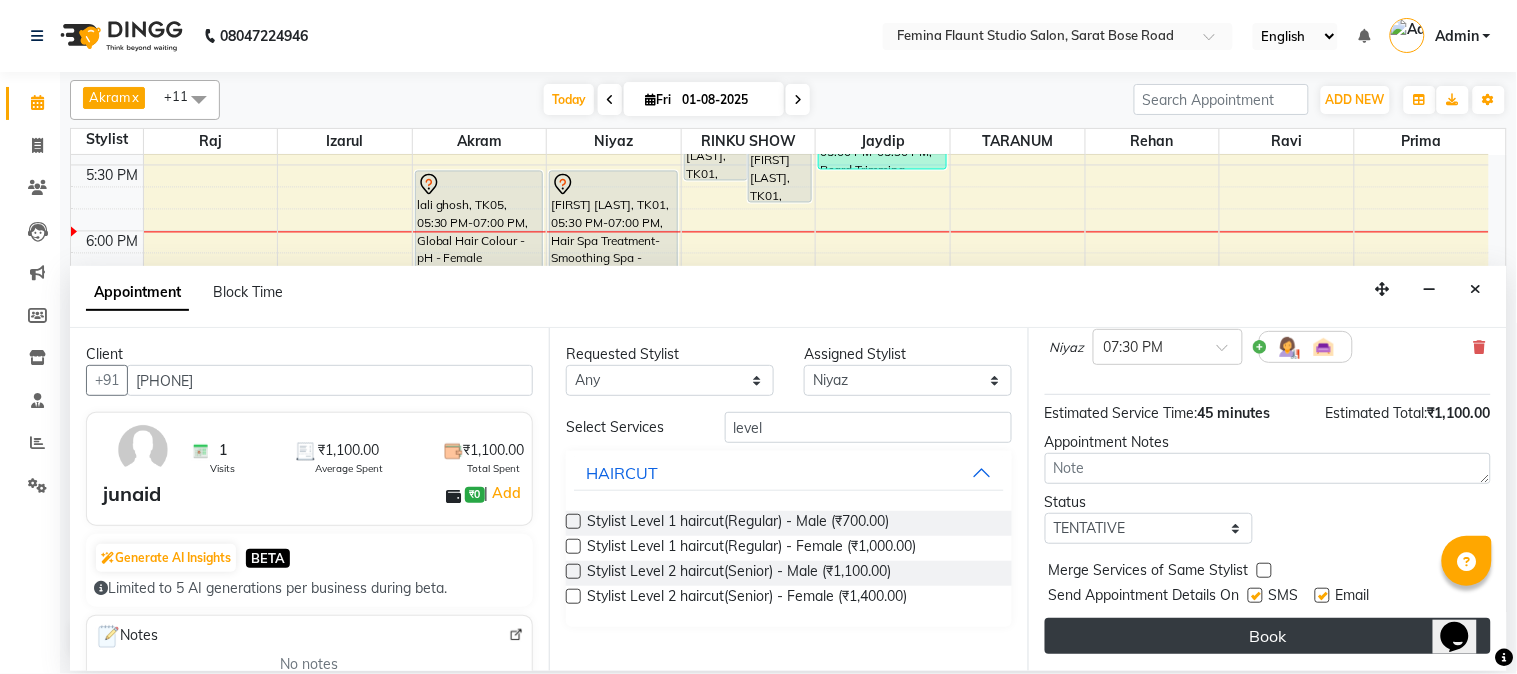 click on "Book" at bounding box center [1268, 636] 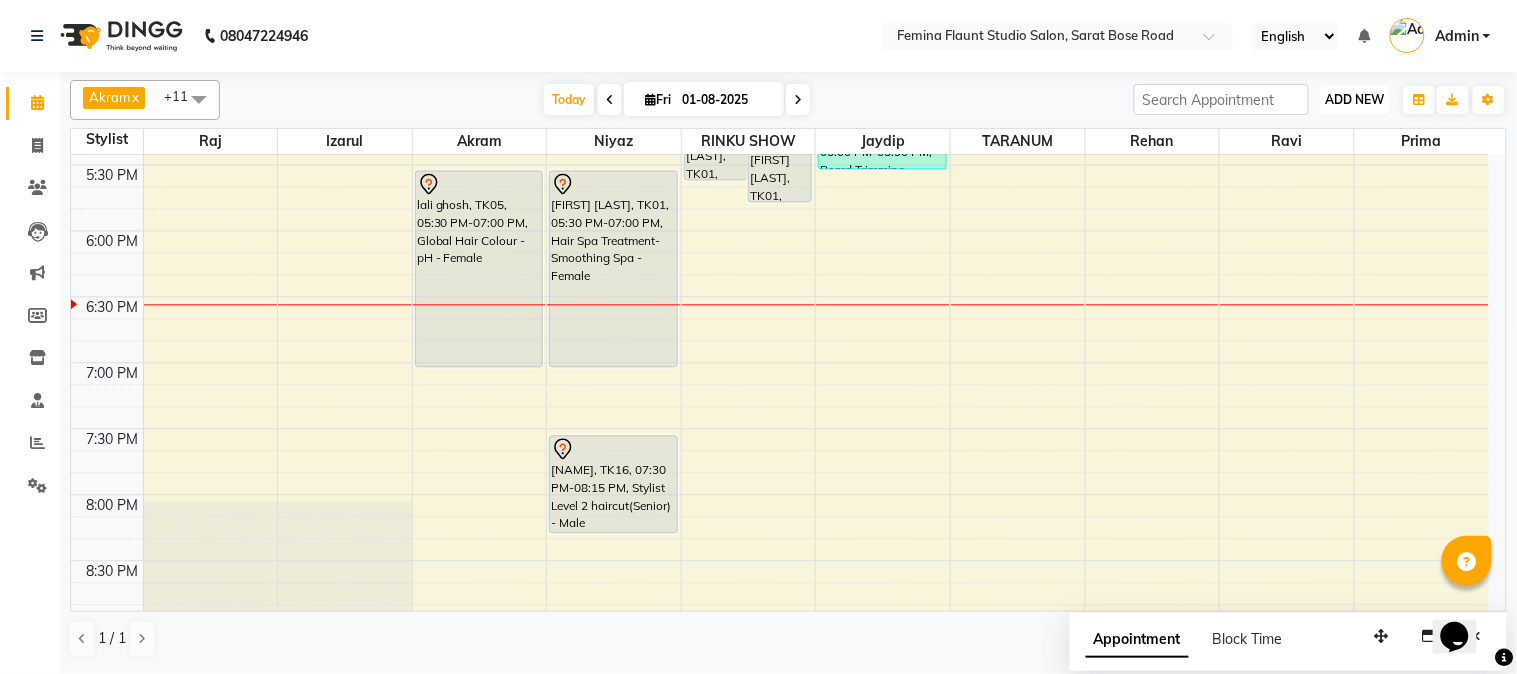 click on "ADD NEW" at bounding box center [1355, 99] 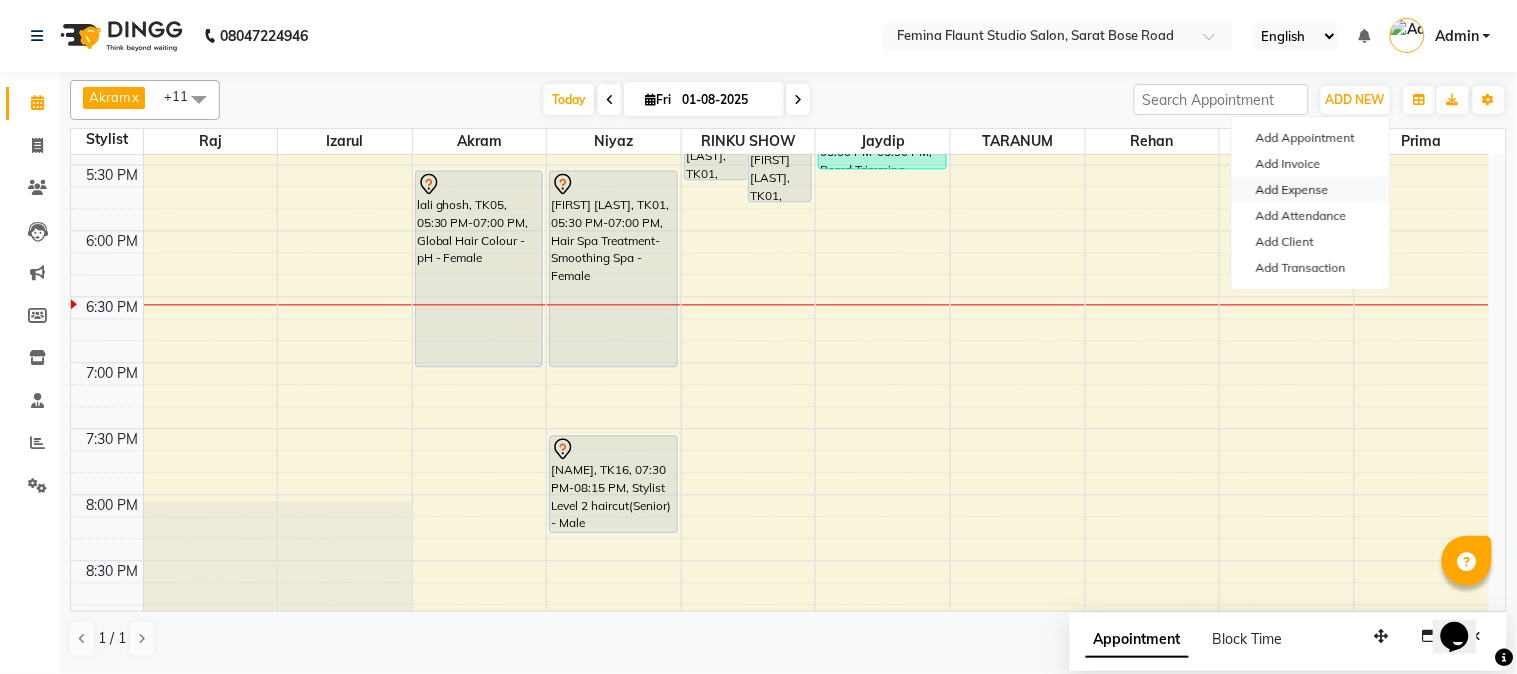 click on "Add Expense" at bounding box center (1311, 190) 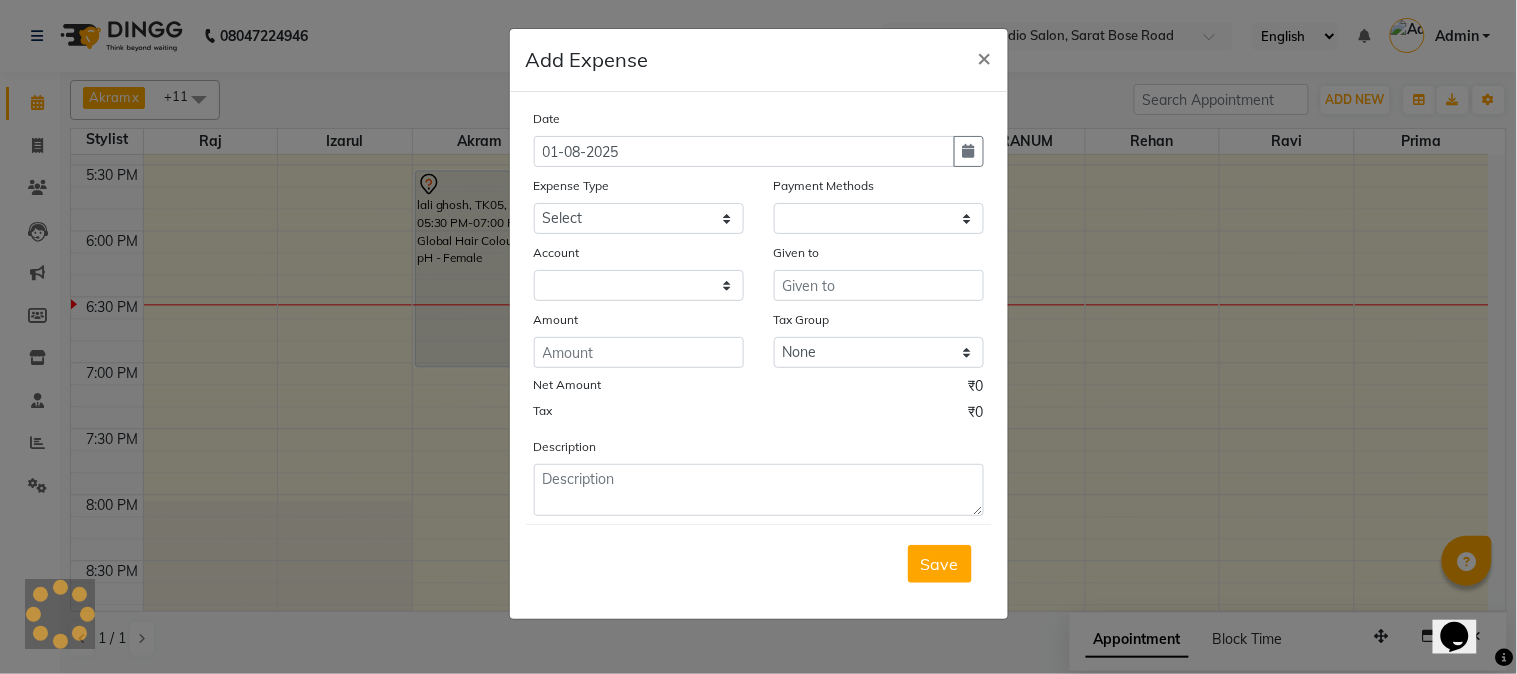 select on "1" 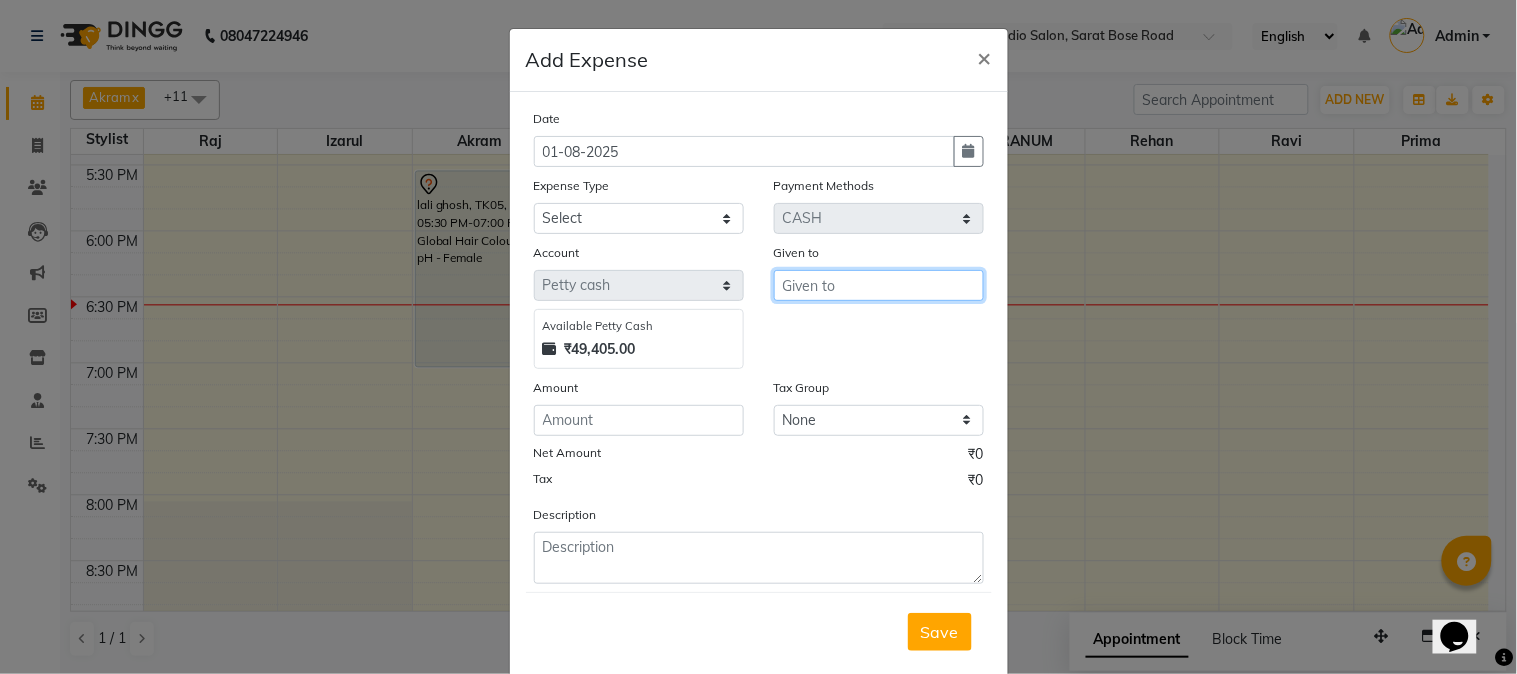 click at bounding box center [879, 285] 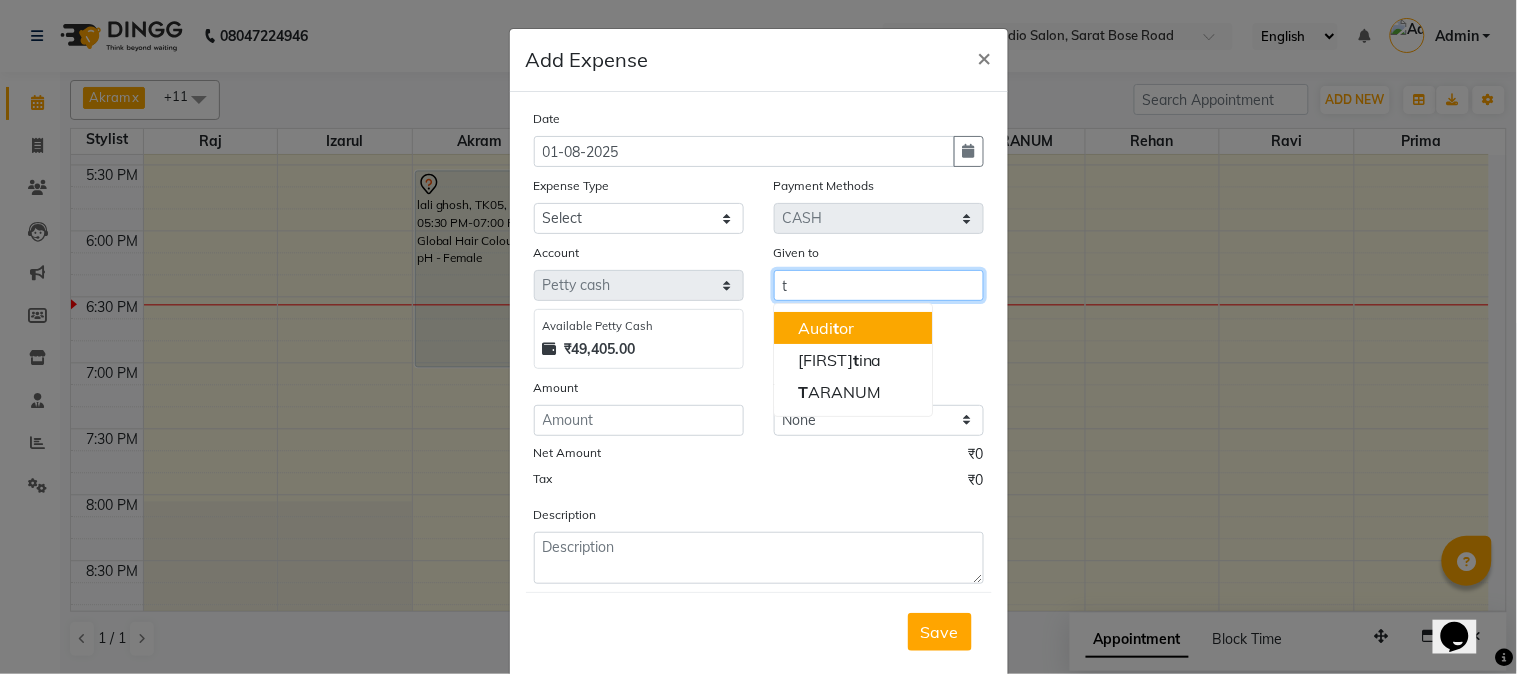 type on "t" 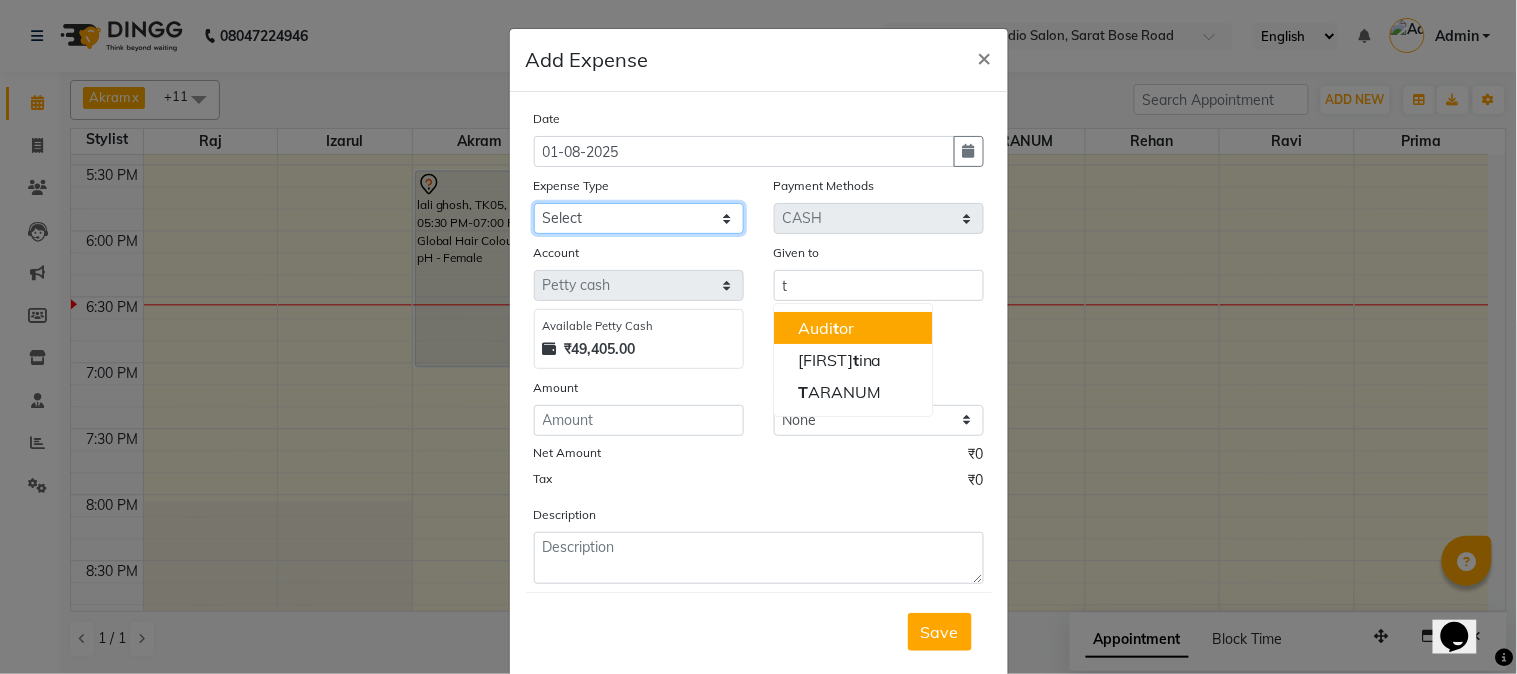 click on "Select Advance Salary Car Parking Charges Cash transfer to bank Cash Transfer to Owner Client Snacks Electricity Incentive Laundry Marketing Miscellaneous Other Pantry Salary Staff Snacks Tea & Refreshment Transgender Water" 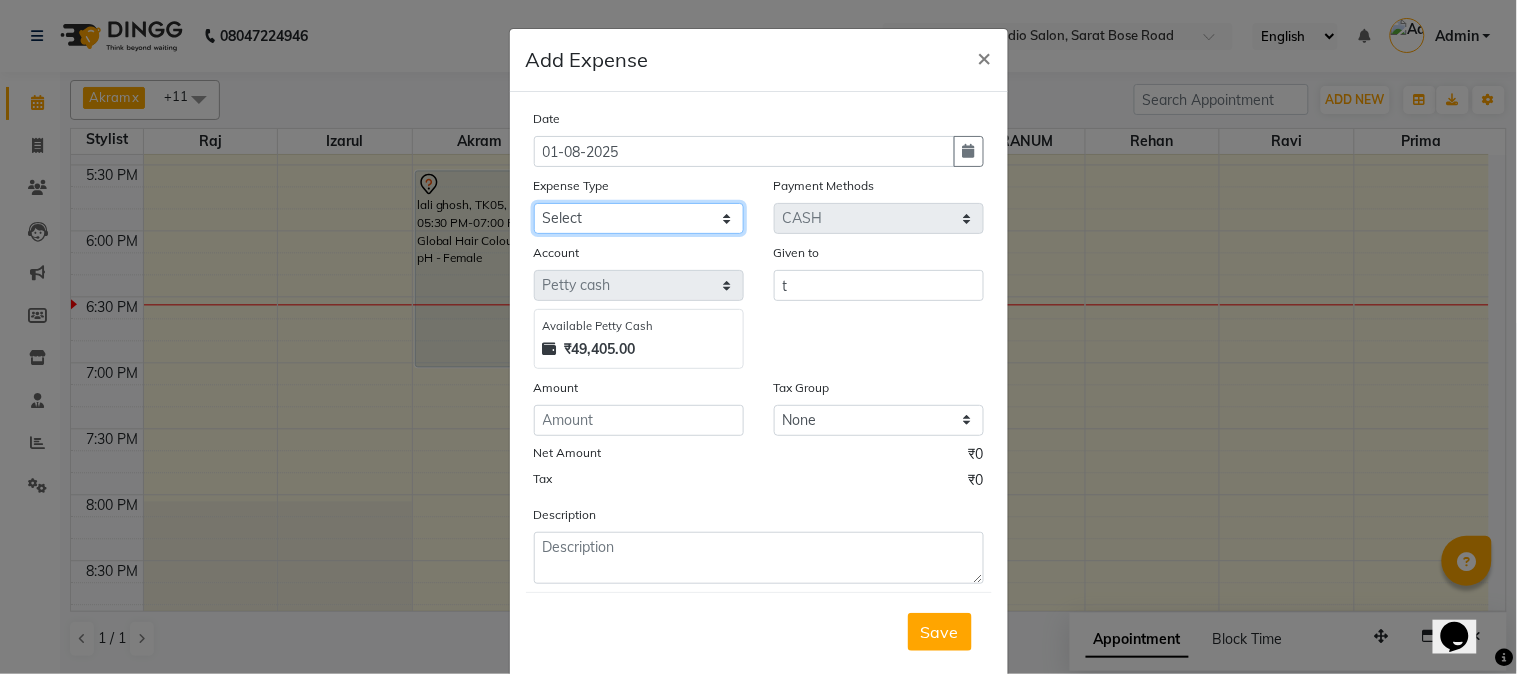 select on "9802" 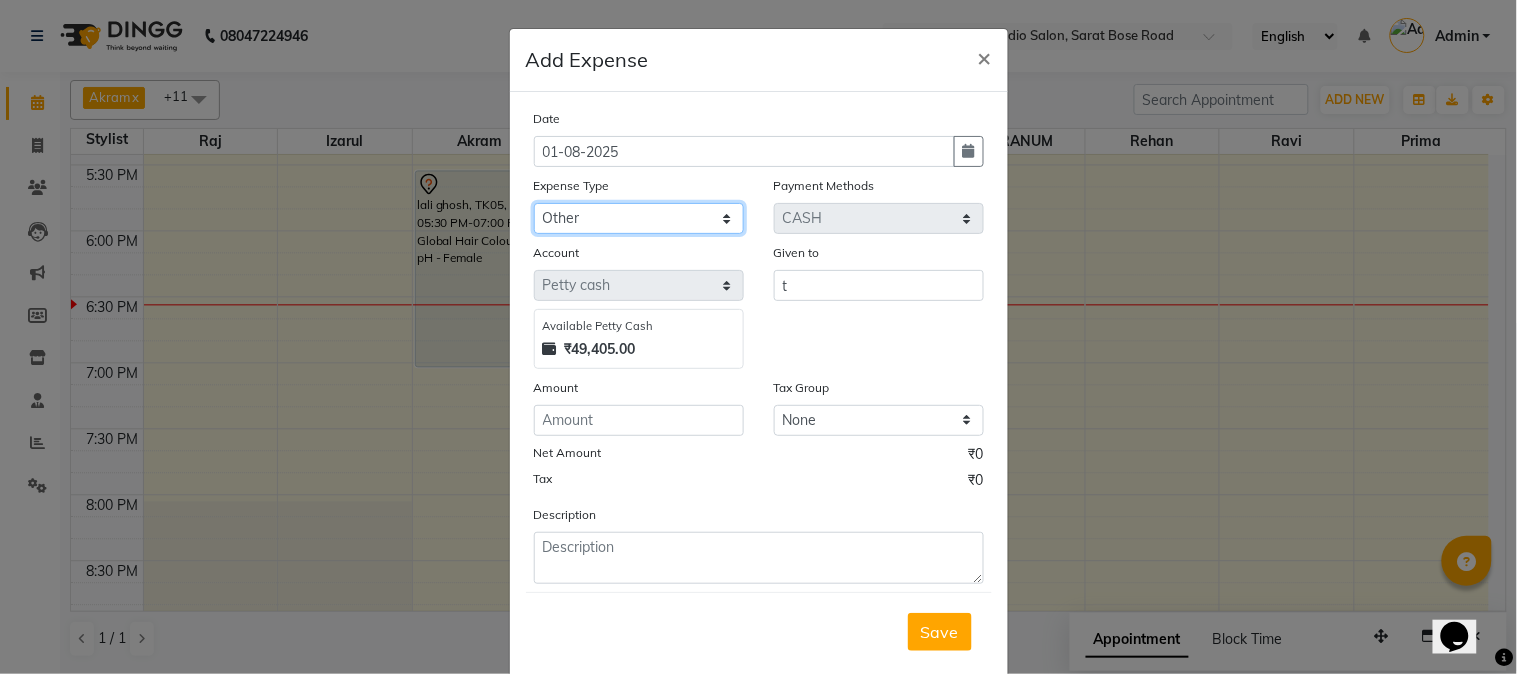 click on "Select Advance Salary Car Parking Charges Cash transfer to bank Cash Transfer to Owner Client Snacks Electricity Incentive Laundry Marketing Miscellaneous Other Pantry Salary Staff Snacks Tea & Refreshment Transgender Water" 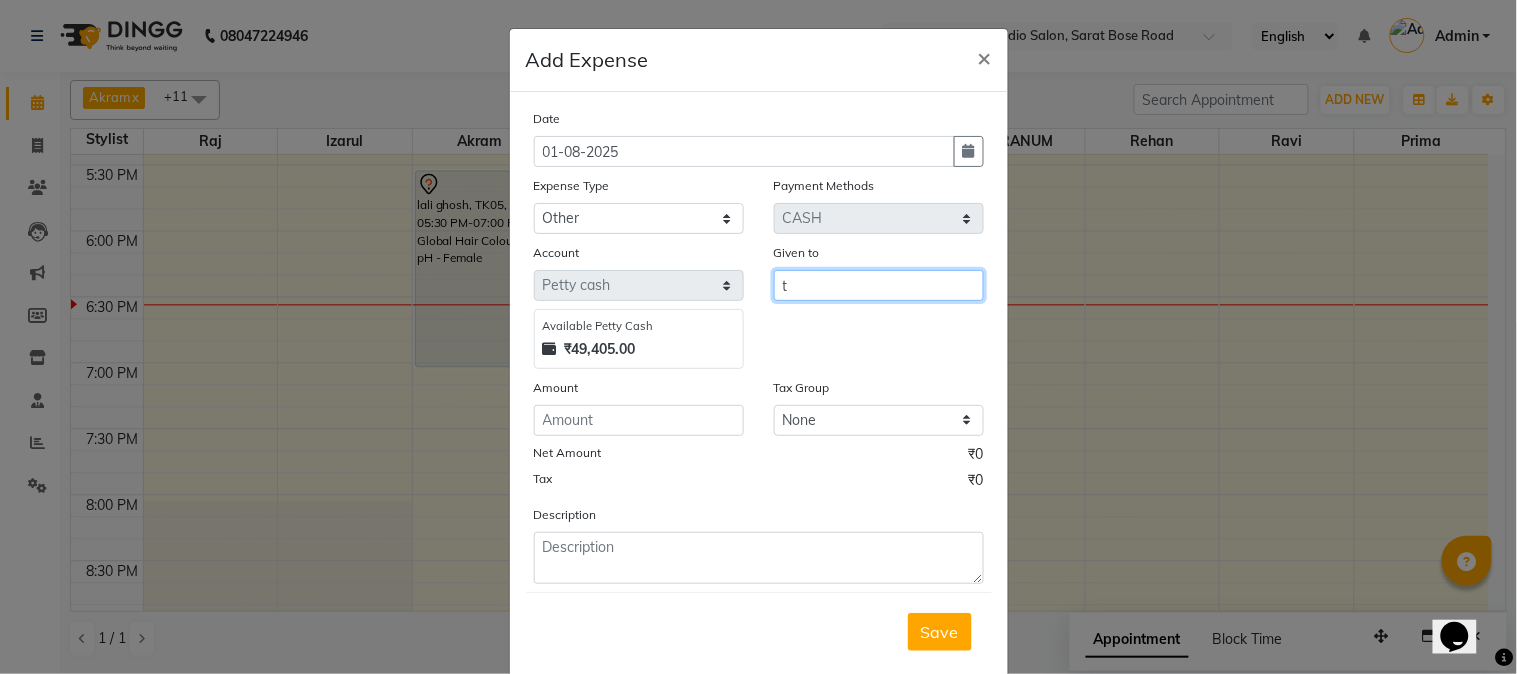 click on "t" at bounding box center [879, 285] 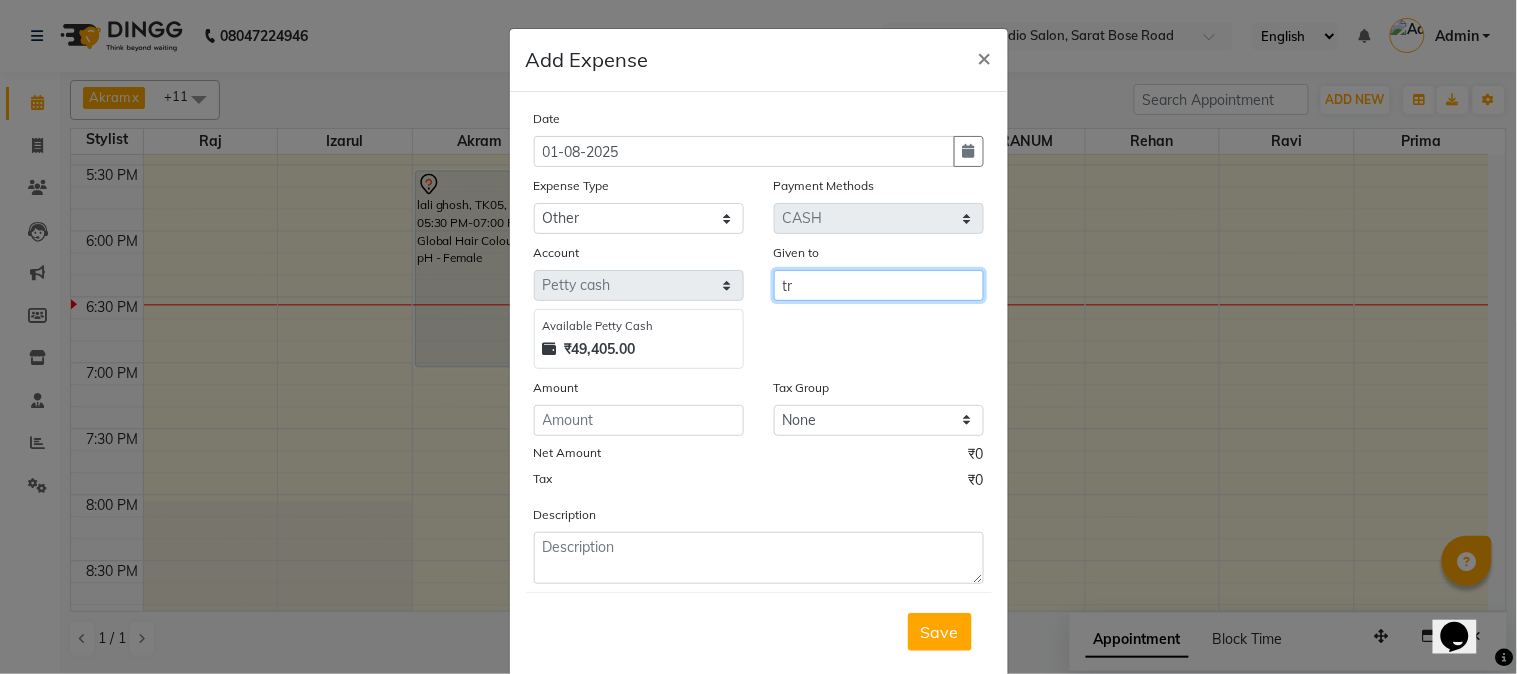 type on "t" 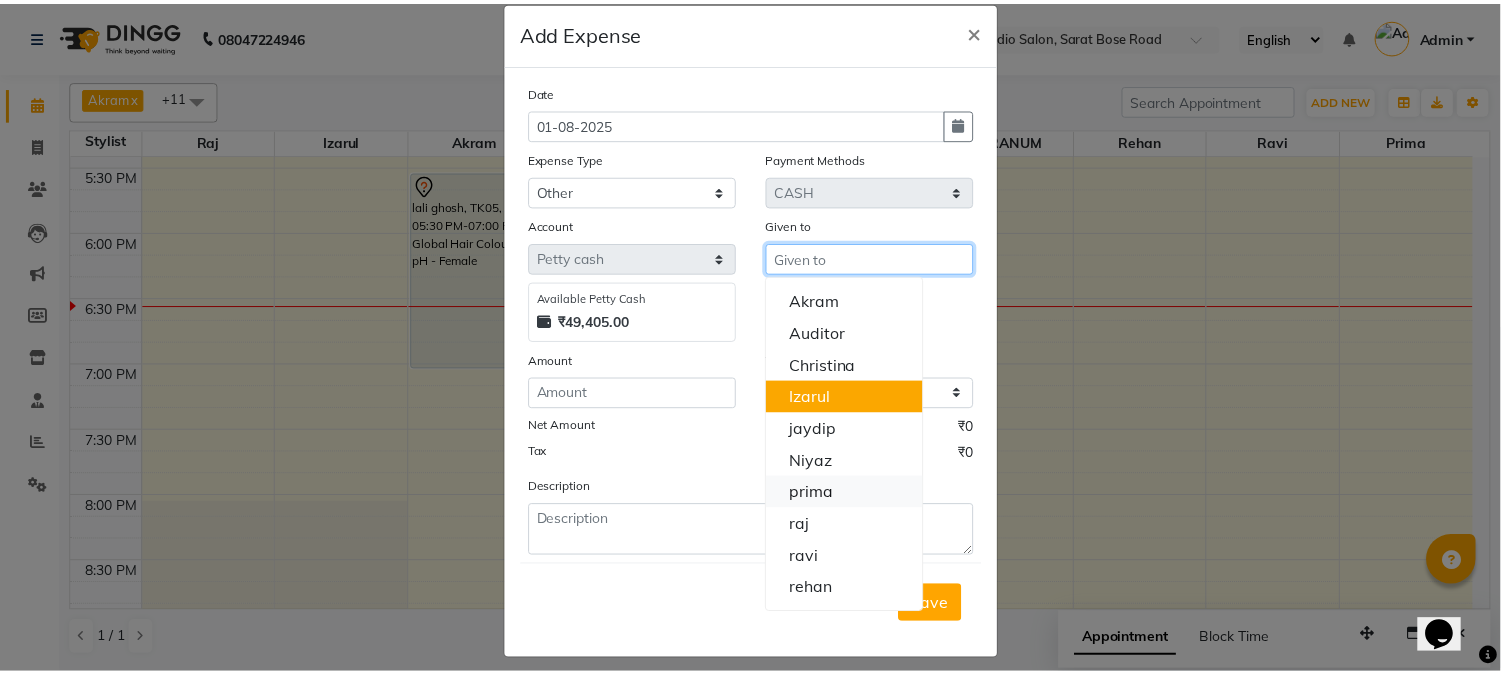 scroll, scrollTop: 43, scrollLeft: 0, axis: vertical 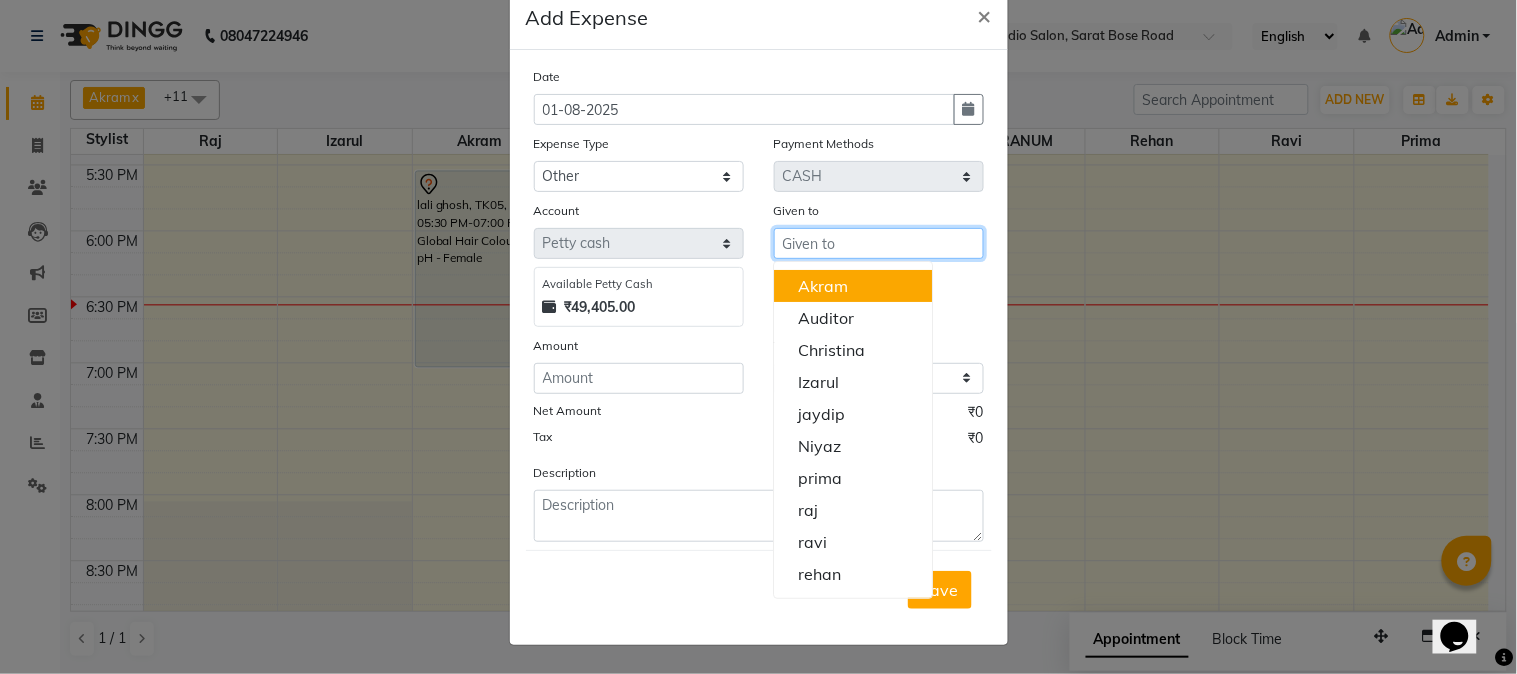 drag, startPoint x: 800, startPoint y: 244, endPoint x: 814, endPoint y: 235, distance: 16.643316 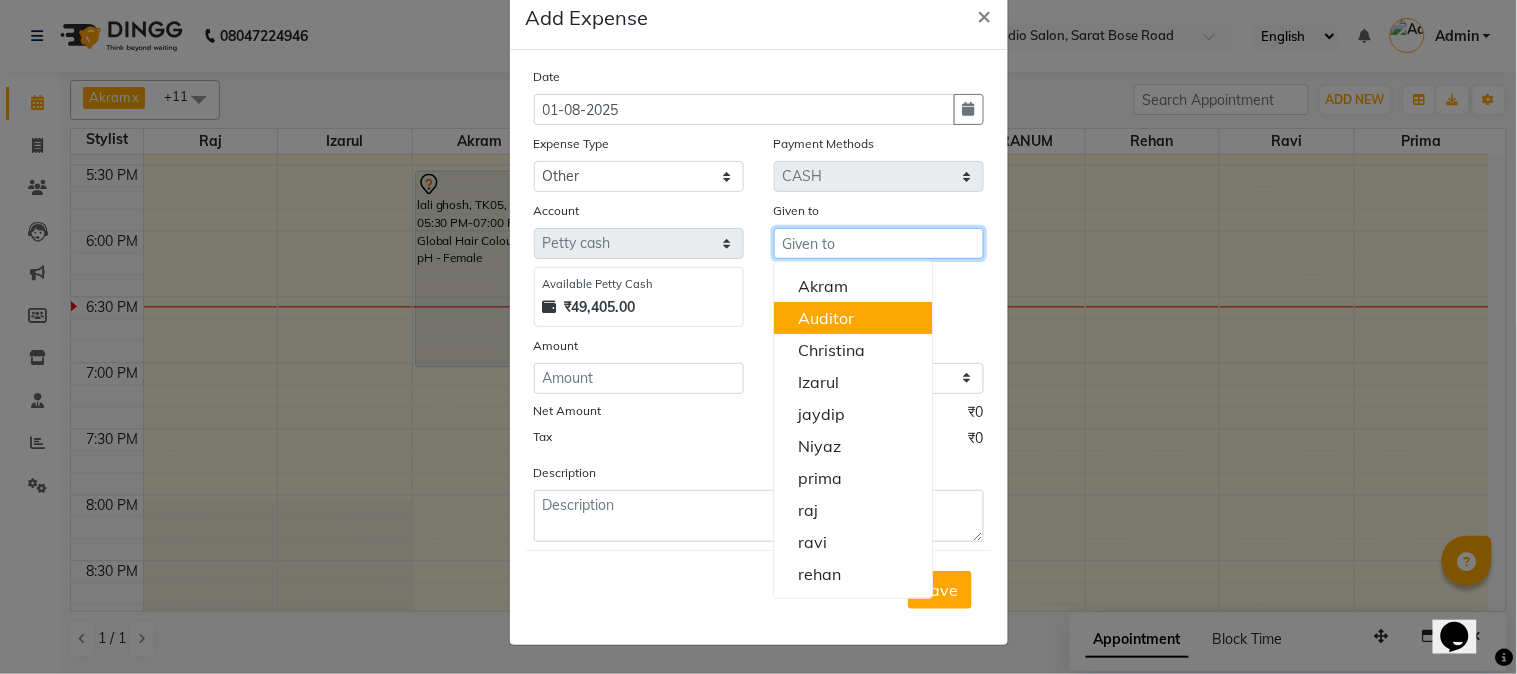 type 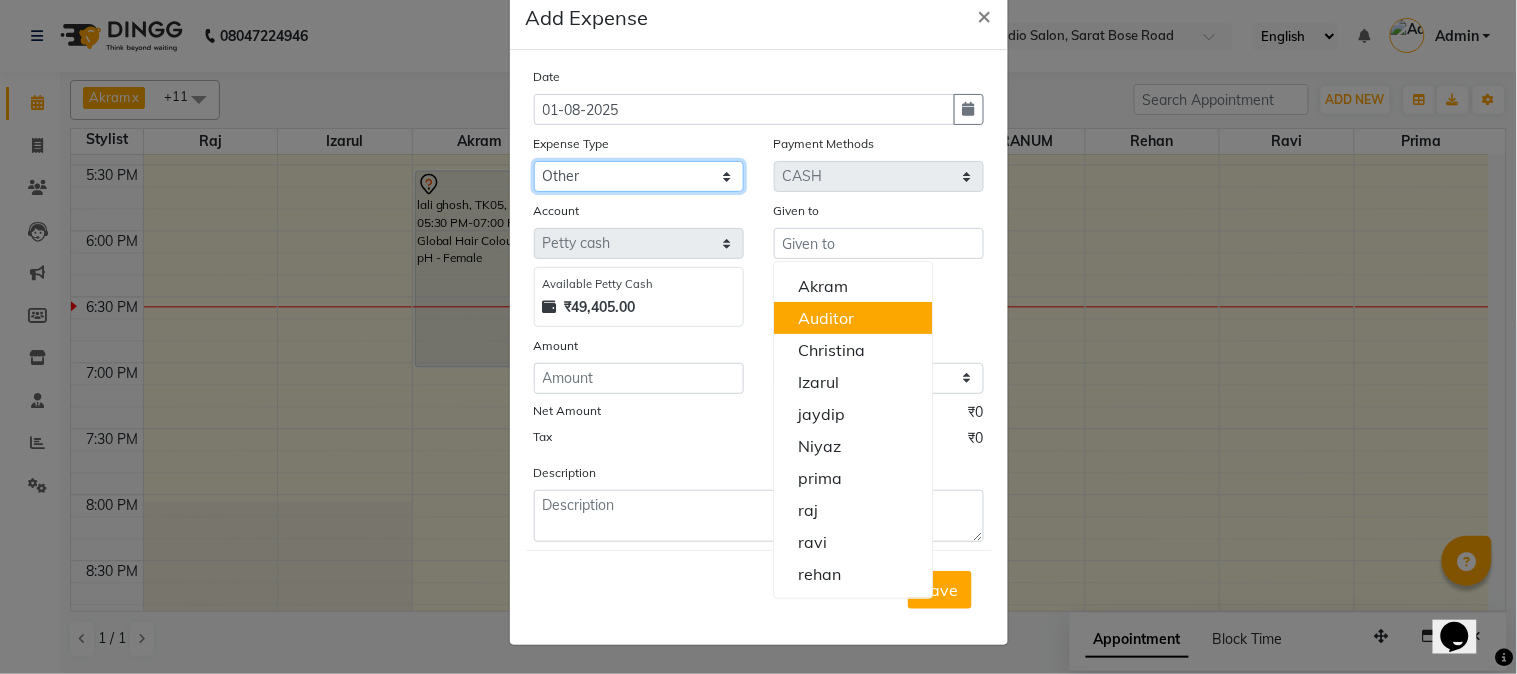click on "Select Advance Salary Car Parking Charges Cash transfer to bank Cash Transfer to Owner Client Snacks Electricity Incentive Laundry Marketing Miscellaneous Other Pantry Salary Staff Snacks Tea & Refreshment Transgender Water" 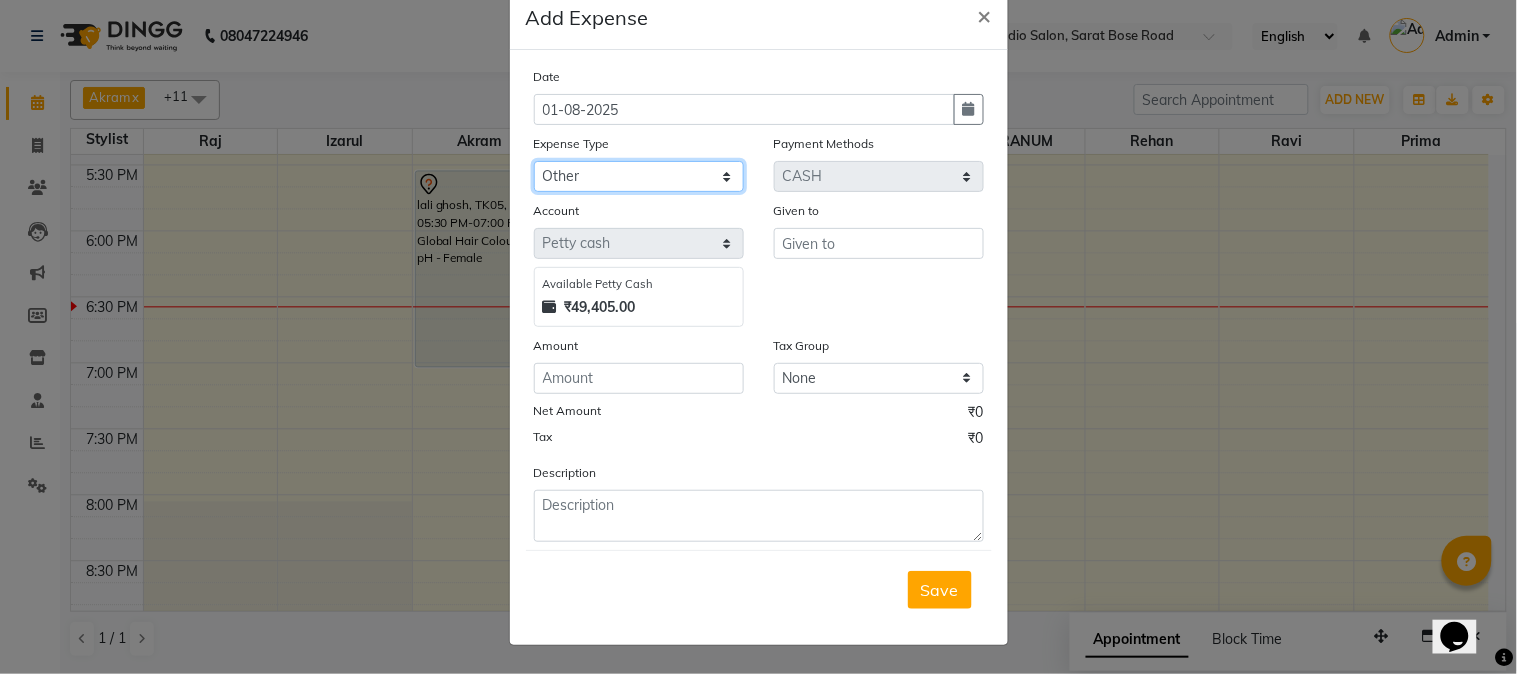 select on "9823" 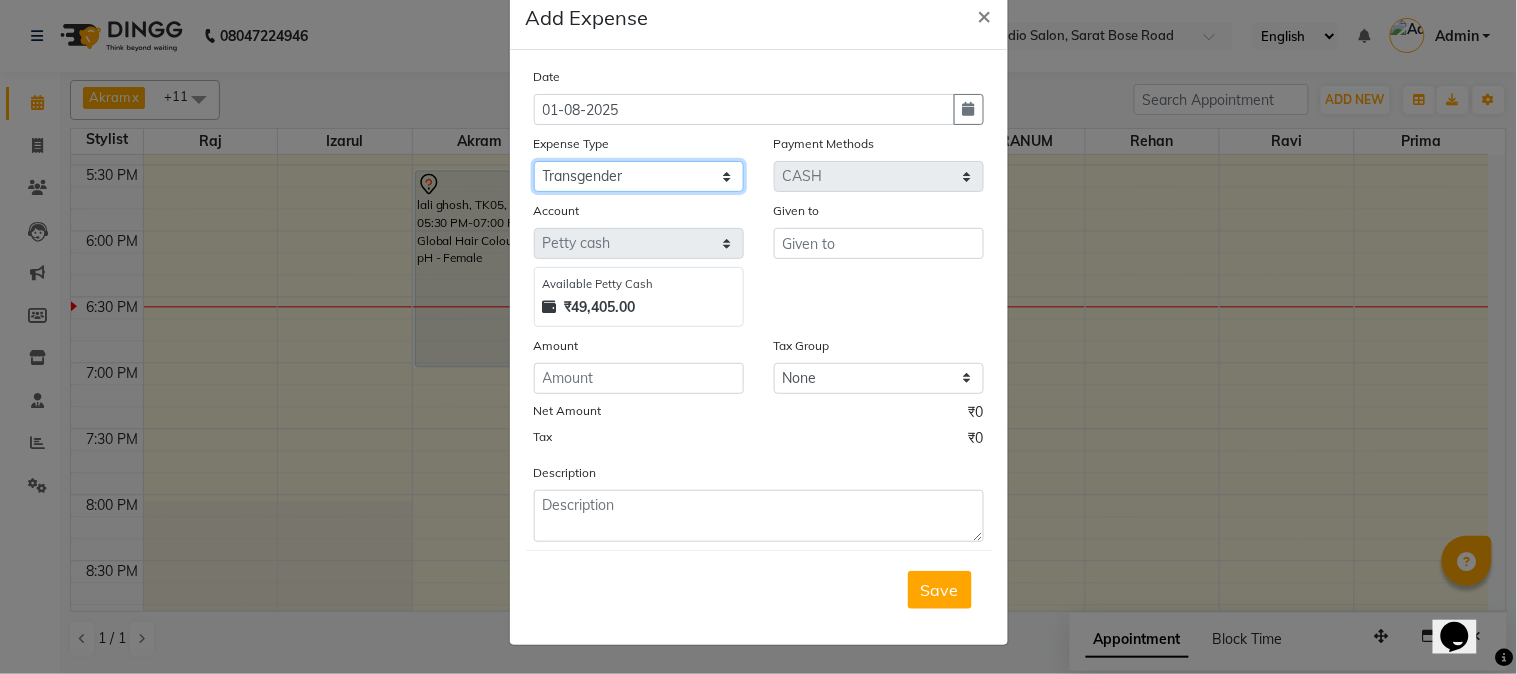 click on "Select Advance Salary Car Parking Charges Cash transfer to bank Cash Transfer to Owner Client Snacks Electricity Incentive Laundry Marketing Miscellaneous Other Pantry Salary Staff Snacks Tea & Refreshment Transgender Water" 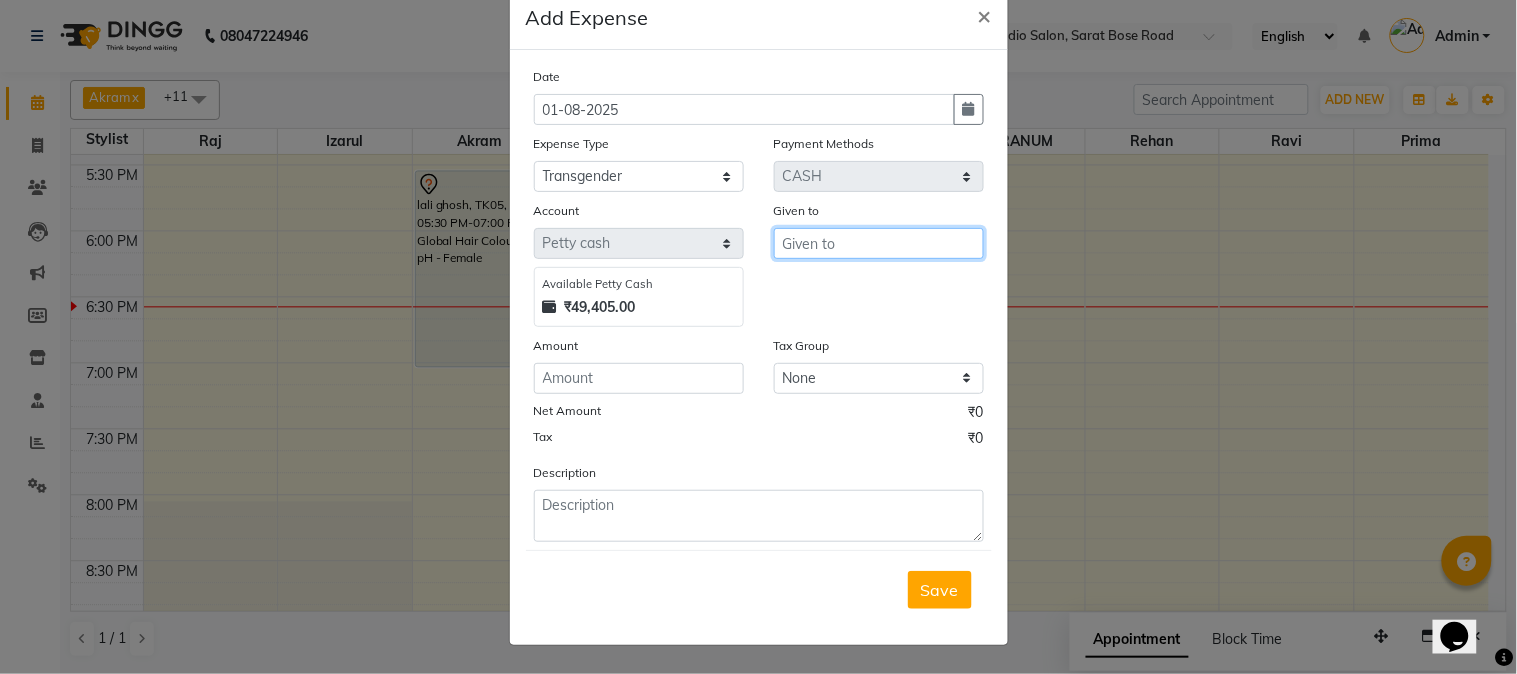 click at bounding box center [879, 243] 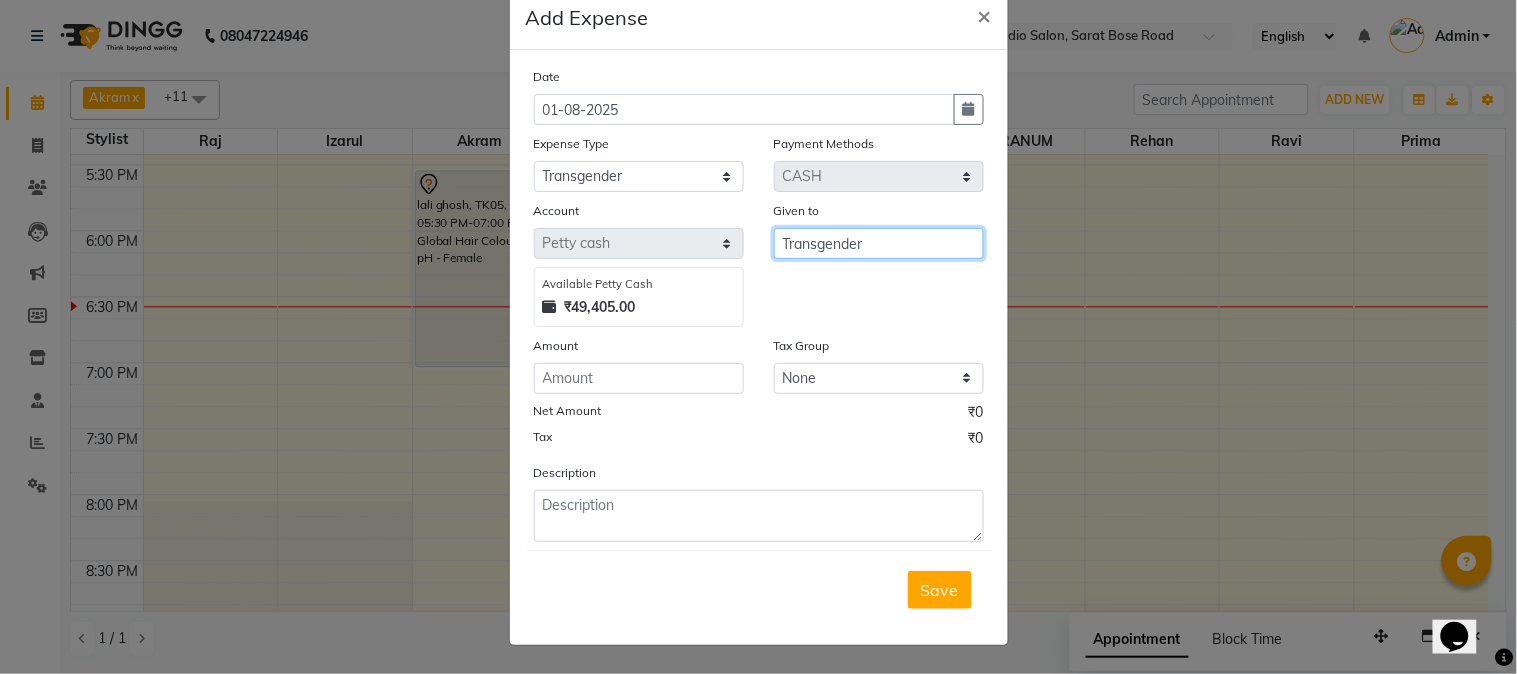 type on "Transgender" 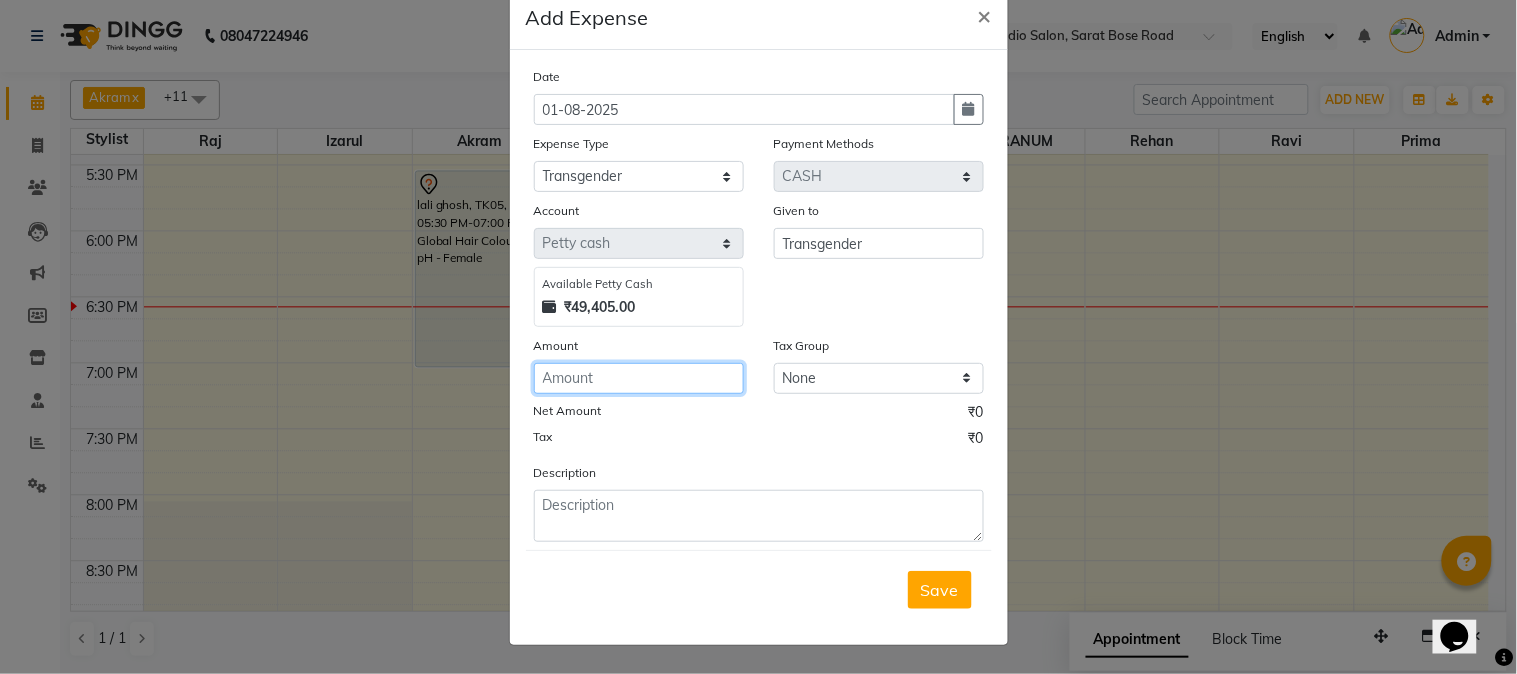 click 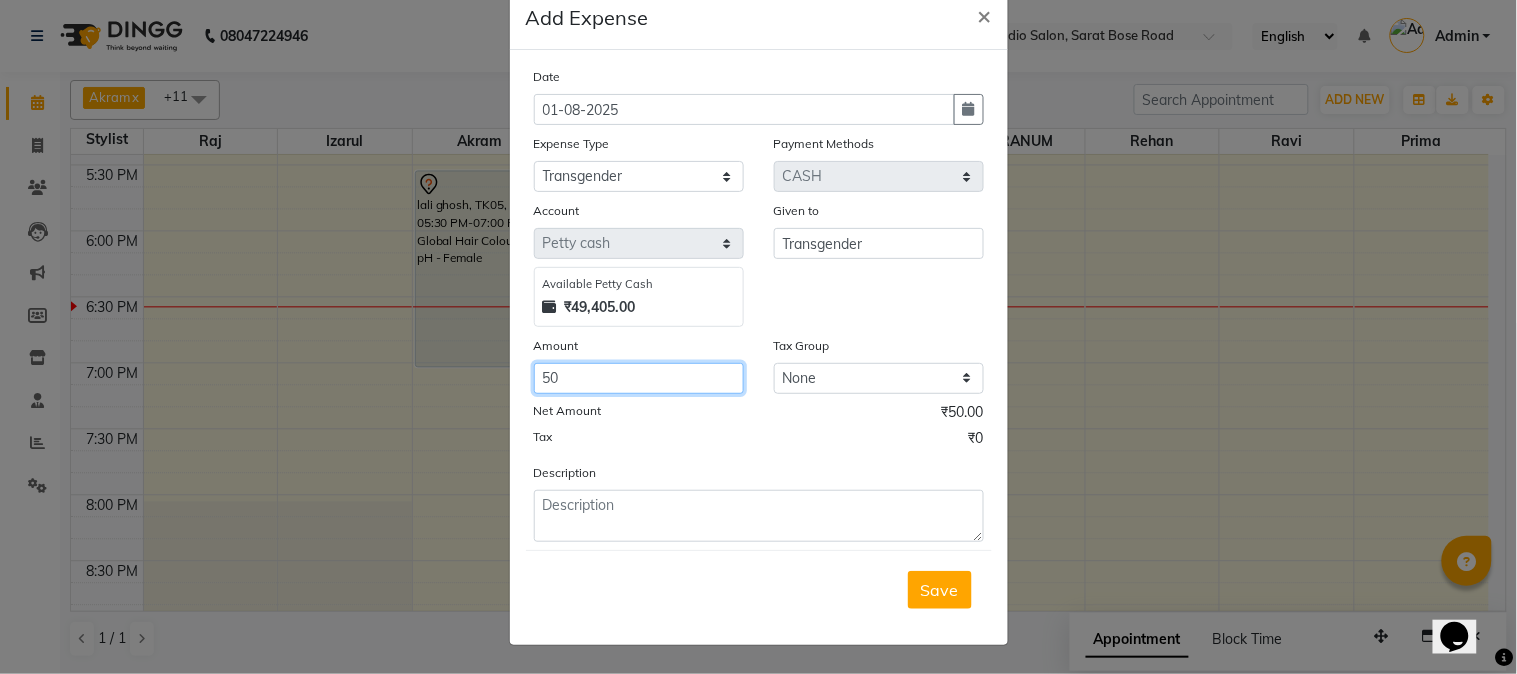 type on "50" 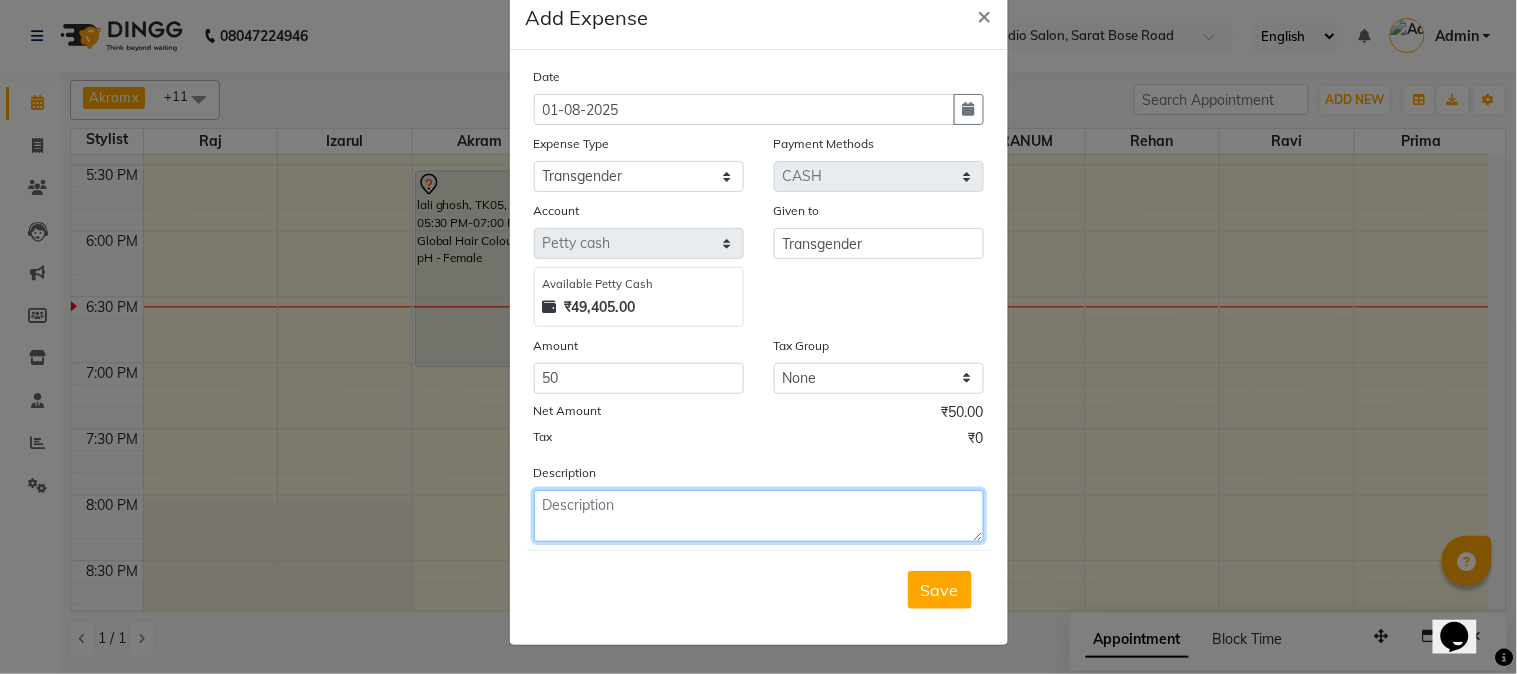 click 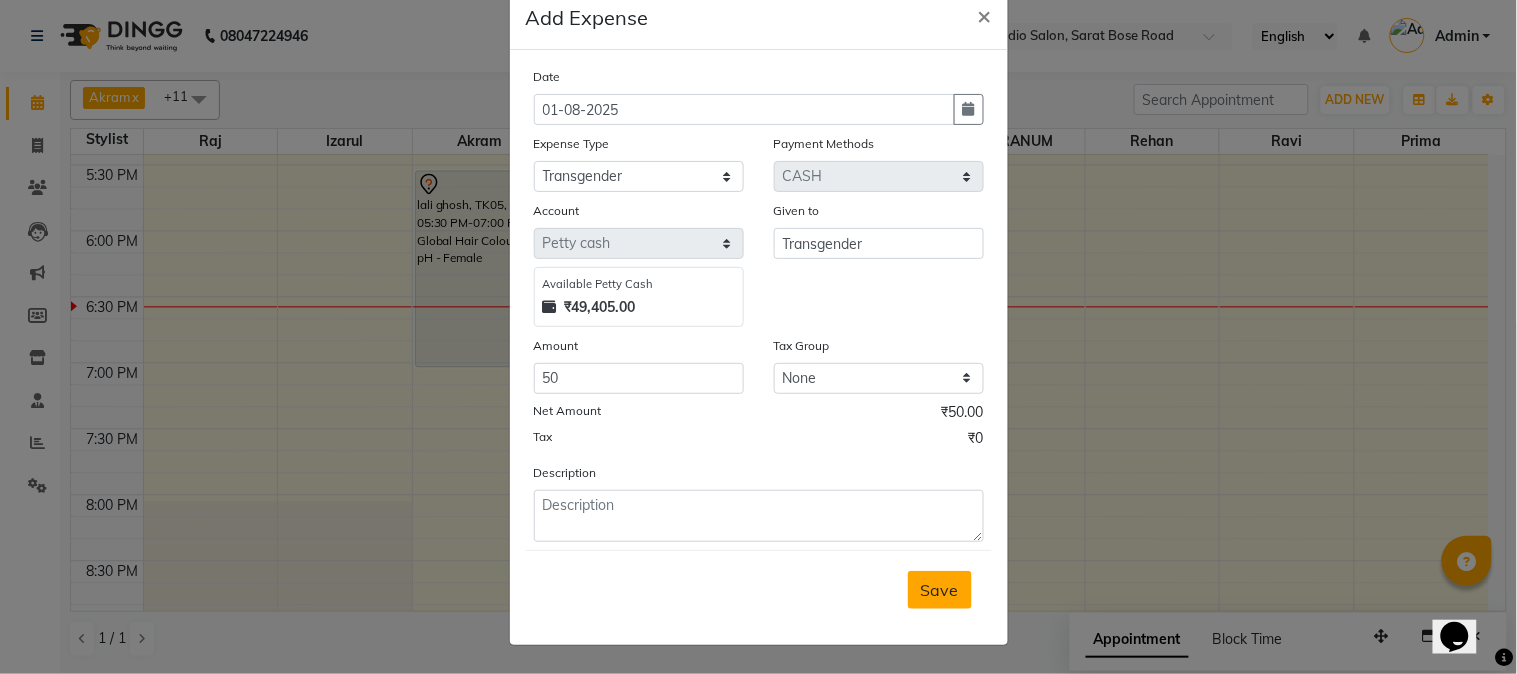 click on "Save" at bounding box center [940, 590] 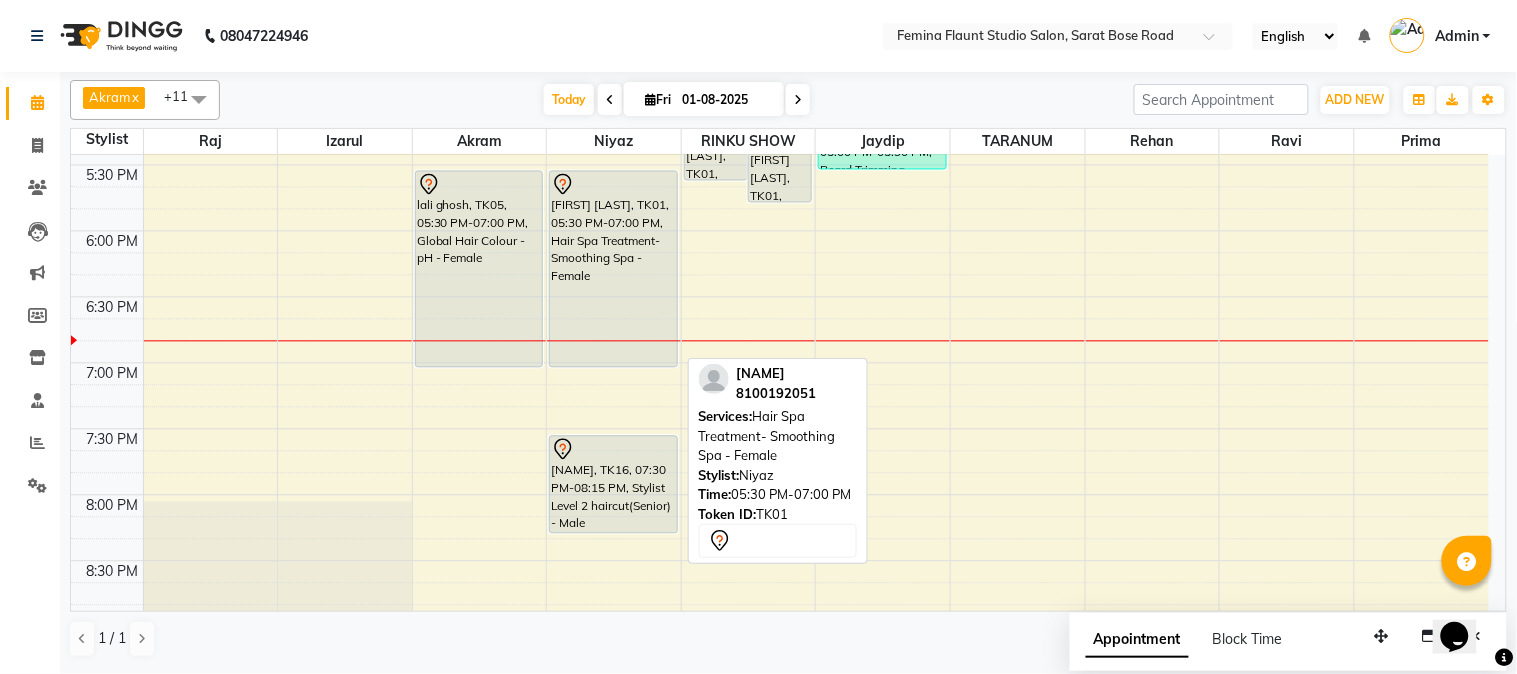 click on "[FIRST] [LAST], TK01, 05:30 PM-07:00 PM, Hair Spa Treatment- Smoothing Spa - Female" at bounding box center [613, 269] 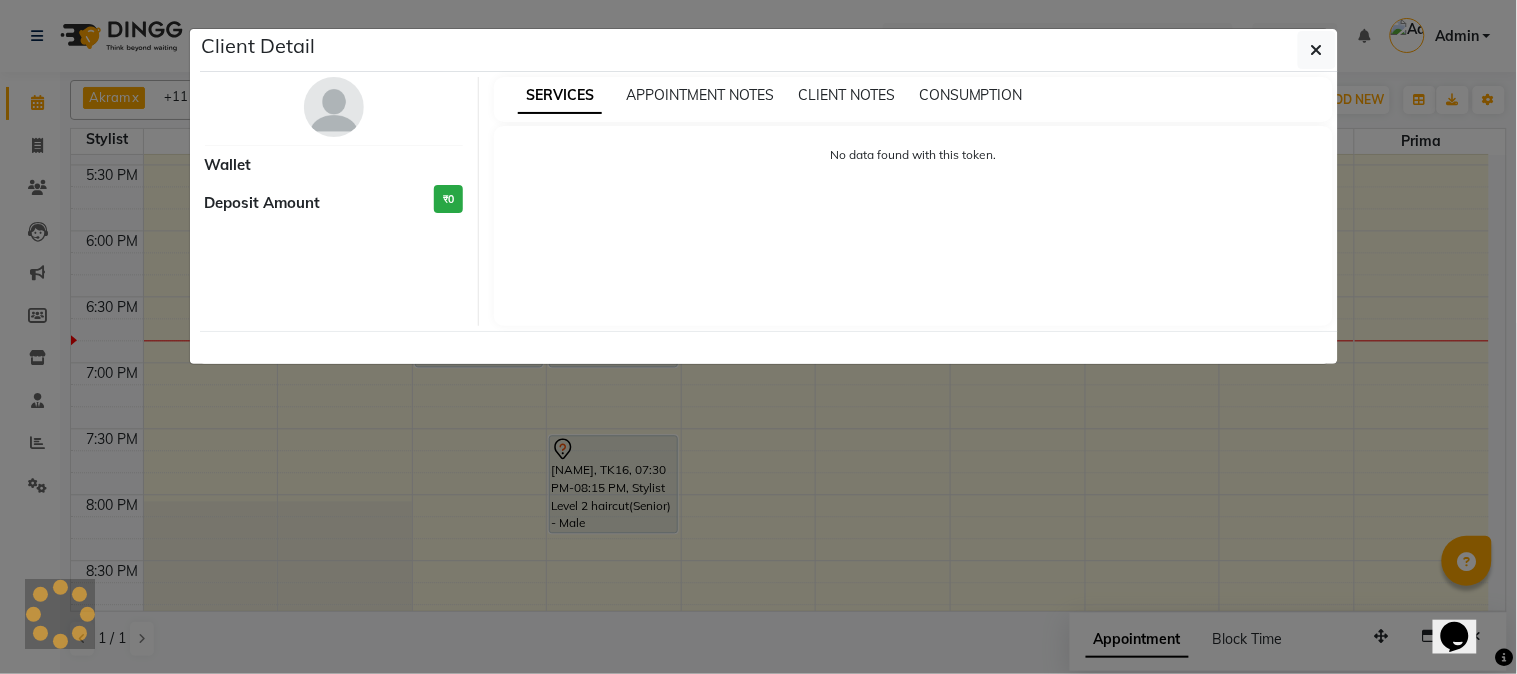 select on "7" 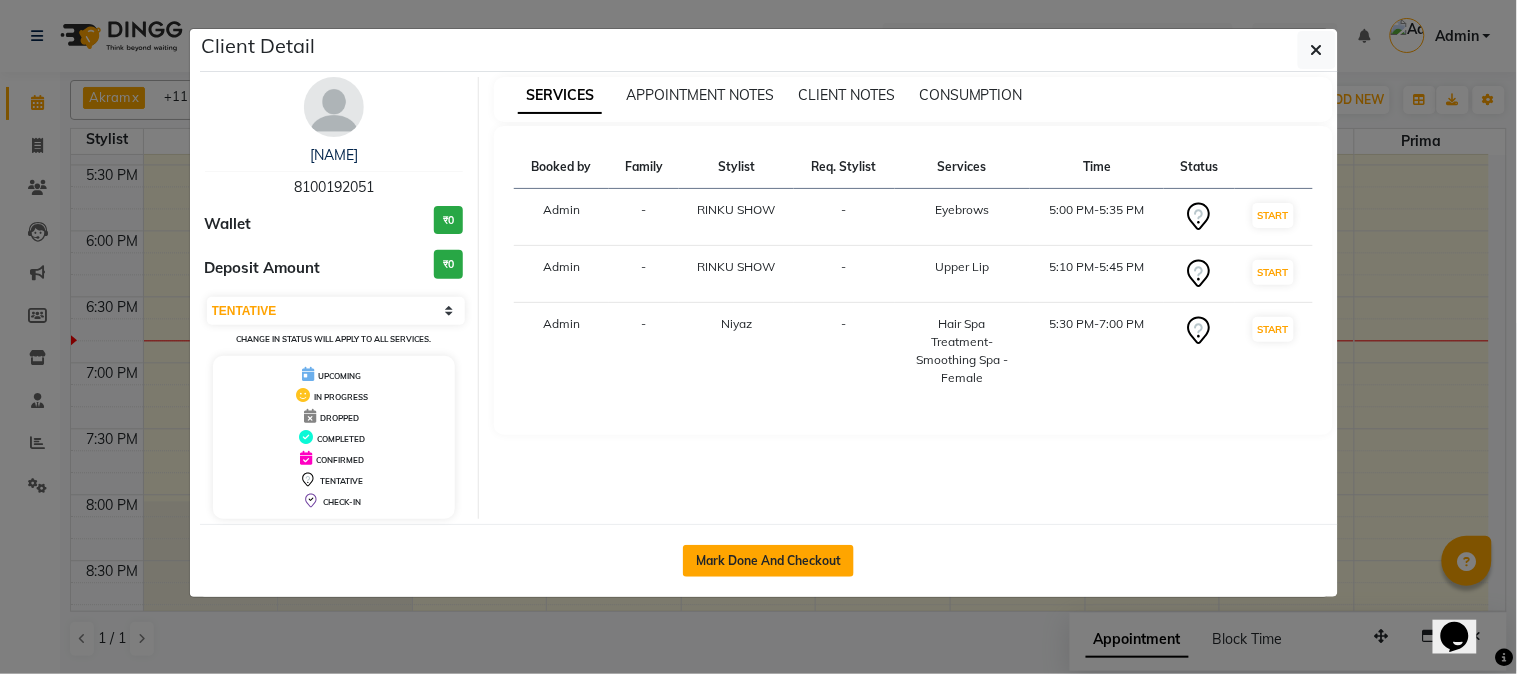 click on "Mark Done And Checkout" 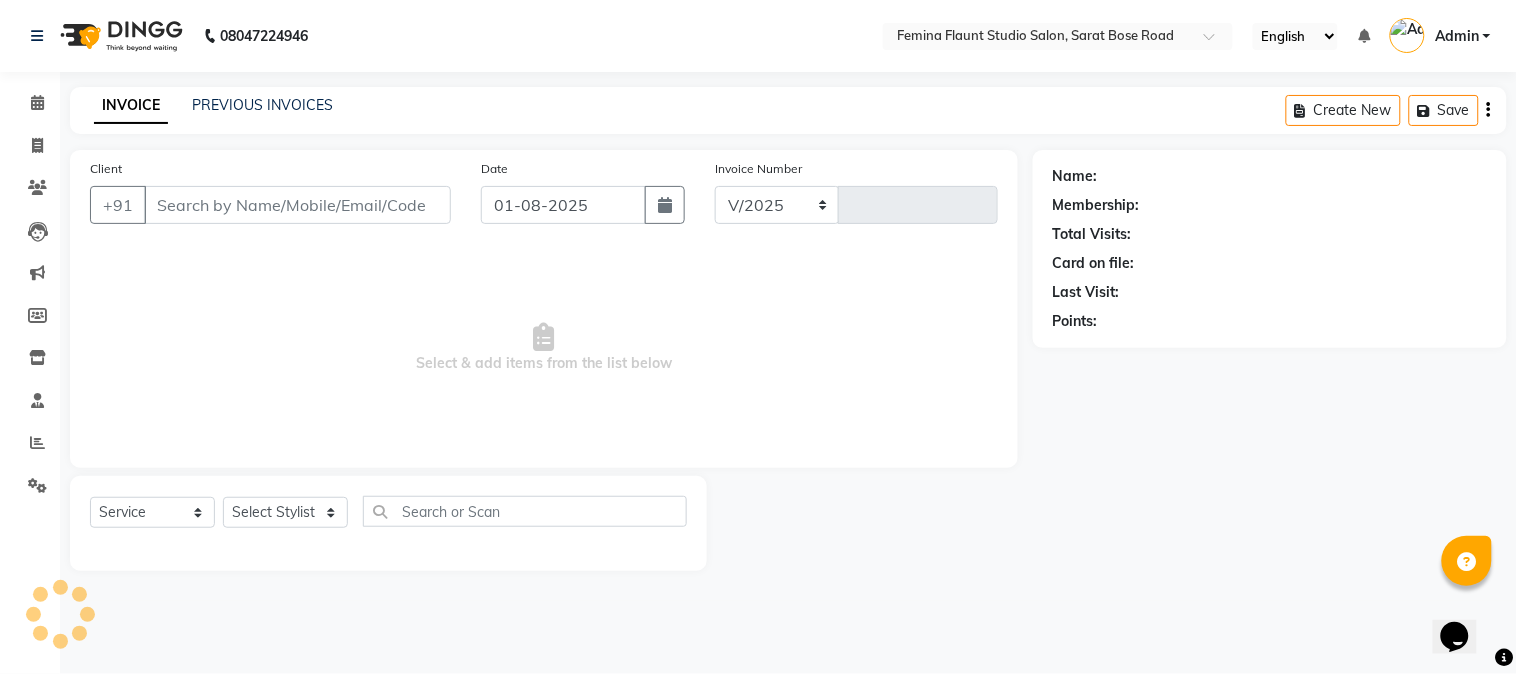 select on "5231" 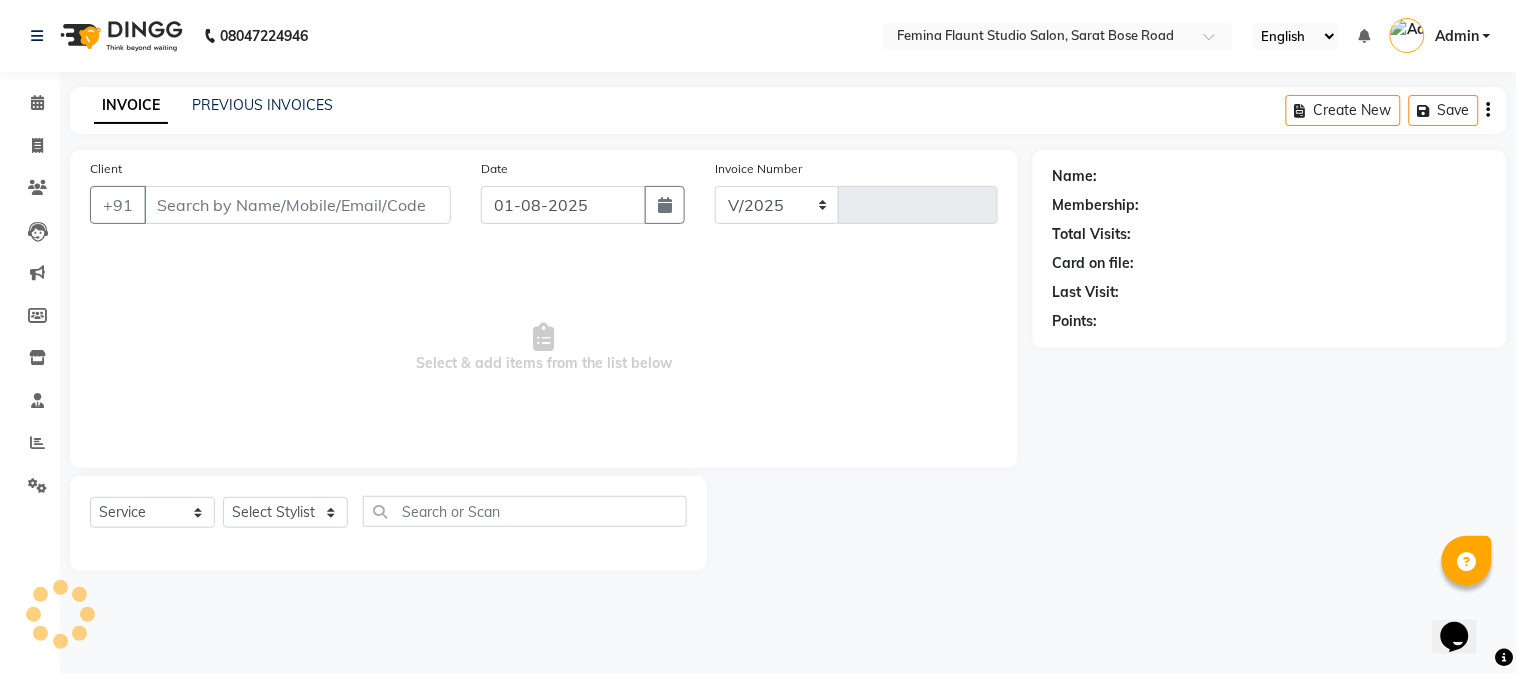 type on "1253" 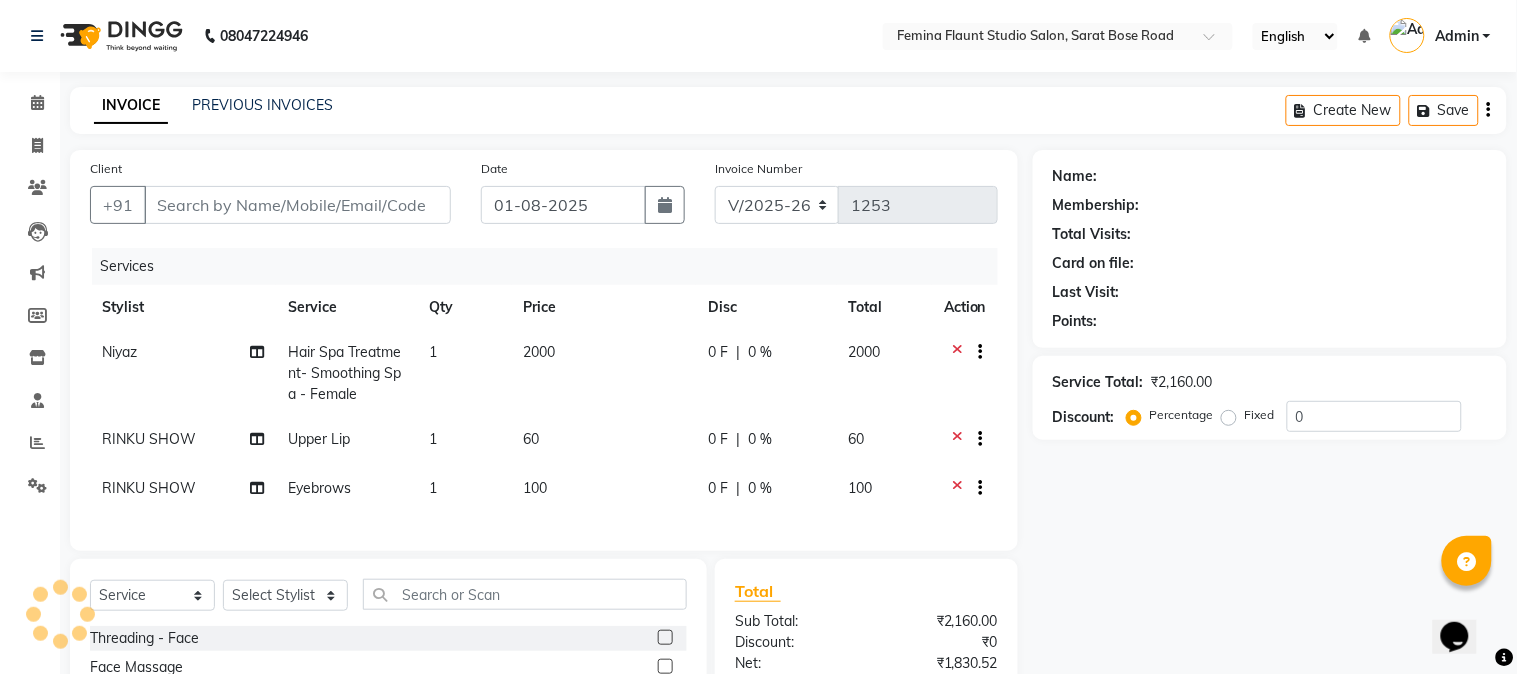 type on "8100192051" 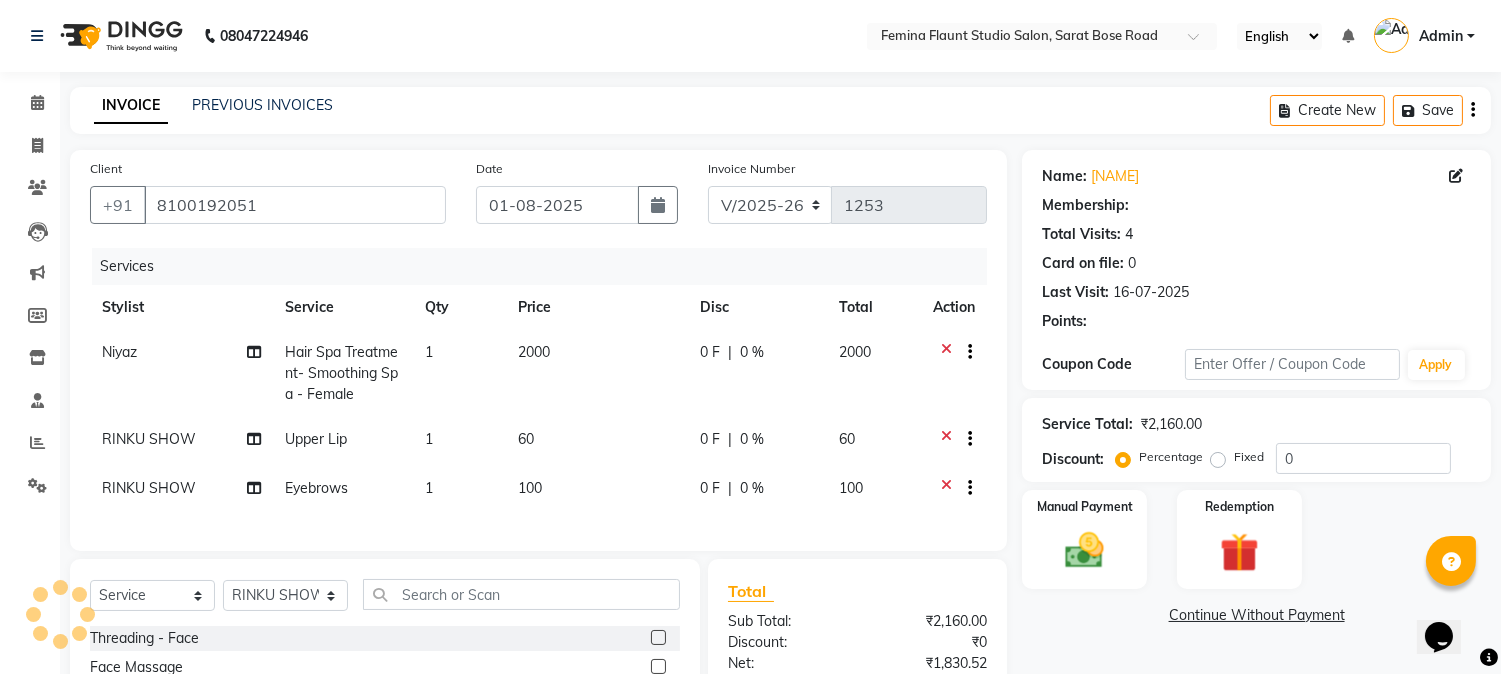 select on "1: Object" 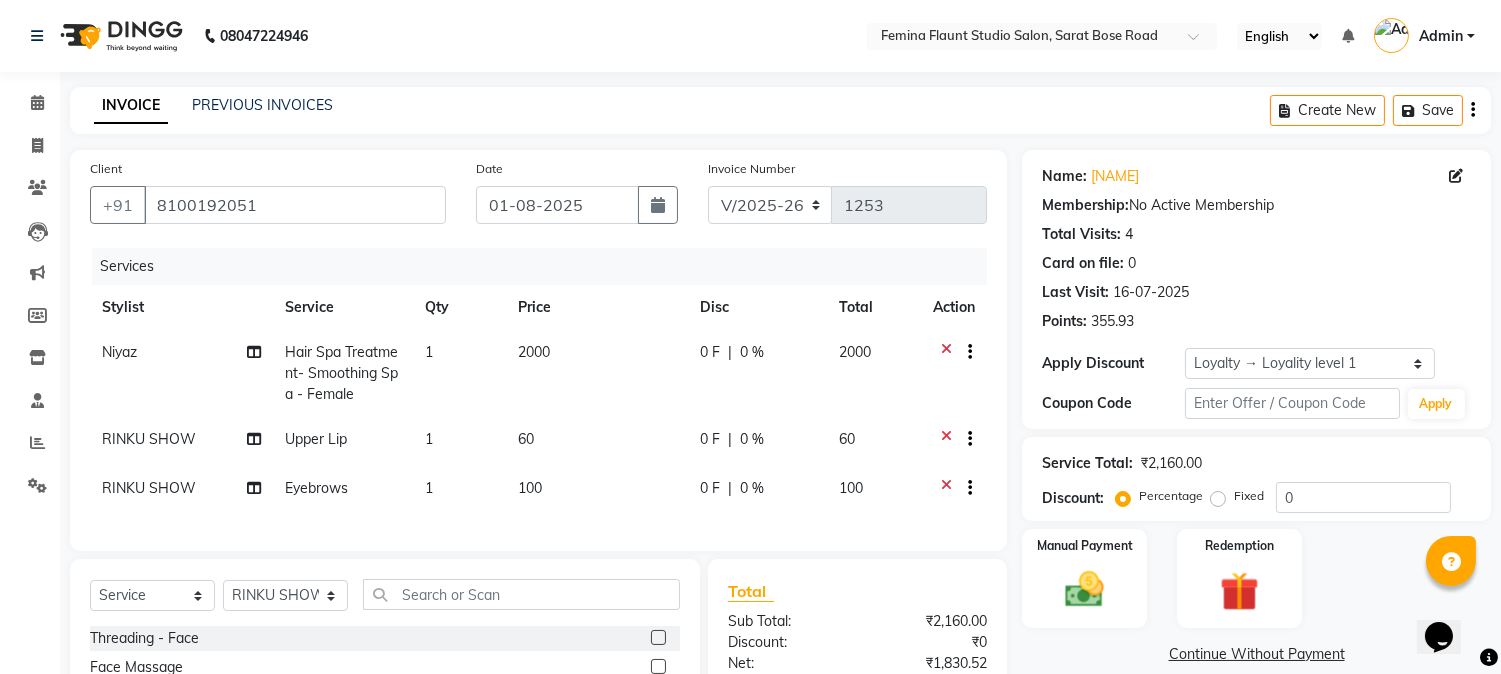 click 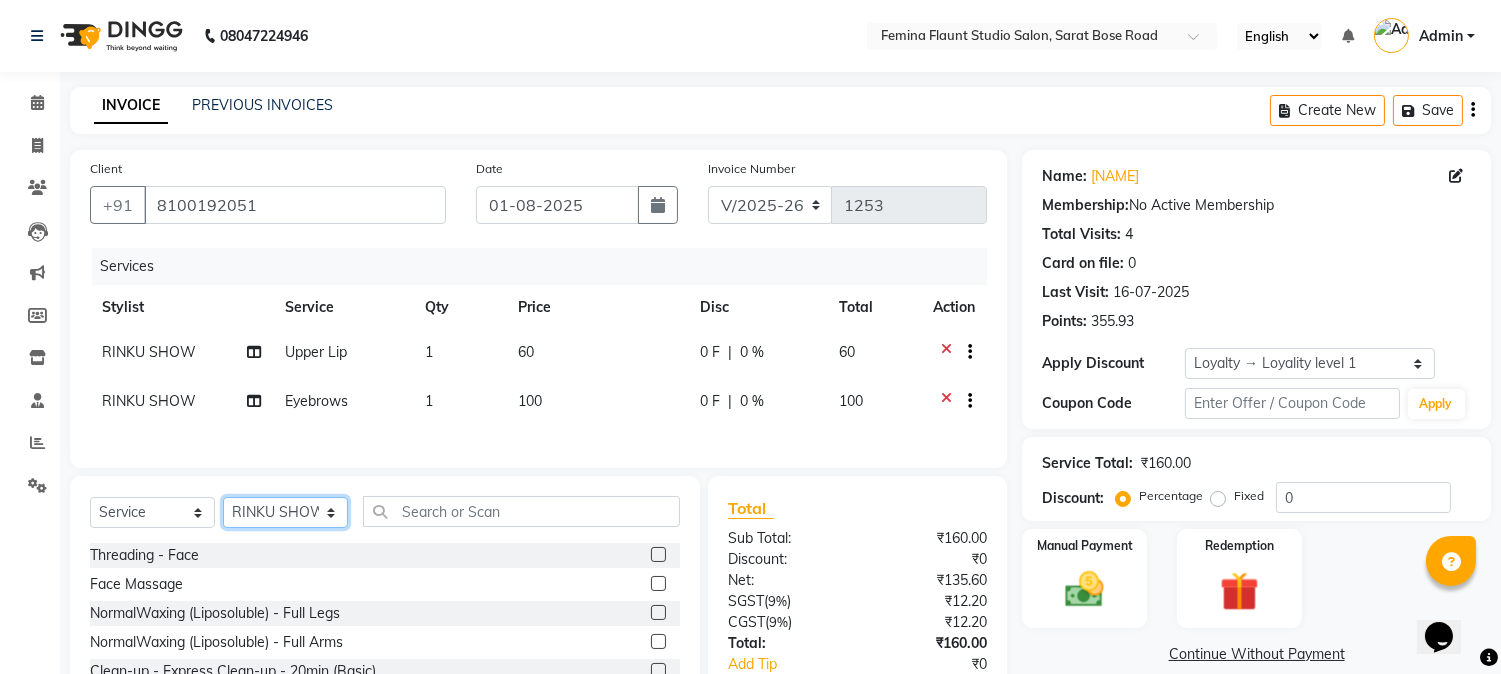 click on "Select Stylist Akram Auditor Christina Izarul jaydip Niyaz prima raj ravi rehan RINKU SHOW TARANUM" 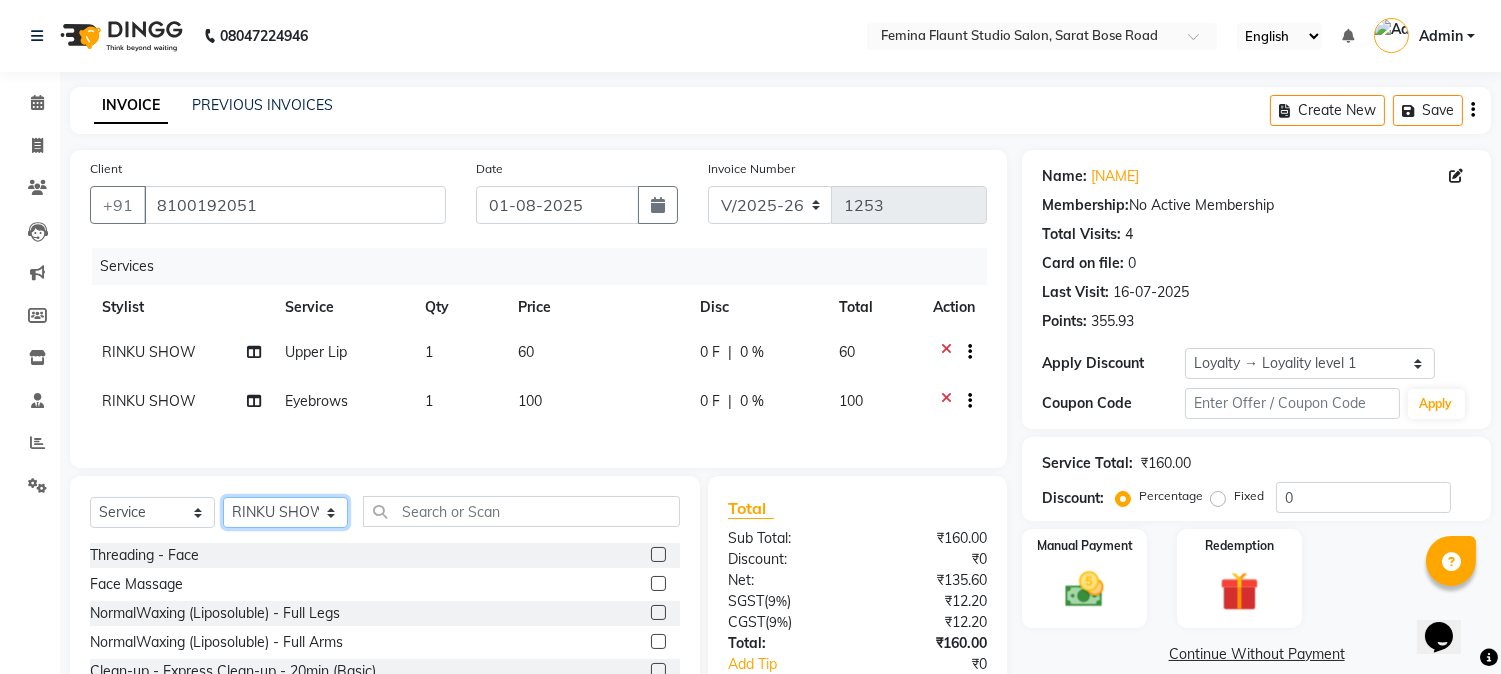 select on "83062" 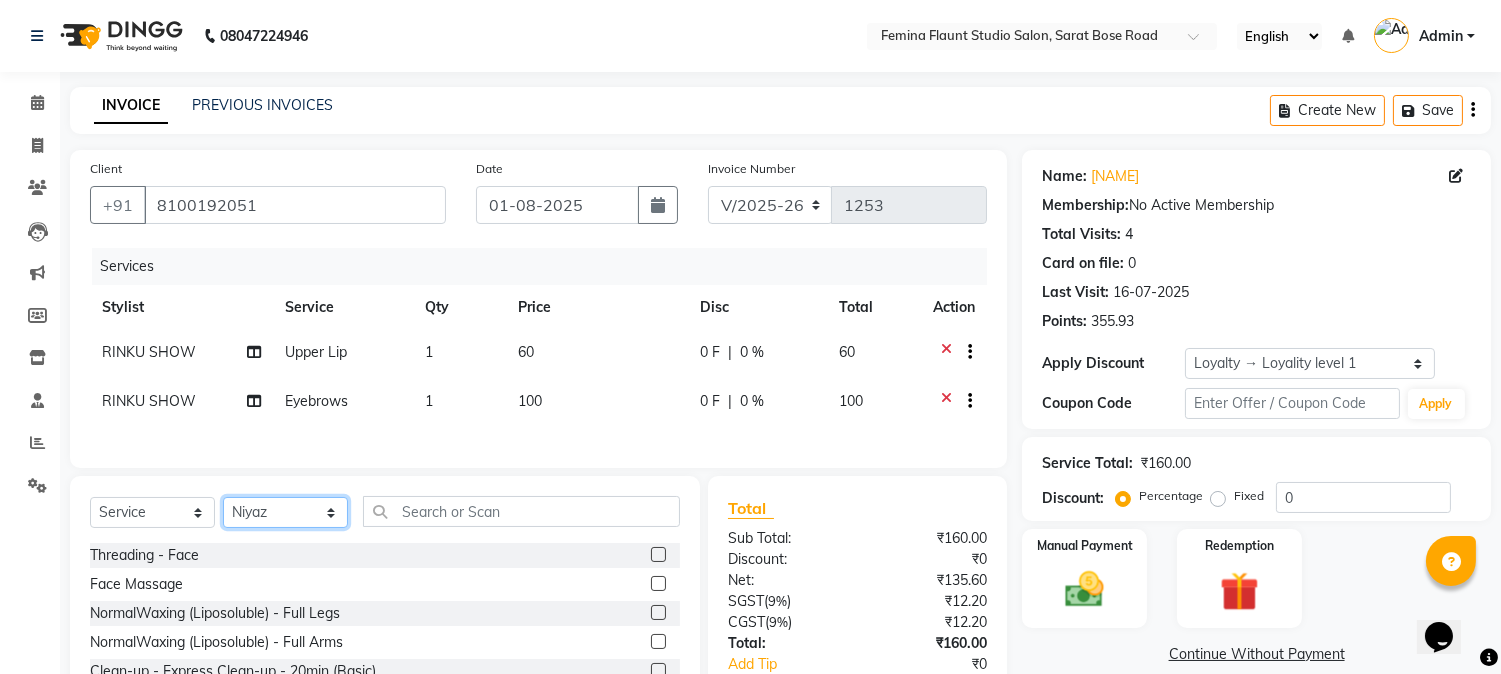click on "Select Stylist Akram Auditor Christina Izarul jaydip Niyaz prima raj ravi rehan RINKU SHOW TARANUM" 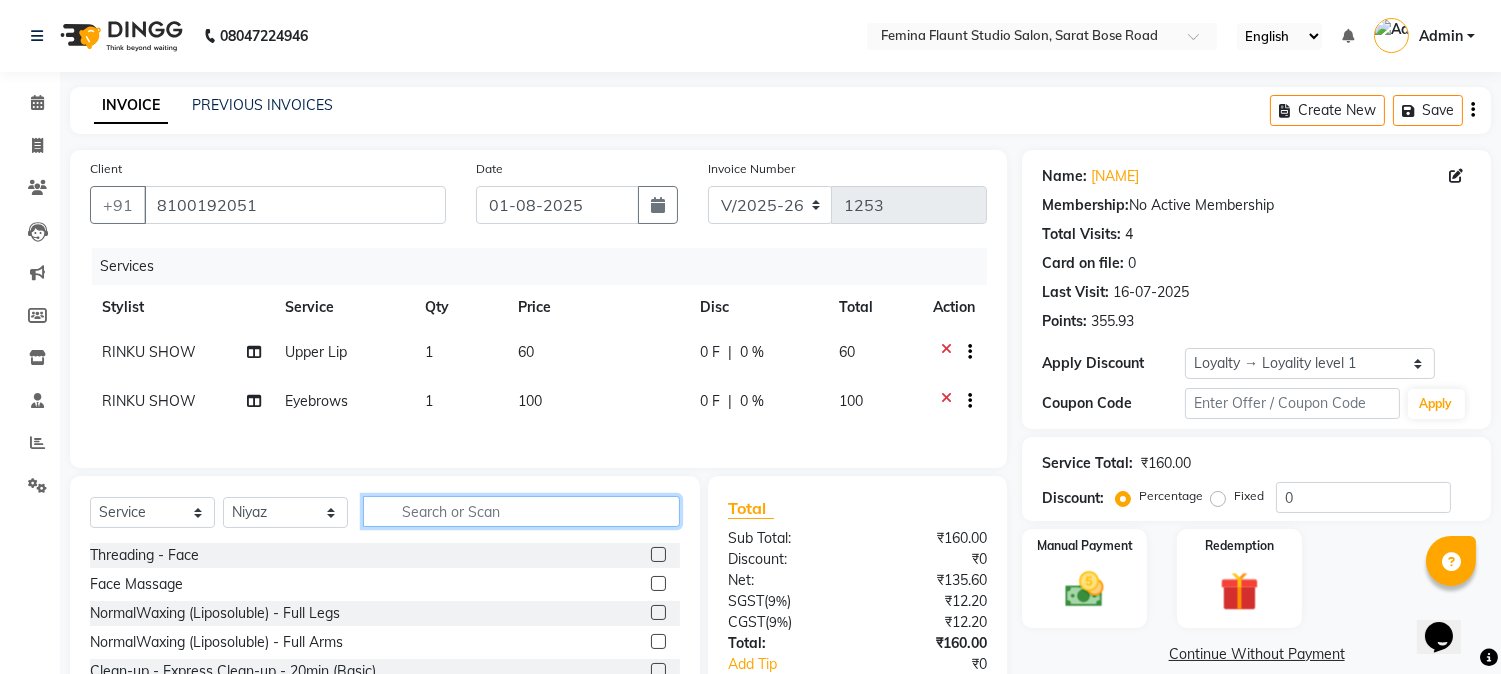 click 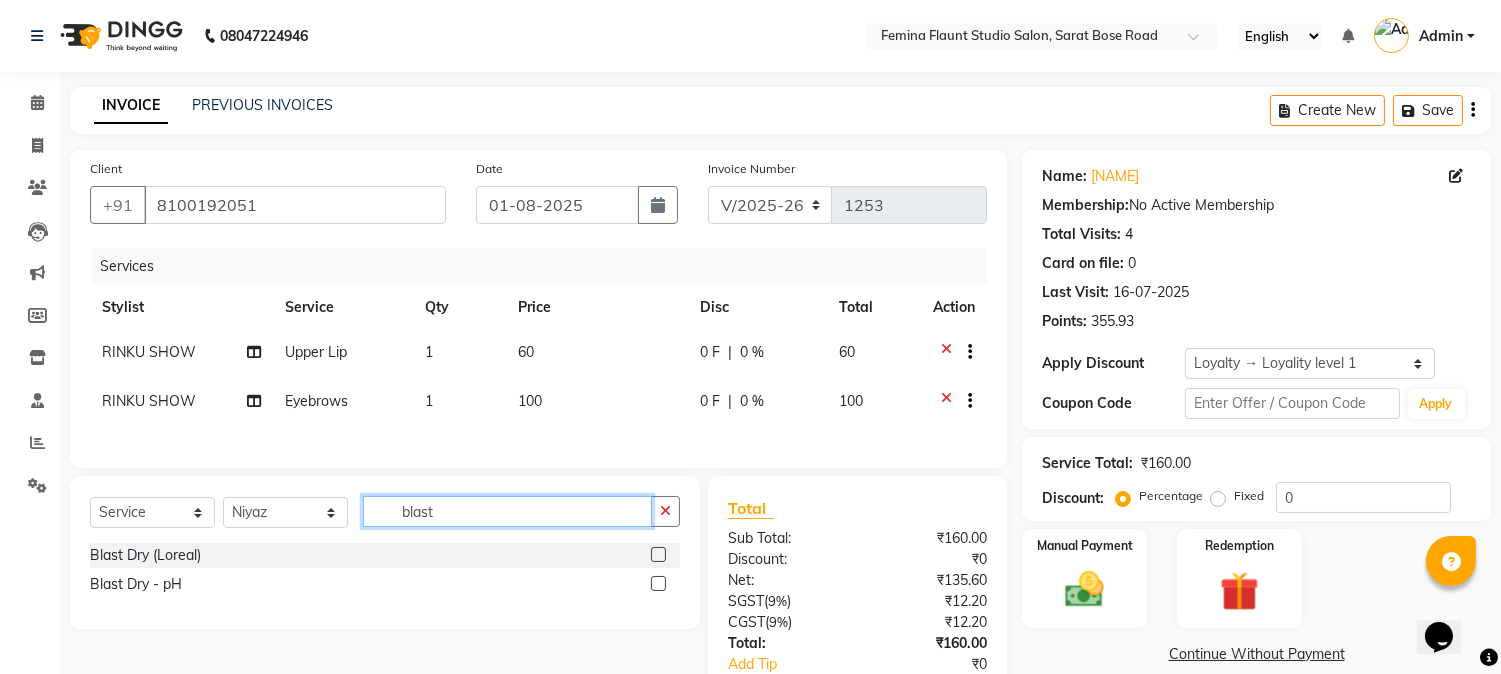 type on "blast" 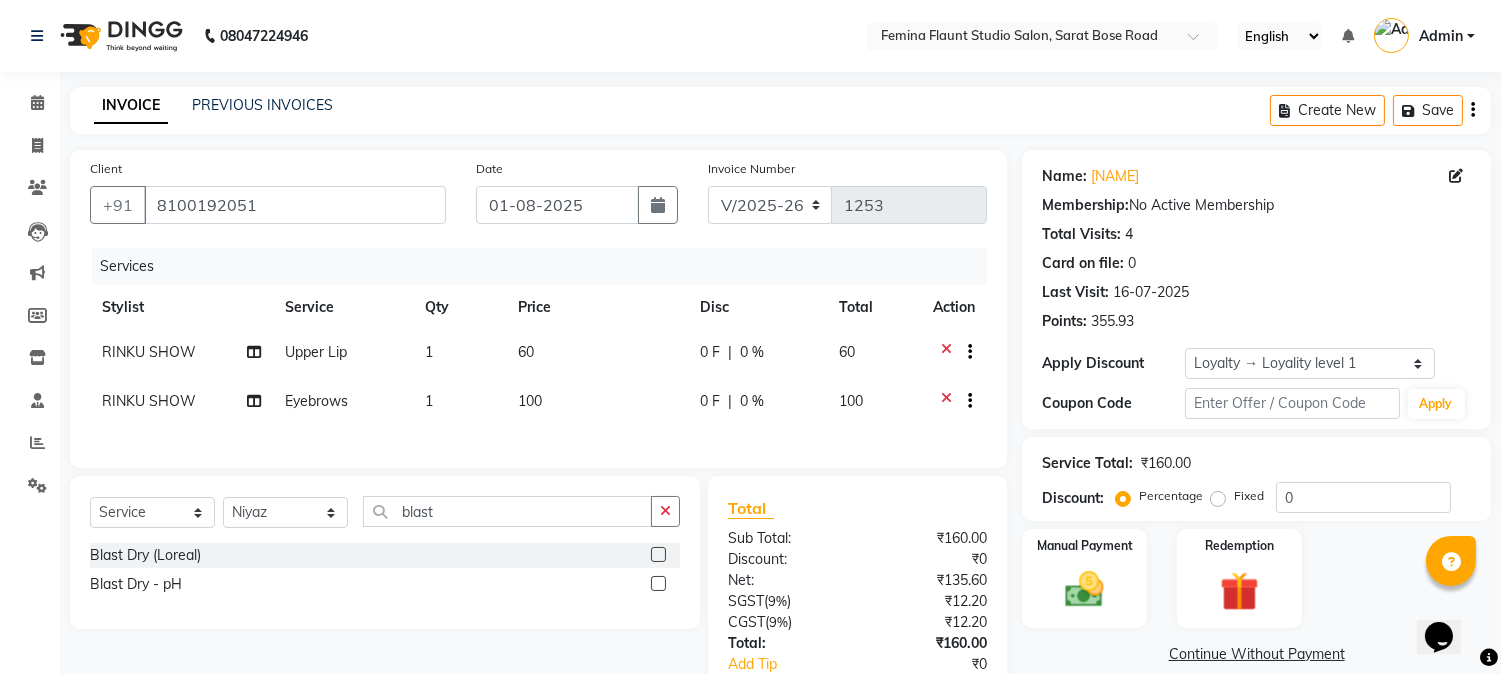 click 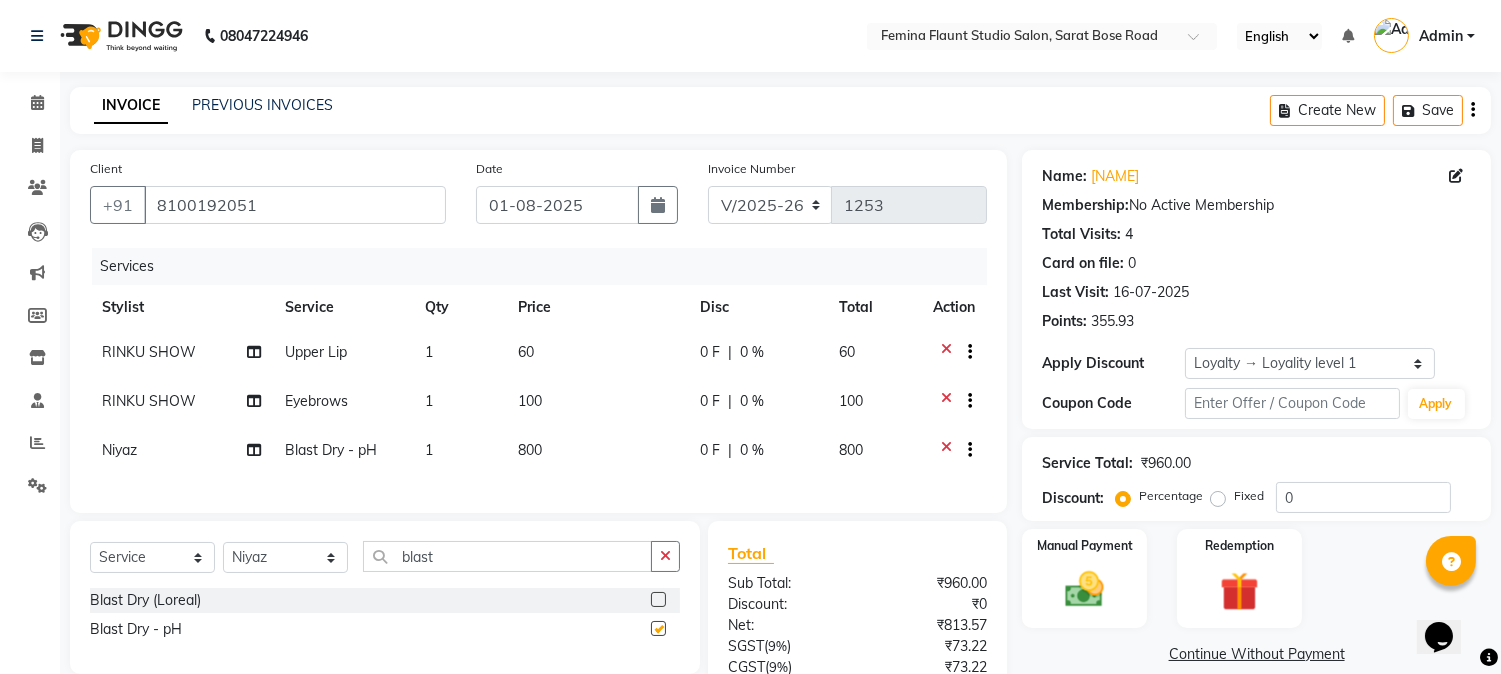 checkbox on "false" 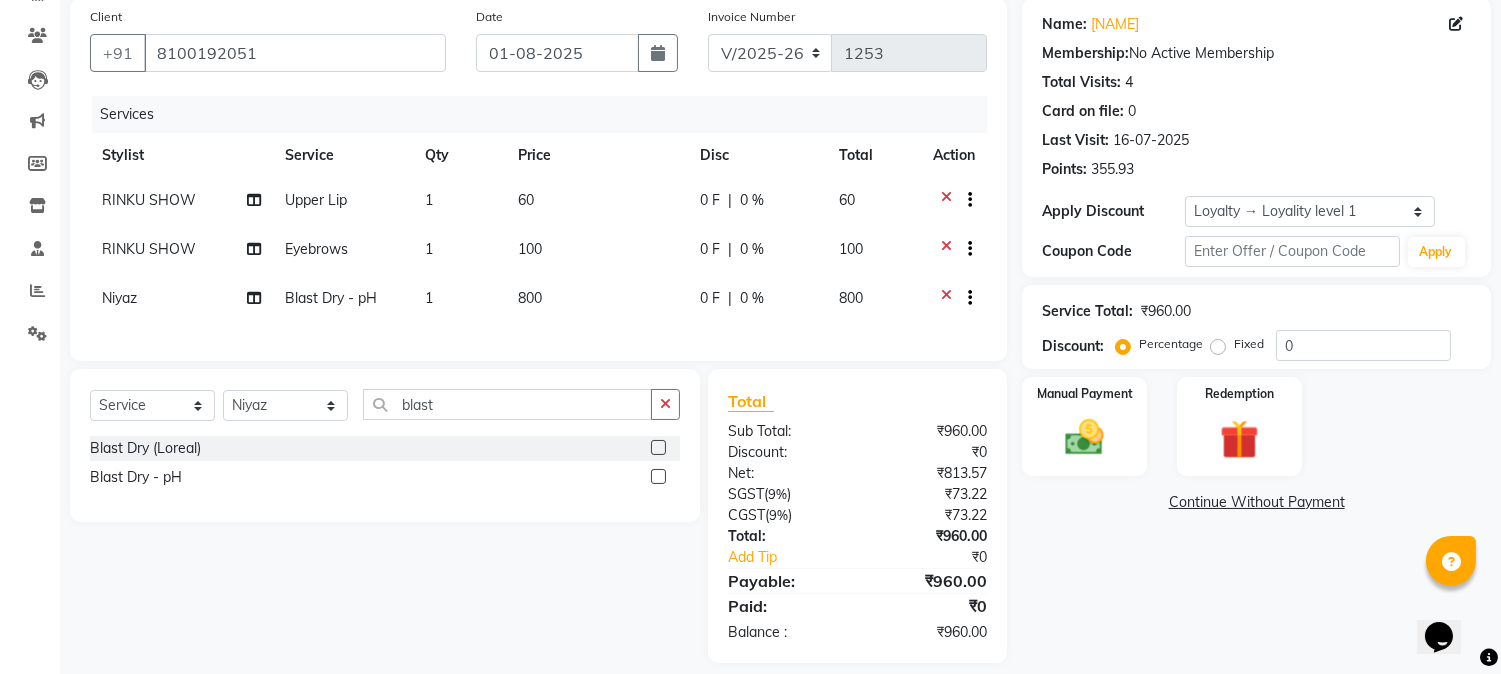 scroll, scrollTop: 187, scrollLeft: 0, axis: vertical 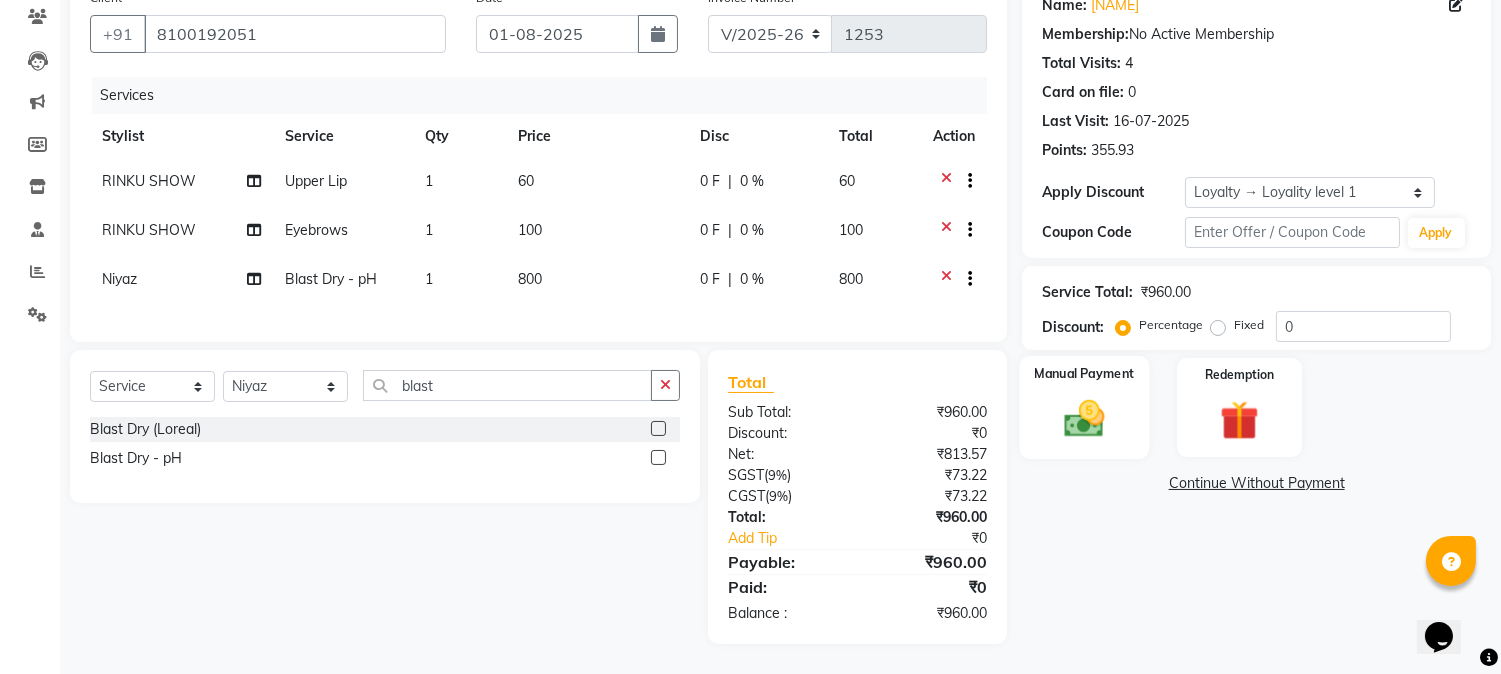 click on "Manual Payment" 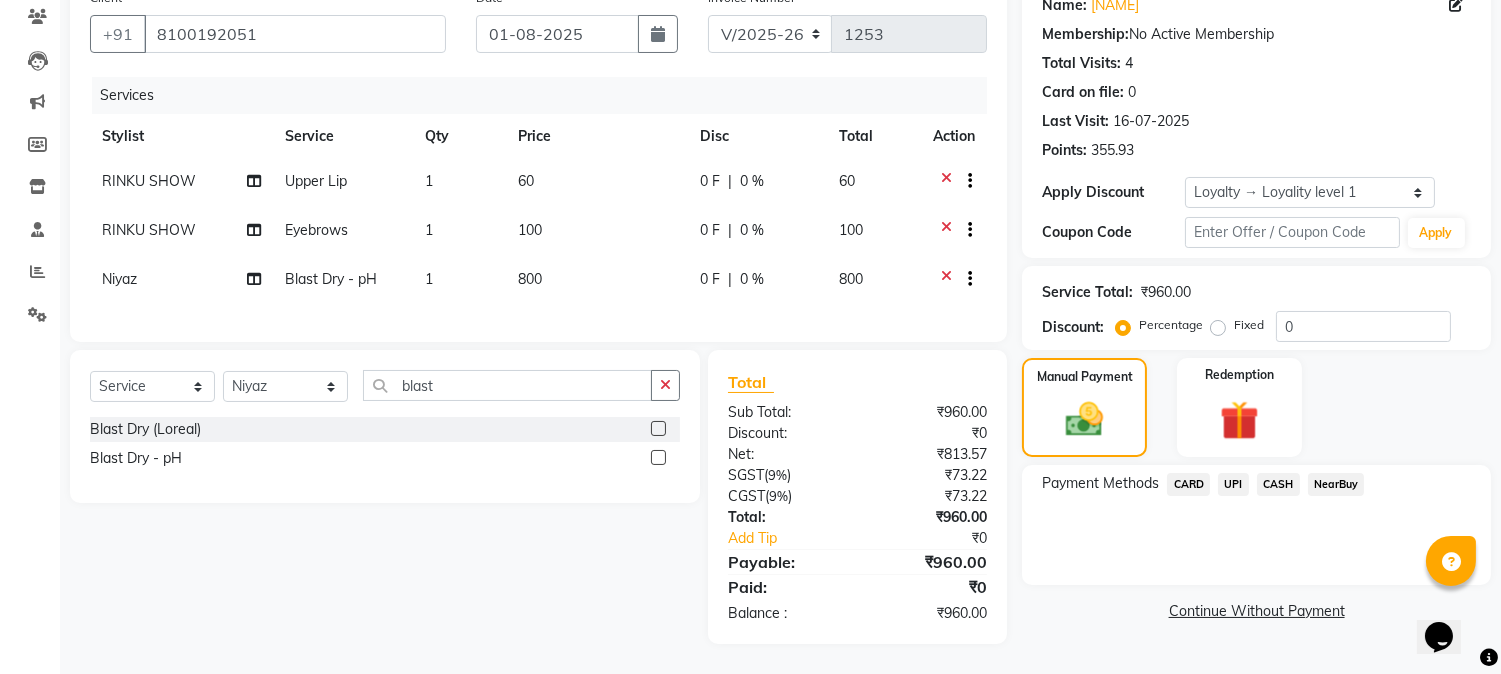 drag, startPoint x: 1223, startPoint y: 465, endPoint x: 1232, endPoint y: 424, distance: 41.976185 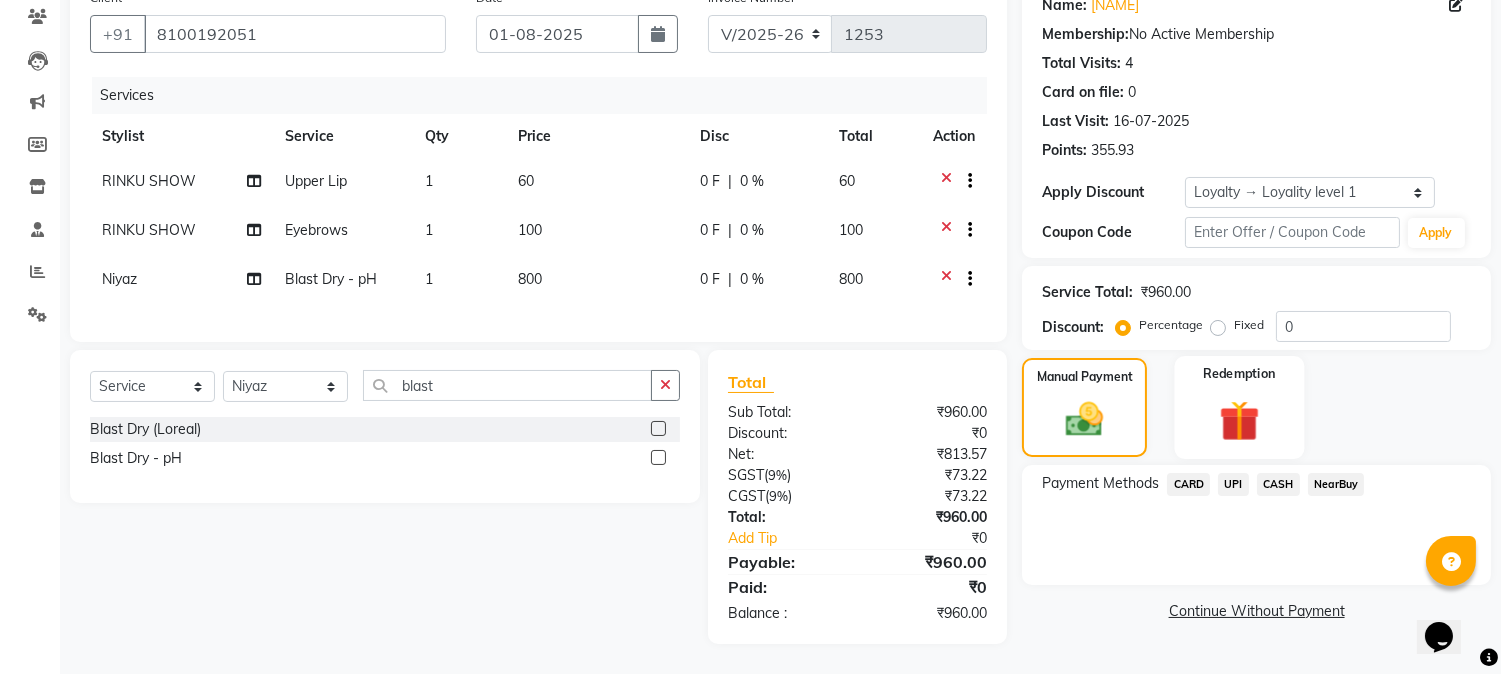 click on "UPI" 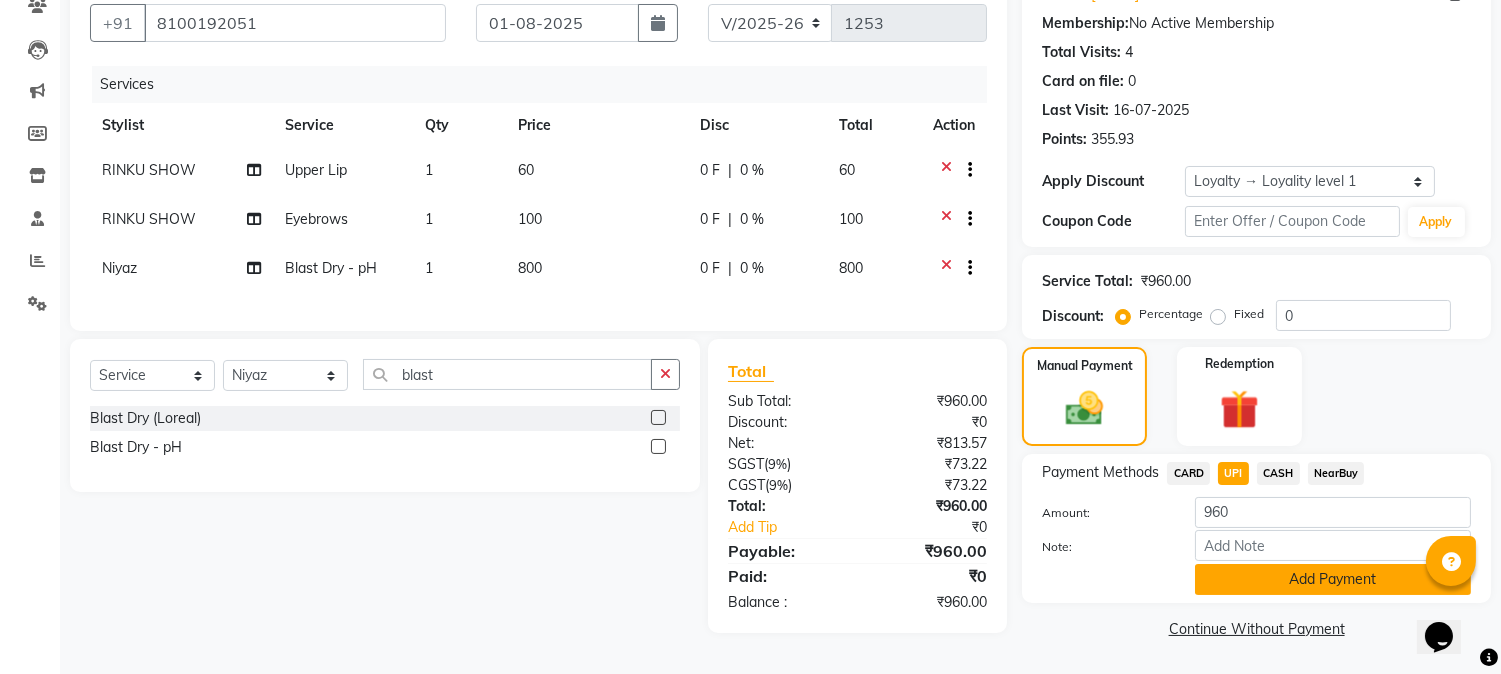 click on "Add Payment" 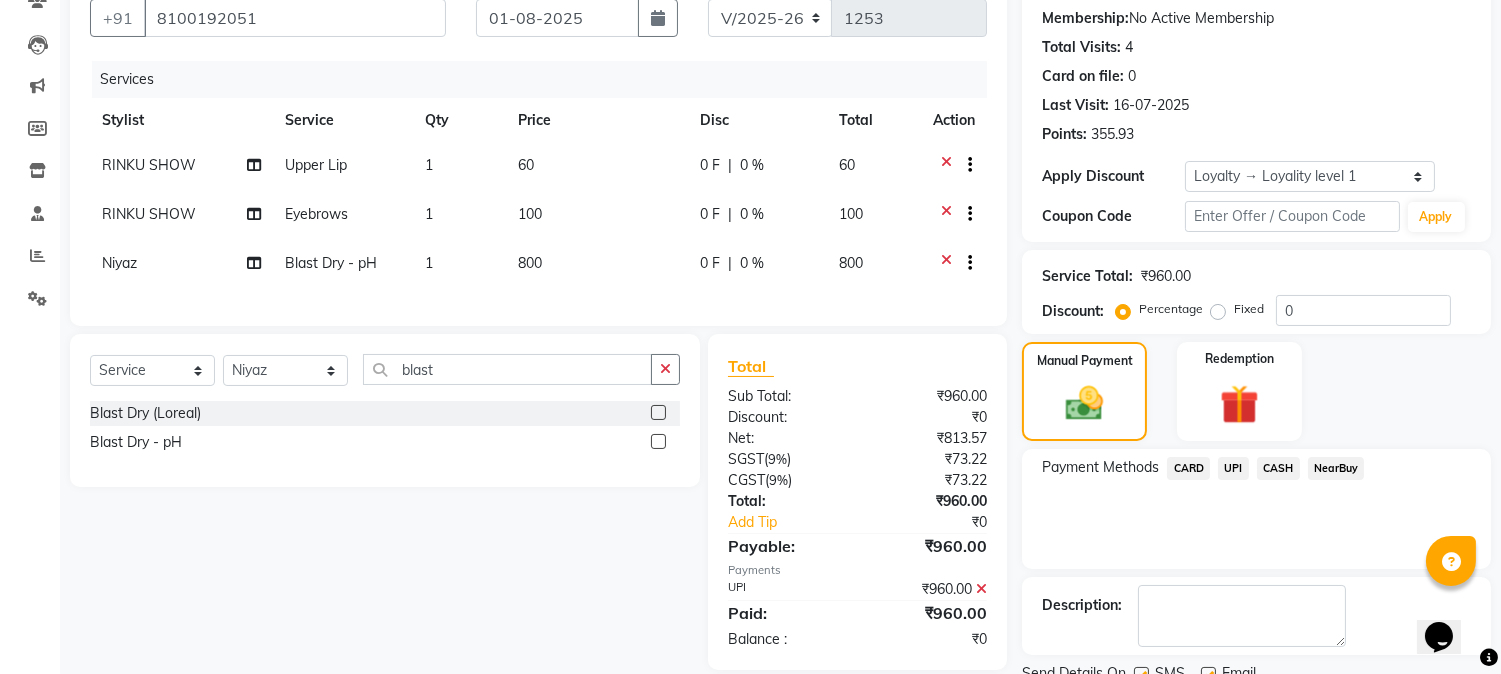 scroll, scrollTop: 328, scrollLeft: 0, axis: vertical 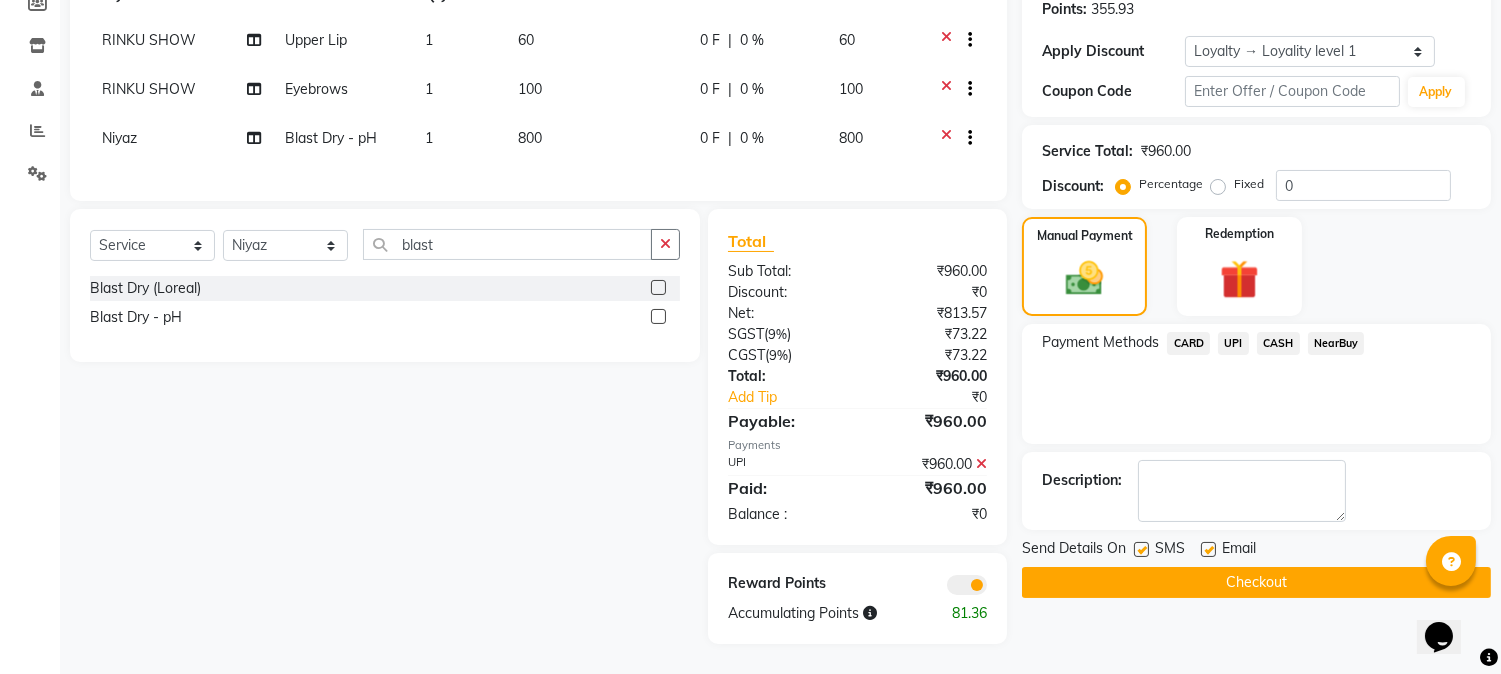 click on "Checkout" 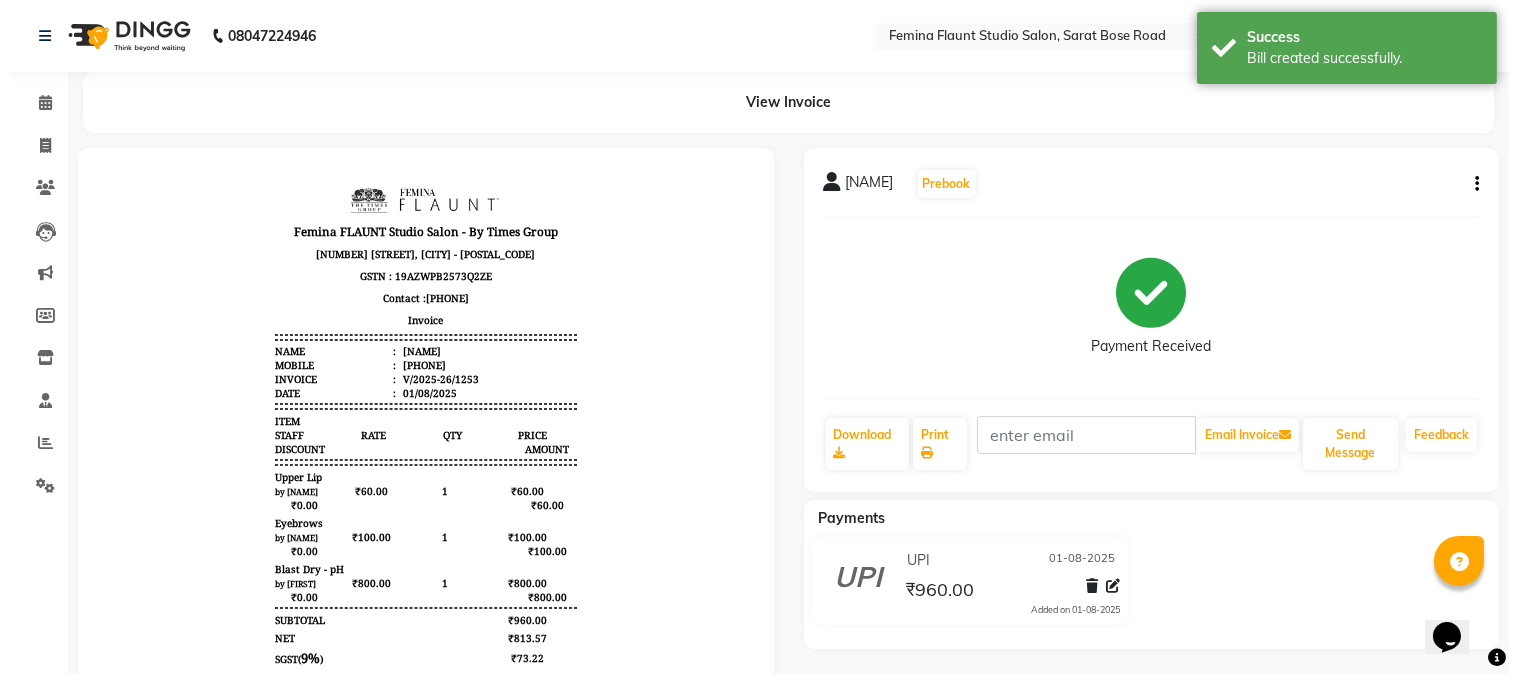 scroll, scrollTop: 0, scrollLeft: 0, axis: both 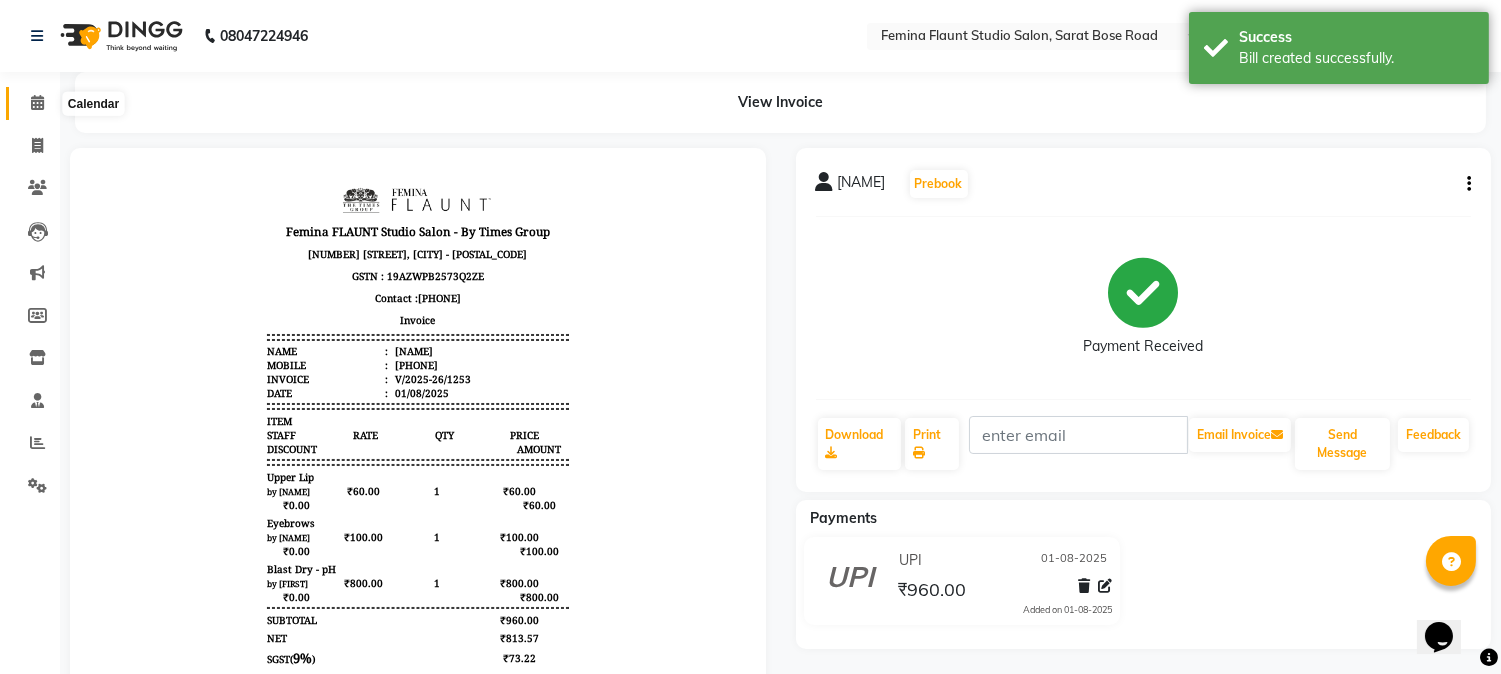 click 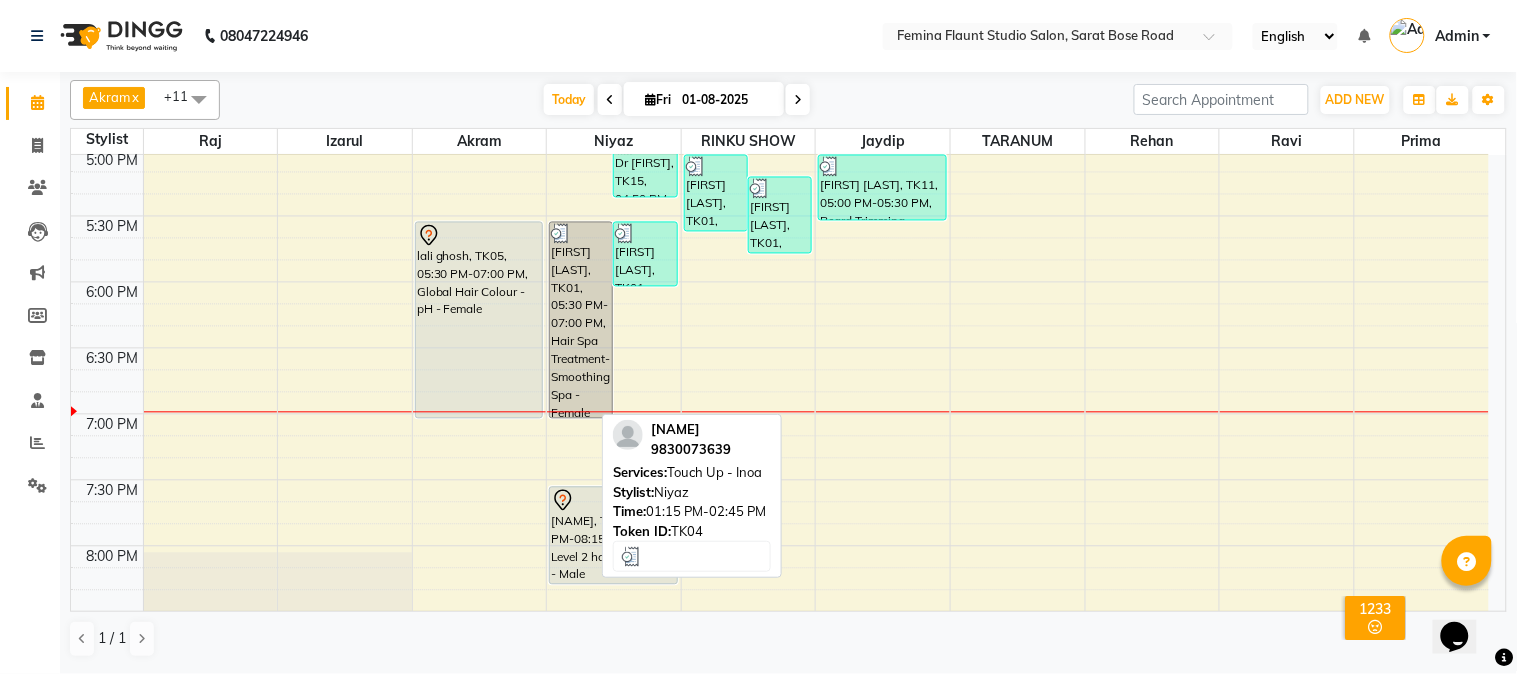 scroll, scrollTop: 1111, scrollLeft: 0, axis: vertical 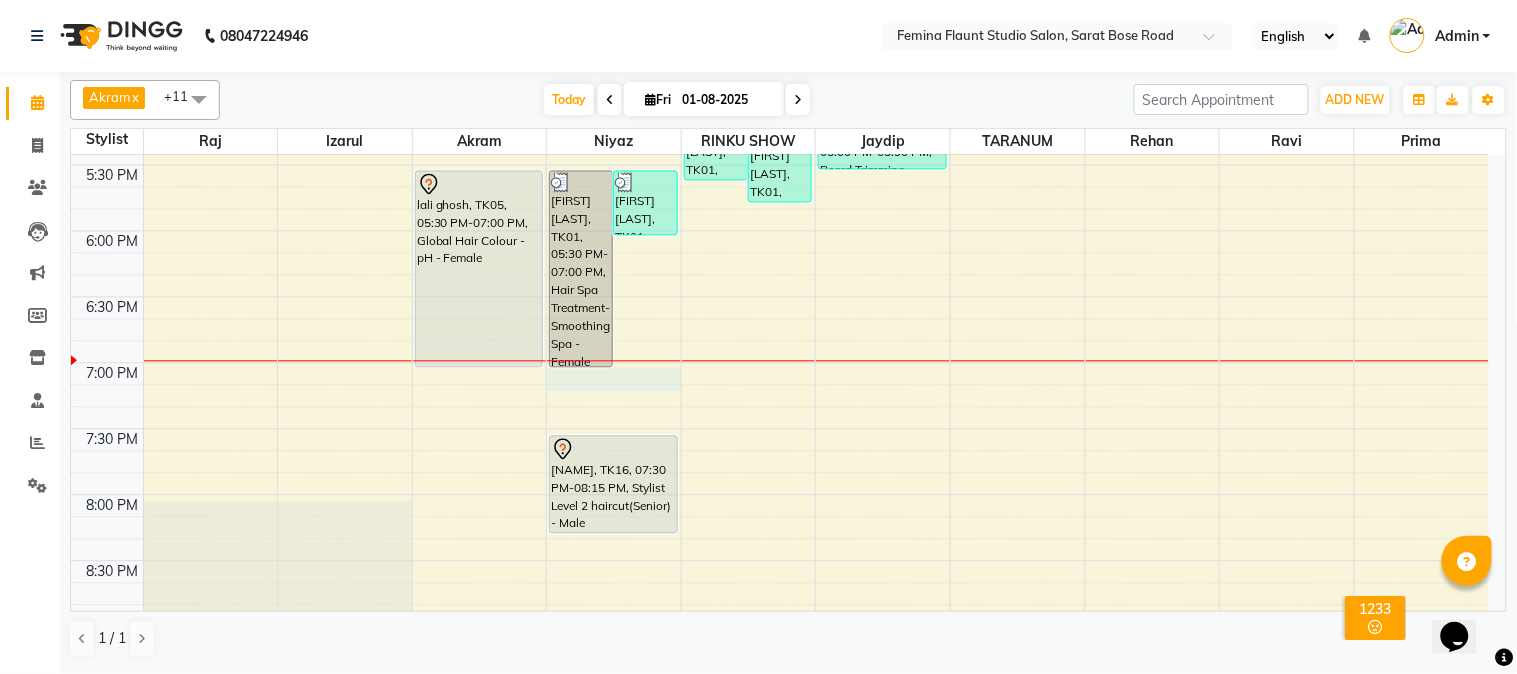click on "9:00 AM 9:30 AM 10:00 AM 10:30 AM 11:00 AM 11:30 AM 12:00 PM 12:30 PM 1:00 PM 1:30 PM 2:00 PM 2:30 PM 3:00 PM 3:30 PM 4:00 PM 4:30 PM 5:00 PM 5:30 PM 6:00 PM 6:30 PM 7:00 PM 7:30 PM 8:00 PM 8:30 PM 9:00 PM 9:30 PM     [NAME], TK12, 03:10 PM-04:25 PM, Shaving,Stylist Level 1 haircut(Regular) - Male     Mr. [NAME], TK13, 04:00 PM-04:45 PM, Stylist Level 1 haircut(Regular) - Male     [NAME], TK07, 12:55 PM-01:55 PM, Foot Massage,Shaving    [NAME], TK08, 02:00 PM-02:45 PM, Stylist Level 2 haircut(Senior) - Male    [NAME], TK08, 02:40 PM-03:10 PM, Beard Trimming             [NAME], TK05, 05:30 PM-07:00 PM, Global Hair Colour - pH - Female     [NAME], TK03, 12:00 PM-12:45 PM, Stylist Level 2 haircut(Senior) - Male     [NAME], TK03, 12:40 PM-01:55 PM, Beard Trimming,Stylist Level 2 haircut(Senior) - Male,Global Hair Colour - Inoa - Male     [NAME], TK10, 01:35 PM-02:20 PM, Stylist Level 2 haircut(Senior) - Male     [NAME], TK04, 01:15 PM-02:45 PM, Touch Up - Inoa" at bounding box center (780, -99) 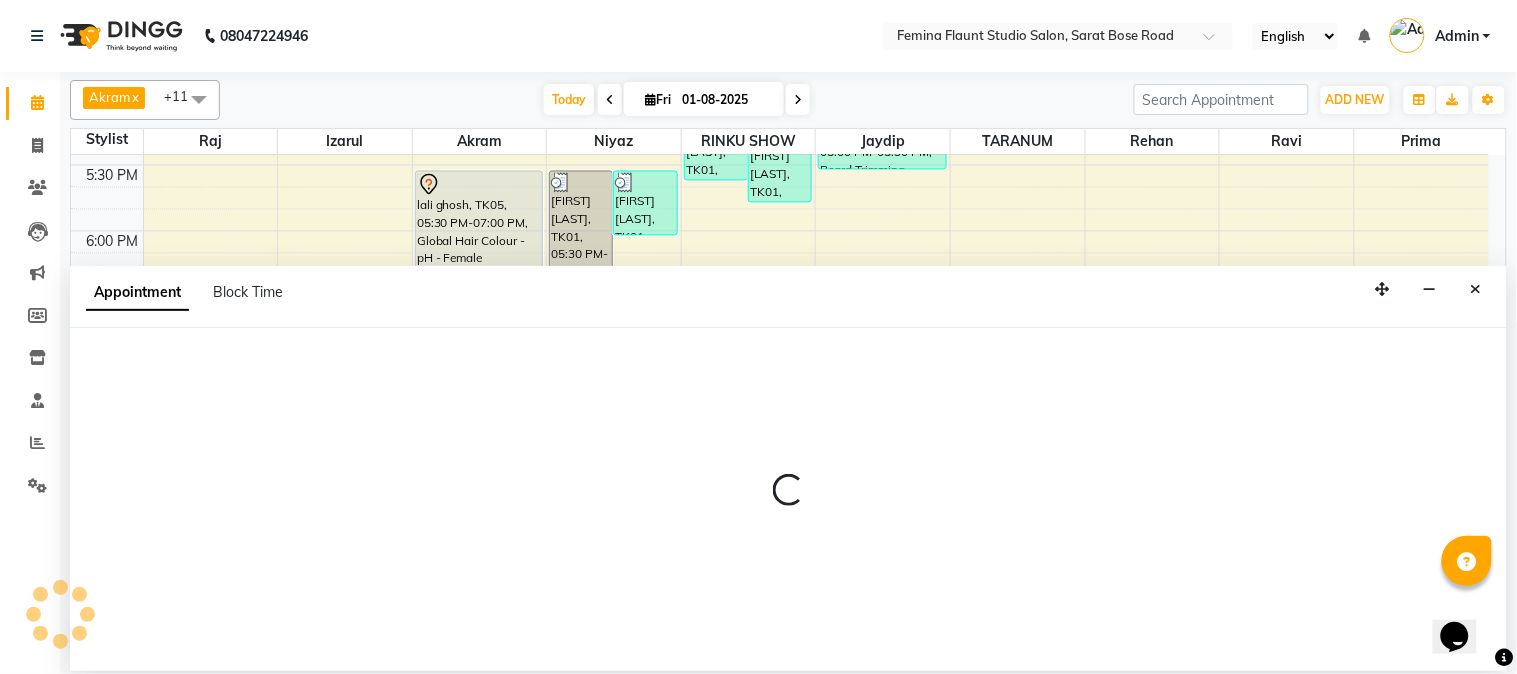 select on "83062" 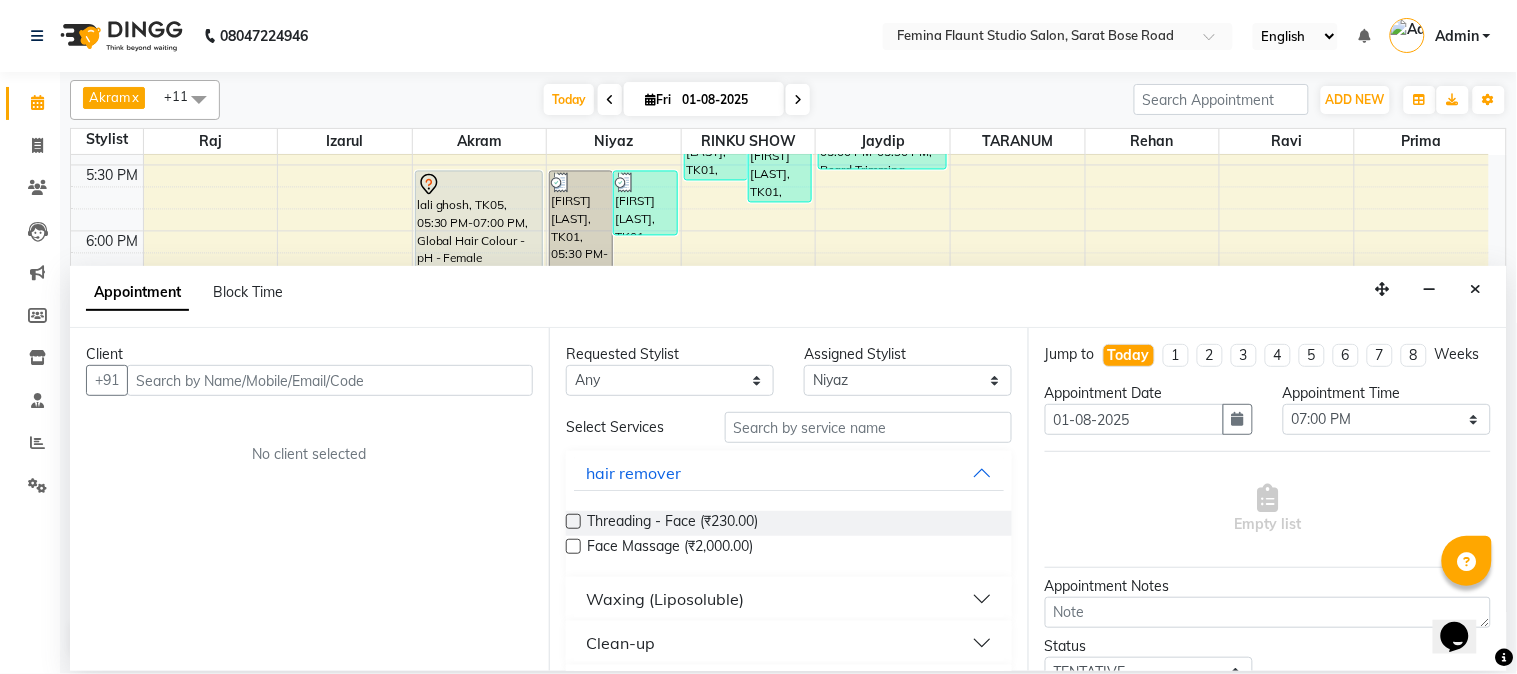 click at bounding box center (330, 380) 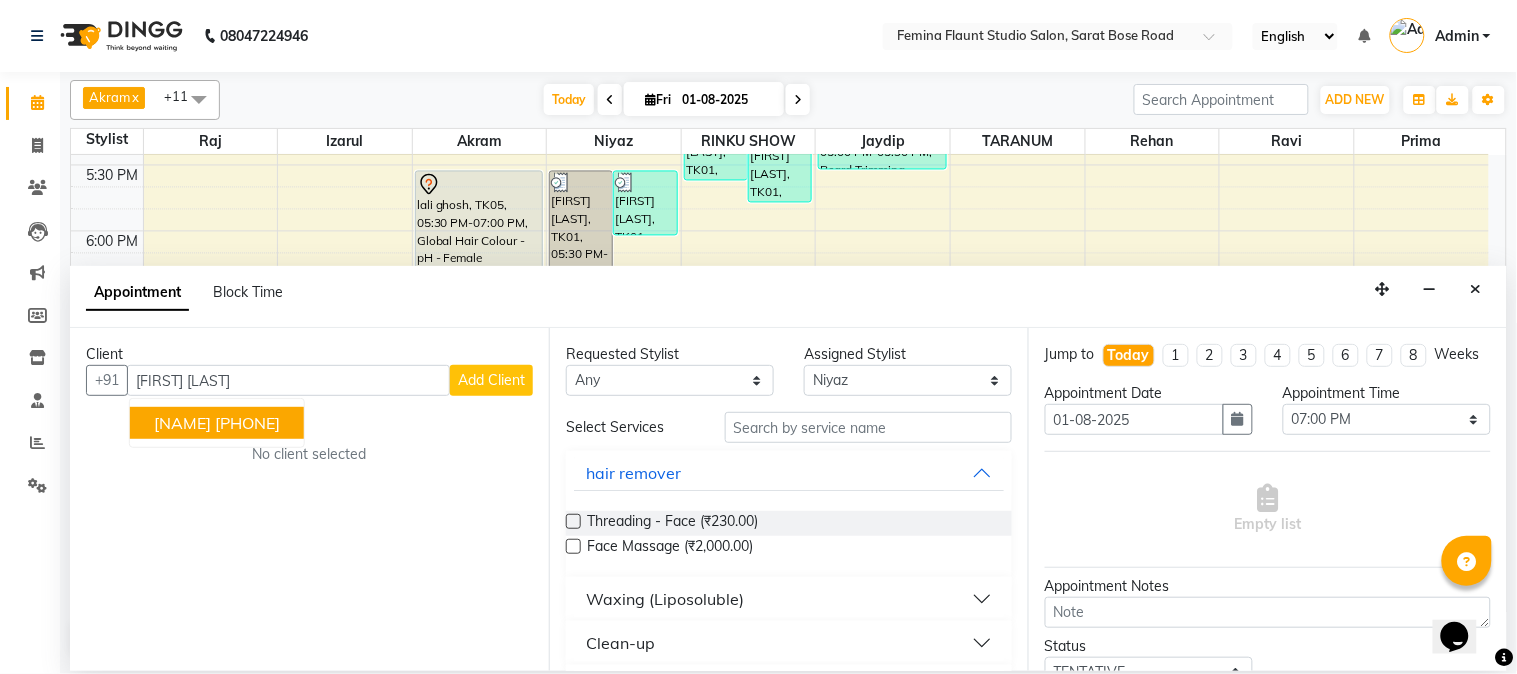 click on "[PHONE]" at bounding box center [247, 423] 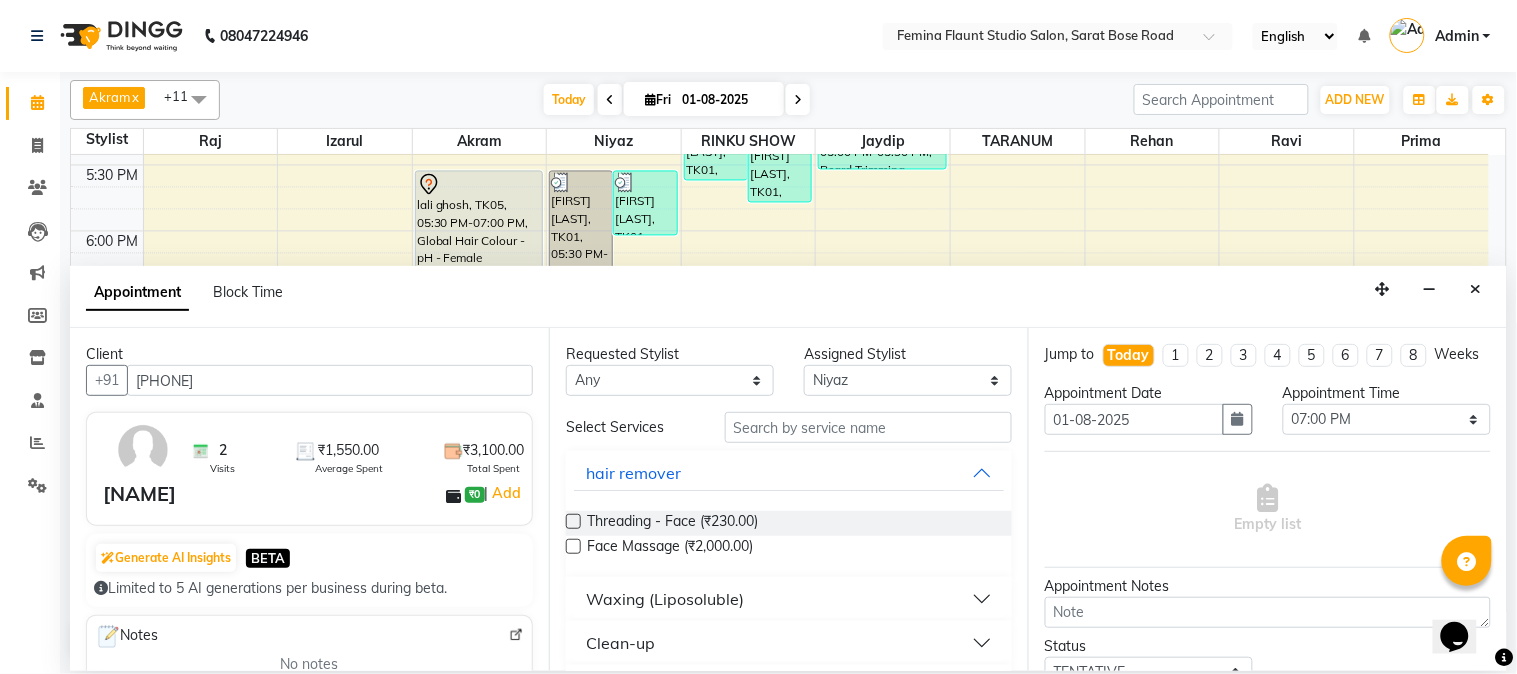 type on "[PHONE]" 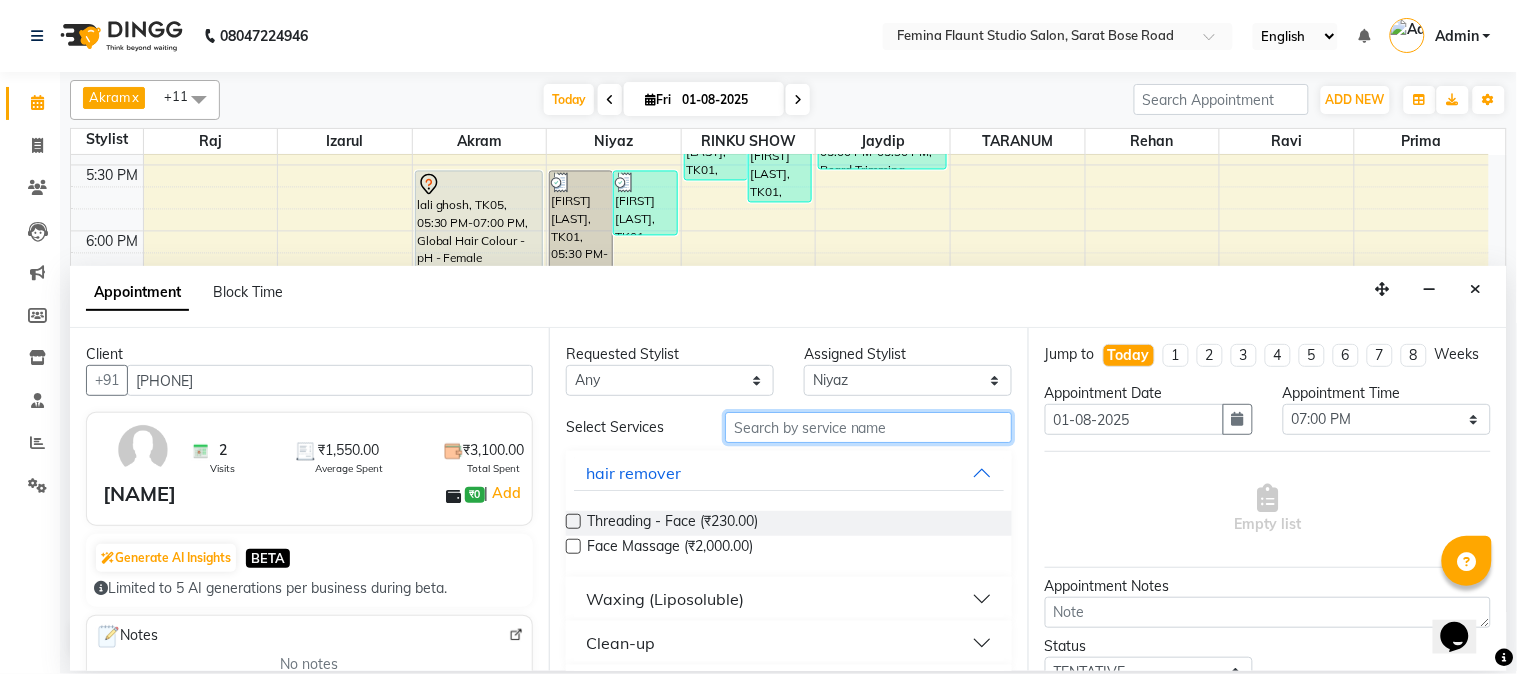 click at bounding box center (868, 427) 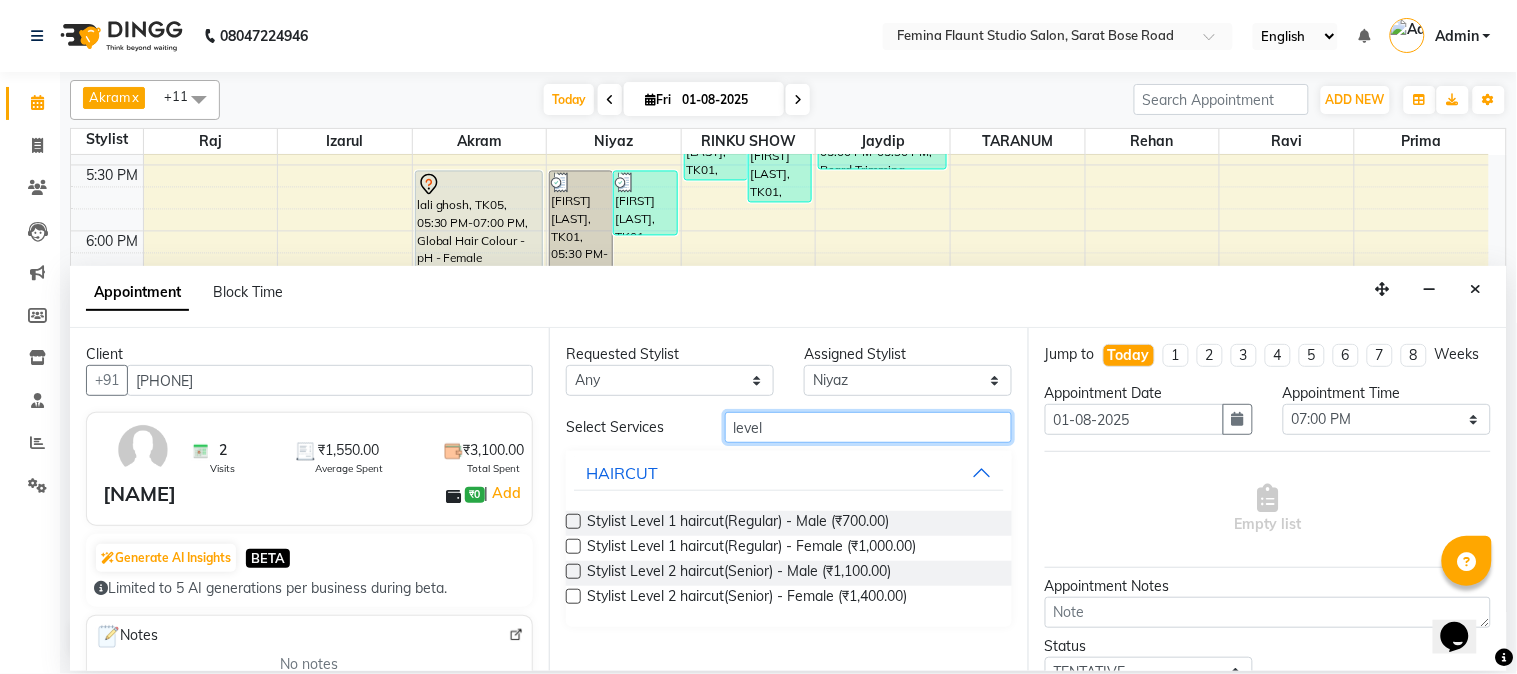 type on "level" 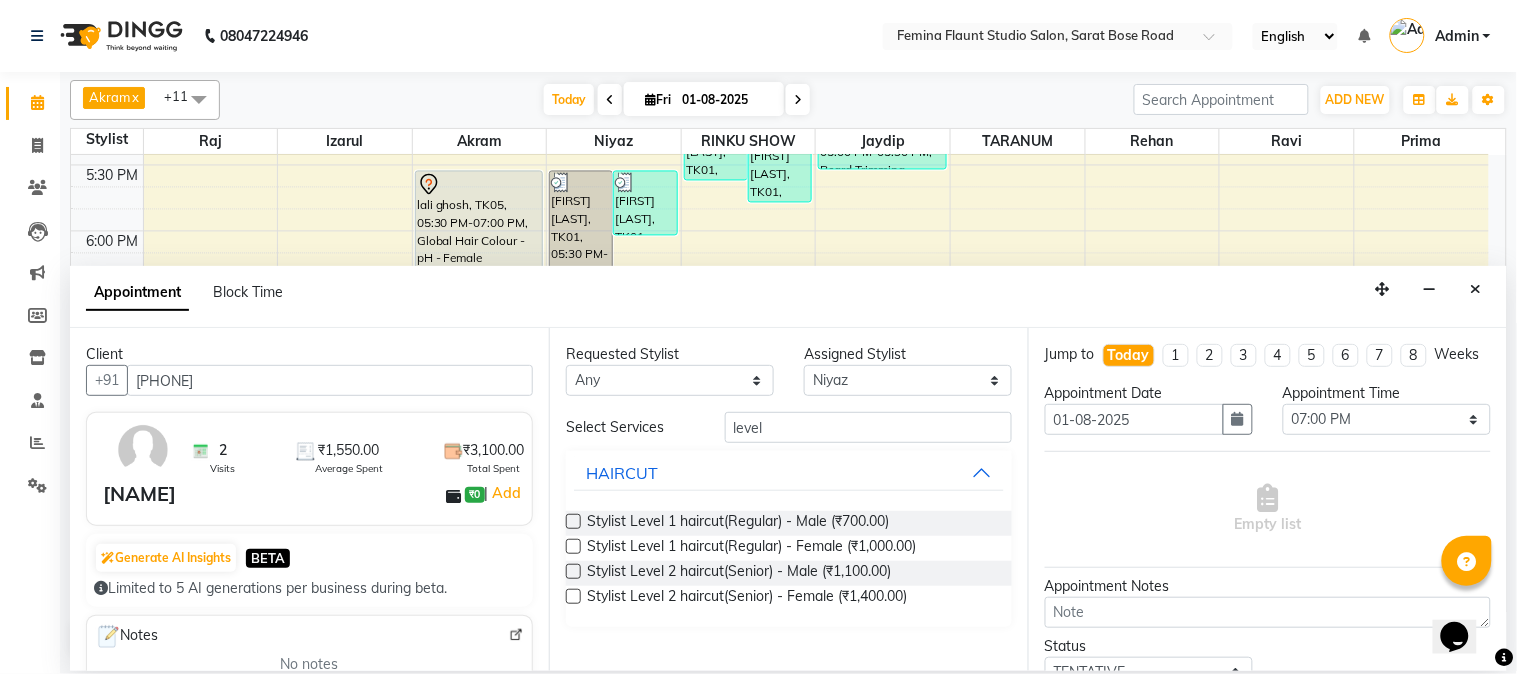 click at bounding box center (573, 571) 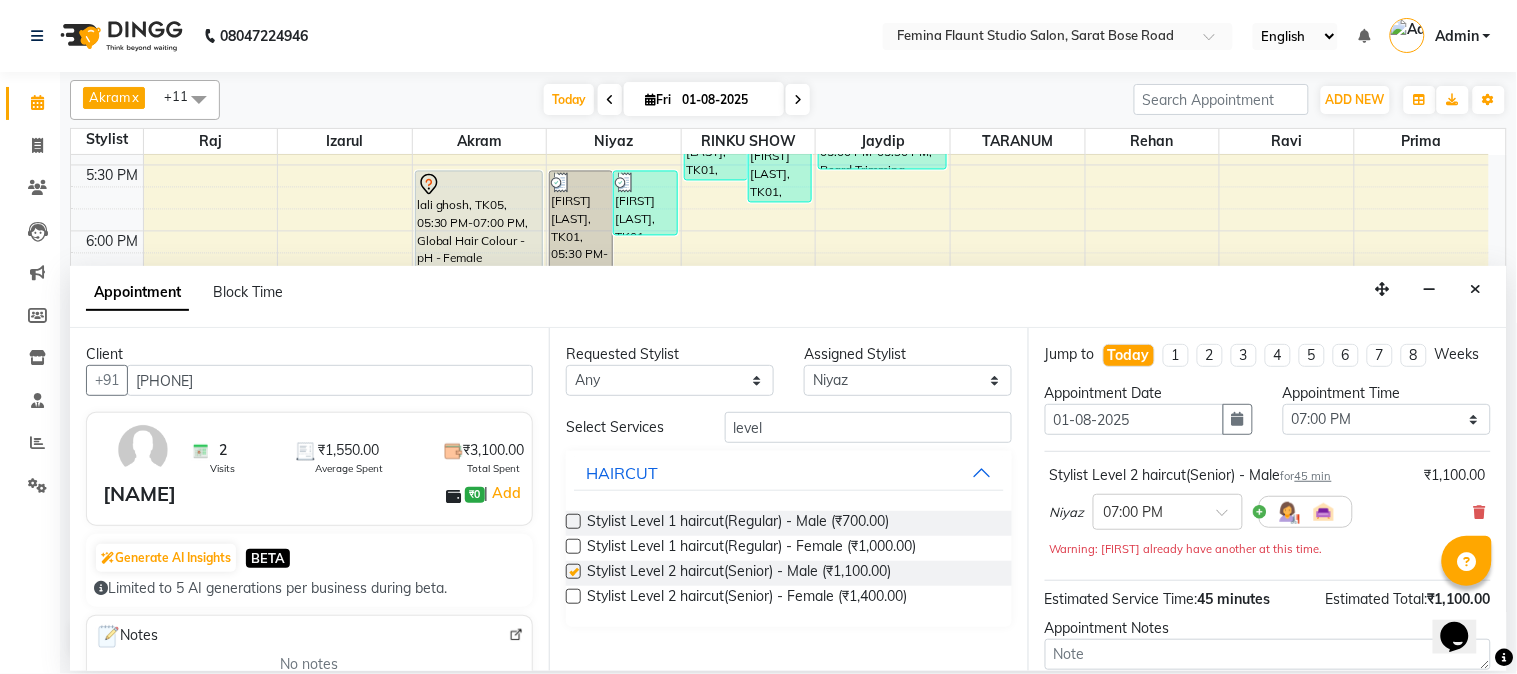 scroll, scrollTop: 204, scrollLeft: 0, axis: vertical 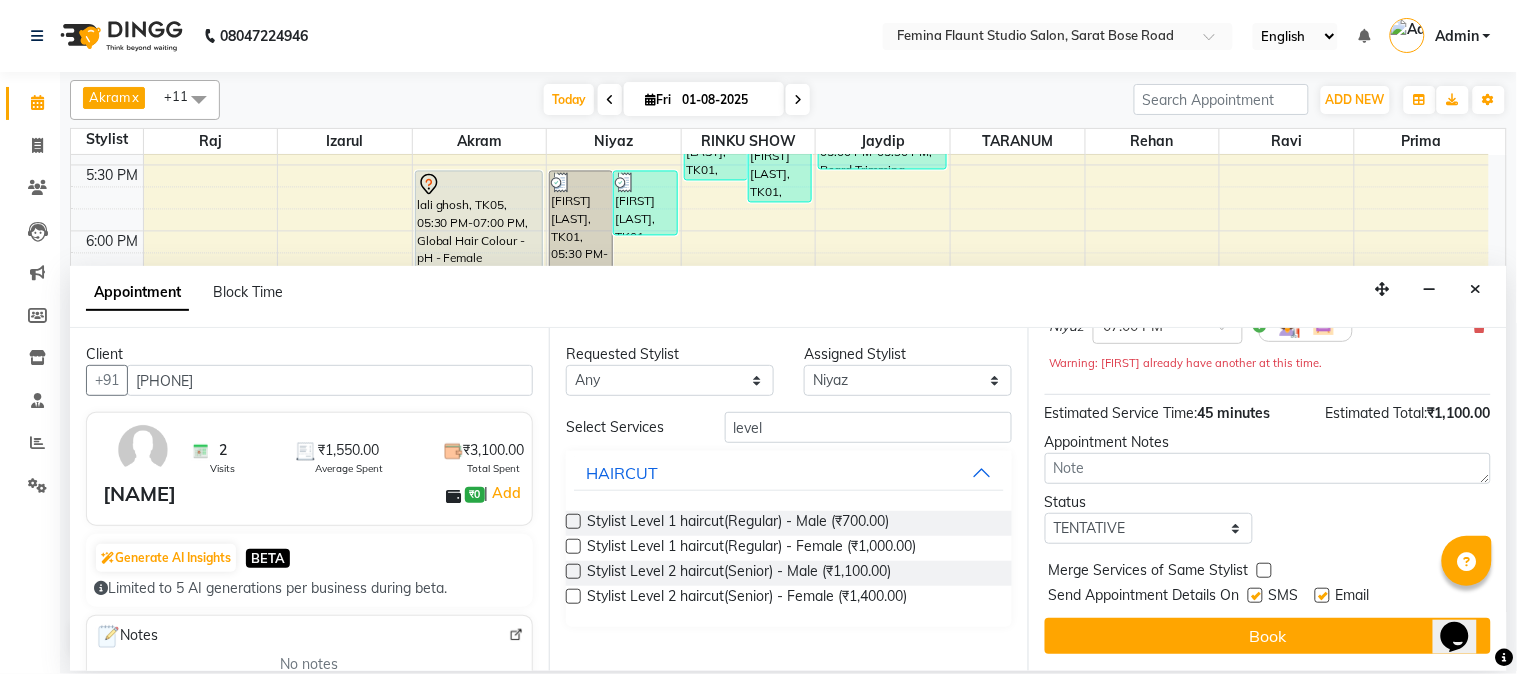 checkbox on "false" 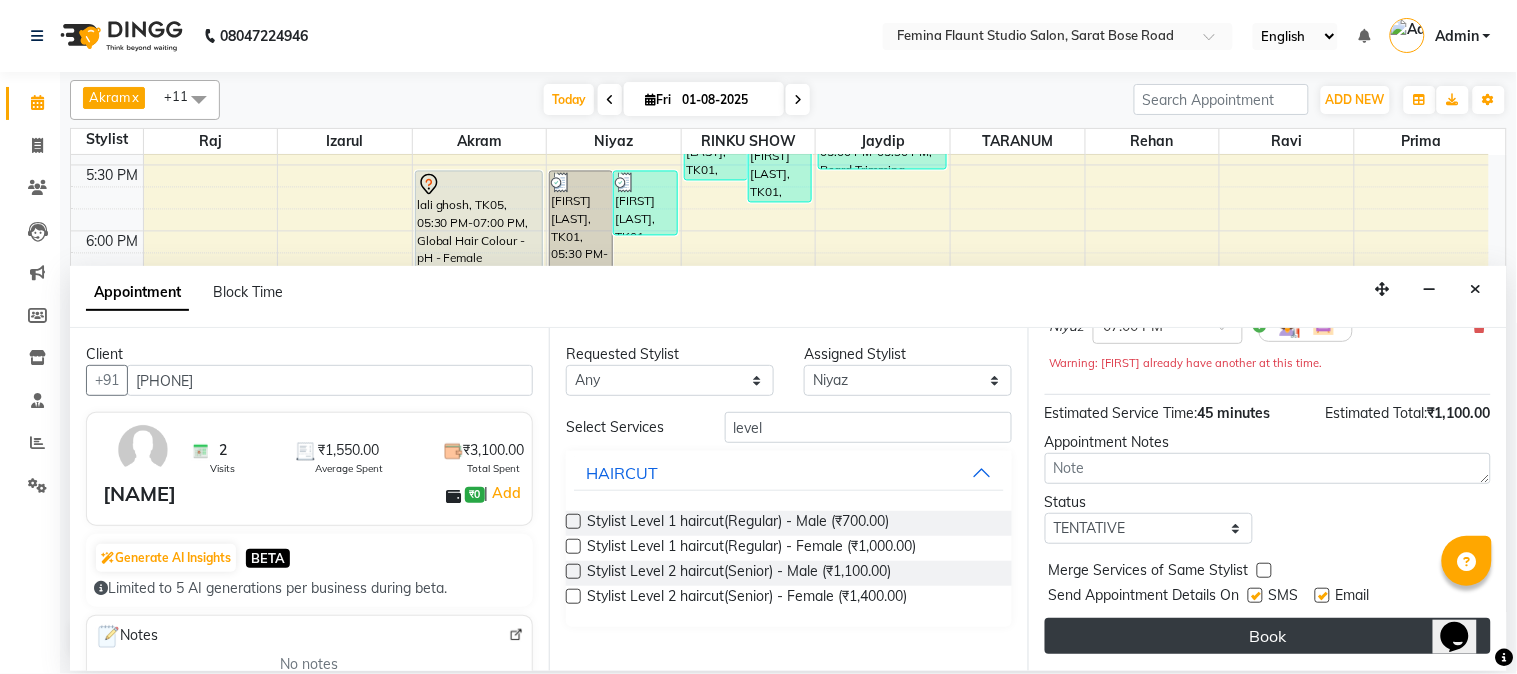 click on "Book" at bounding box center (1268, 636) 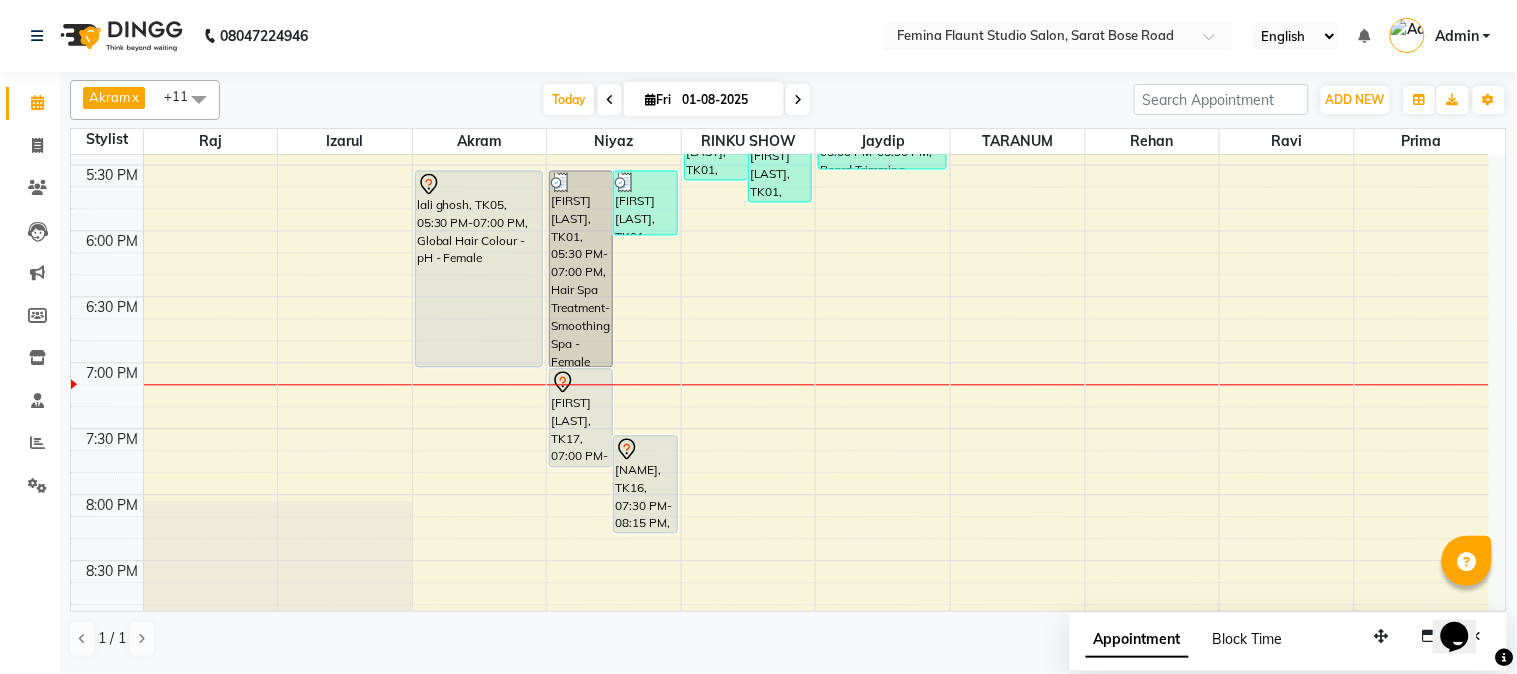 click on "Block Time" at bounding box center (1248, 639) 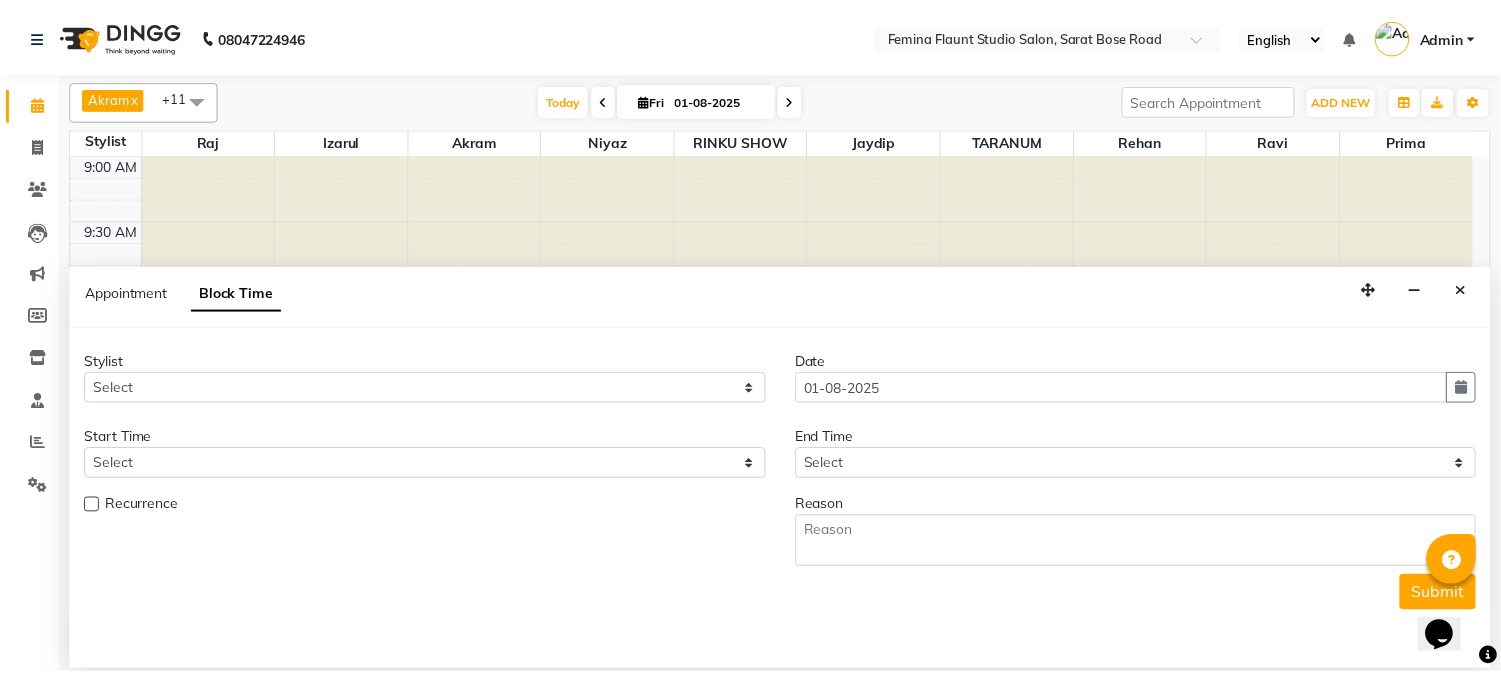 scroll, scrollTop: 1267, scrollLeft: 0, axis: vertical 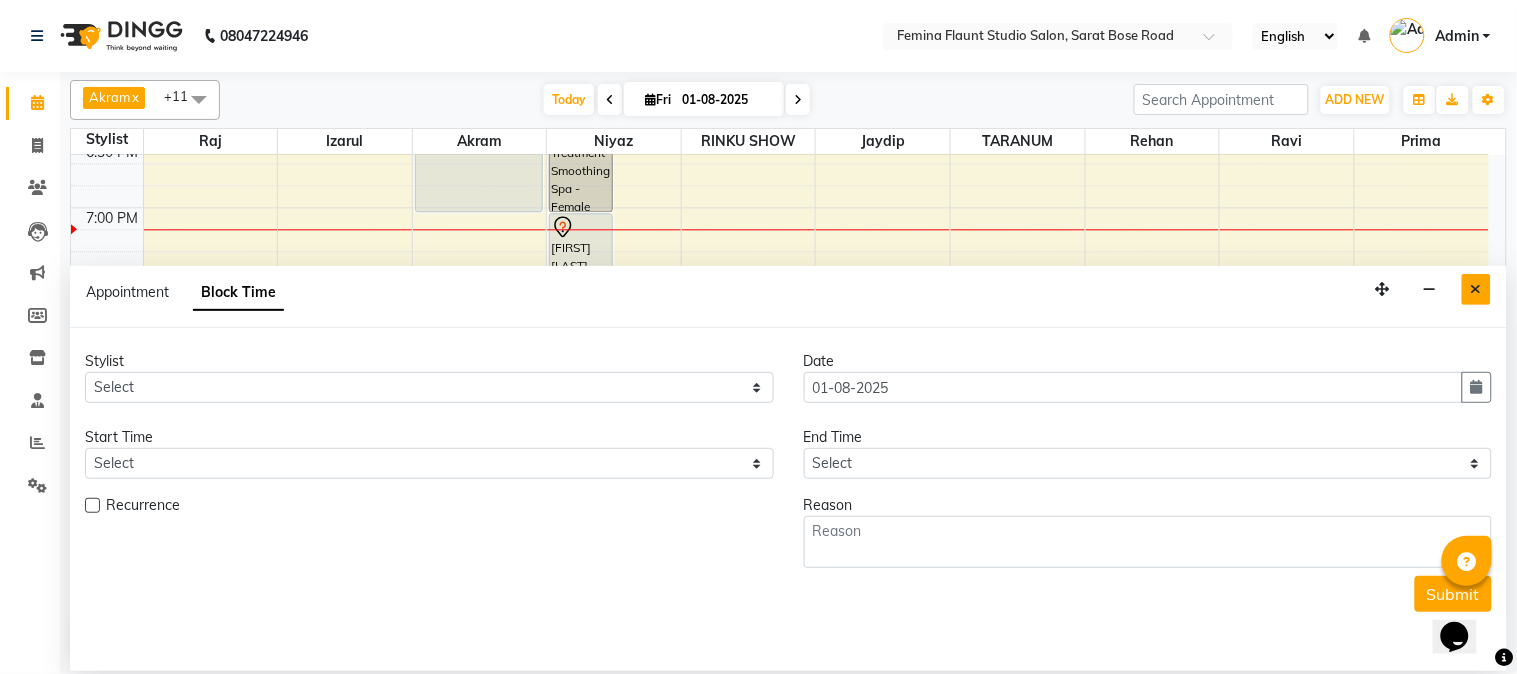 click at bounding box center (1476, 289) 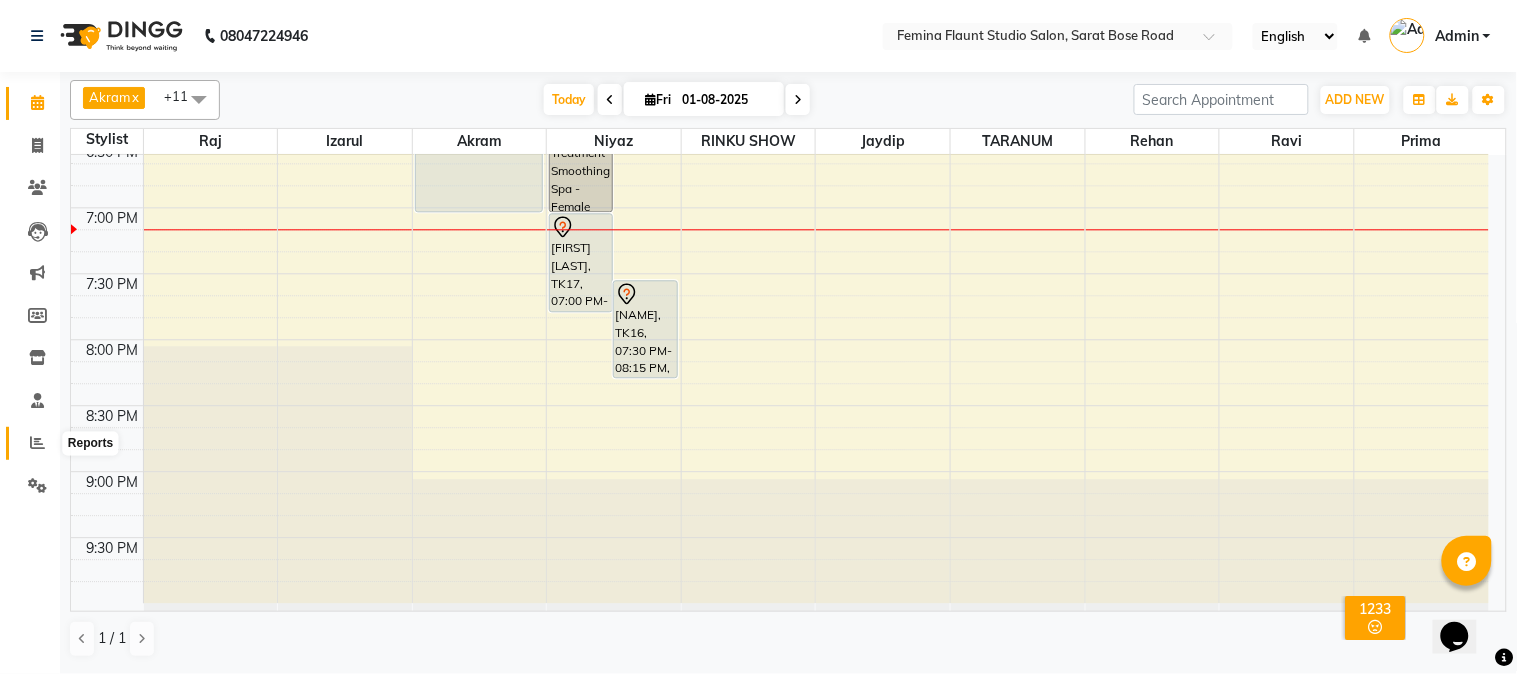 click 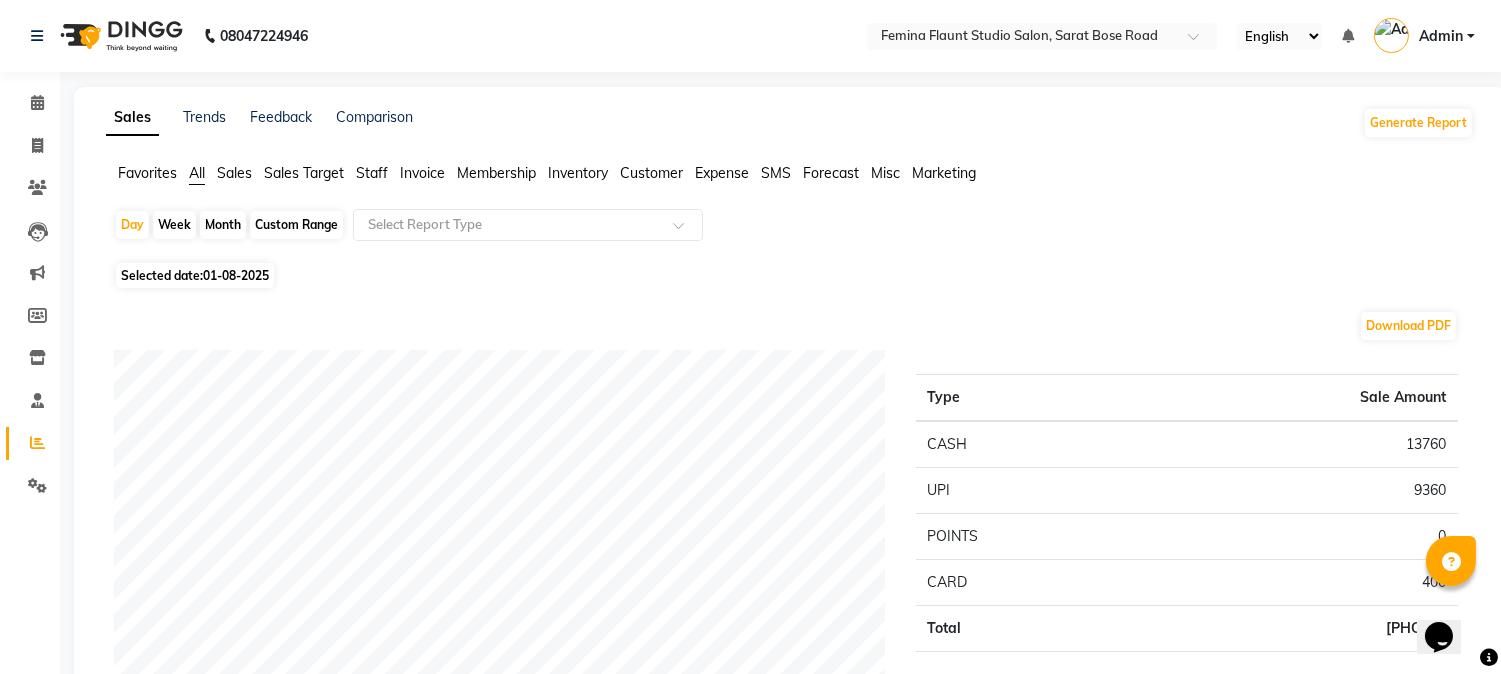 click on "Custom Range" 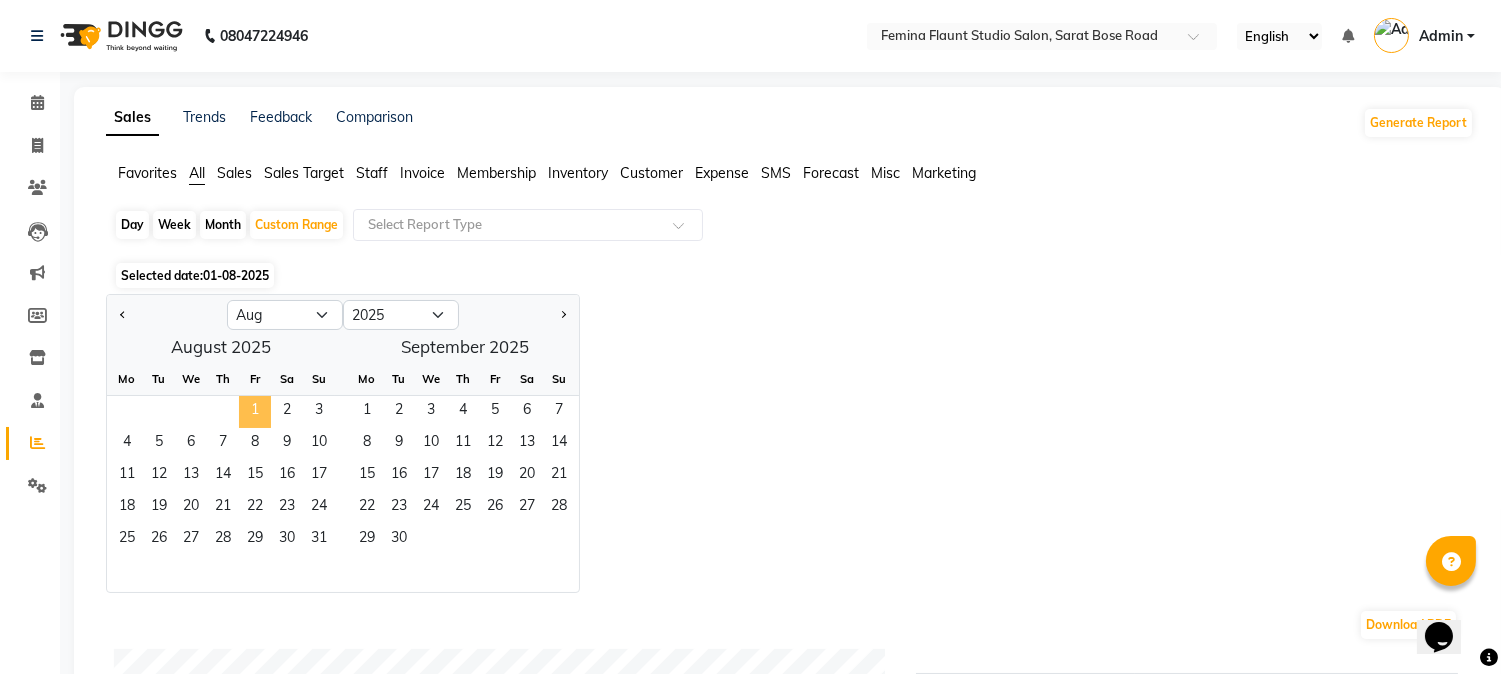 click on "1" 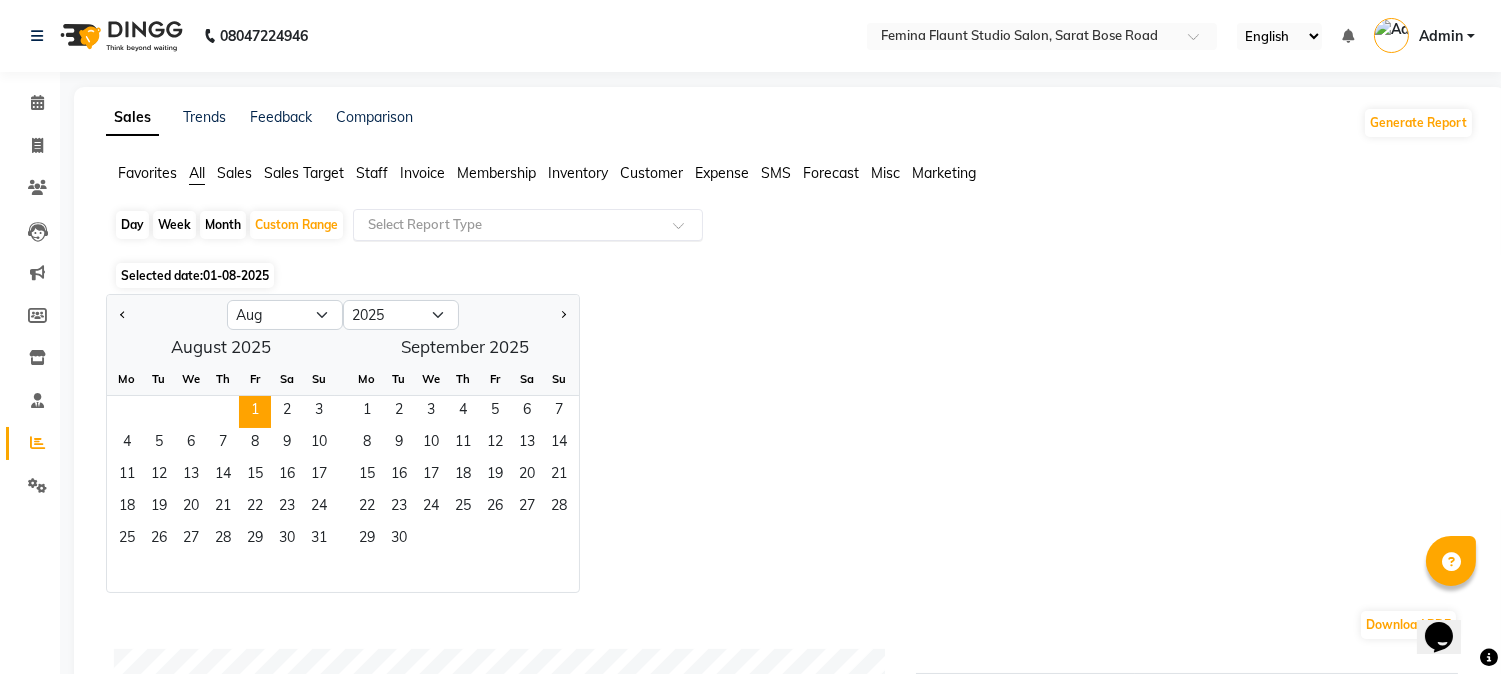 click 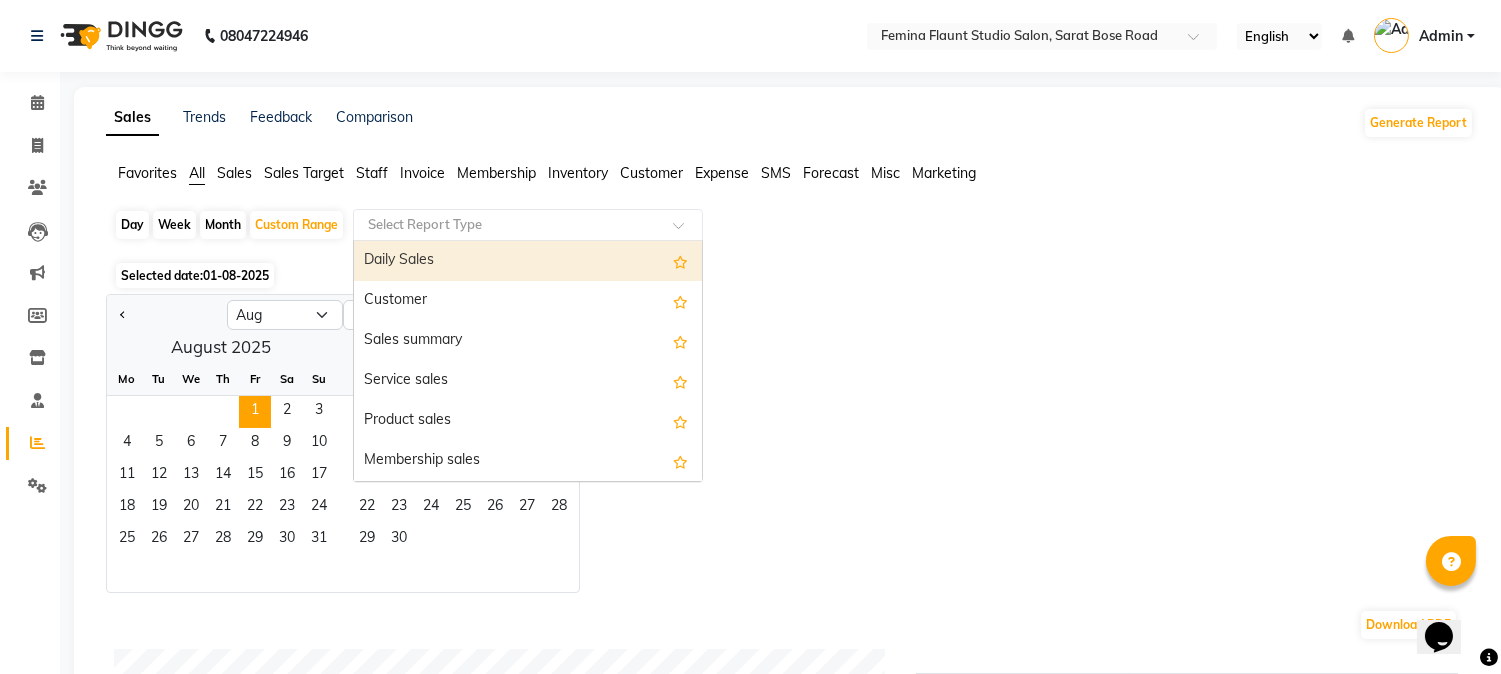 click on "Staff" 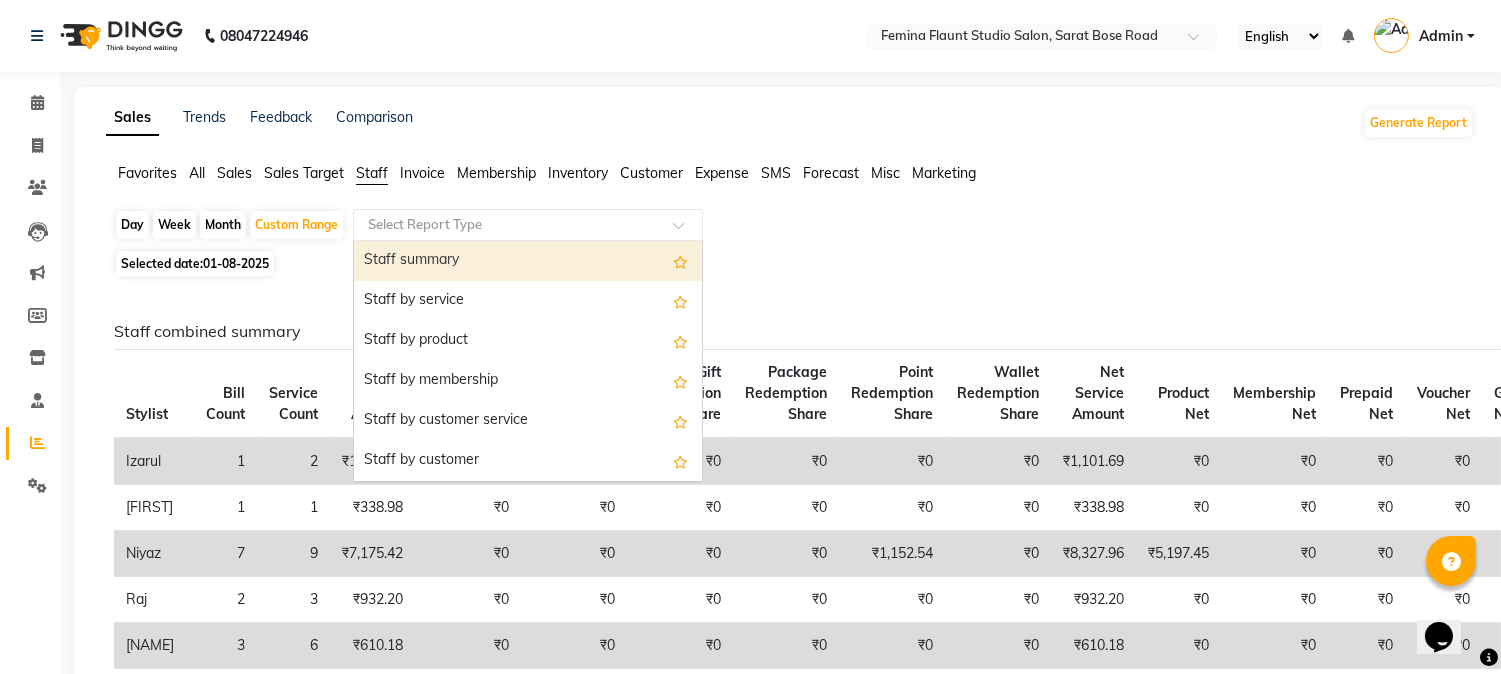 click 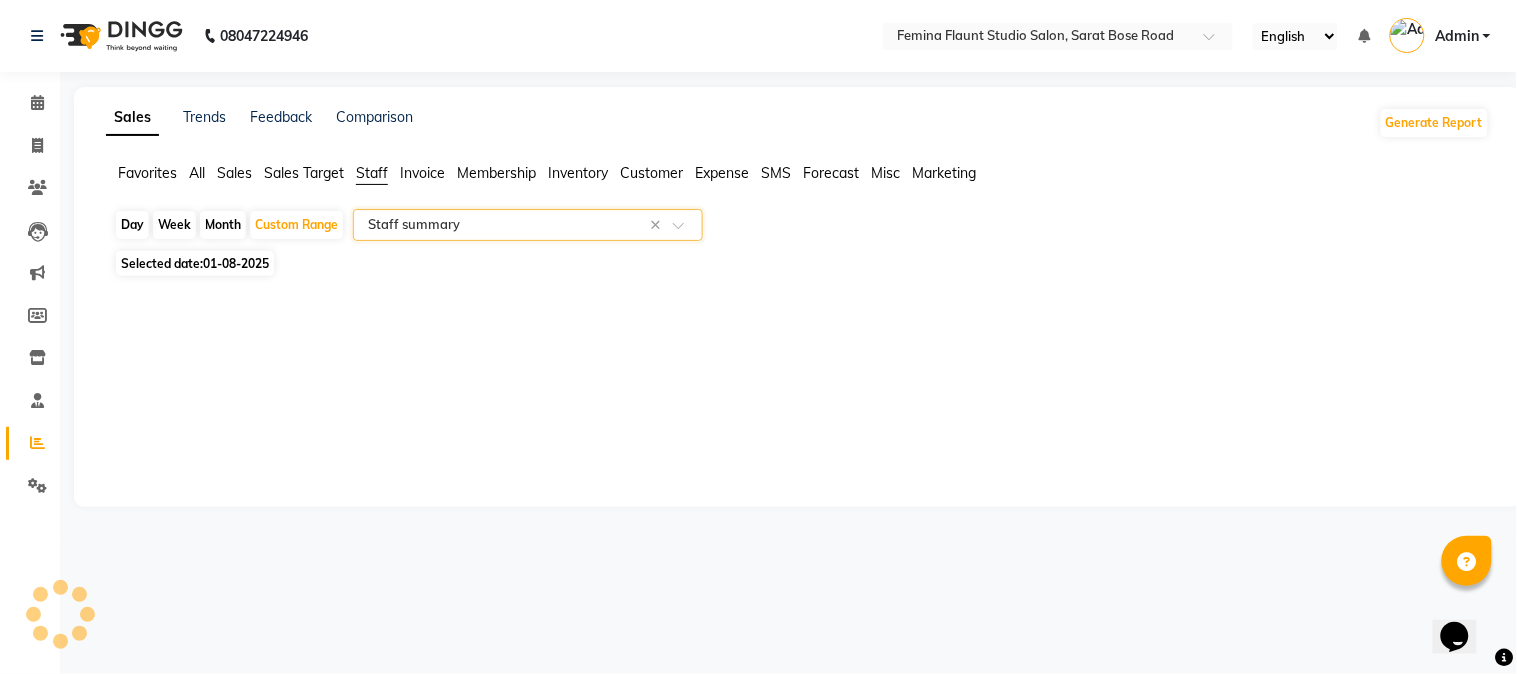 select on "filtered_report" 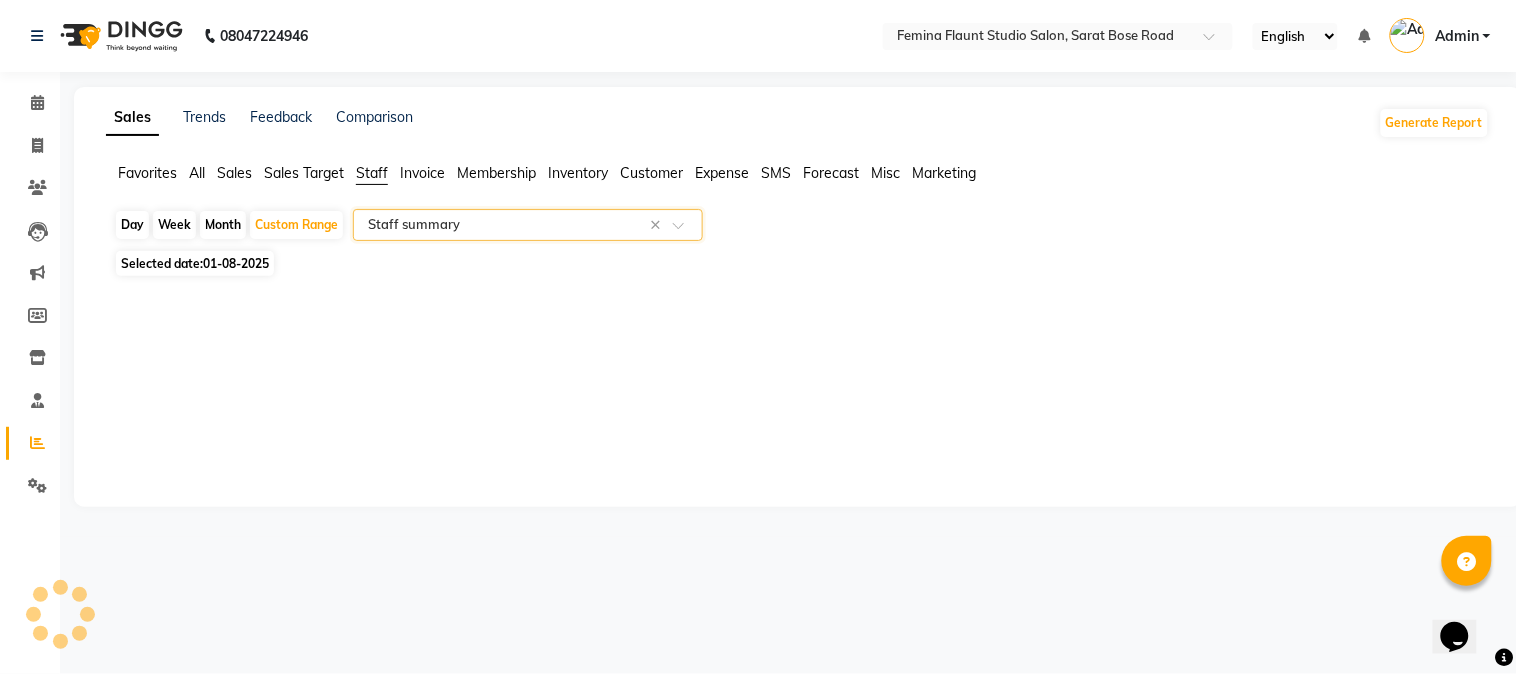 select on "csv" 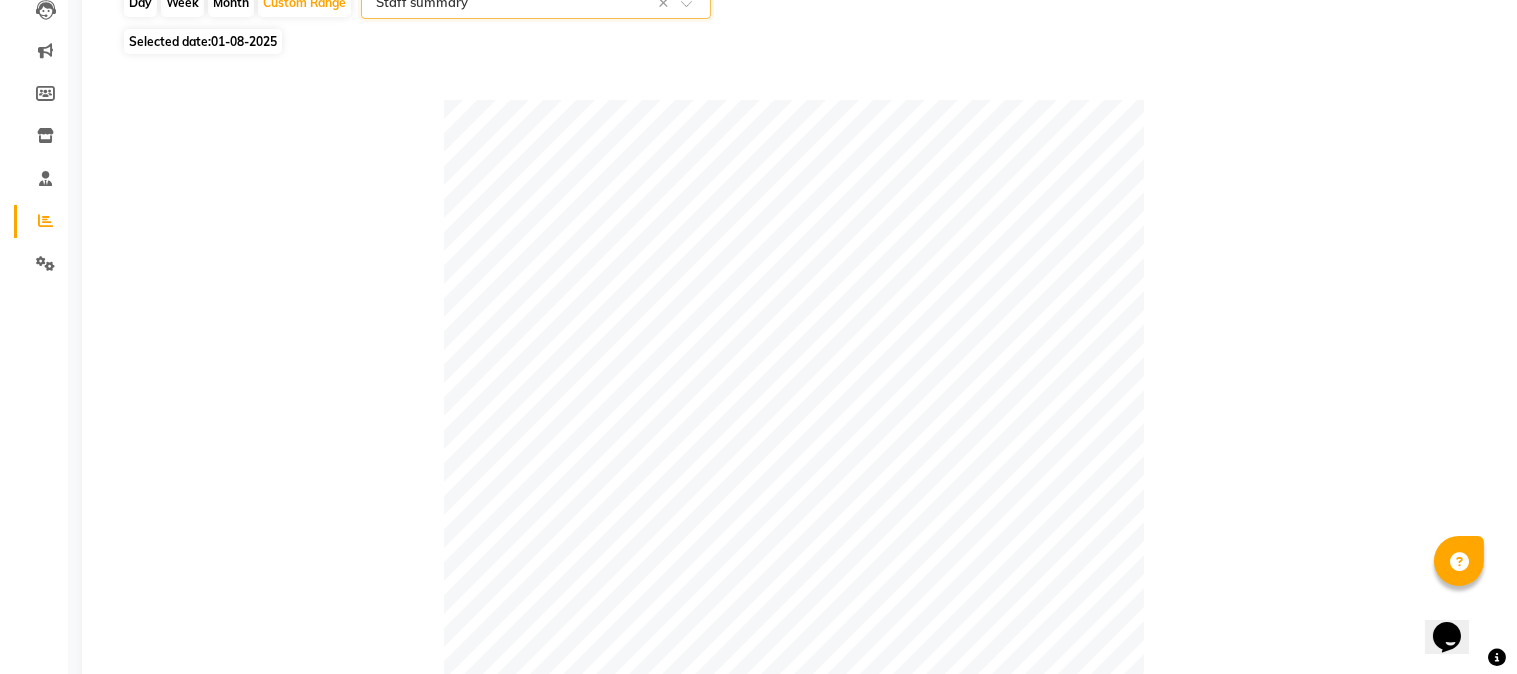 scroll, scrollTop: 0, scrollLeft: 0, axis: both 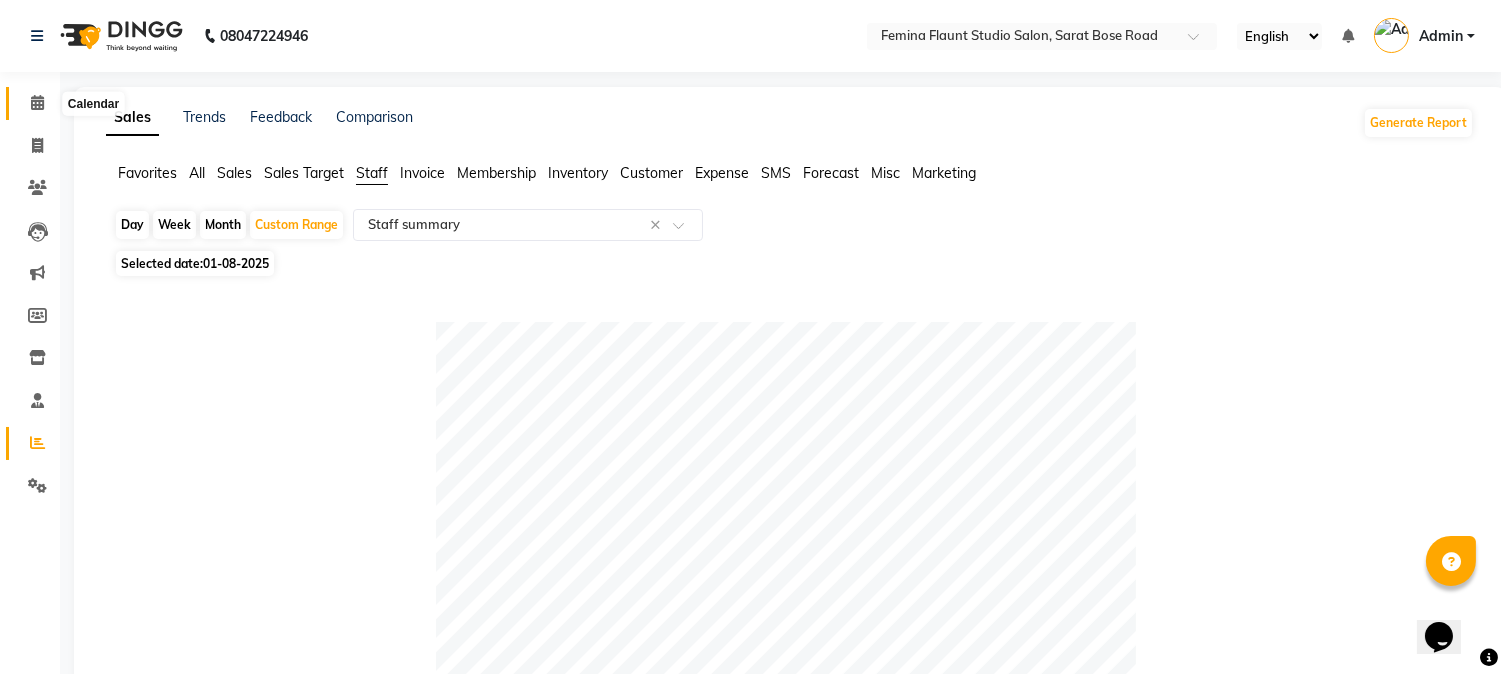click 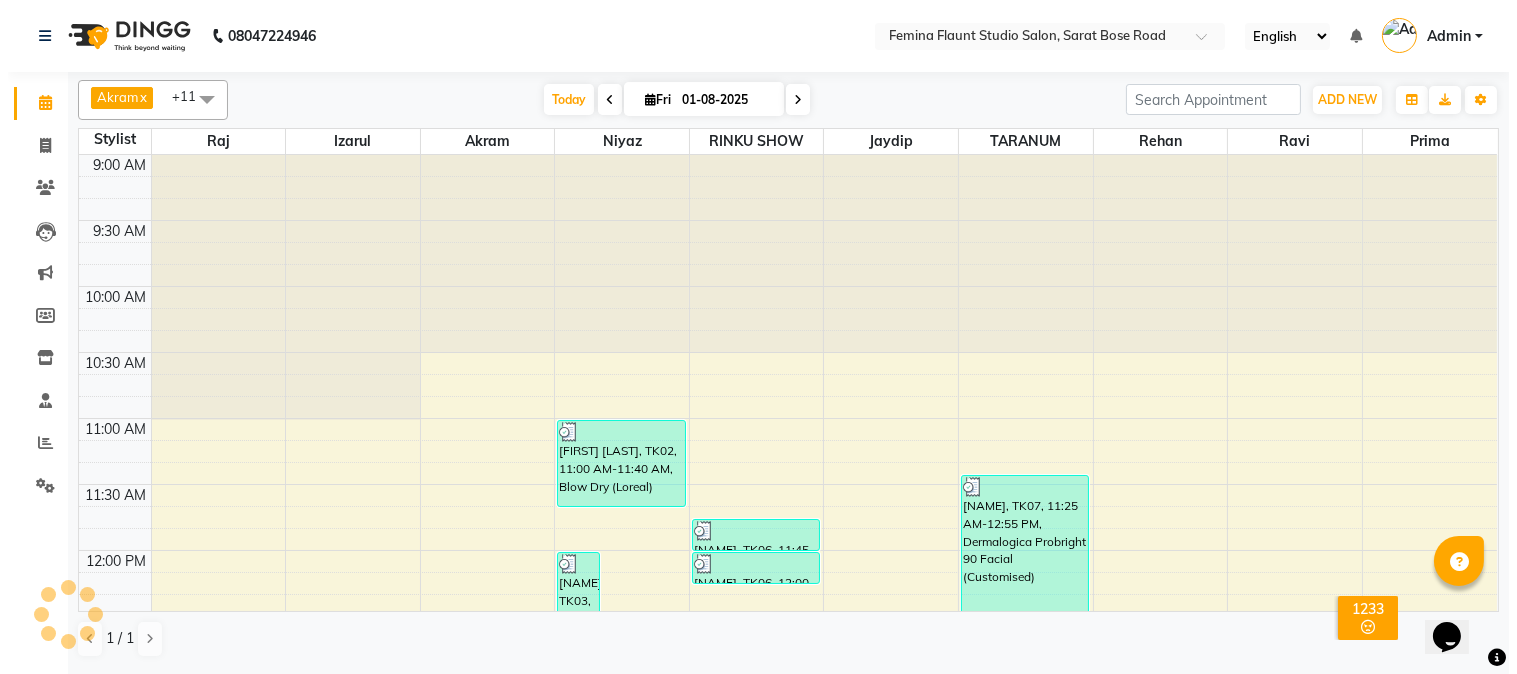 scroll, scrollTop: 0, scrollLeft: 0, axis: both 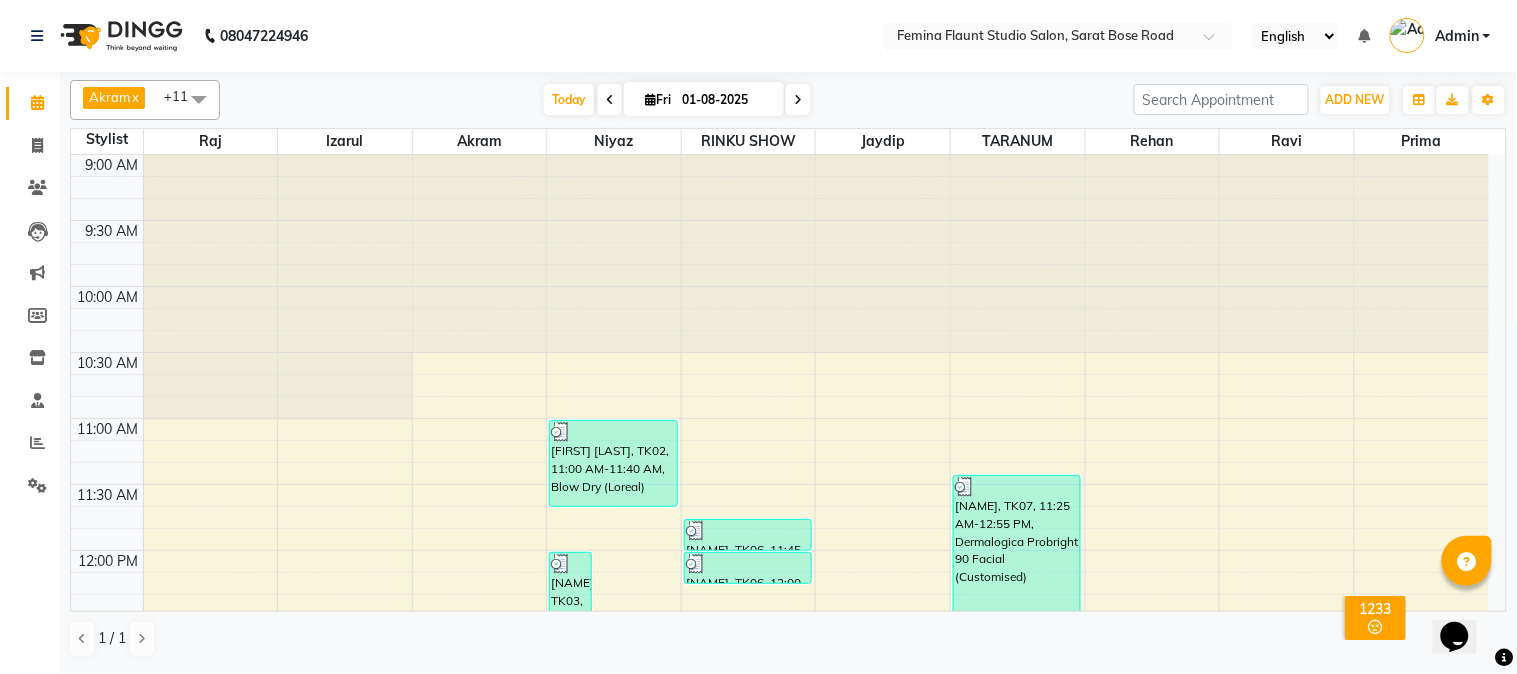 click 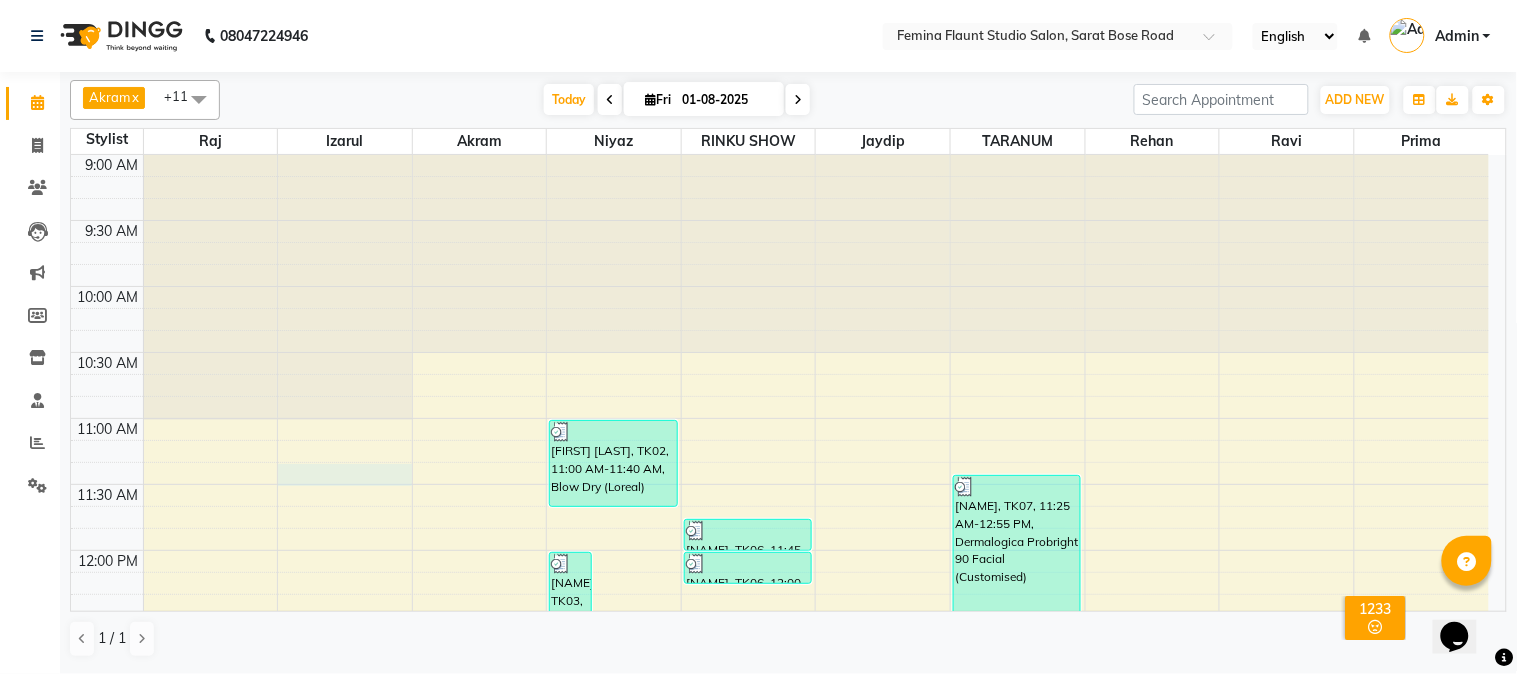 click on "9:00 AM 9:30 AM 10:00 AM 10:30 AM 11:00 AM 11:30 AM 12:00 PM 12:30 PM 1:00 PM 1:30 PM 2:00 PM 2:30 PM 3:00 PM 3:30 PM 4:00 PM 4:30 PM 5:00 PM 5:30 PM 6:00 PM 6:30 PM 7:00 PM 7:30 PM 8:00 PM 8:30 PM 9:00 PM 9:30 PM     [NAME], TK12, 03:10 PM-04:25 PM, Shaving,Stylist Level 1 haircut(Regular) - Male     Mr. [NAME], TK13, 04:00 PM-04:45 PM, Stylist Level 1 haircut(Regular) - Male     [NAME], TK07, 12:55 PM-01:55 PM, Foot Massage,Shaving    [NAME], TK08, 02:00 PM-02:45 PM, Stylist Level 2 haircut(Senior) - Male    [NAME], TK08, 02:40 PM-03:10 PM, Beard Trimming             [NAME], TK05, 05:30 PM-07:00 PM, Global Hair Colour - pH - Female     [NAME], TK03, 12:00 PM-12:45 PM, Stylist Level 2 haircut(Senior) - Male     [NAME], TK03, 12:40 PM-01:55 PM, Beard Trimming,Stylist Level 2 haircut(Senior) - Male,Global Hair Colour - Inoa - Male     [NAME], TK10, 01:35 PM-02:20 PM, Stylist Level 2 haircut(Senior) - Male     [NAME], TK04, 01:15 PM-02:45 PM, Touch Up - Inoa" at bounding box center [780, 1012] 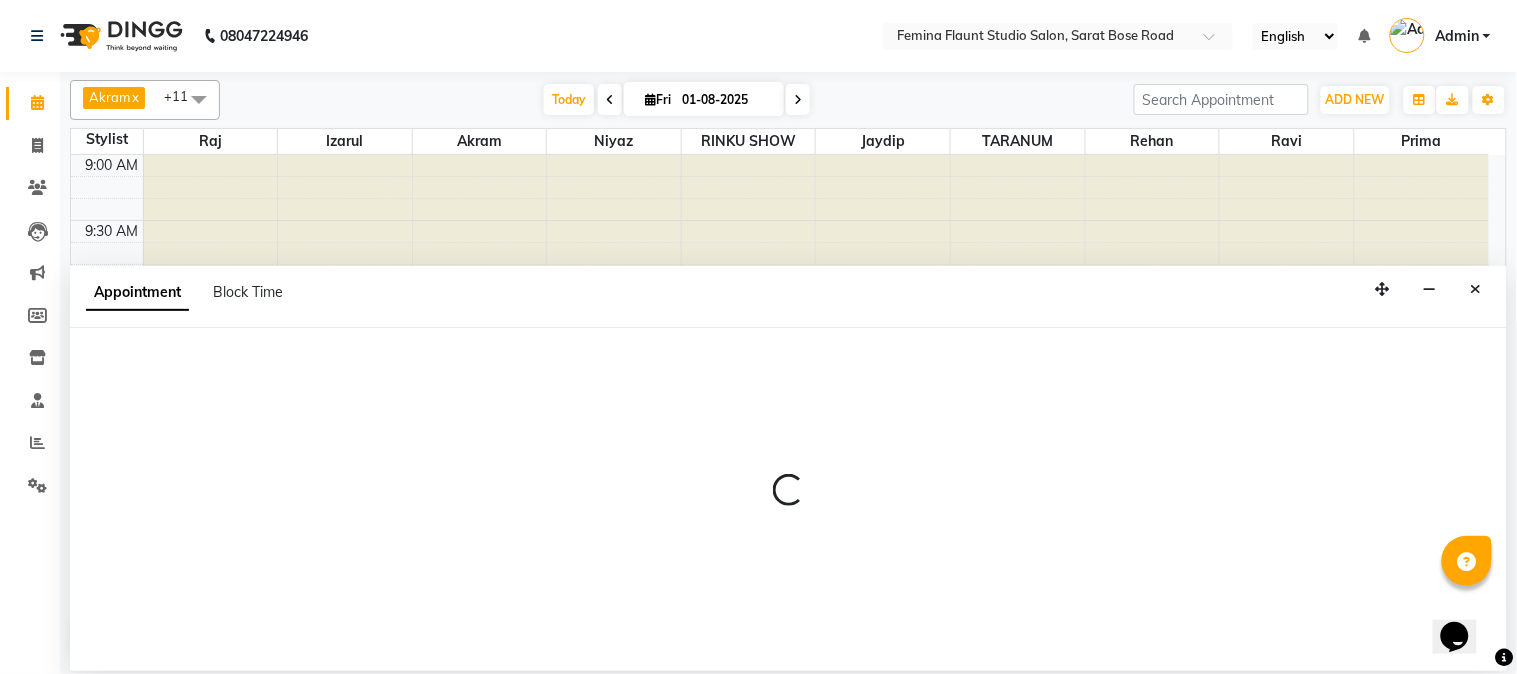 select on "42930" 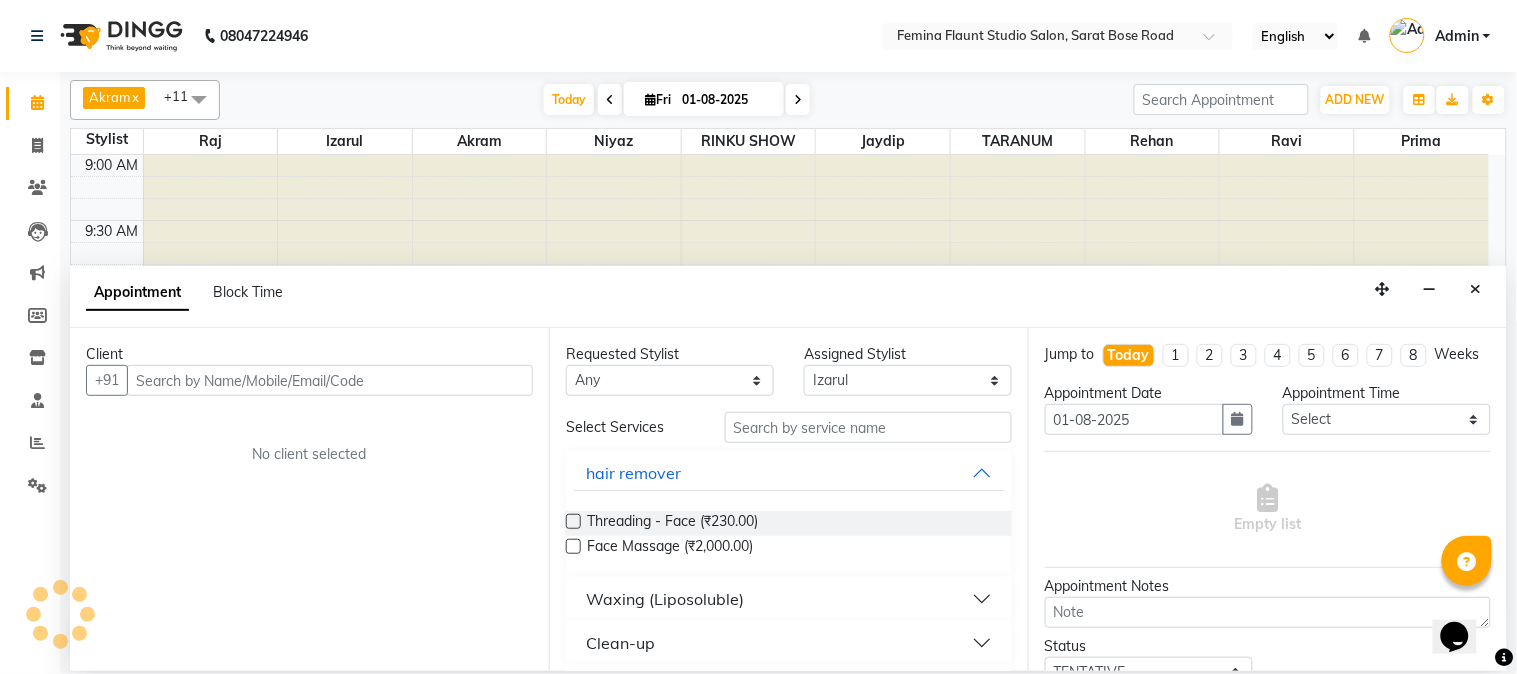 drag, startPoint x: 1475, startPoint y: 290, endPoint x: 1261, endPoint y: 263, distance: 215.69655 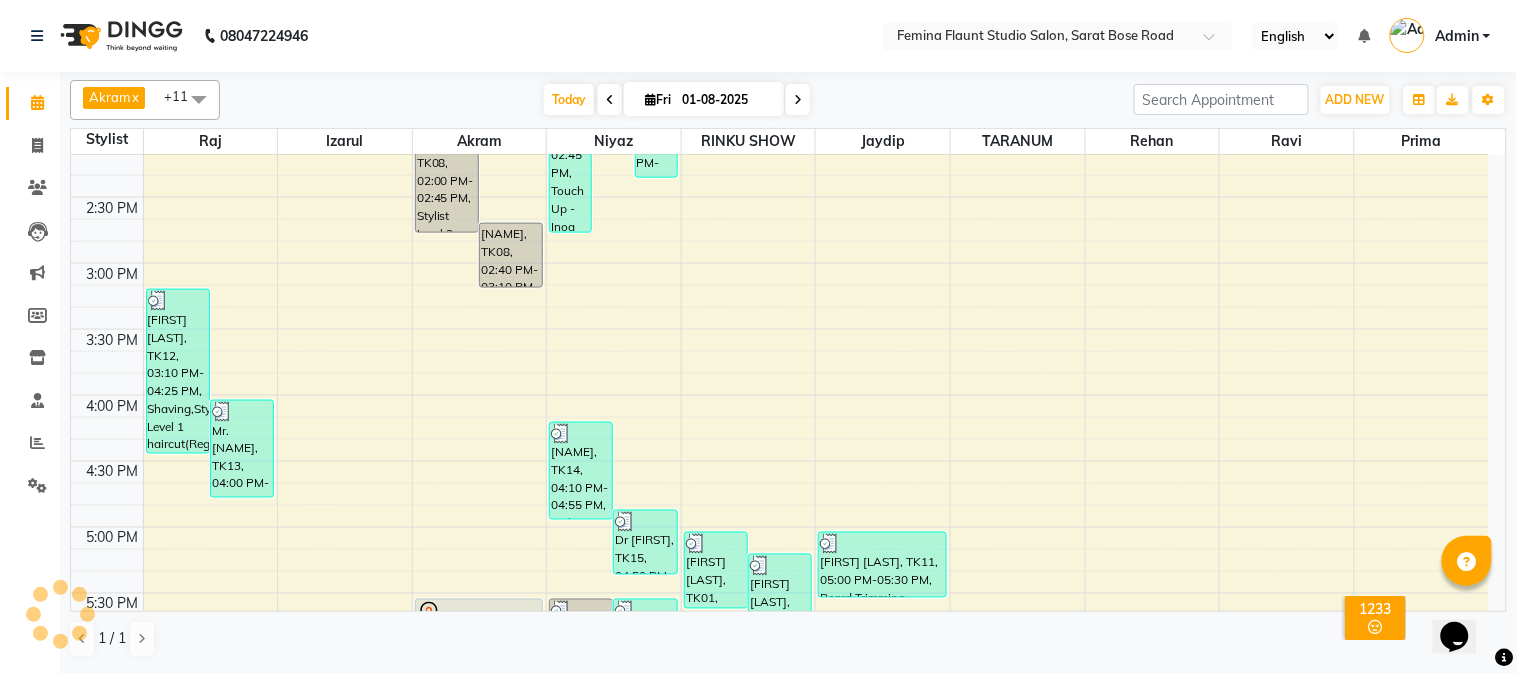 scroll, scrollTop: 1000, scrollLeft: 0, axis: vertical 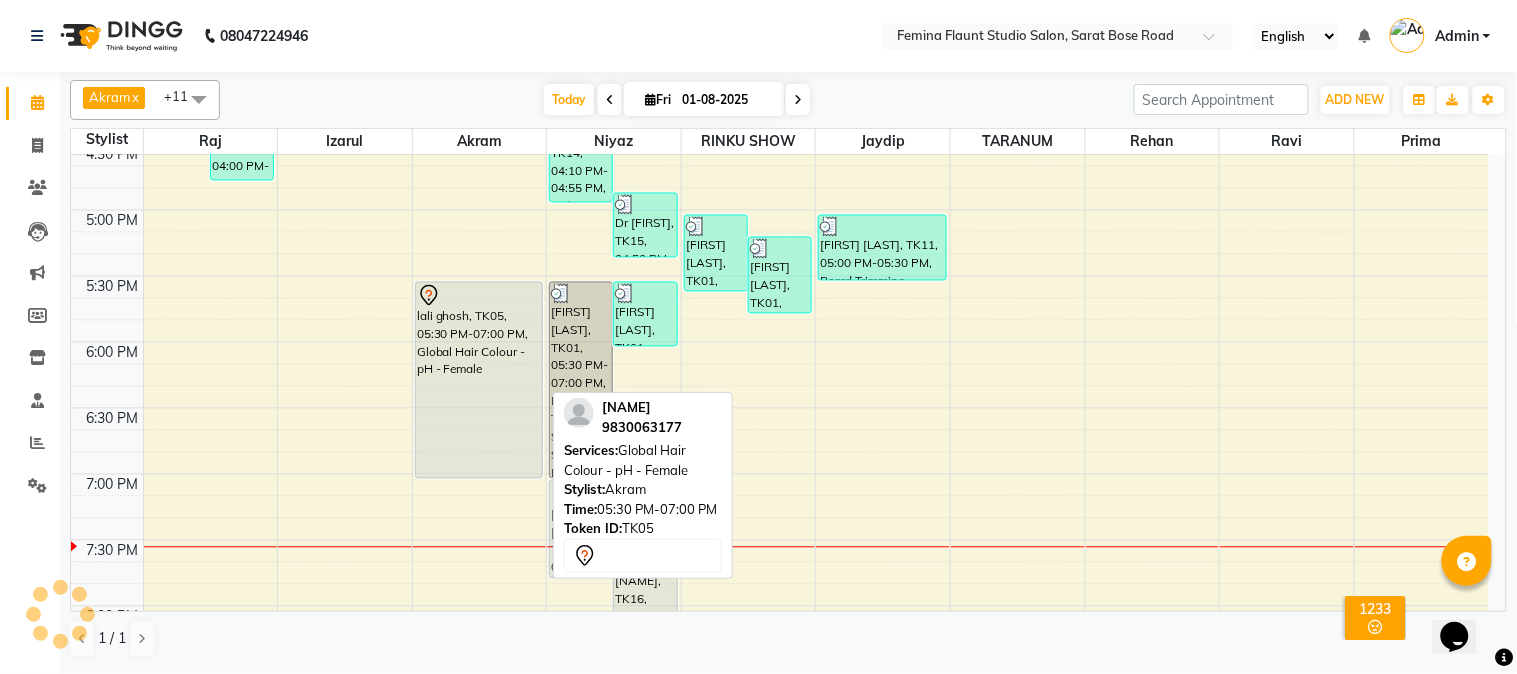click on "lali ghosh, TK05, 05:30 PM-07:00 PM, Global Hair Colour - pH - Female" at bounding box center (479, 380) 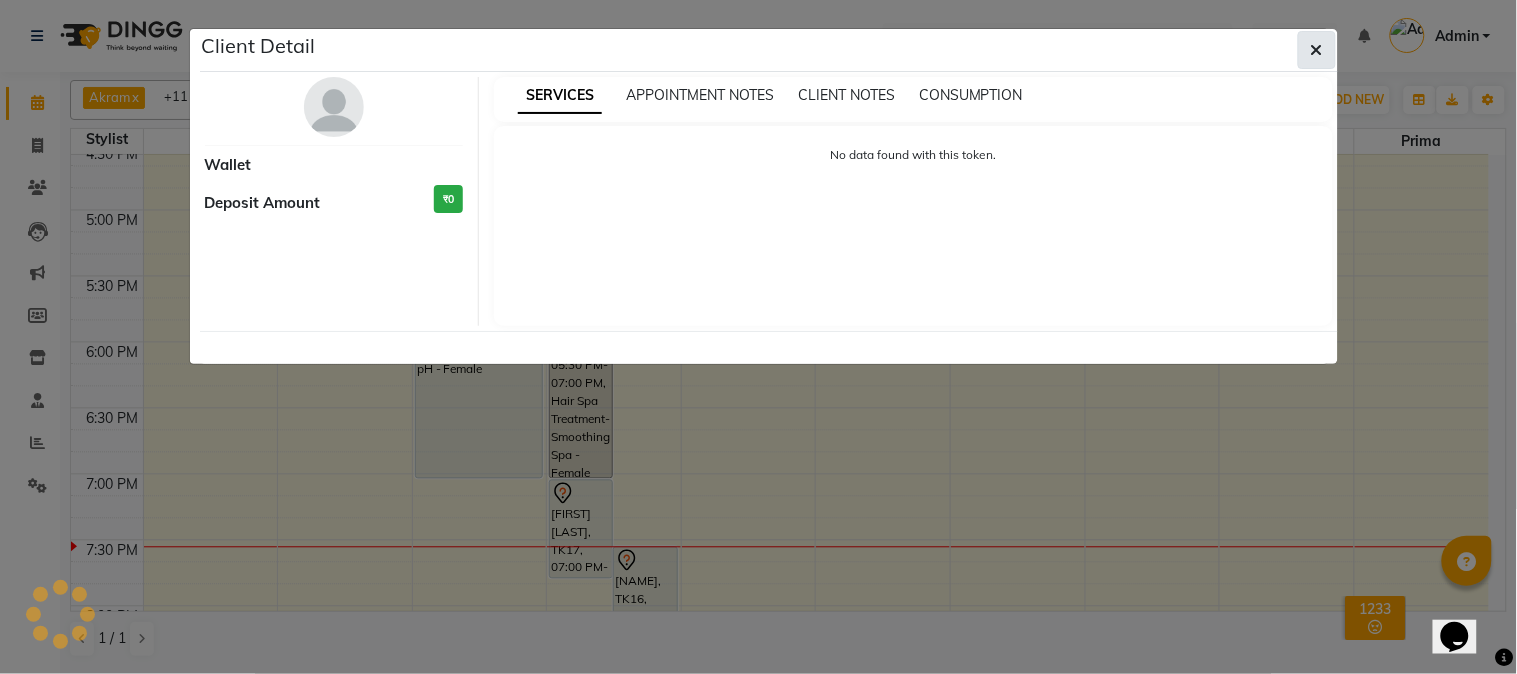 click 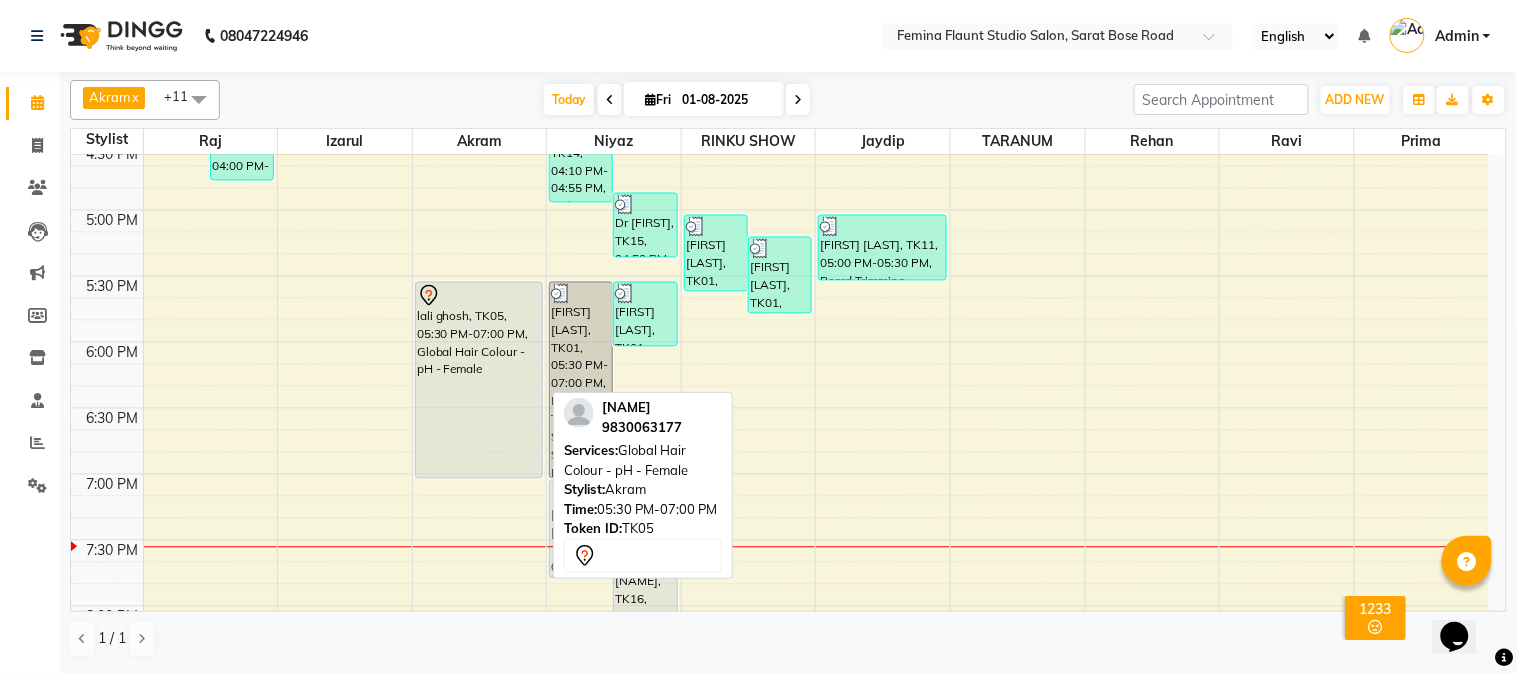 click on "lali ghosh, TK05, 05:30 PM-07:00 PM, Global Hair Colour - pH - Female" at bounding box center [479, 380] 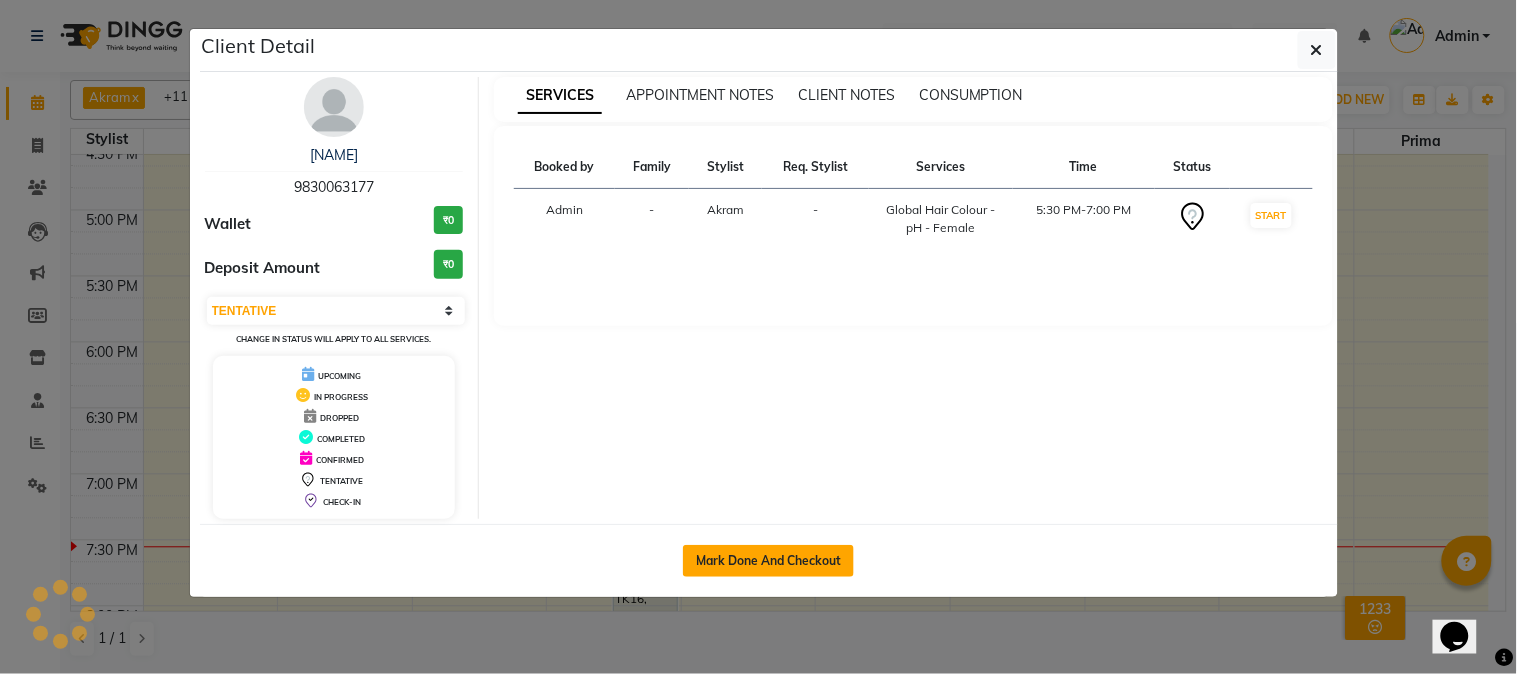 click on "Mark Done And Checkout" 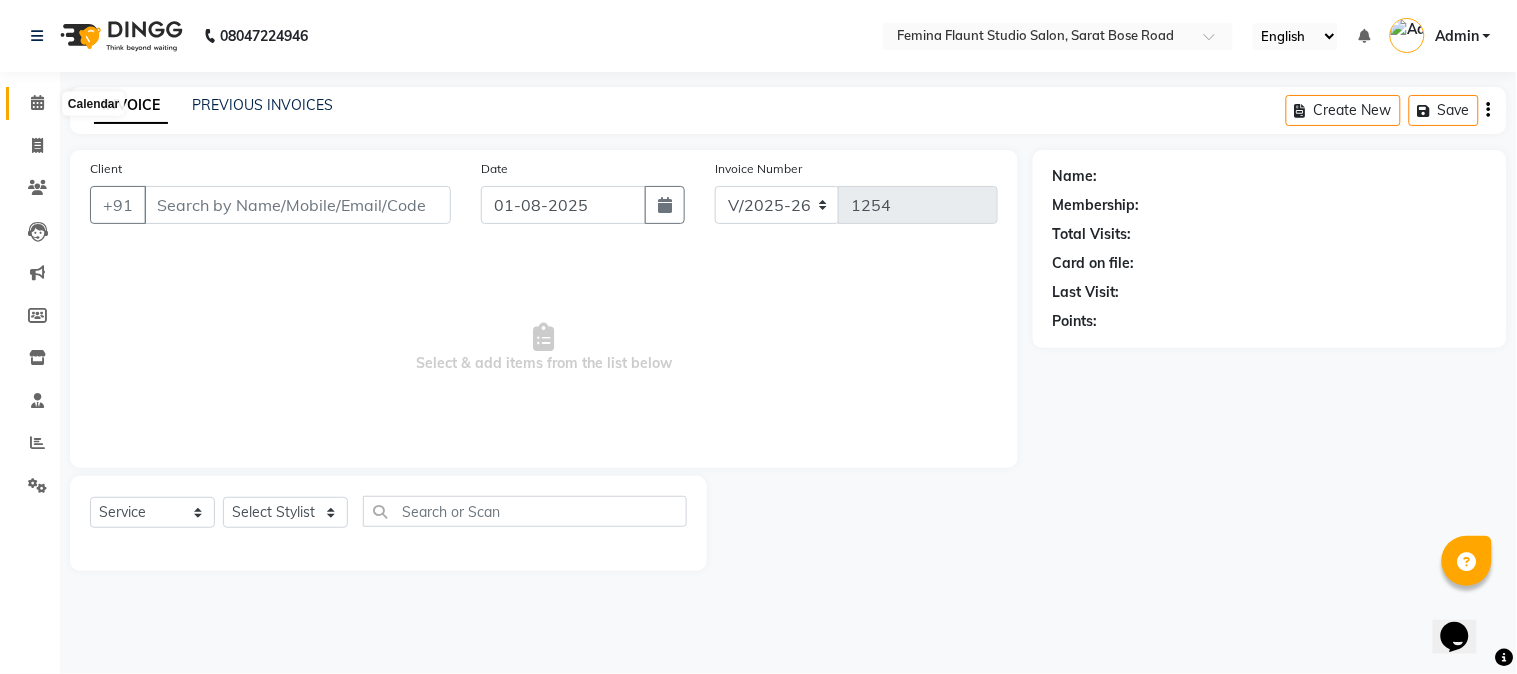 click 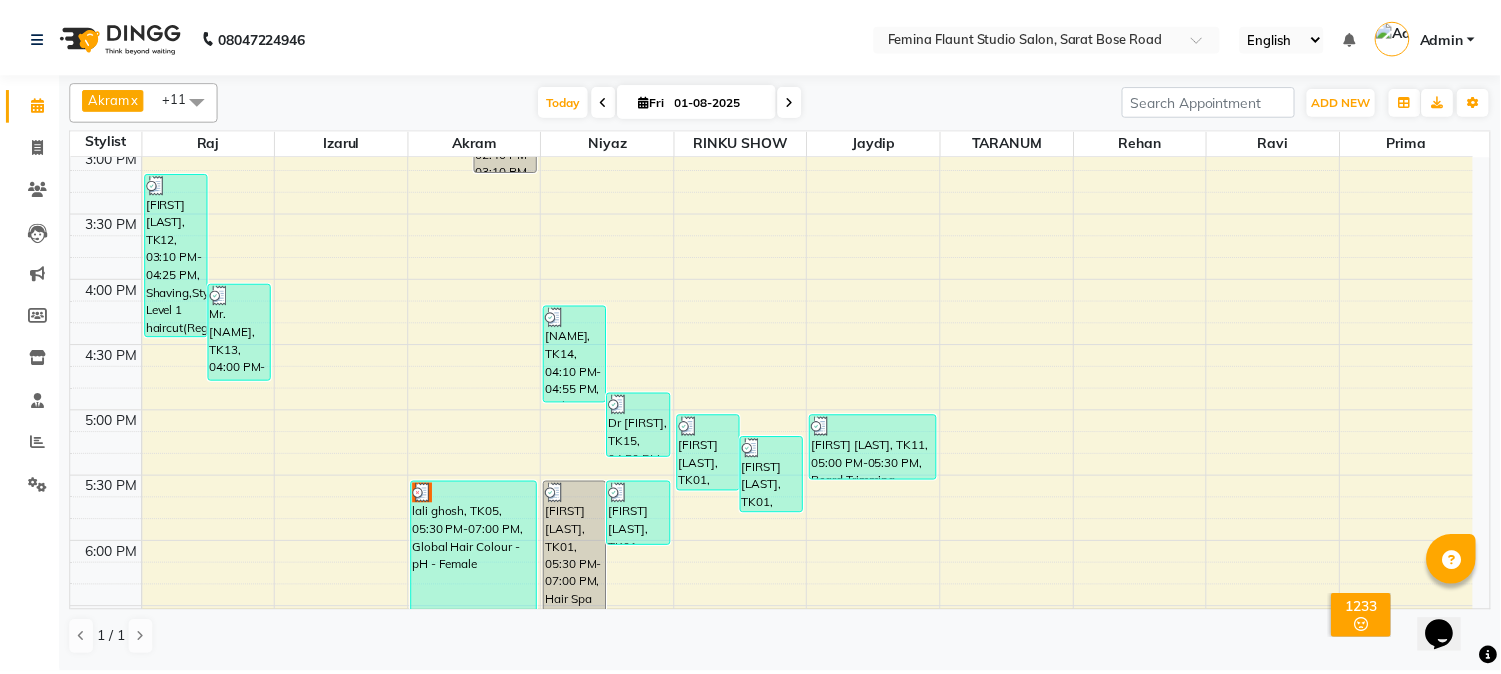 scroll, scrollTop: 1000, scrollLeft: 0, axis: vertical 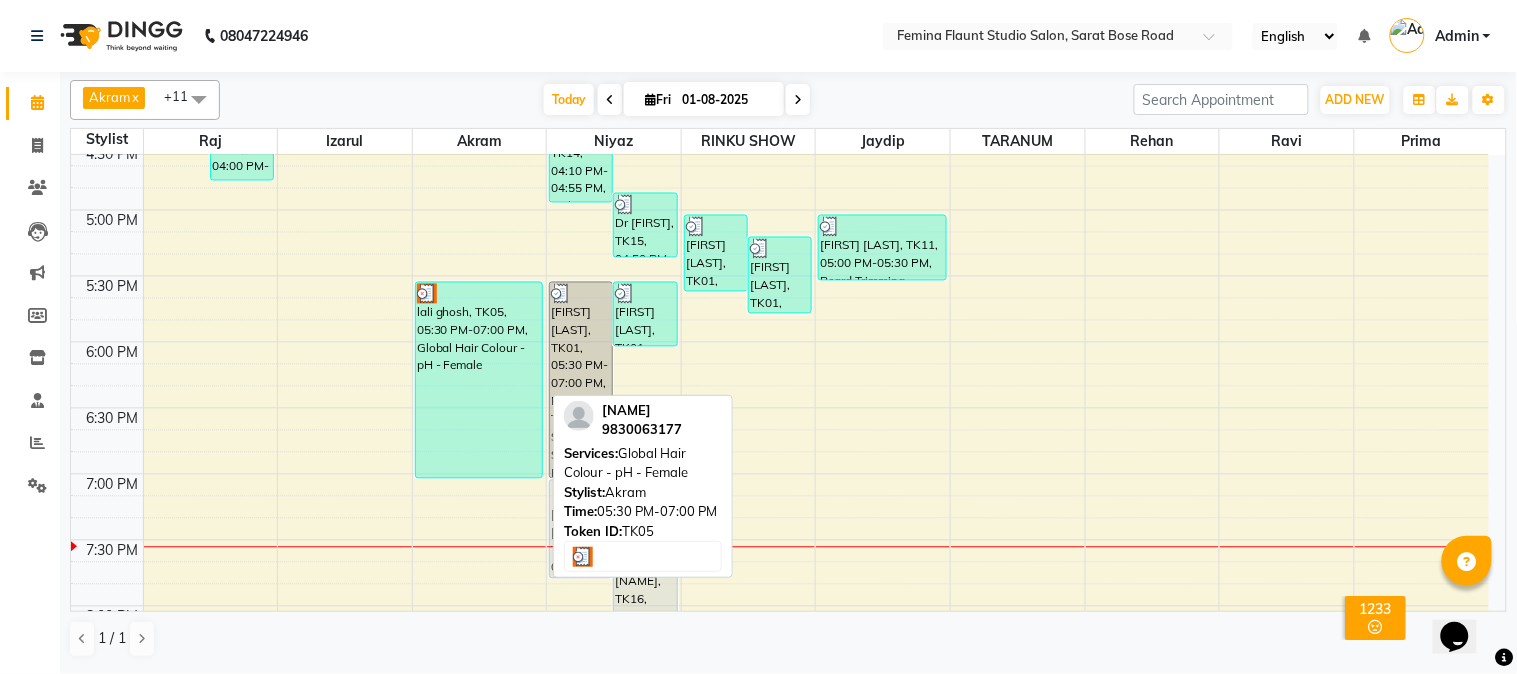 click on "lali ghosh, TK05, 05:30 PM-07:00 PM, Global Hair Colour - pH - Female" at bounding box center [479, 380] 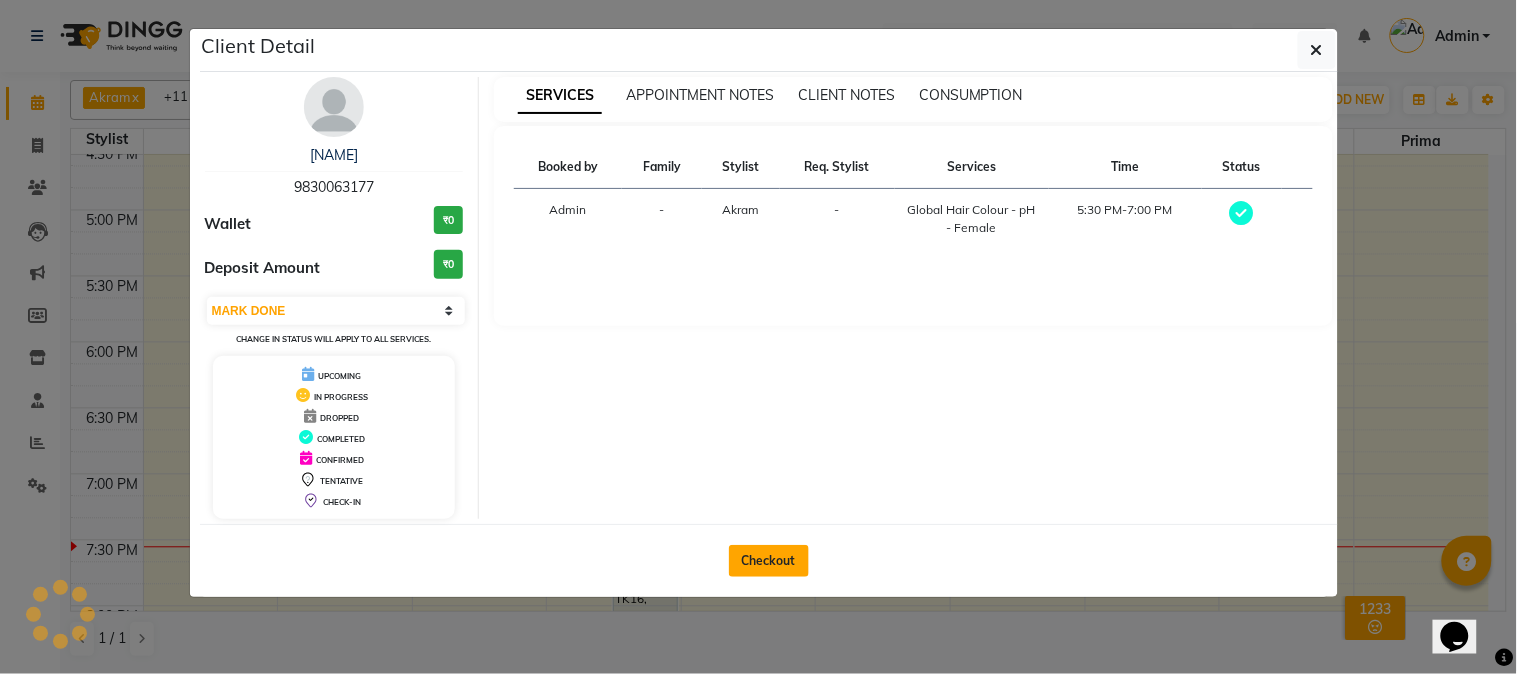 click on "Checkout" 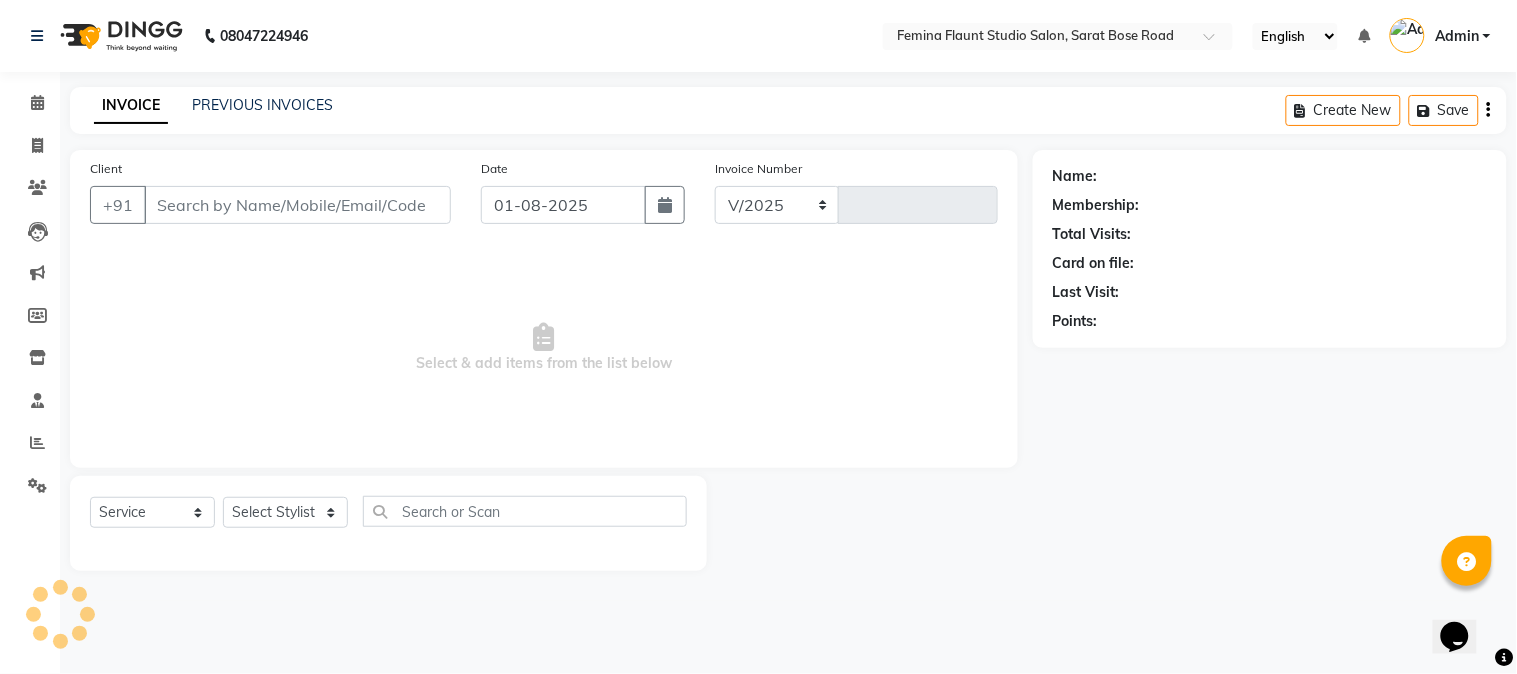 select on "5231" 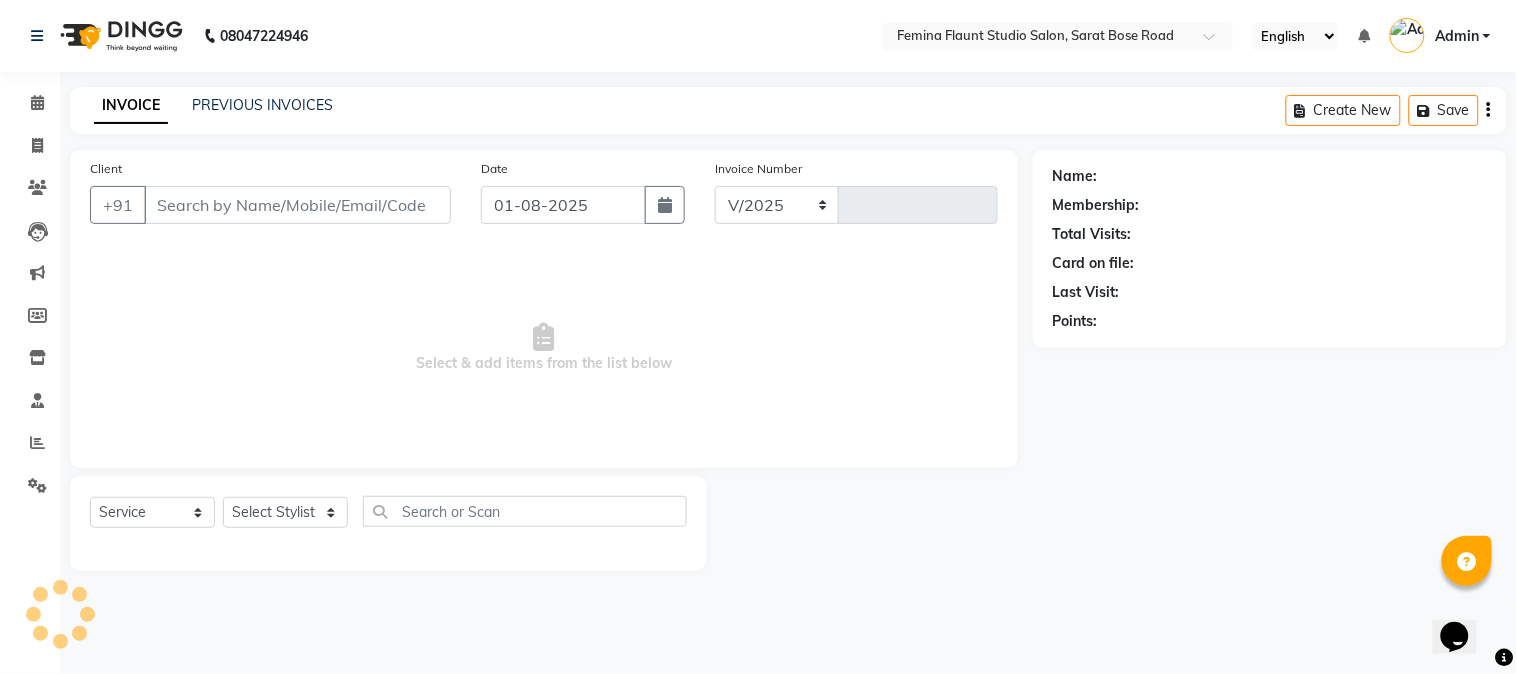 type on "1254" 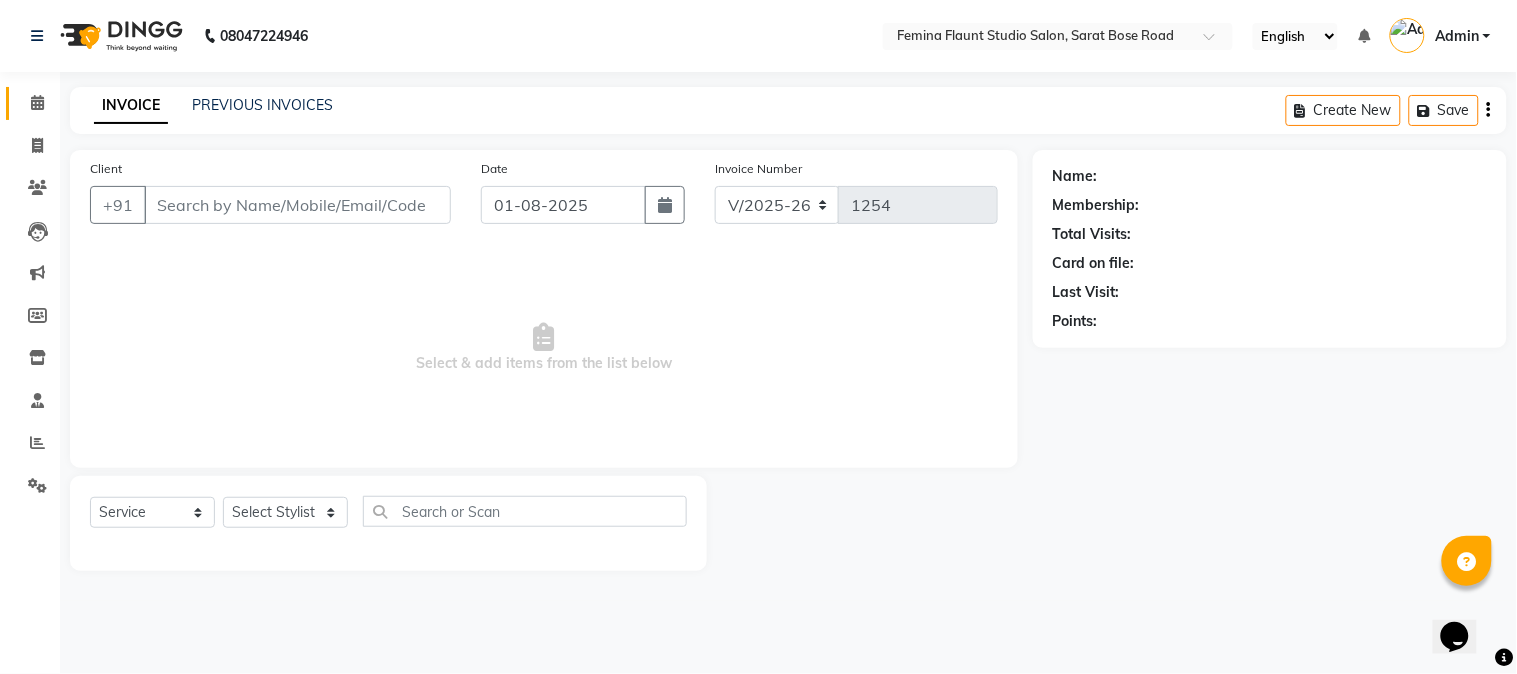 type on "9830063177" 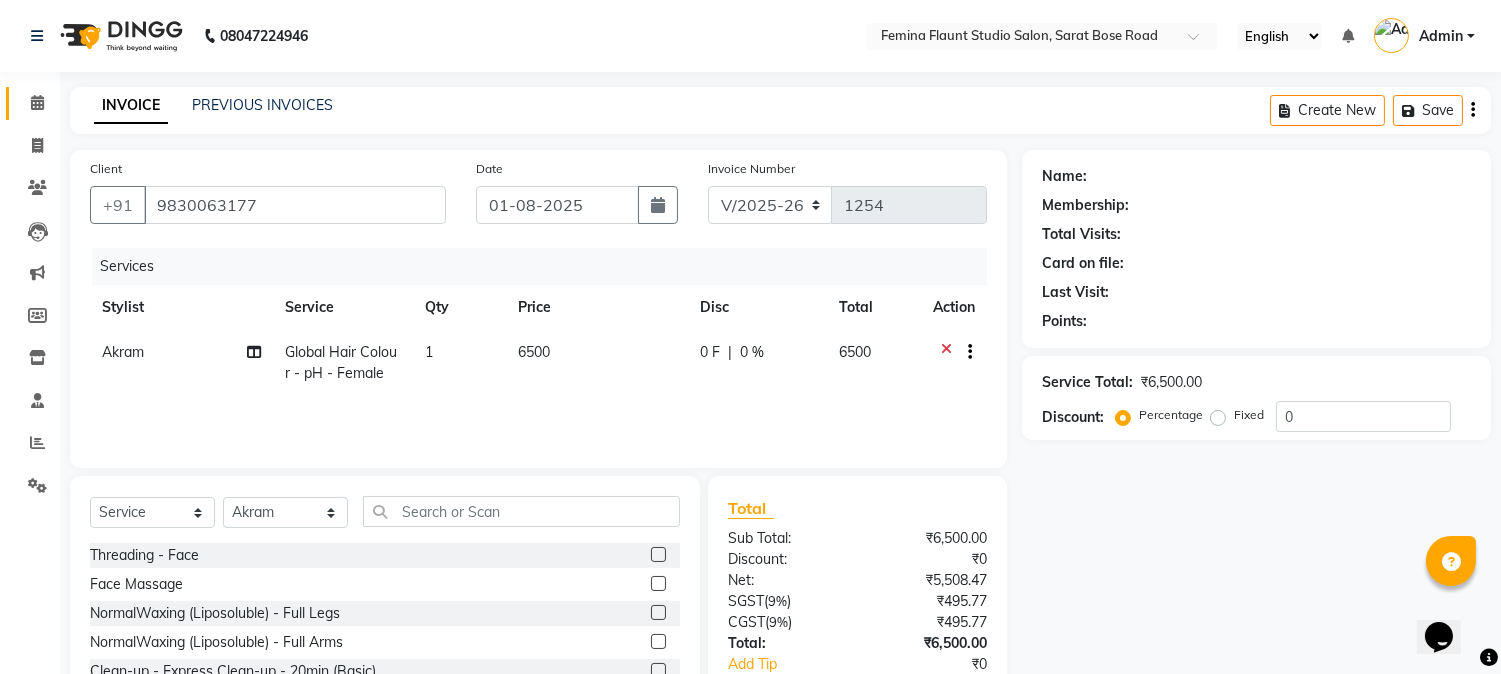select on "1: Object" 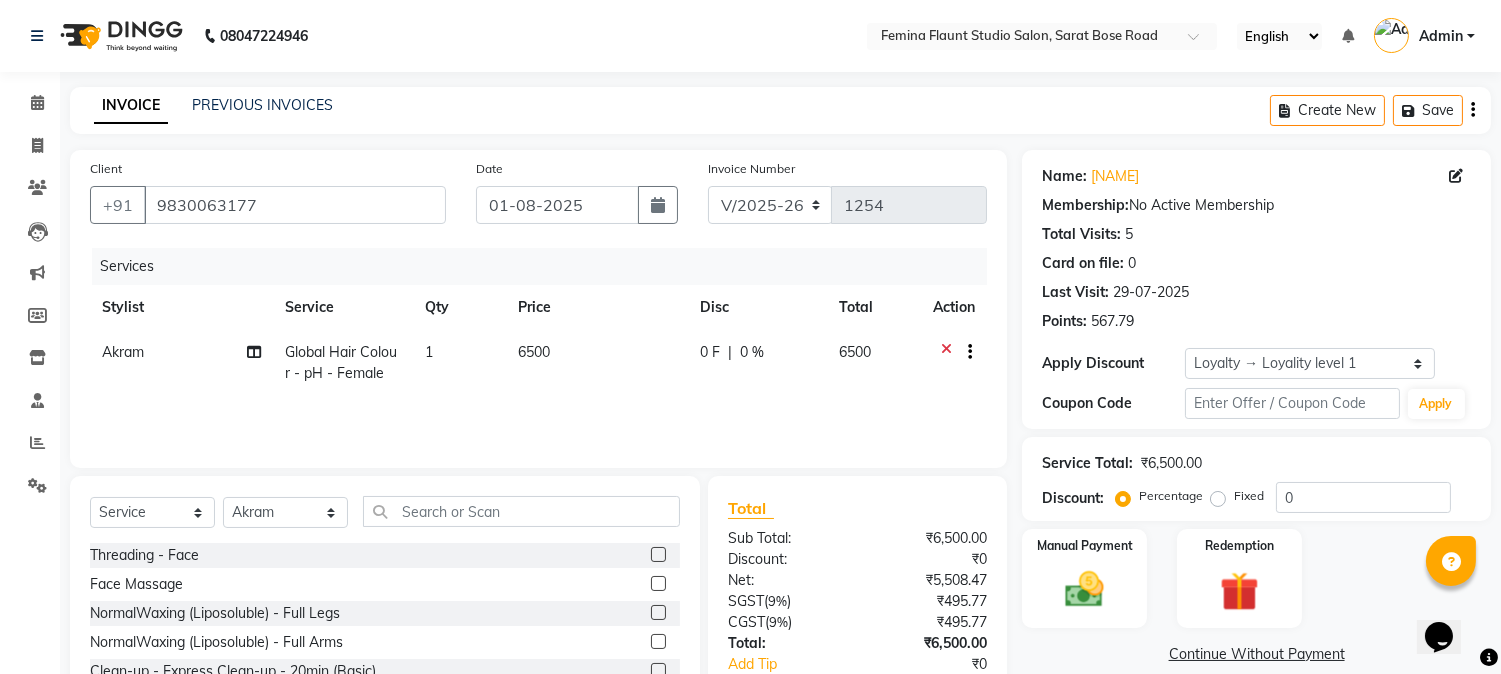 click on "6500" 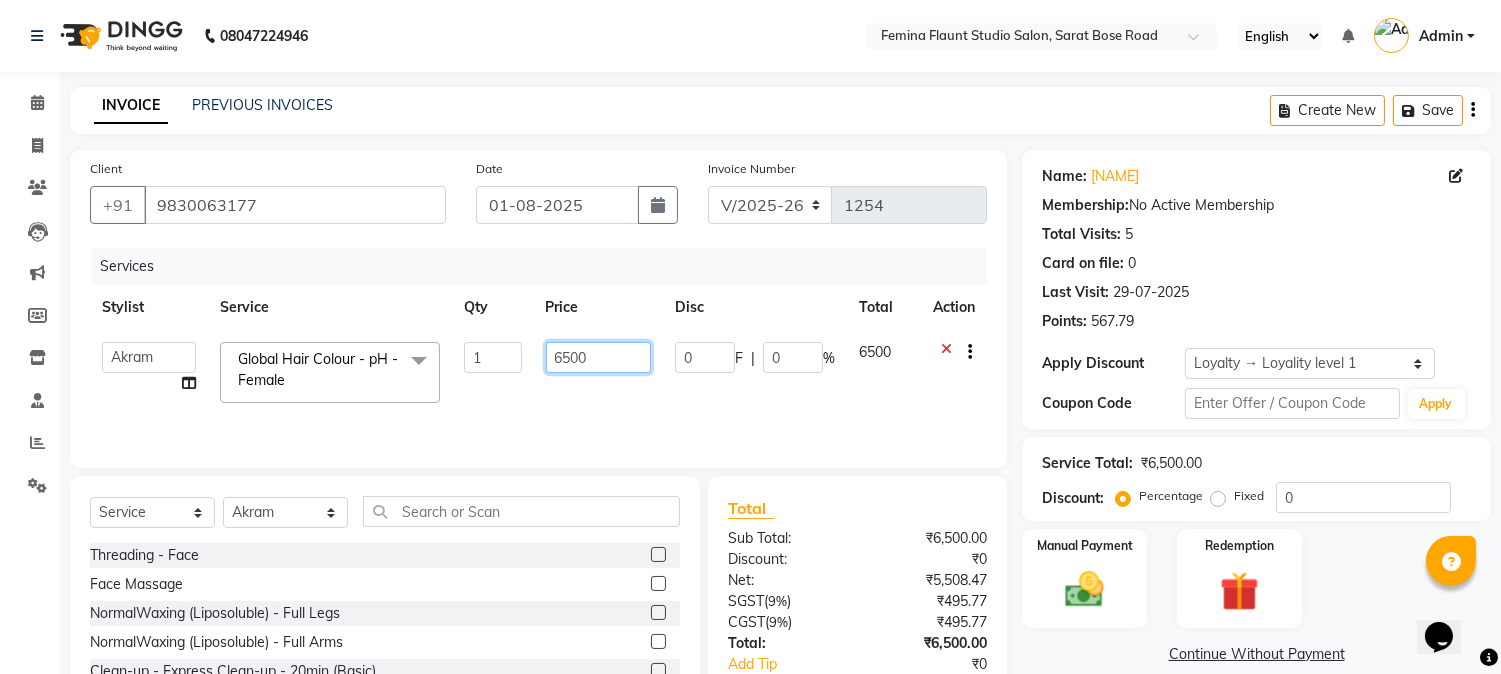 click on "6500" 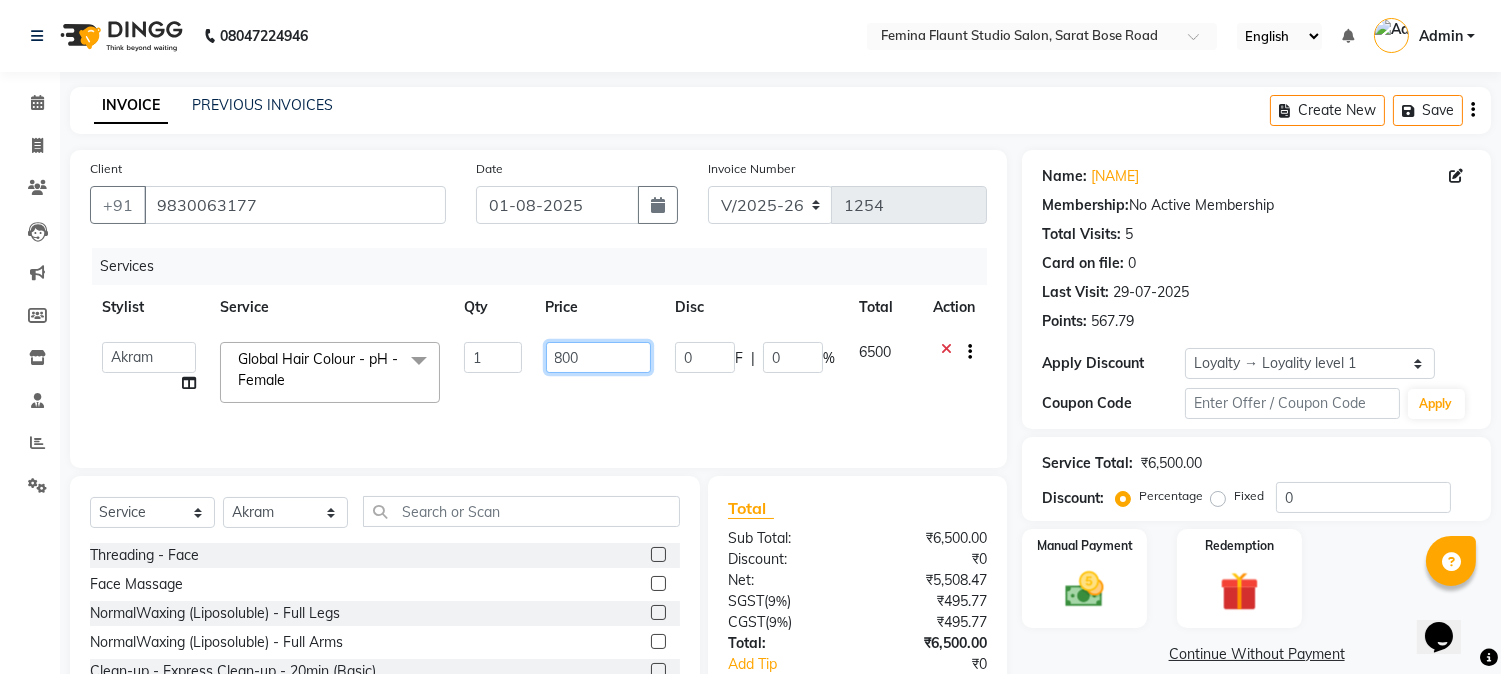 type on "8000" 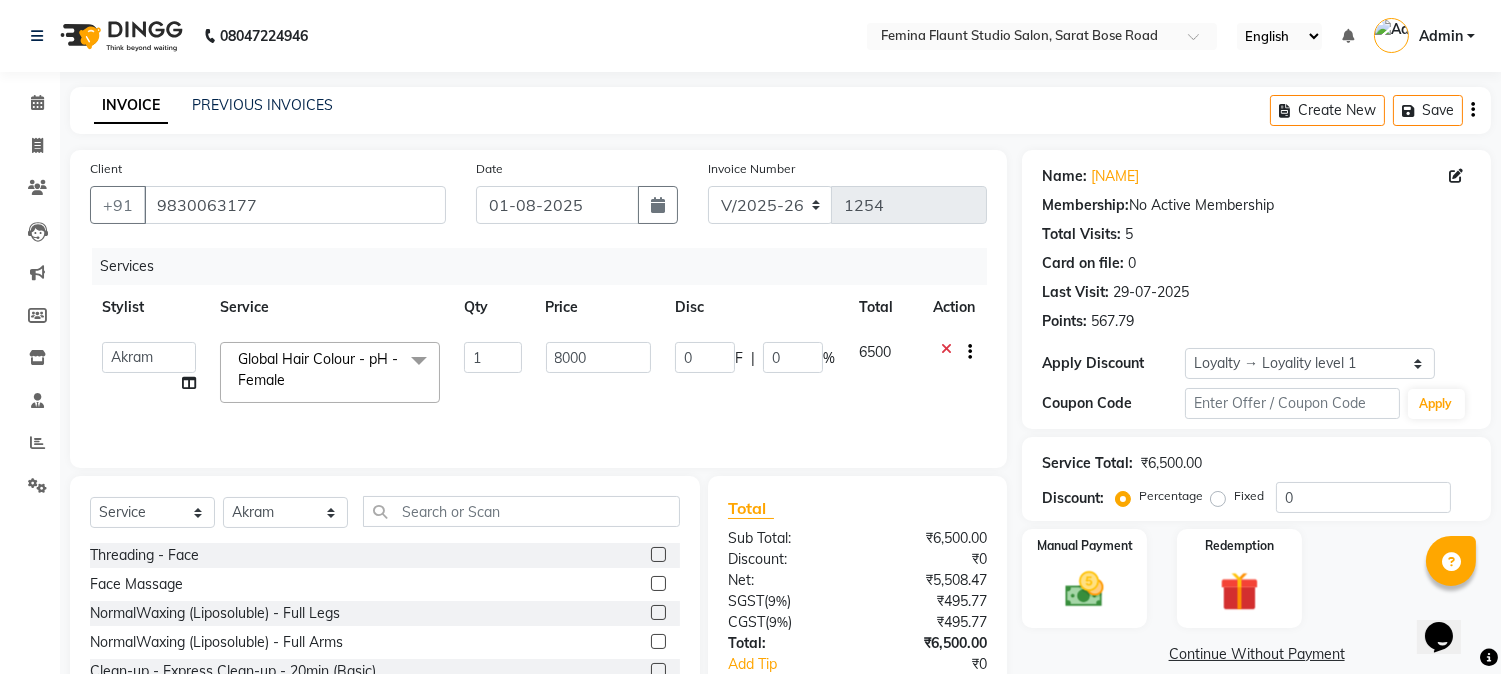 click on "Services Stylist Service Qty Price Disc Total Action  Akram   Auditor   Christina   Izarul   jaydip   Niyaz   prima   raj   ravi   rehan   RINKU SHOW   TARANUM  Global Hair Colour - pH - Female  x  Threading - Face Face Massage NormalWaxing (Liposoluble) - Full Legs NormalWaxing (Liposoluble) - Full Arms  Clean-up  - Express Clean-up - 20min (Basic) Haircut with Wash- Hair cut - Top ( Male ) Haircut with Wash- Hair cut - Top (Female) Haircut with Wash- Hair cut - Star ( Male ) Beard Trim  Nails - Gel Polish Application (Basic) Nails - Gel Polish Removal (Basic) Nails - Gel Extension Removal (Basic) Nails - Nail Art- Basic(10 Tips) (Basic) Nails - Nail Art Per Tip (Basic) 1 Nails - Refill Extension Gel/Acrylic (Advanced) Nails - Nail Extension Gel (Advanced) Nails - Nail Extension Acrylic (Advanced) Nails - Inbuild Extension Gel (Advanced) Nails - Inbuild Extension Acrylic (Advanced) Nails - 3D Nail Art(10 Tips) (Advanced) Nails - Cat Eye Design Gel Polish(10 Tips) (Advanced) BRILLAIRE Dandruff Treatment   1" 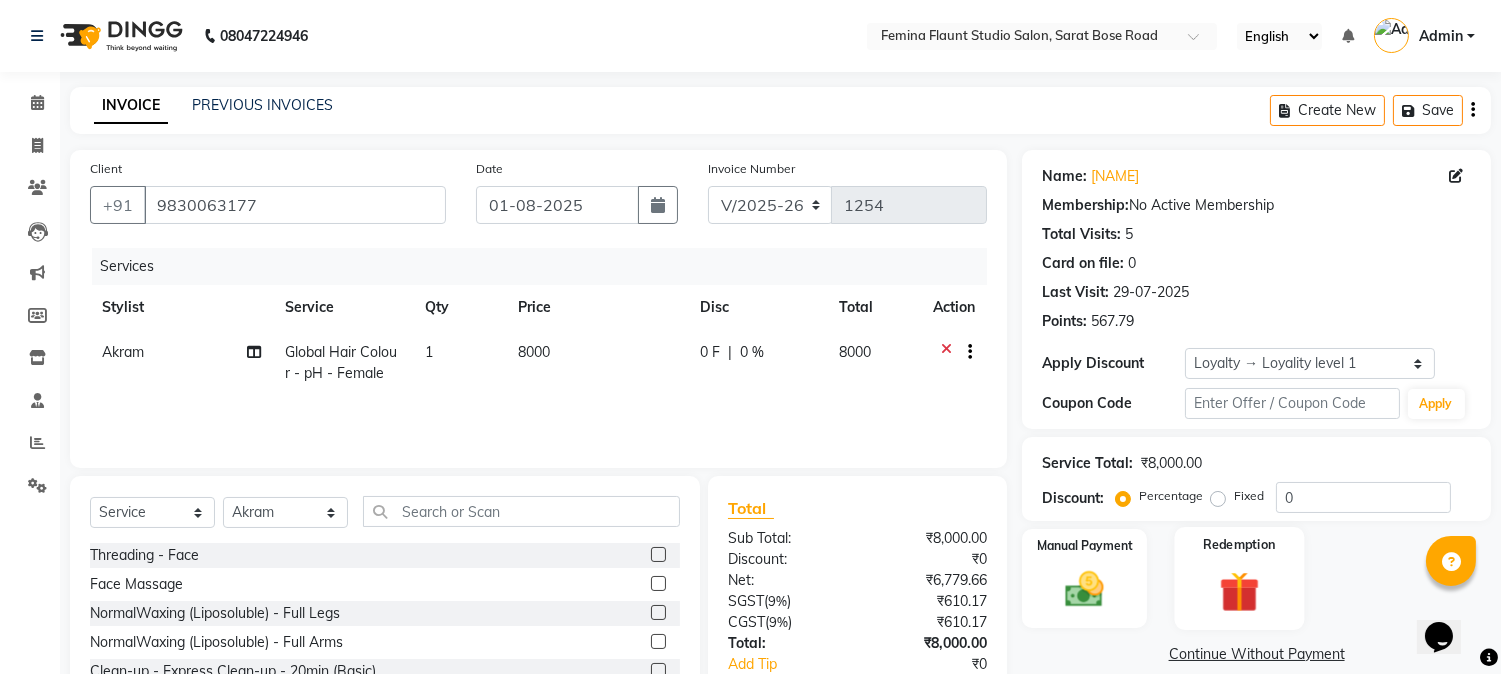 scroll, scrollTop: 126, scrollLeft: 0, axis: vertical 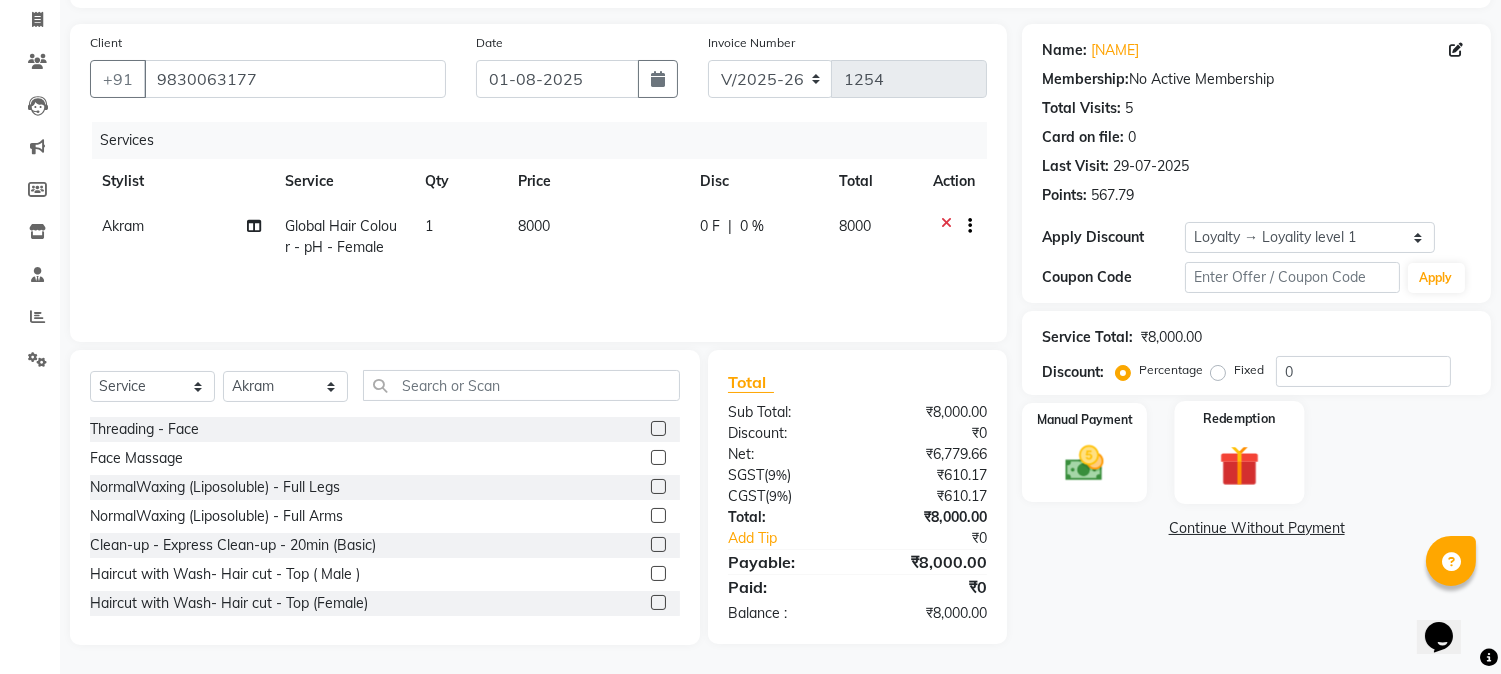 click 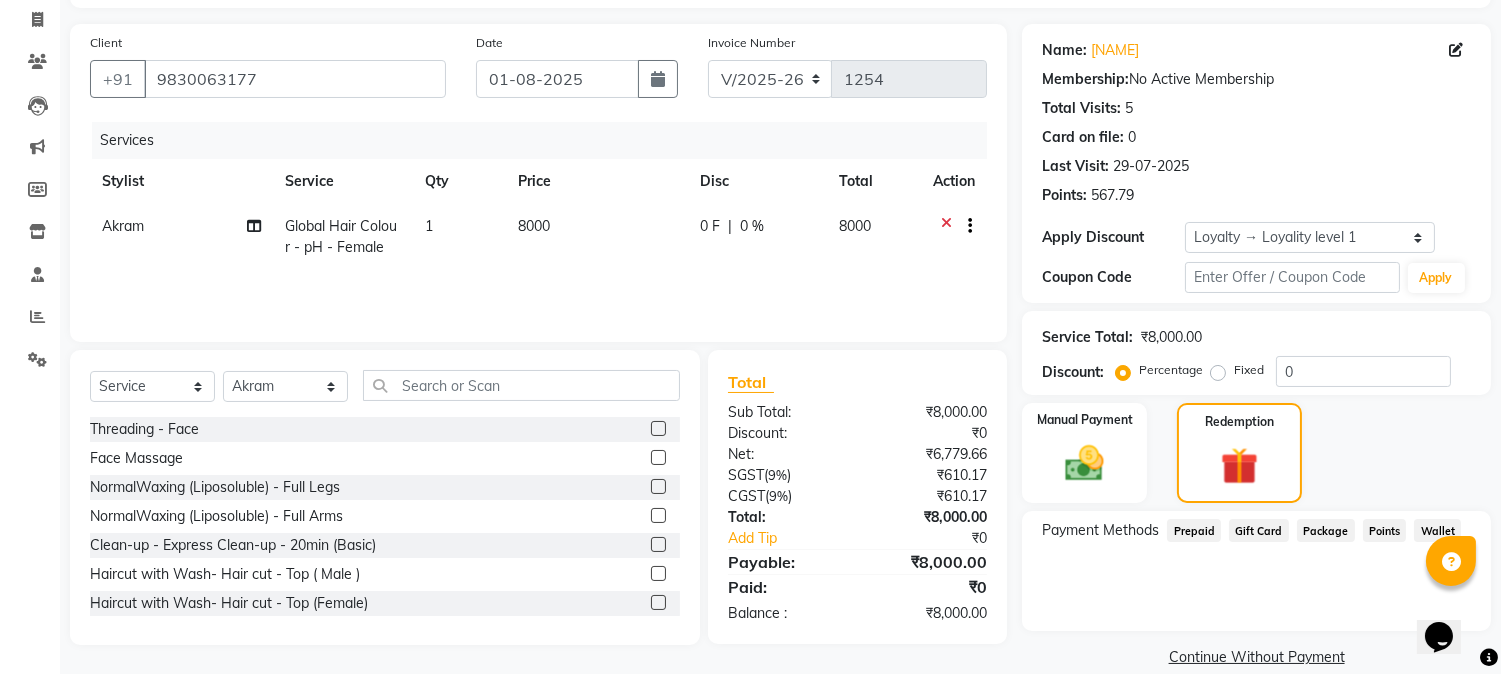 click on "Points" 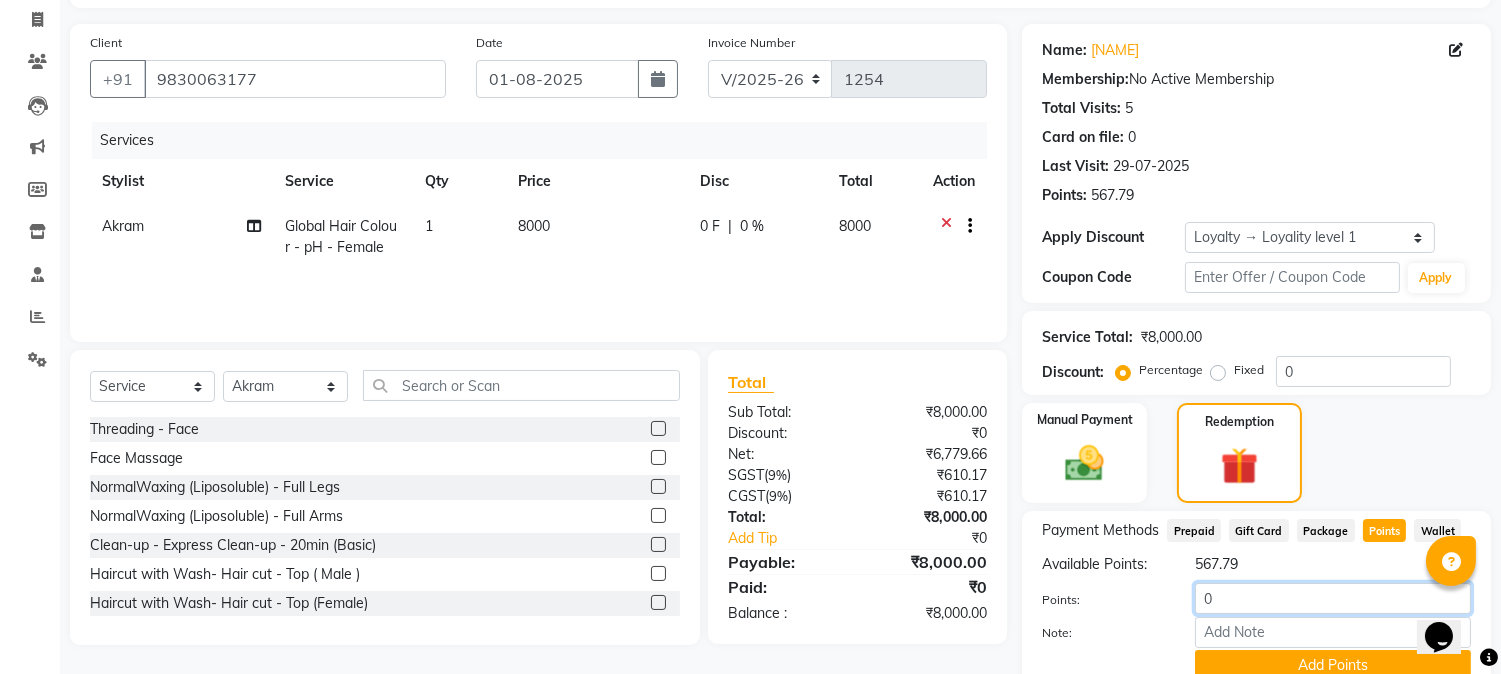 click on "0" 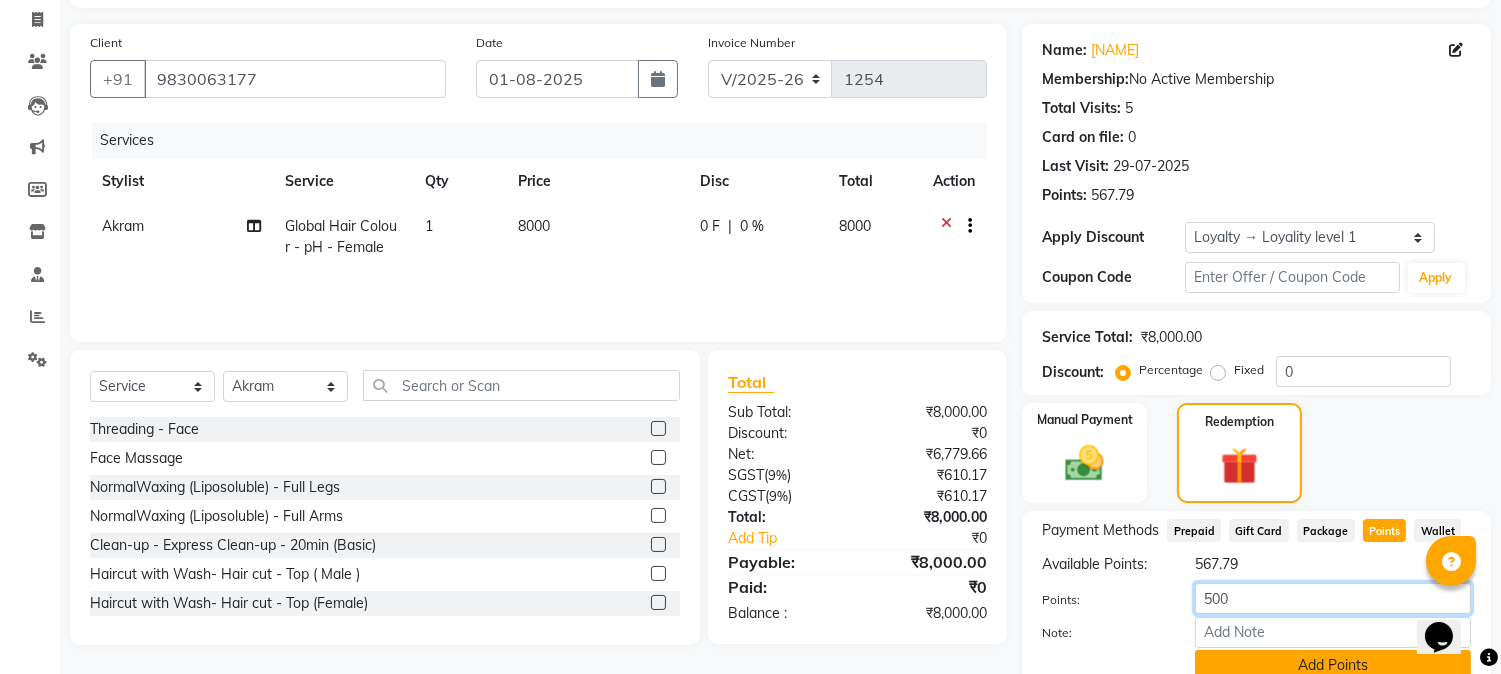 scroll, scrollTop: 211, scrollLeft: 0, axis: vertical 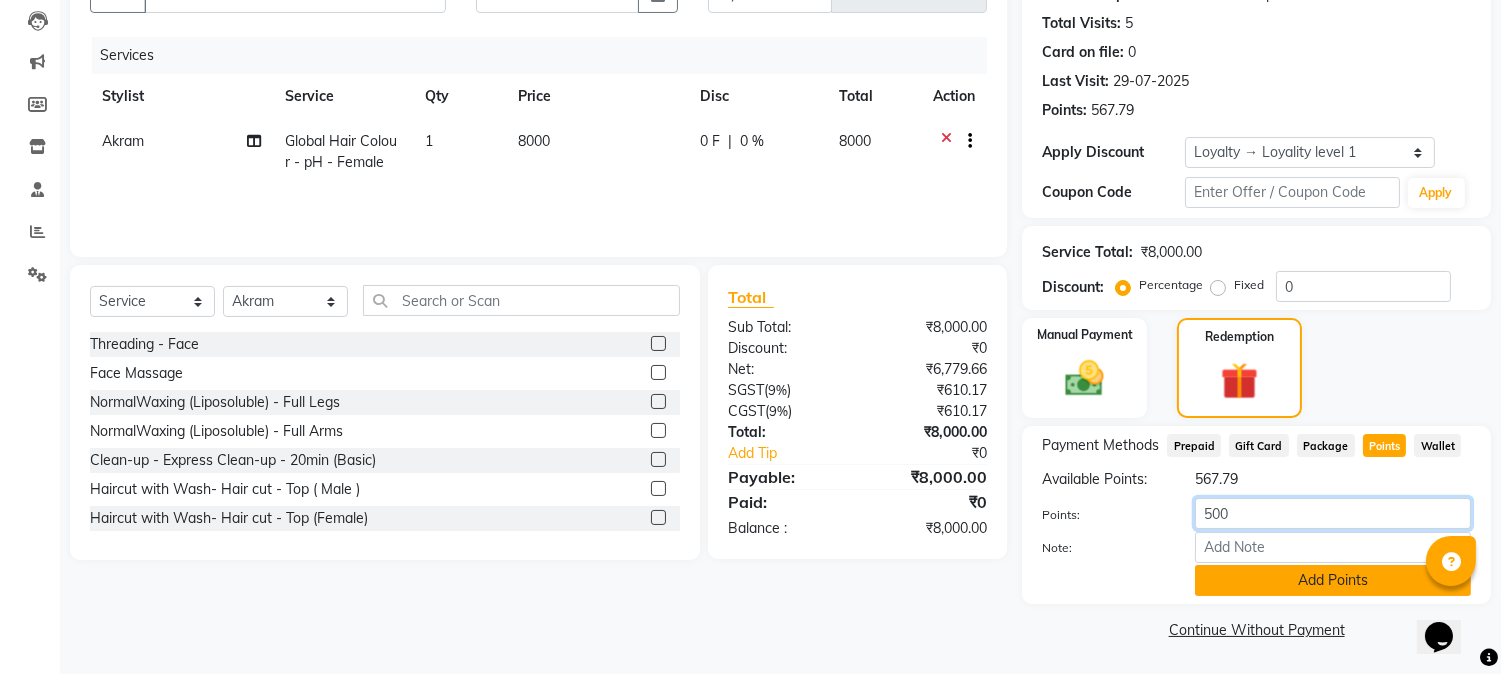 type on "500" 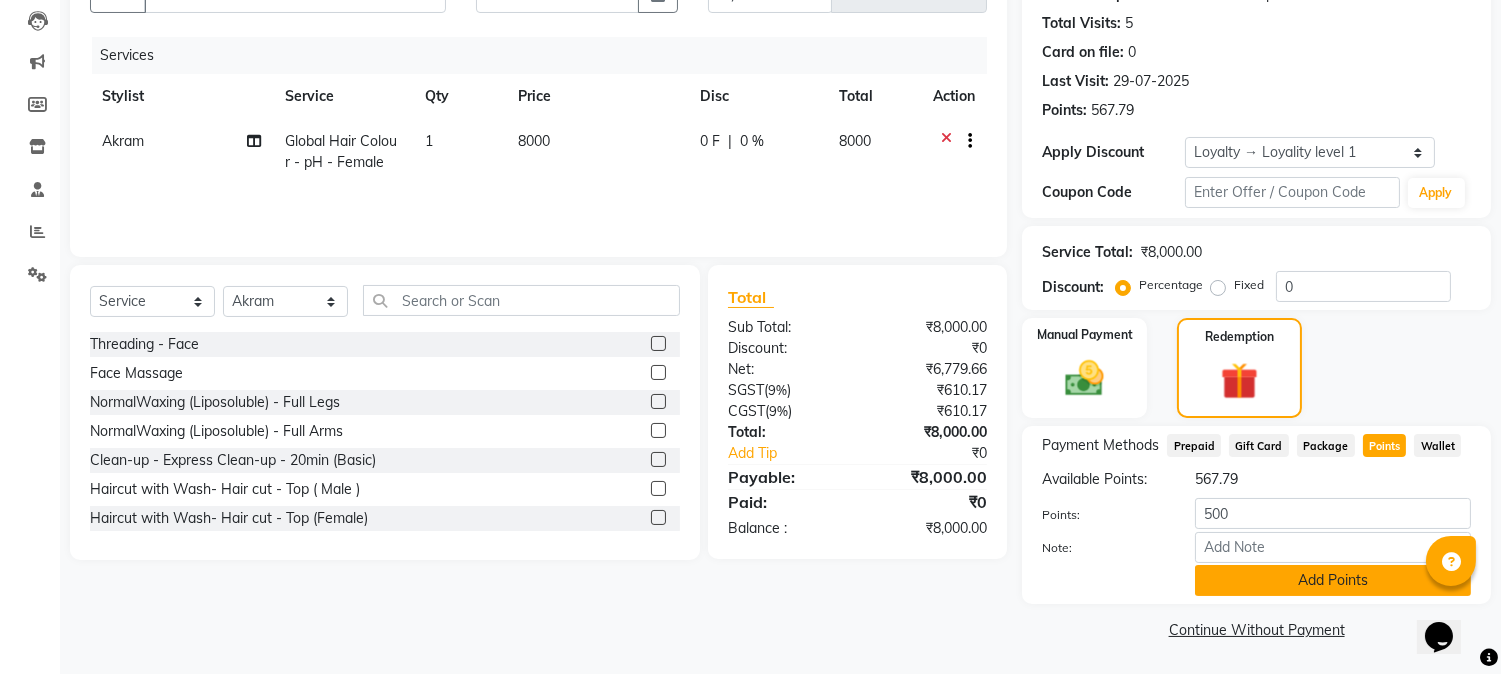 click on "Add Points" 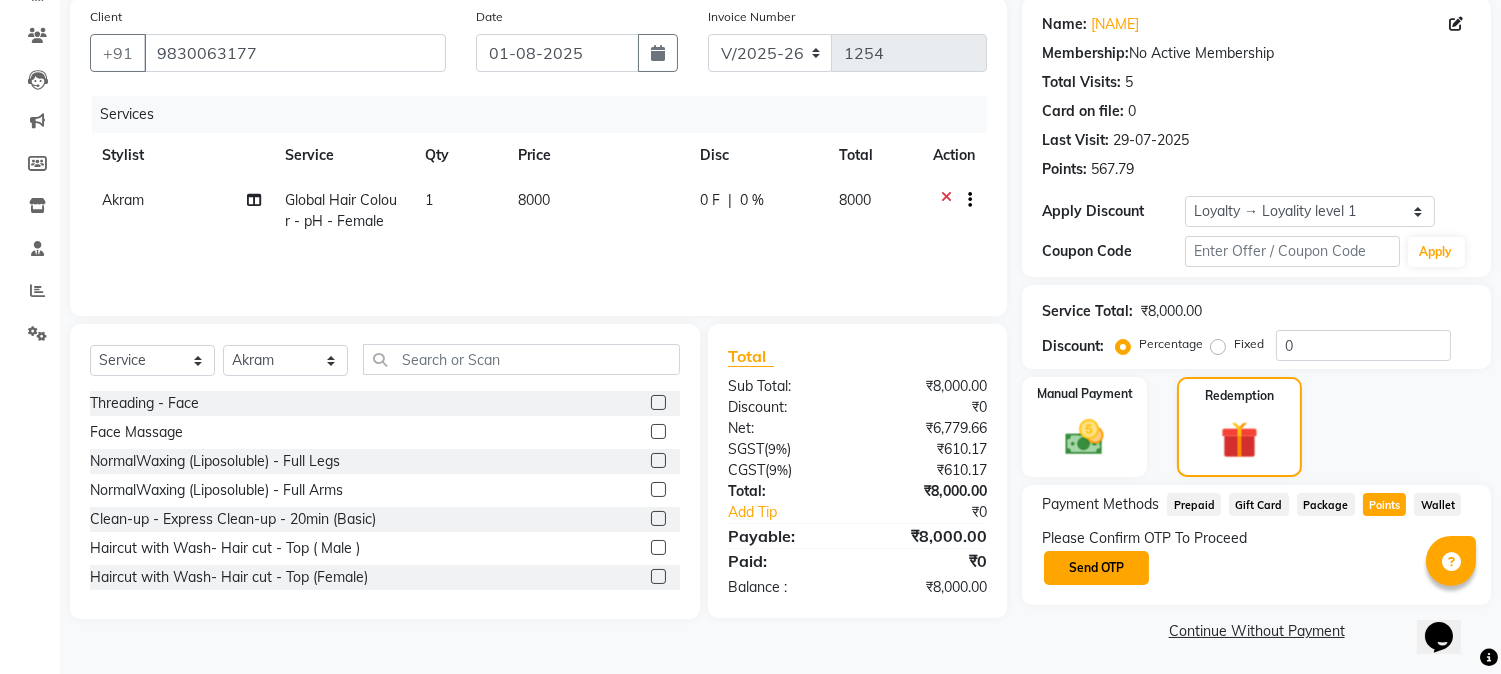 click on "Send OTP" 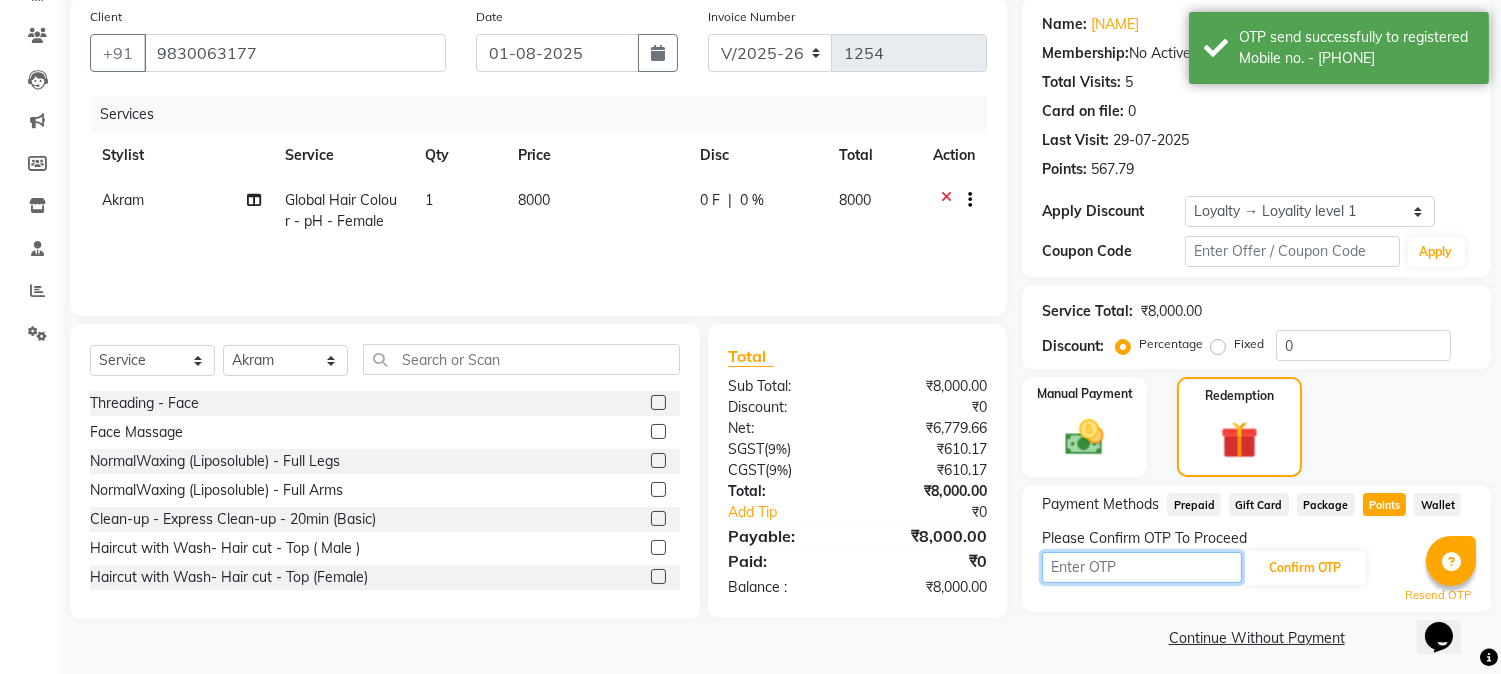 click at bounding box center (1142, 567) 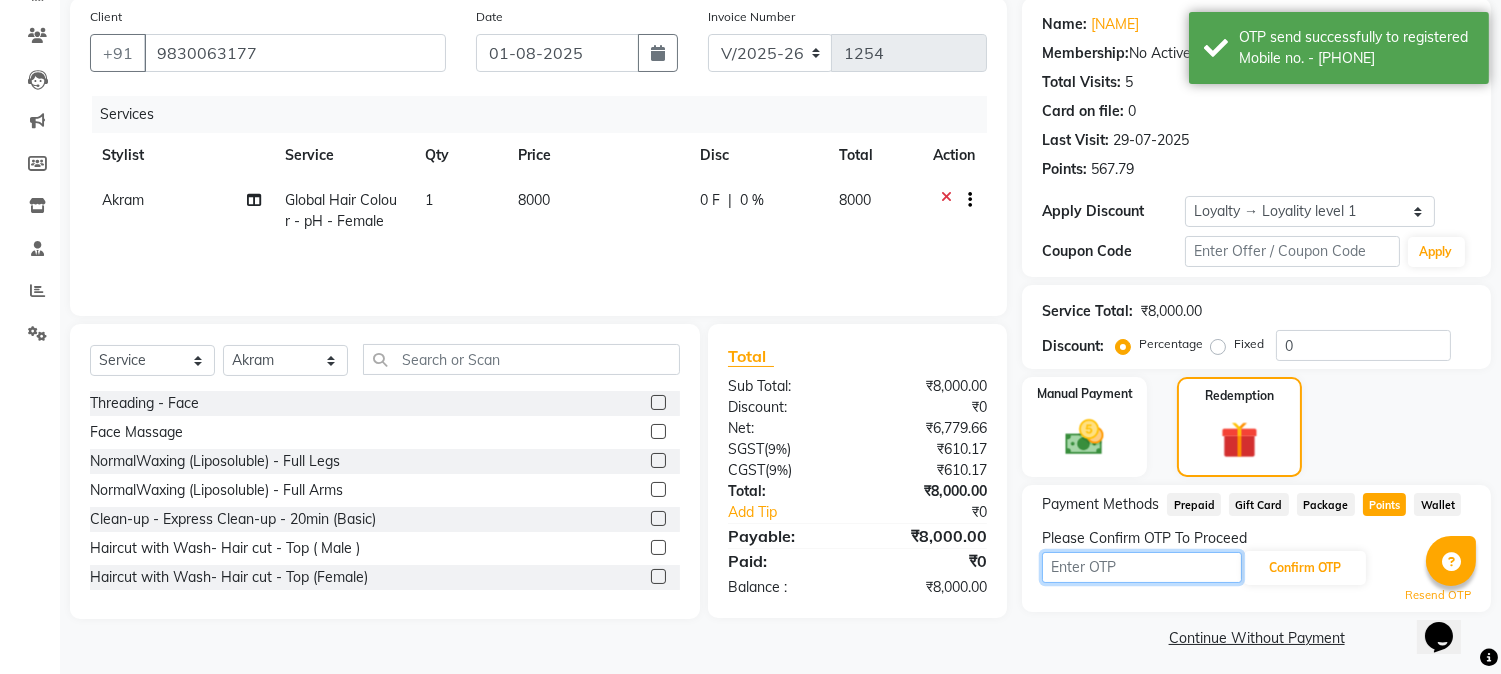 type on "3440" 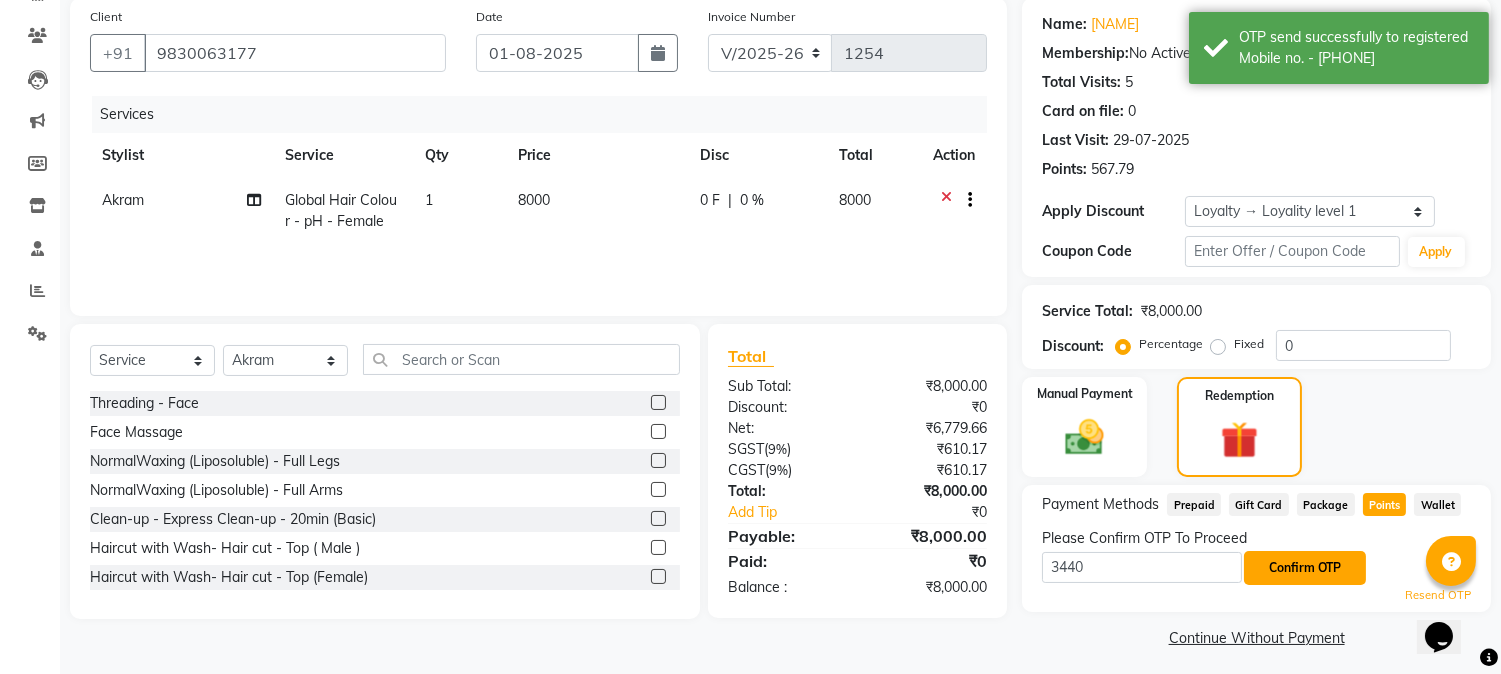 click on "Confirm OTP" 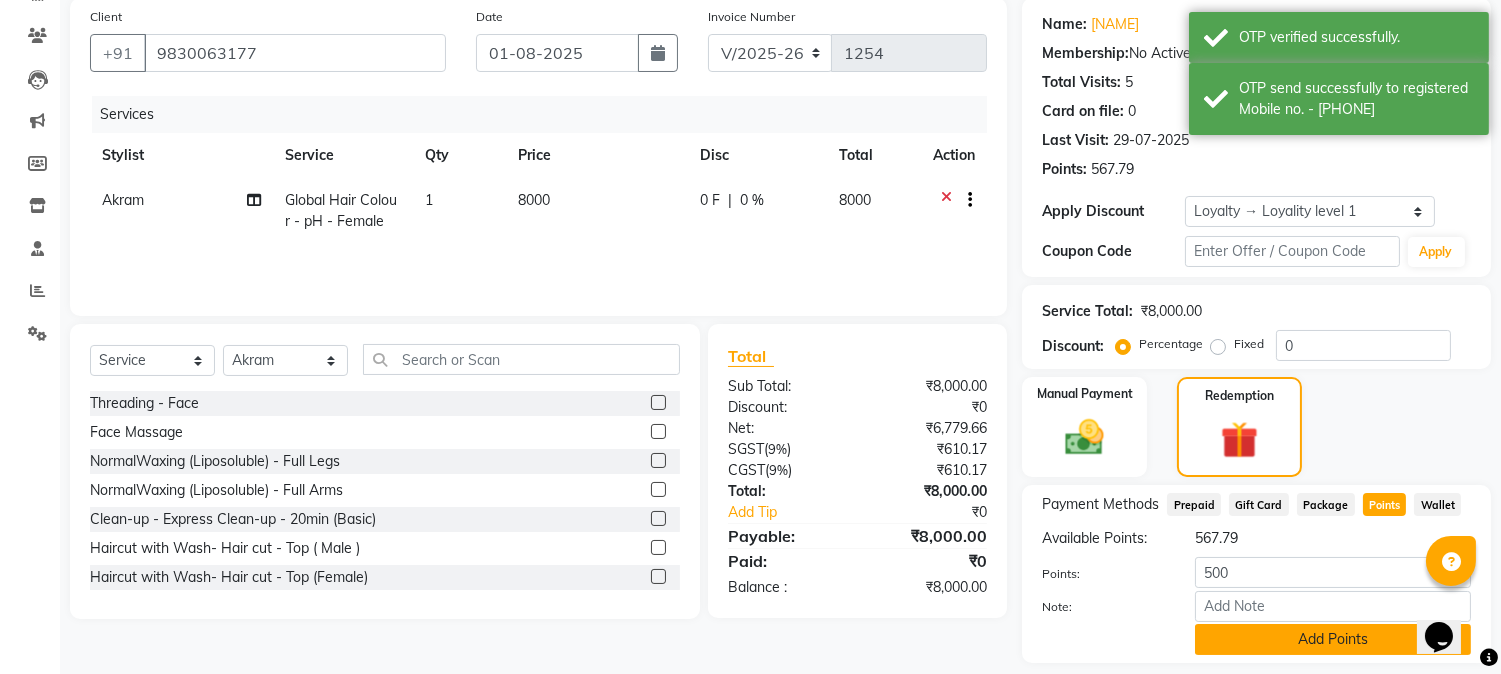 click on "Add Points" 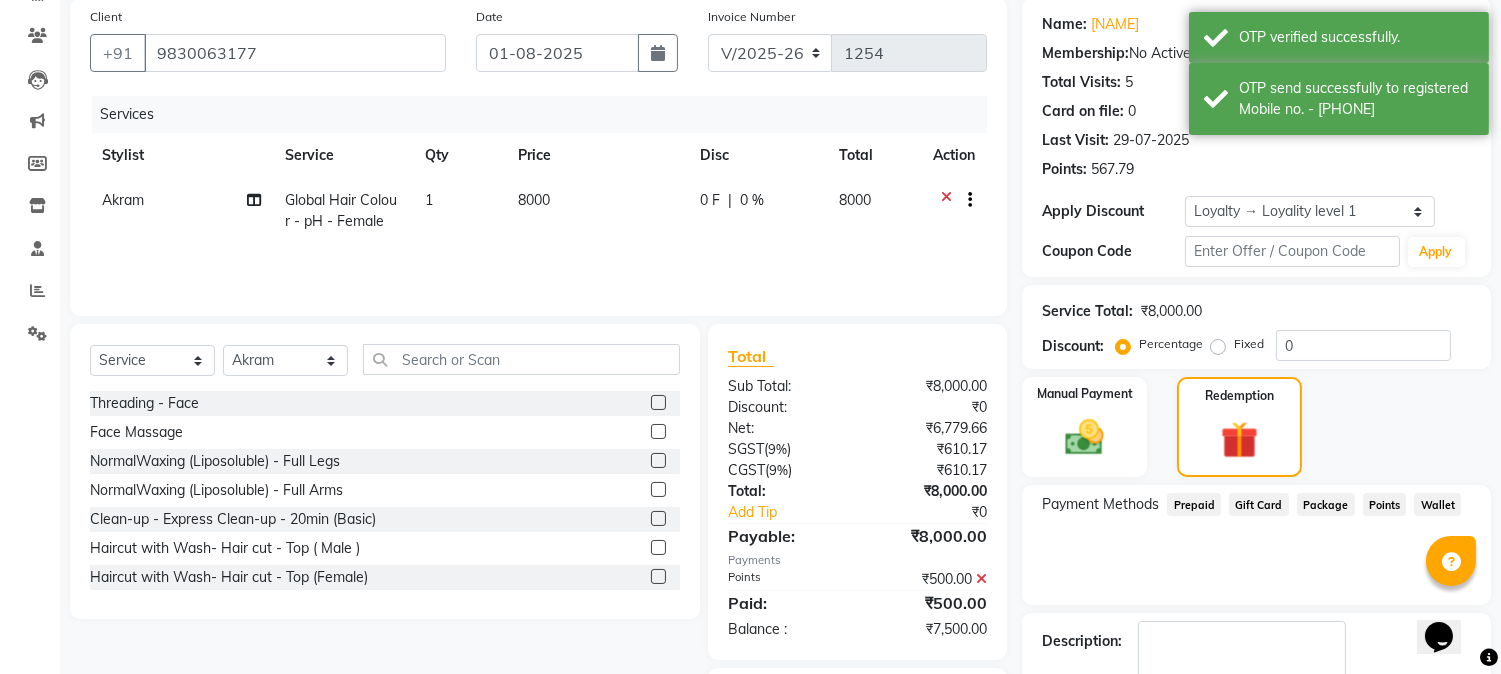 scroll, scrollTop: 266, scrollLeft: 0, axis: vertical 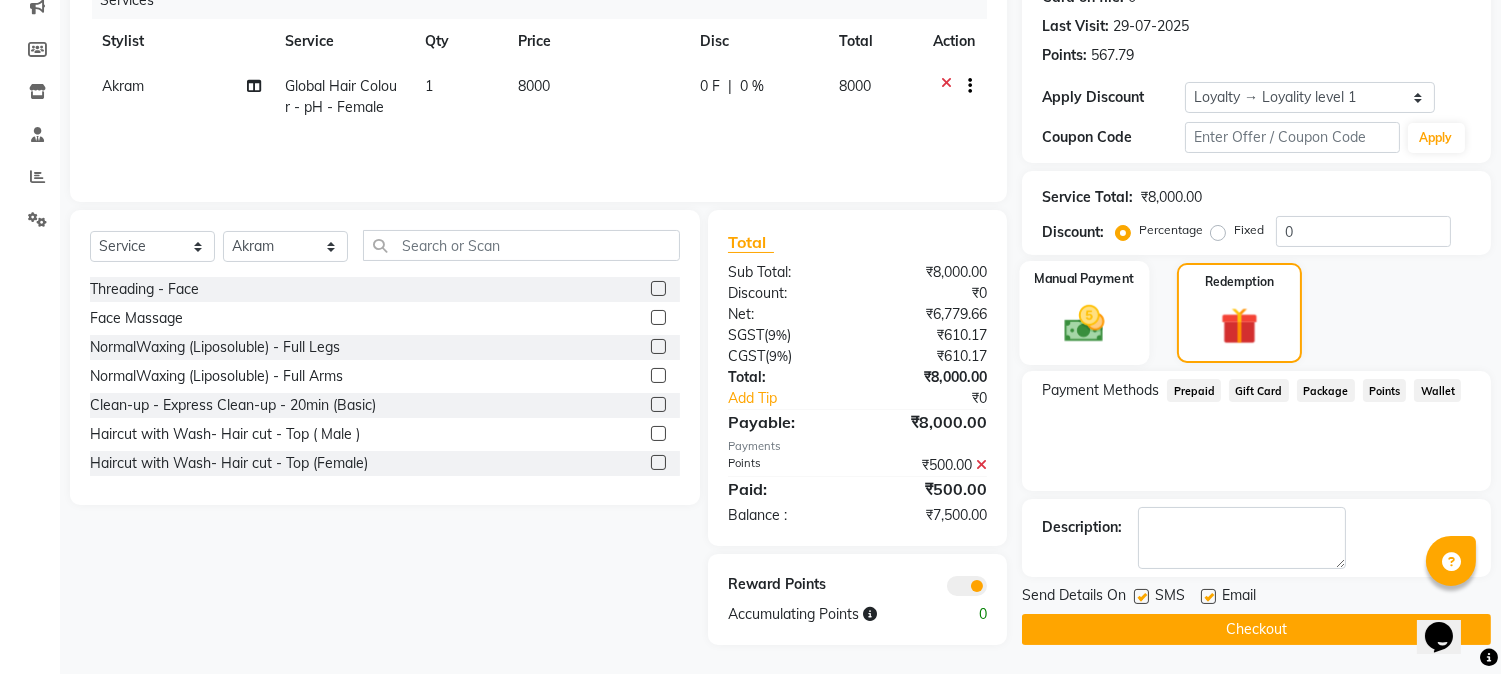 click 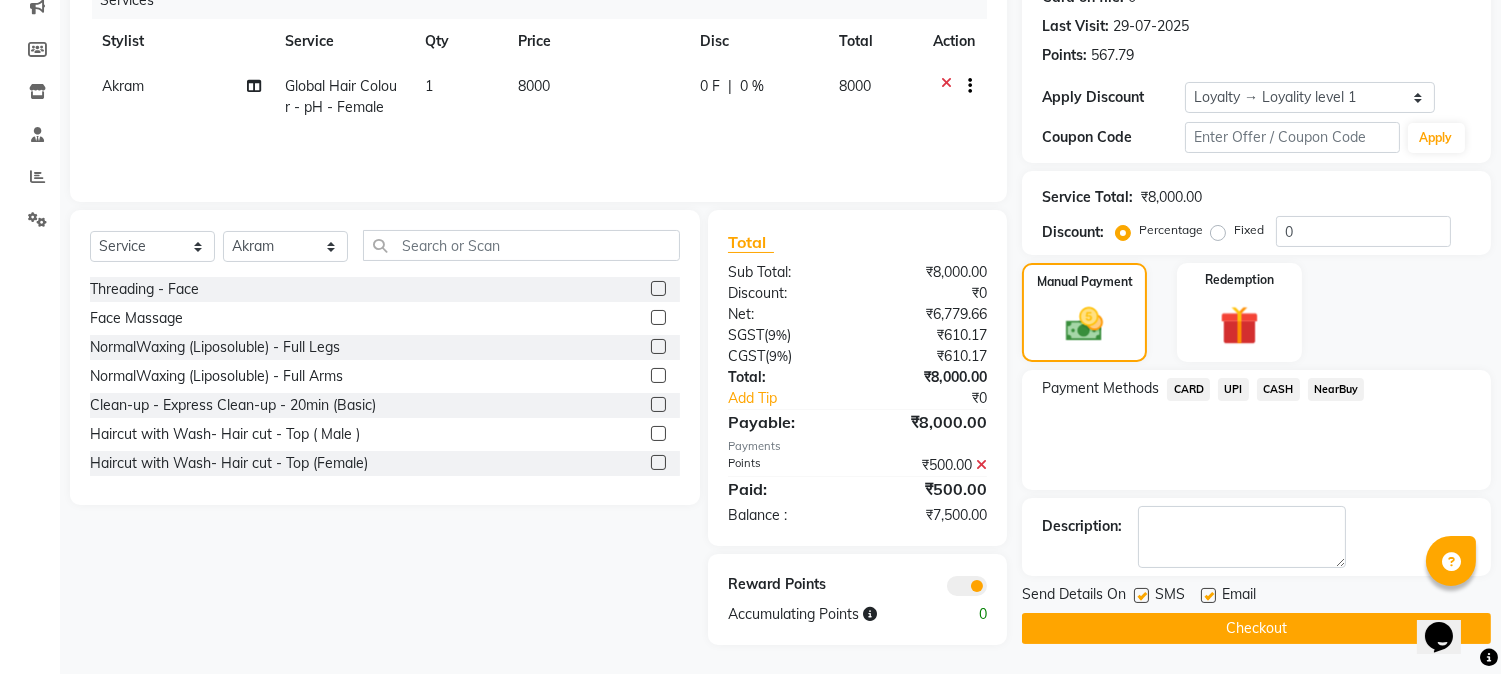 click on "CASH" 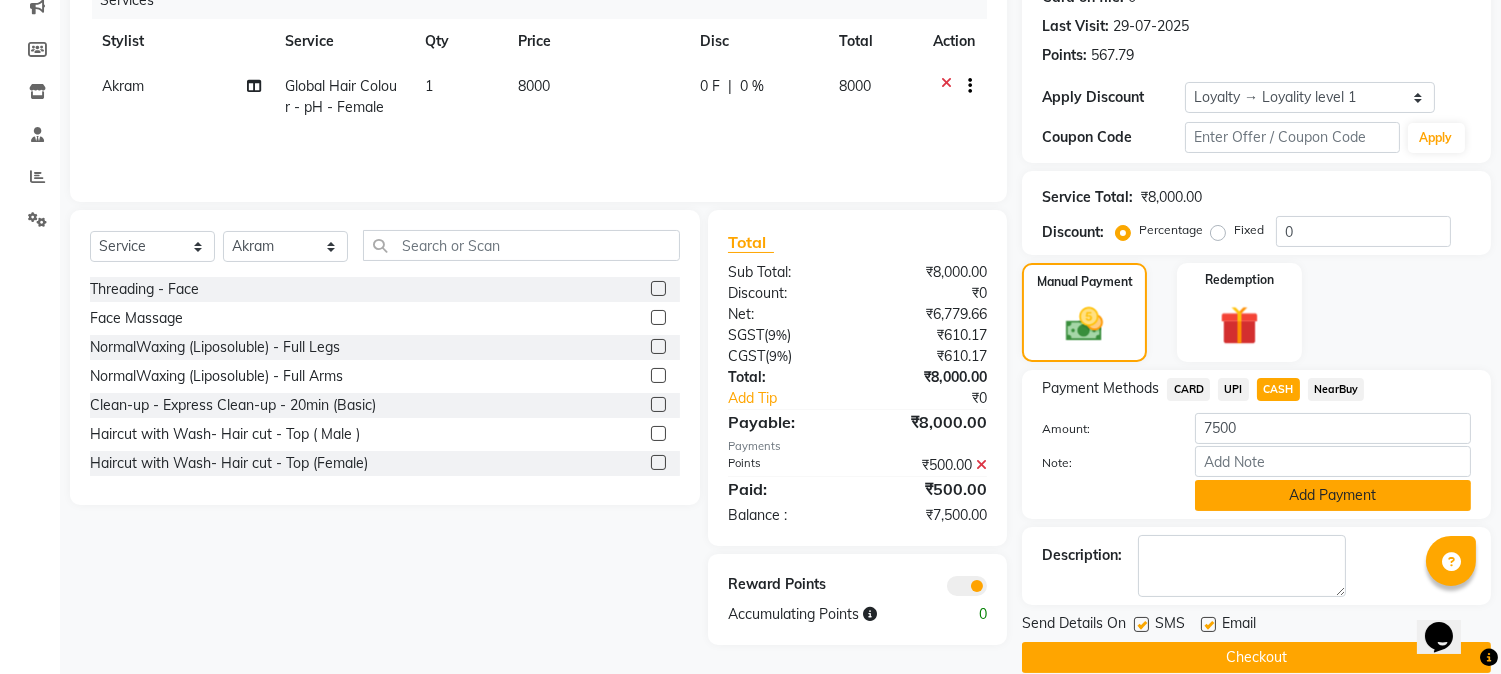 click on "Add Payment" 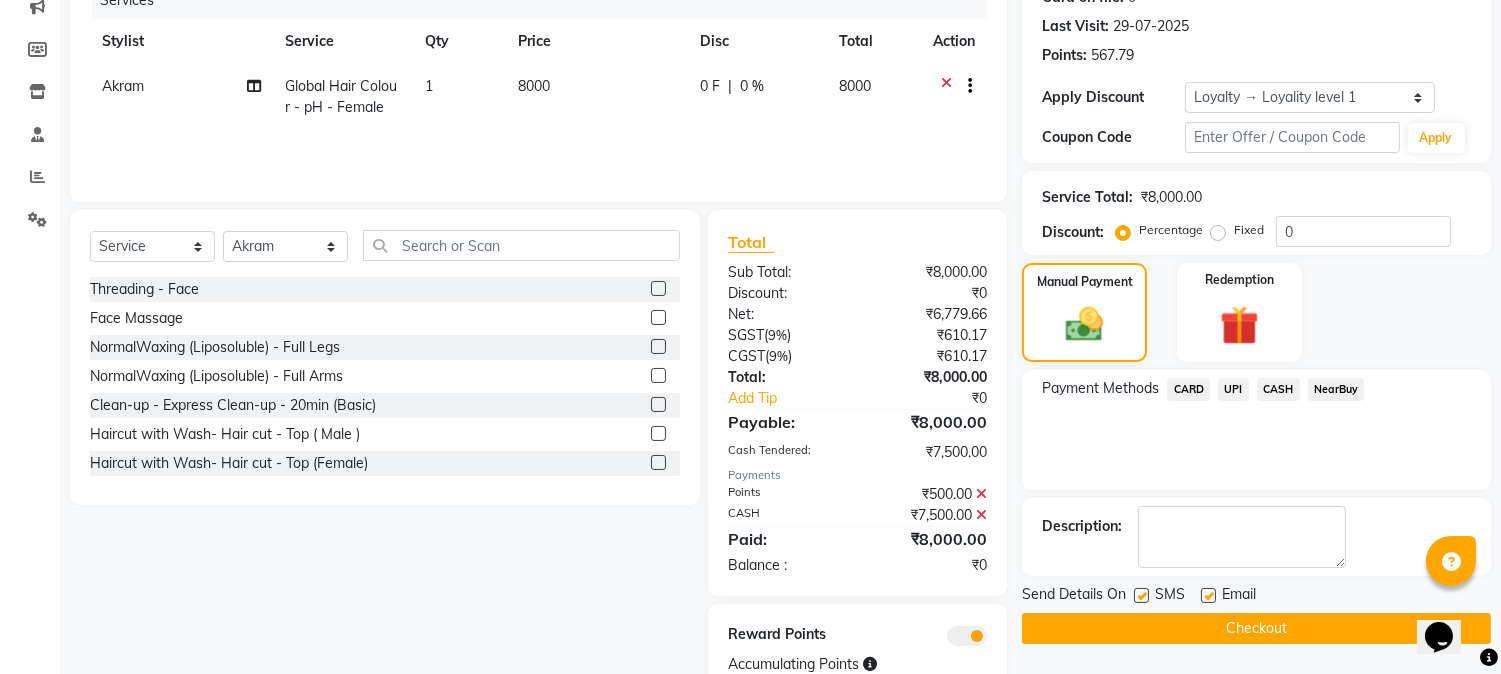 scroll, scrollTop: 337, scrollLeft: 0, axis: vertical 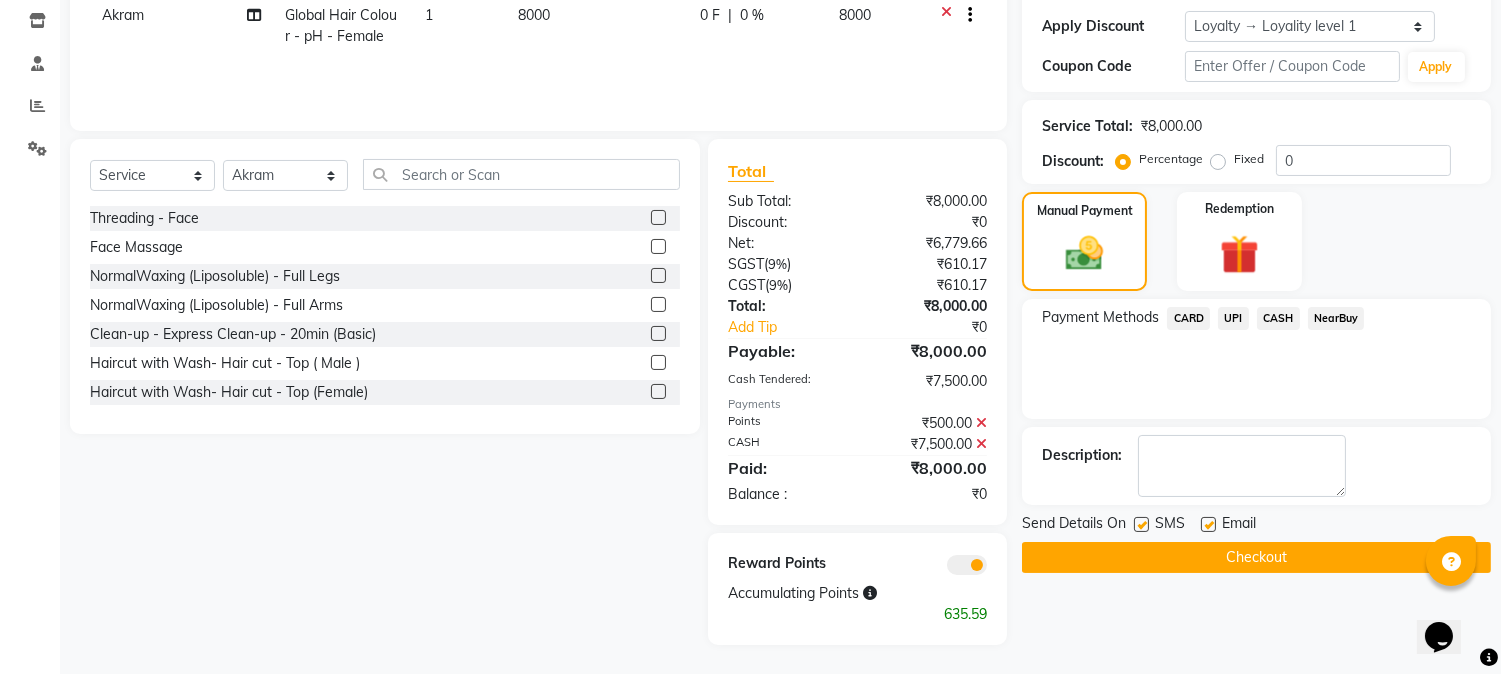 click on "Checkout" 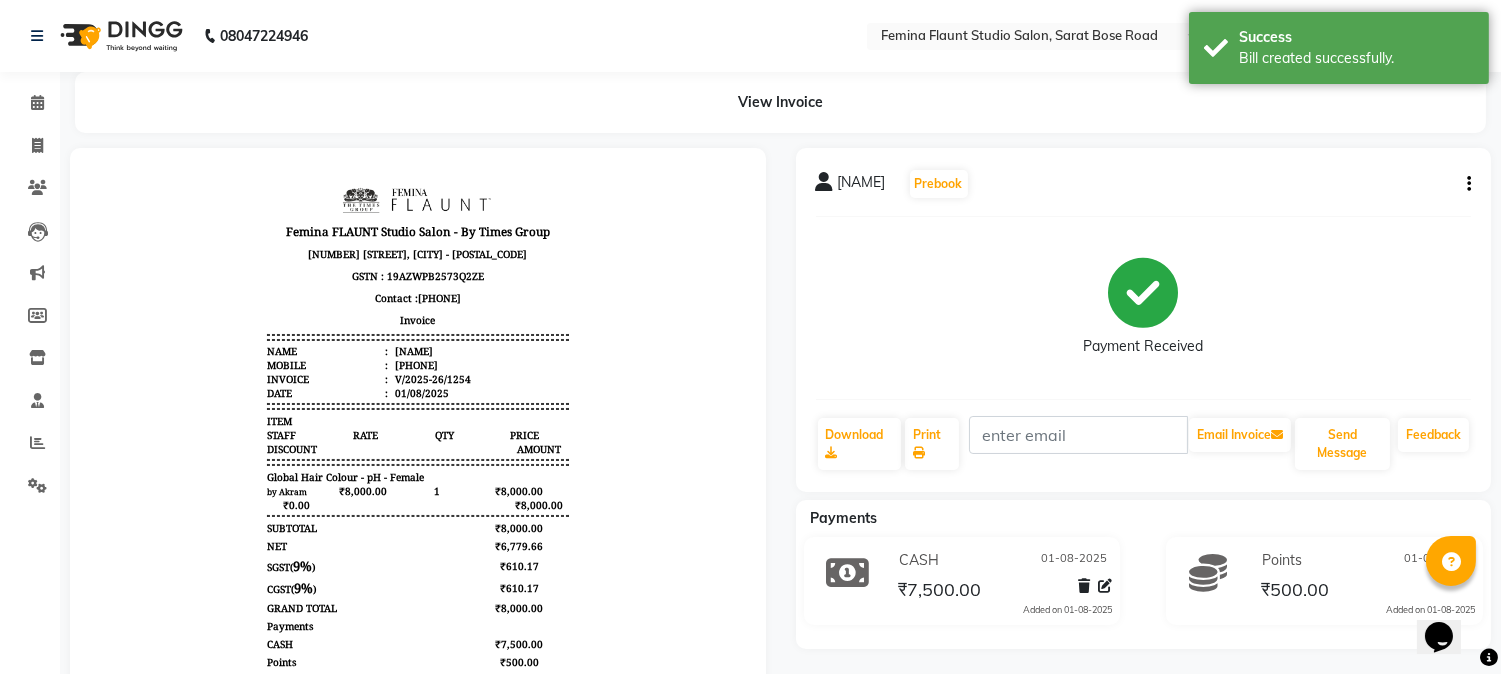 scroll, scrollTop: 0, scrollLeft: 0, axis: both 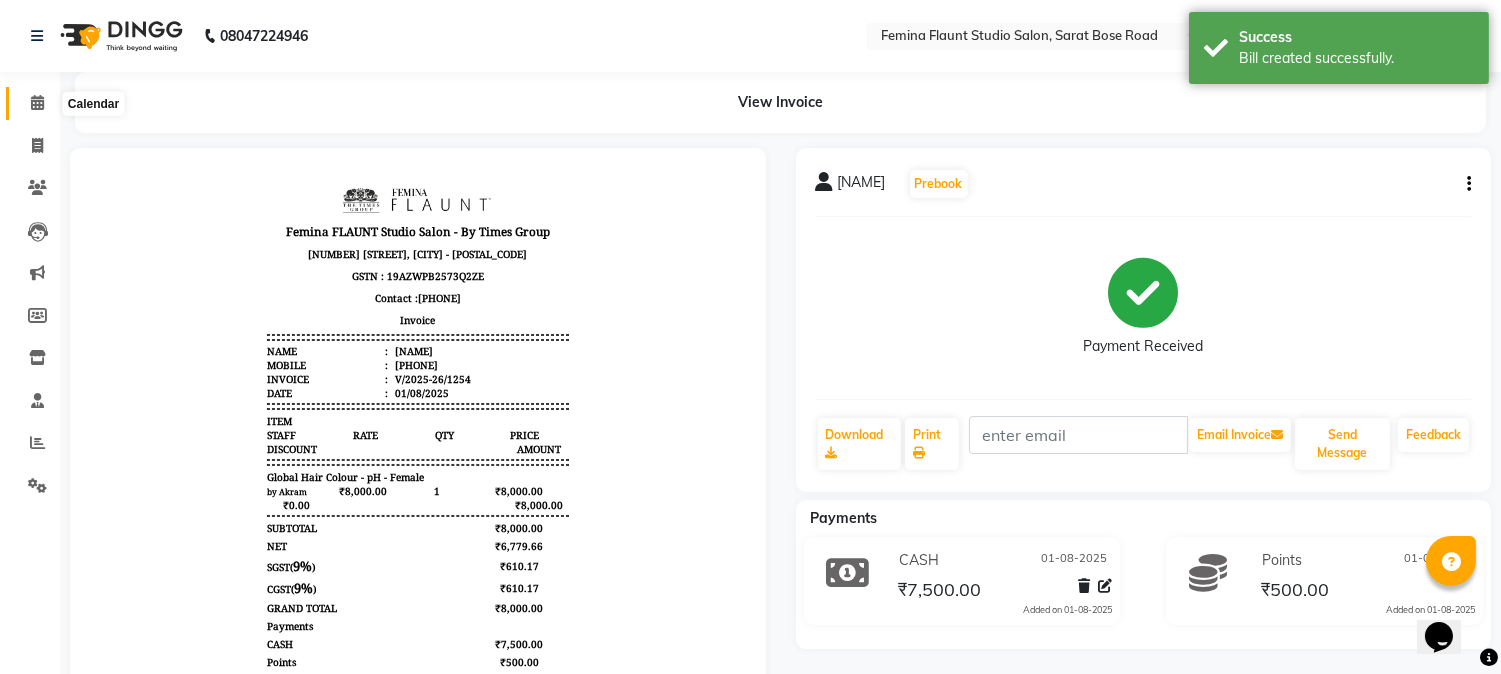 click 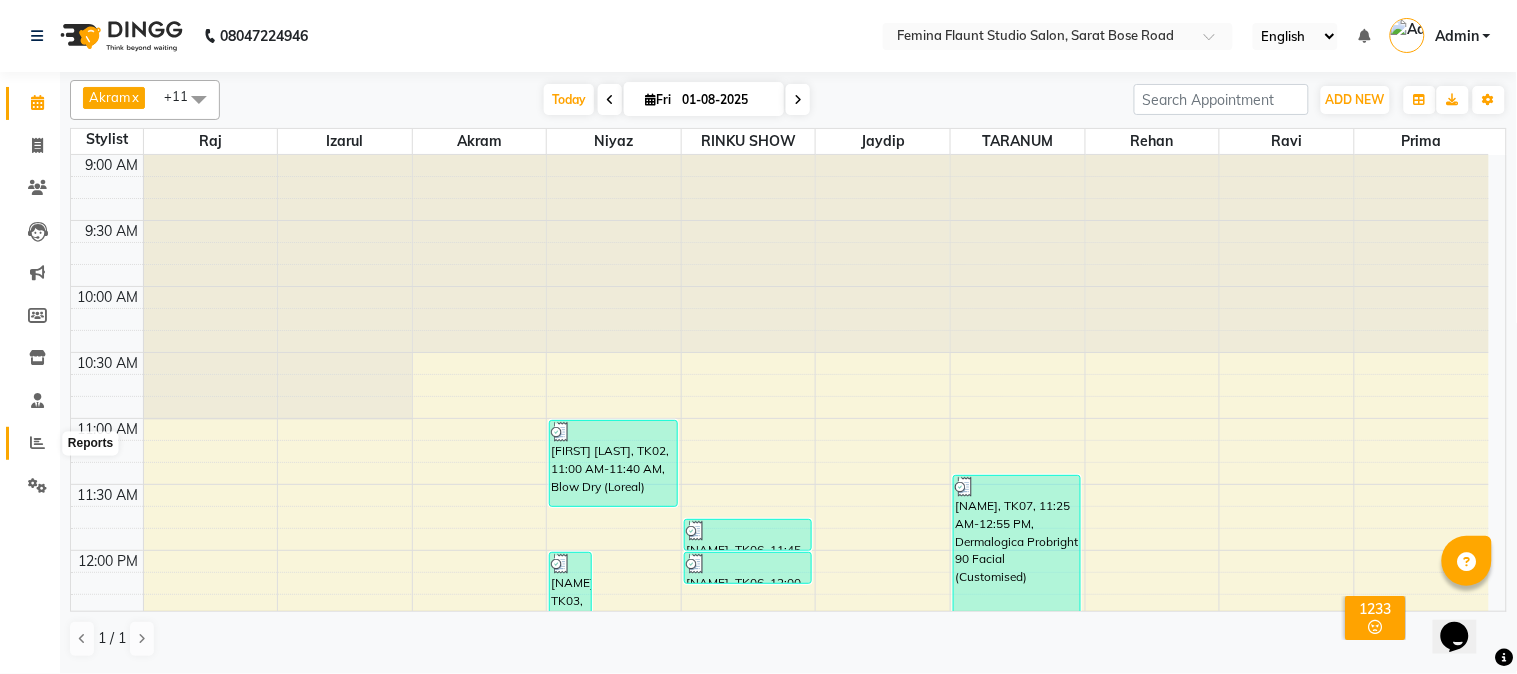 click 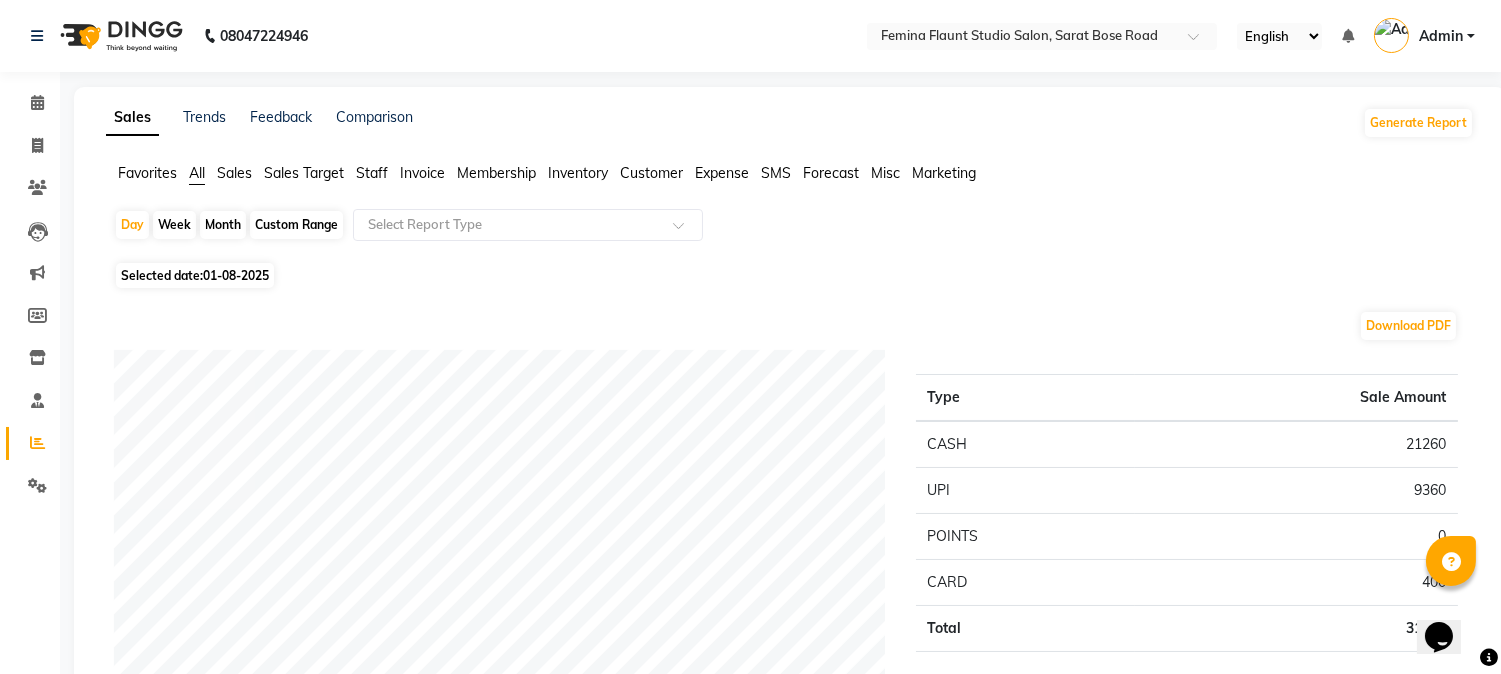 click on "Custom Range" 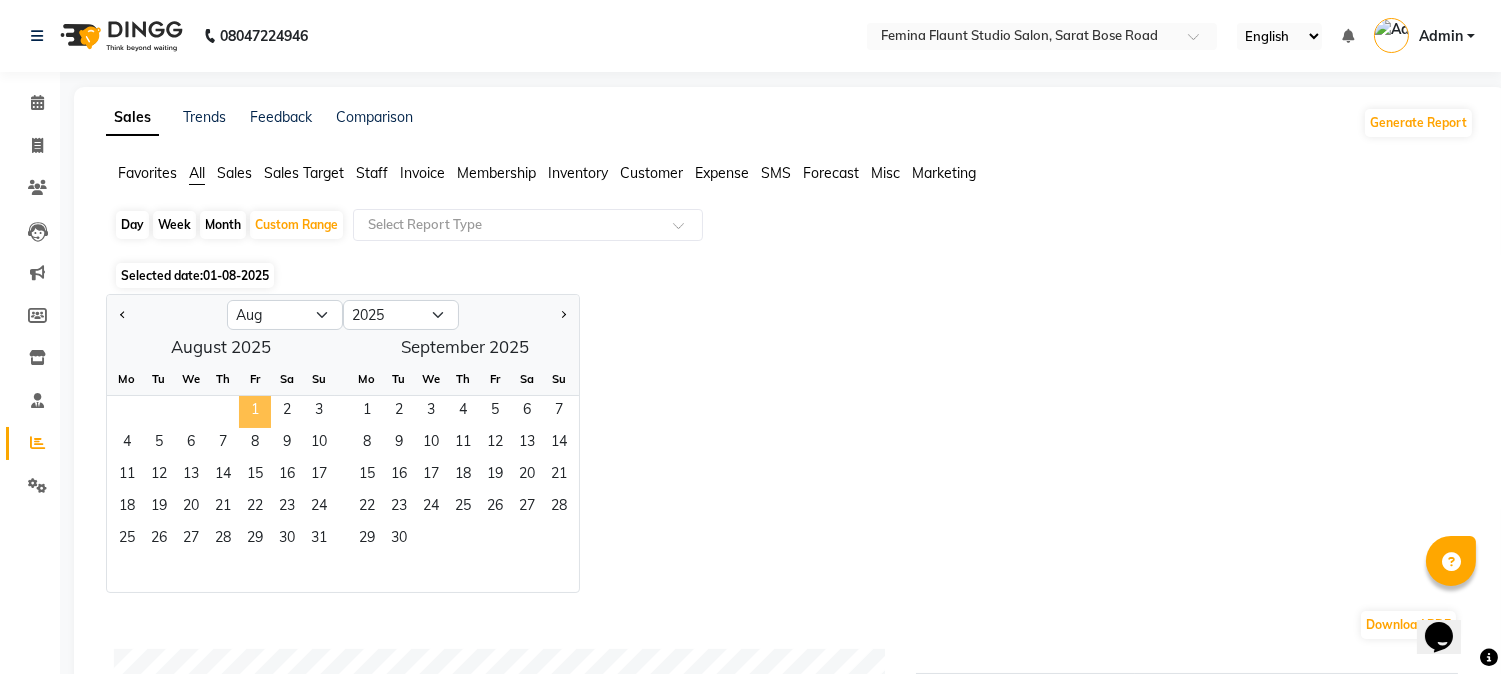 click on "1" 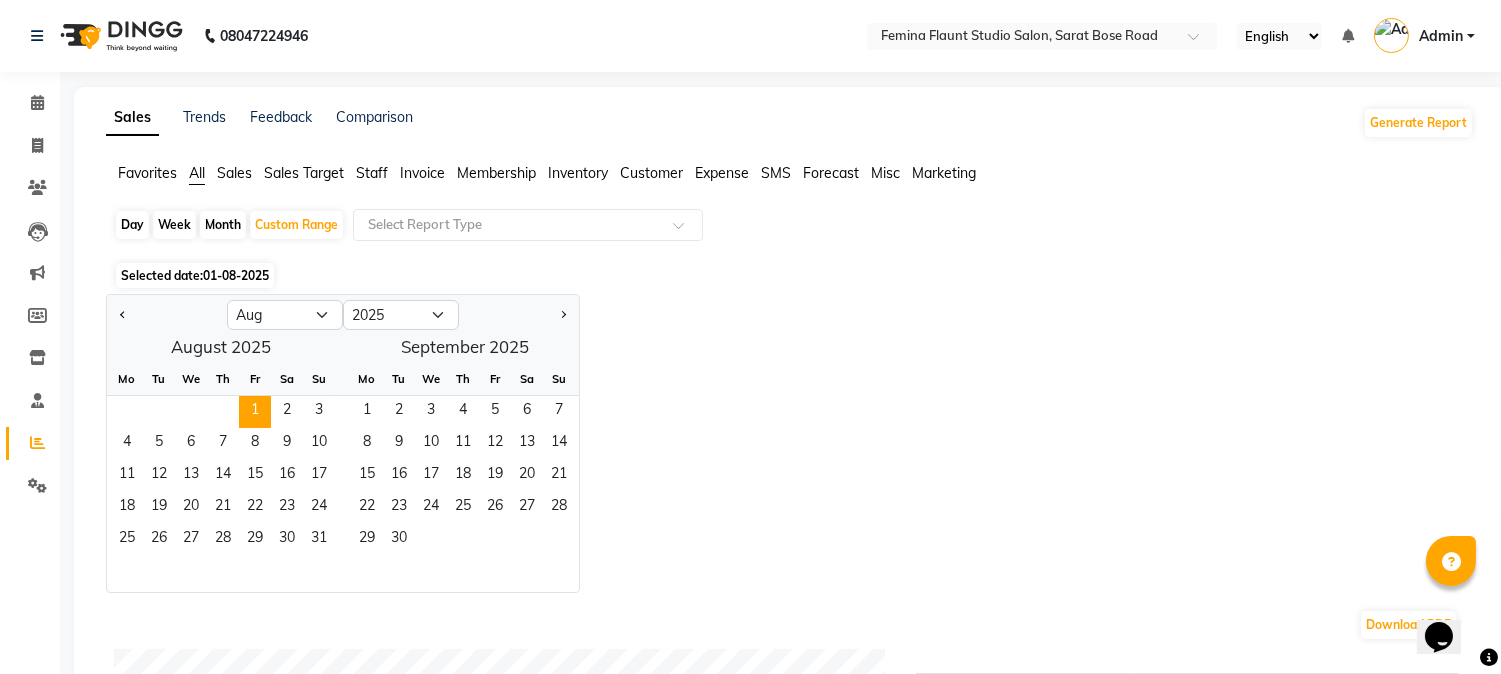 click on "Staff" 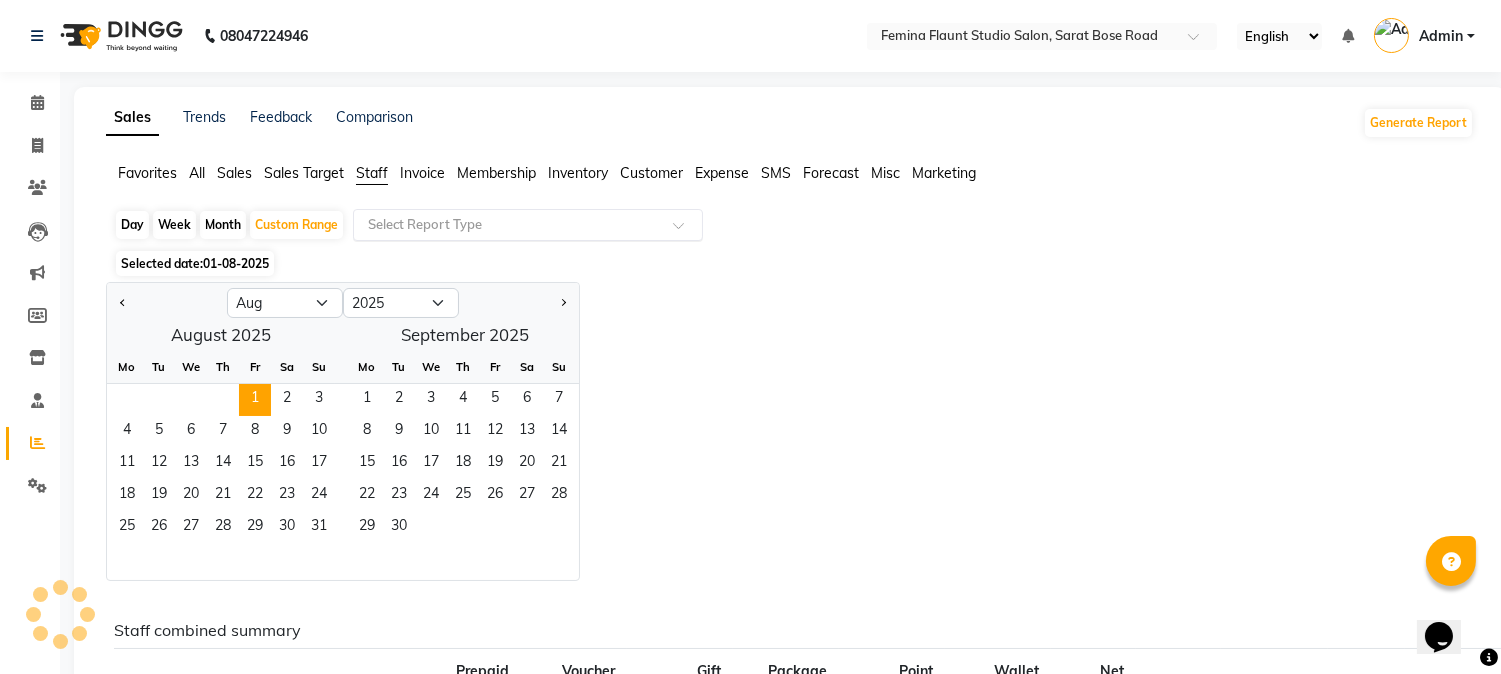 click 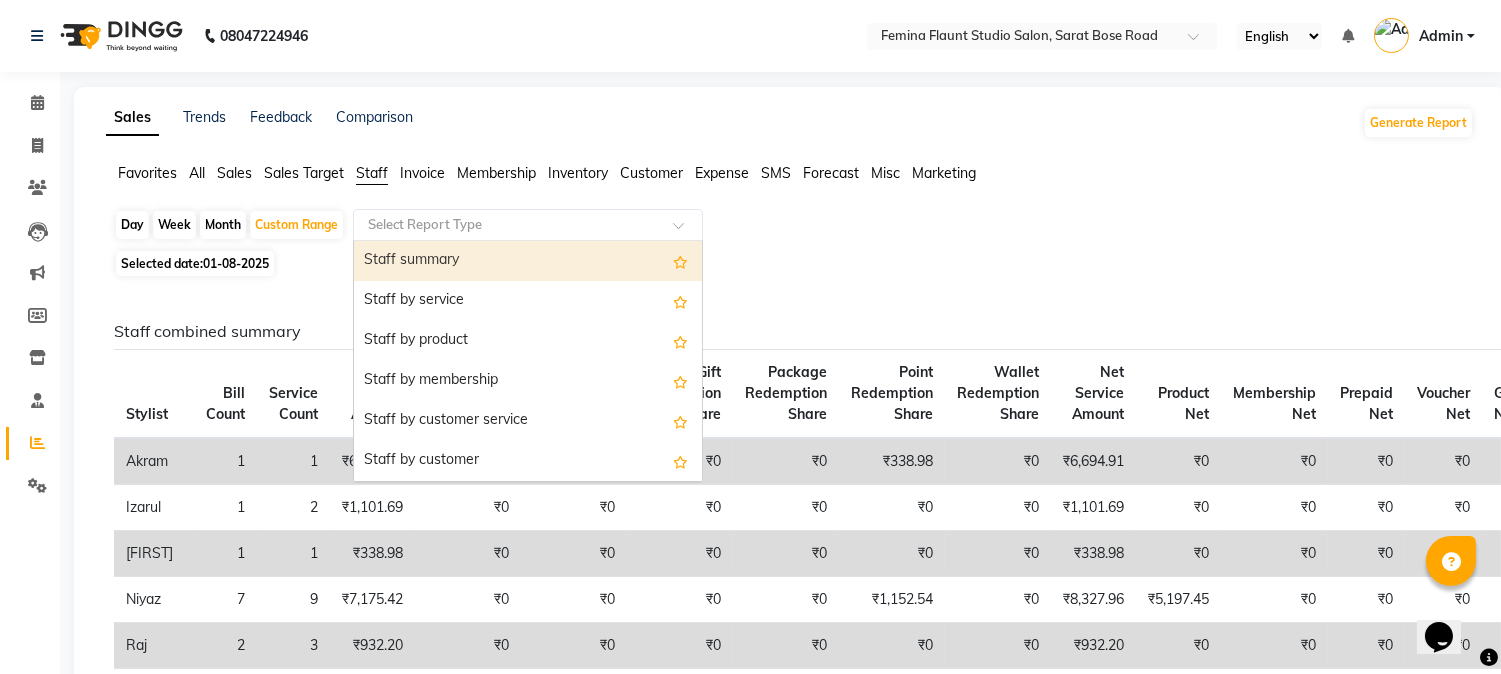 click on "Staff summary" at bounding box center (528, 261) 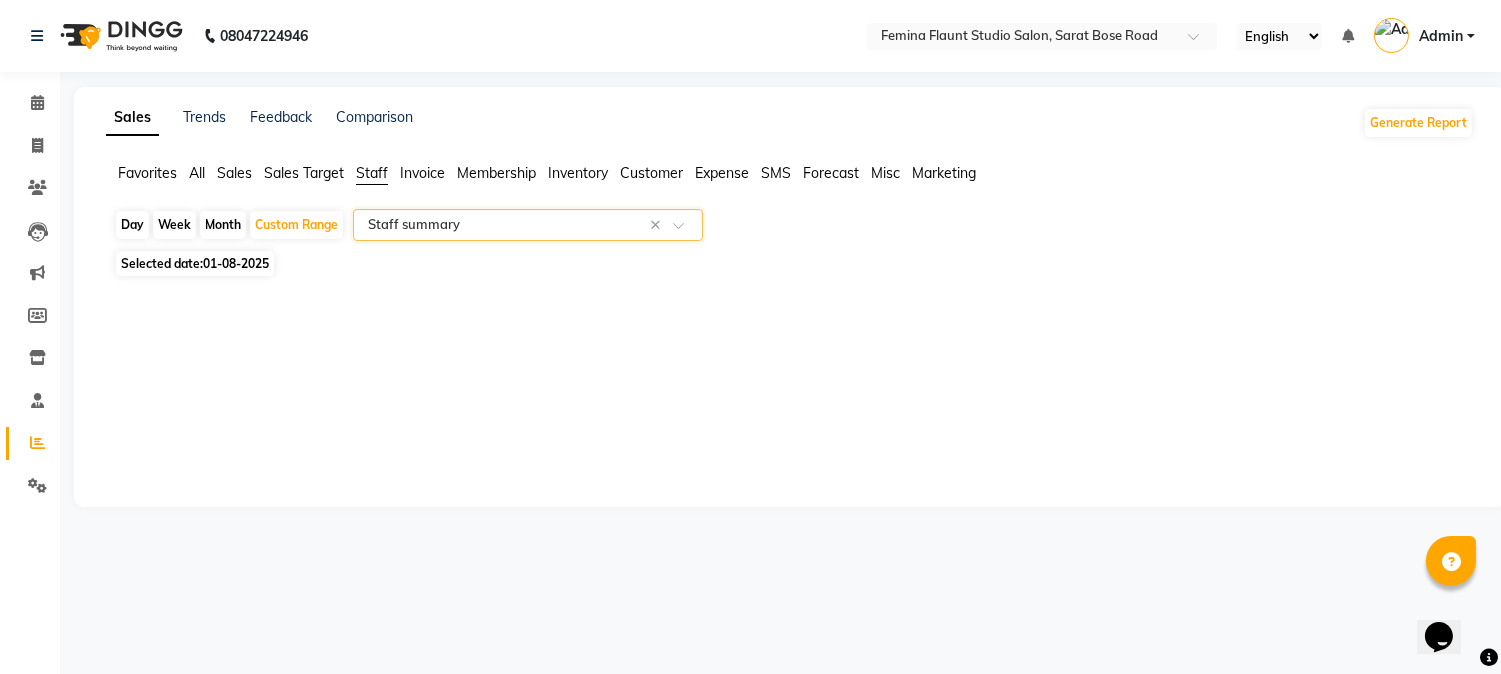 select on "filtered_report" 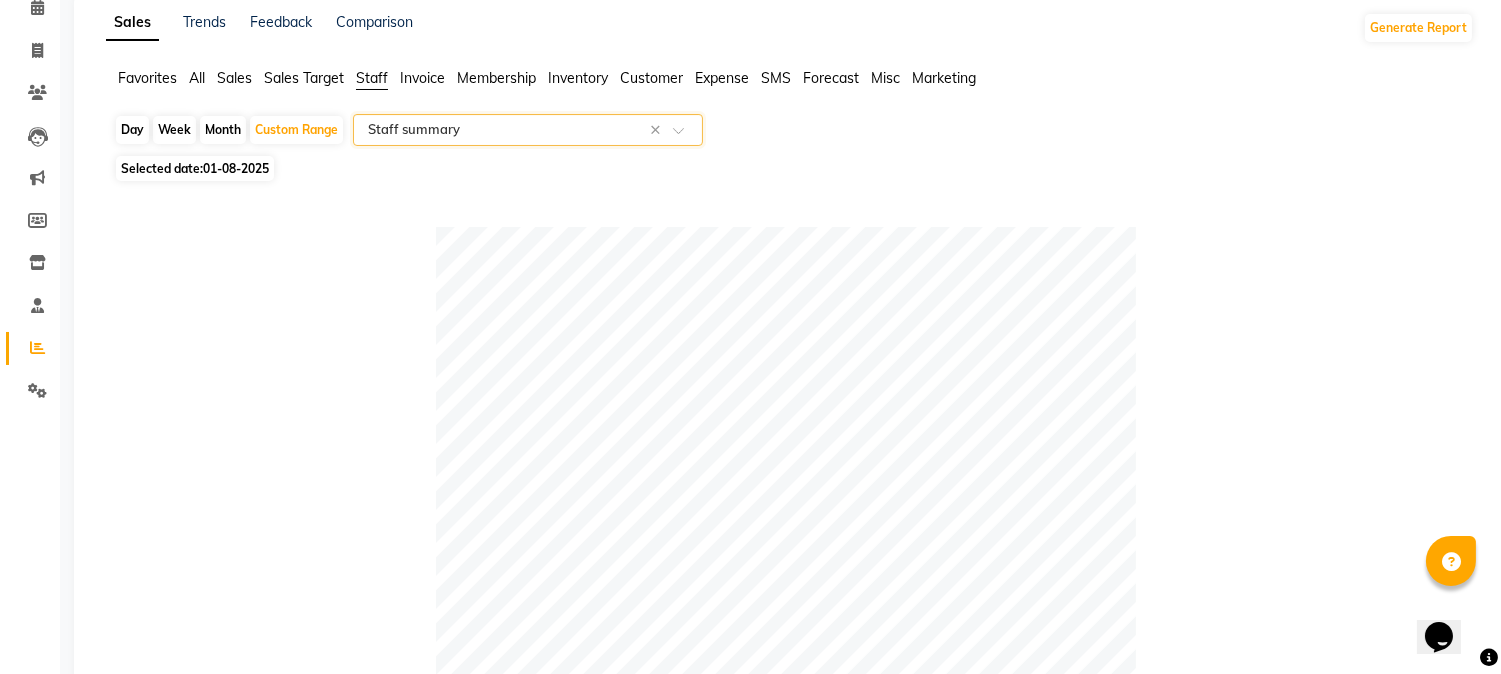 scroll, scrollTop: 0, scrollLeft: 0, axis: both 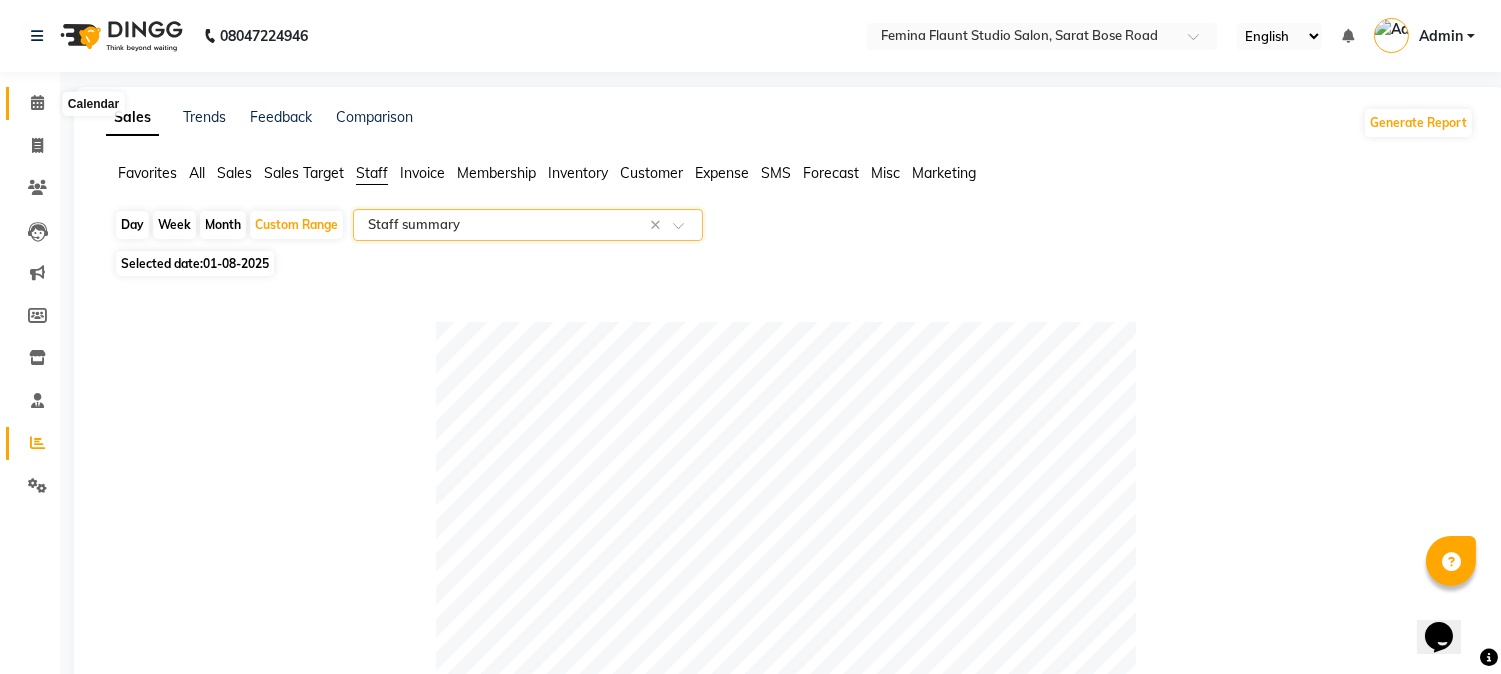 click 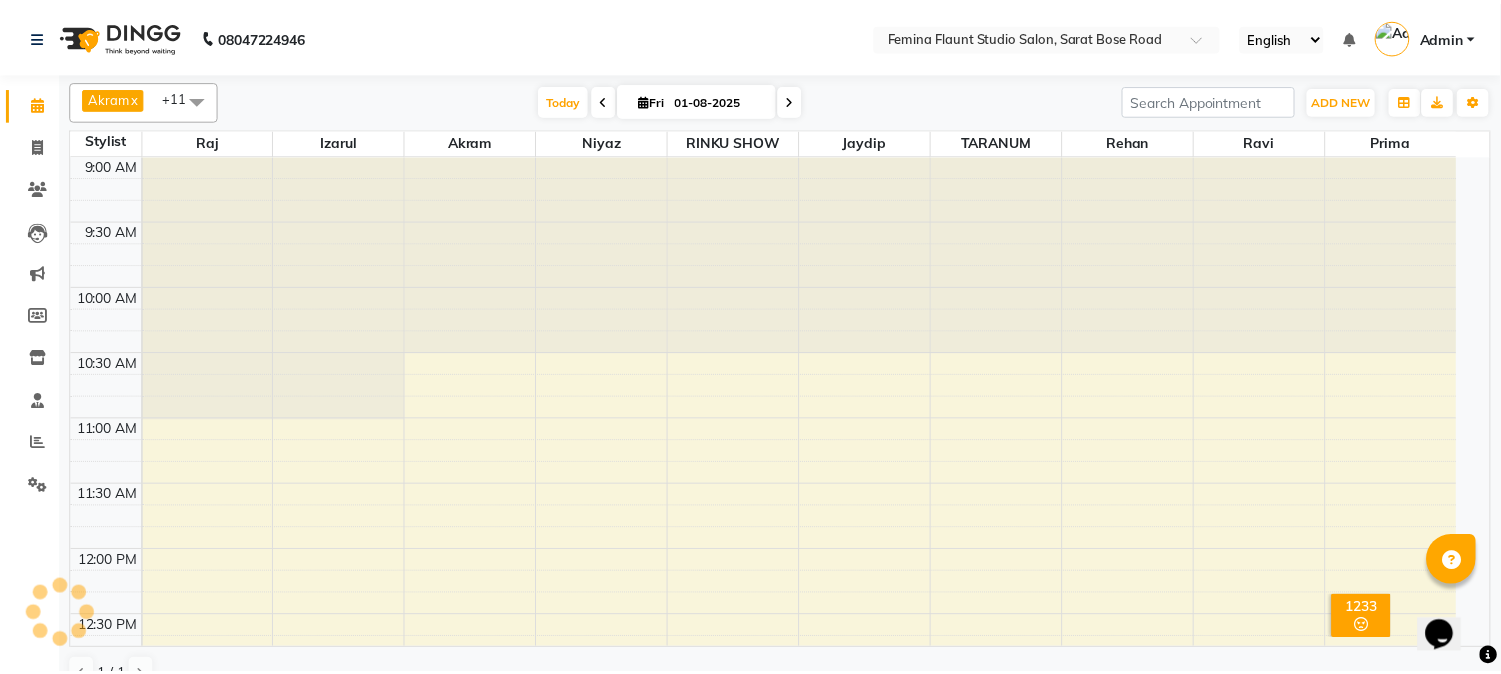 scroll, scrollTop: 1230, scrollLeft: 0, axis: vertical 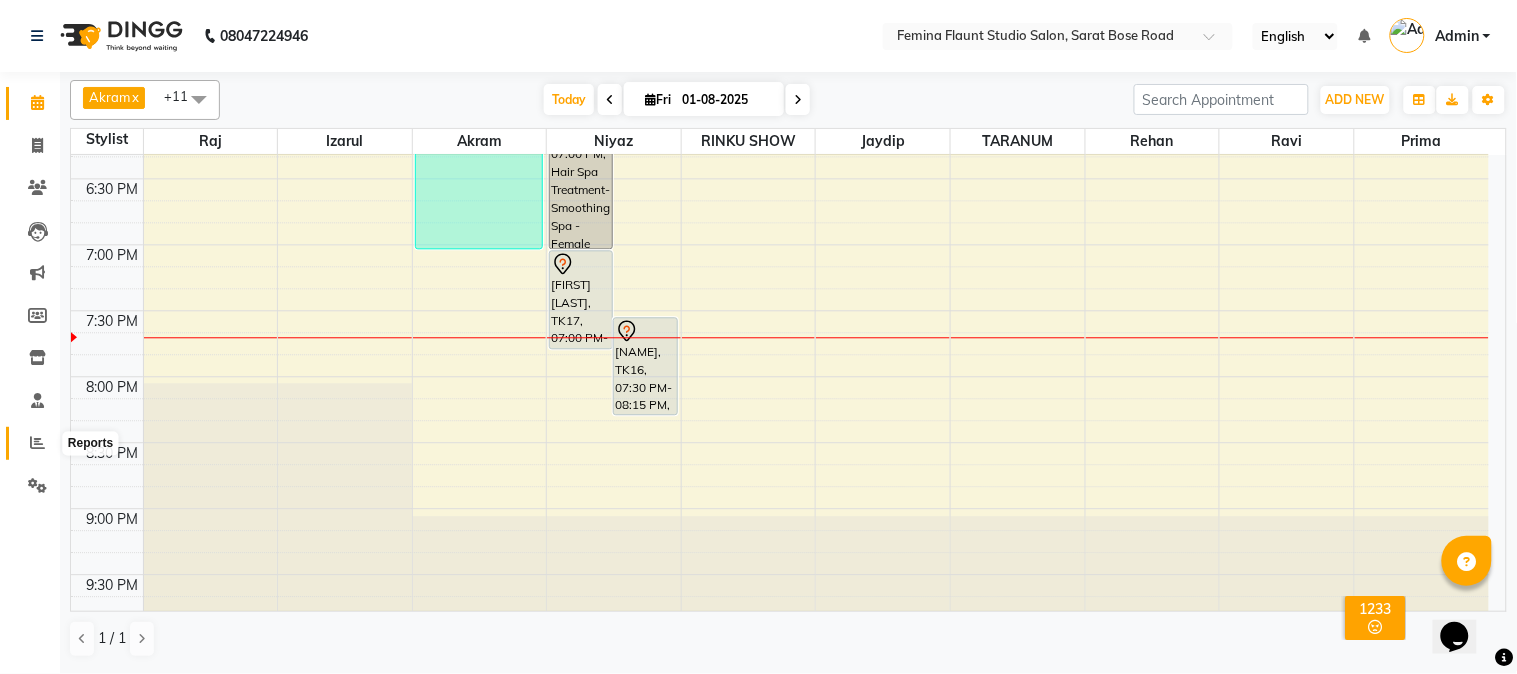 click 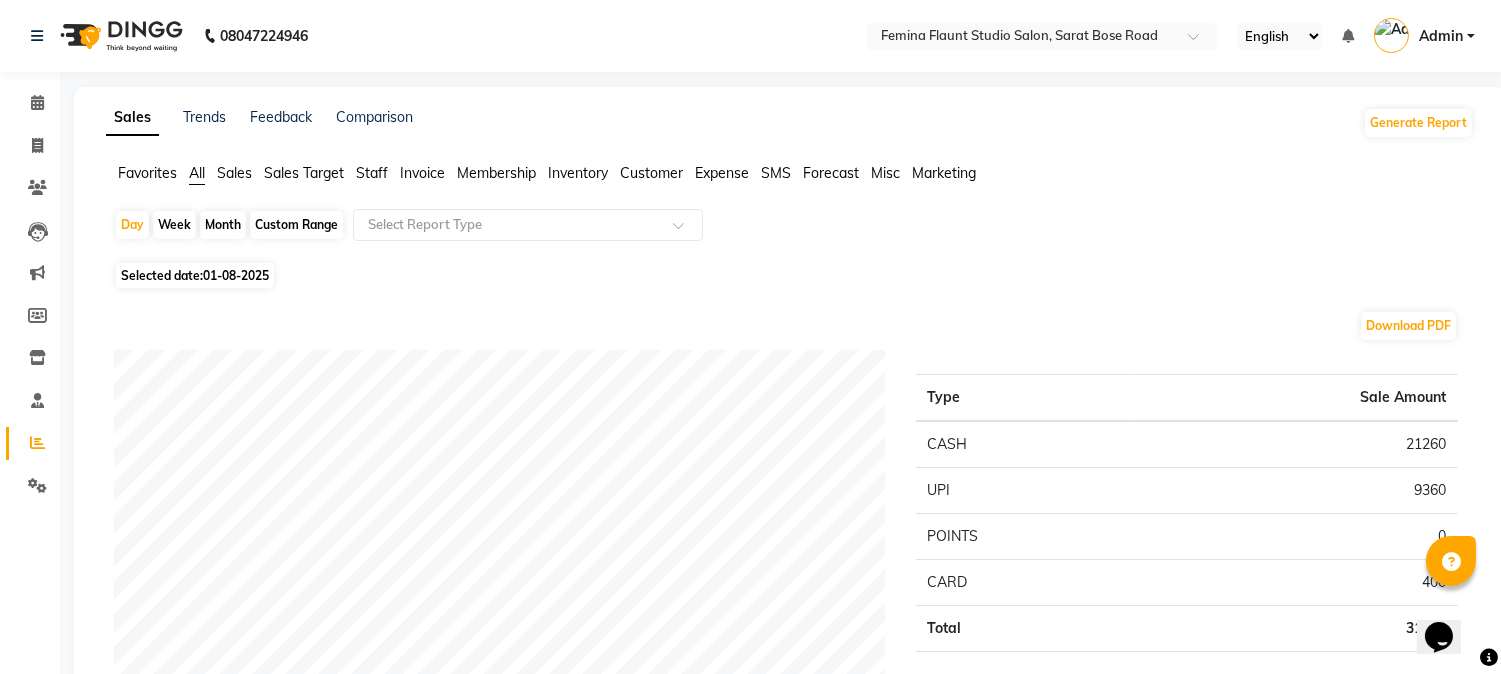 click on "Custom Range" 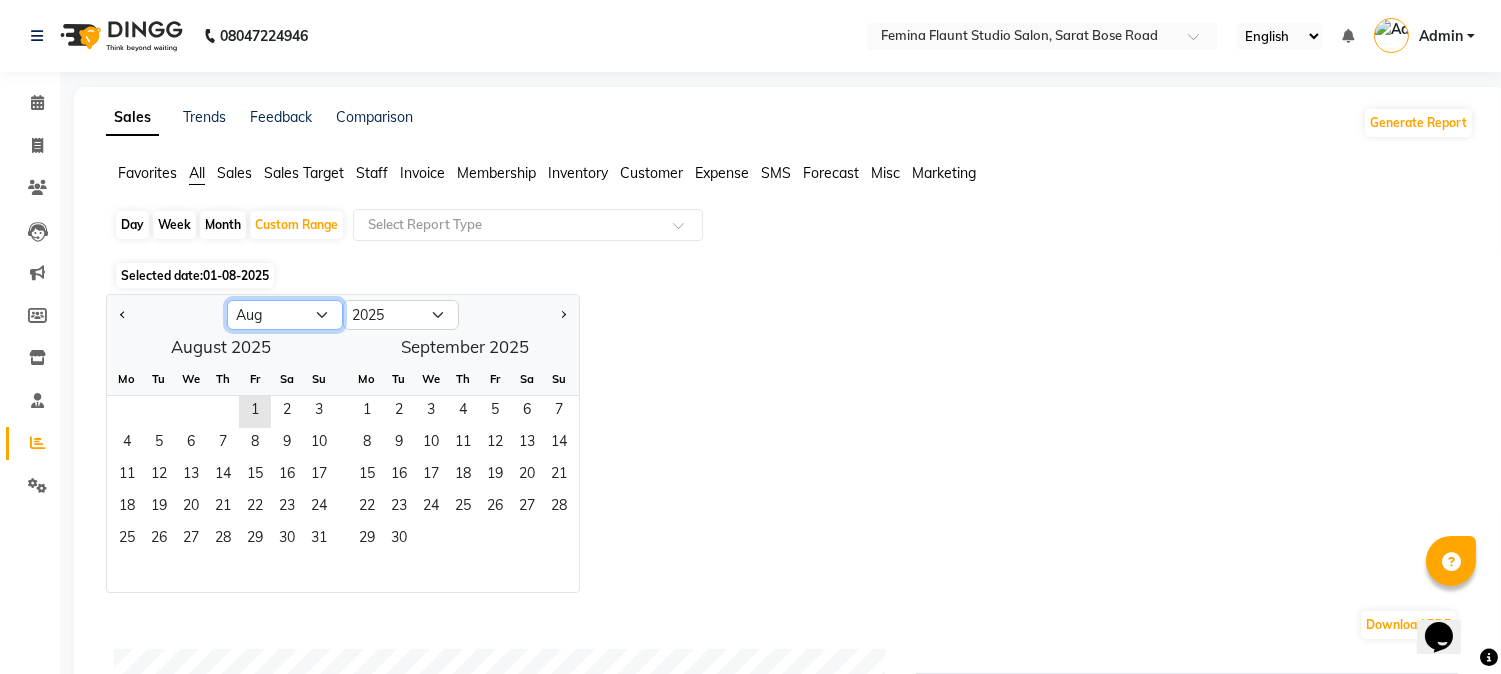 click on "Jan Feb Mar Apr May Jun Jul Aug Sep Oct Nov Dec" 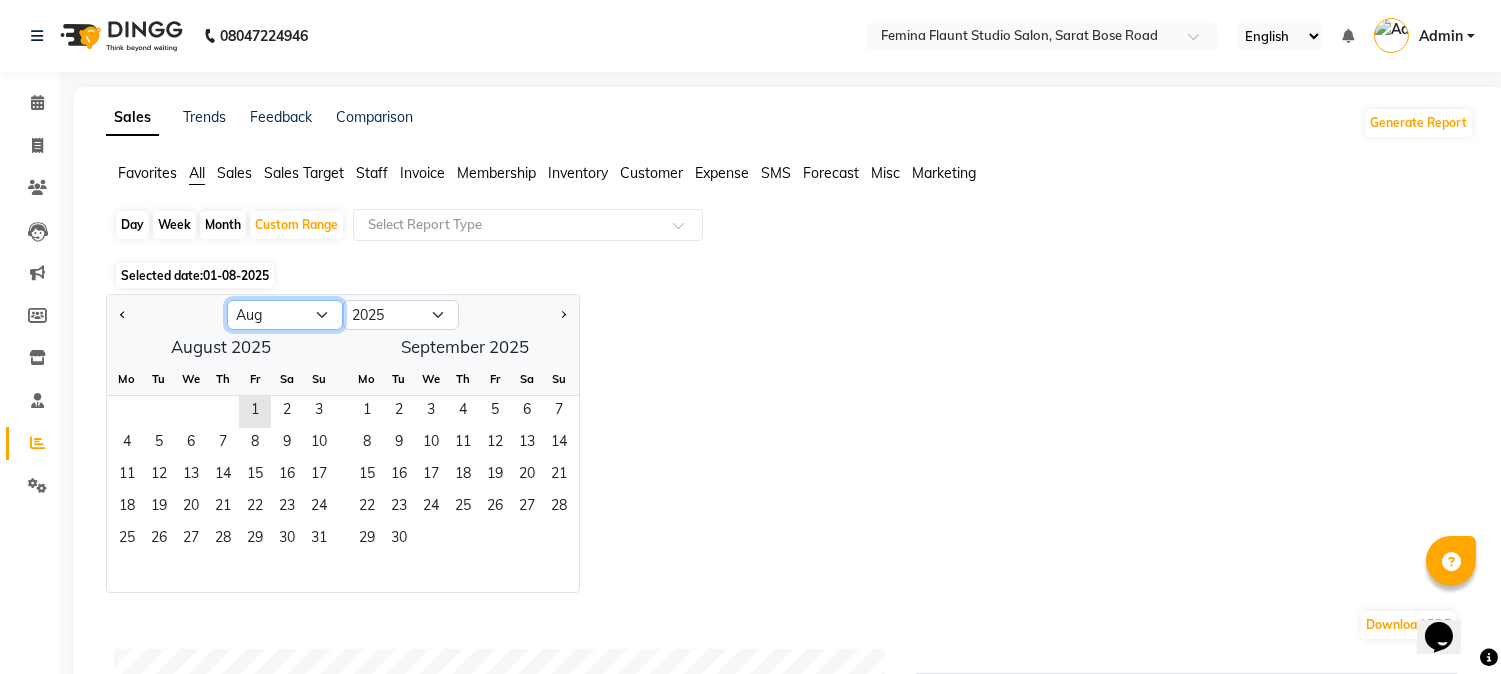 select on "7" 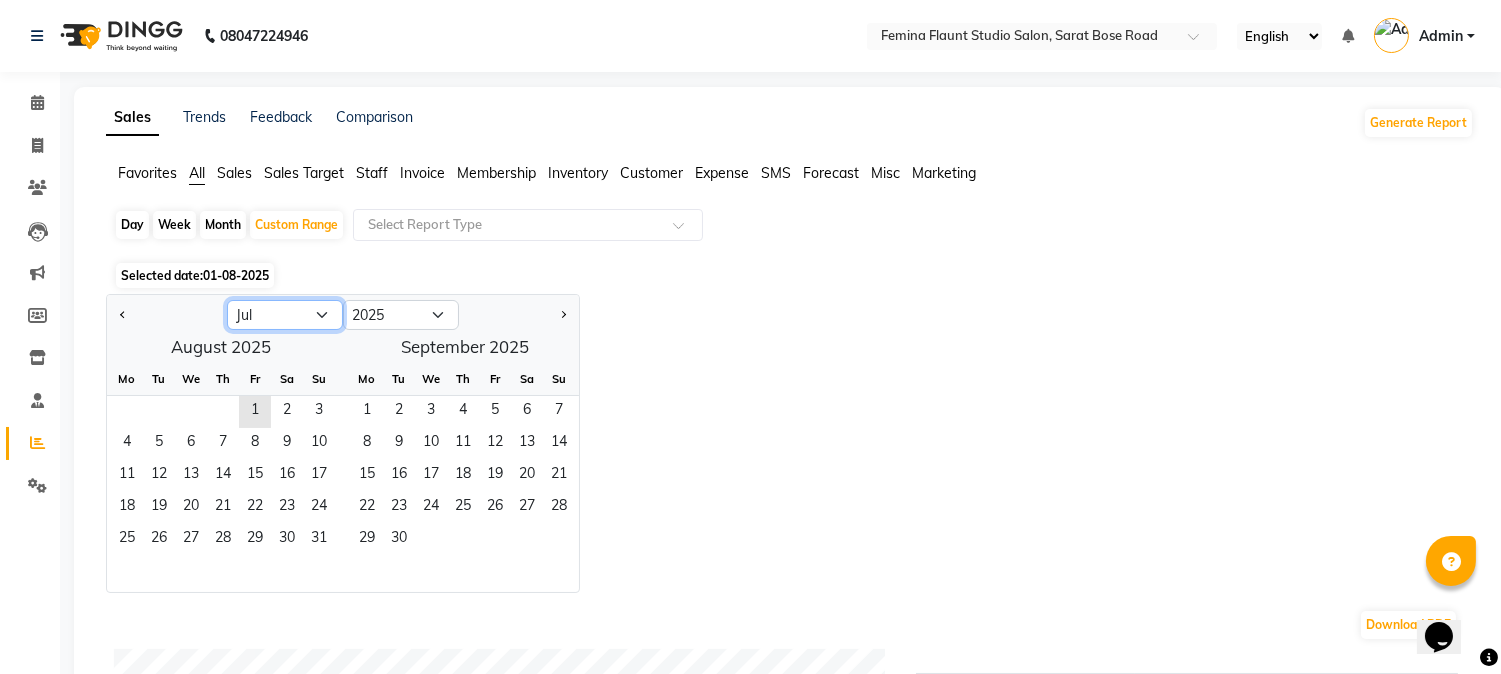 click on "Jan Feb Mar Apr May Jun Jul Aug Sep Oct Nov Dec" 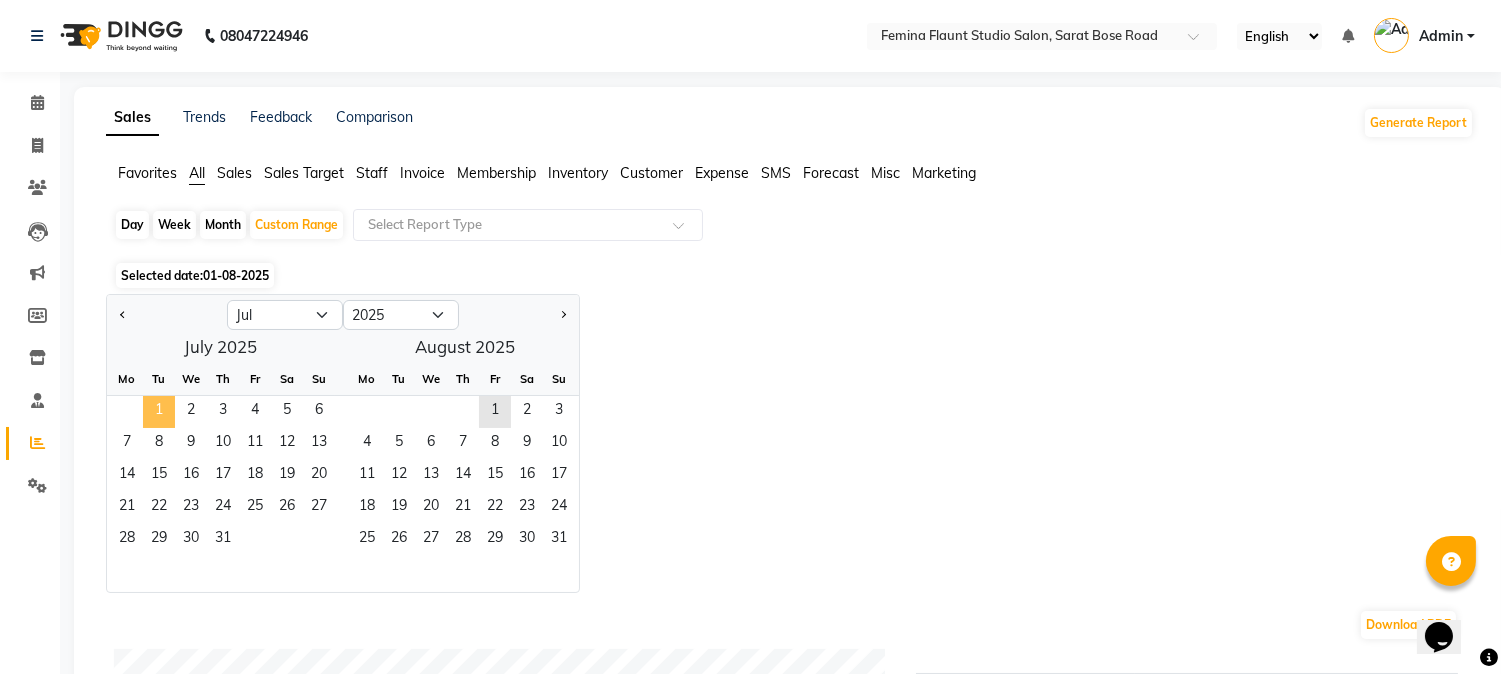 click on "1" 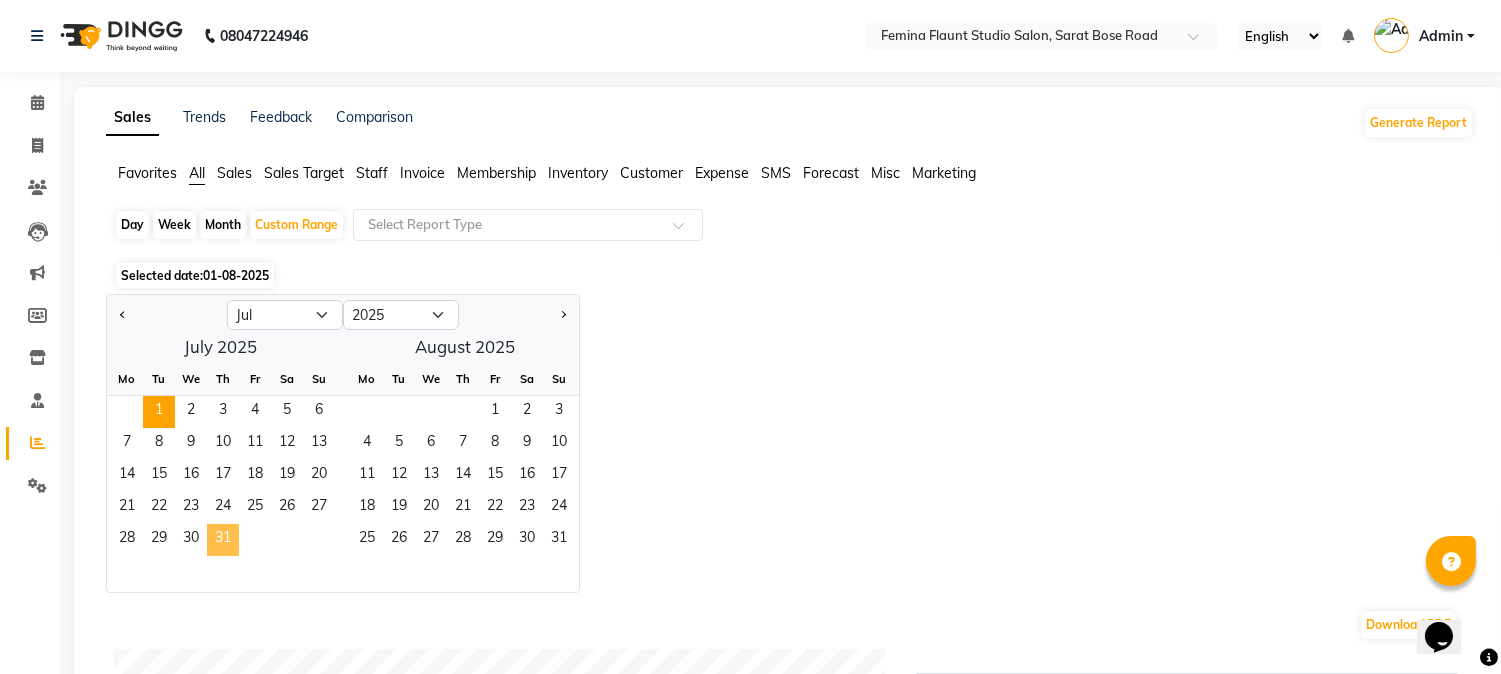 click on "31" 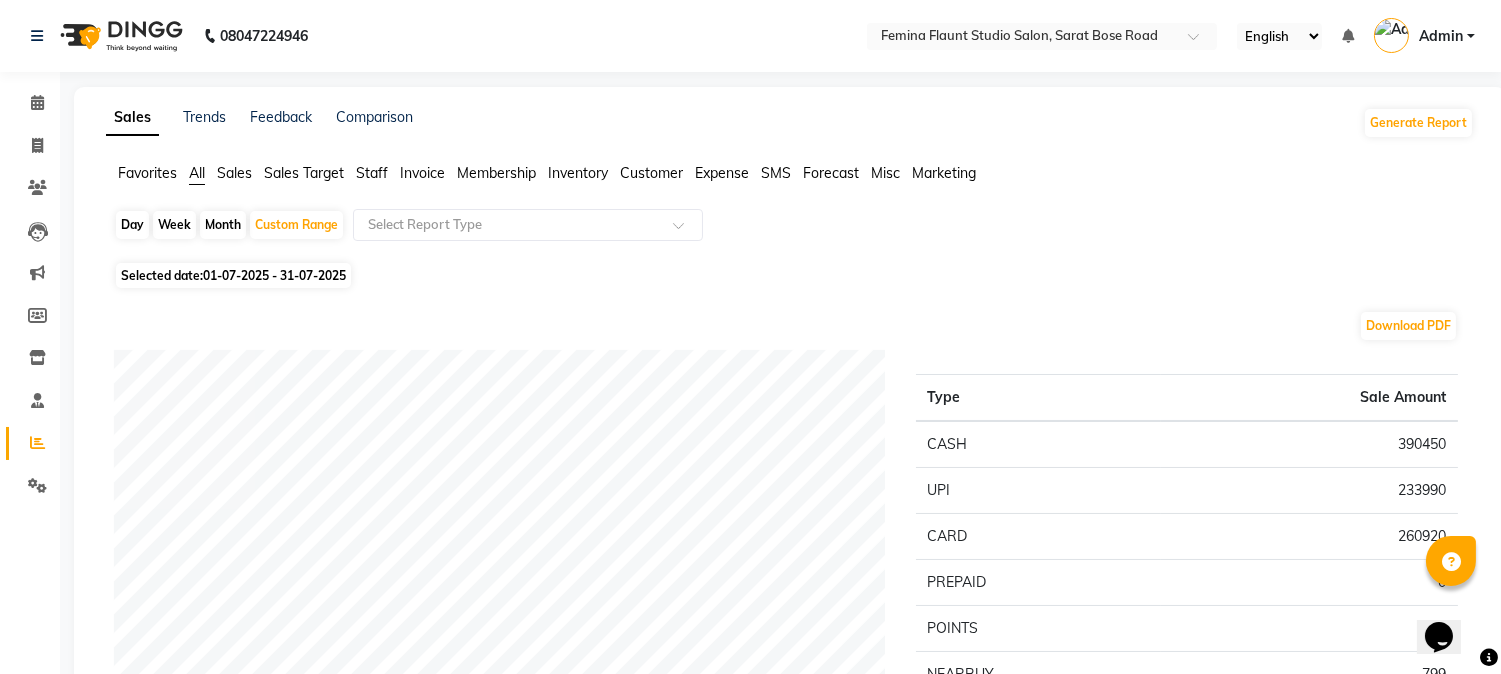 click on "Staff" 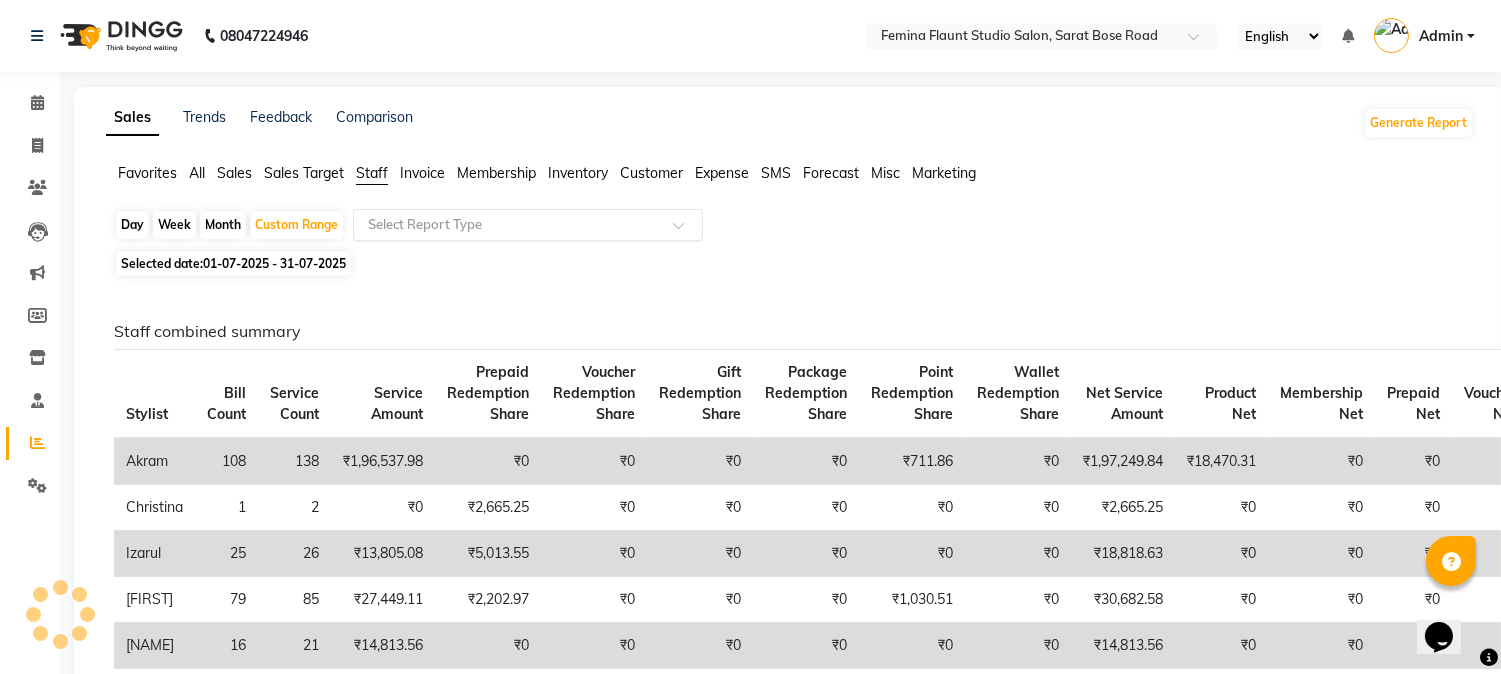 click 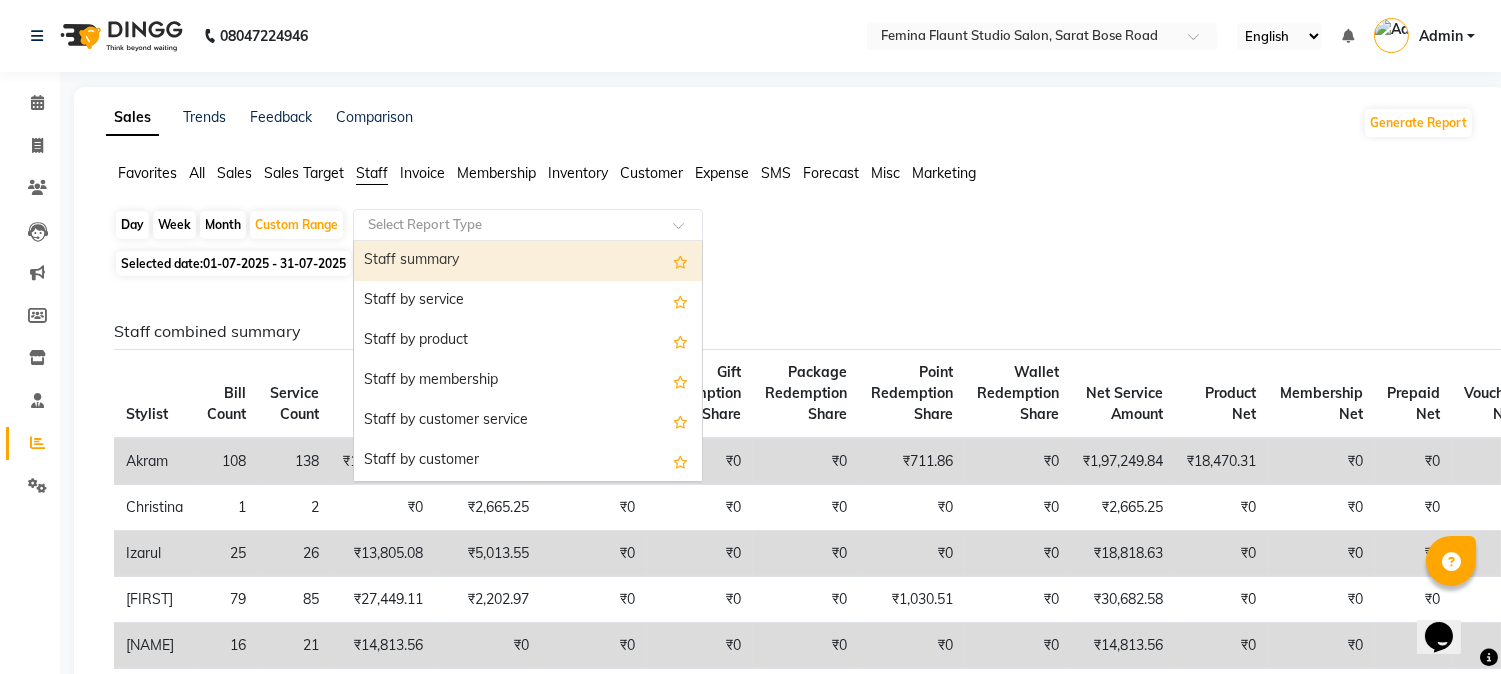 click on "Staff summary" at bounding box center [528, 261] 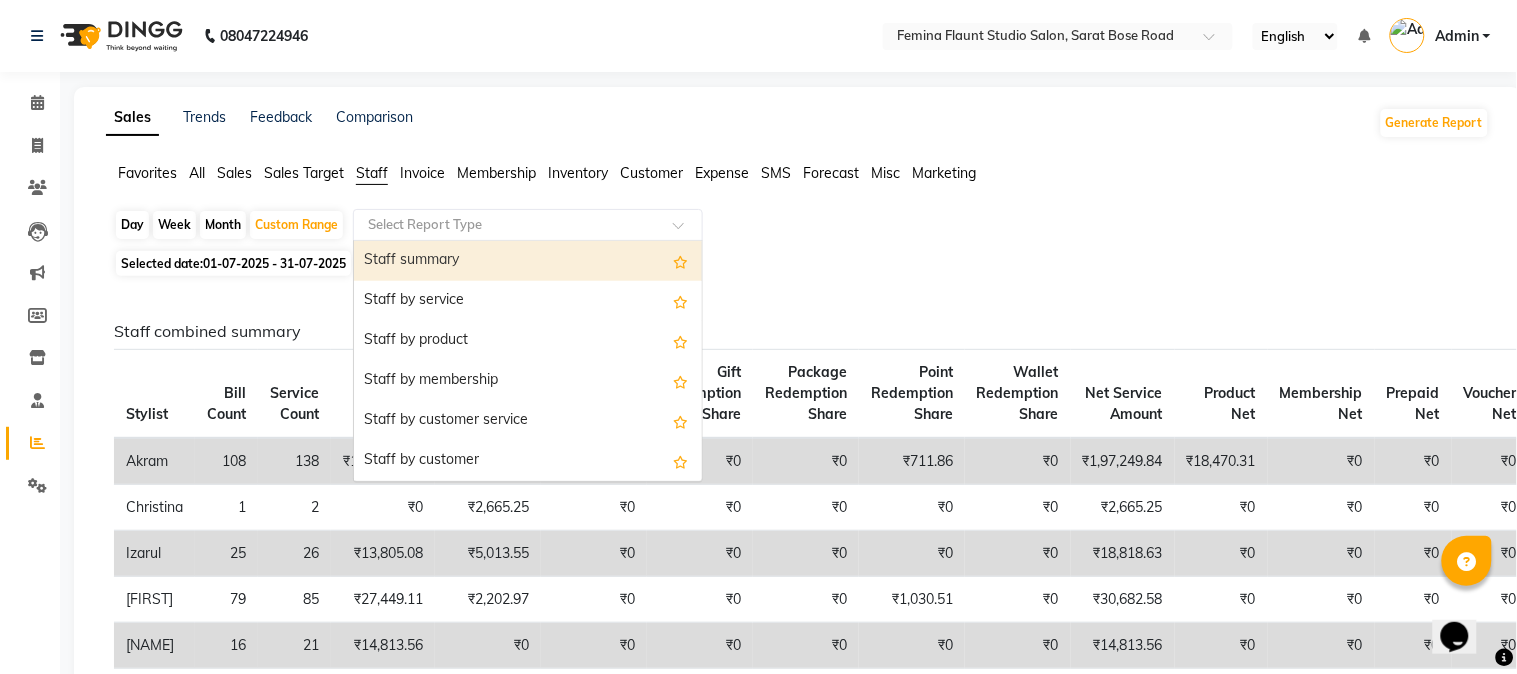 select on "filtered_report" 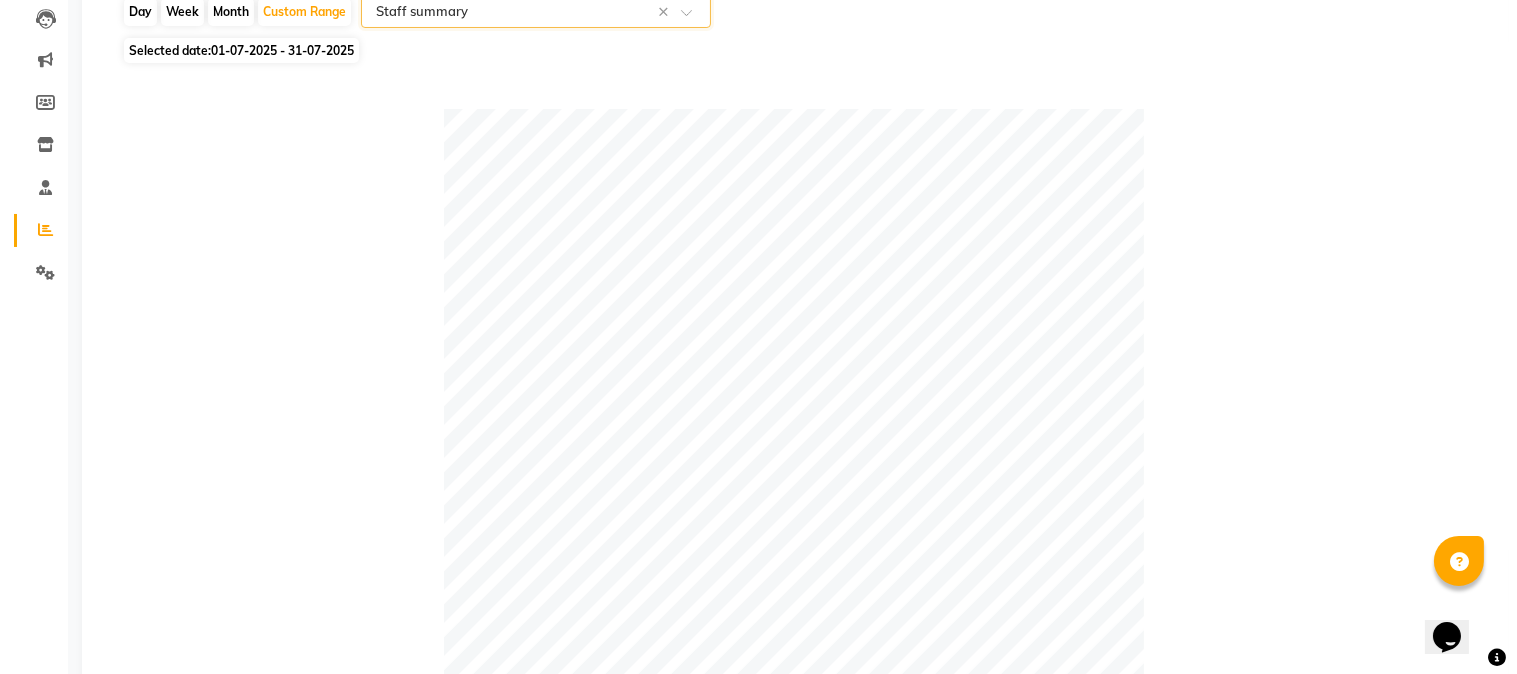 scroll, scrollTop: 0, scrollLeft: 0, axis: both 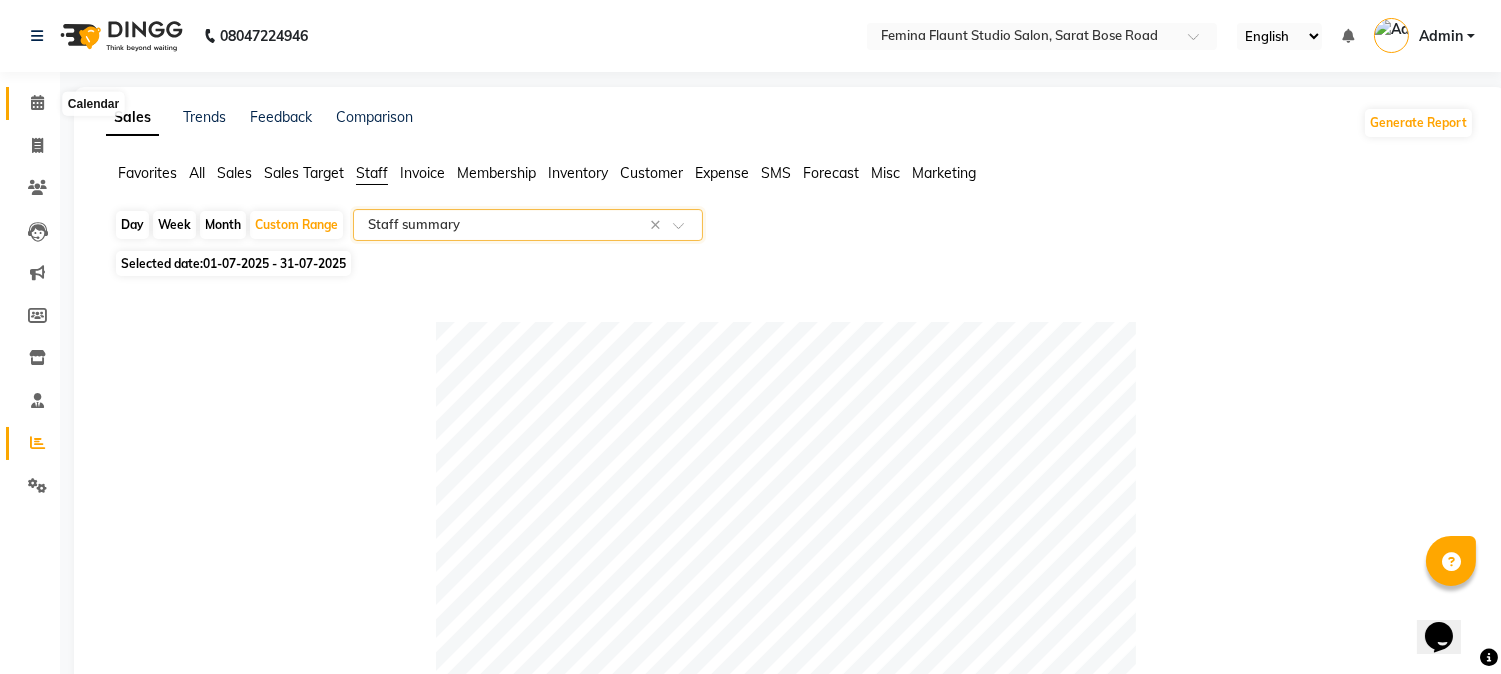 click 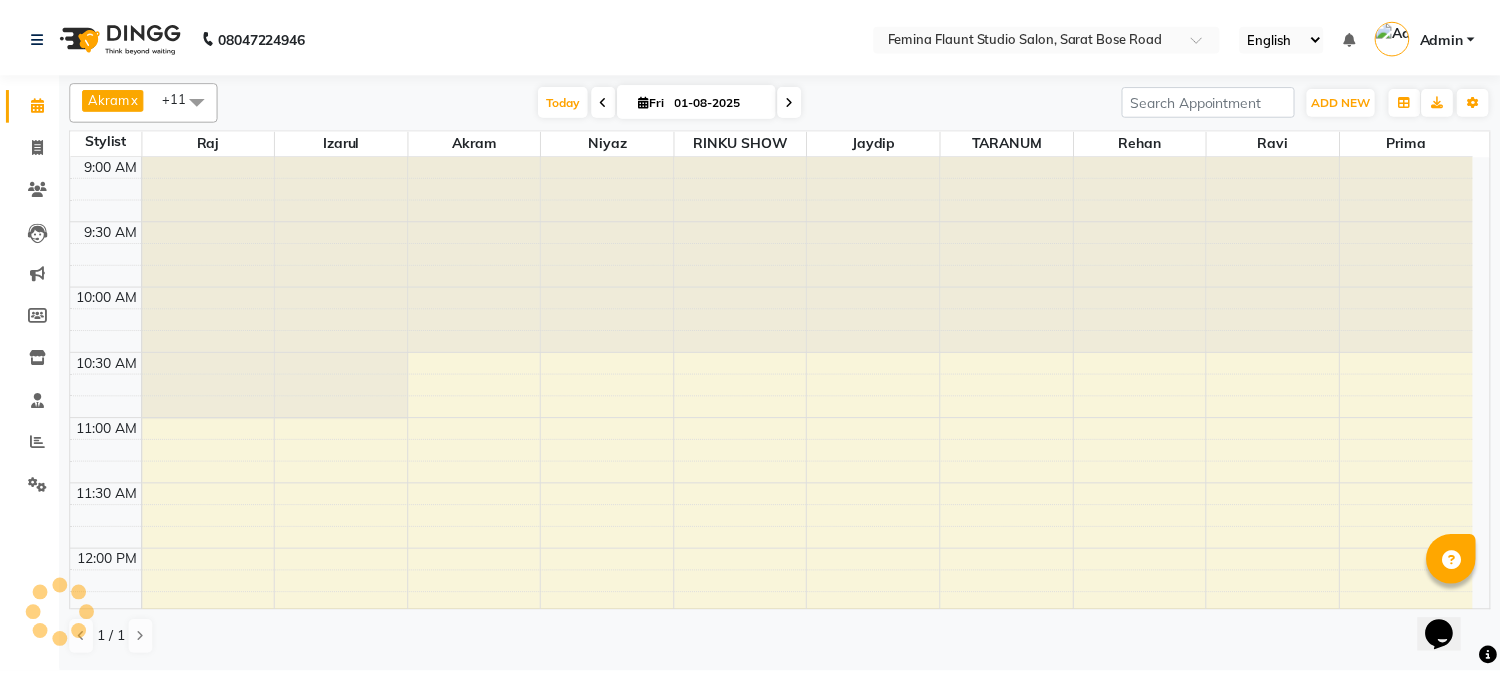 scroll, scrollTop: 0, scrollLeft: 0, axis: both 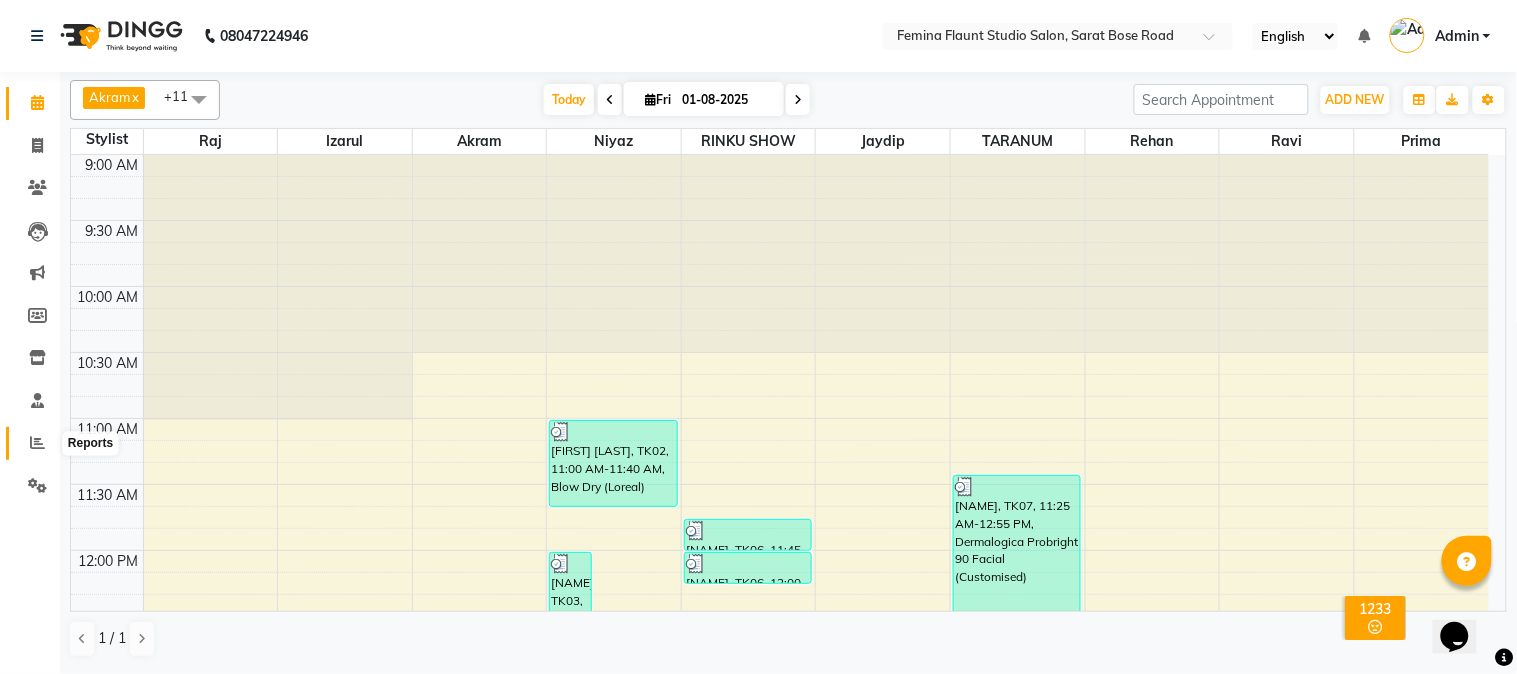 click 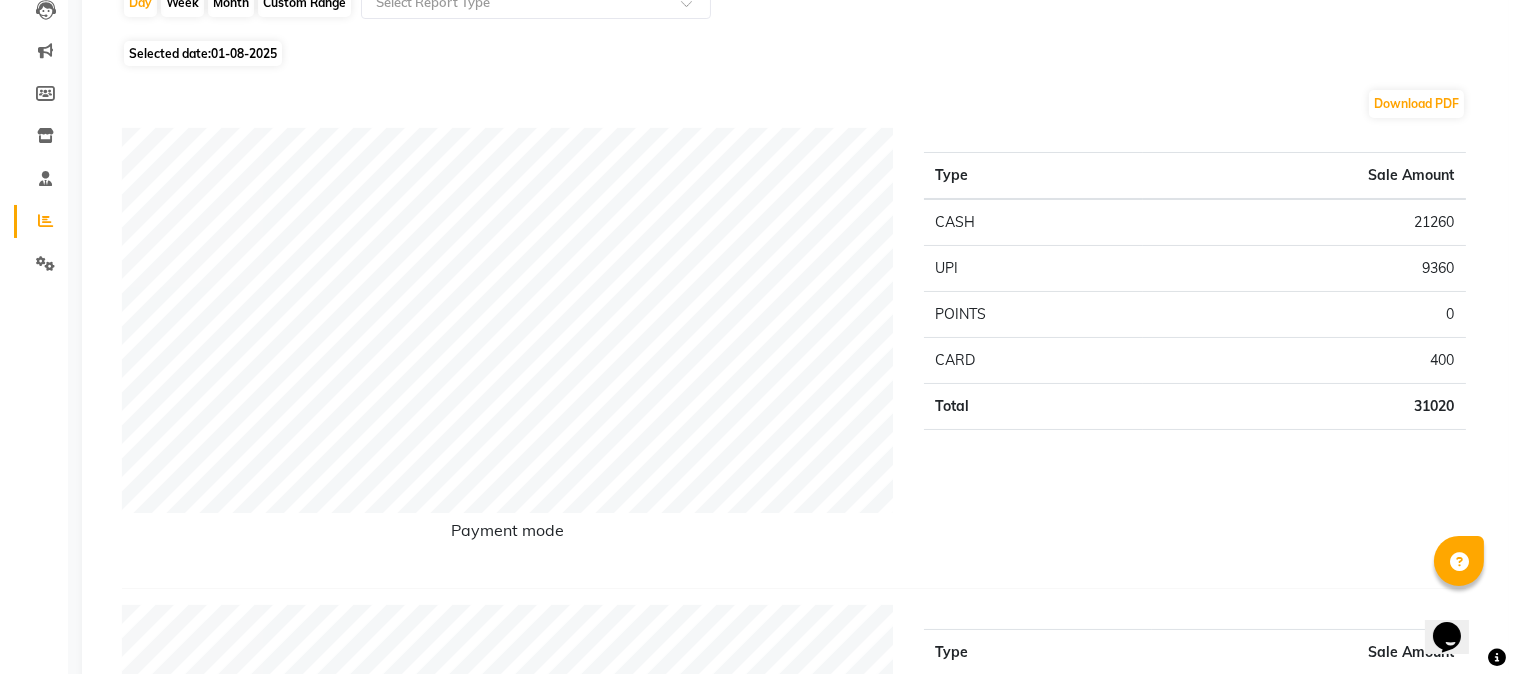 scroll, scrollTop: 0, scrollLeft: 0, axis: both 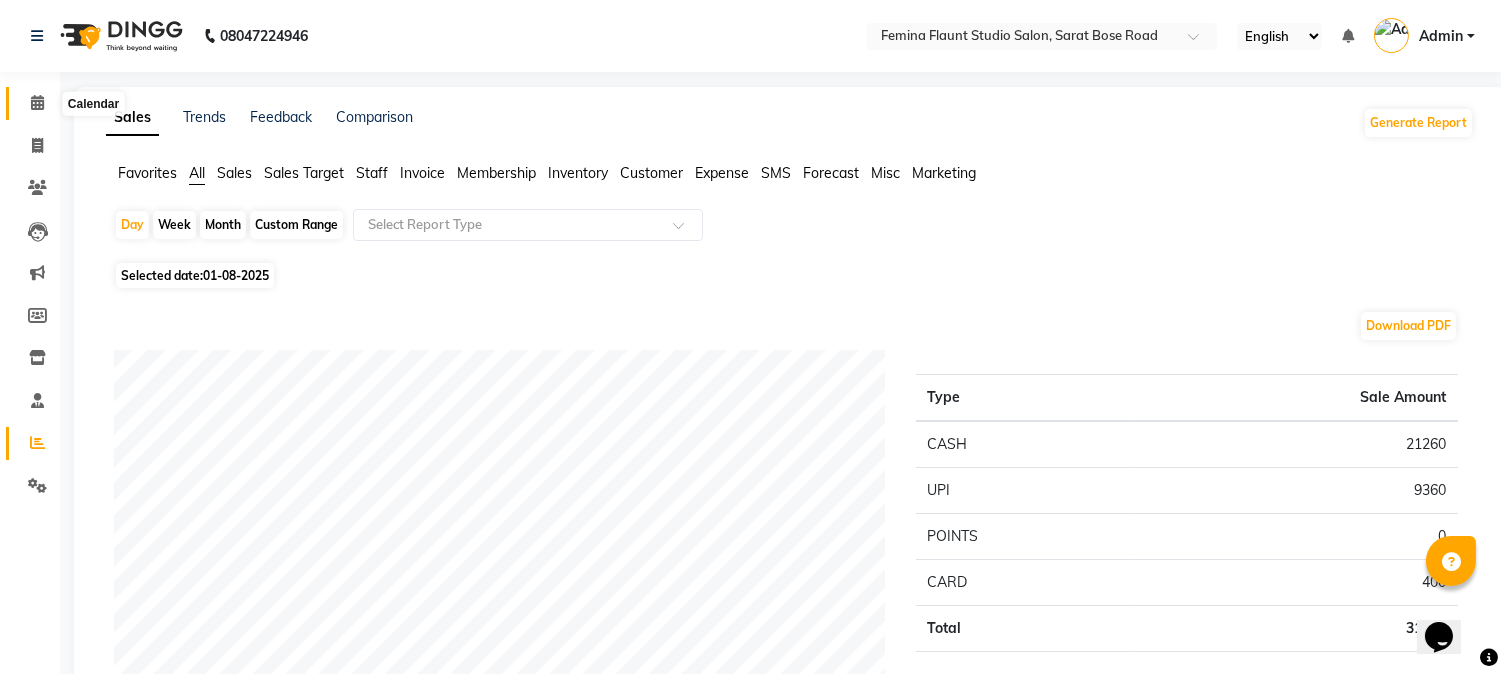 click 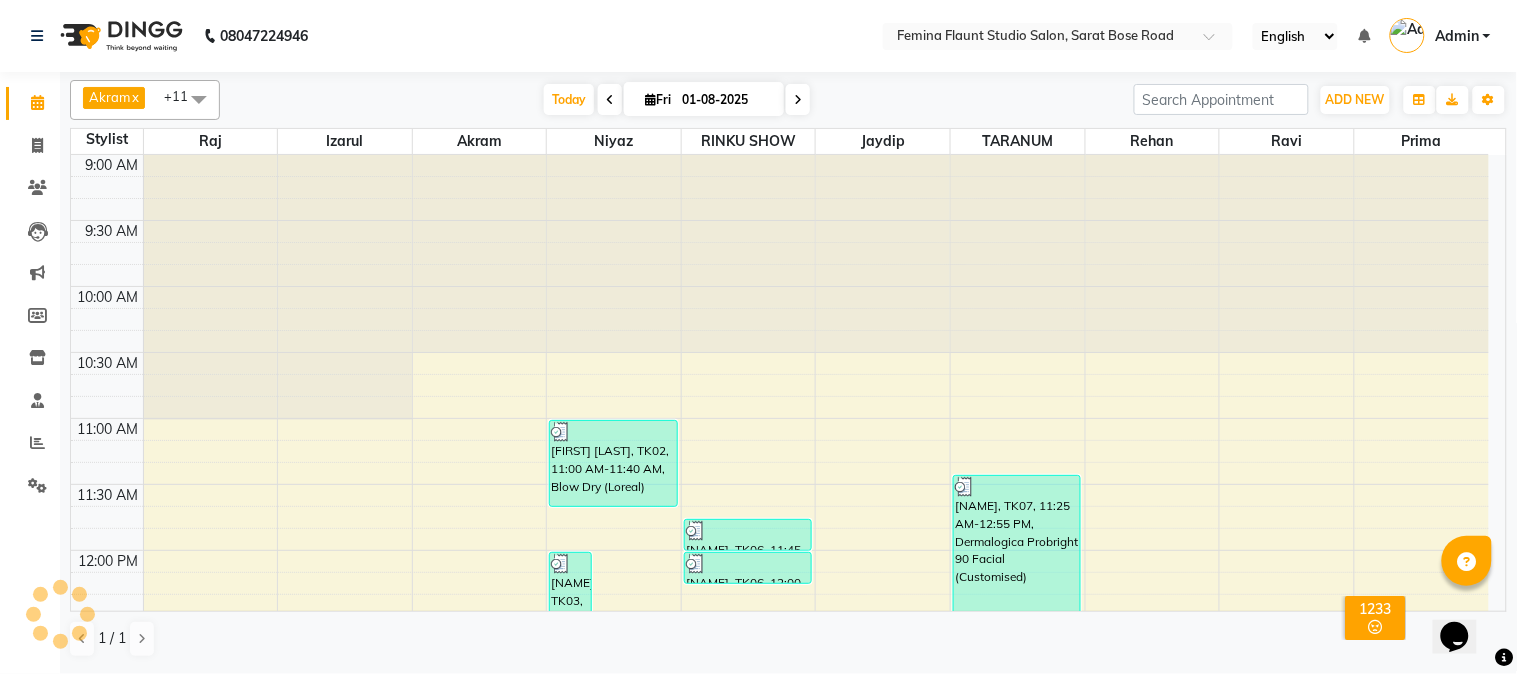 scroll, scrollTop: 0, scrollLeft: 0, axis: both 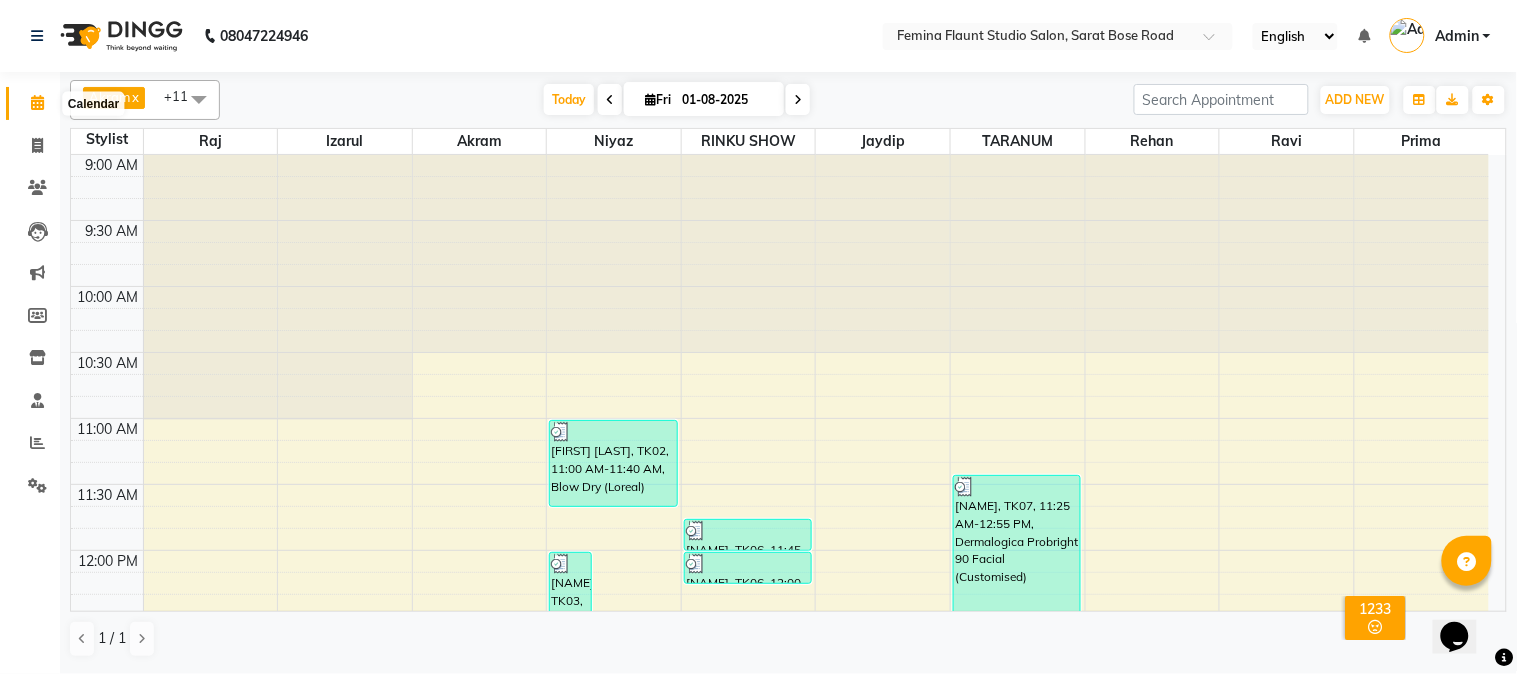 click 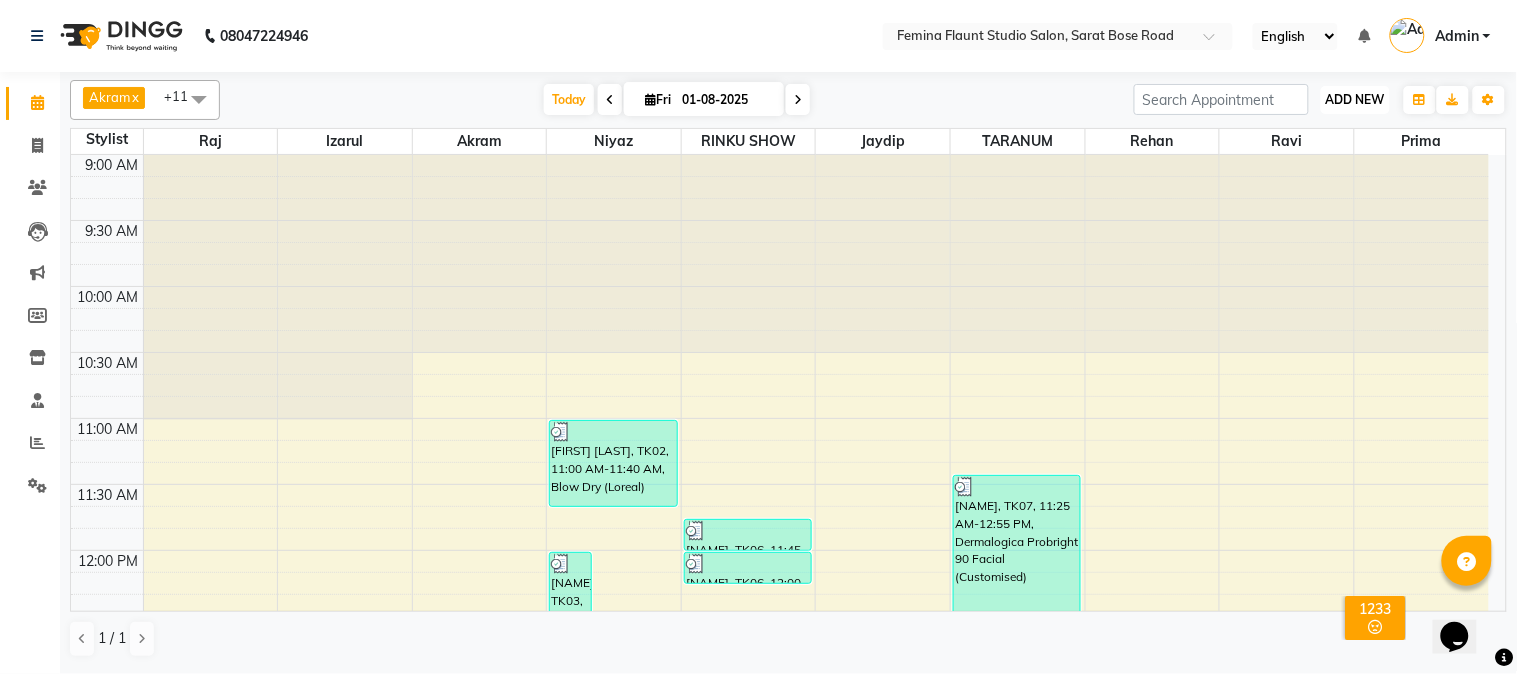 click on "ADD NEW" at bounding box center [1355, 99] 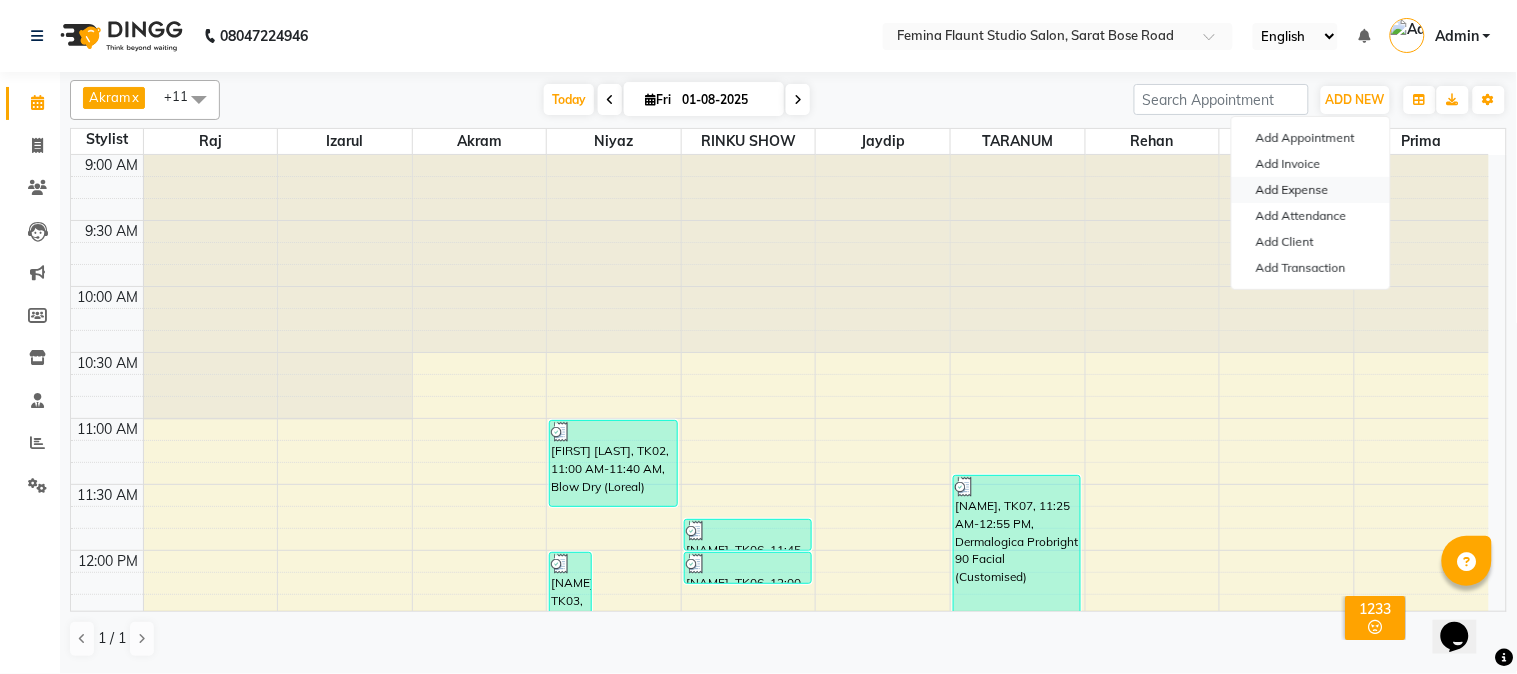 click on "Add Expense" at bounding box center [1311, 190] 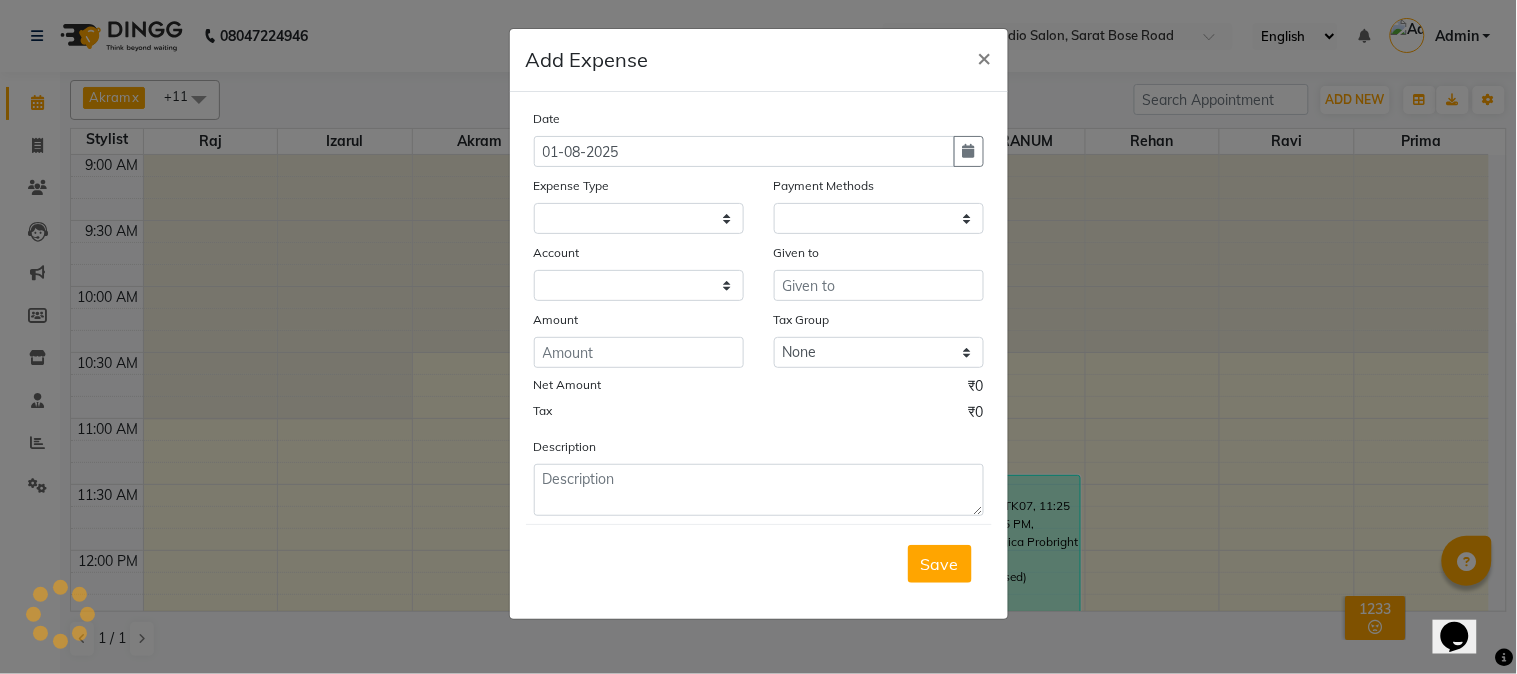 select 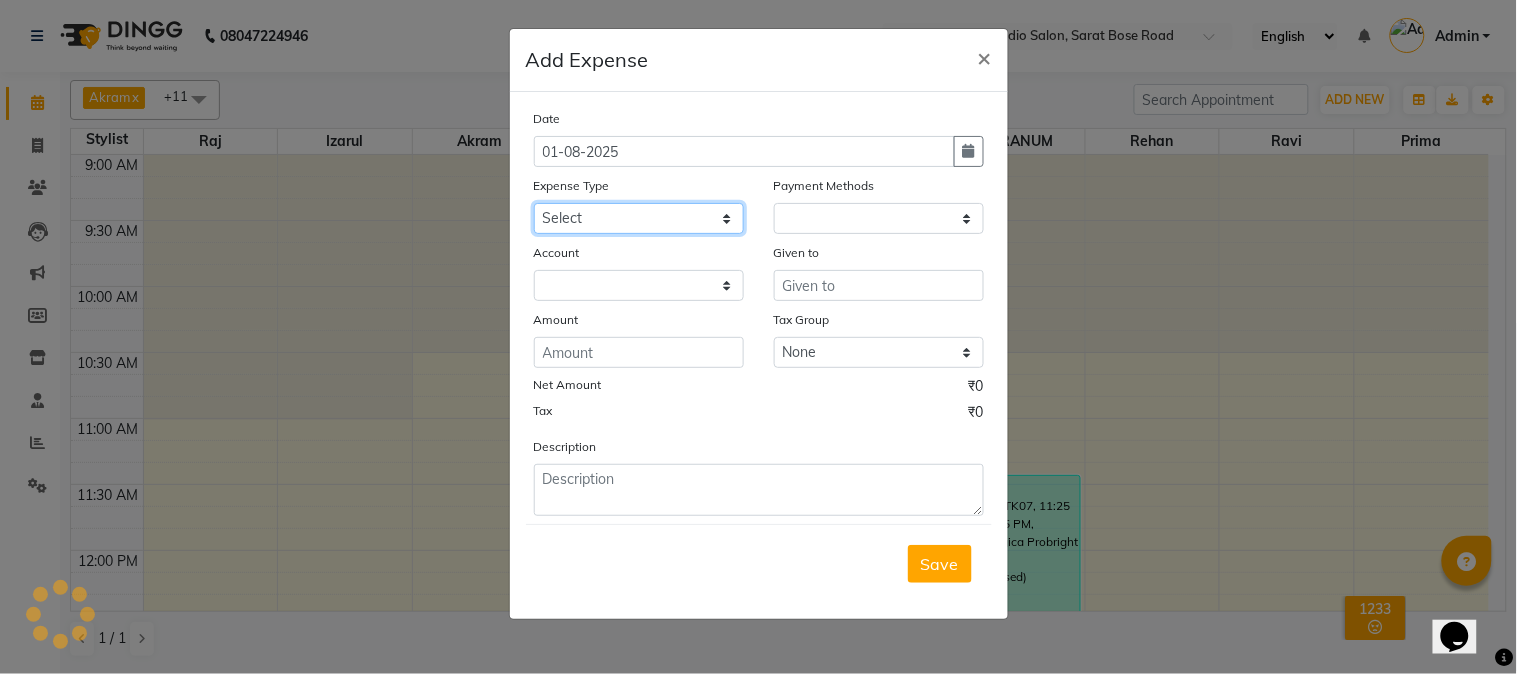 select on "1" 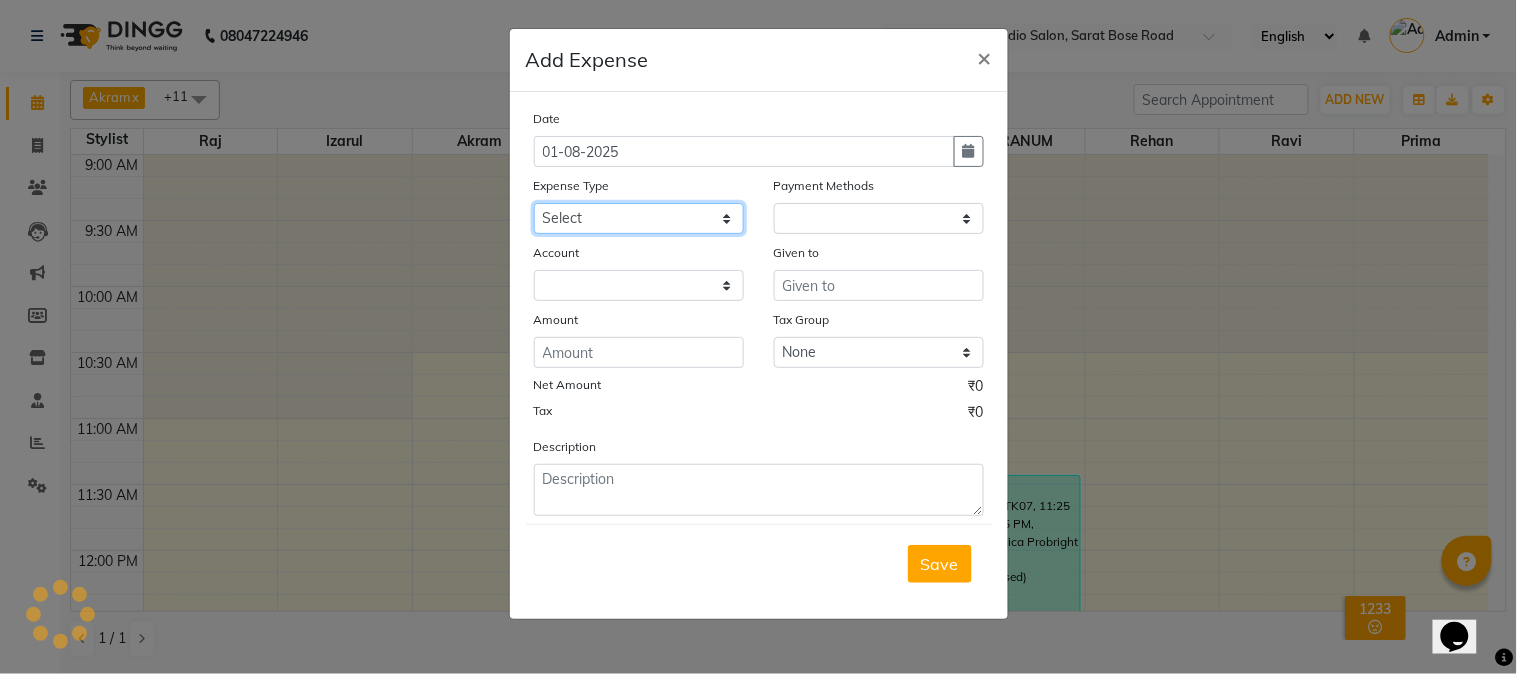 select on "4140" 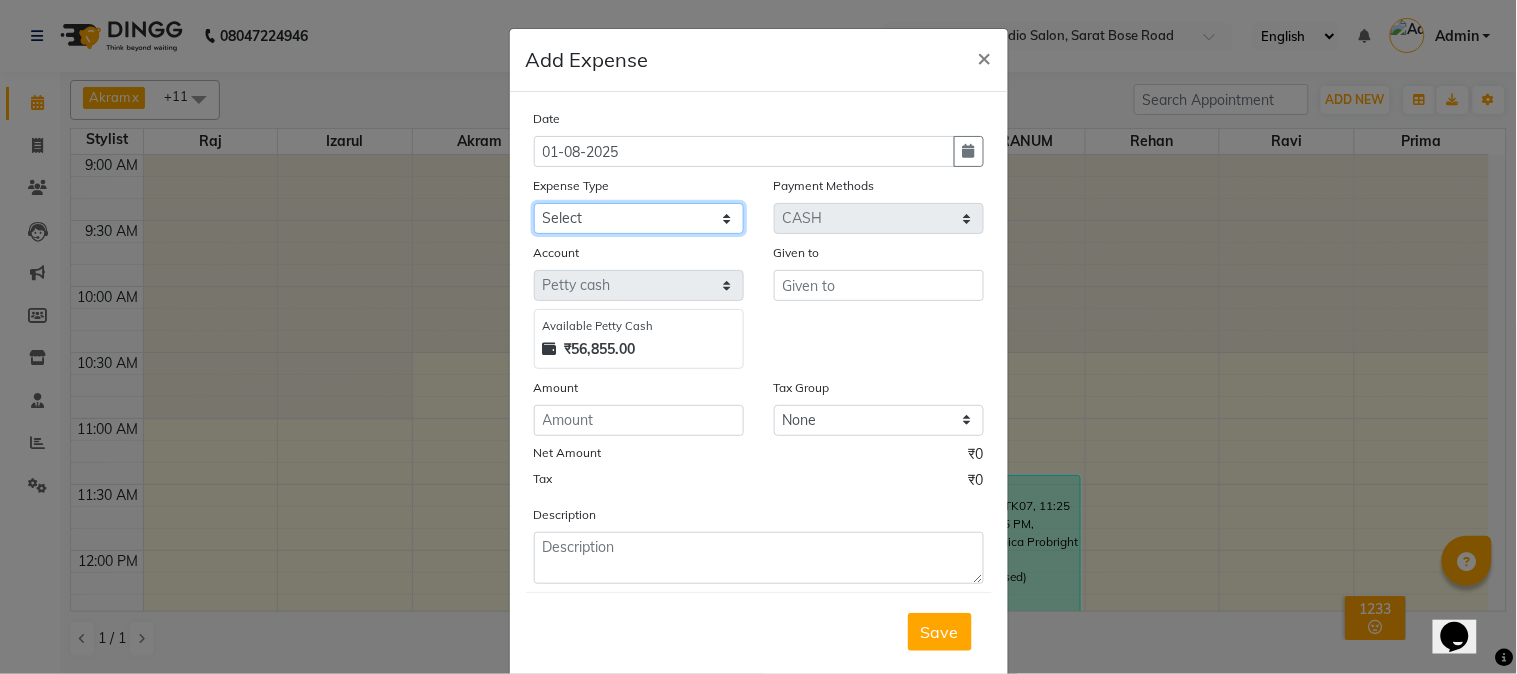 click on "Select Advance Salary Car Parking Charges Cash transfer to bank Cash Transfer to Owner Client Snacks Electricity Incentive Laundry Marketing Miscellaneous Other Pantry Salary Staff Snacks Tea & Refreshment Transgender Water" 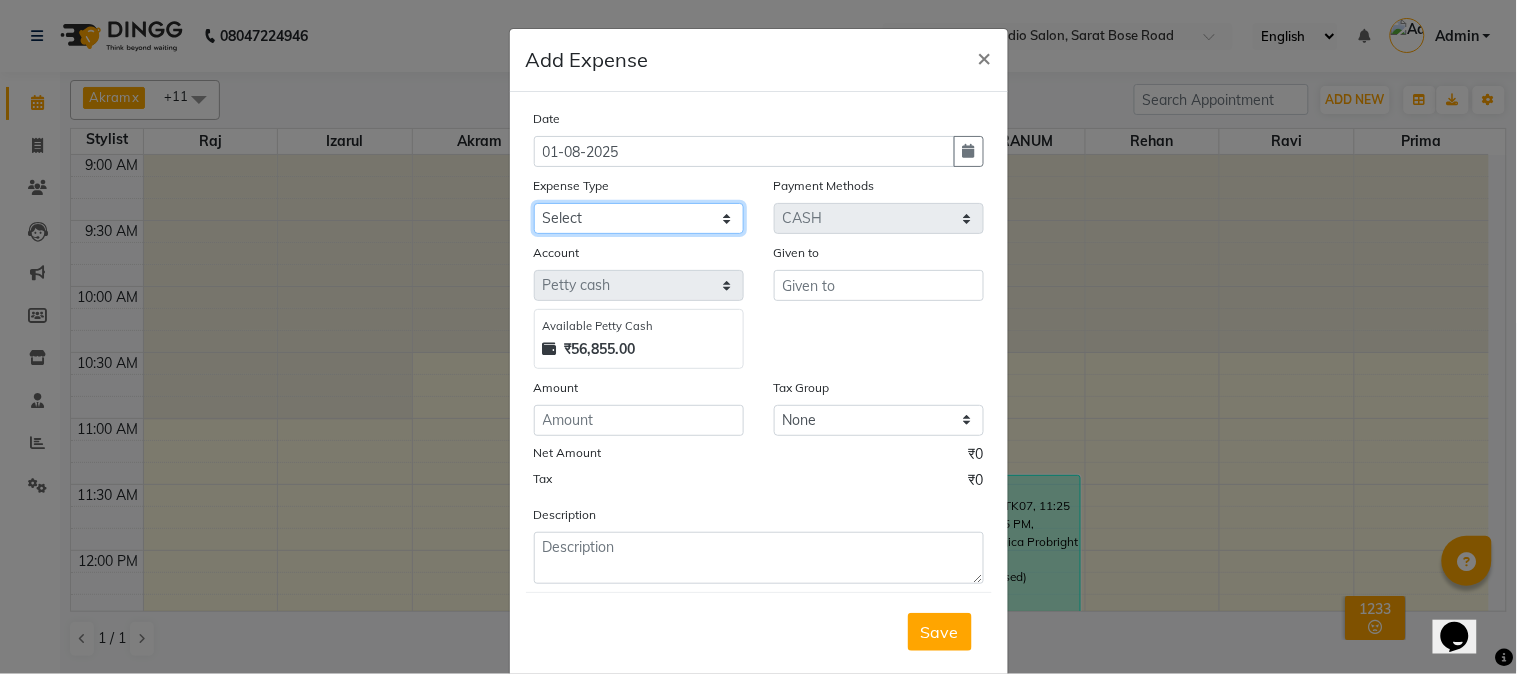 select on "9810" 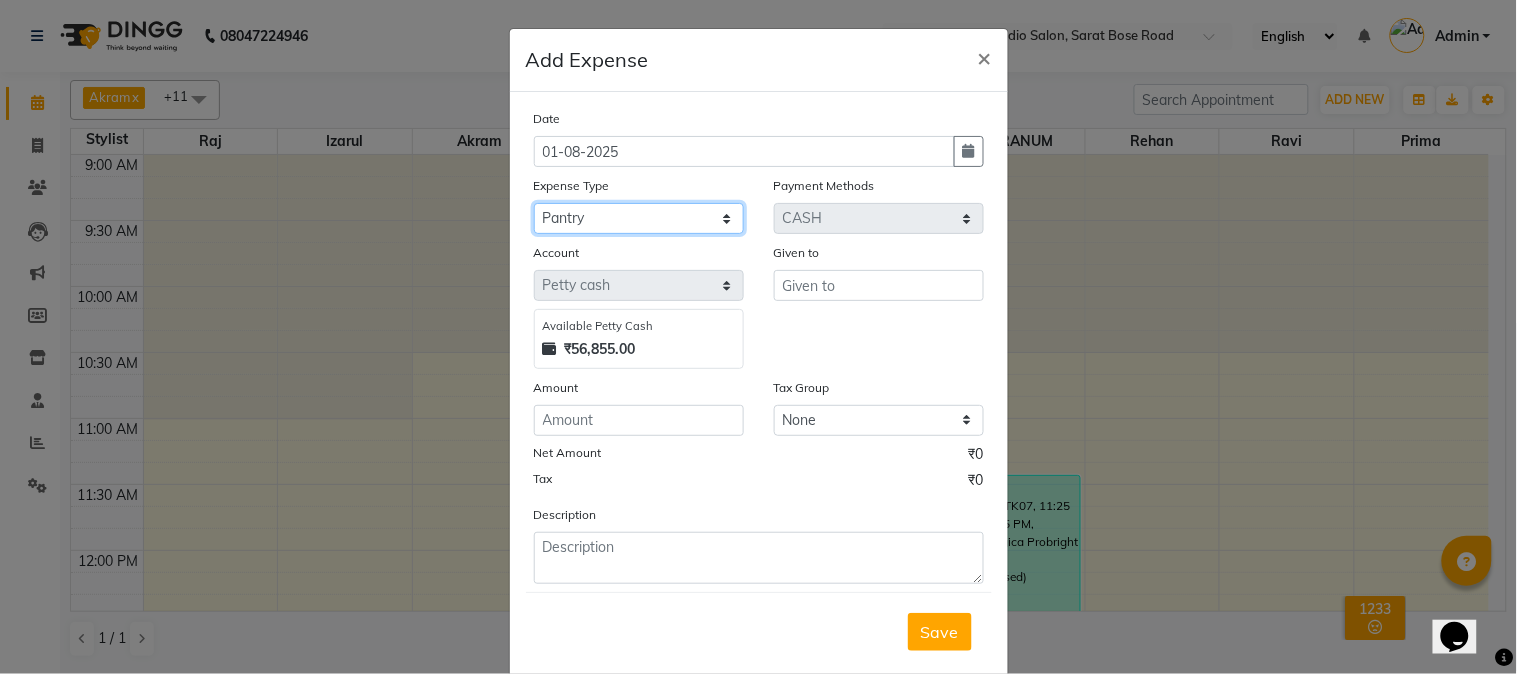 click on "Select Advance Salary Car Parking Charges Cash transfer to bank Cash Transfer to Owner Client Snacks Electricity Incentive Laundry Marketing Miscellaneous Other Pantry Salary Staff Snacks Tea & Refreshment Transgender Water" 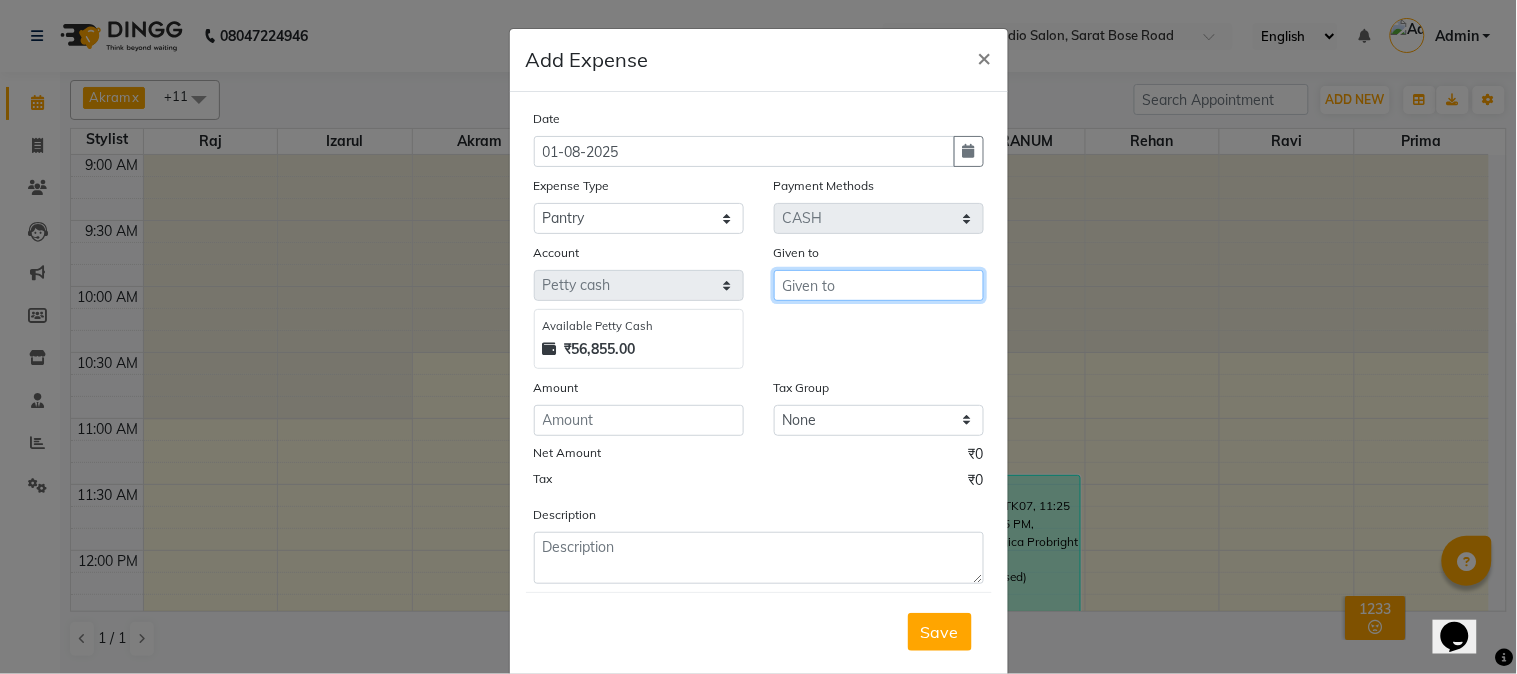 click at bounding box center [879, 285] 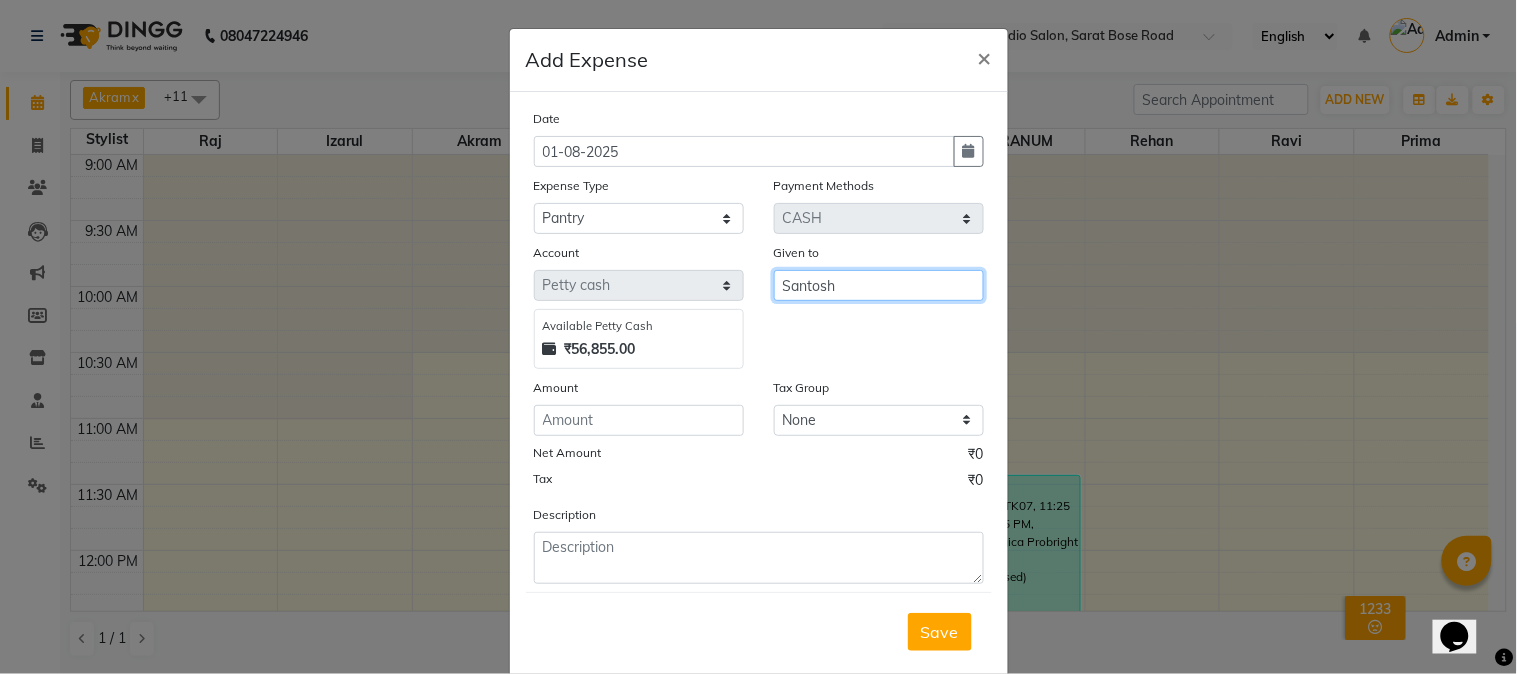 type on "Santosh" 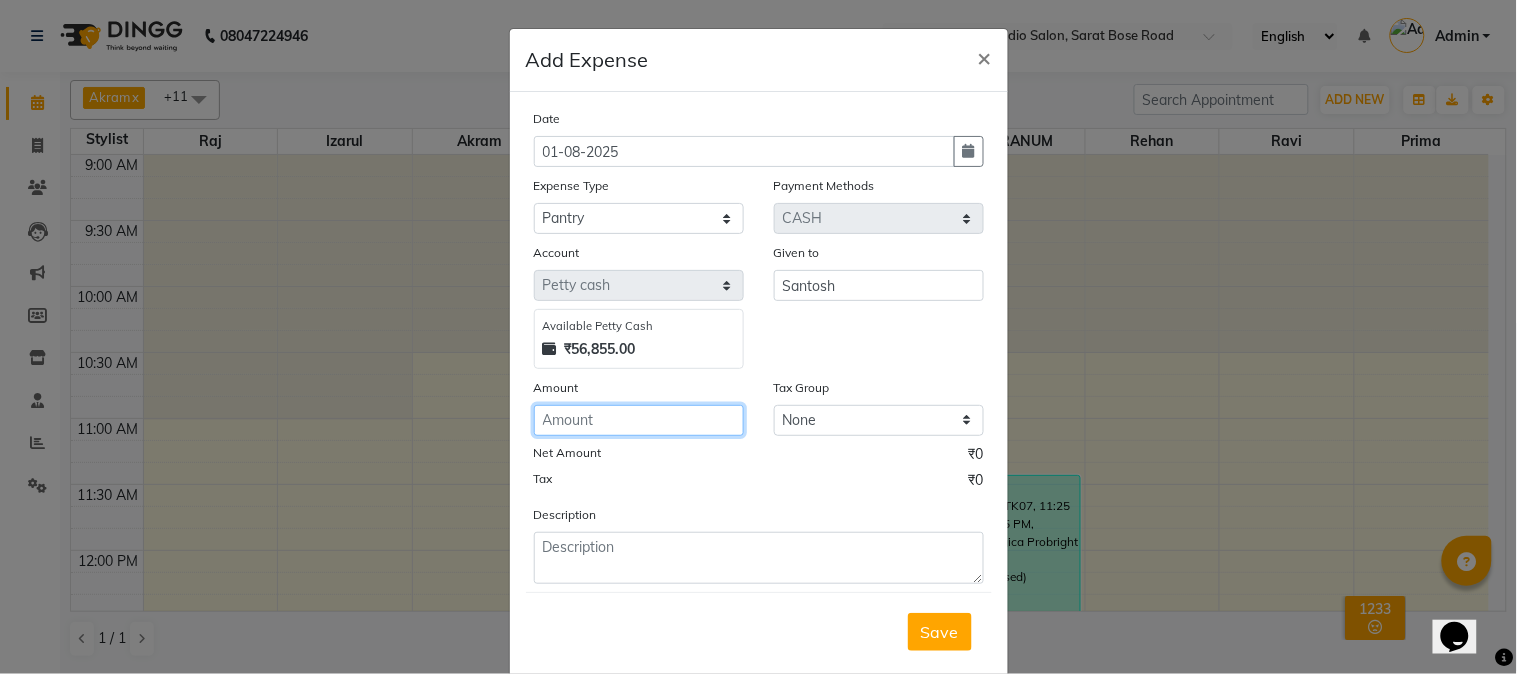 click 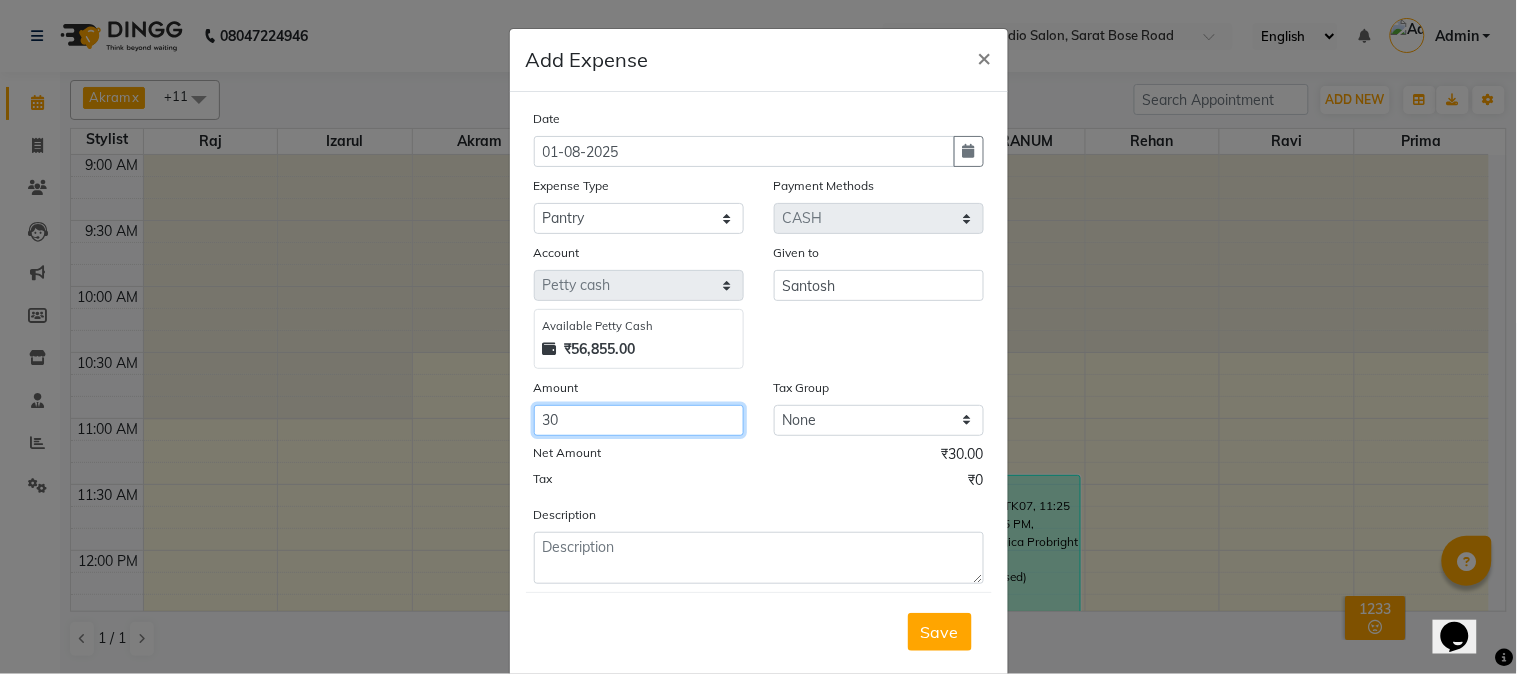 type on "30" 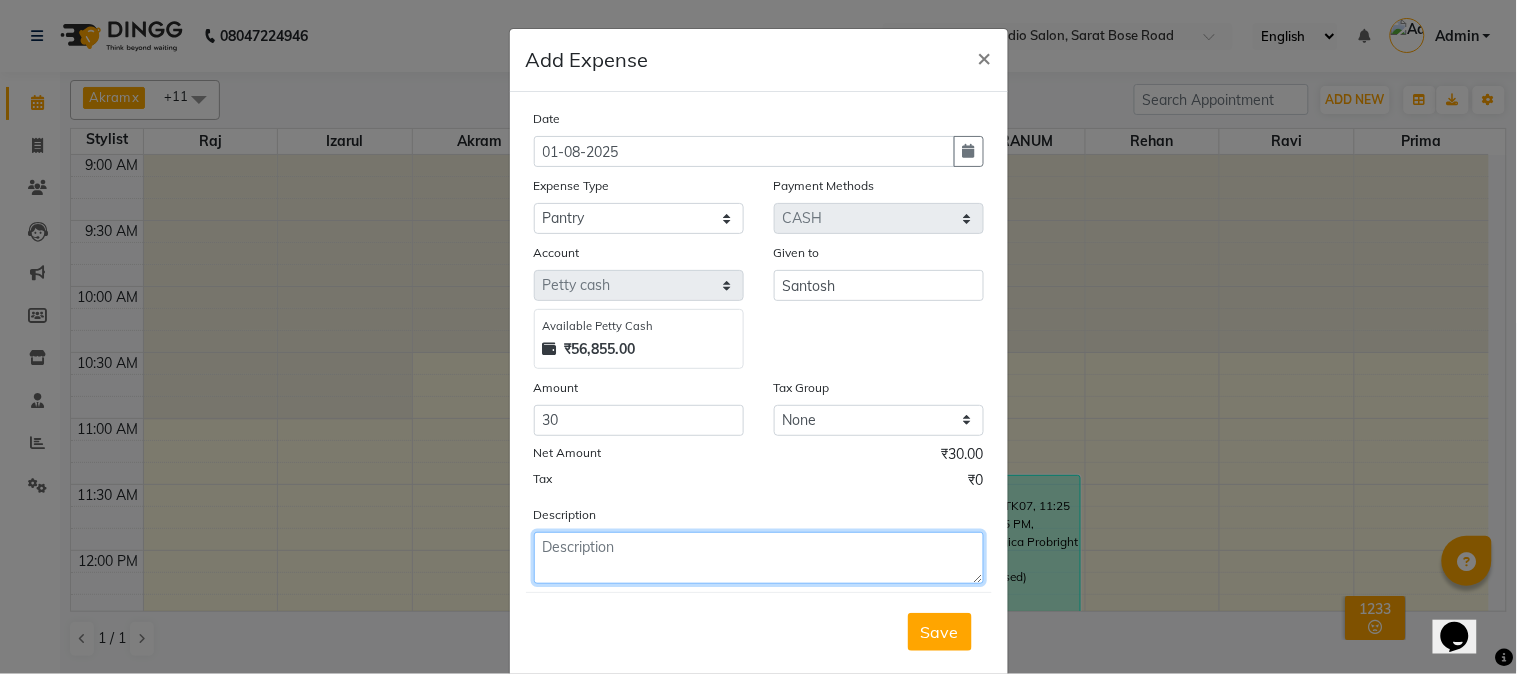 click 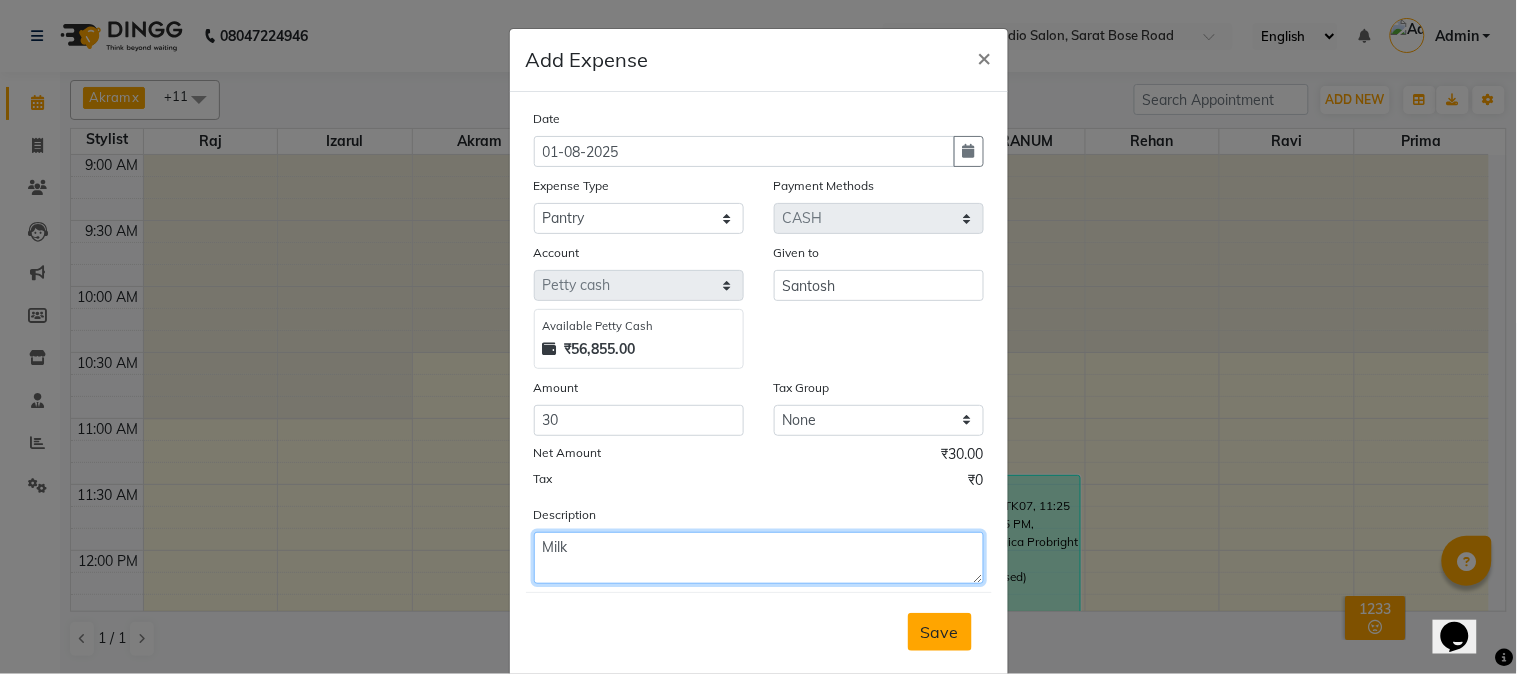 type on "Milk" 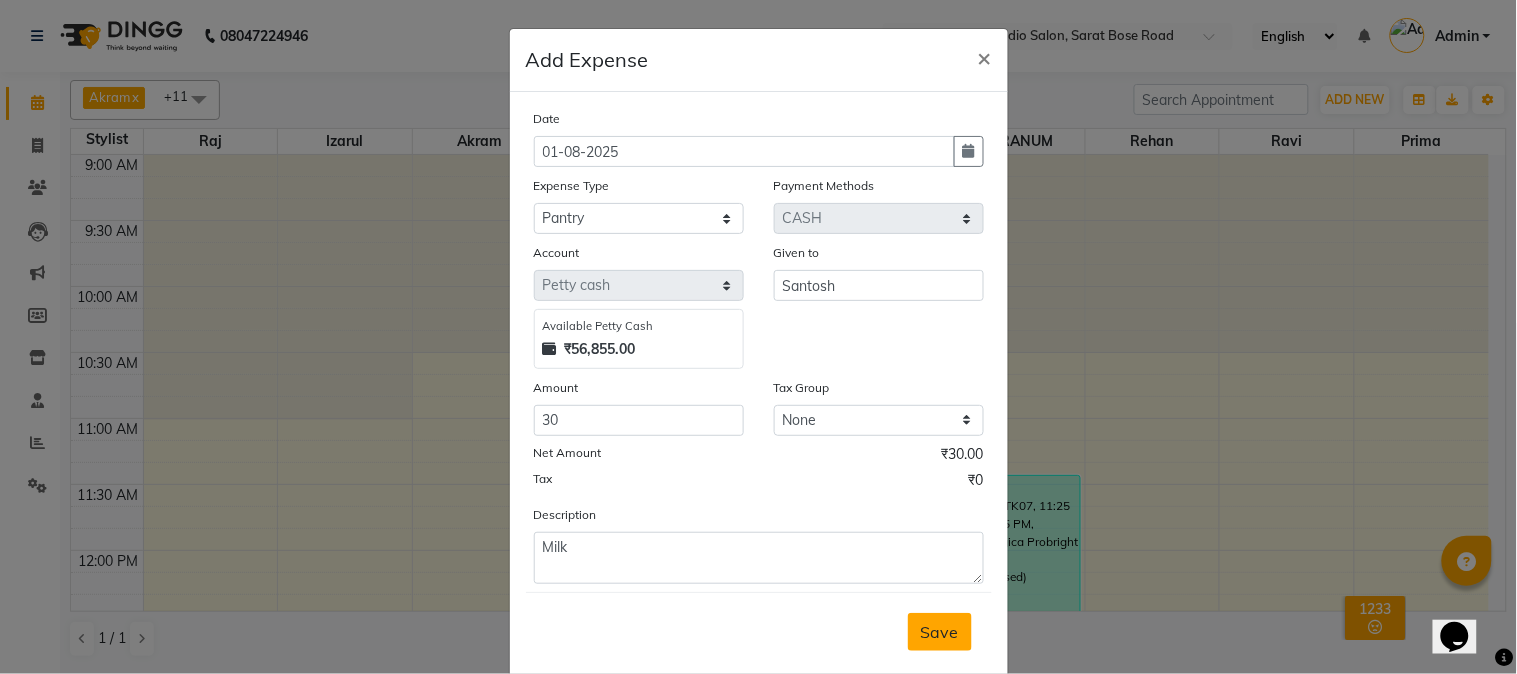 click on "Save" at bounding box center (940, 632) 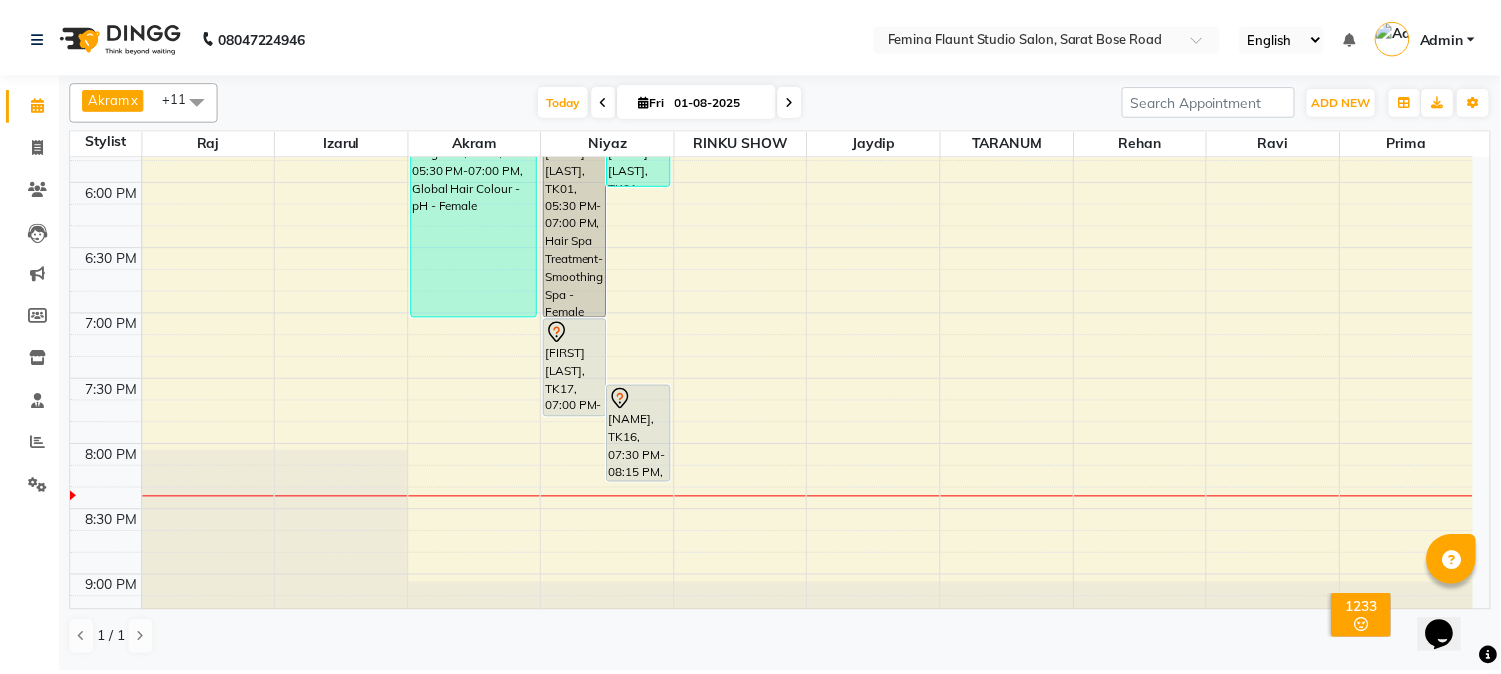 scroll, scrollTop: 1111, scrollLeft: 0, axis: vertical 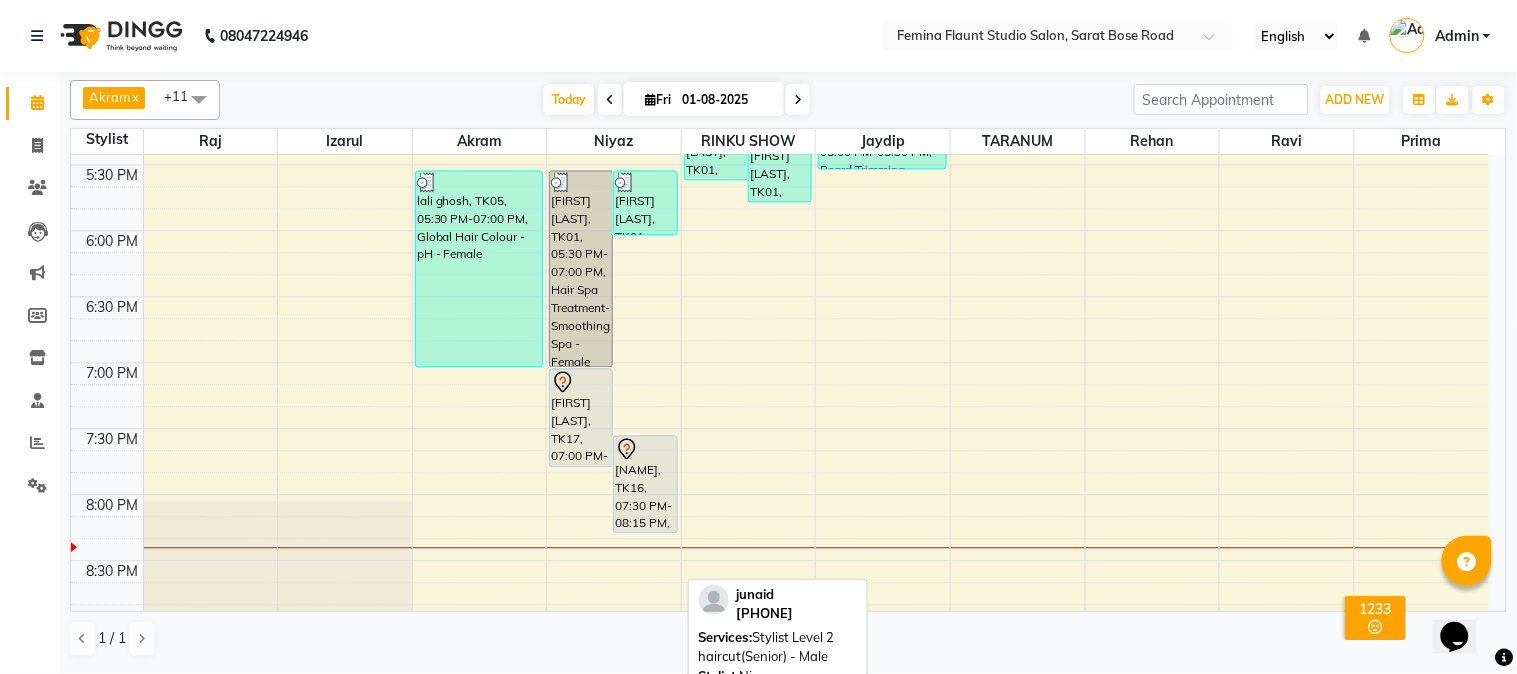 click at bounding box center [645, 450] 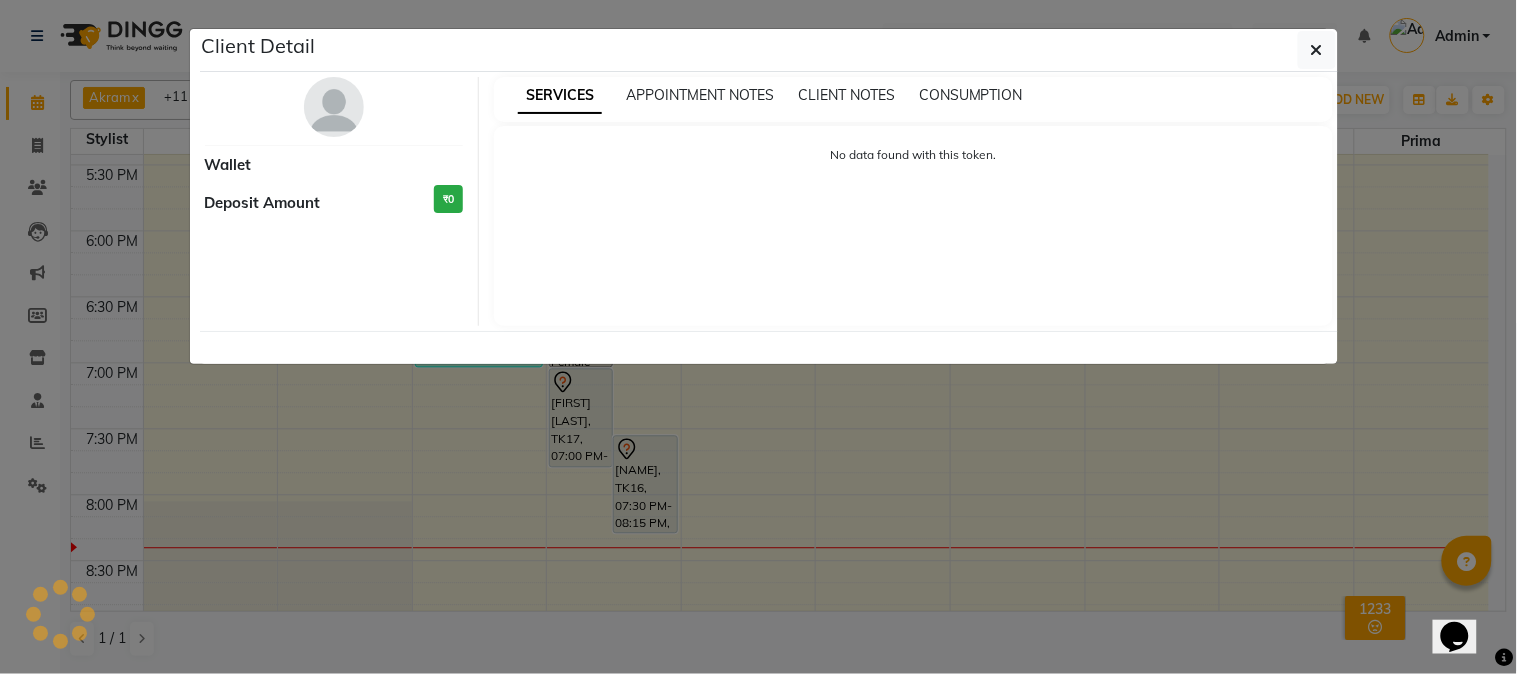 select on "7" 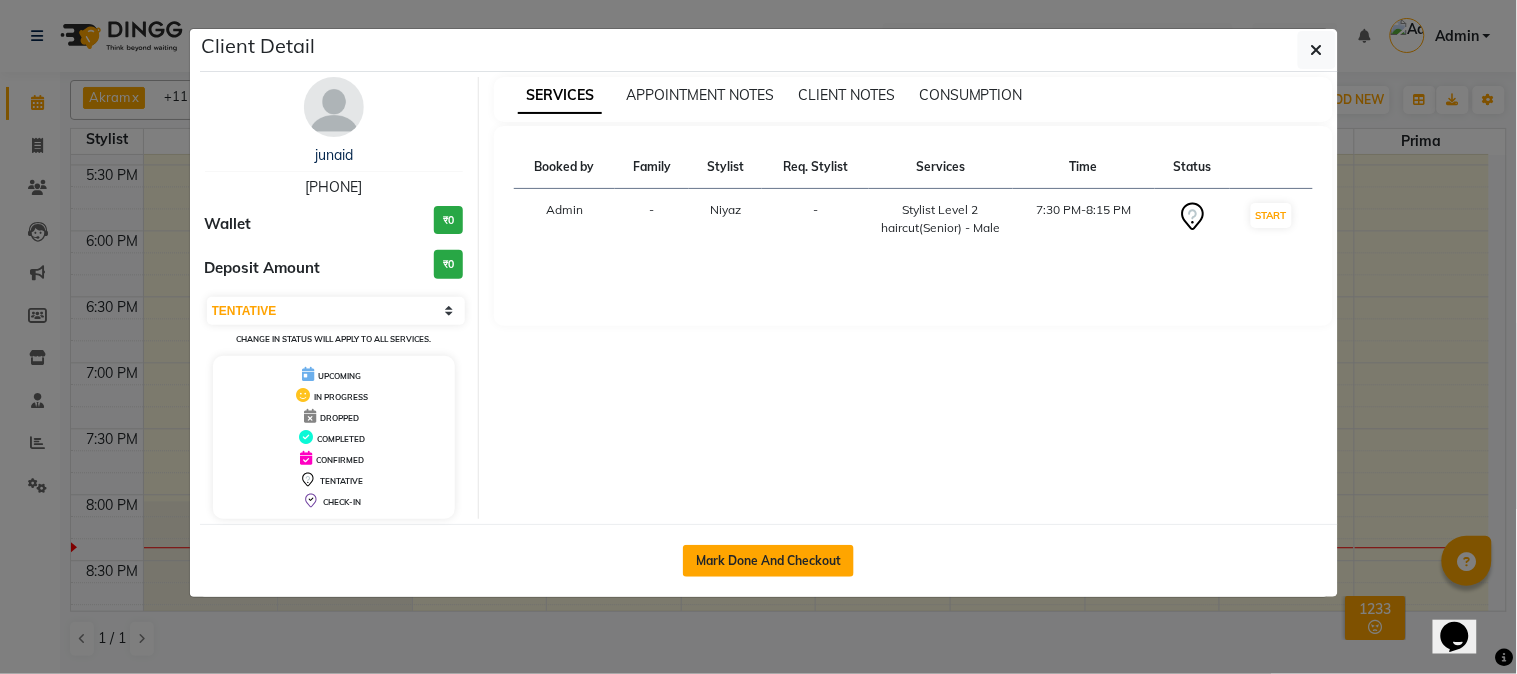 click on "Mark Done And Checkout" 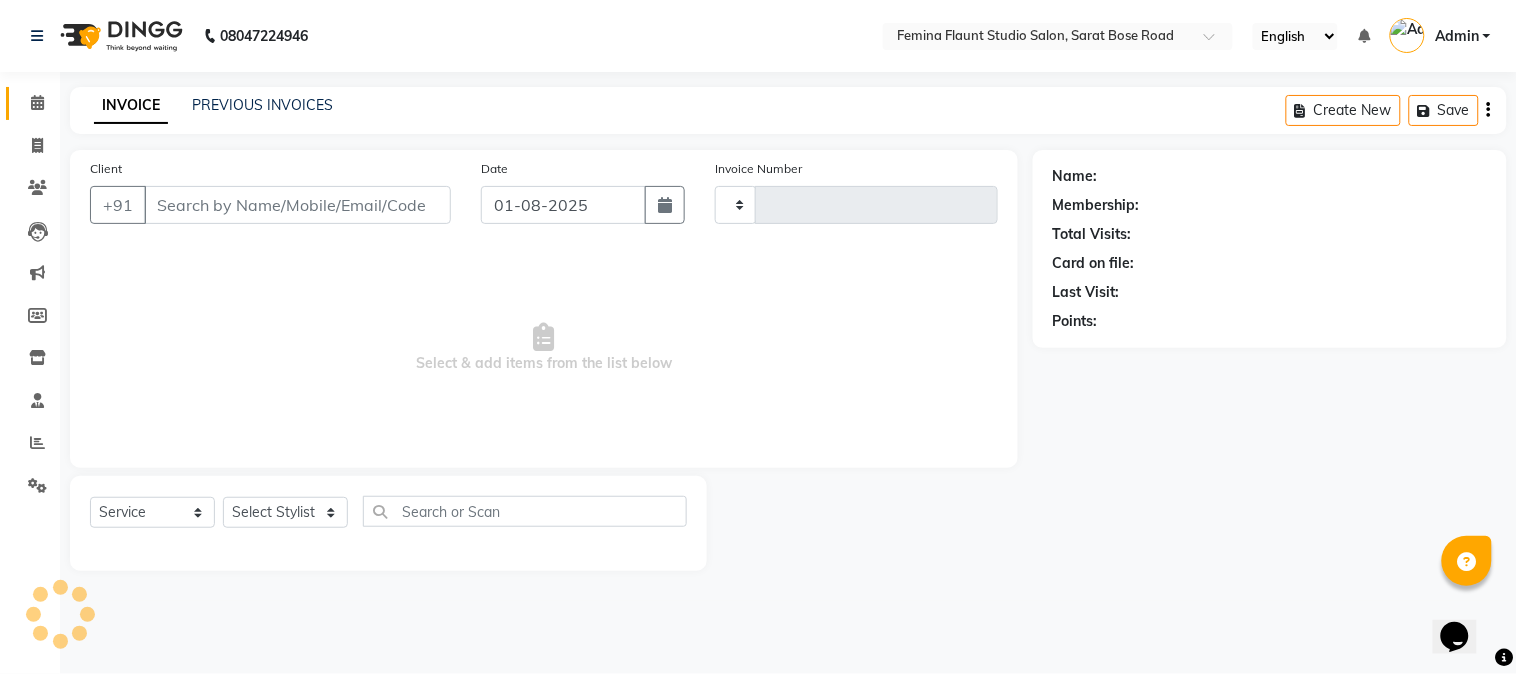 type on "1255" 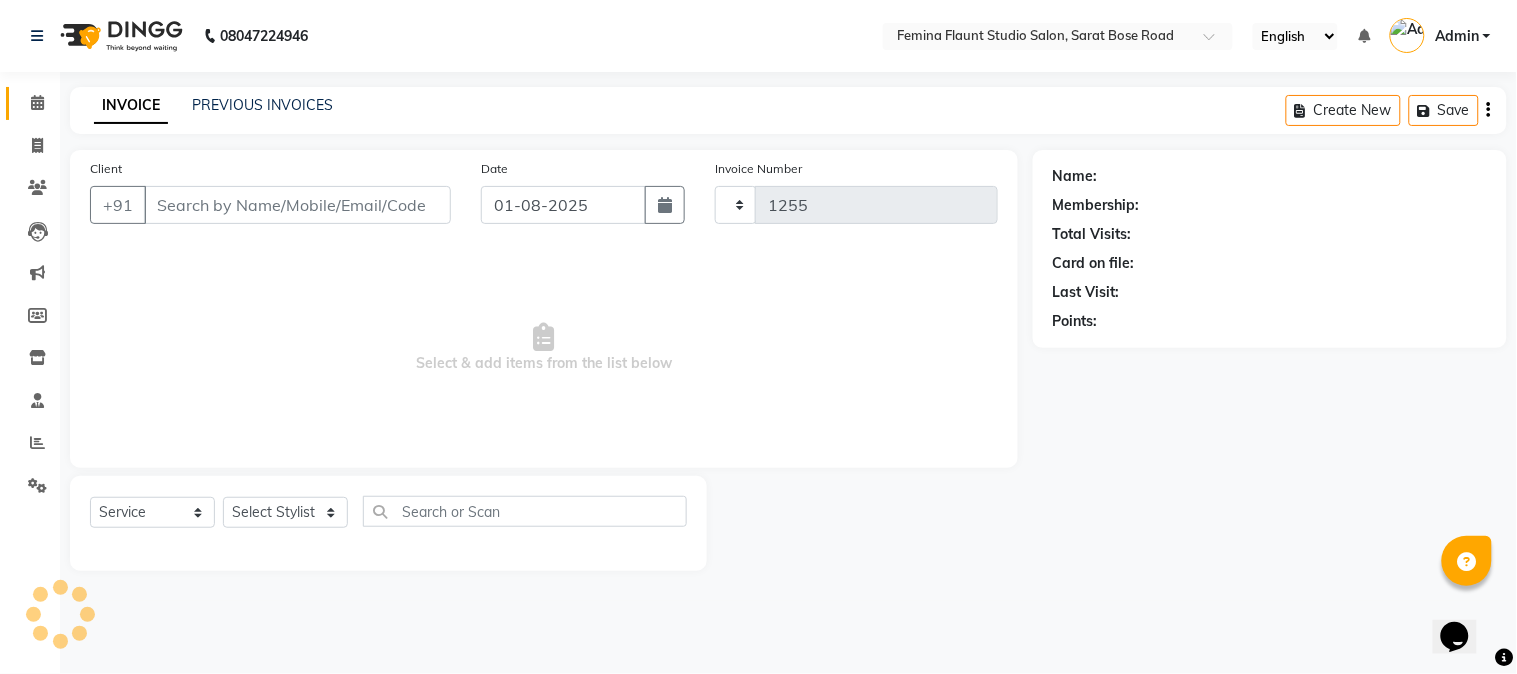 select on "5231" 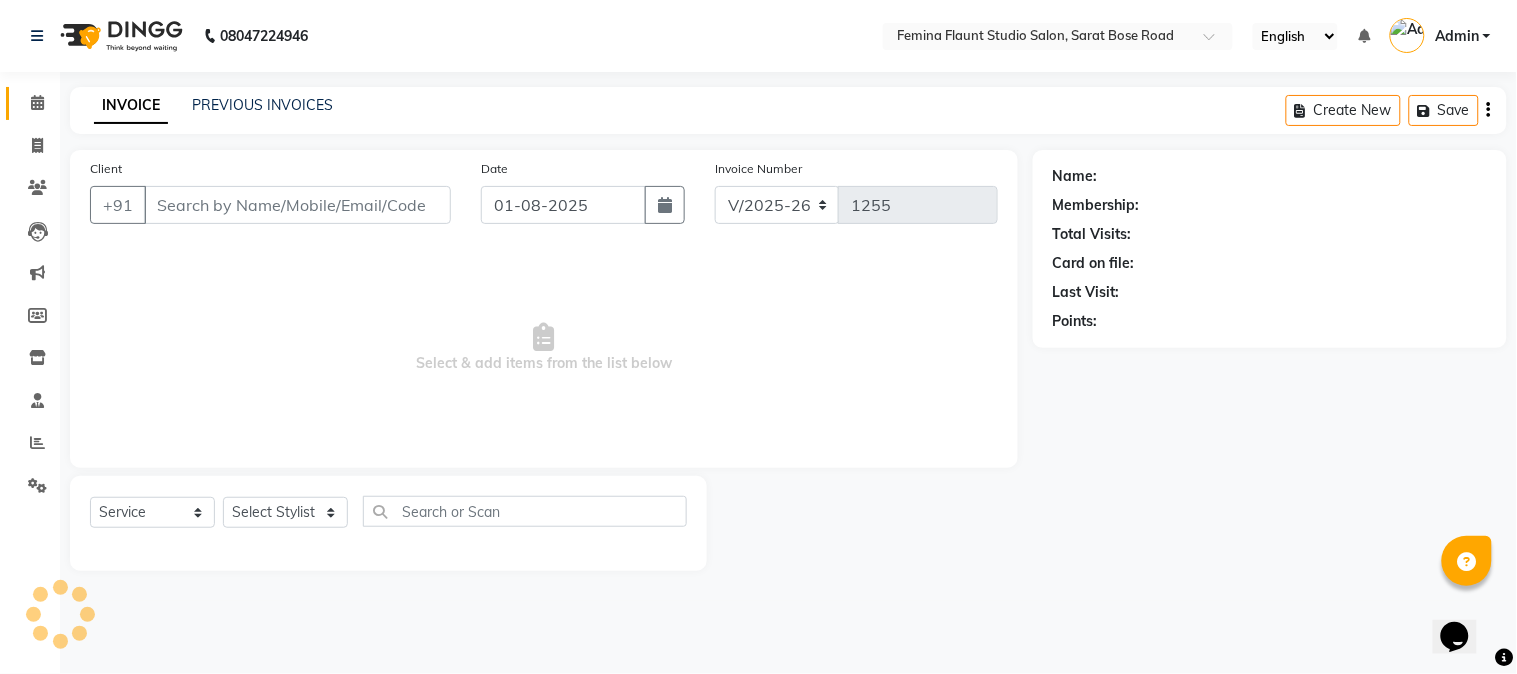 type on "[PHONE]" 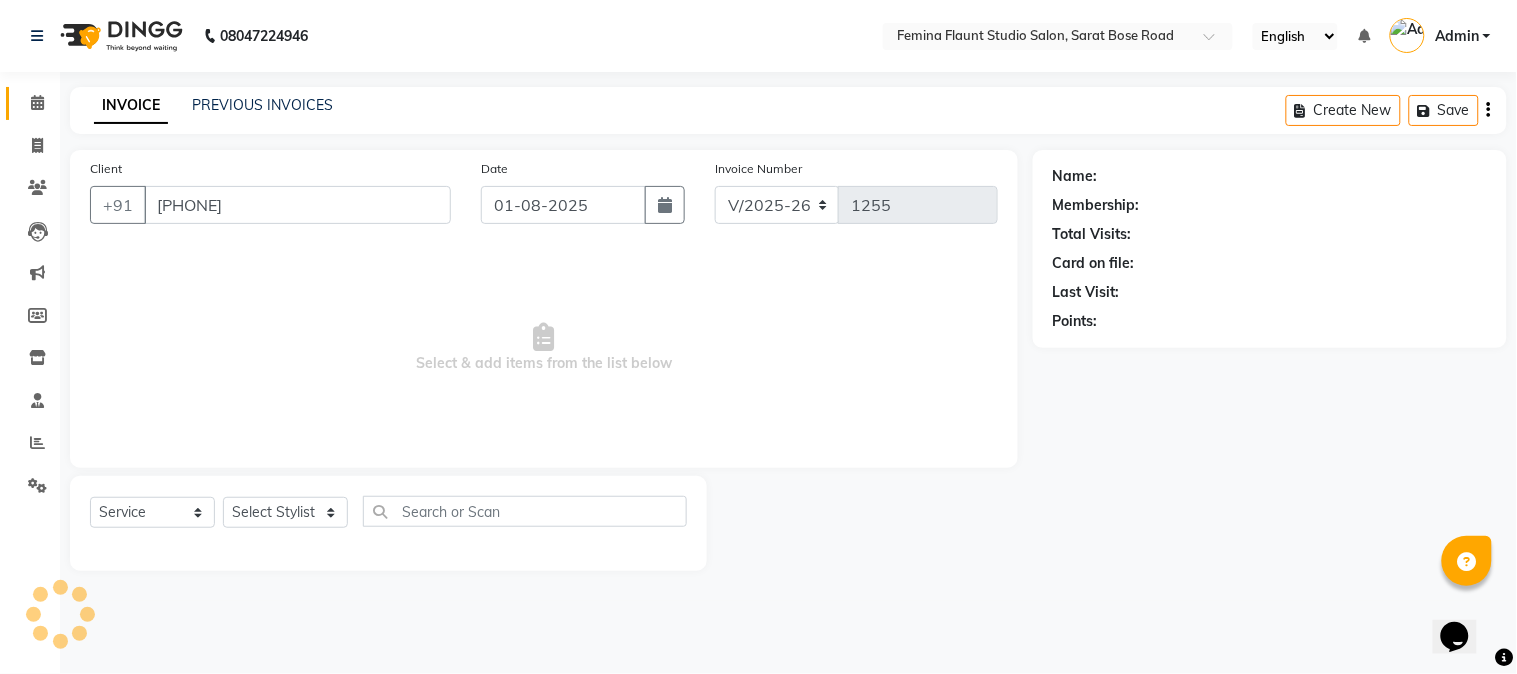 select on "83062" 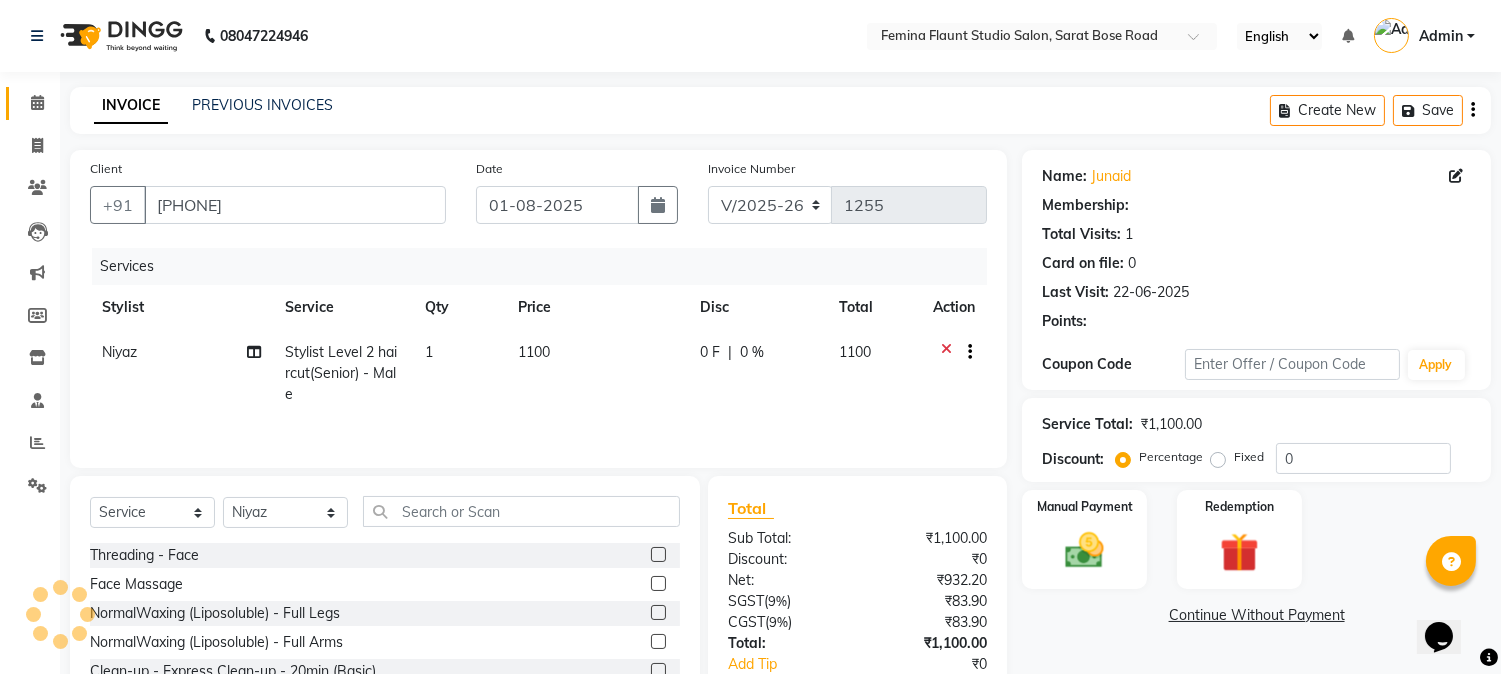 select on "1: Object" 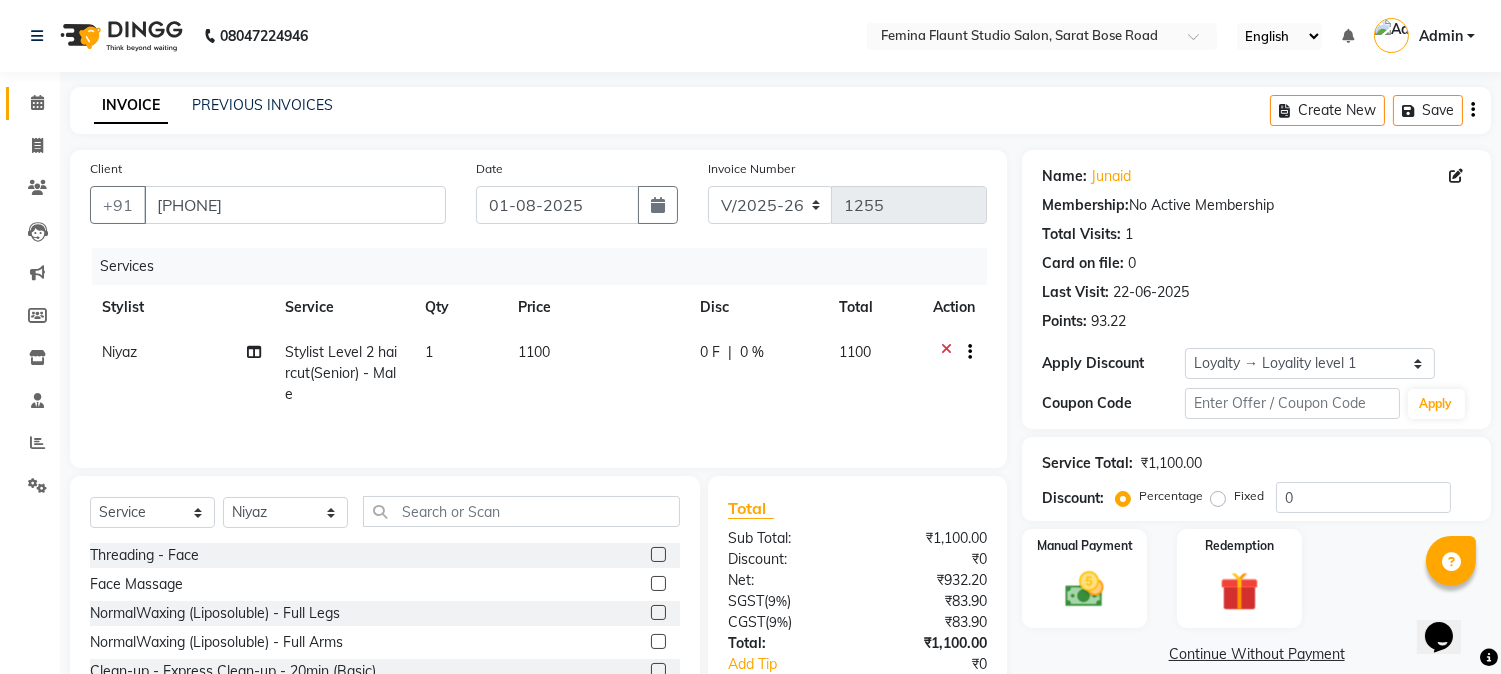 scroll, scrollTop: 128, scrollLeft: 0, axis: vertical 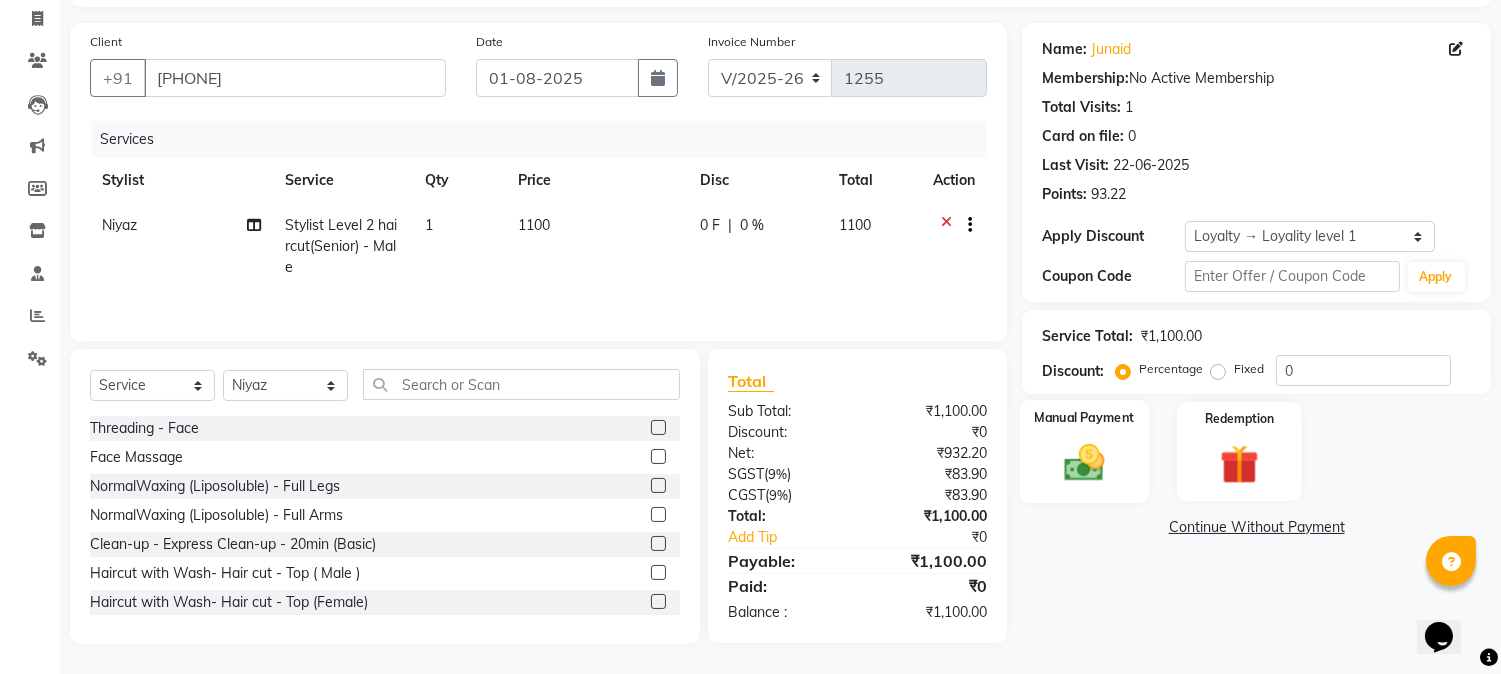click 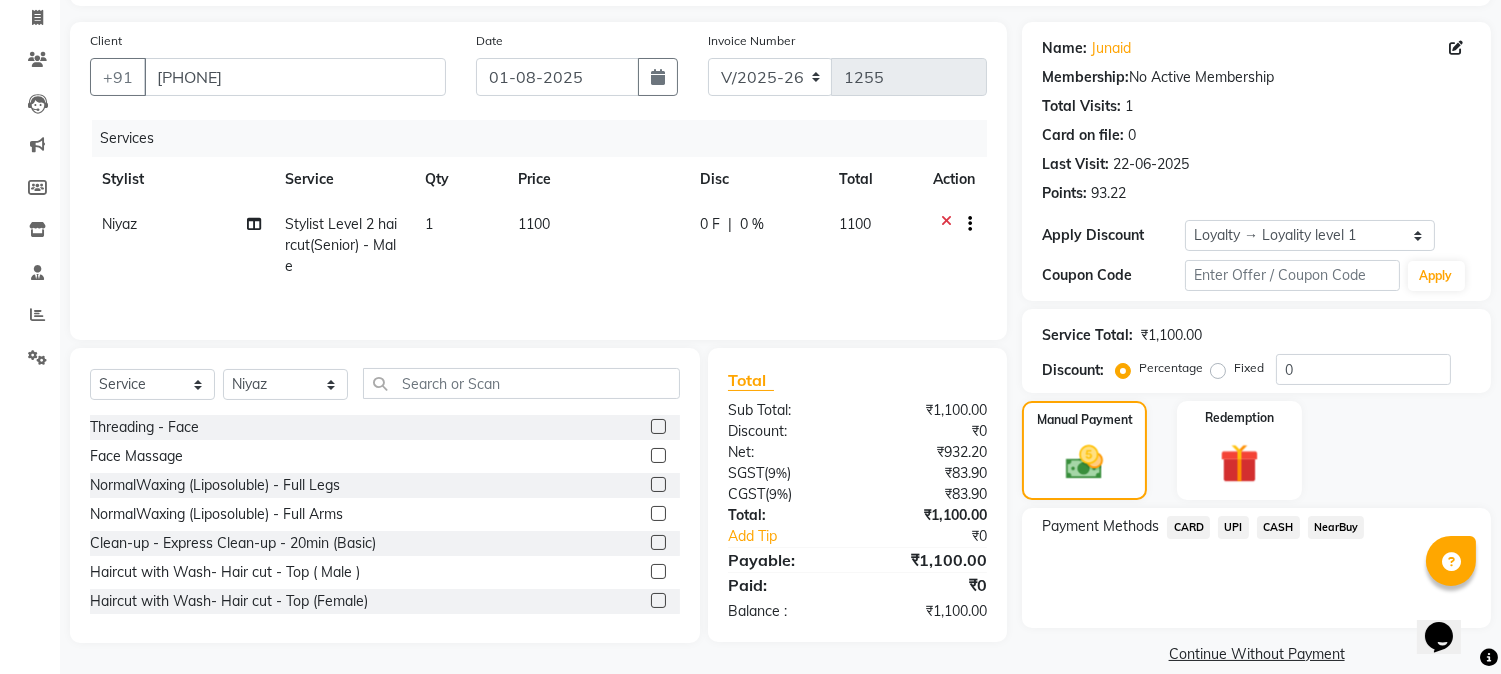 click on "CASH" 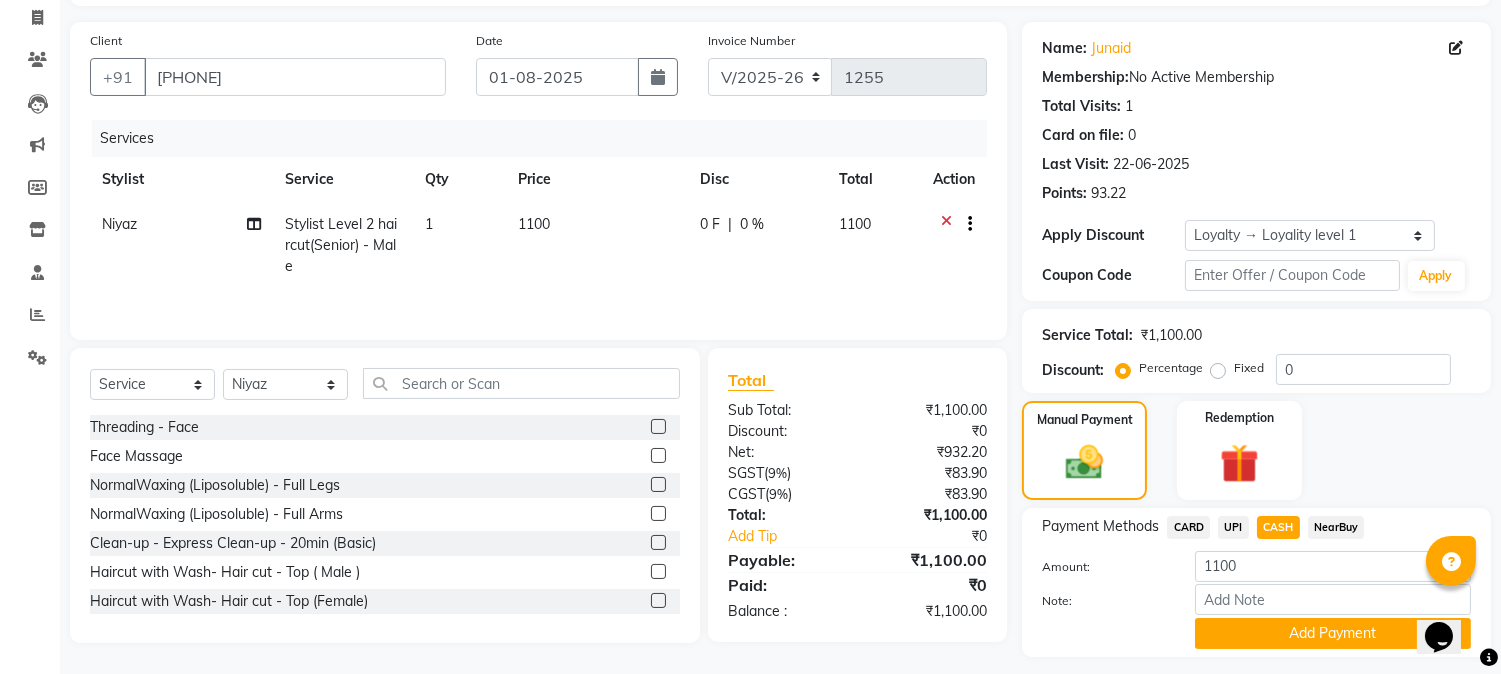 click on "Add Payment" 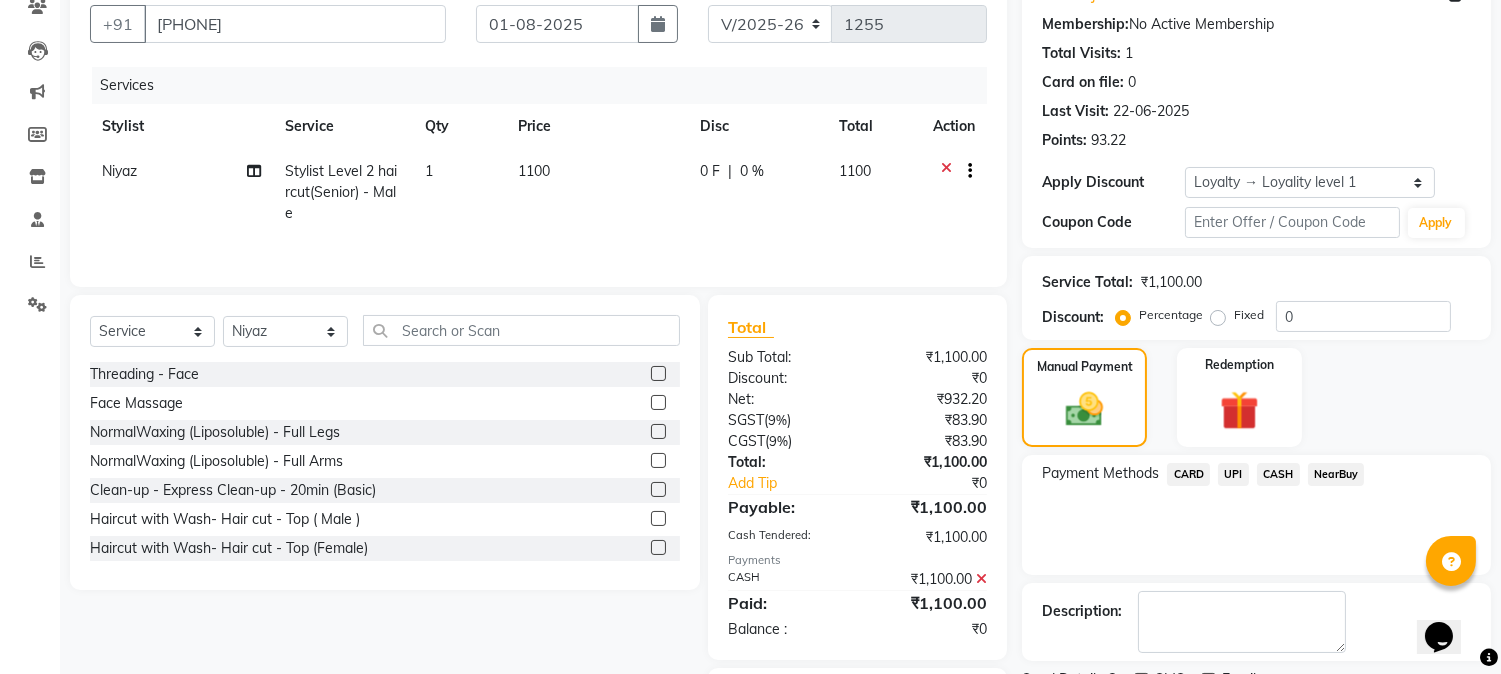 scroll, scrollTop: 297, scrollLeft: 0, axis: vertical 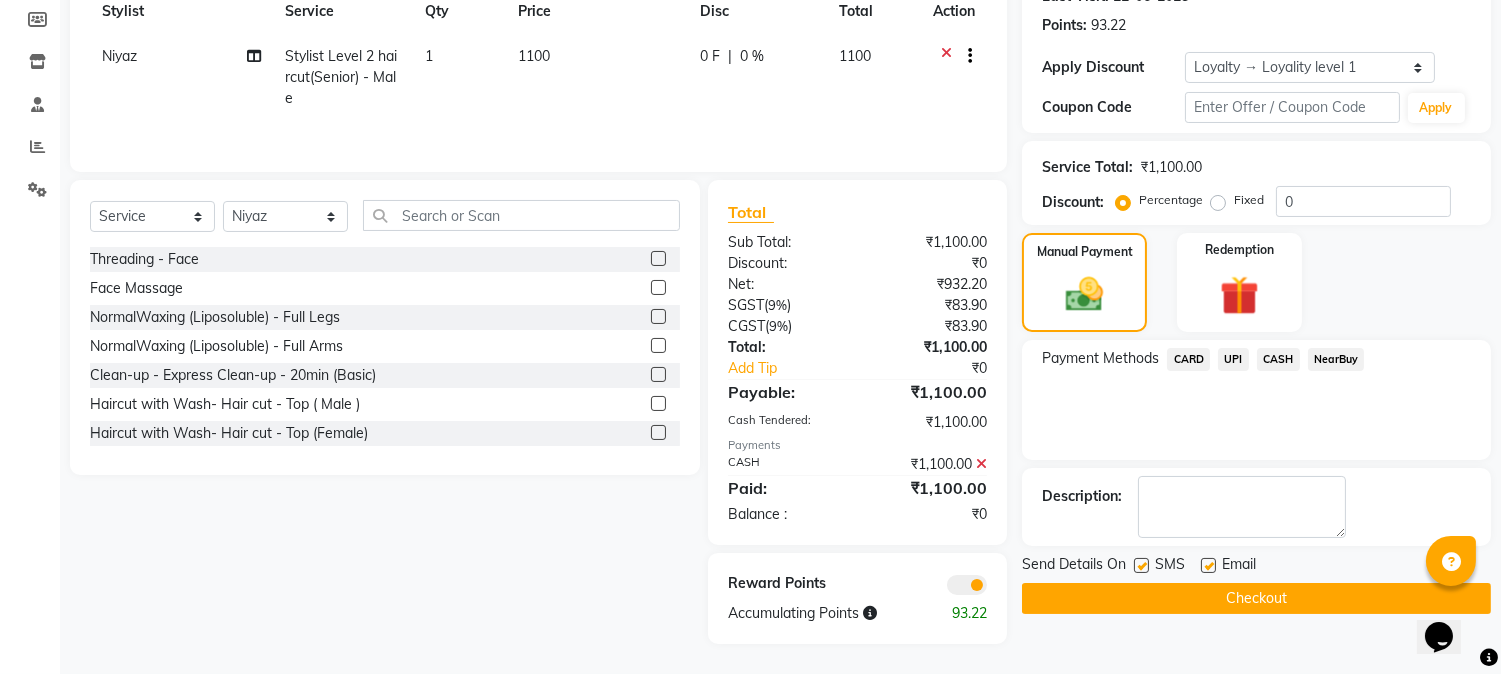 click on "Checkout" 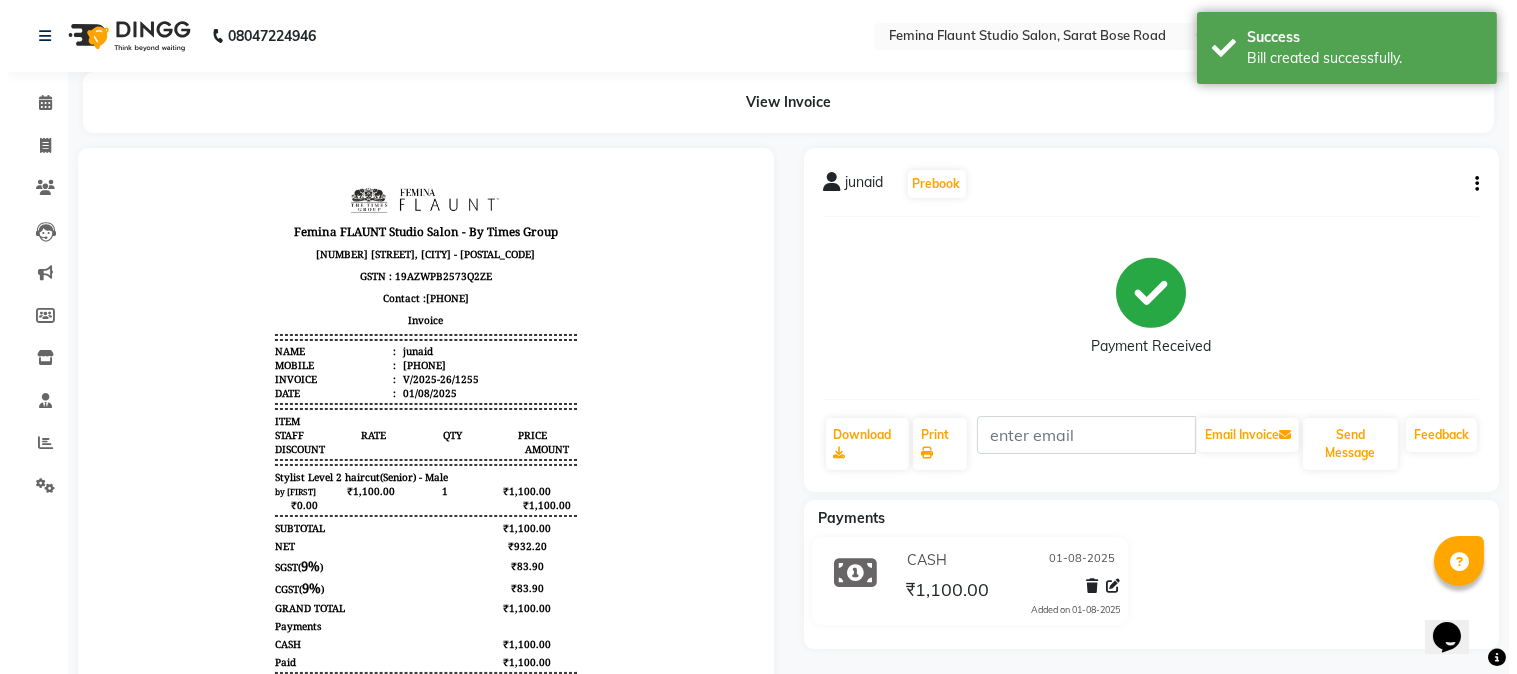 scroll, scrollTop: 0, scrollLeft: 0, axis: both 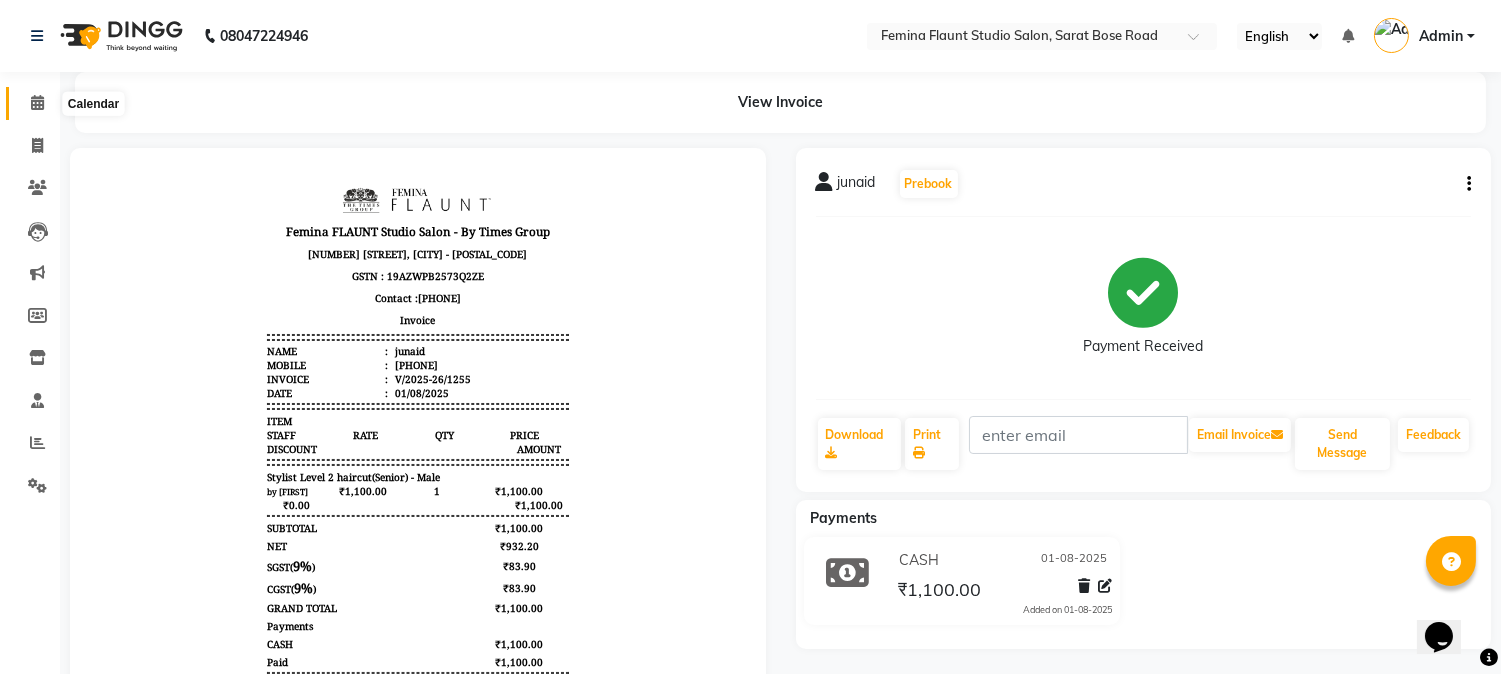 click 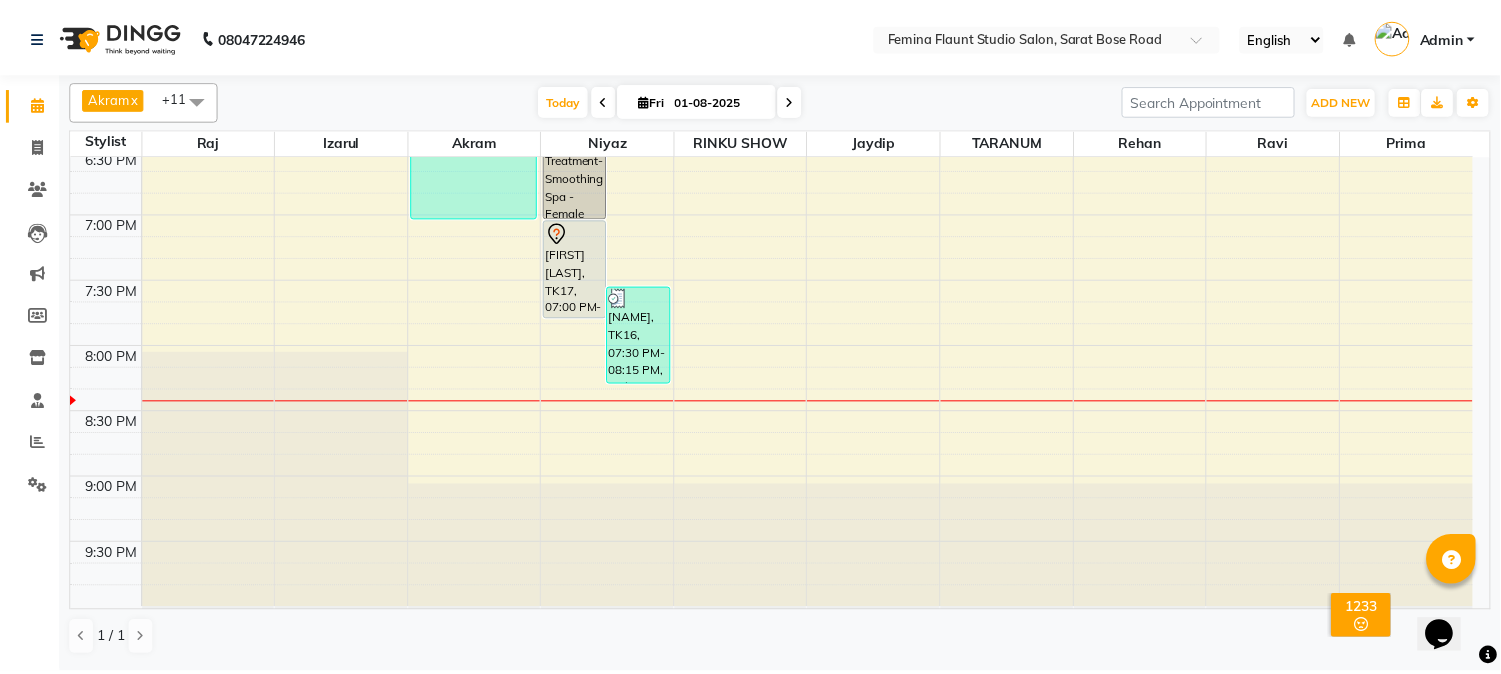 scroll, scrollTop: 1267, scrollLeft: 0, axis: vertical 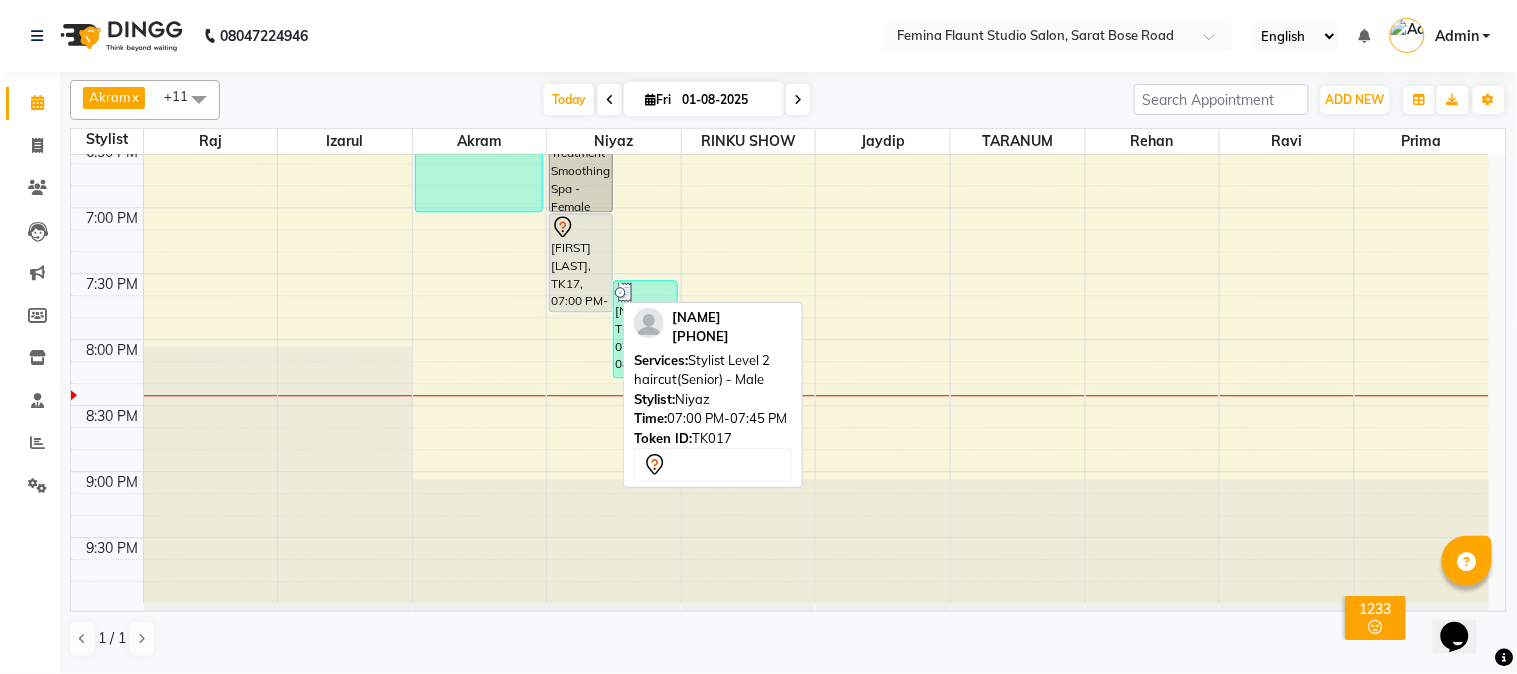 click on "[FIRST] [LAST], TK17, 07:00 PM-07:45 PM, Stylist Level 2 haircut(Senior) - Male" at bounding box center [581, 262] 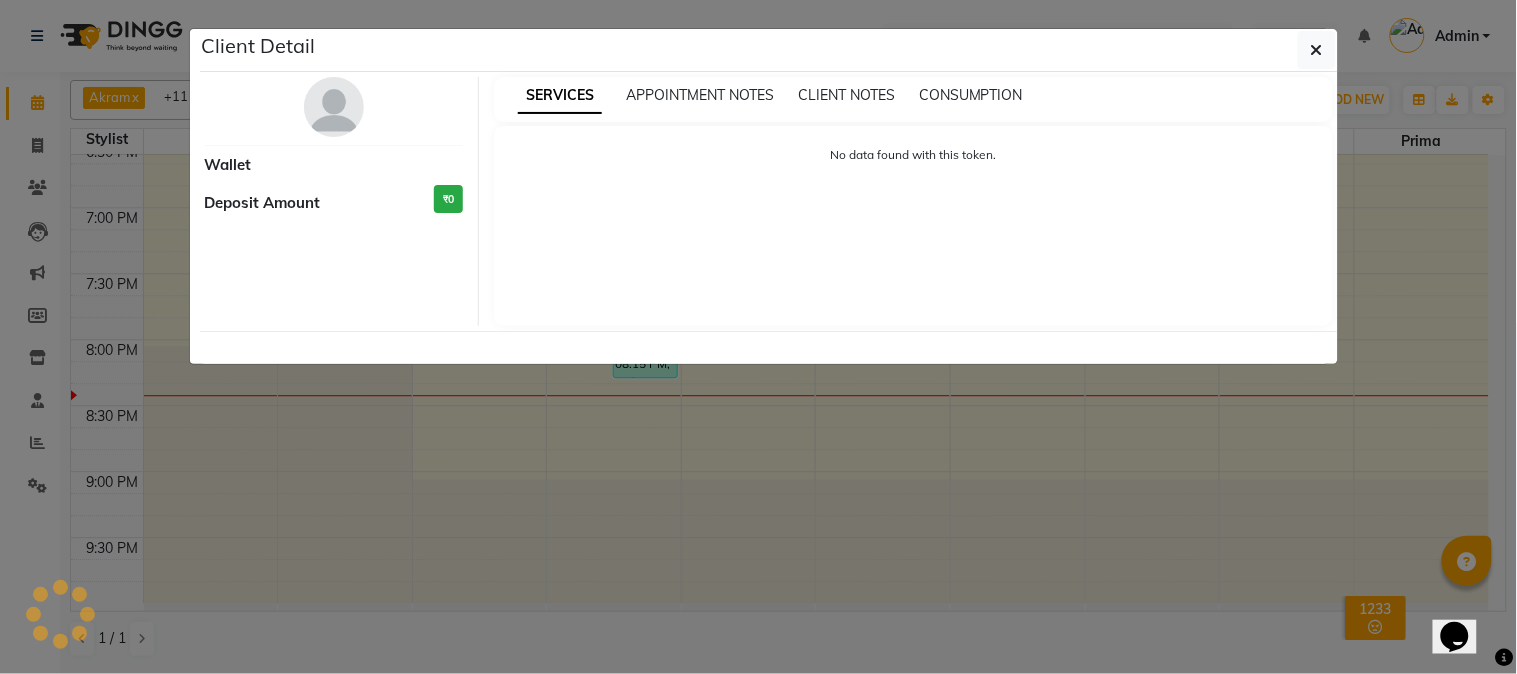 select on "7" 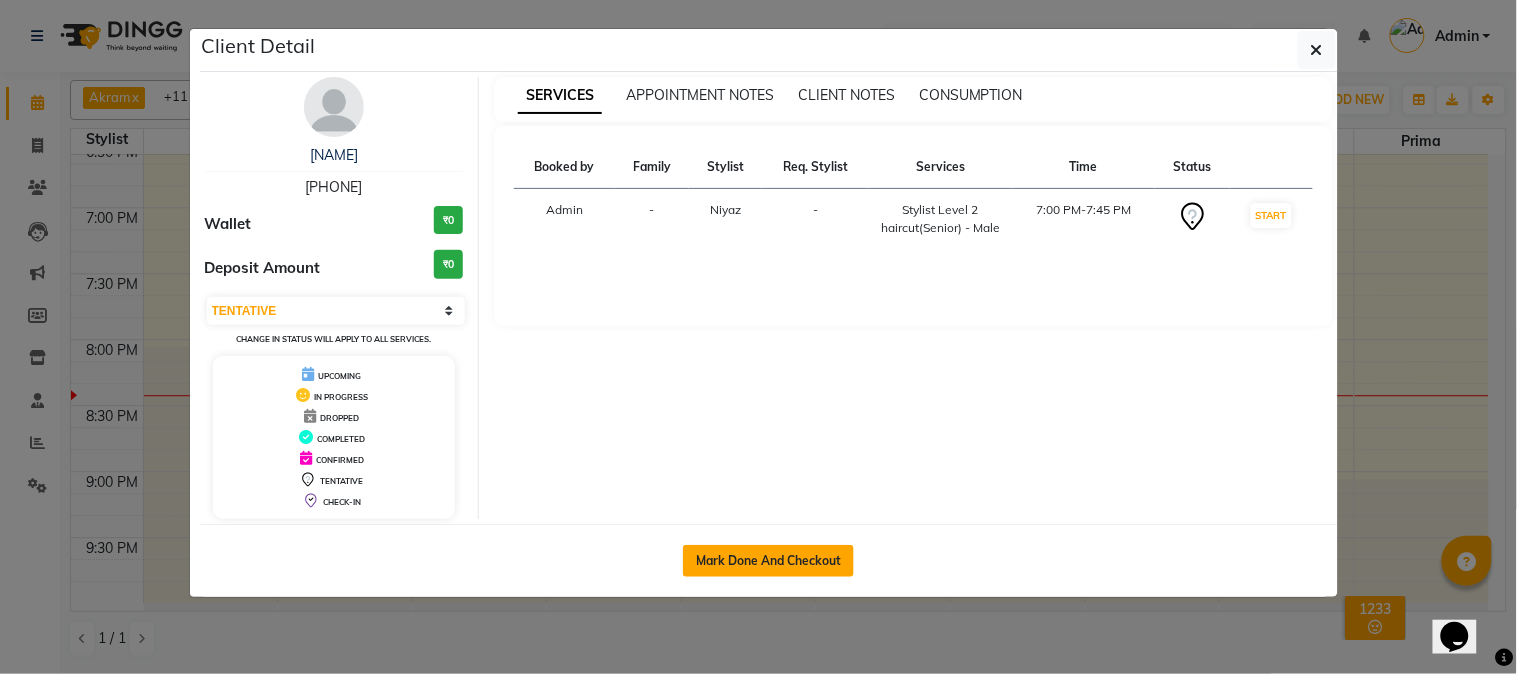 click on "Mark Done And Checkout" 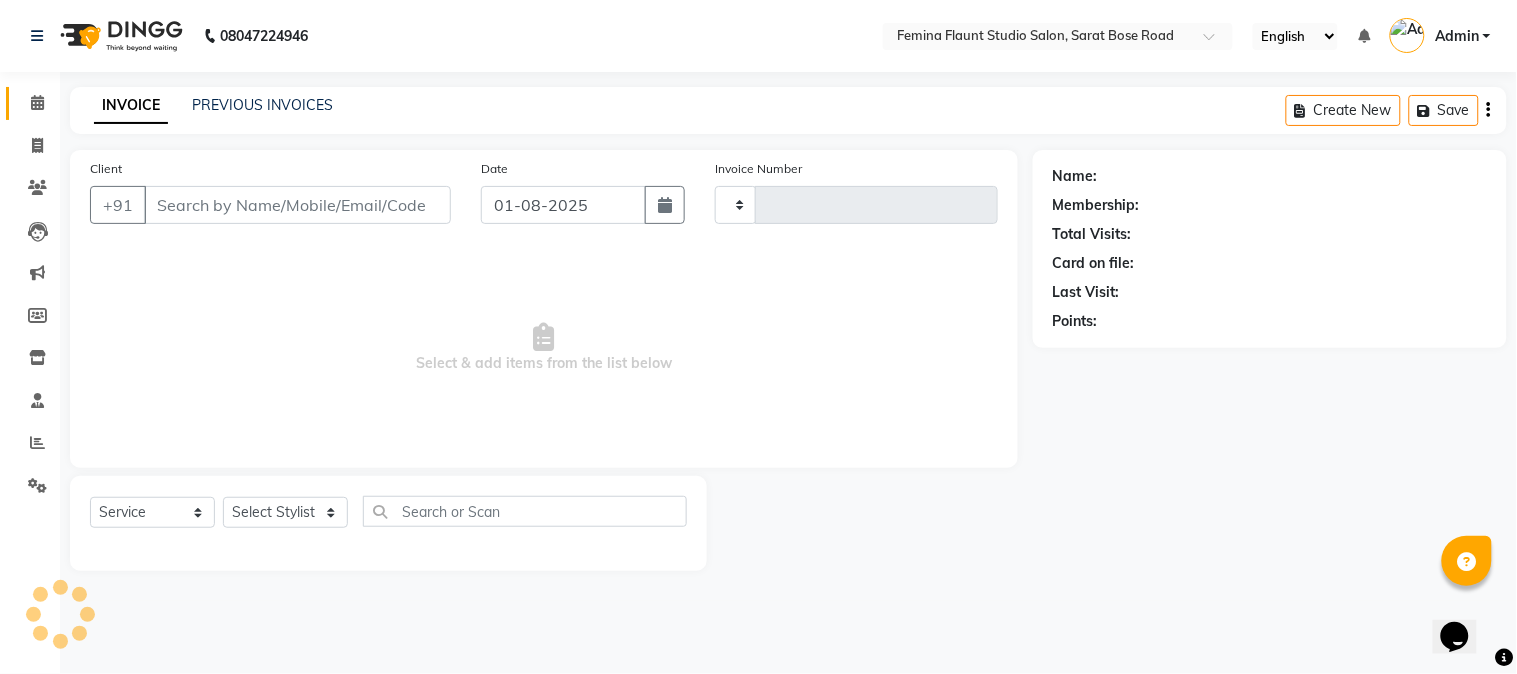 type on "1256" 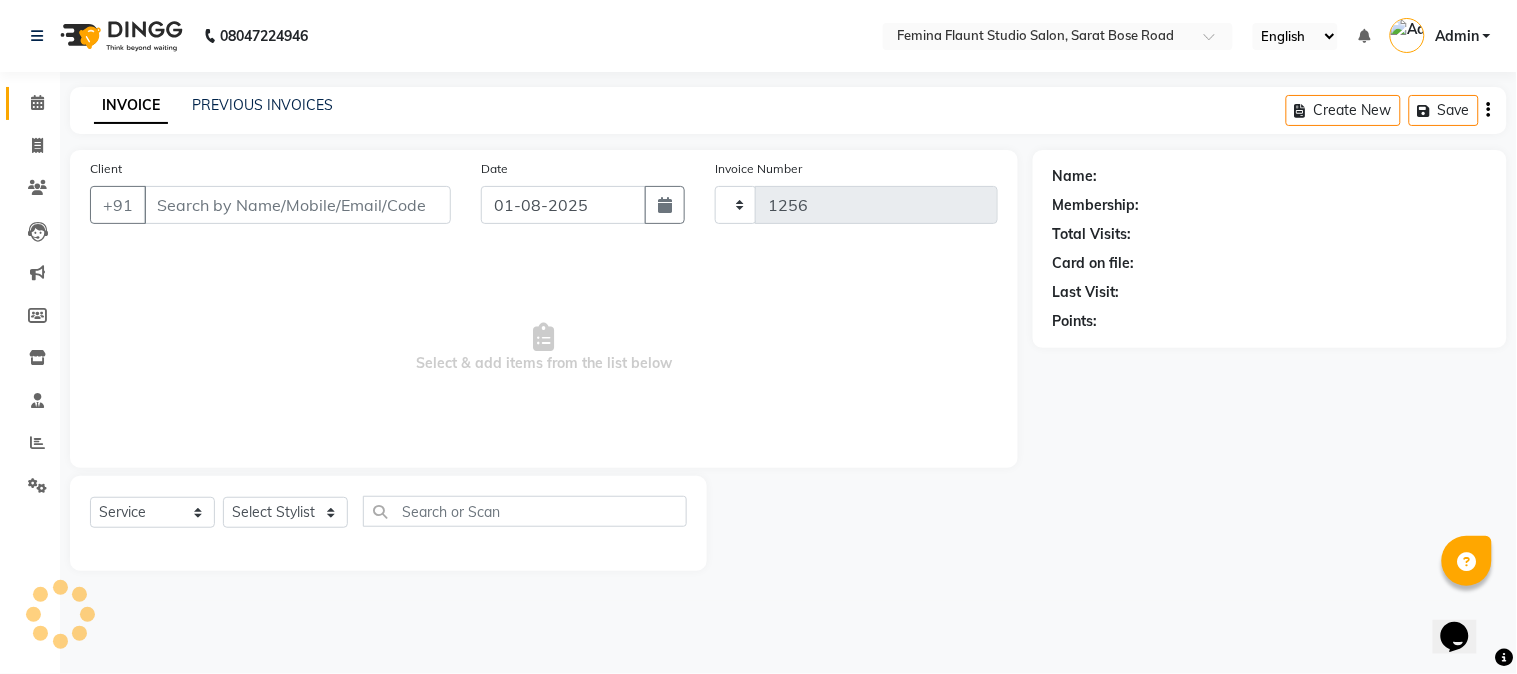 select on "5231" 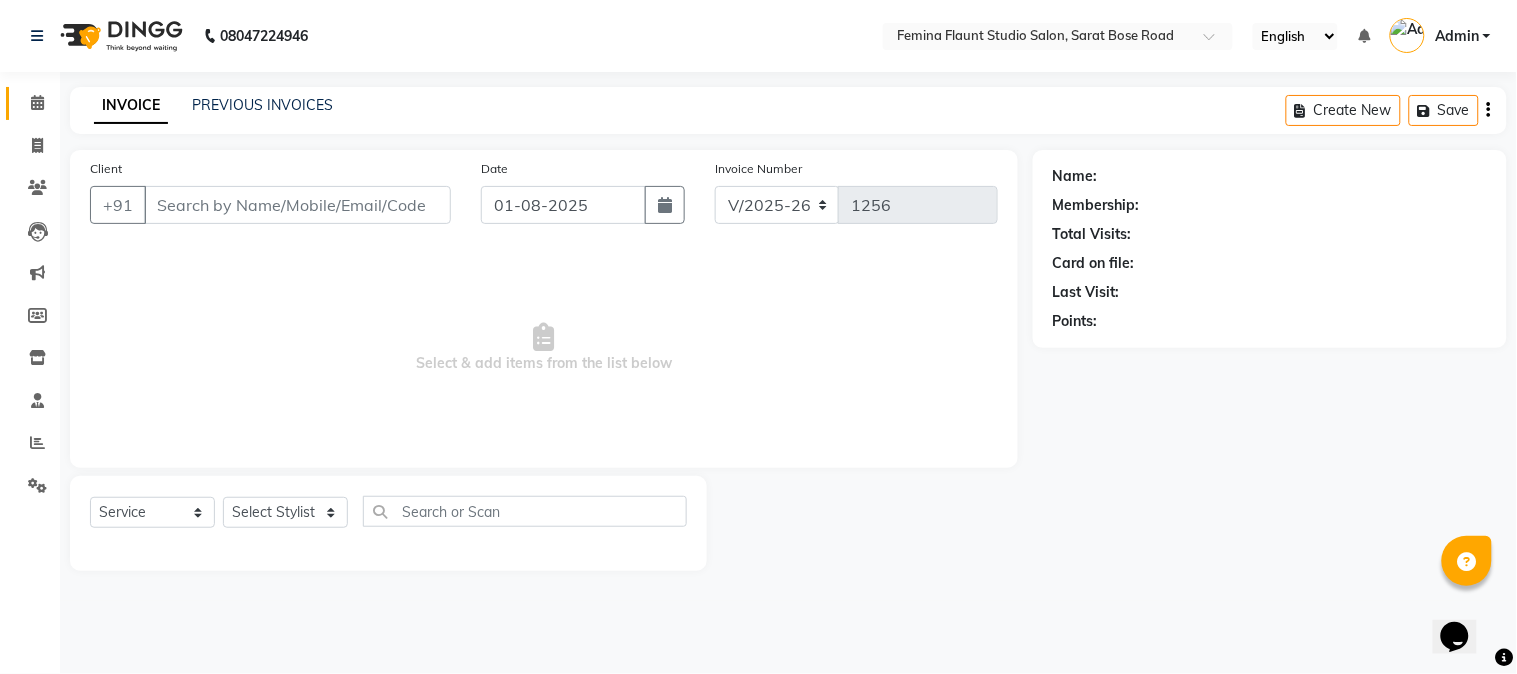 type on "[PHONE]" 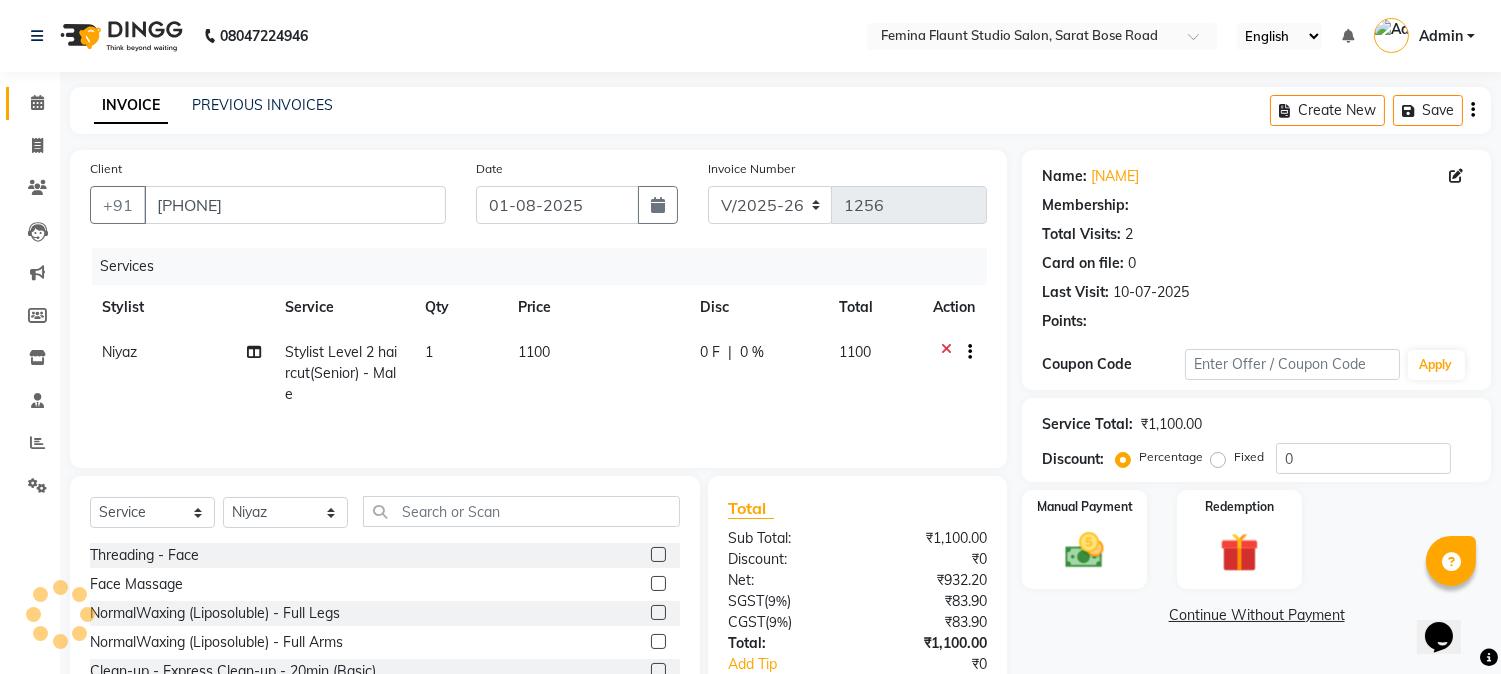 select on "1: Object" 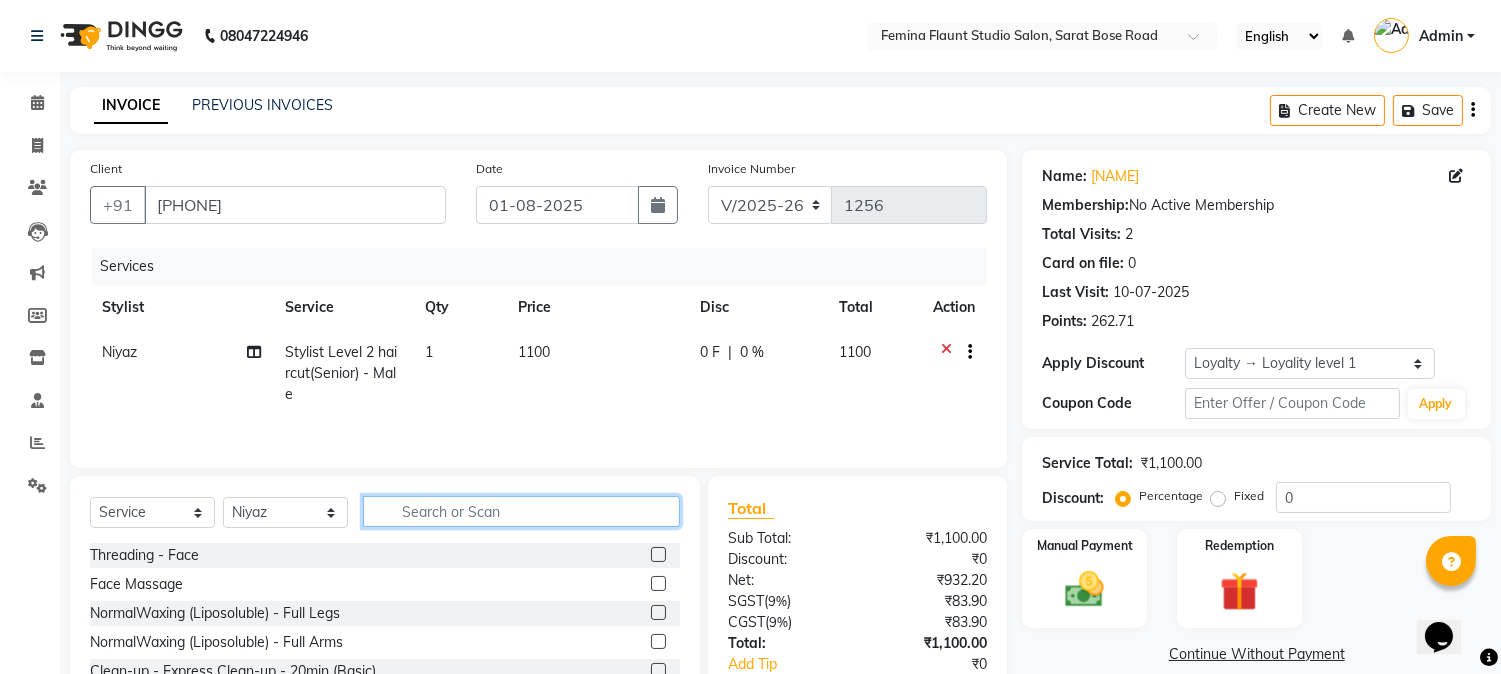 click 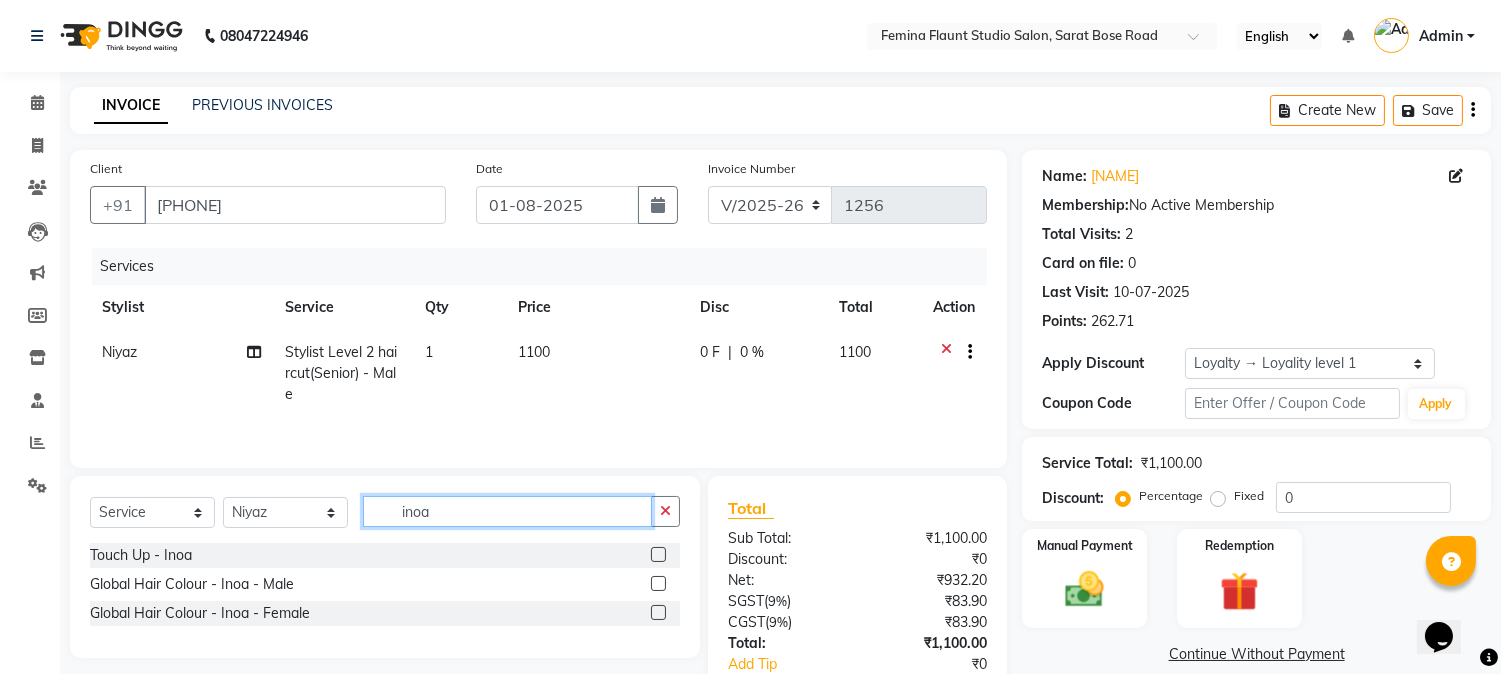 type on "inoa" 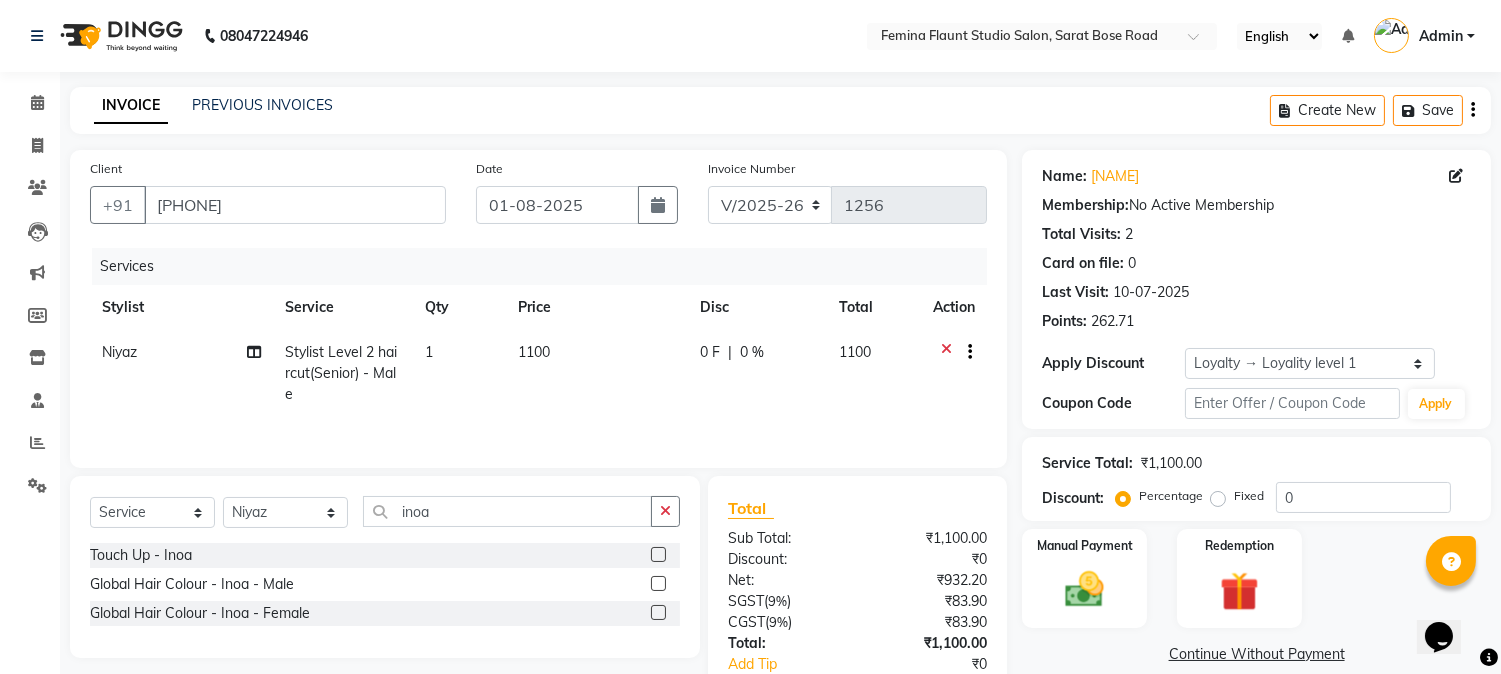 click 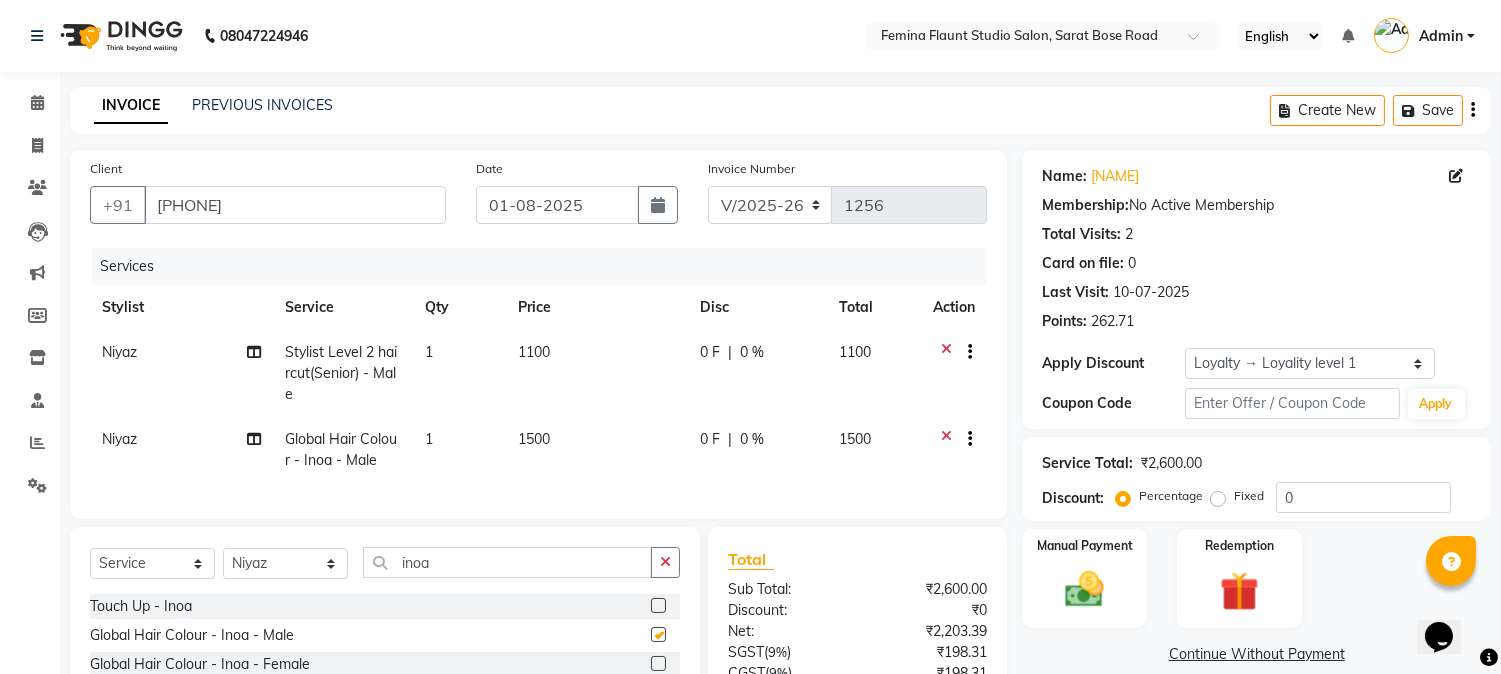 checkbox on "false" 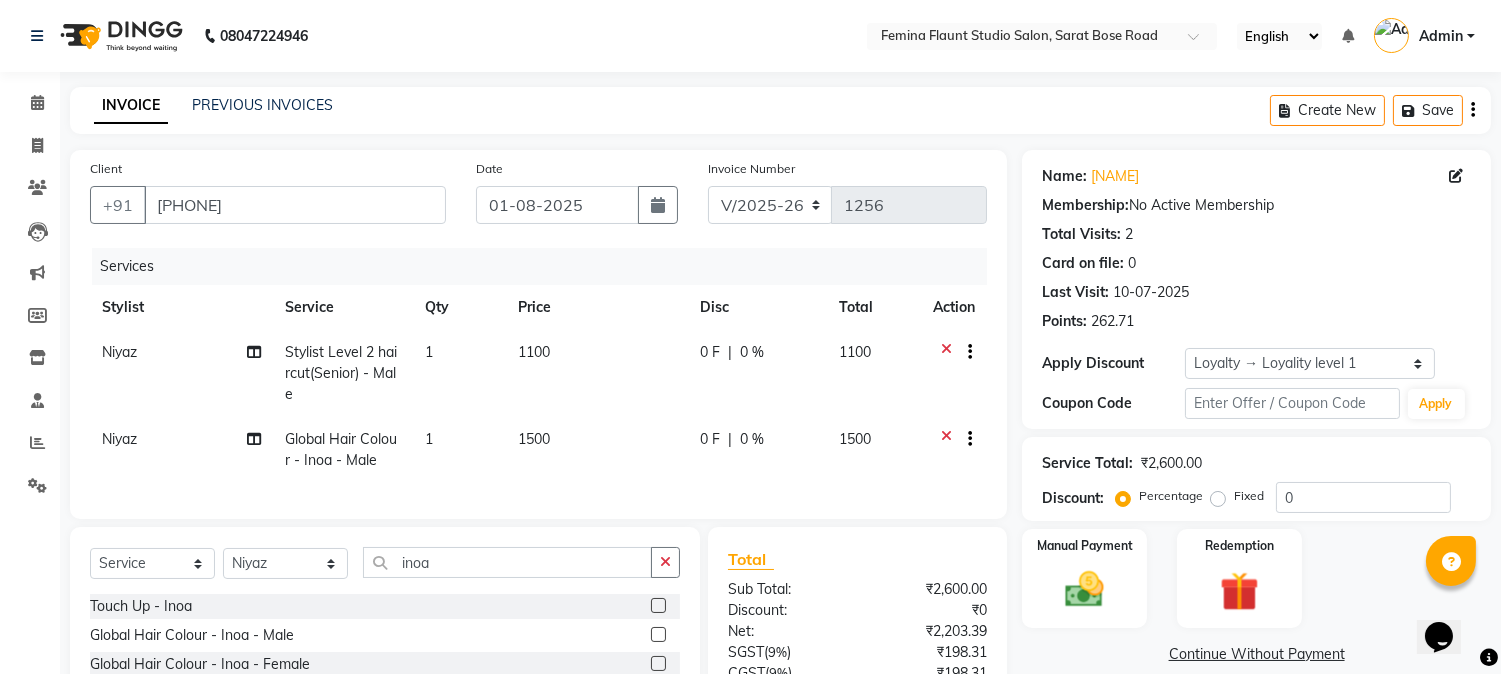 click on "1500" 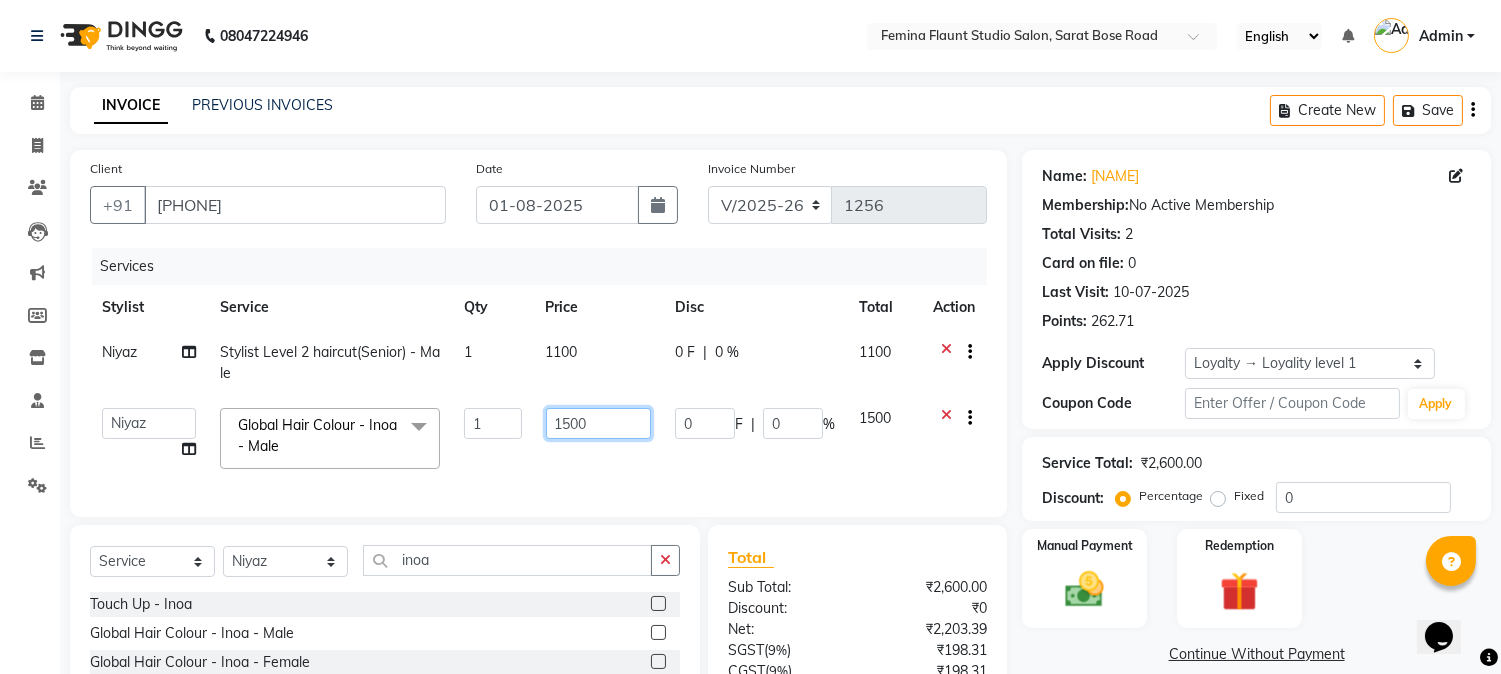 click on "1500" 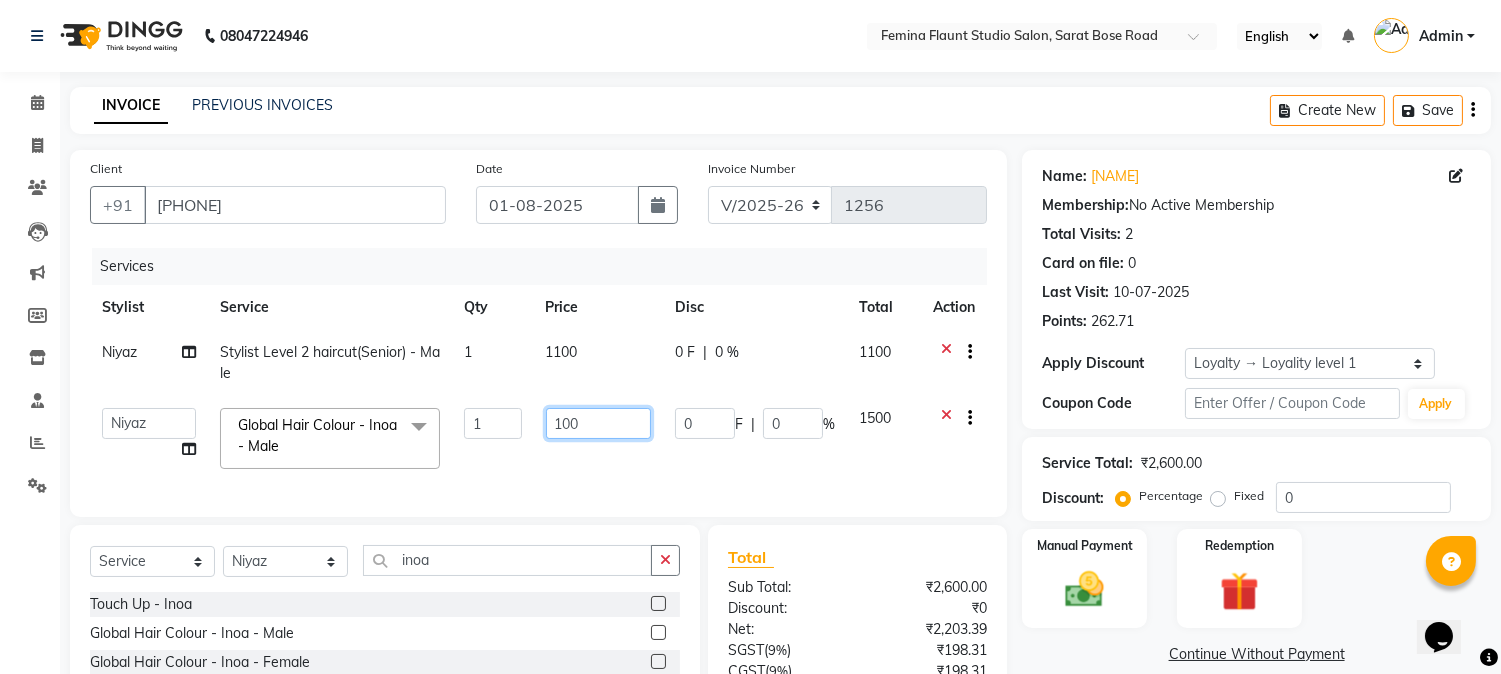 type on "1600" 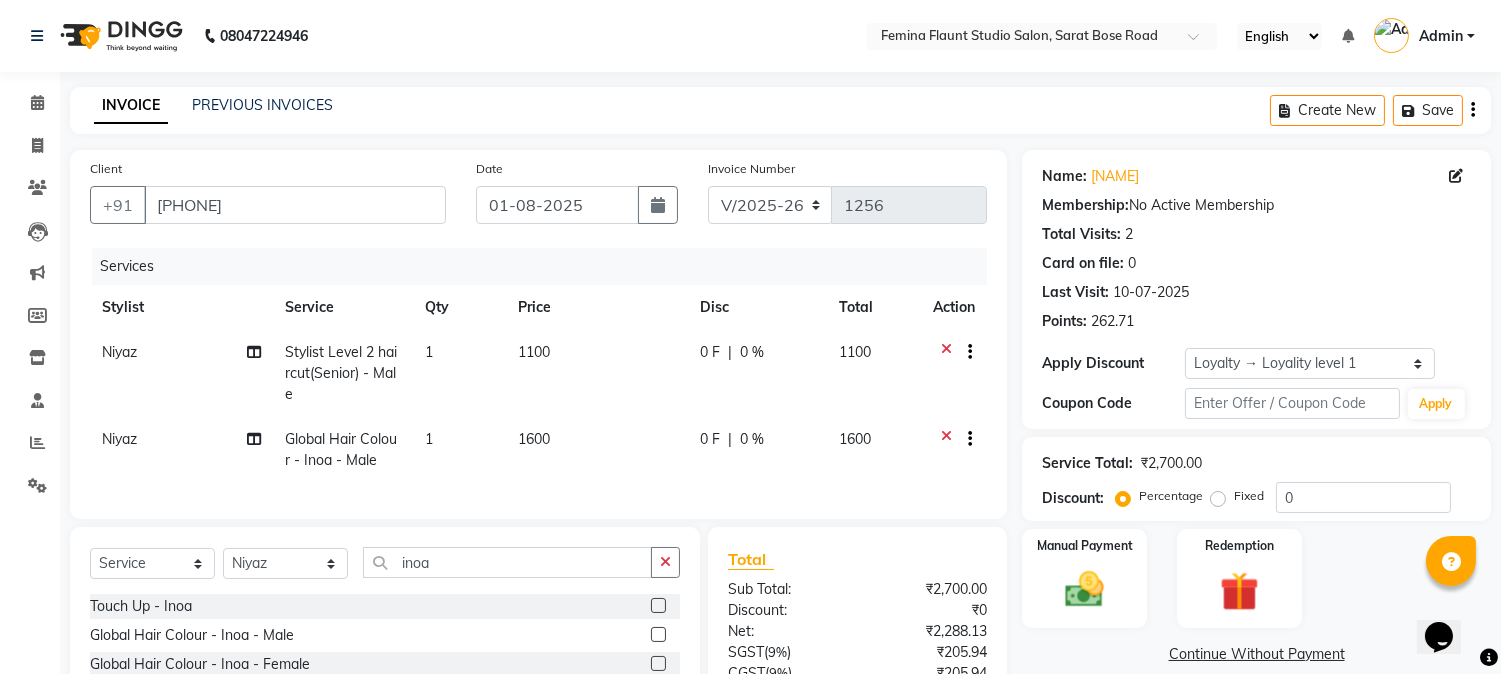 click on "1600" 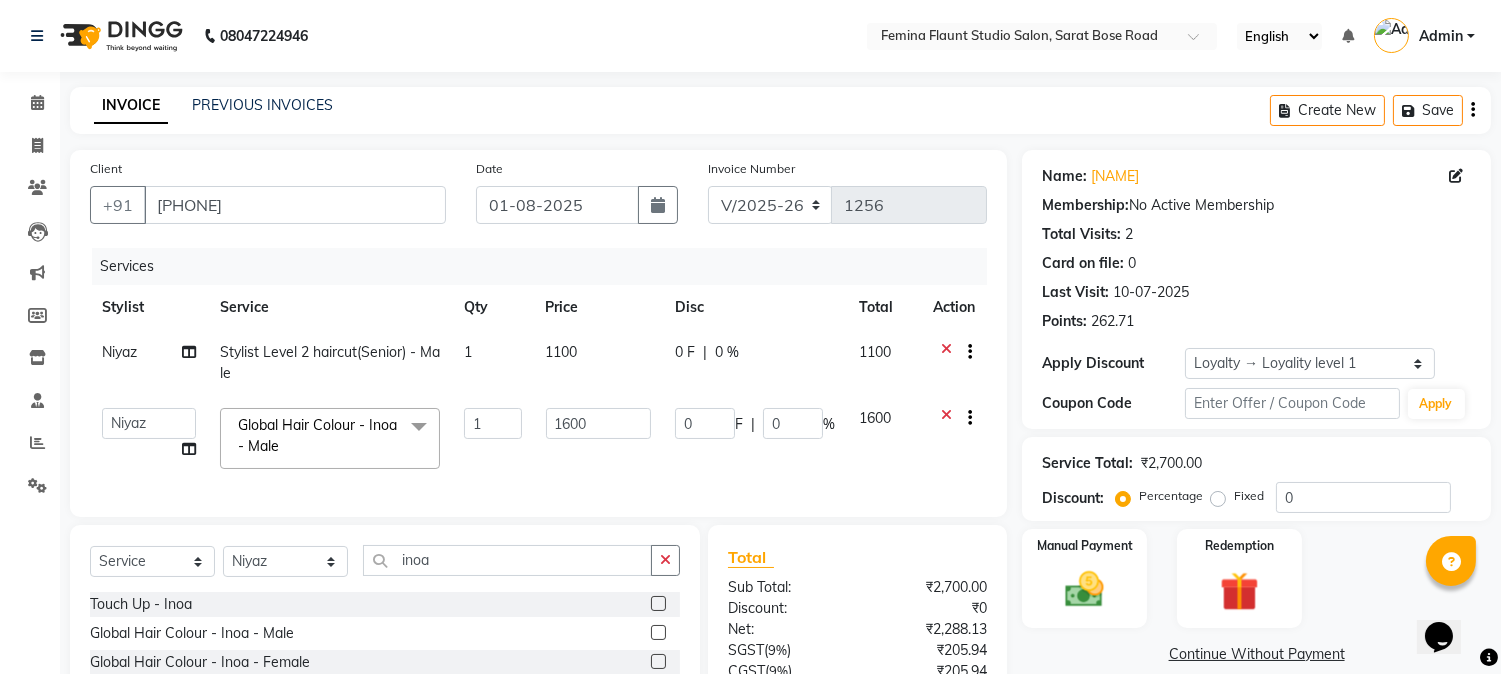 scroll, scrollTop: 191, scrollLeft: 0, axis: vertical 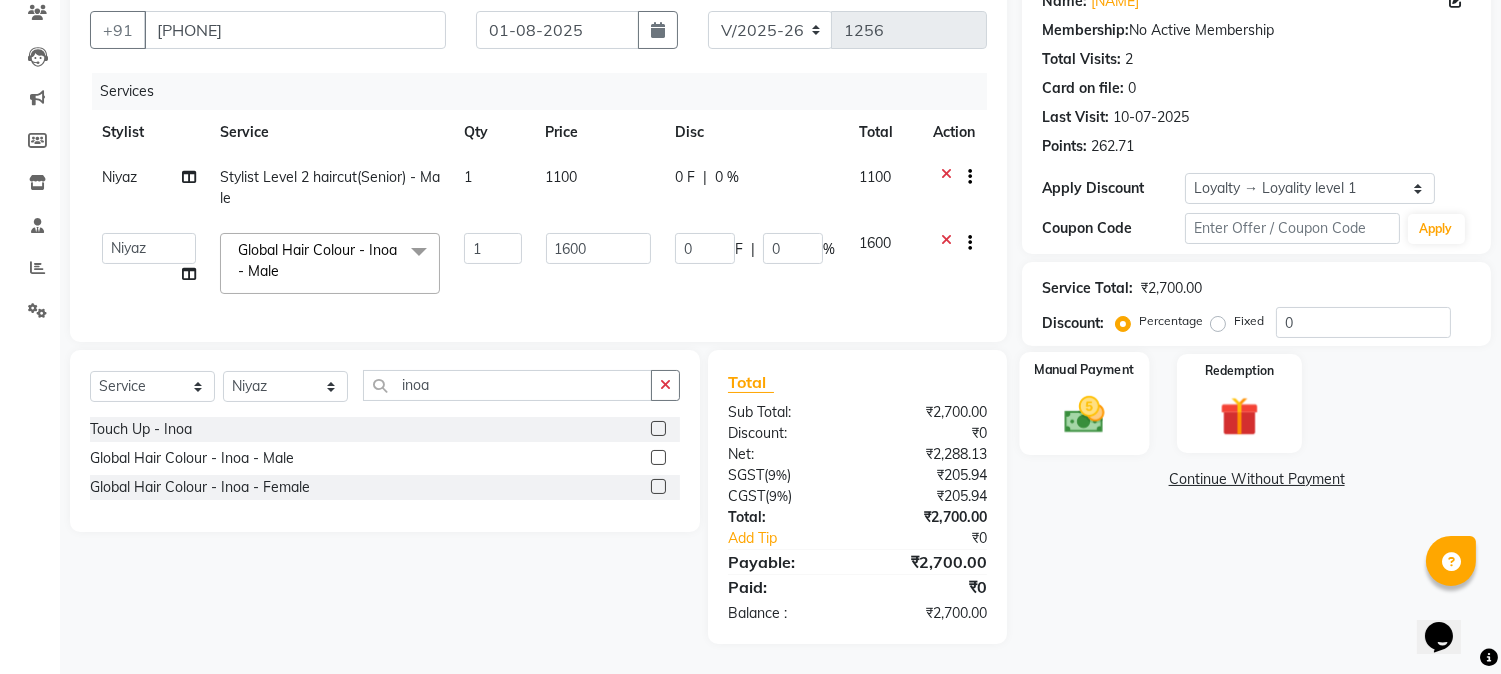 drag, startPoint x: 1076, startPoint y: 401, endPoint x: 1096, endPoint y: 403, distance: 20.09975 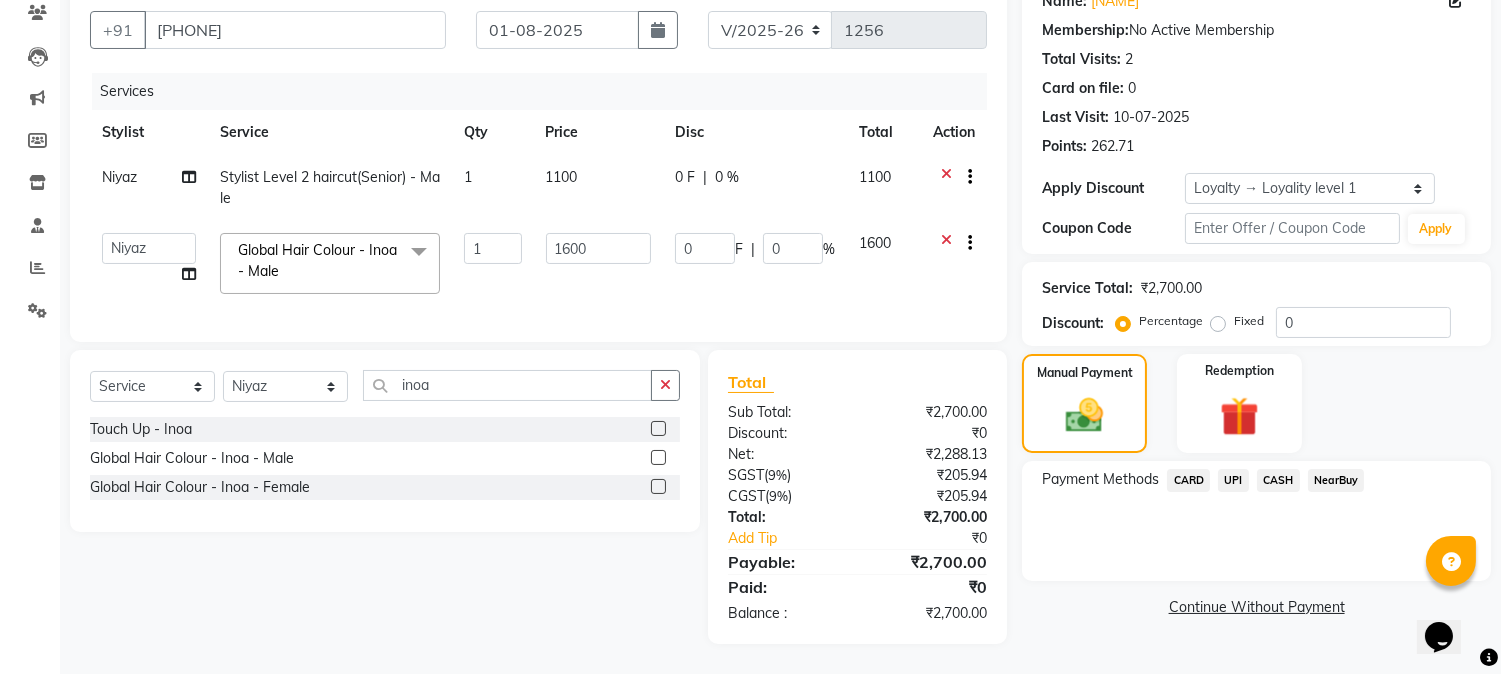click on "CASH" 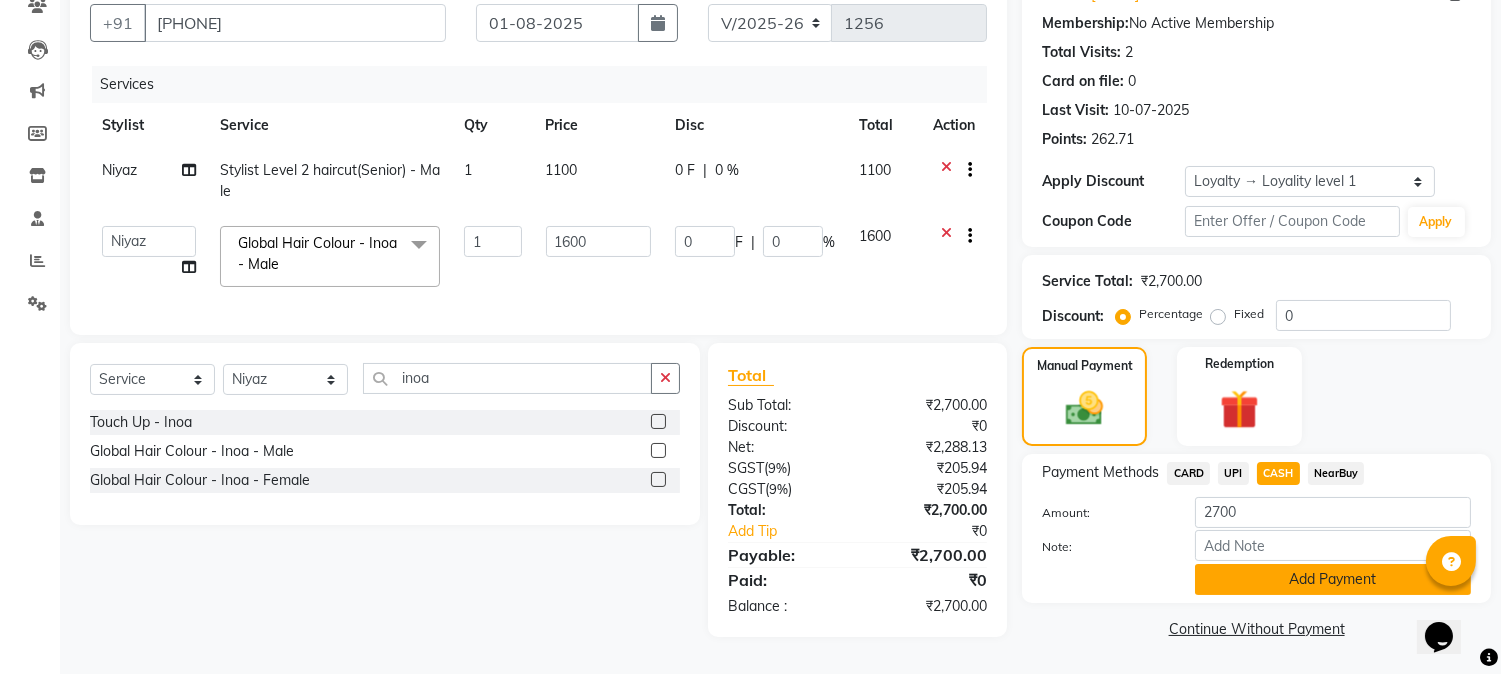 click on "Add Payment" 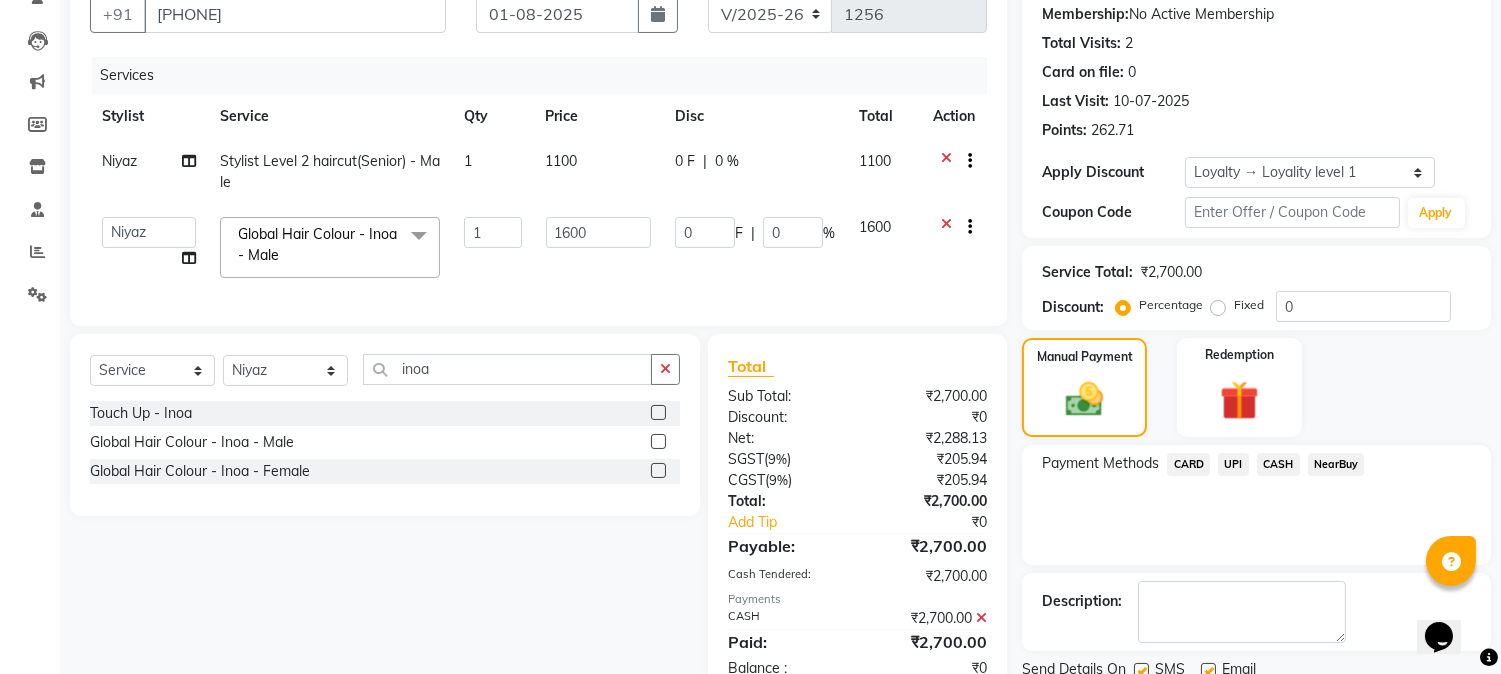 scroll, scrollTop: 382, scrollLeft: 0, axis: vertical 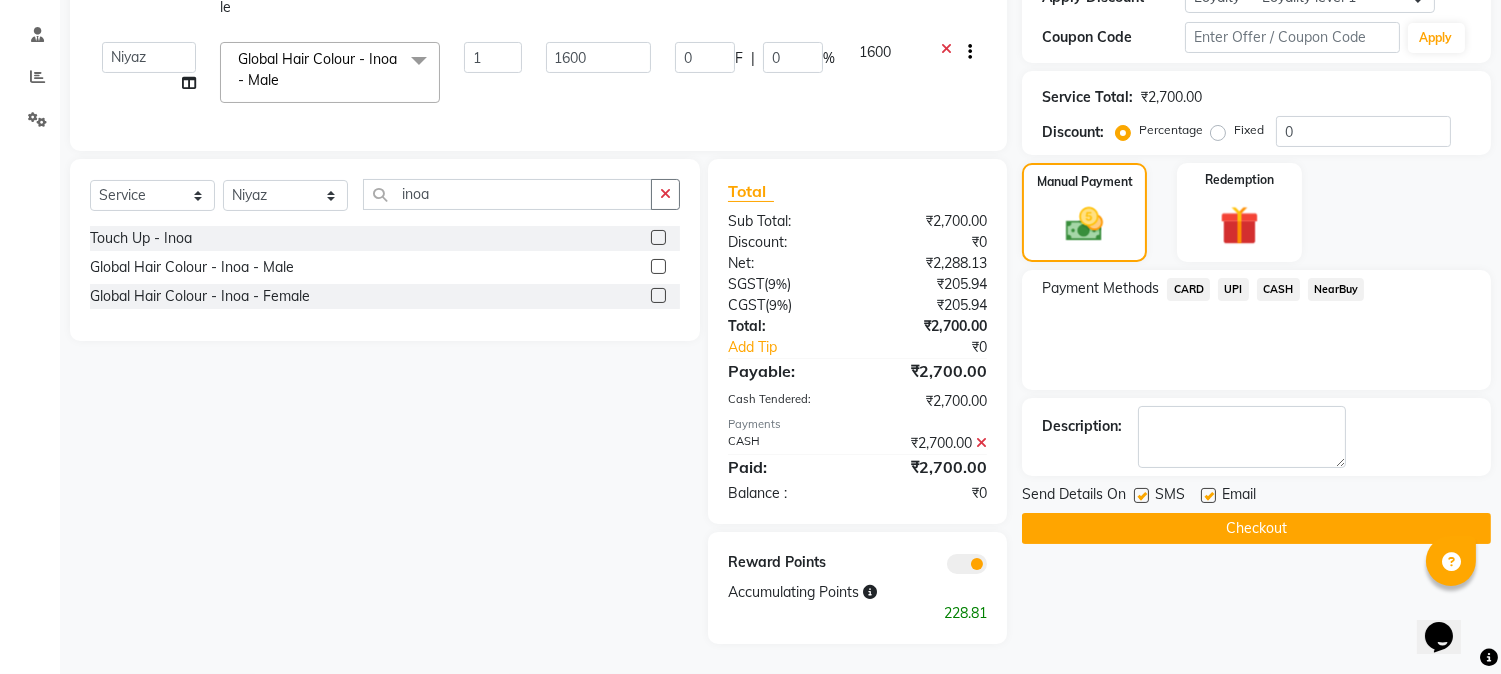 click on "Checkout" 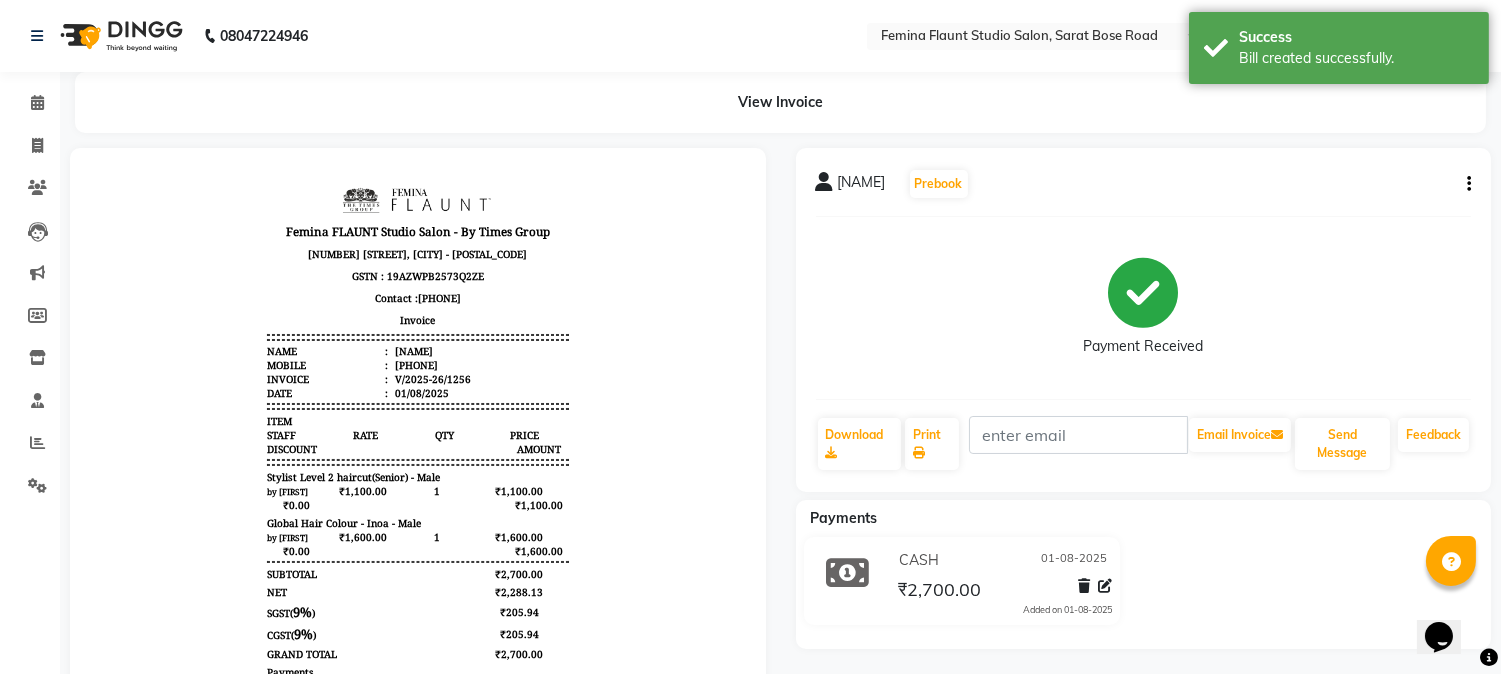 scroll, scrollTop: 0, scrollLeft: 0, axis: both 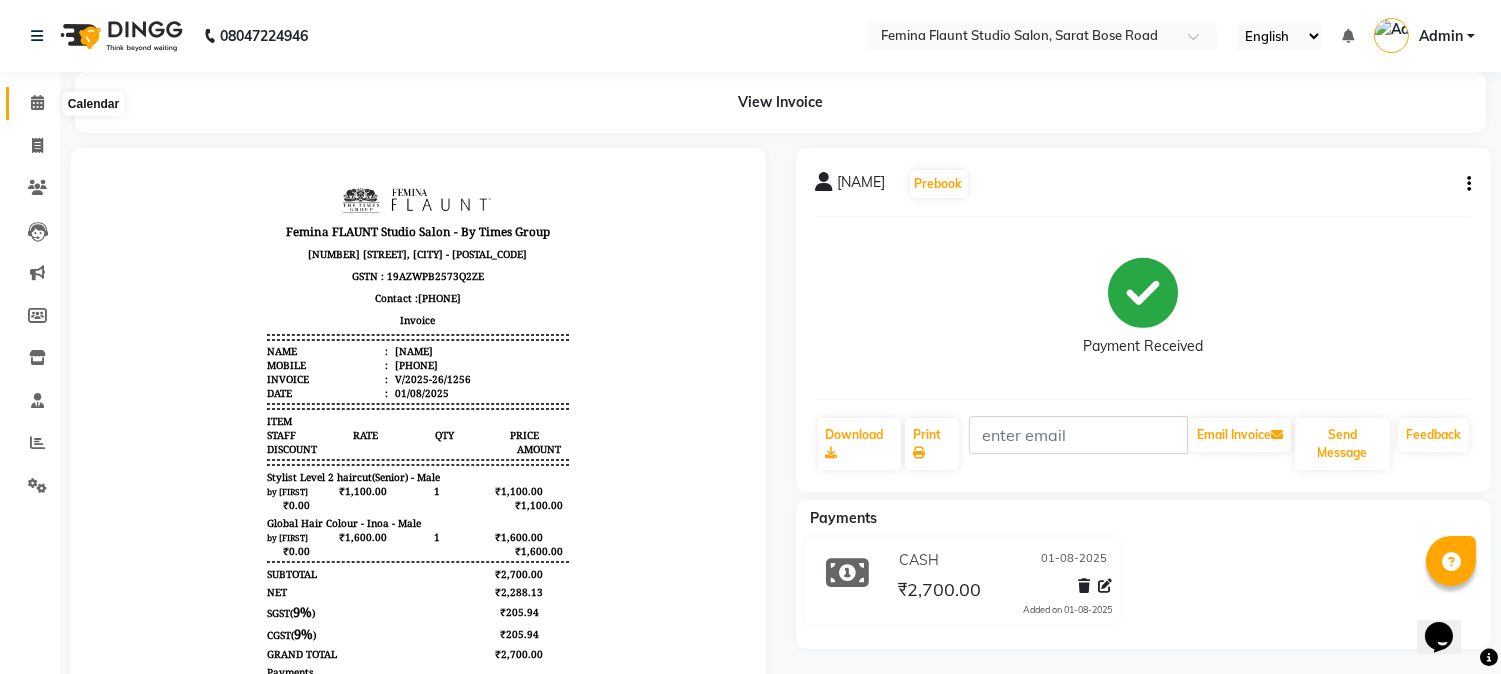 click 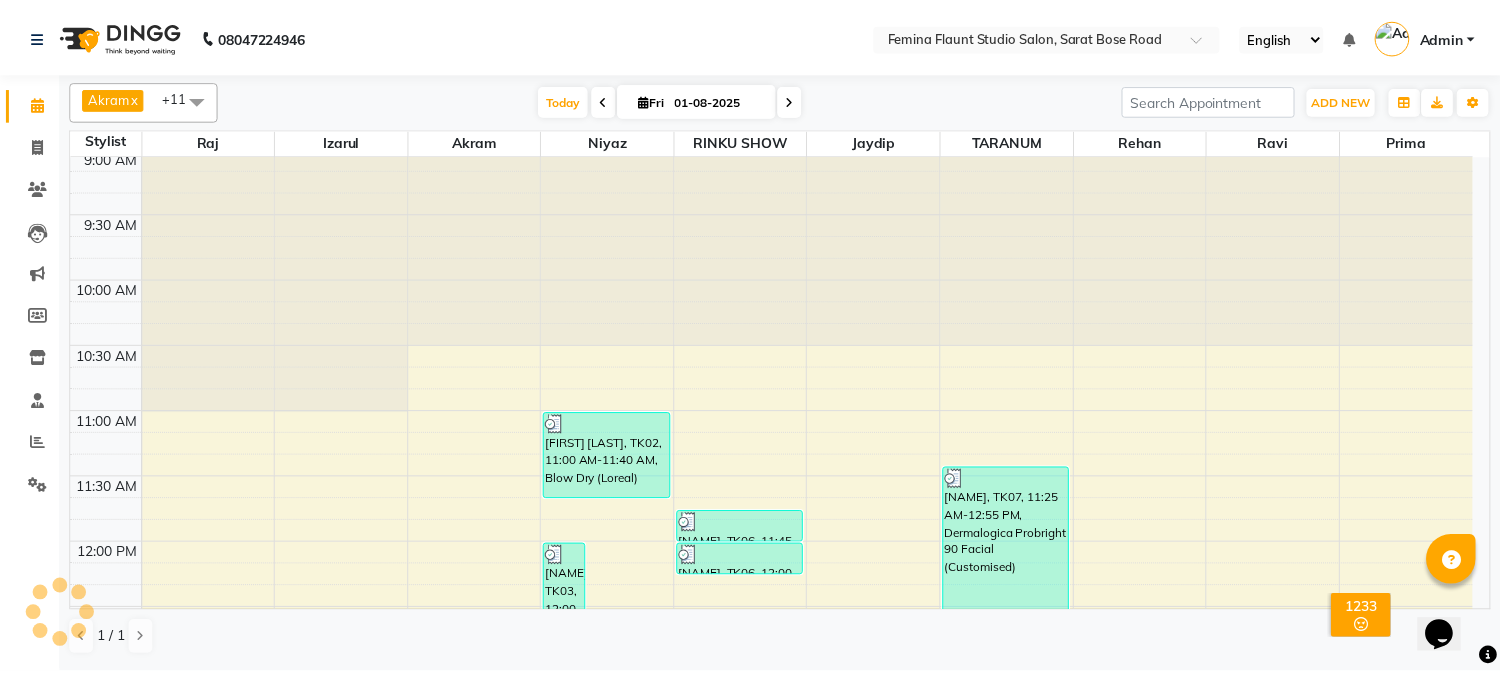 scroll, scrollTop: 0, scrollLeft: 0, axis: both 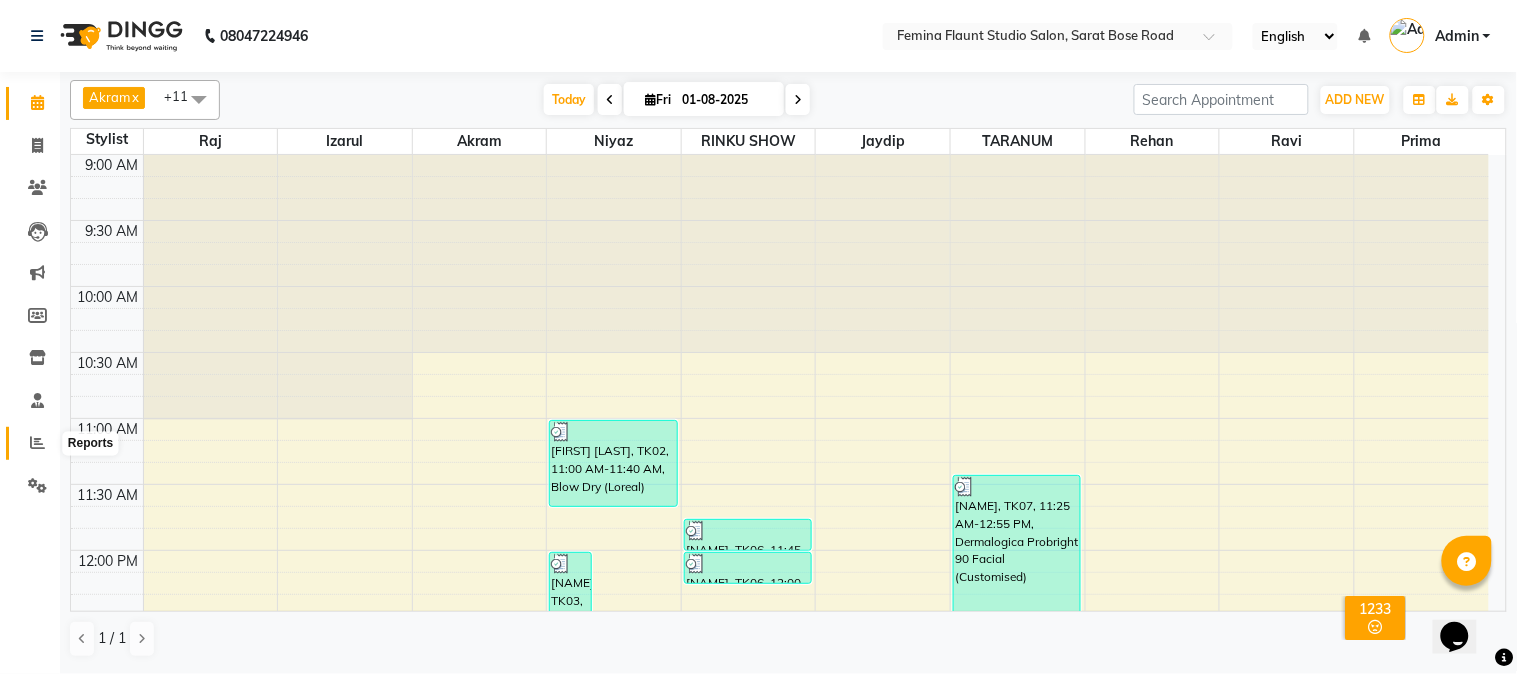 click 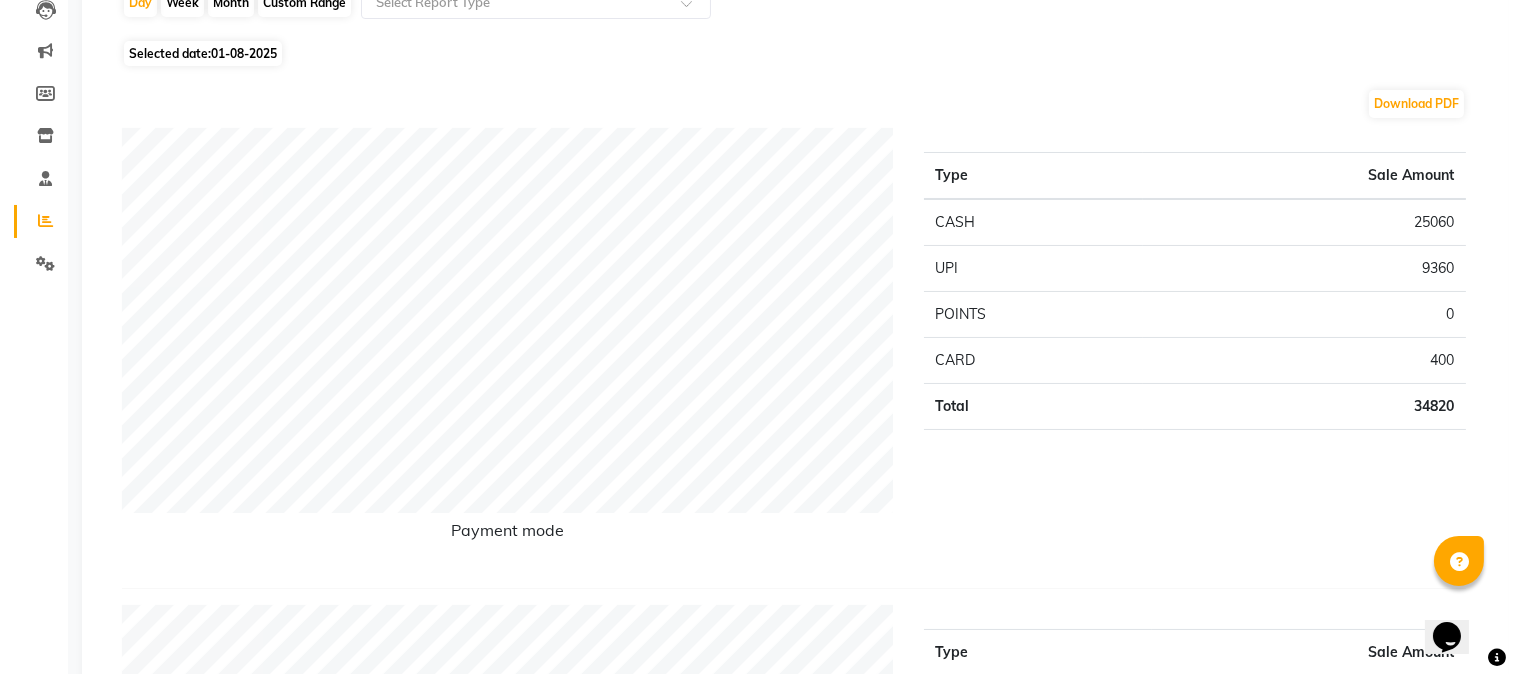 scroll, scrollTop: 0, scrollLeft: 0, axis: both 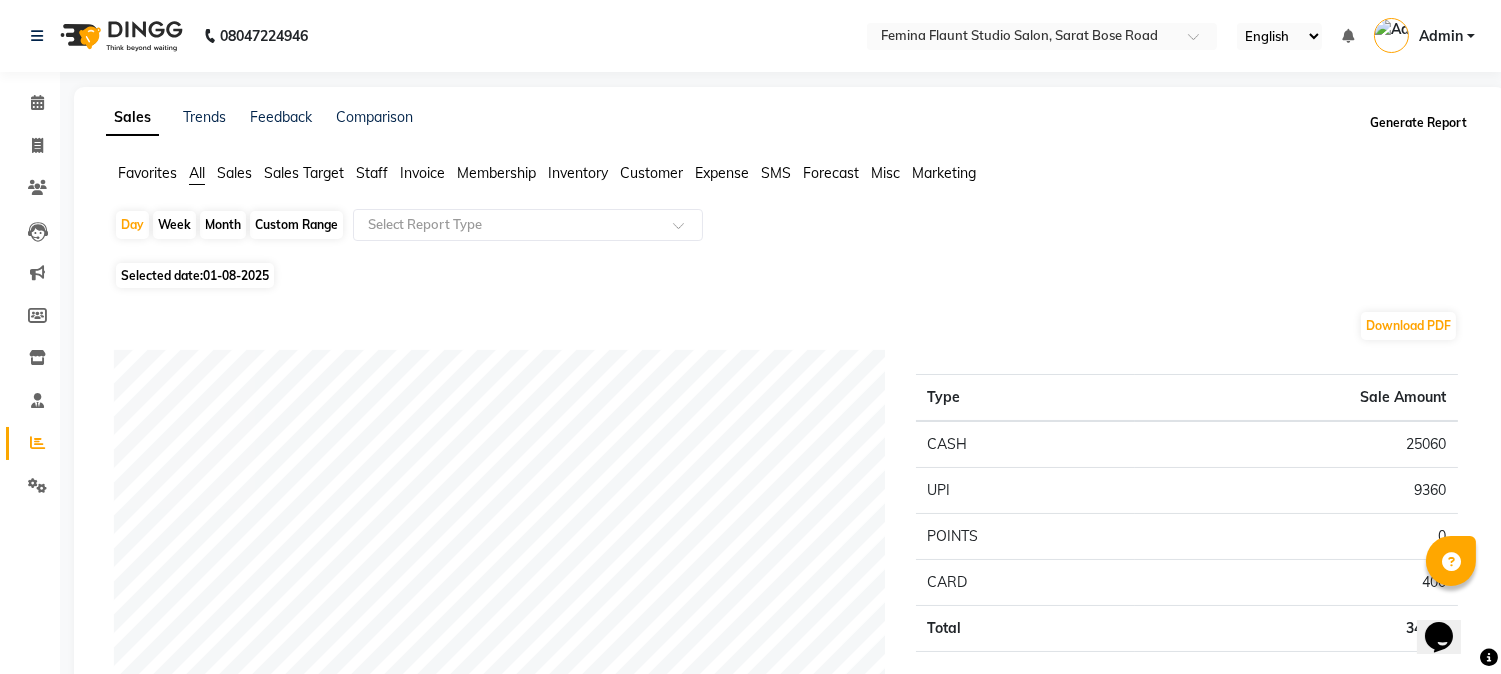 click on "Generate Report" 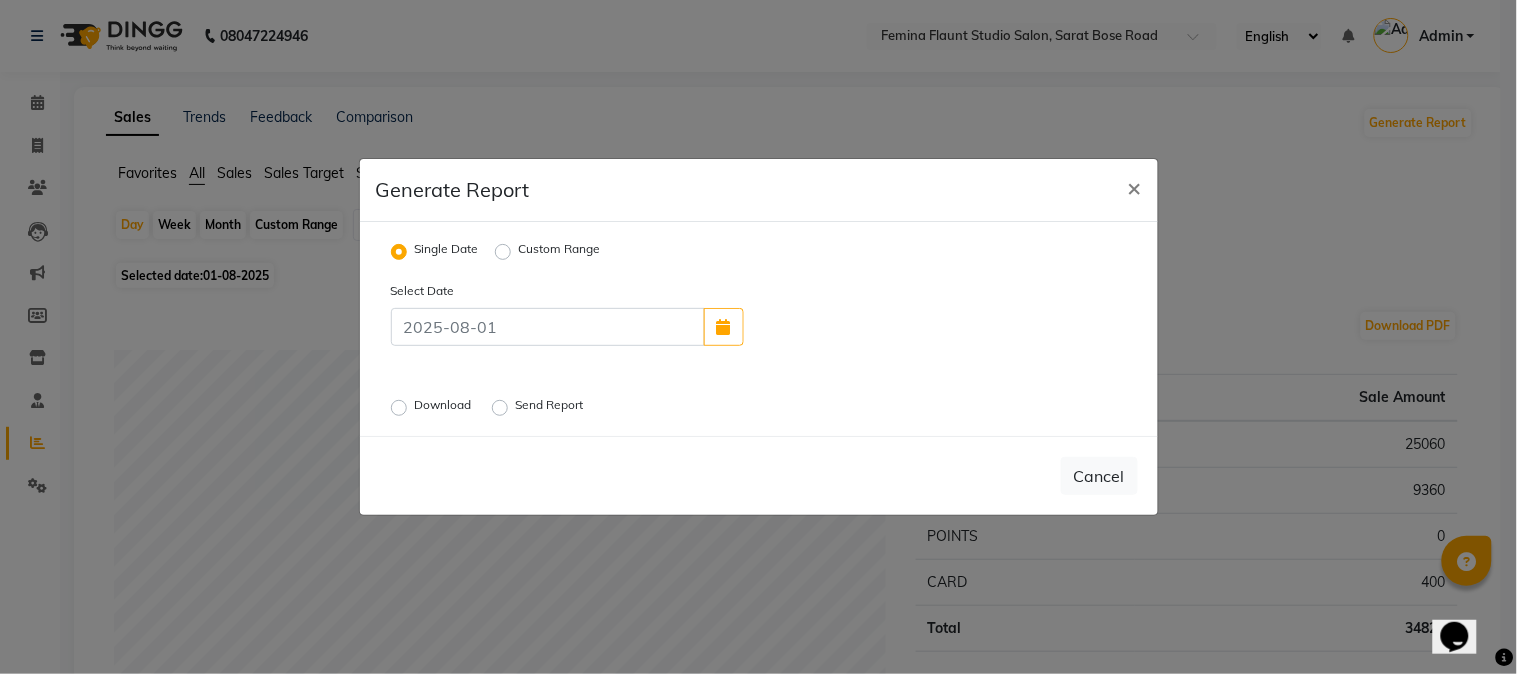 click on "Send Report" 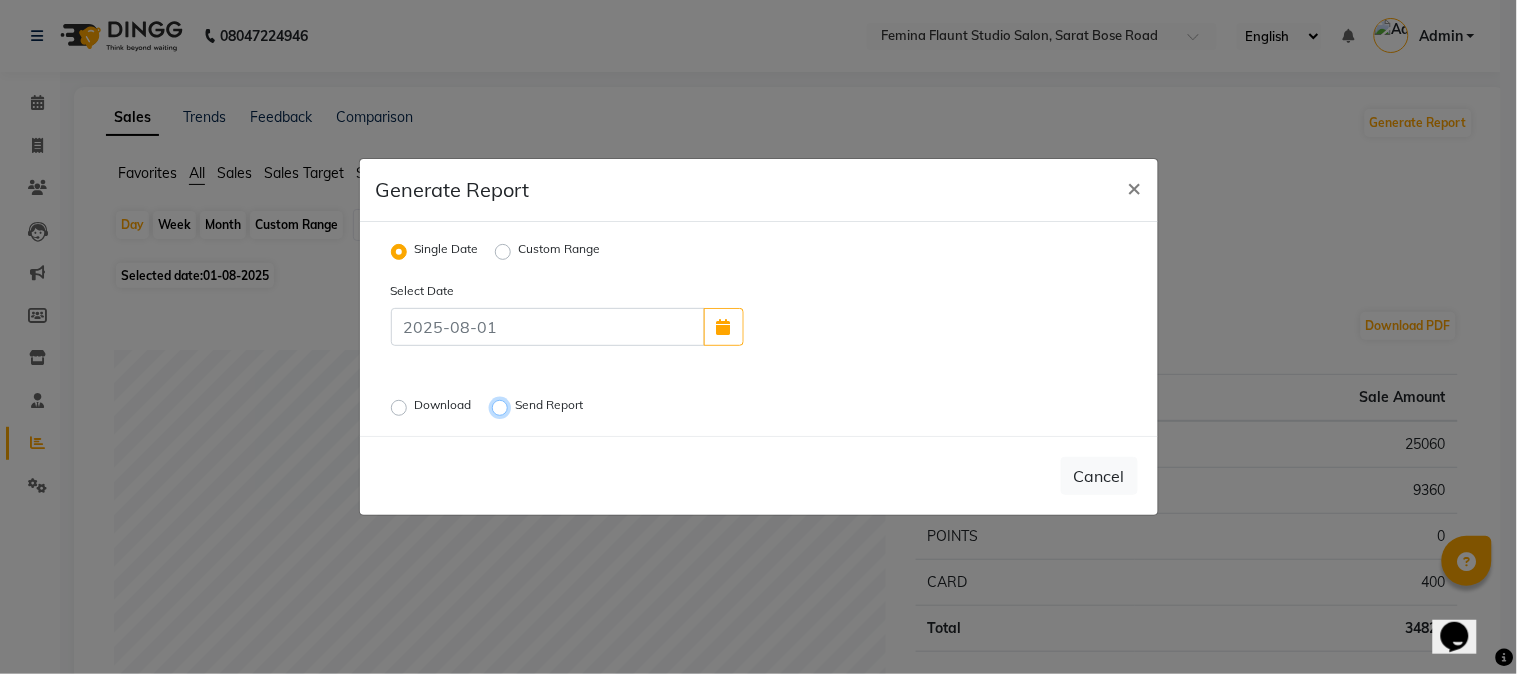 click on "Send Report" at bounding box center (503, 408) 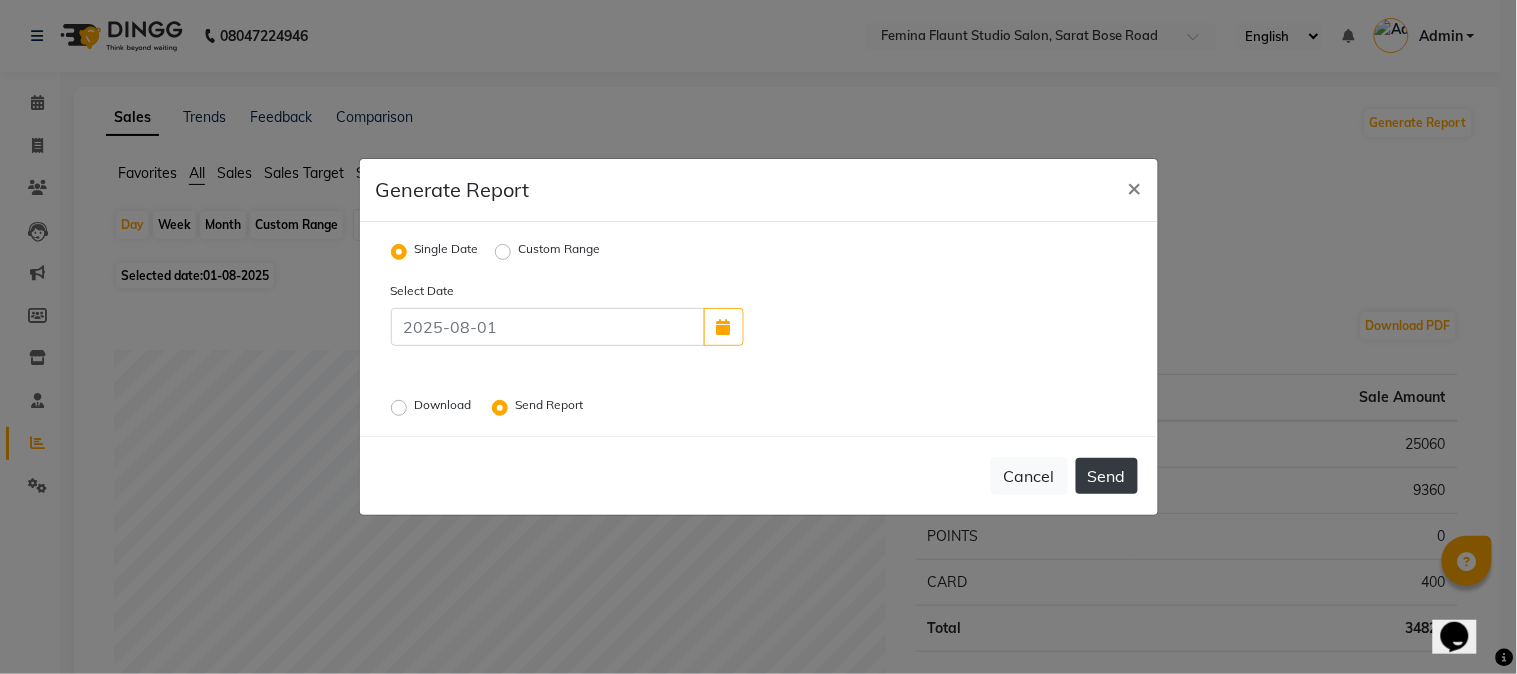 click on "Send" 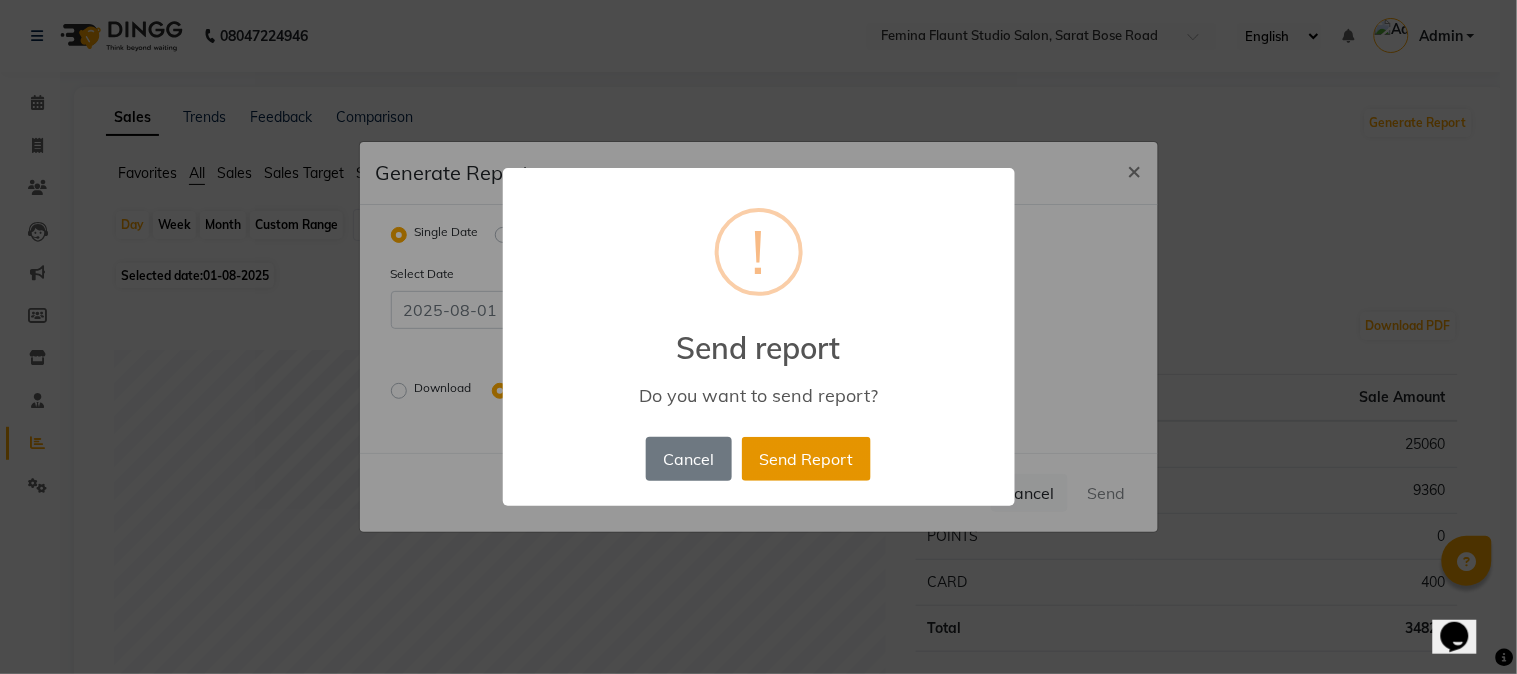 click on "Send Report" at bounding box center (806, 459) 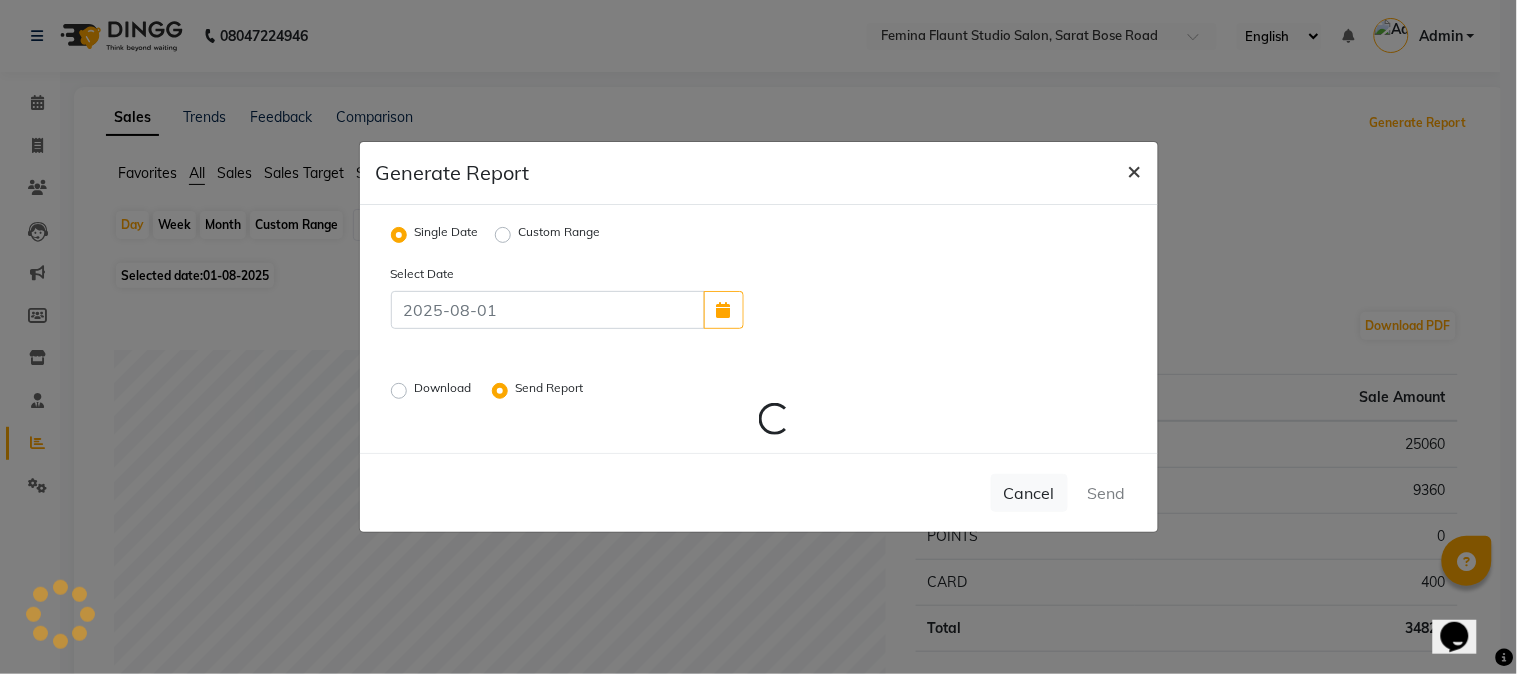 radio on "false" 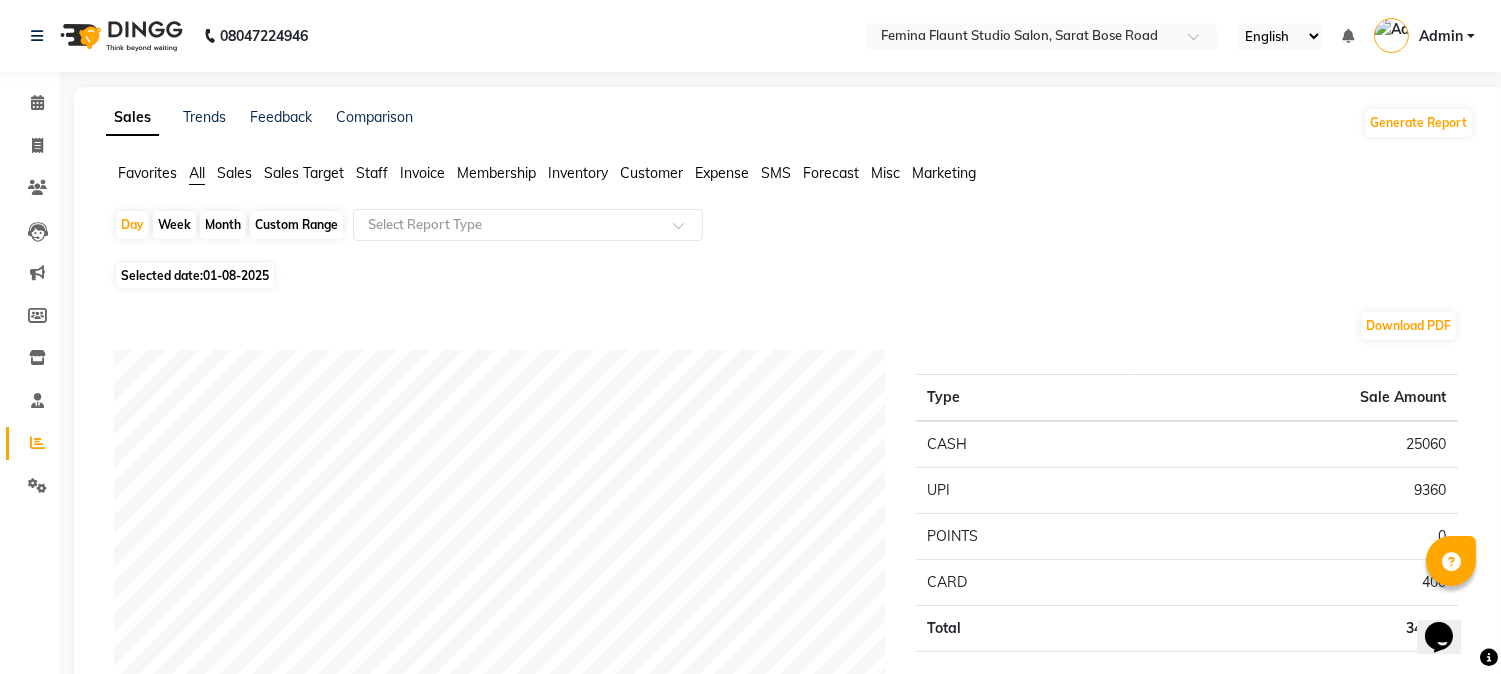 click at bounding box center [1391, 35] 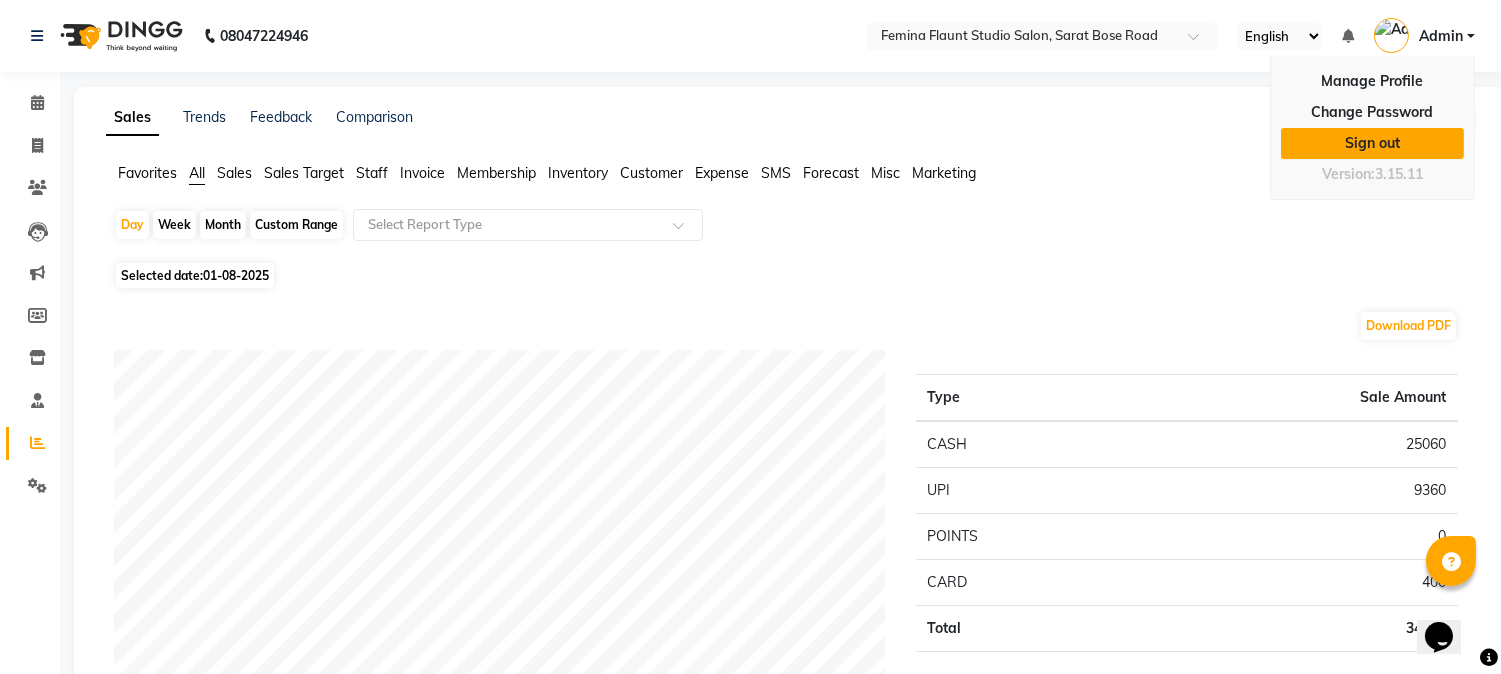 click on "Sign out" at bounding box center [1372, 143] 